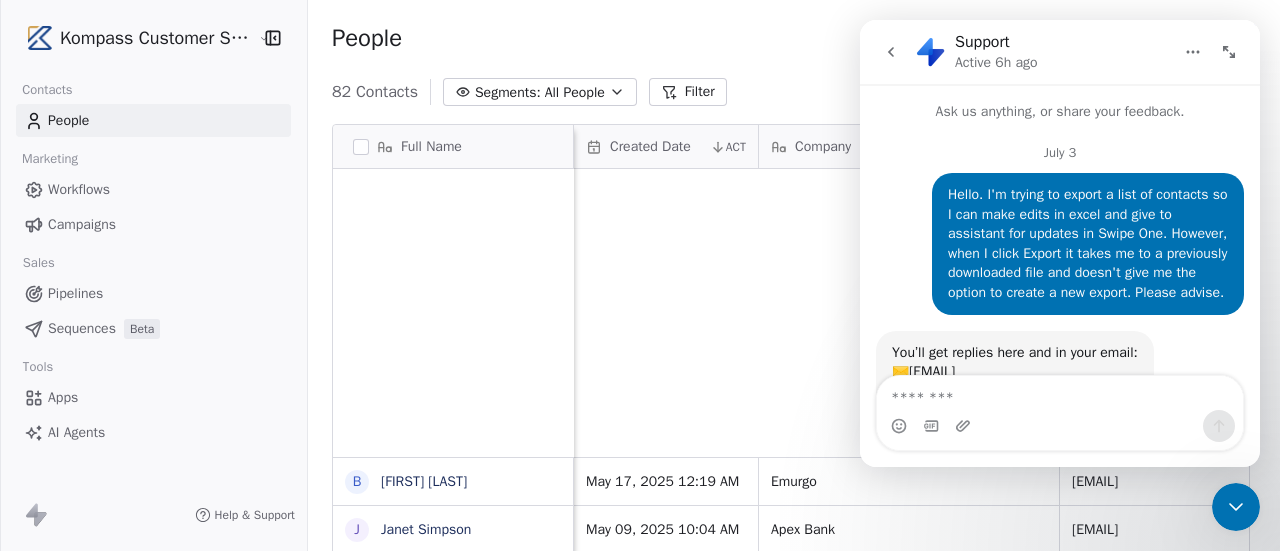 scroll, scrollTop: 0, scrollLeft: 0, axis: both 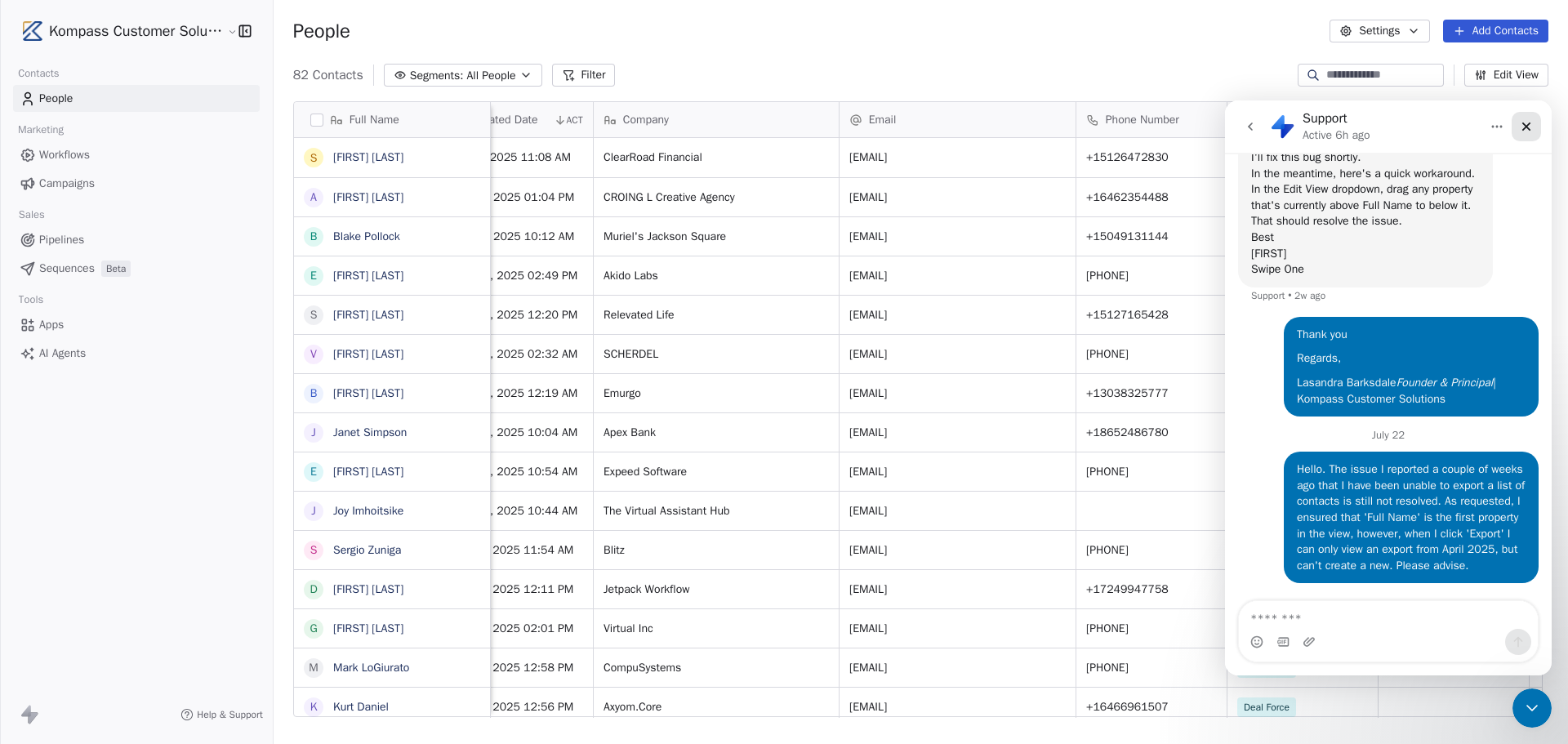click 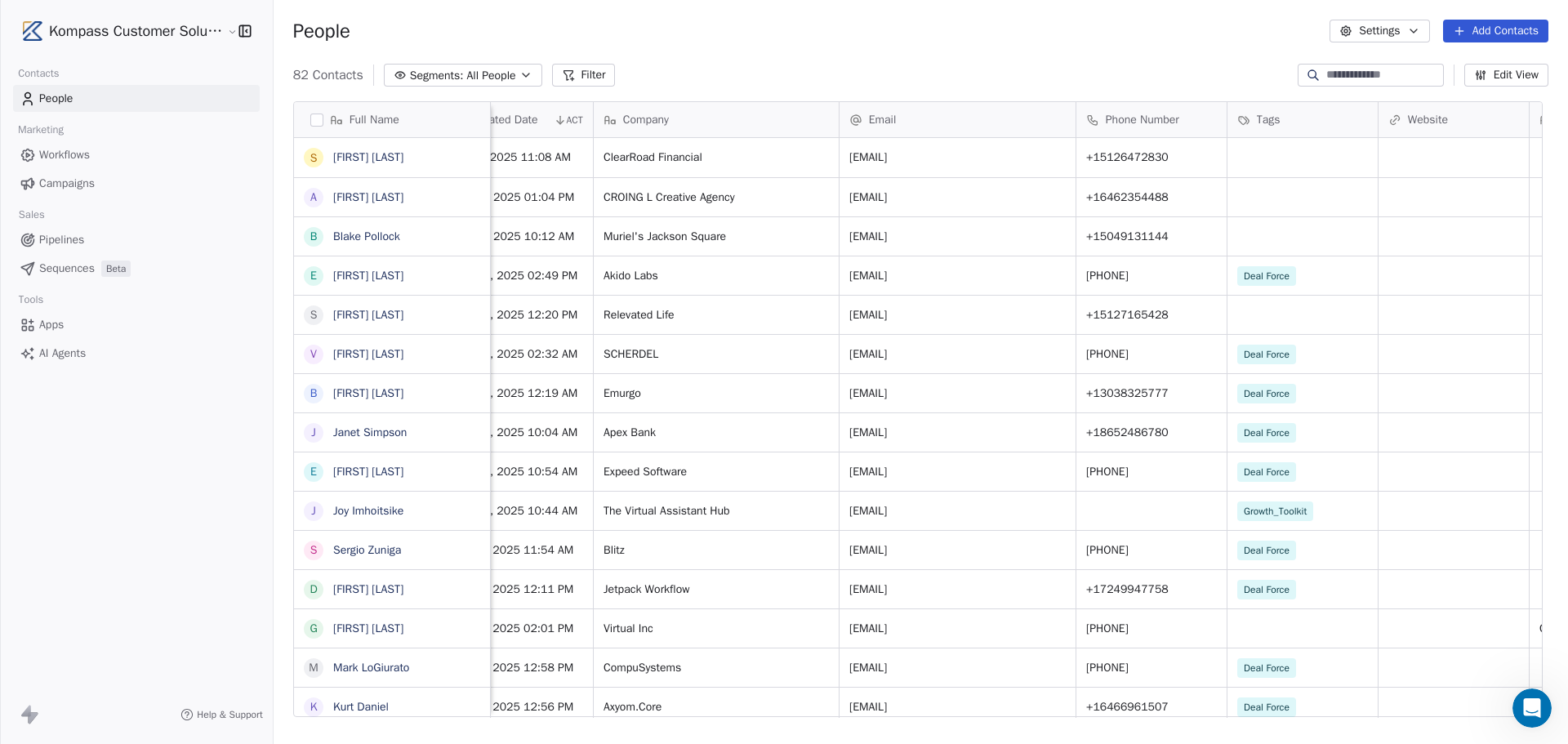 scroll, scrollTop: 0, scrollLeft: 0, axis: both 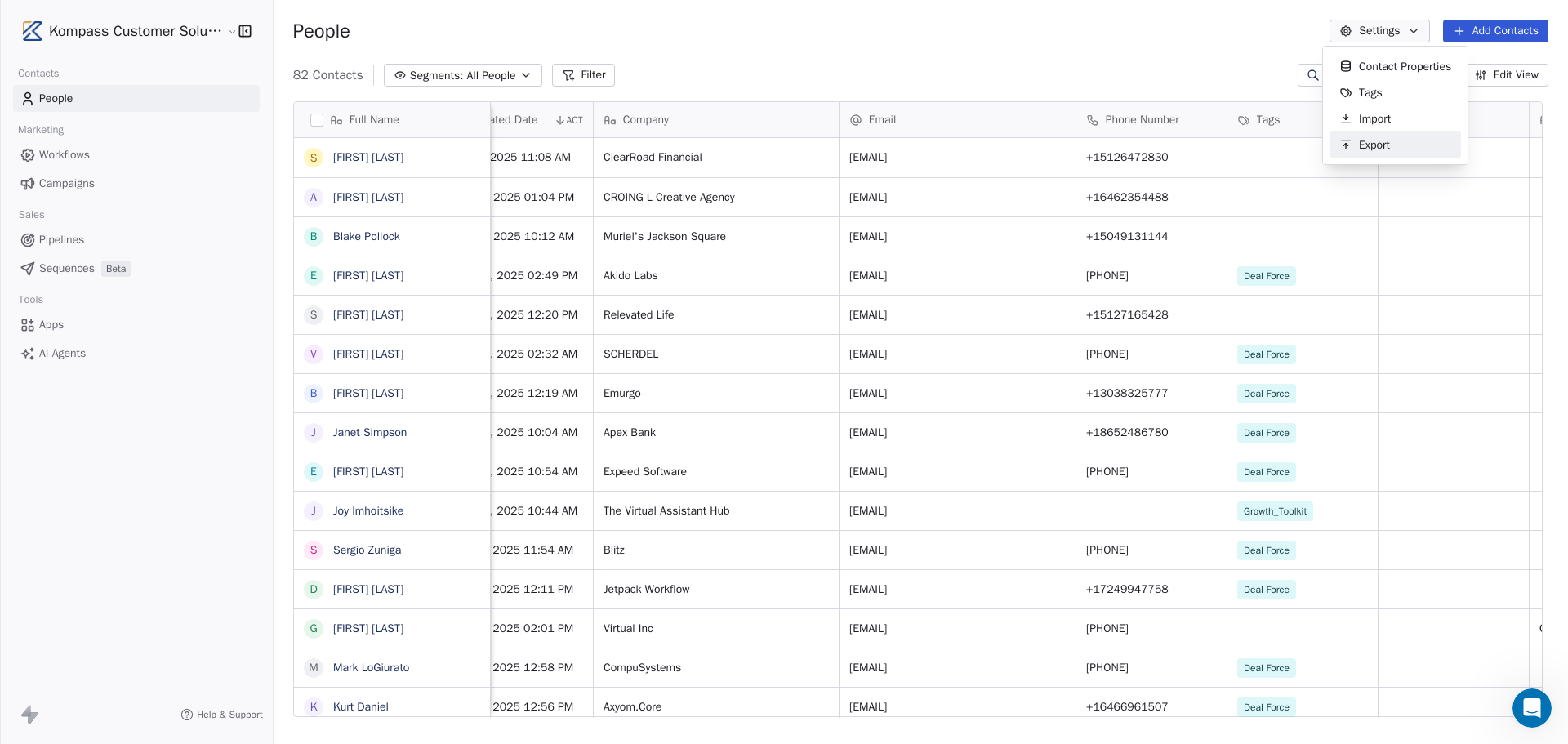 click on "Export" at bounding box center (1374, 145) 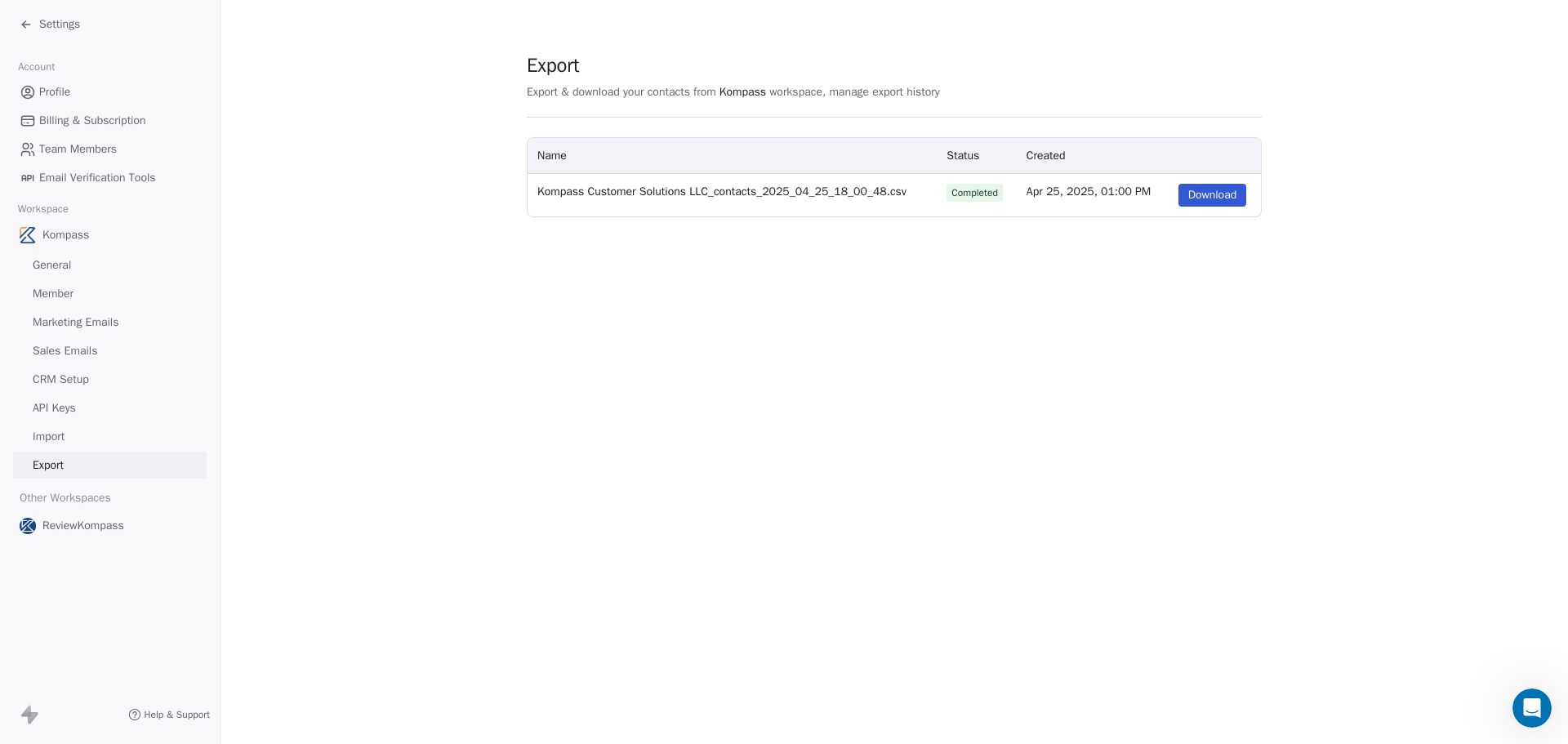 click on "Export" at bounding box center (48, 465) 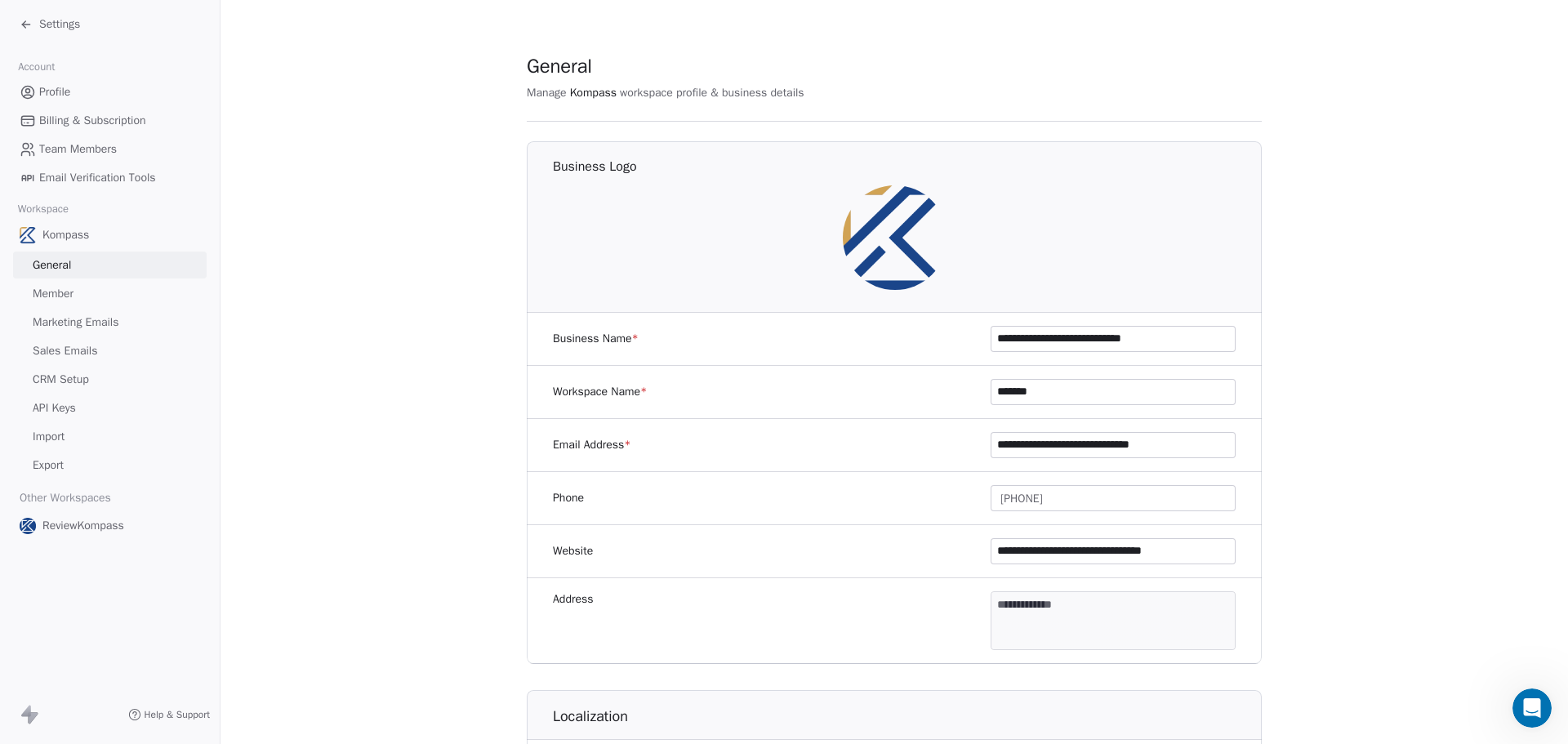 click on "Sales Emails" at bounding box center [65, 350] 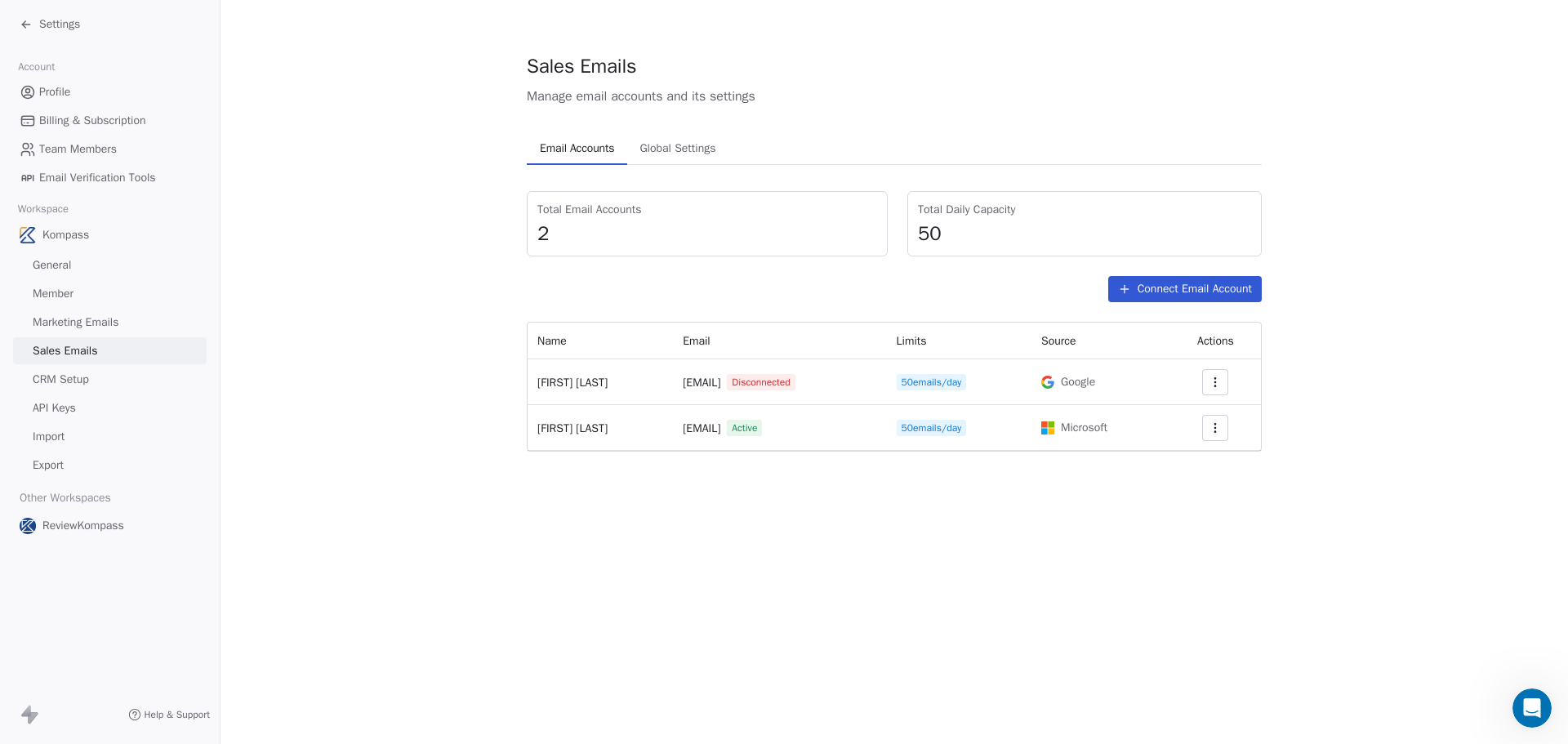 click 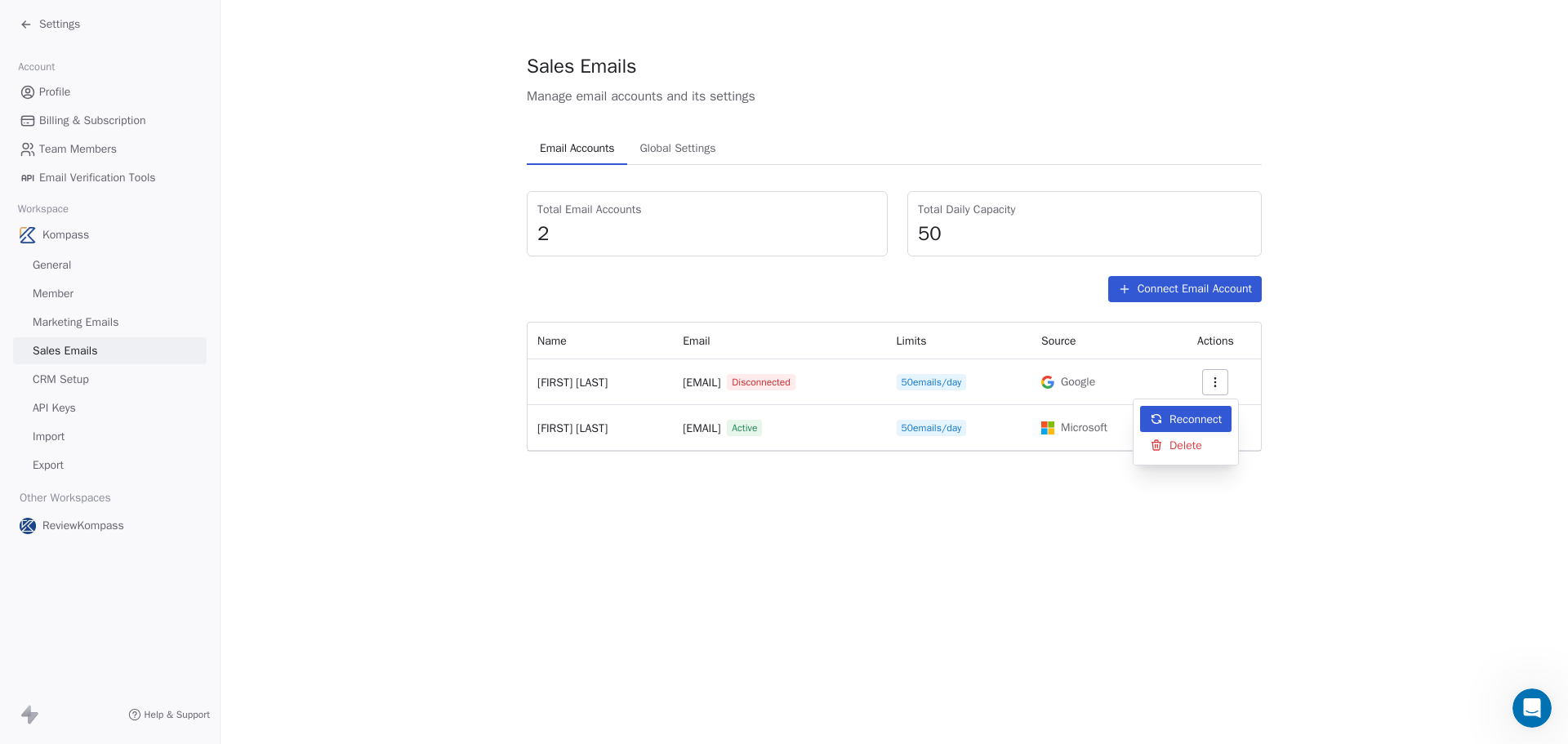 click on "Reconnect" at bounding box center (1196, 419) 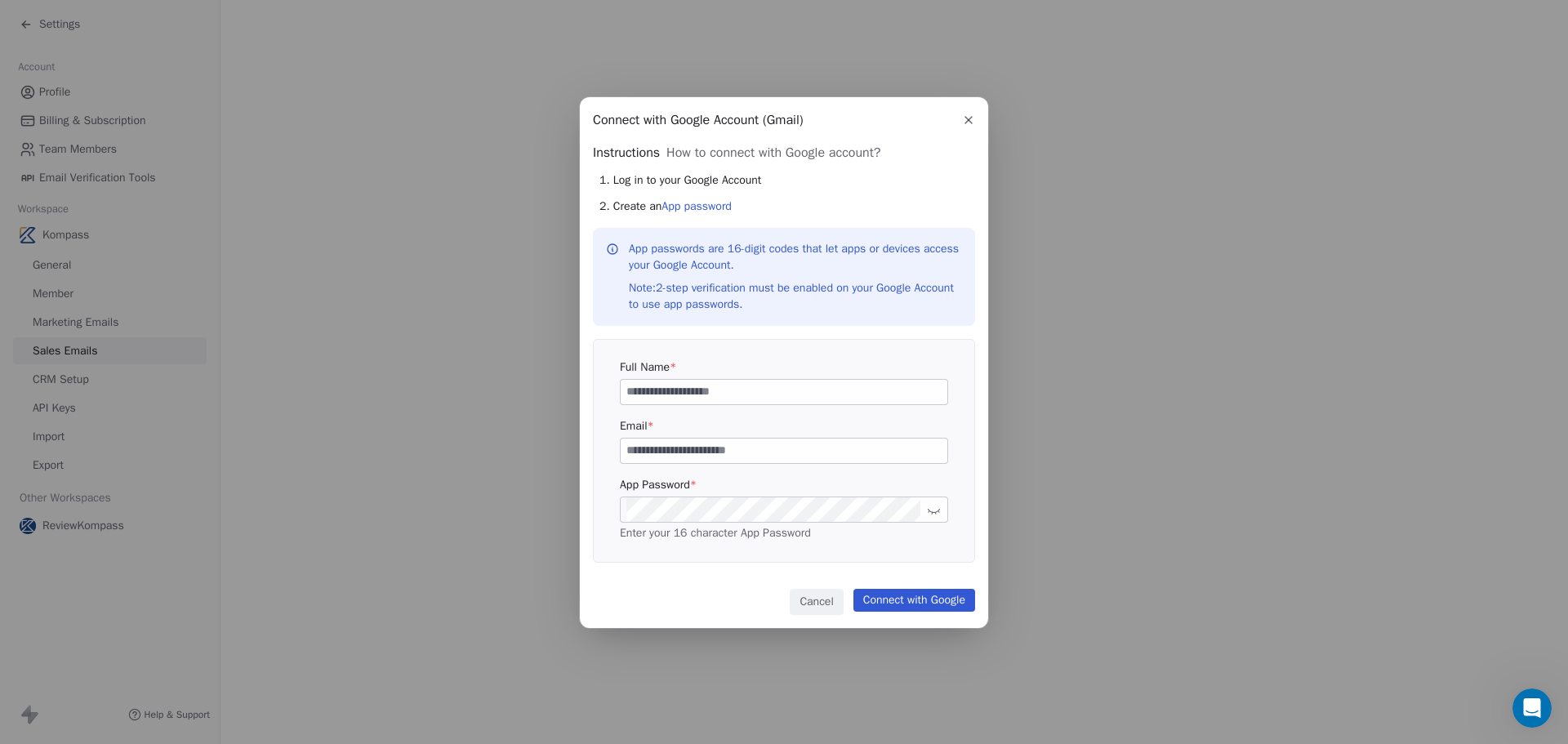 click at bounding box center (784, 392) 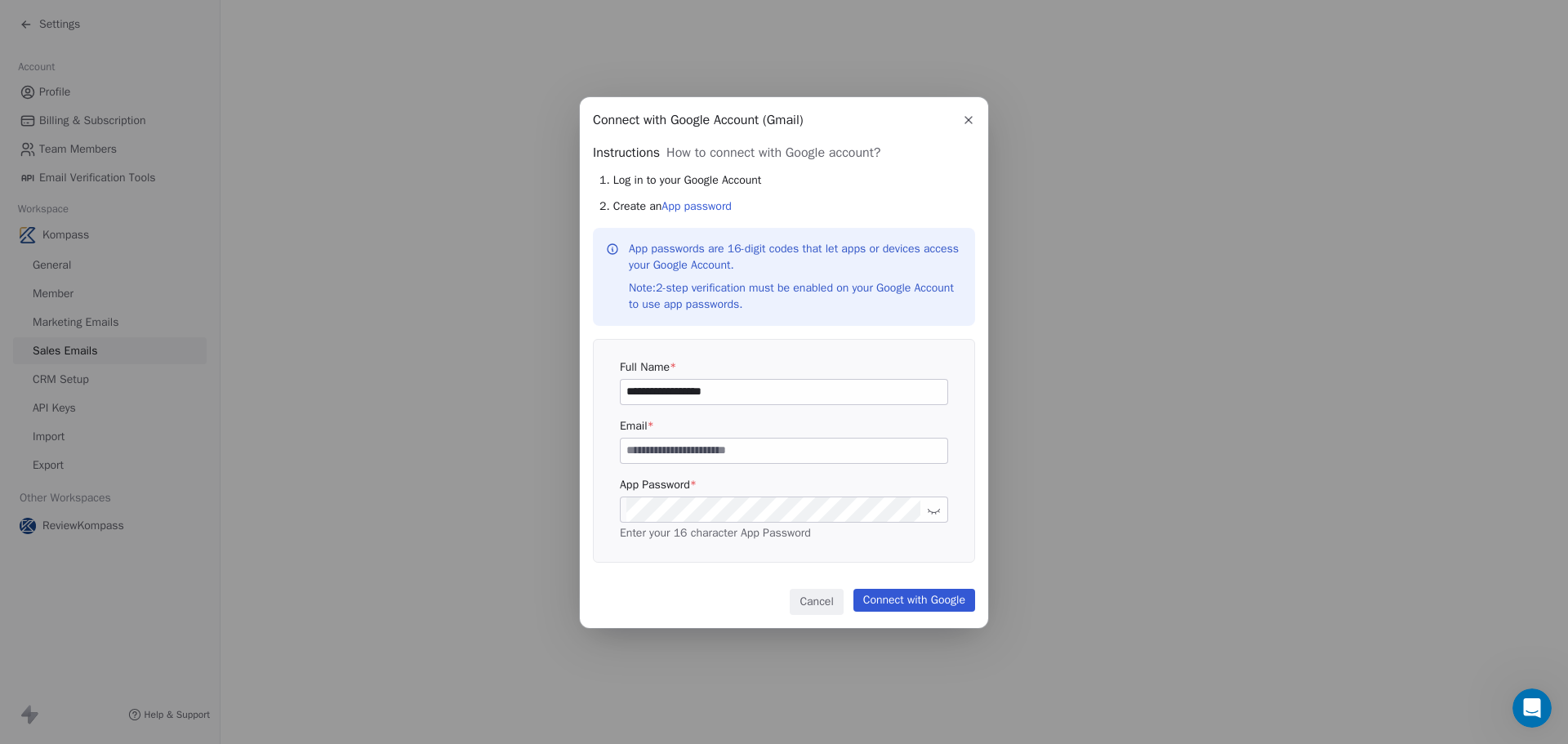 type on "**********" 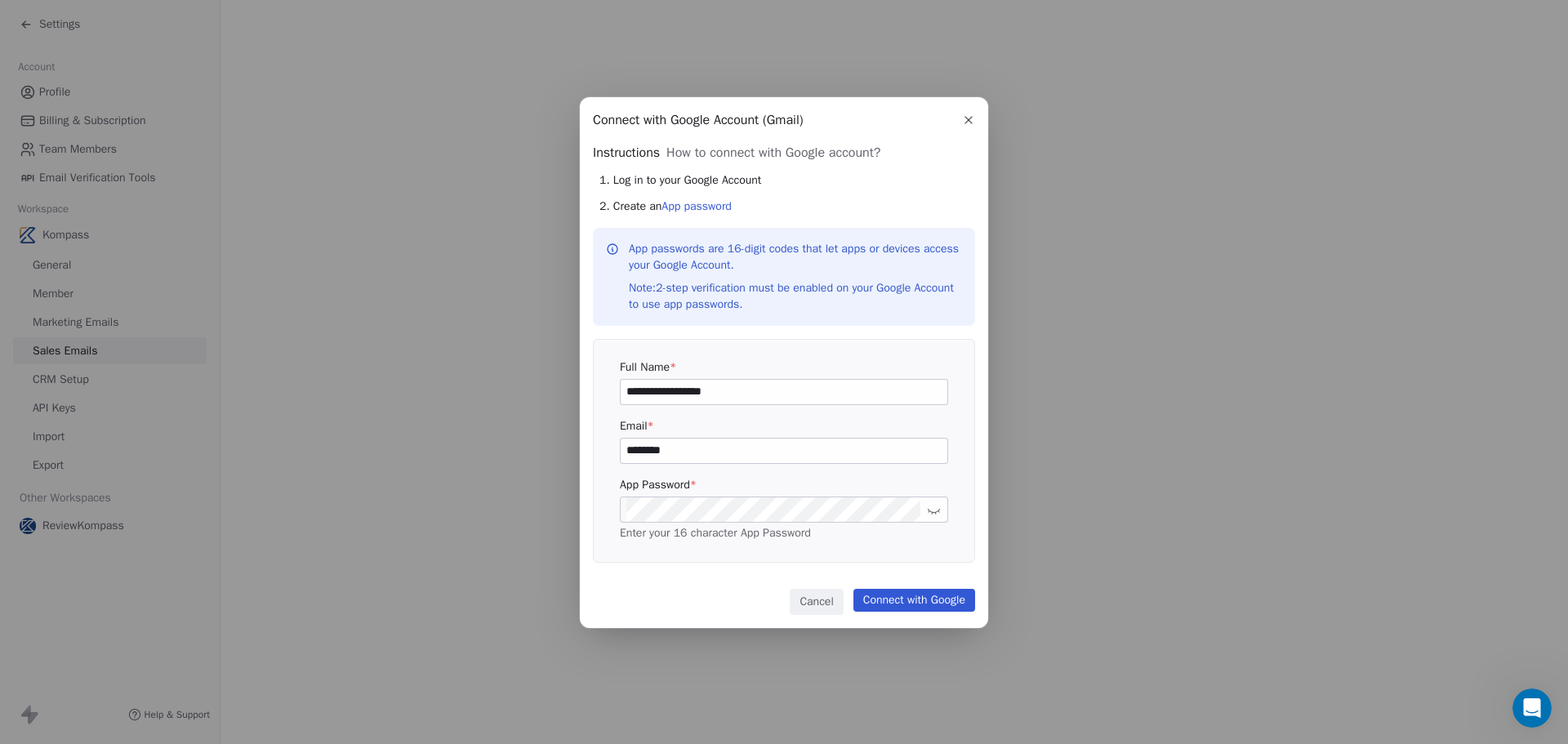 type on "**********" 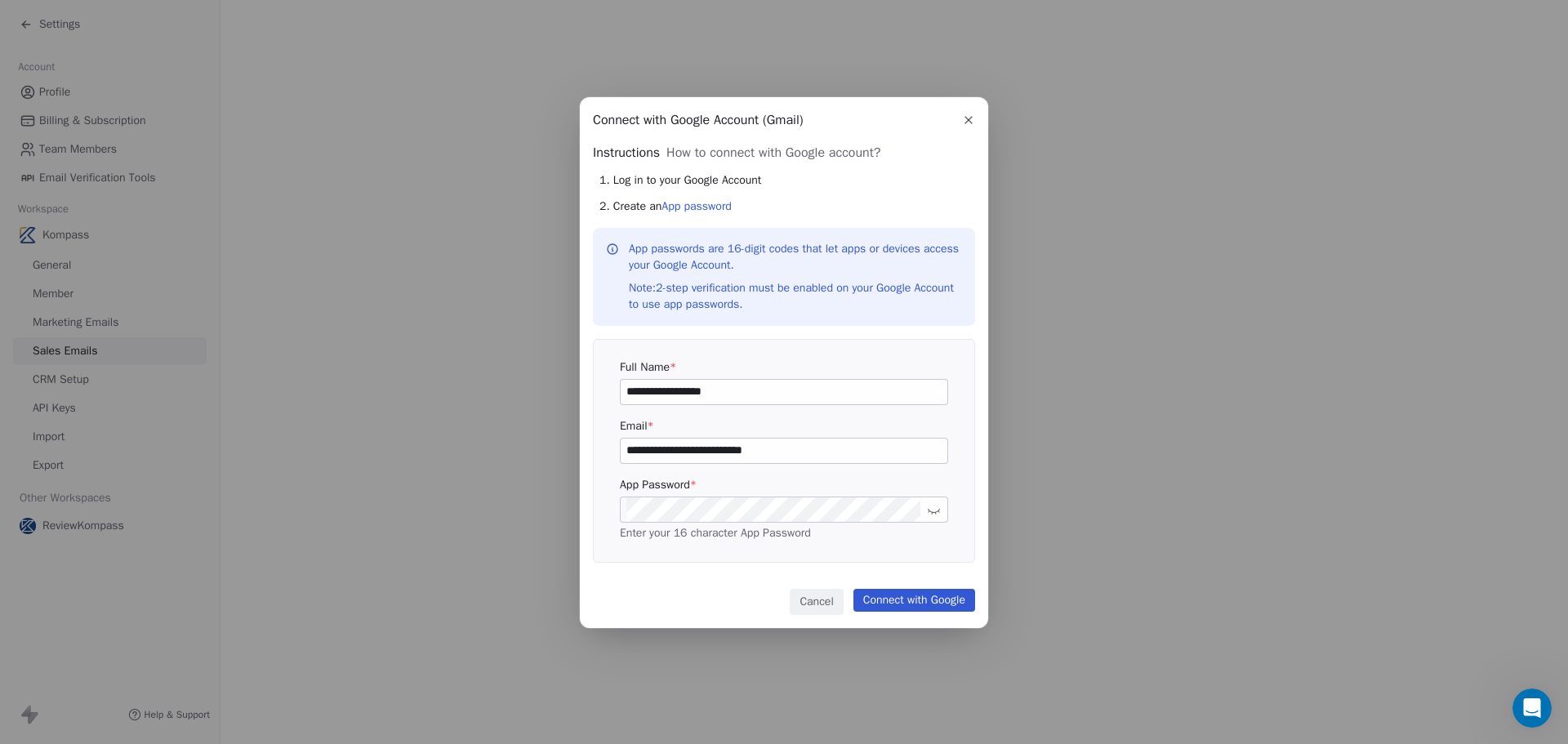 click at bounding box center [933, 510] 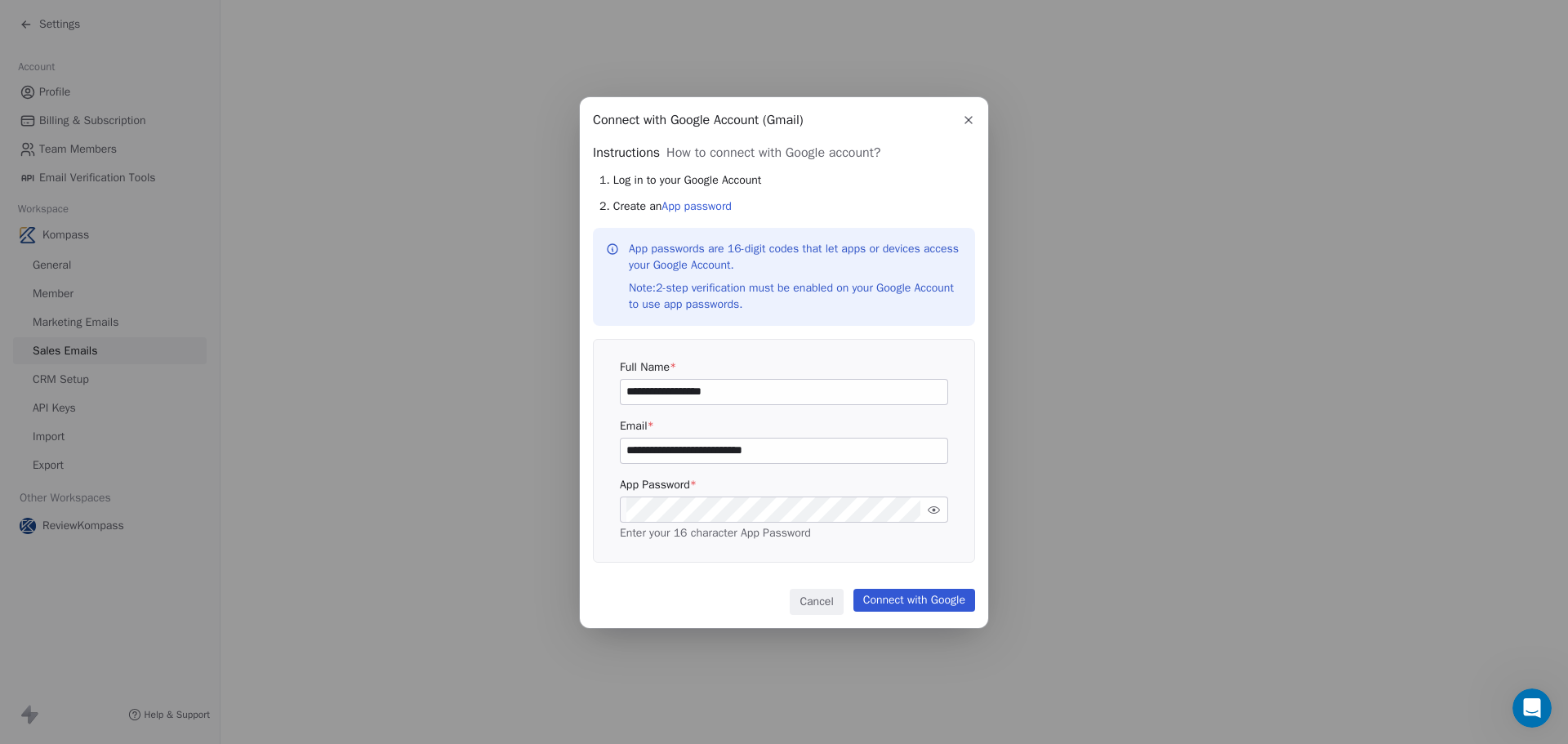 click 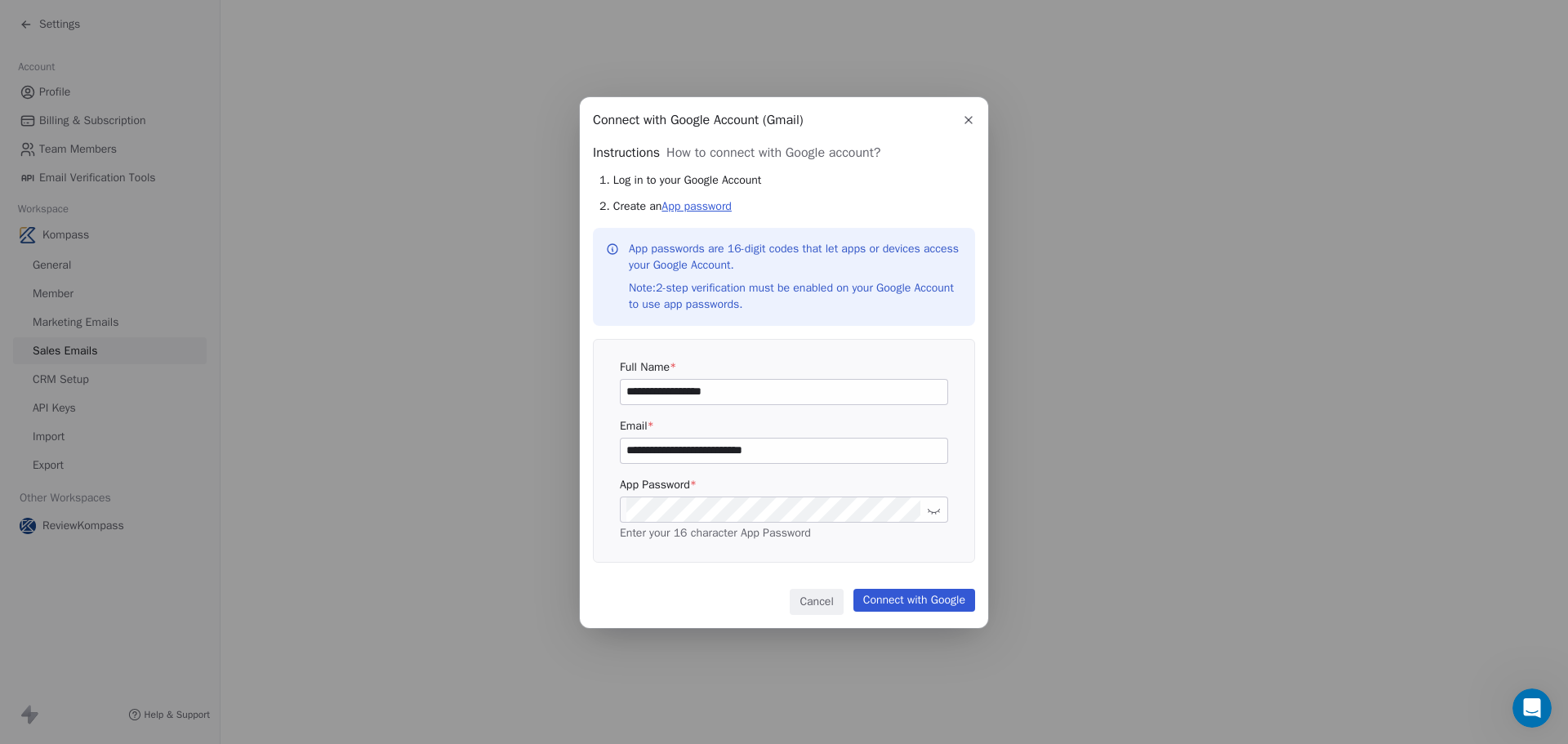 click on "App password" at bounding box center (697, 206) 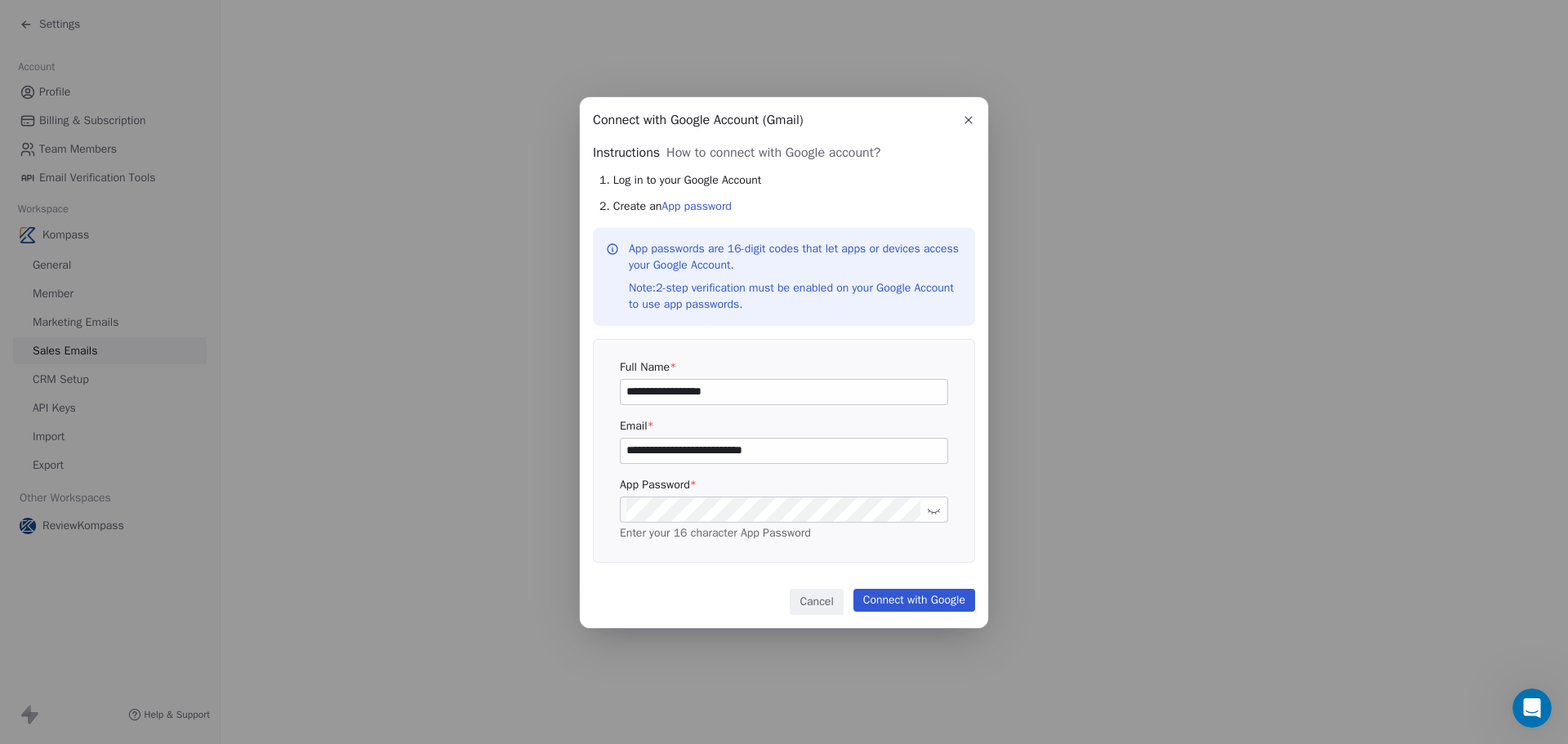 click 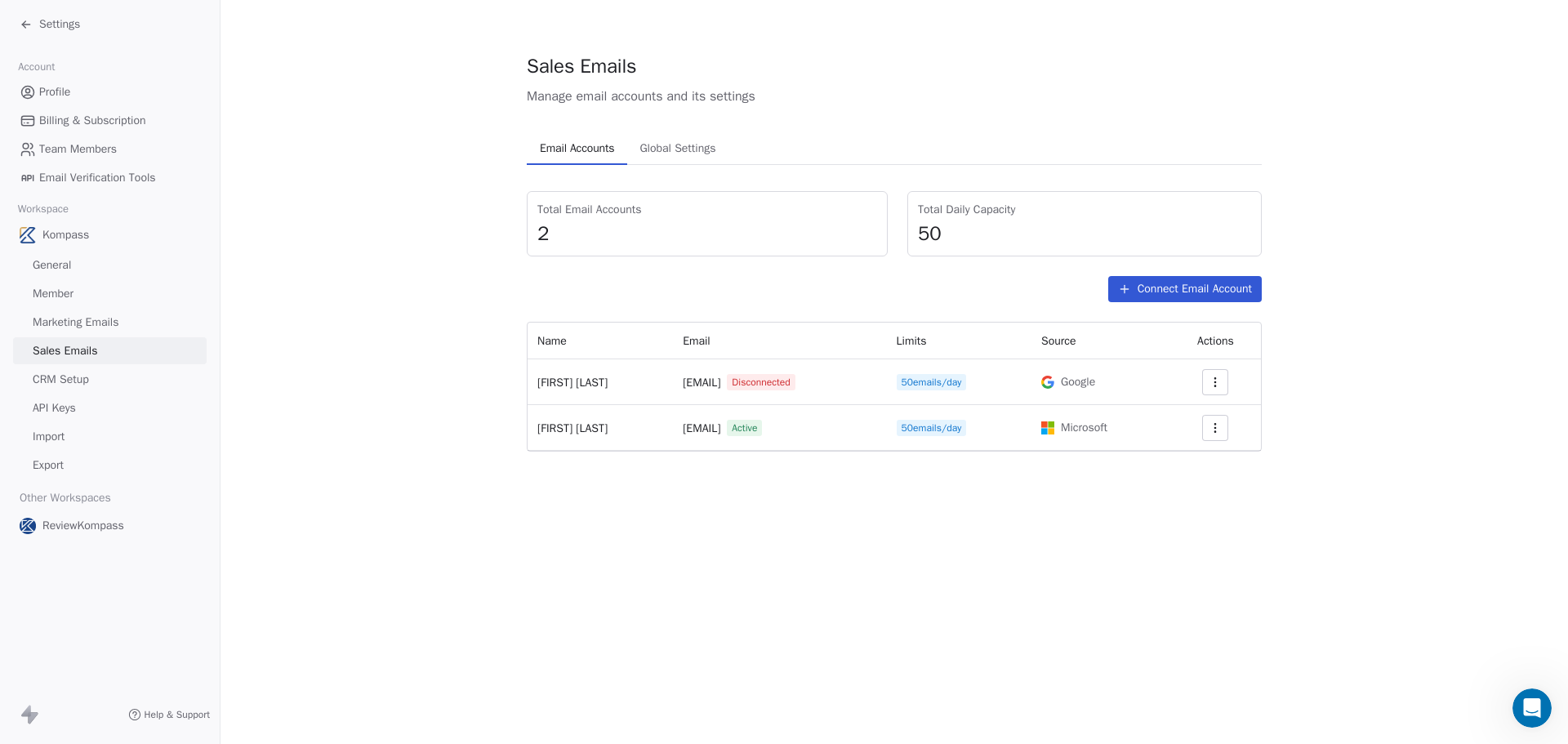 click on "Marketing Emails" at bounding box center [75, 322] 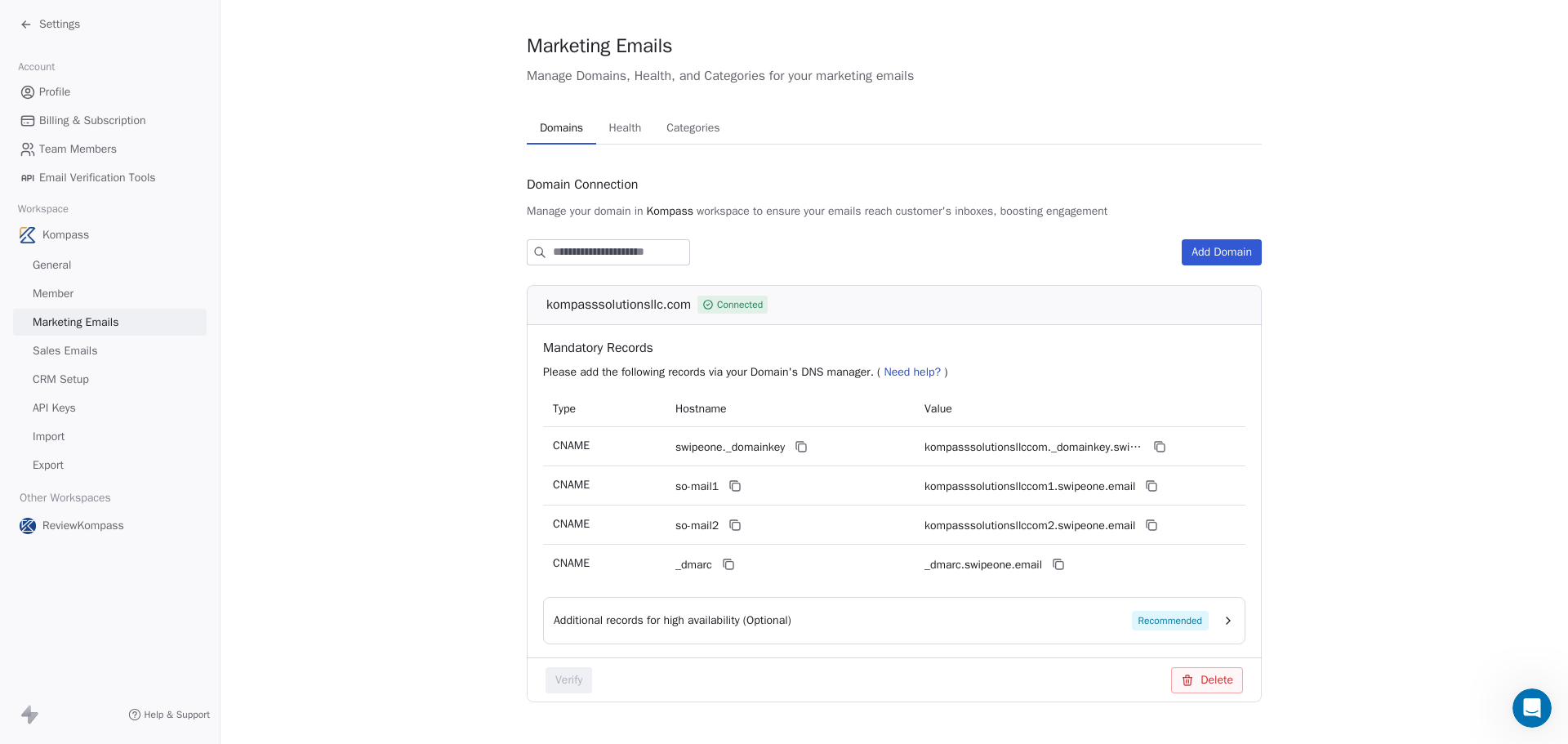 scroll, scrollTop: 0, scrollLeft: 0, axis: both 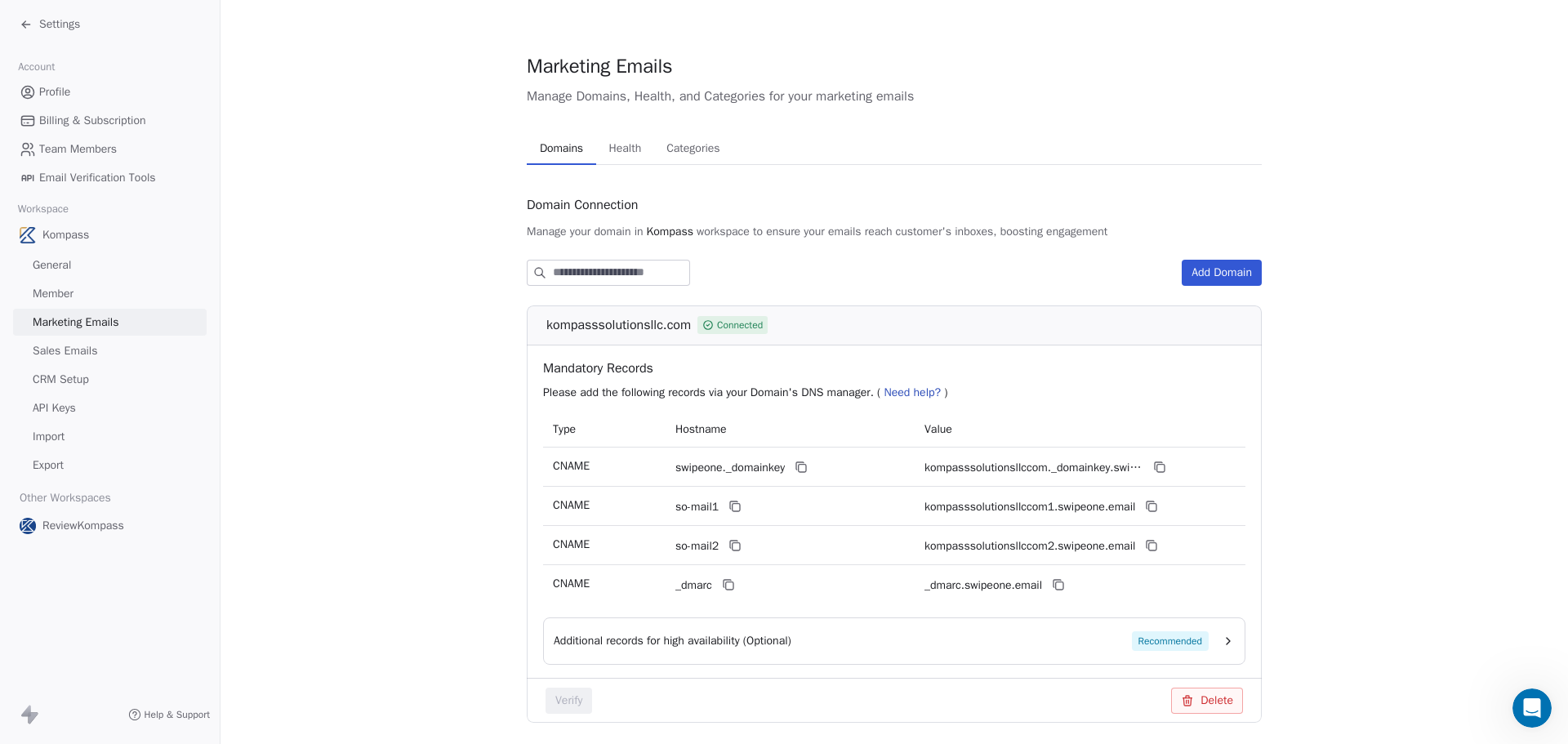 click on "Health" at bounding box center [626, 149] 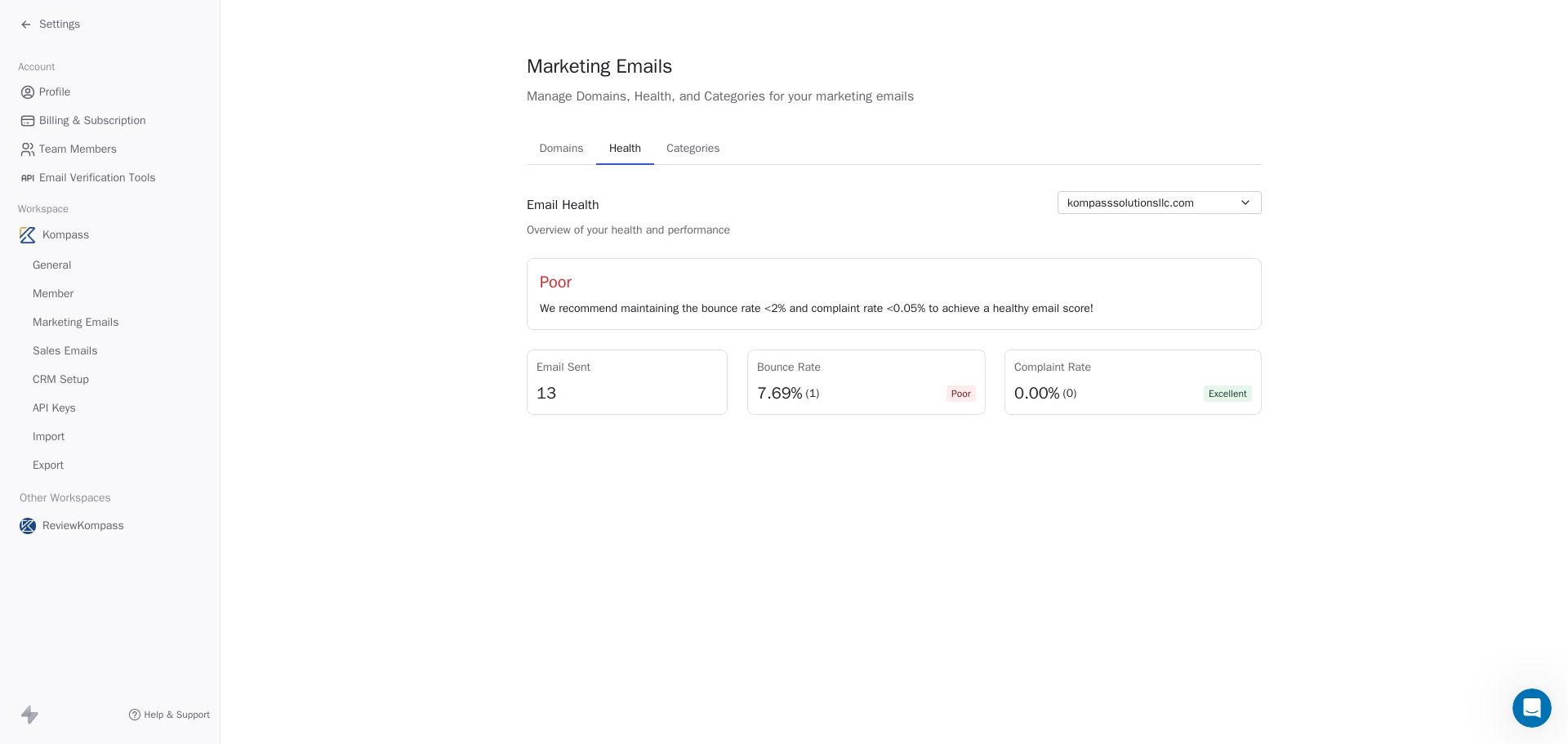click on "7.69%" at bounding box center (779, 394) 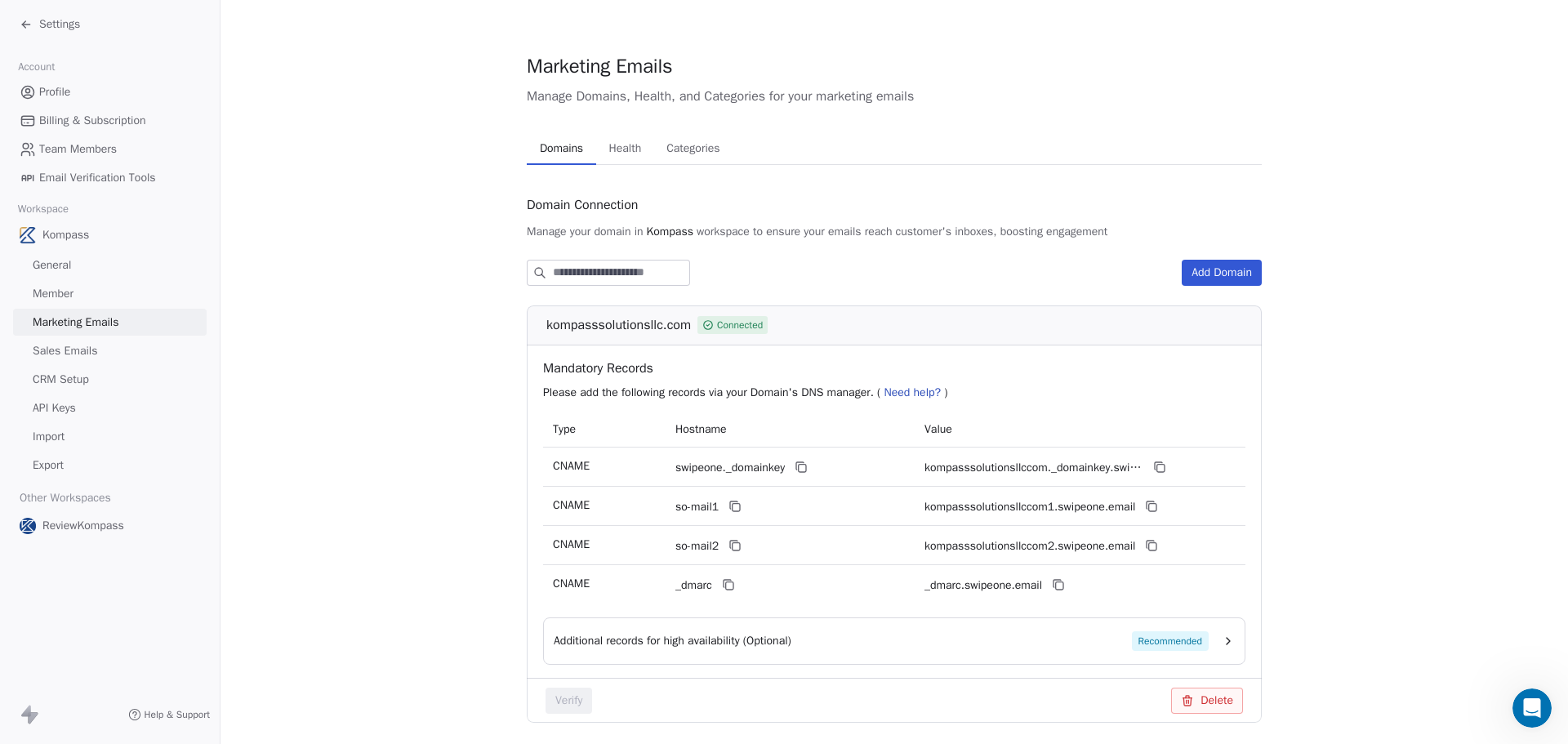 click 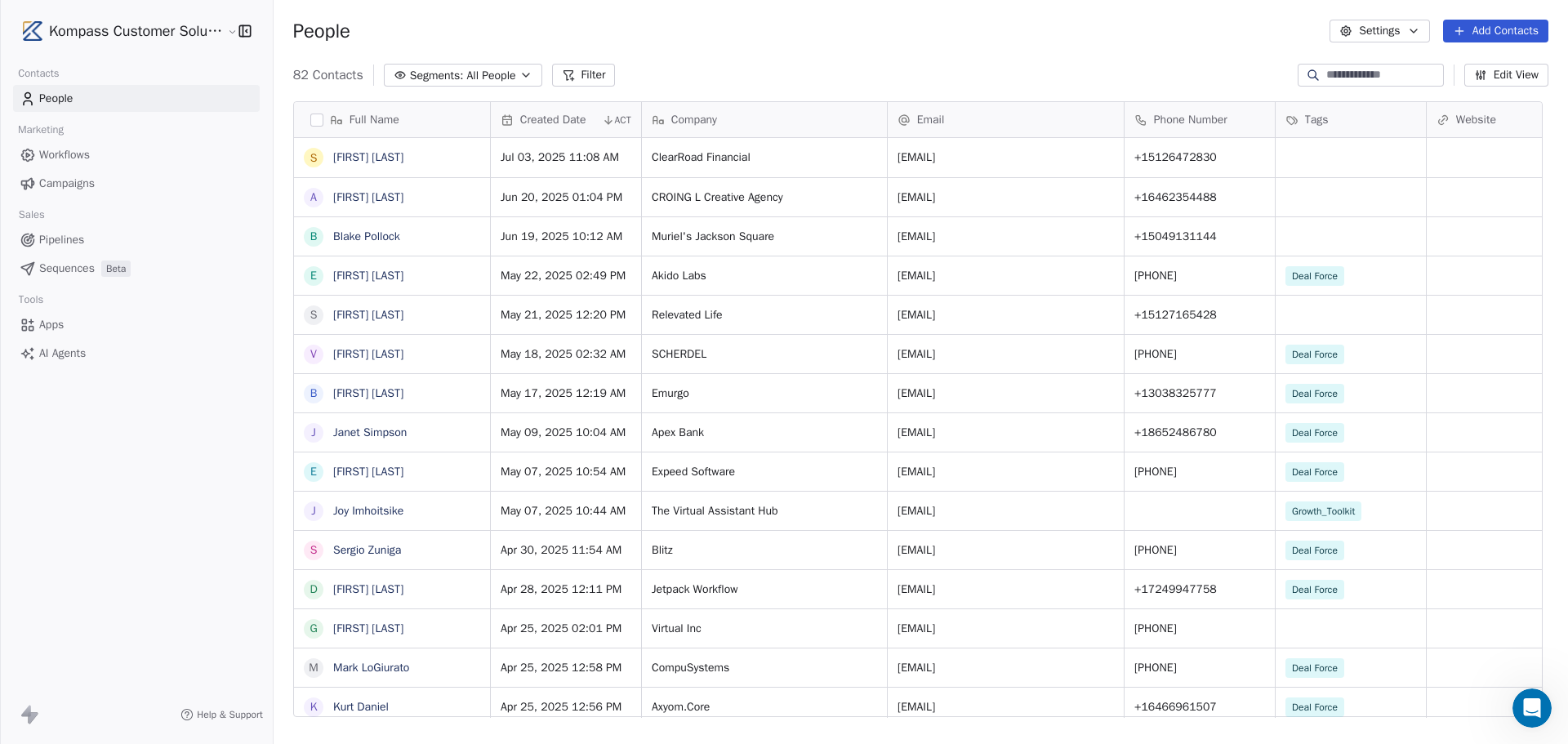 scroll, scrollTop: 13, scrollLeft: 13, axis: both 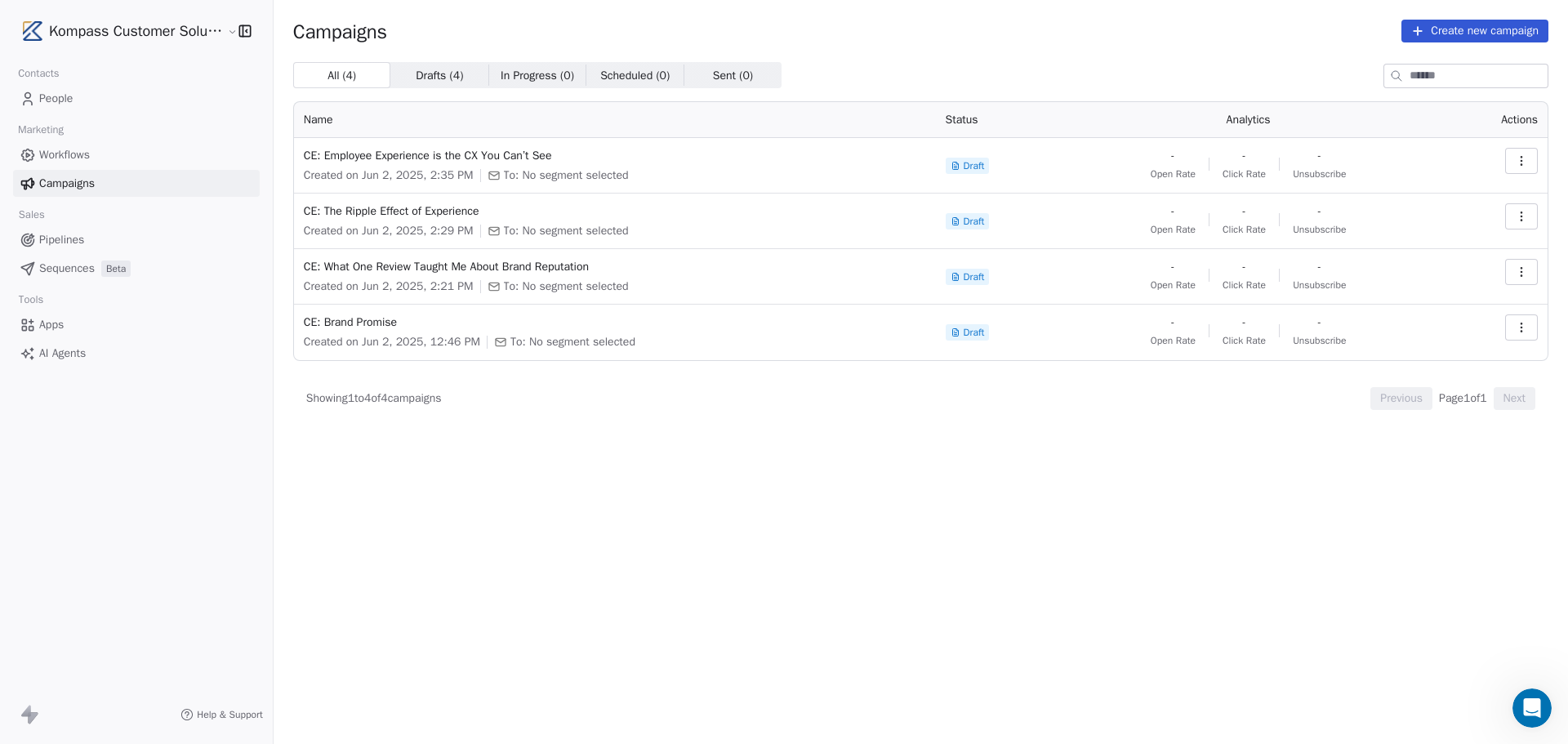 click on "Drafts ( 4 ) Drafts ( 4 )" at bounding box center (439, 75) 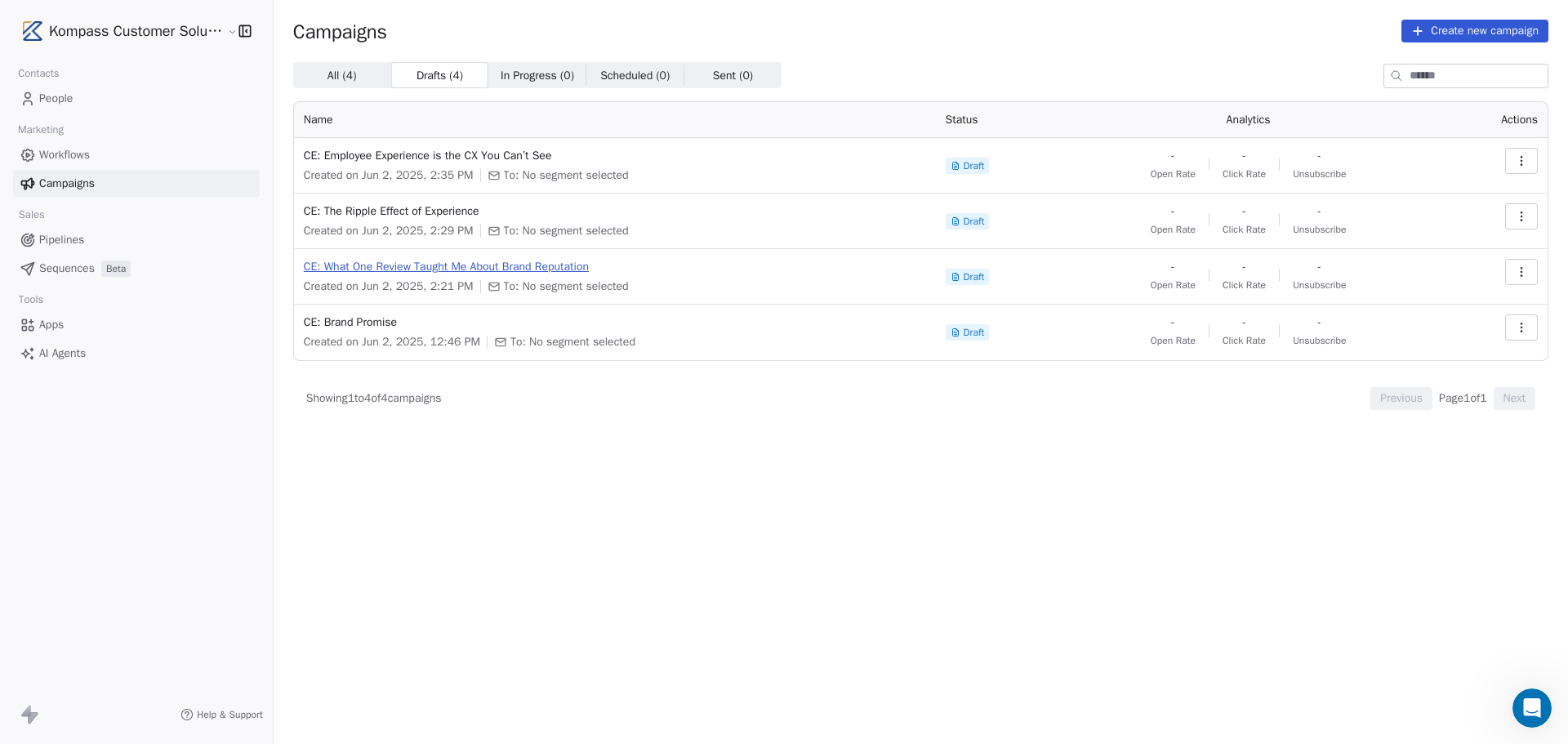 click on "CE: What One Review Taught Me About Brand Reputation" at bounding box center (615, 267) 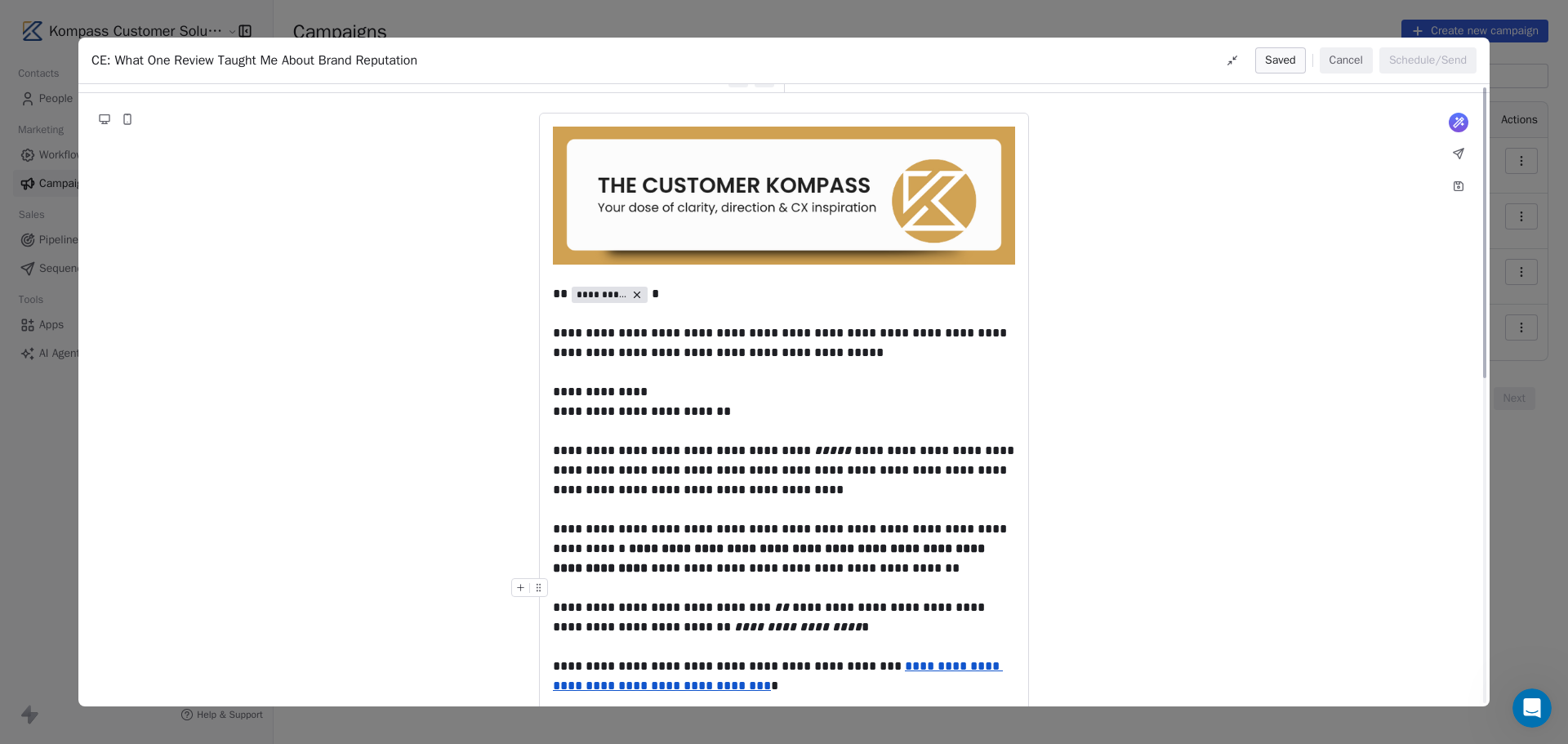 scroll, scrollTop: 0, scrollLeft: 0, axis: both 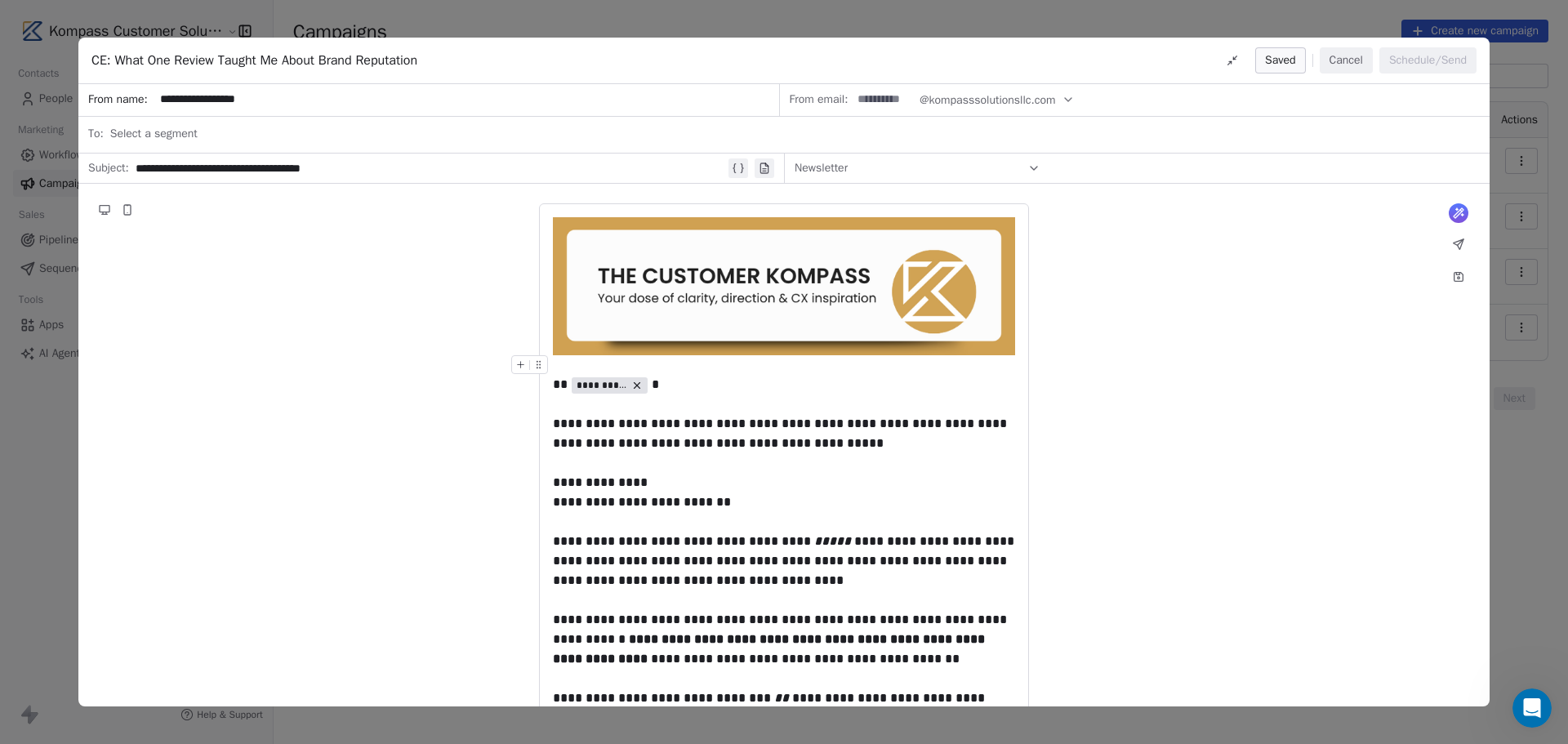 click on "Cancel" at bounding box center (1346, 60) 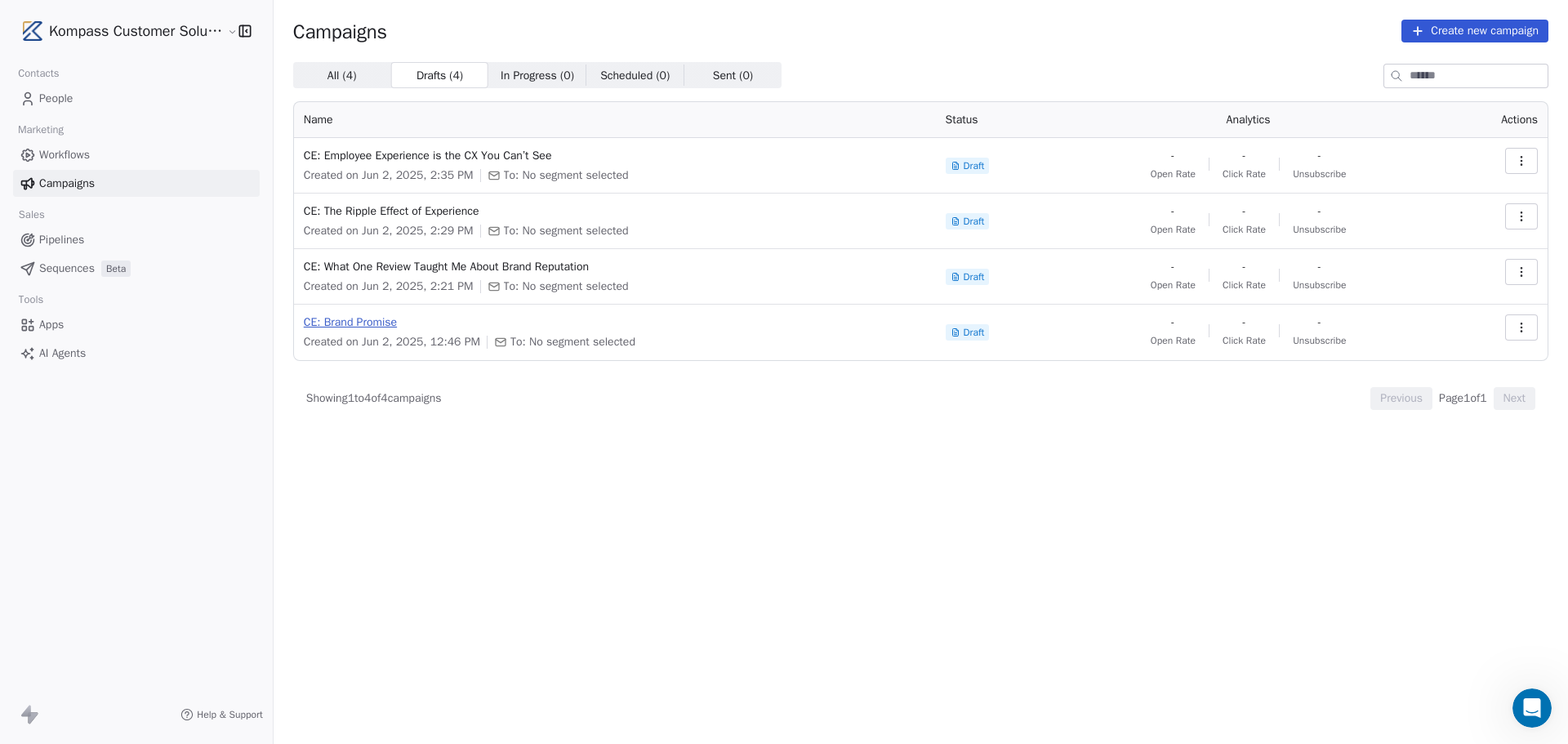 click on "CE: Brand Promise" at bounding box center [615, 323] 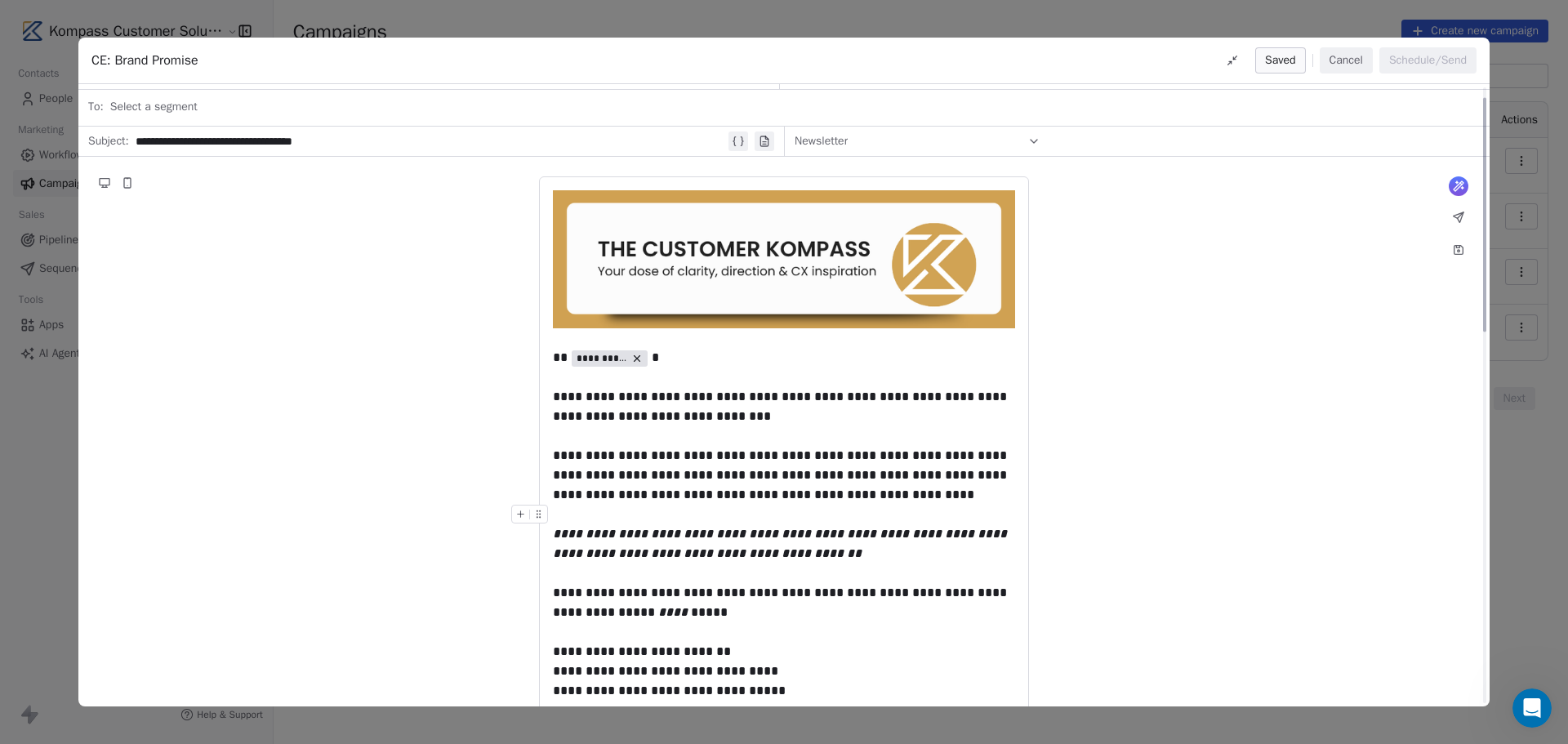 scroll, scrollTop: 0, scrollLeft: 0, axis: both 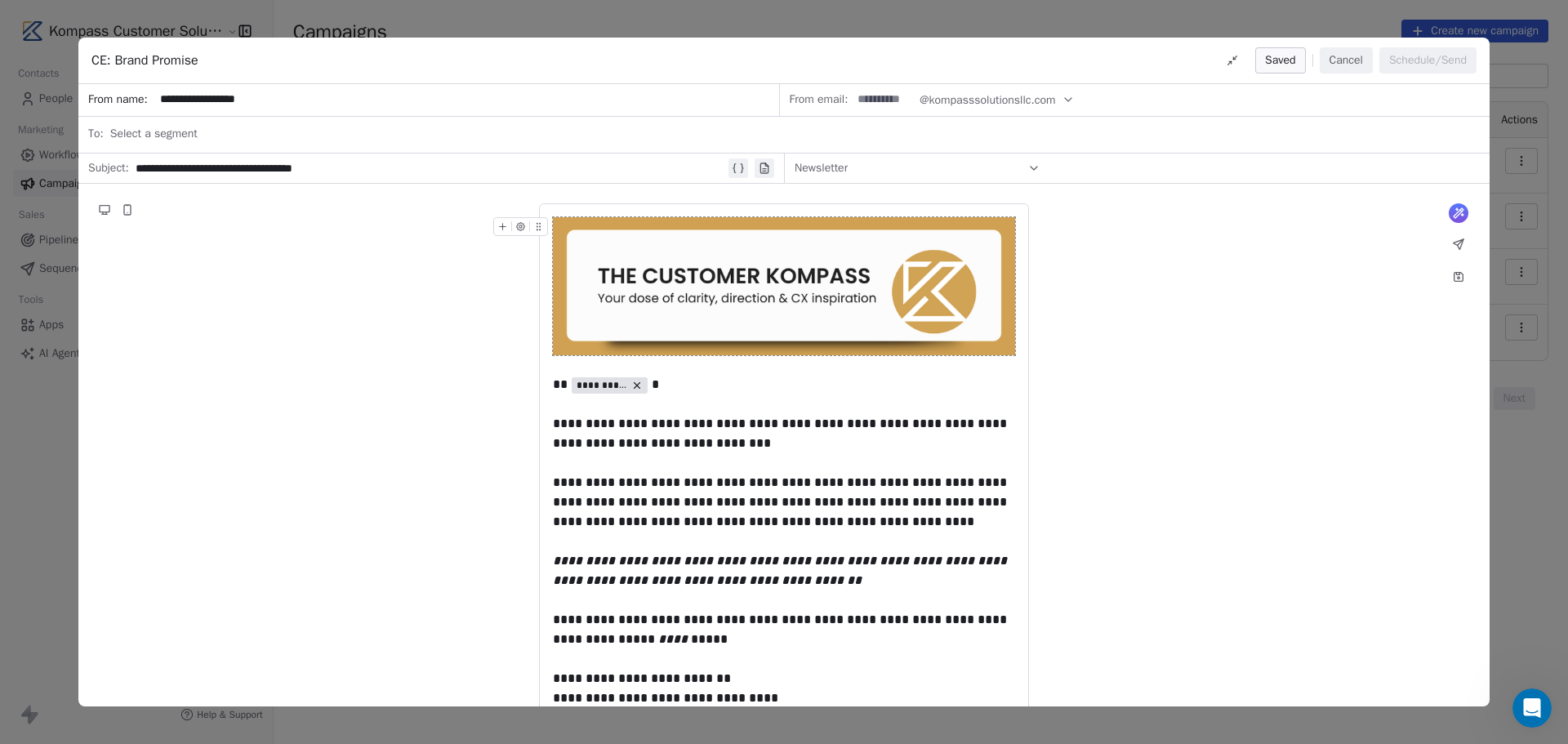 click on "Select a segment" at bounding box center [795, 134] 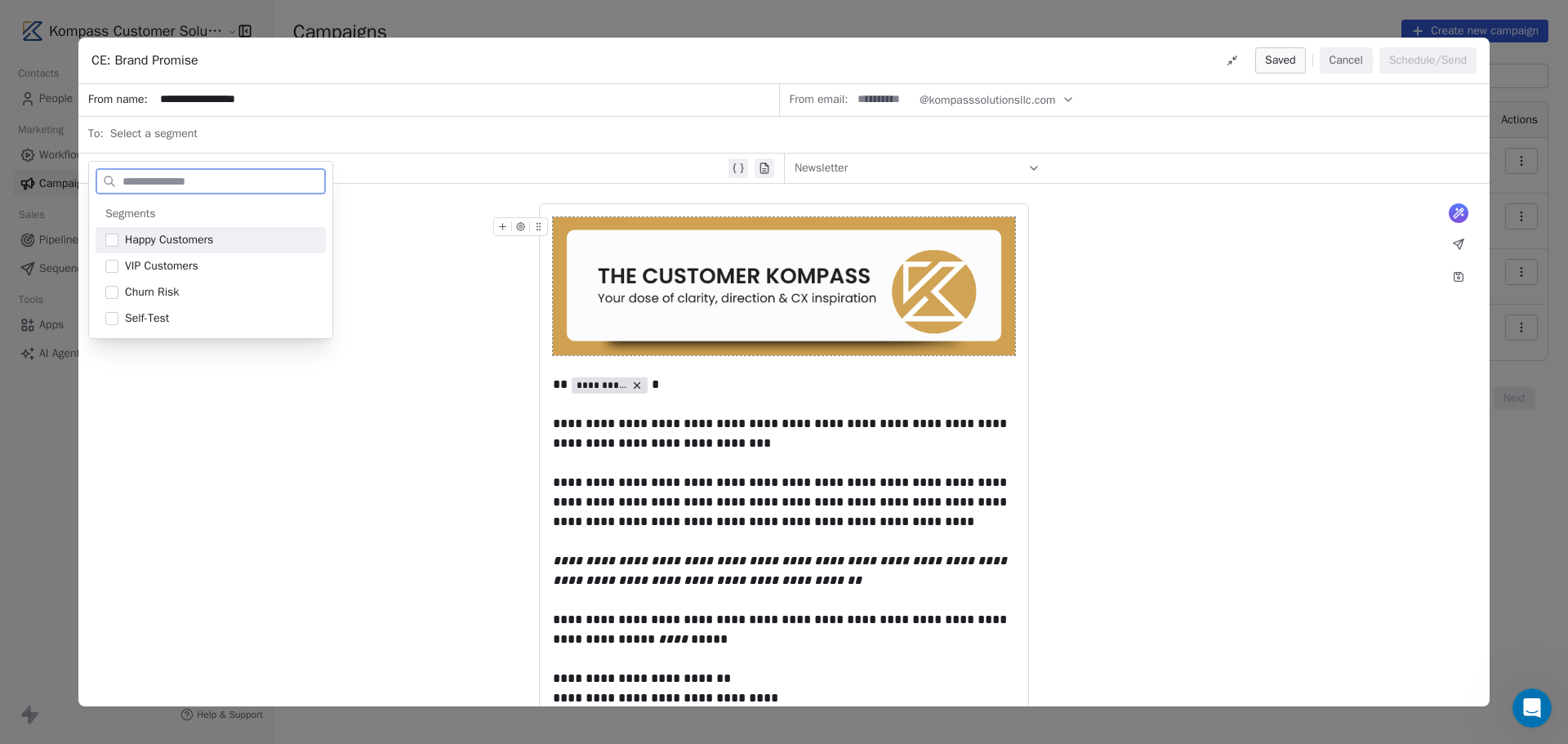 click on "Cancel" at bounding box center (1346, 60) 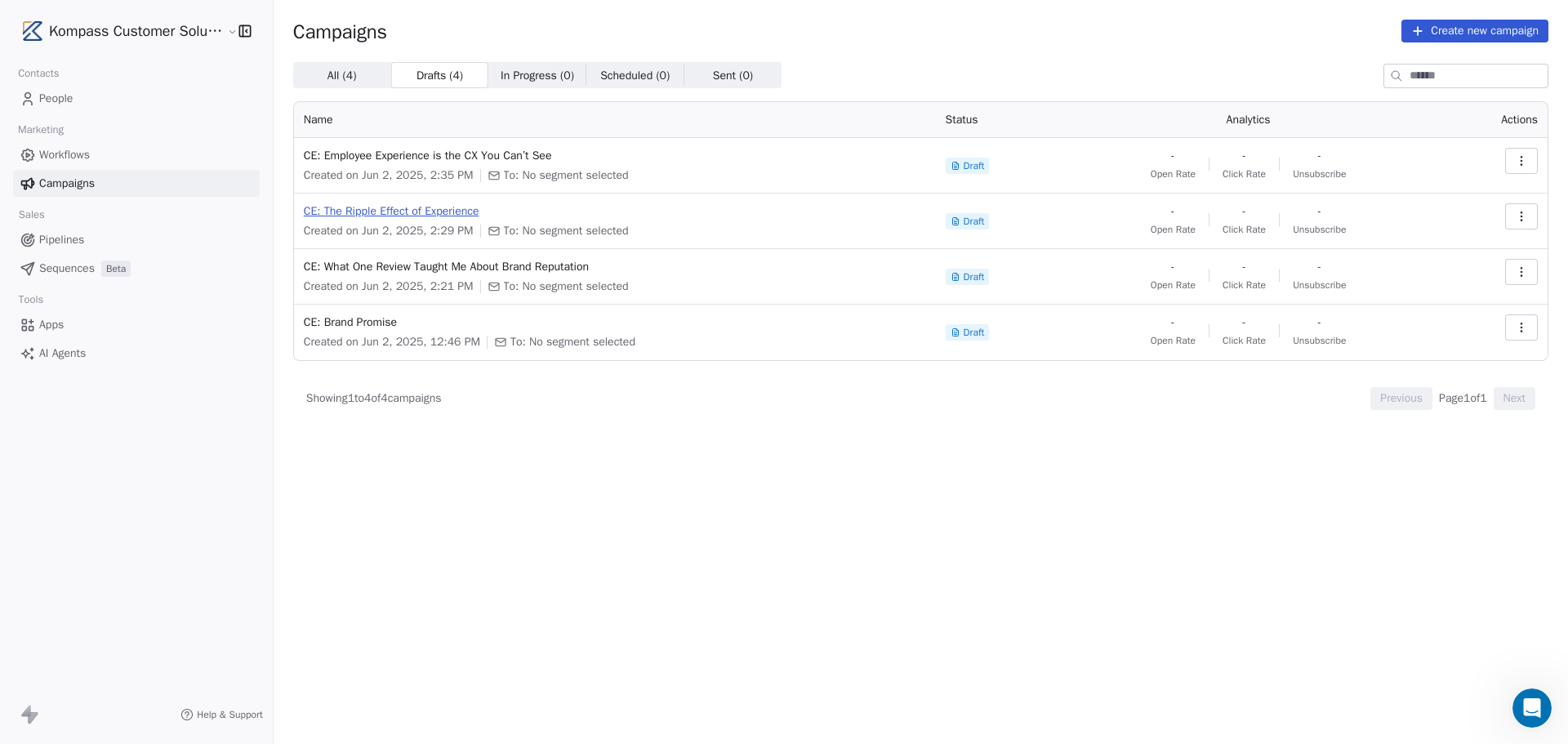 click on "CE: The Ripple Effect of Experience" at bounding box center (615, 212) 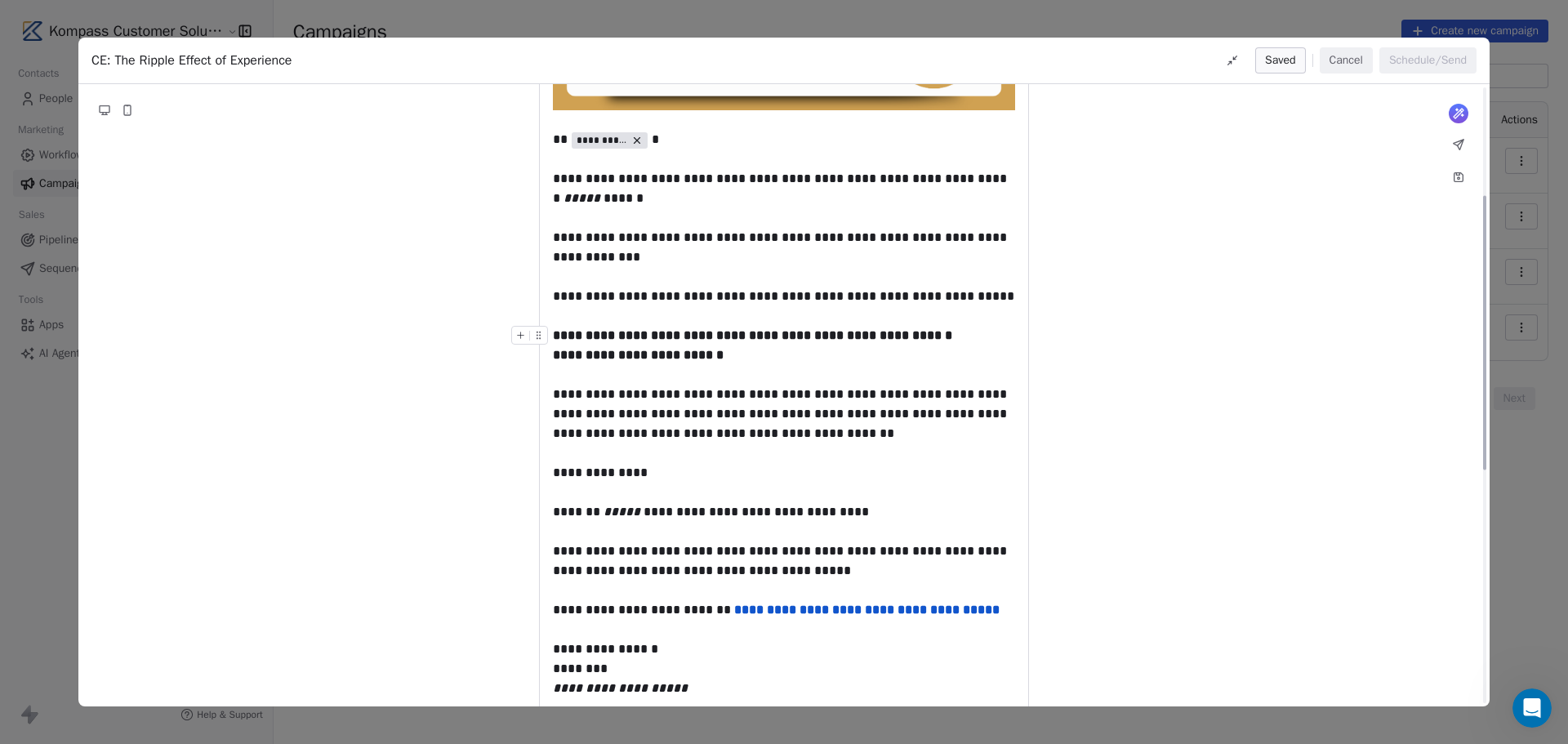 scroll, scrollTop: 327, scrollLeft: 0, axis: vertical 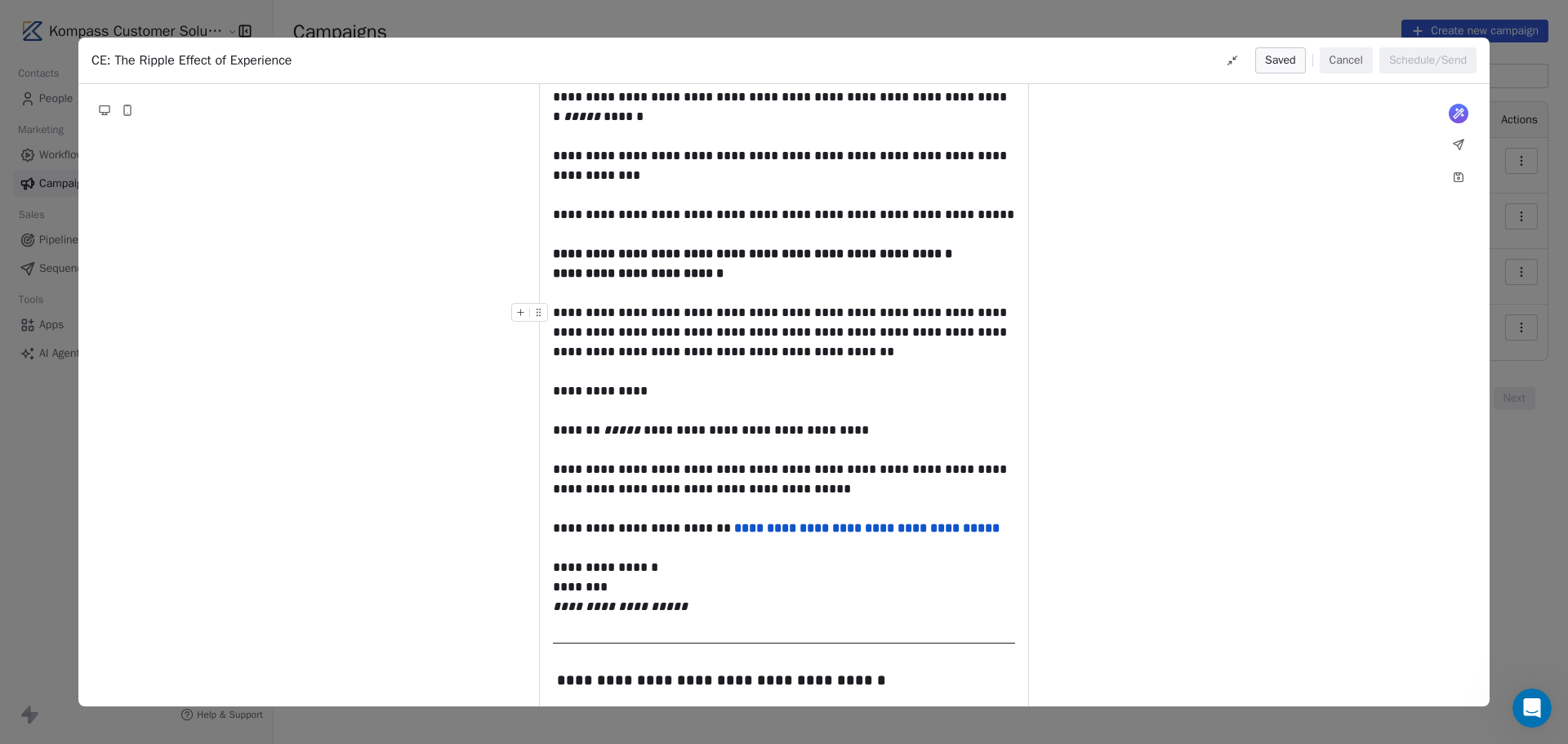 click on "**********" at bounding box center (784, 332) 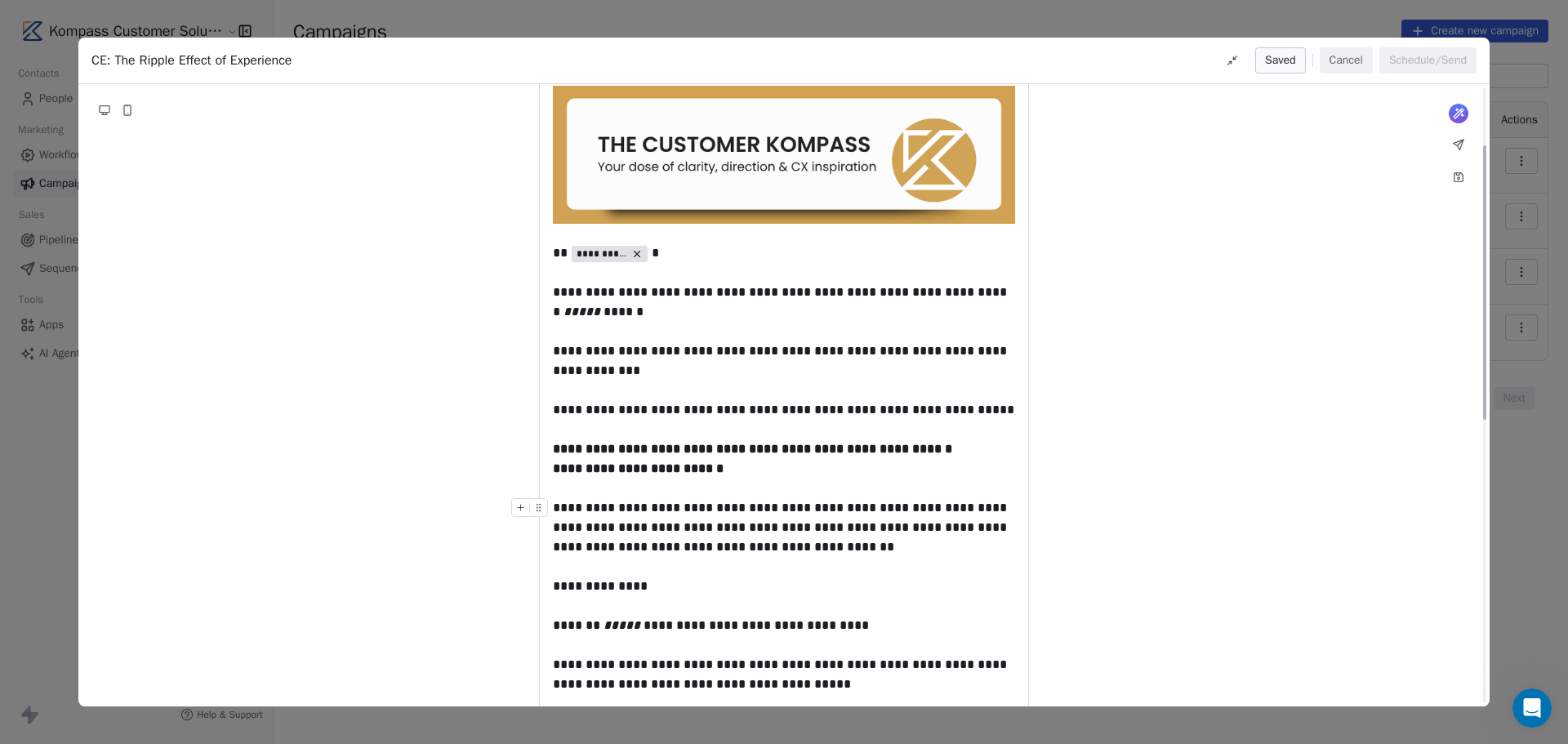 scroll, scrollTop: 0, scrollLeft: 0, axis: both 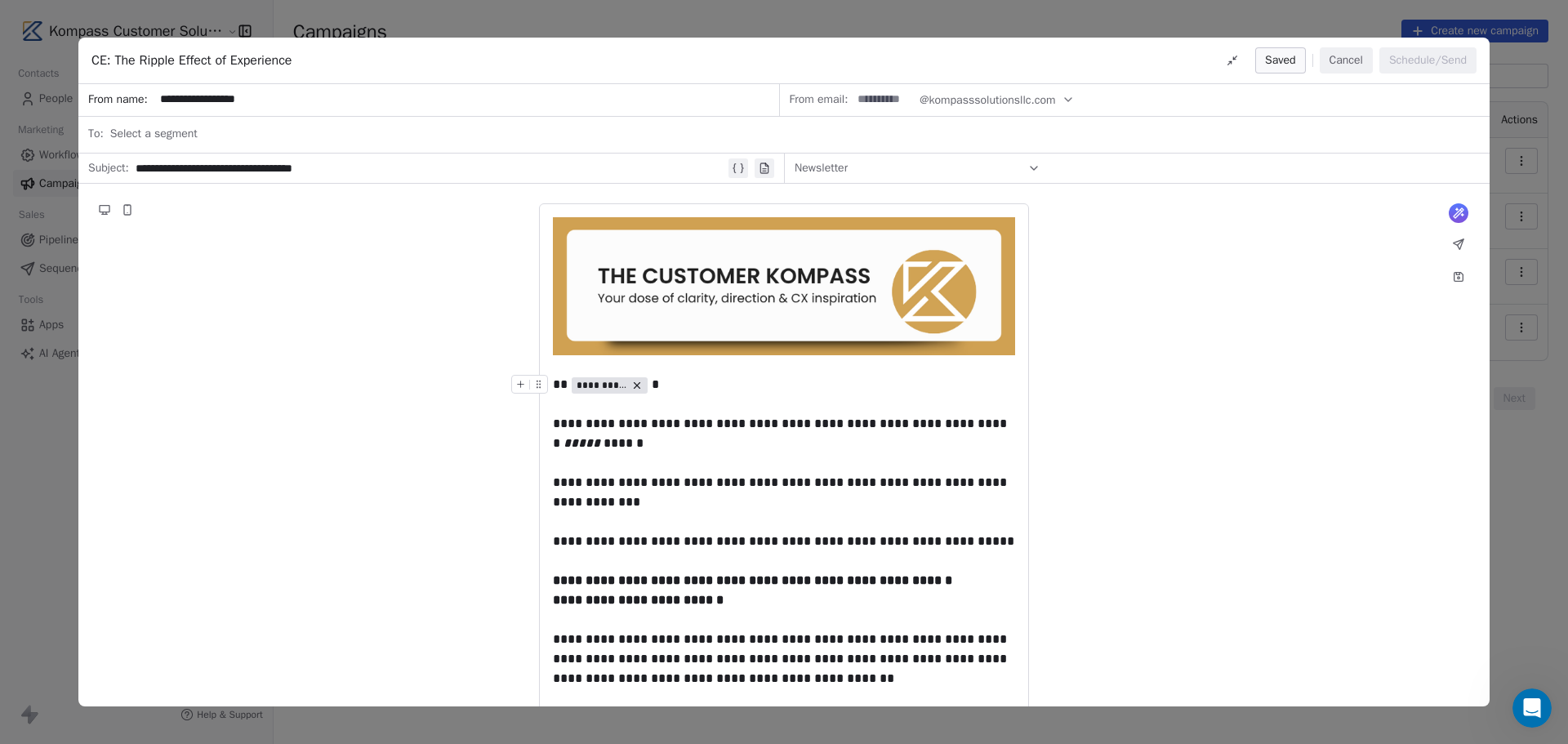click on "Cancel" at bounding box center [1346, 60] 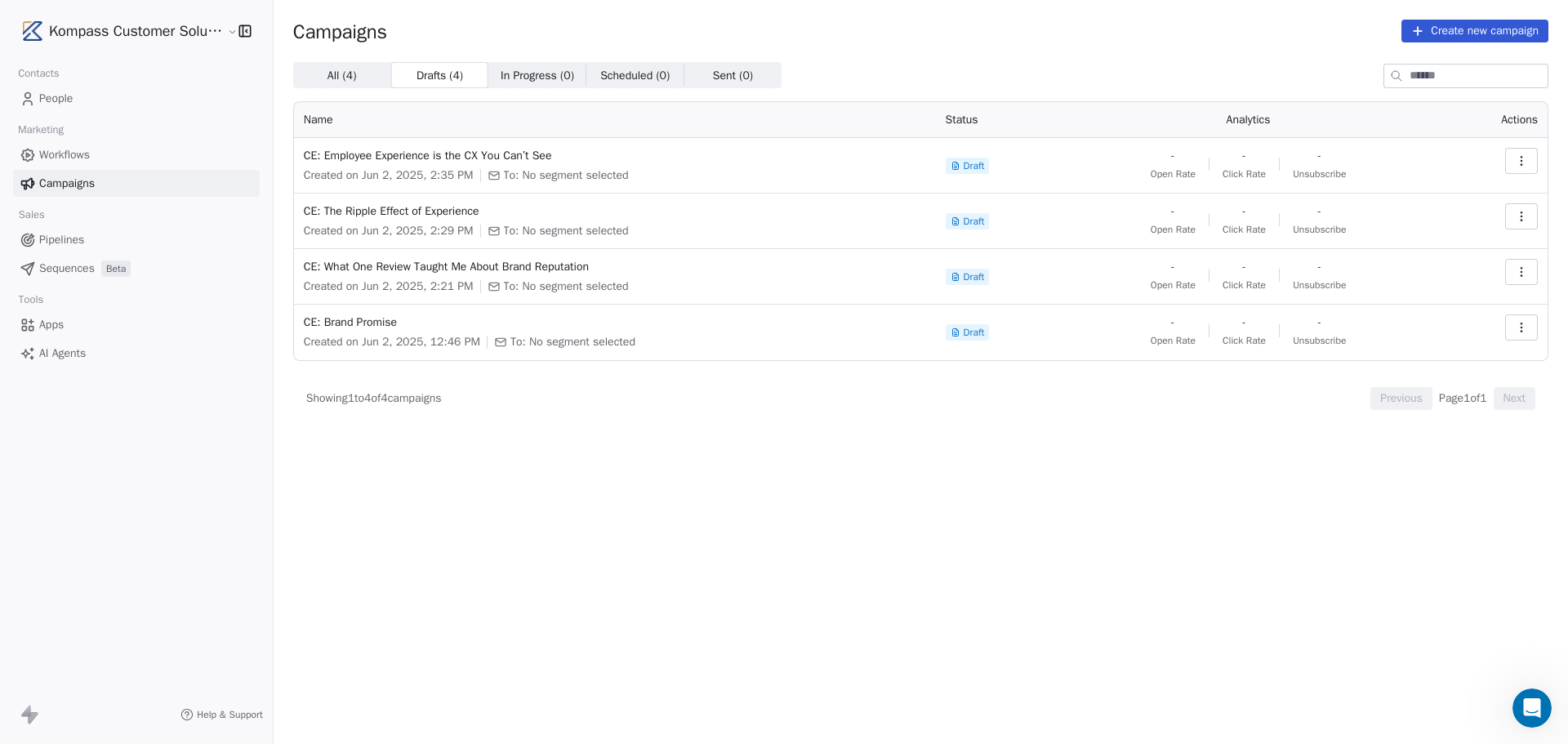 click on "All ( 4 ) All ( 4 ) Drafts ( 4 ) Drafts ( 4 ) In Progress ( 0 ) In Progress ( 0 ) Scheduled ( 0 ) Scheduled ( 0 ) Sent ( 0 ) Sent ( 0 ) Name Status Analytics Actions CE: Employee Experience is the CX You Can’t See Created on Jun 2, 2025, 2:35 PM To: No segment selected Draft - Open Rate - Click Rate - Unsubscribe CE: The Ripple Effect of Experience Created on Jun 2, 2025, 2:29 PM To: No segment selected Draft - Open Rate - Click Rate - Unsubscribe CE: What One Review Taught Me About Brand Reputation Created on Jun 2, 2025, 2:21 PM To: No segment selected Draft - Open Rate - Click Rate - Unsubscribe CE: Brand Promise Created on Jun 2, 2025, 12:46 PM To: No segment selected Draft - Open Rate - Click Rate - Unsubscribe Showing  1  to  4  of  4  campaigns Previous Page  1  of  1 Next" at bounding box center (920, 331) 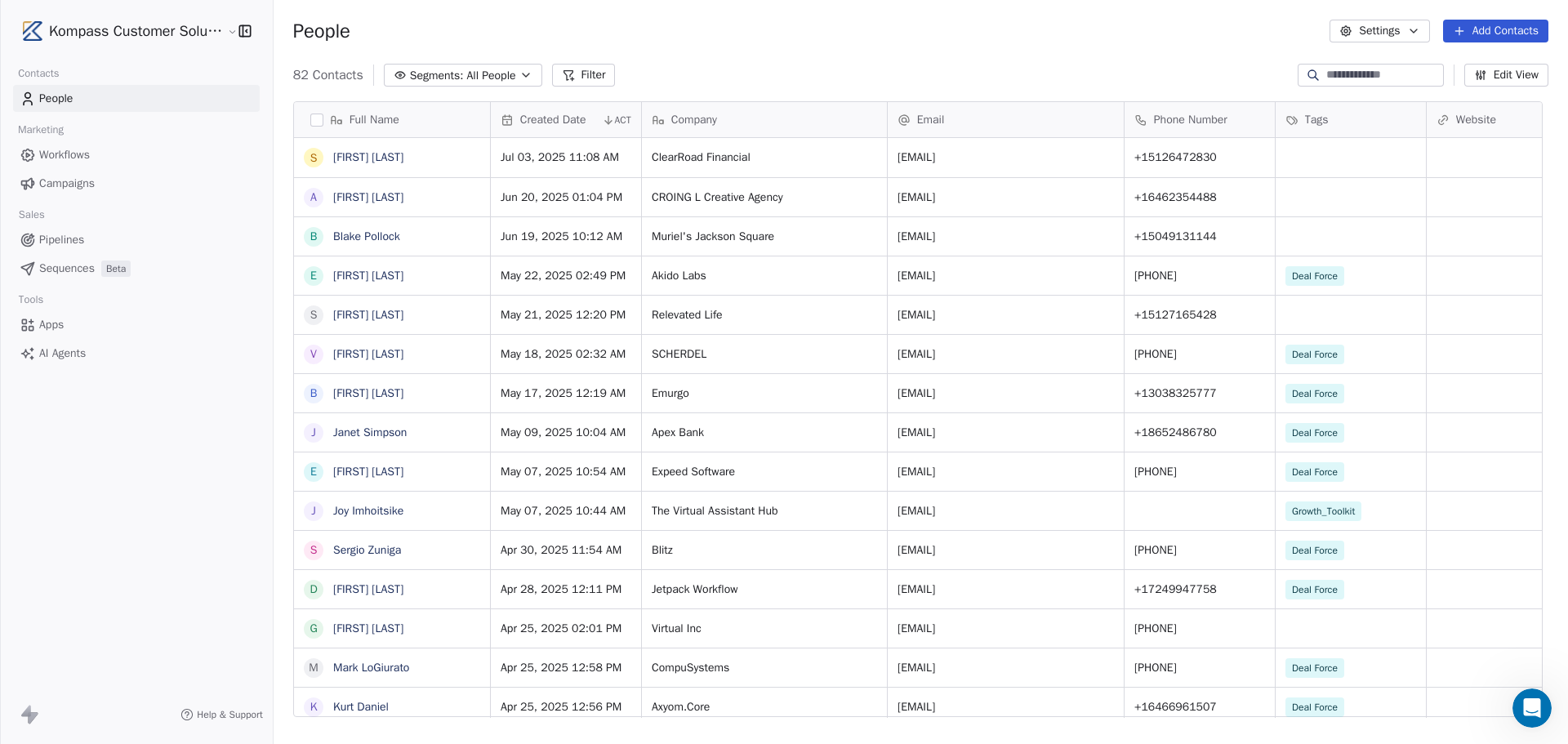 scroll, scrollTop: 13, scrollLeft: 13, axis: both 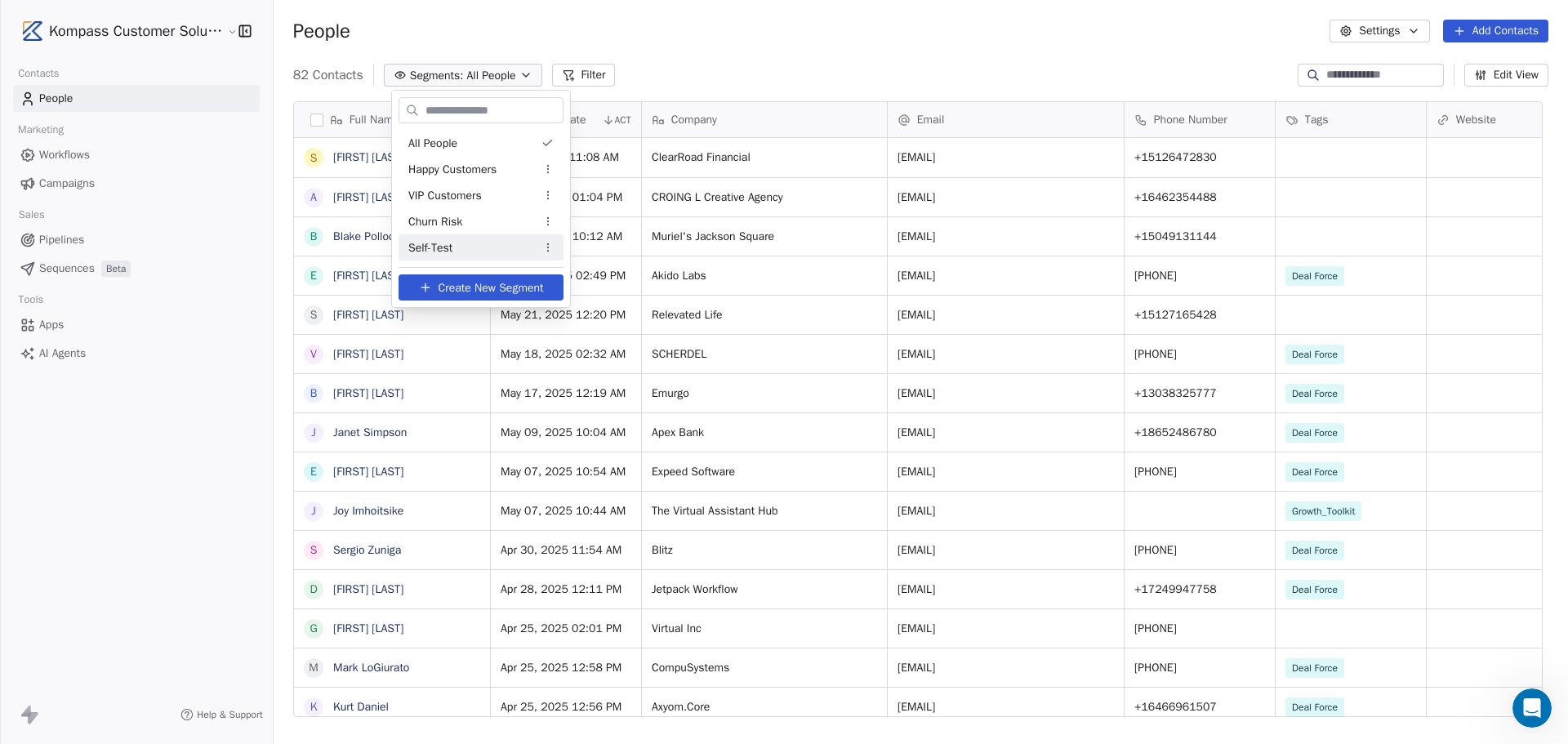 click on "Create New Segment" at bounding box center (481, 287) 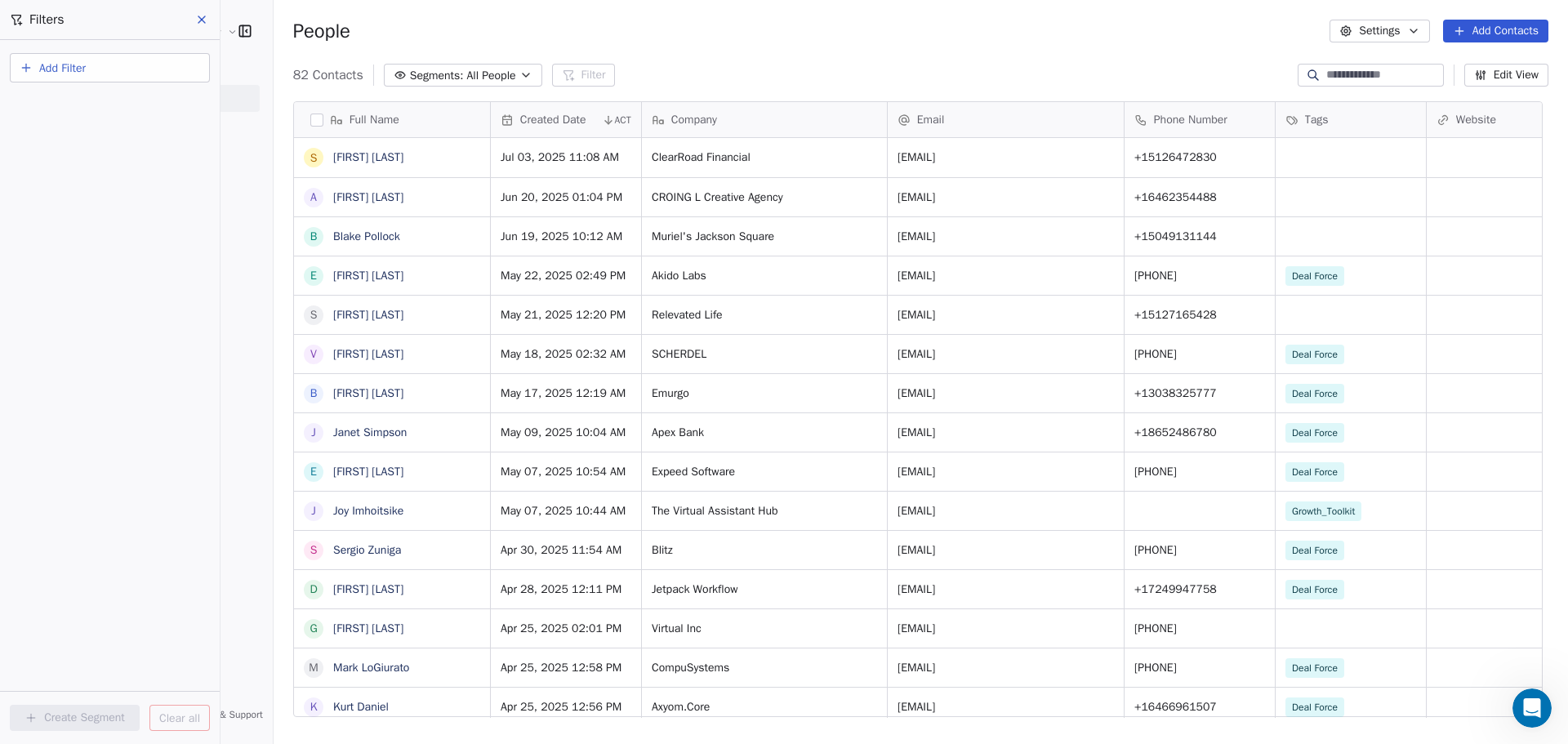 click 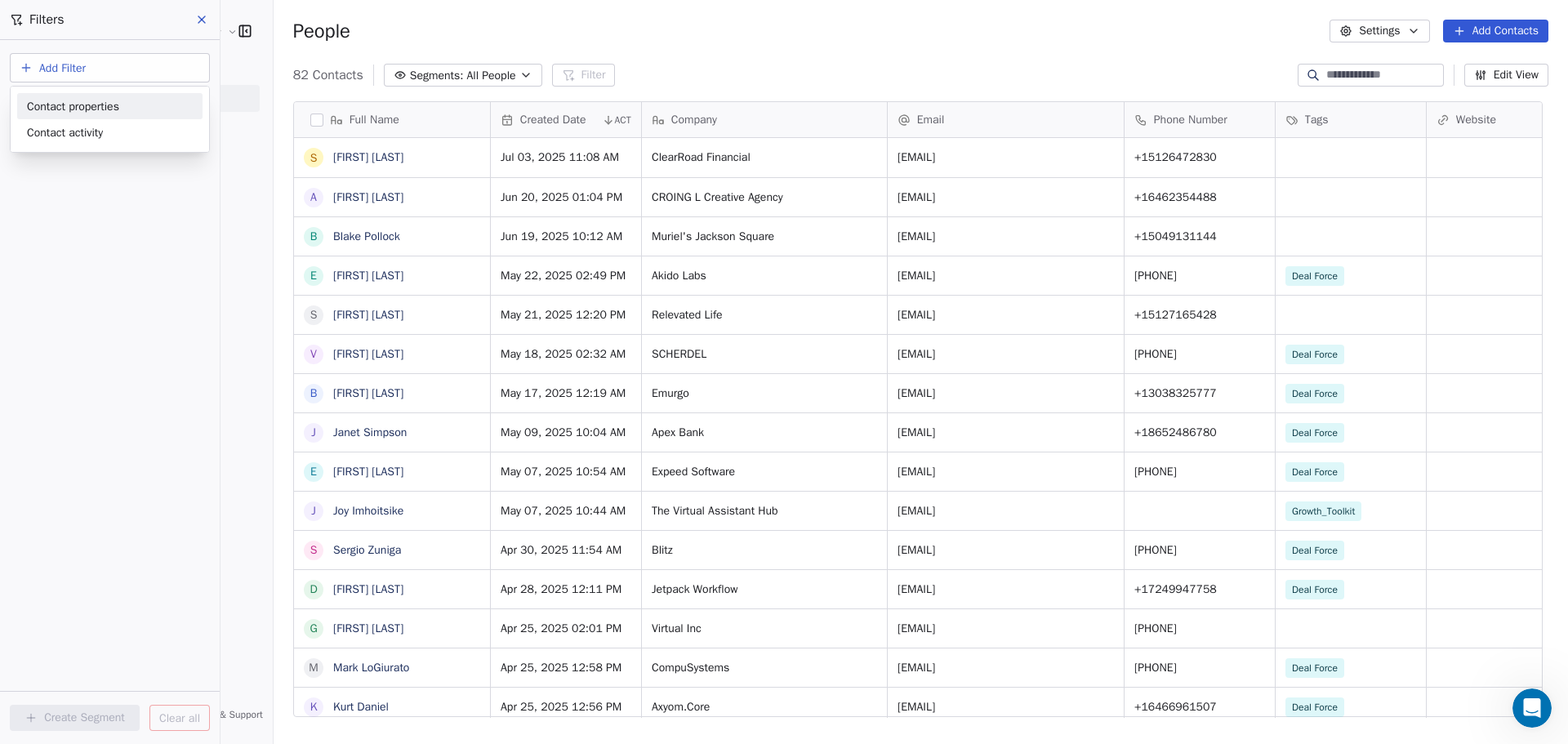 click on "Contact properties" at bounding box center (73, 106) 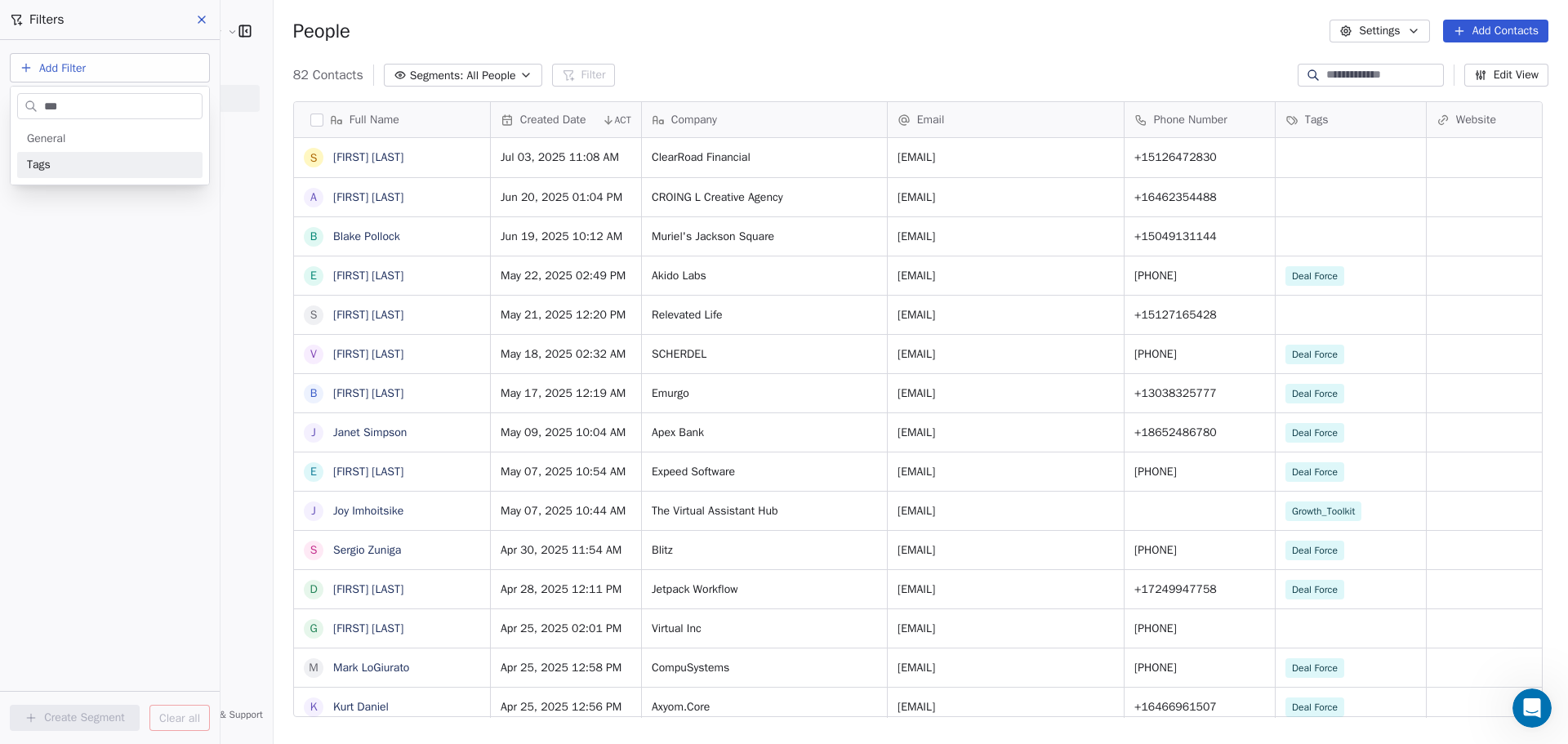 type on "***" 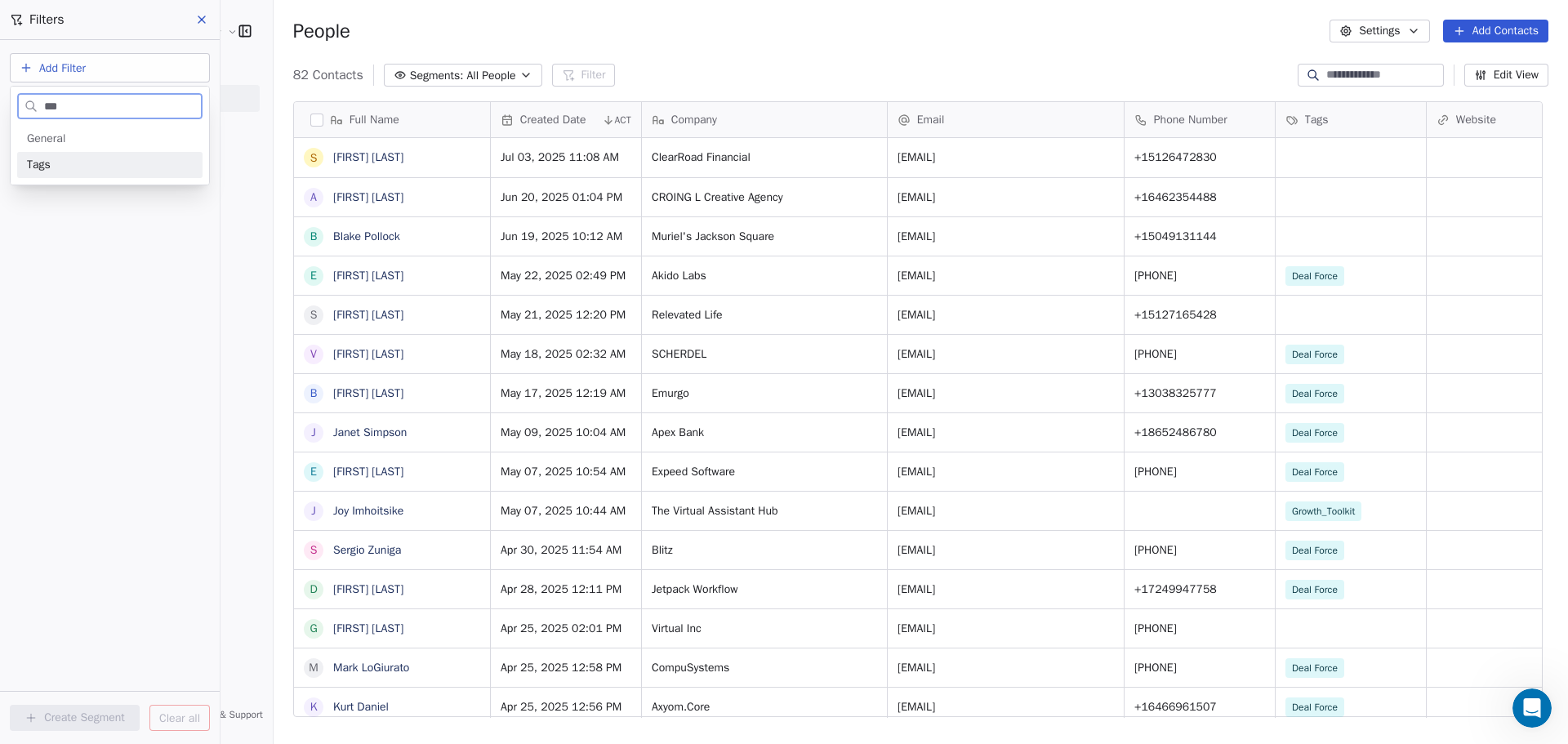 click on "Tags" at bounding box center (109, 165) 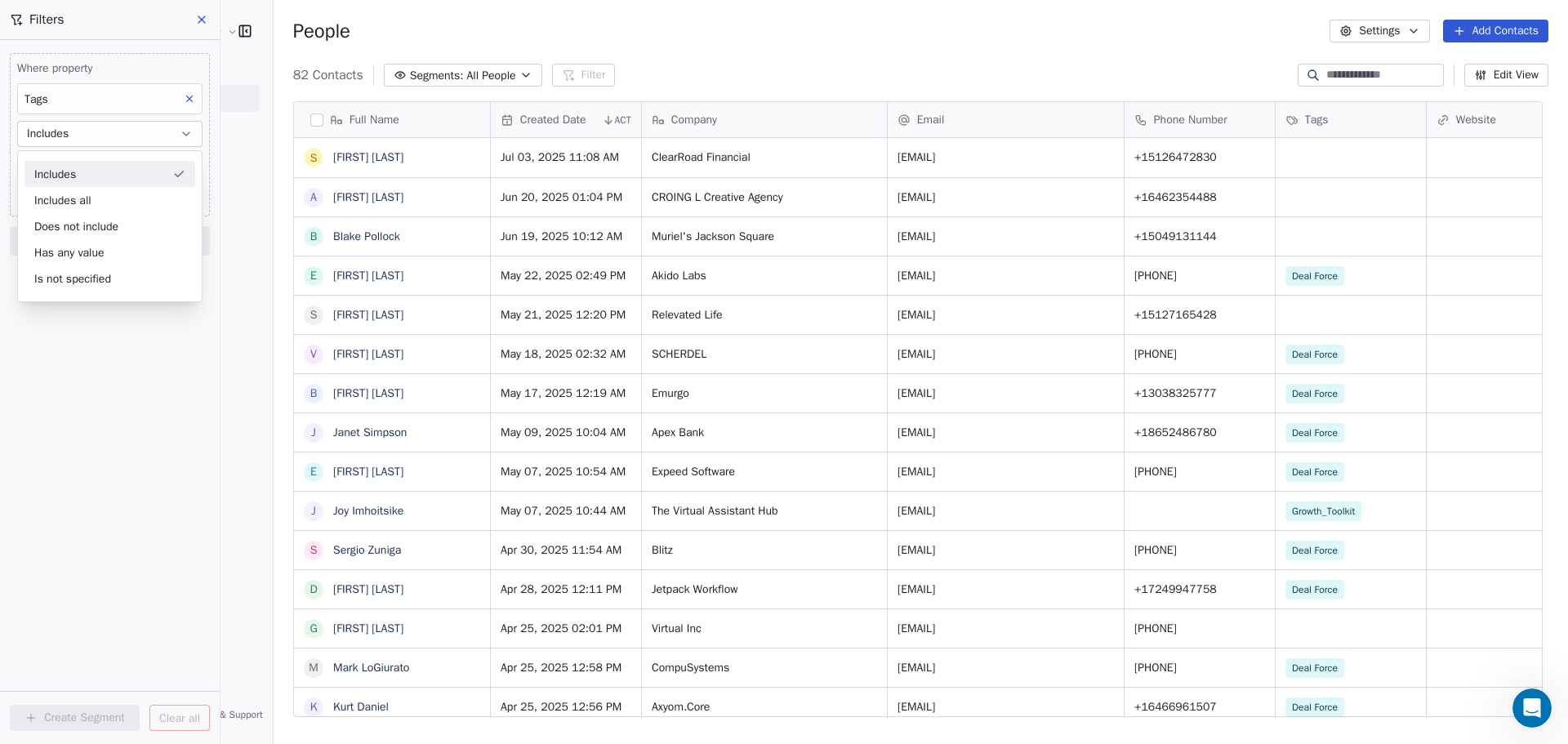 click on "Includes" at bounding box center [109, 174] 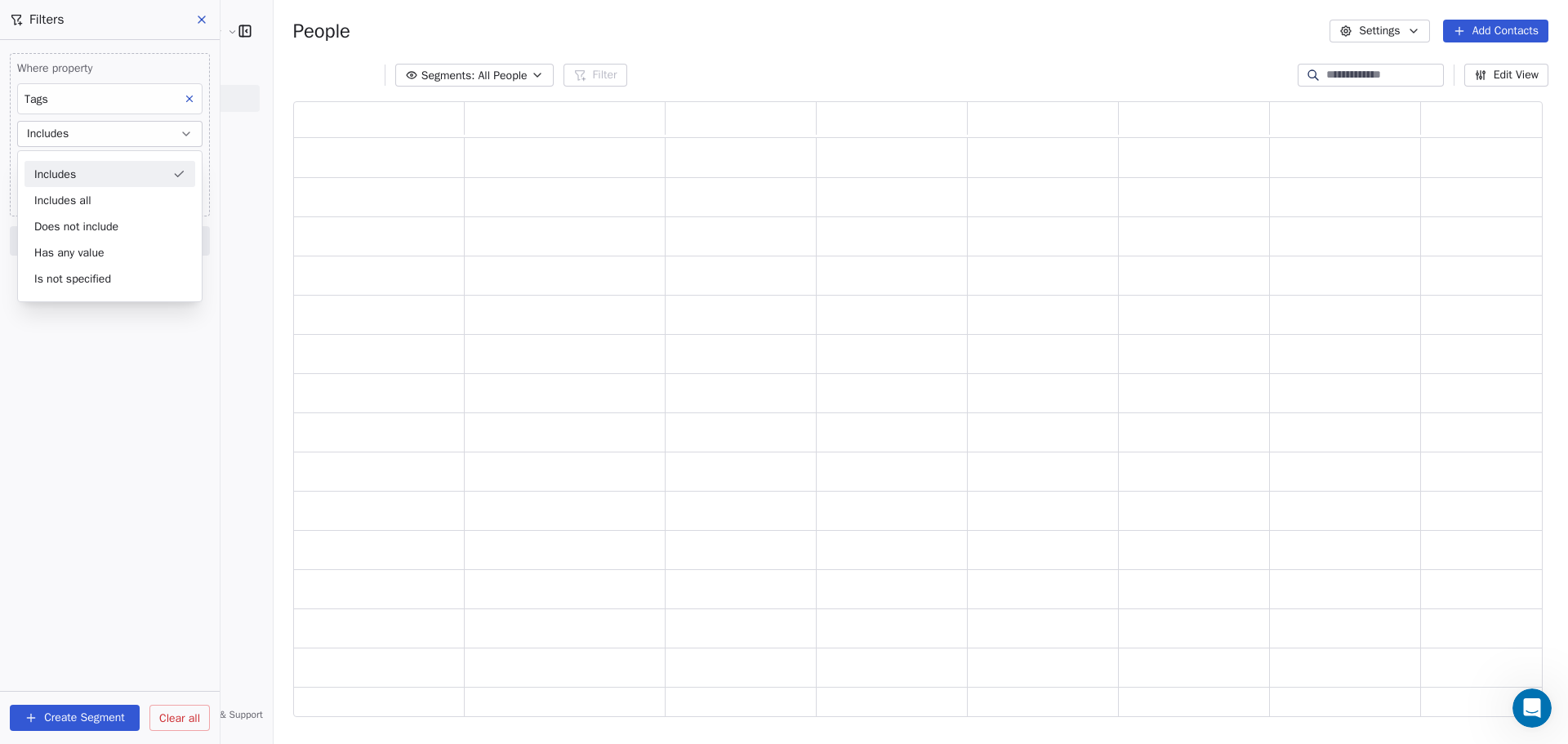 scroll, scrollTop: 13, scrollLeft: 13, axis: both 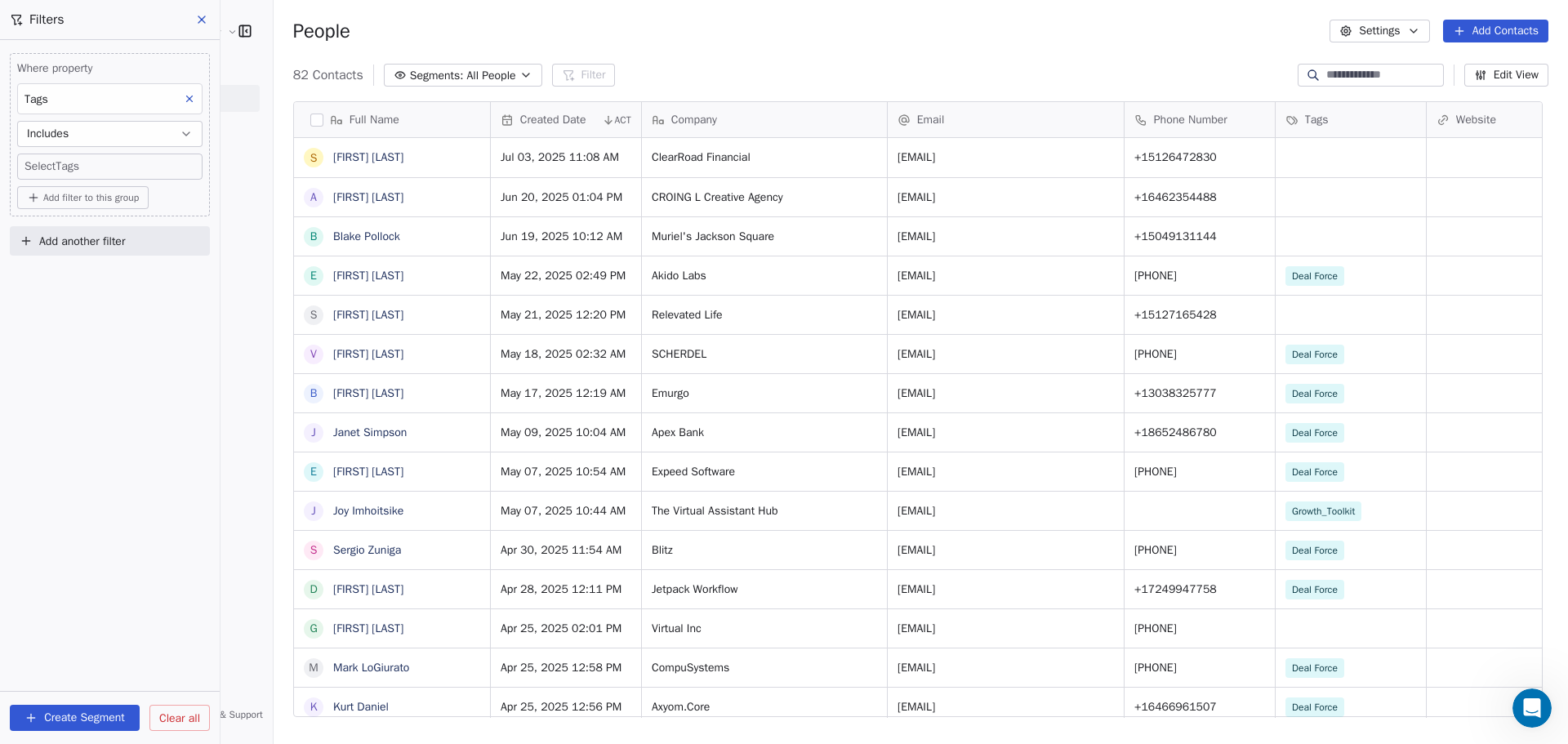 click on "Kompass Customer Solutions LLC Contacts People Marketing Workflows Campaigns Sales Pipelines Sequences Beta Tools Apps AI Agents Help & Support Filters Where property   Tags   Includes Select  Tags Add filter to this group Add another filter  Create Segment Clear all People Settings  Add Contacts 82 Contacts Segments: All People Filter  Edit View Tag Add to Sequence Export Full Name S Stephanie Trusler A Anggie Salazar B Blake Pollock E Eric Chin S Shannon Alvis V Vendy Petersen B Bill Decker J Janet Simpson E Eitan Rosenfeld J Joy Imhoitsike S Sergio Zuniga D David Cristello G Greg Kohn M Mark LoGiurato K Kurt Daniel P Paul Amenta M Mike Larkin J Jeremy Conescu P Paul Murray S Sara Whedon T Todd Birzer K Krisztina Veres D Dennis Kiplimo D Darlene Richardson K Knoxy Knox Unknown D Dan Dowdy M Megan Mills B Bruce Bessner V Varsay Sirleaf A Andy Toh M Muhammad Ayub W Williams, Taunya B Branddy Spence P Paul Weybrew k kate bates Created Date ACT Company Email Phone Number Tags Website Job Title Status SCHERDEL" at bounding box center [784, 494] 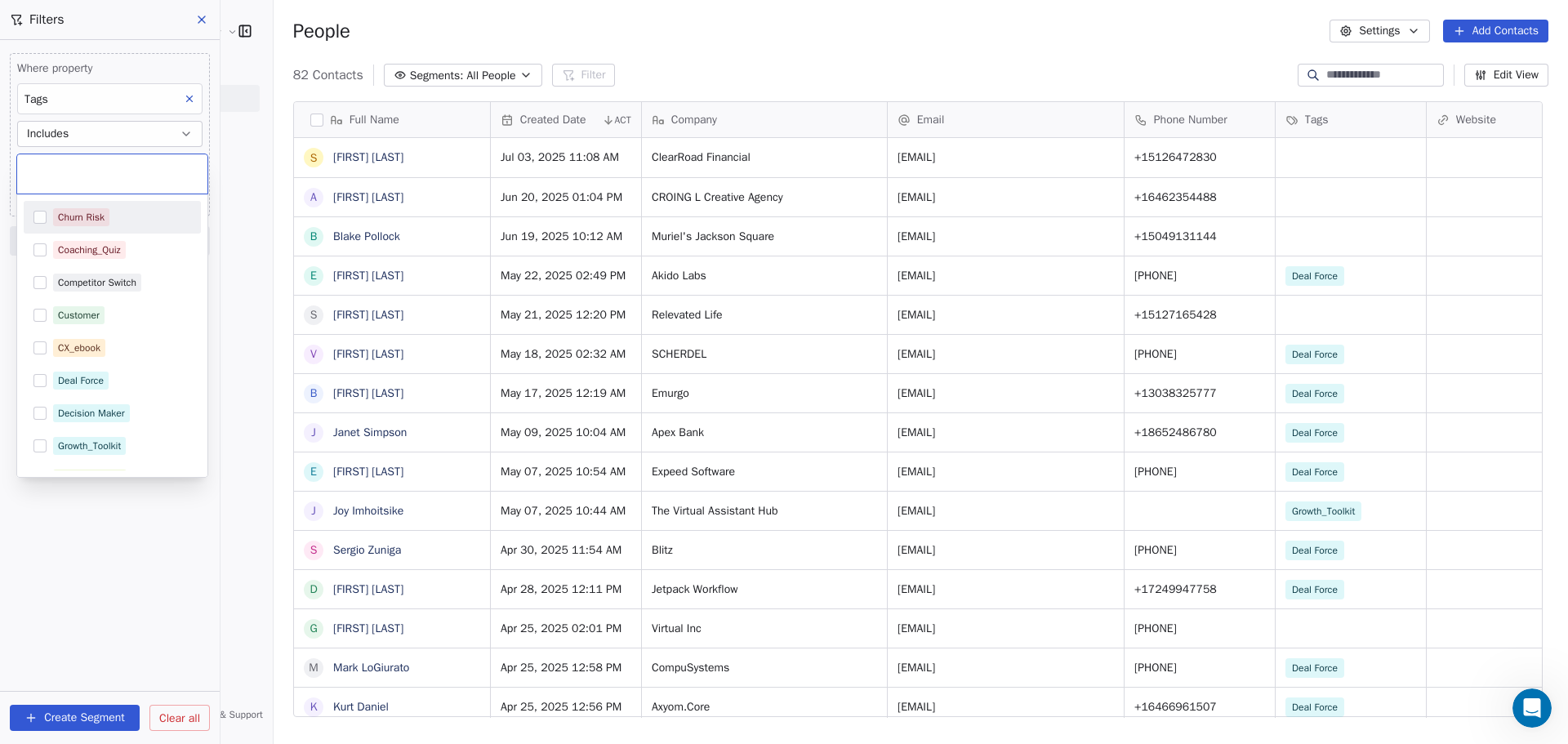 scroll, scrollTop: 13, scrollLeft: 13, axis: both 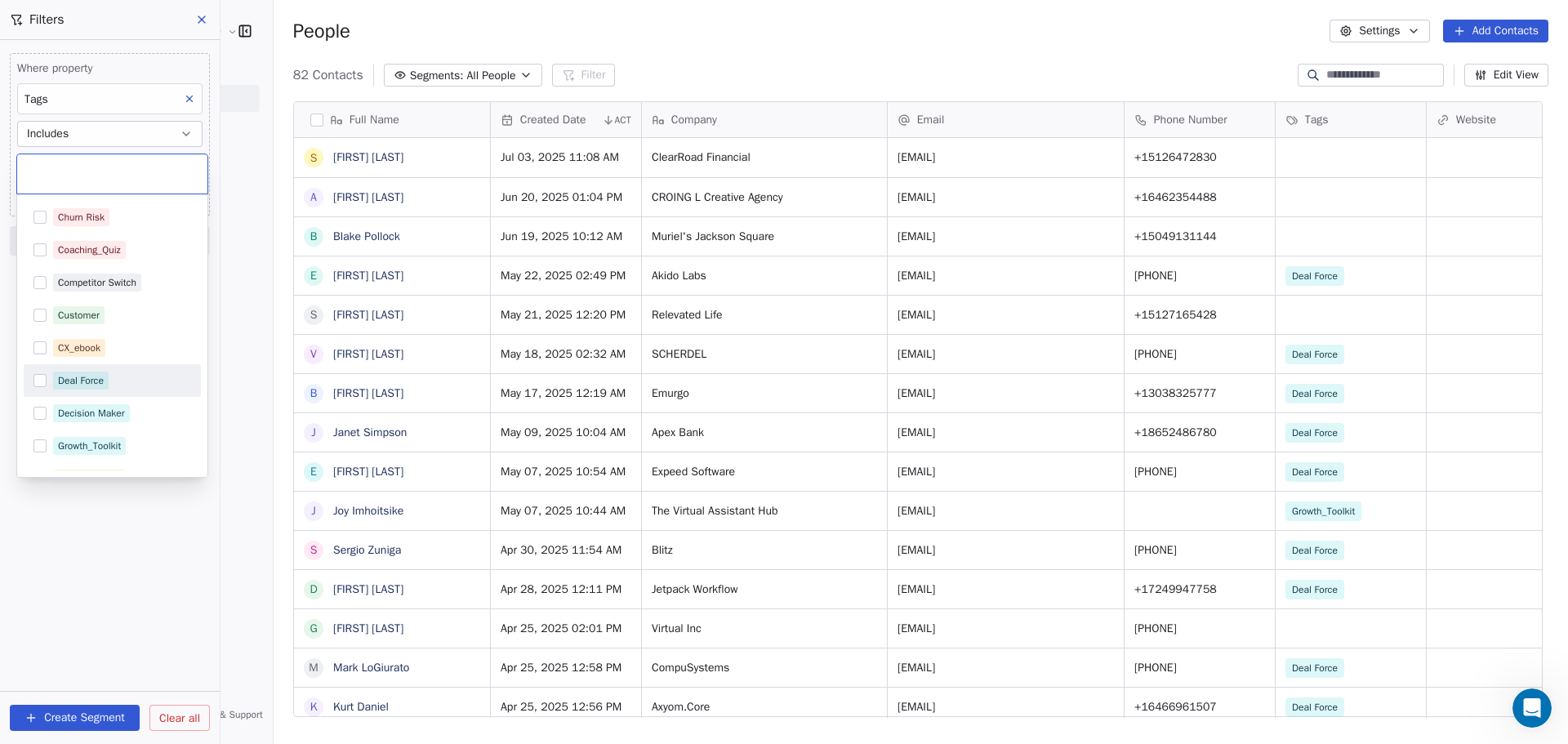 click at bounding box center (40, 381) 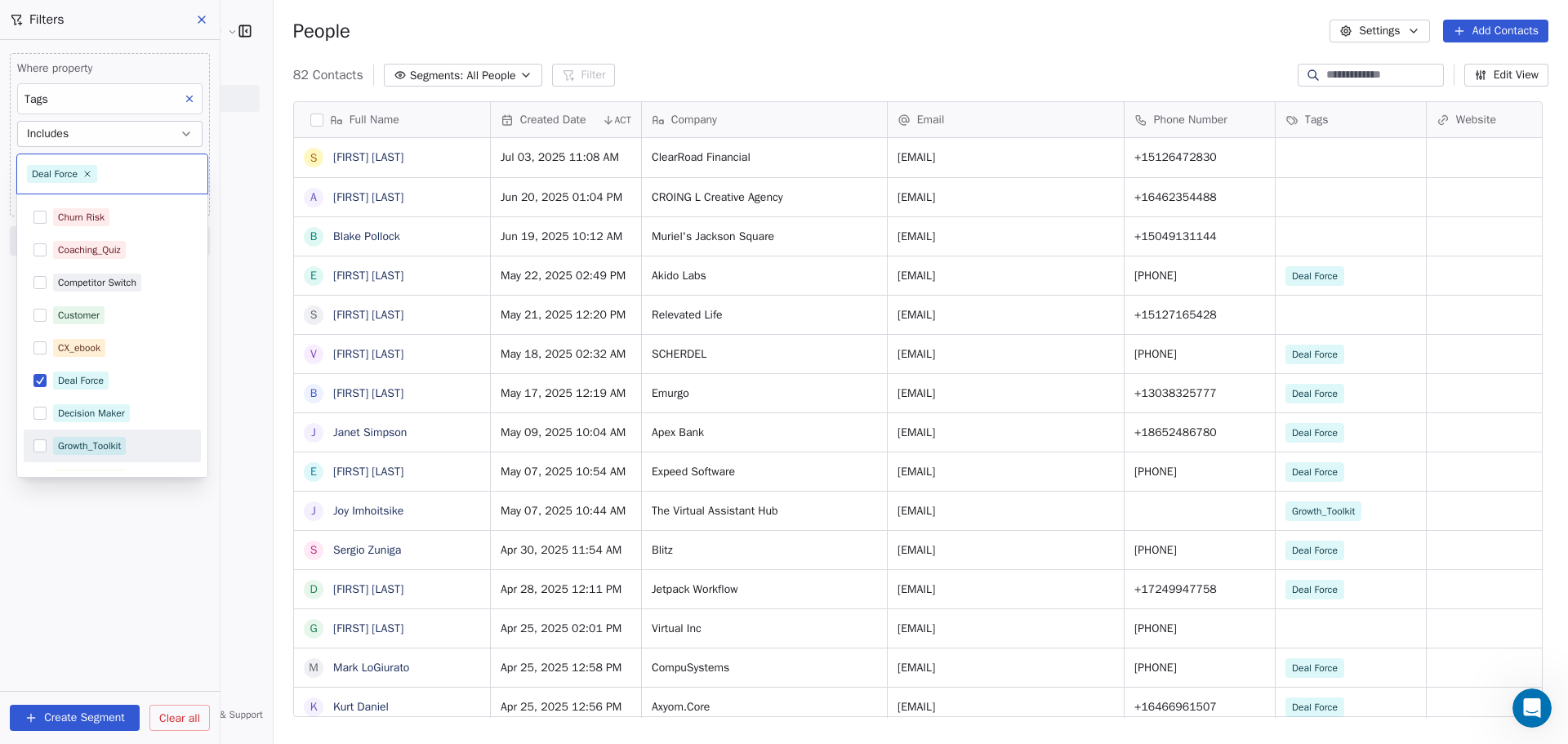 click on "Kompass Customer Solutions LLC Contacts People Marketing Workflows Campaigns Sales Pipelines Sequences Beta Tools Apps AI Agents Help & Support Filters Where property   Tags   Includes Select  Tags Add filter to this group Add another filter  Create Segment Clear all People Settings  Add Contacts 82 Contacts Segments: All People Filter  Edit View Tag Add to Sequence Export Full Name S Stephanie Trusler A Anggie Salazar B Blake Pollock E Eric Chin S Shannon Alvis V Vendy Petersen B Bill Decker J Janet Simpson E Eitan Rosenfeld J Joy Imhoitsike S Sergio Zuniga D David Cristello G Greg Kohn M Mark LoGiurato K Kurt Daniel P Paul Amenta M Mike Larkin J Jeremy Conescu P Paul Murray S Sara Whedon T Todd Birzer K Krisztina Veres D Dennis Kiplimo D Darlene Richardson K Knoxy Knox Unknown D Dan Dowdy M Megan Mills B Bruce Bessner V Varsay Sirleaf A Andy Toh M Muhammad Ayub W Williams, Taunya B Branddy Spence P Paul Weybrew k kate bates Created Date ACT Company Email Phone Number Tags Website Job Title Status SCHERDEL" at bounding box center [784, 494] 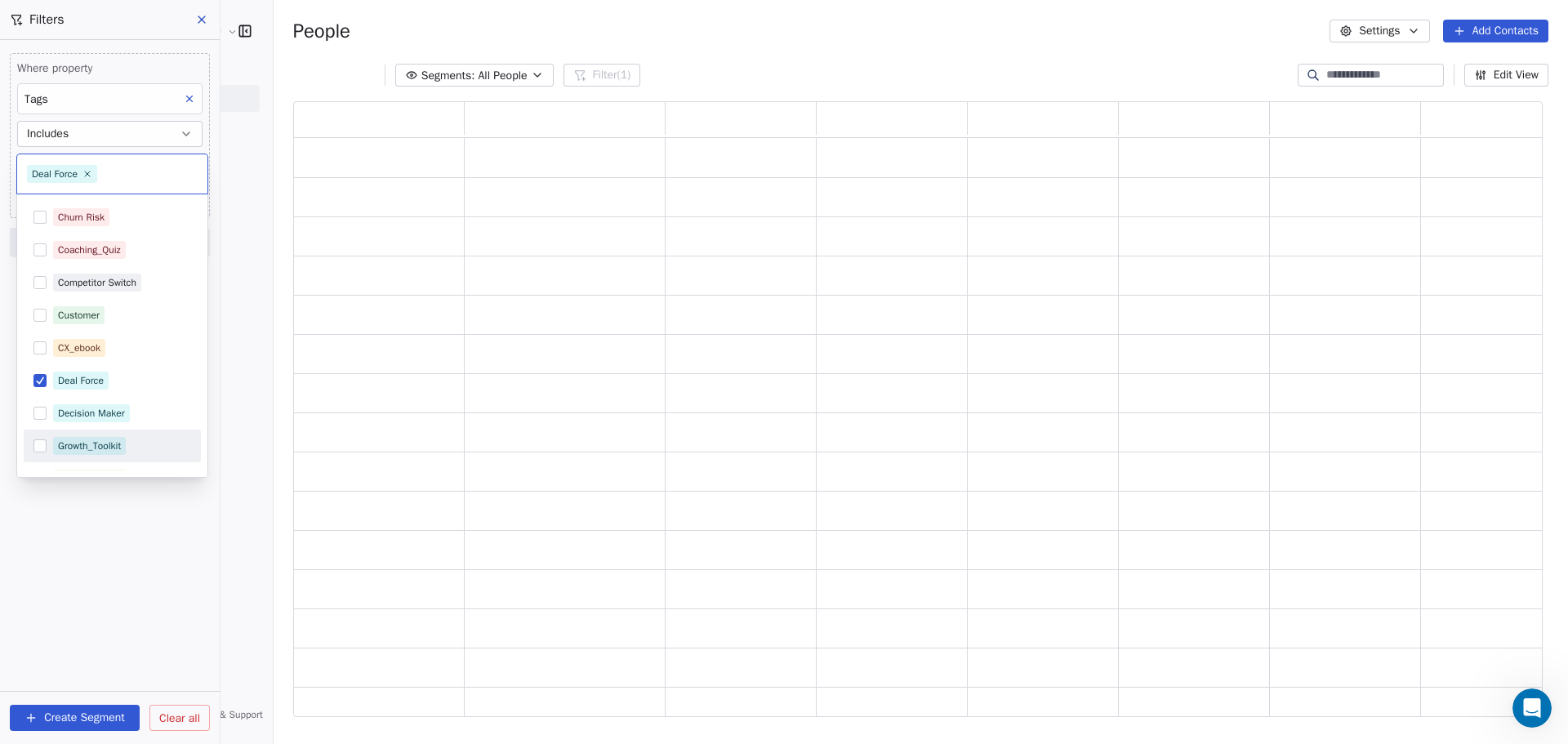 scroll, scrollTop: 13, scrollLeft: 13, axis: both 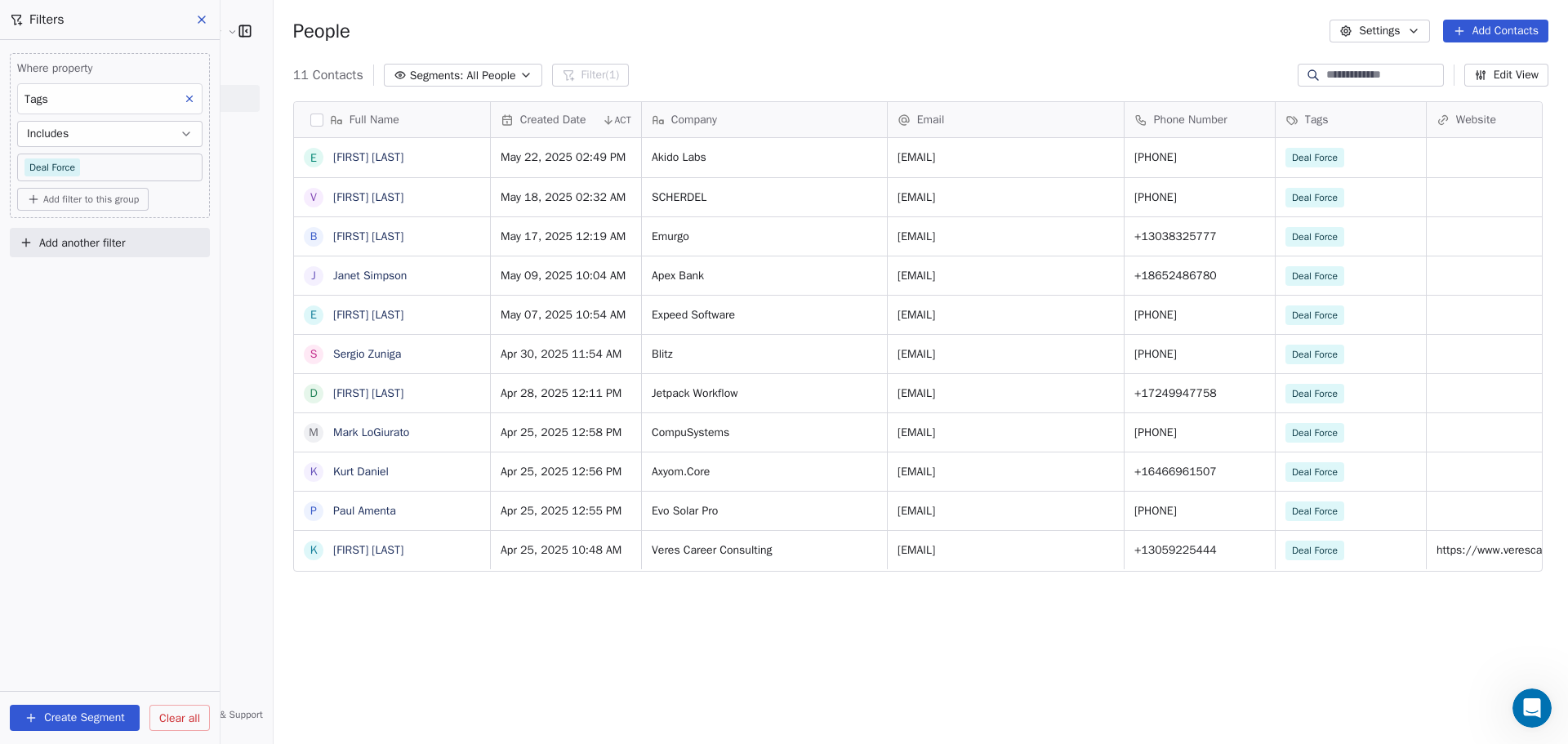 click 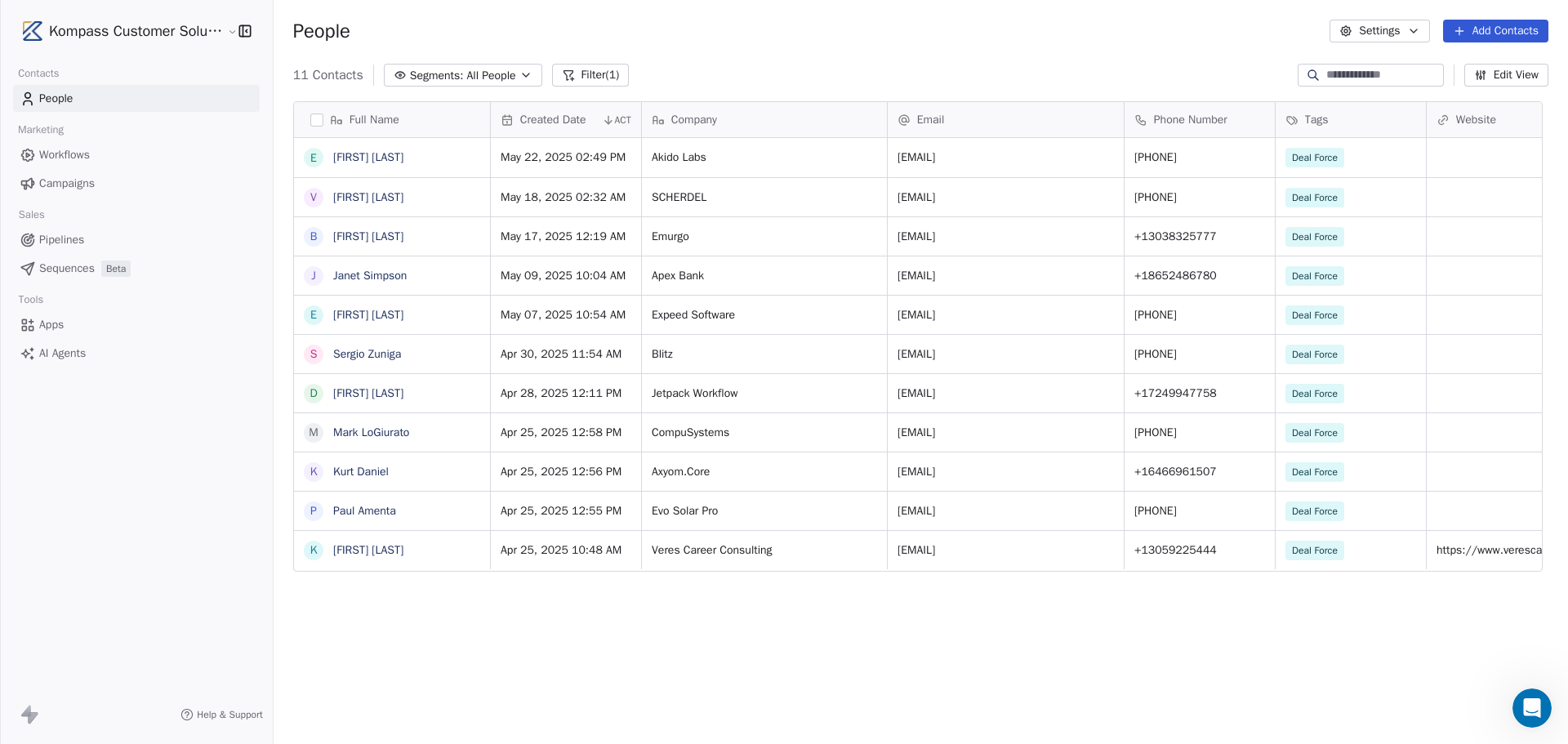 click on "People" at bounding box center (56, 98) 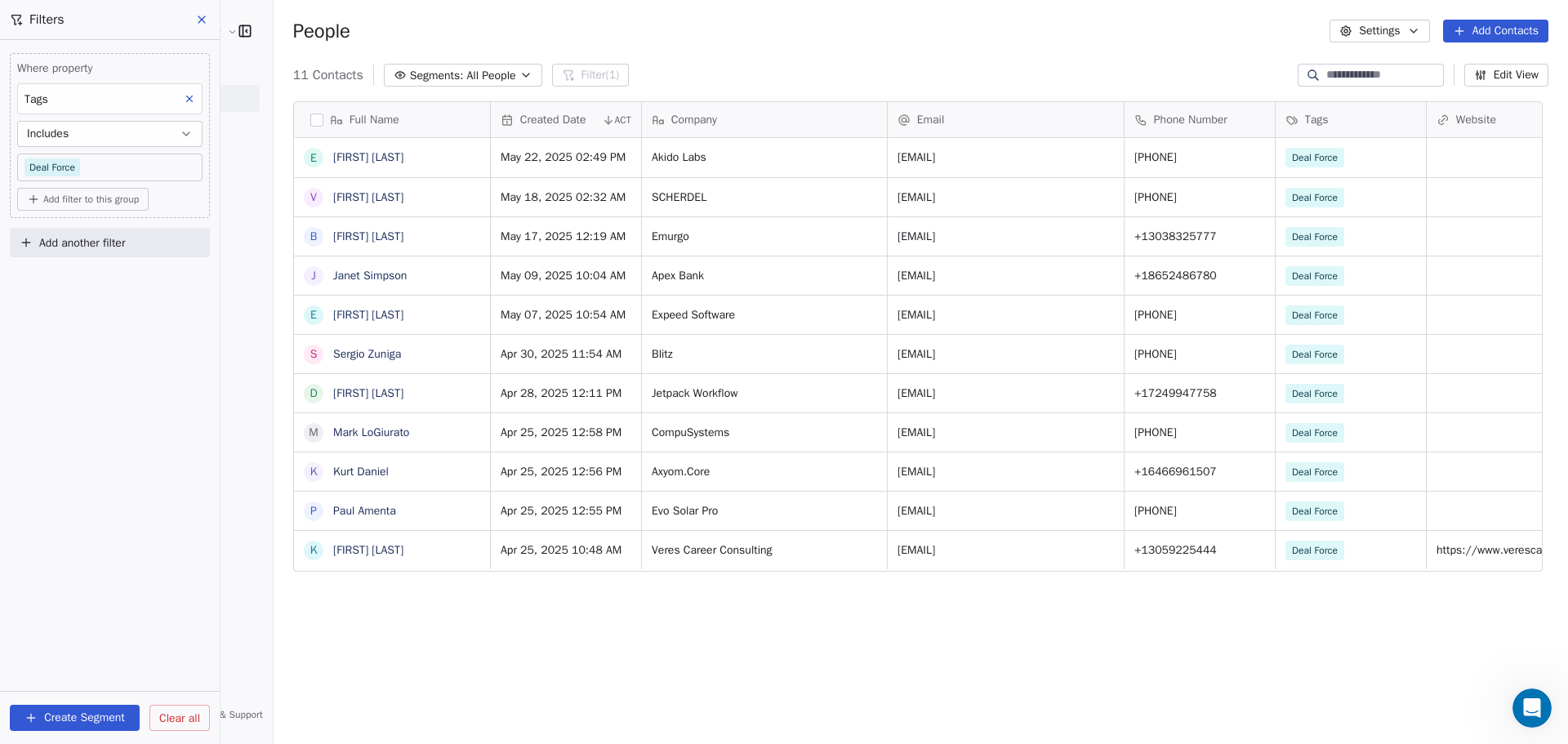 click on "Clear all" at bounding box center [180, 718] 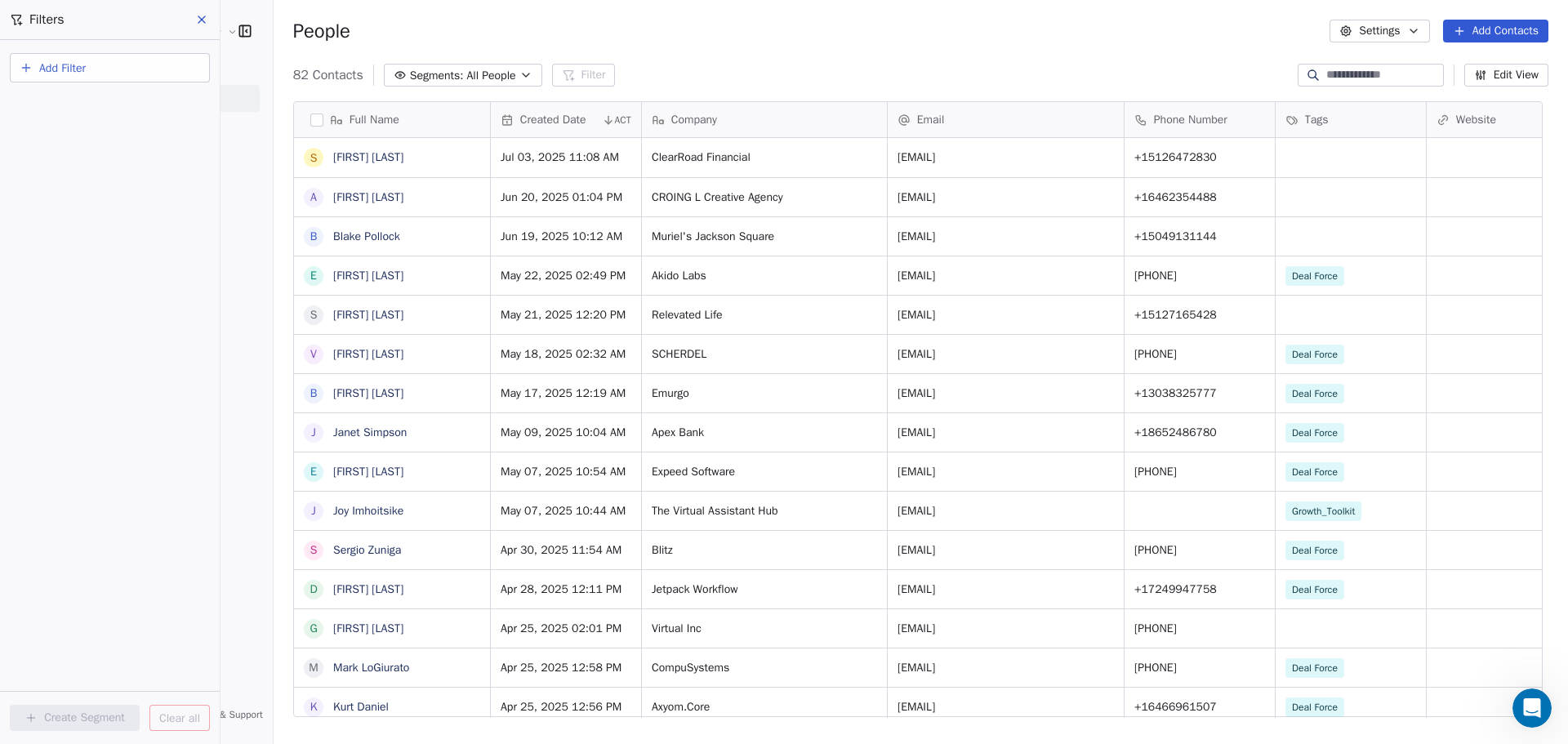 scroll, scrollTop: 0, scrollLeft: 0, axis: both 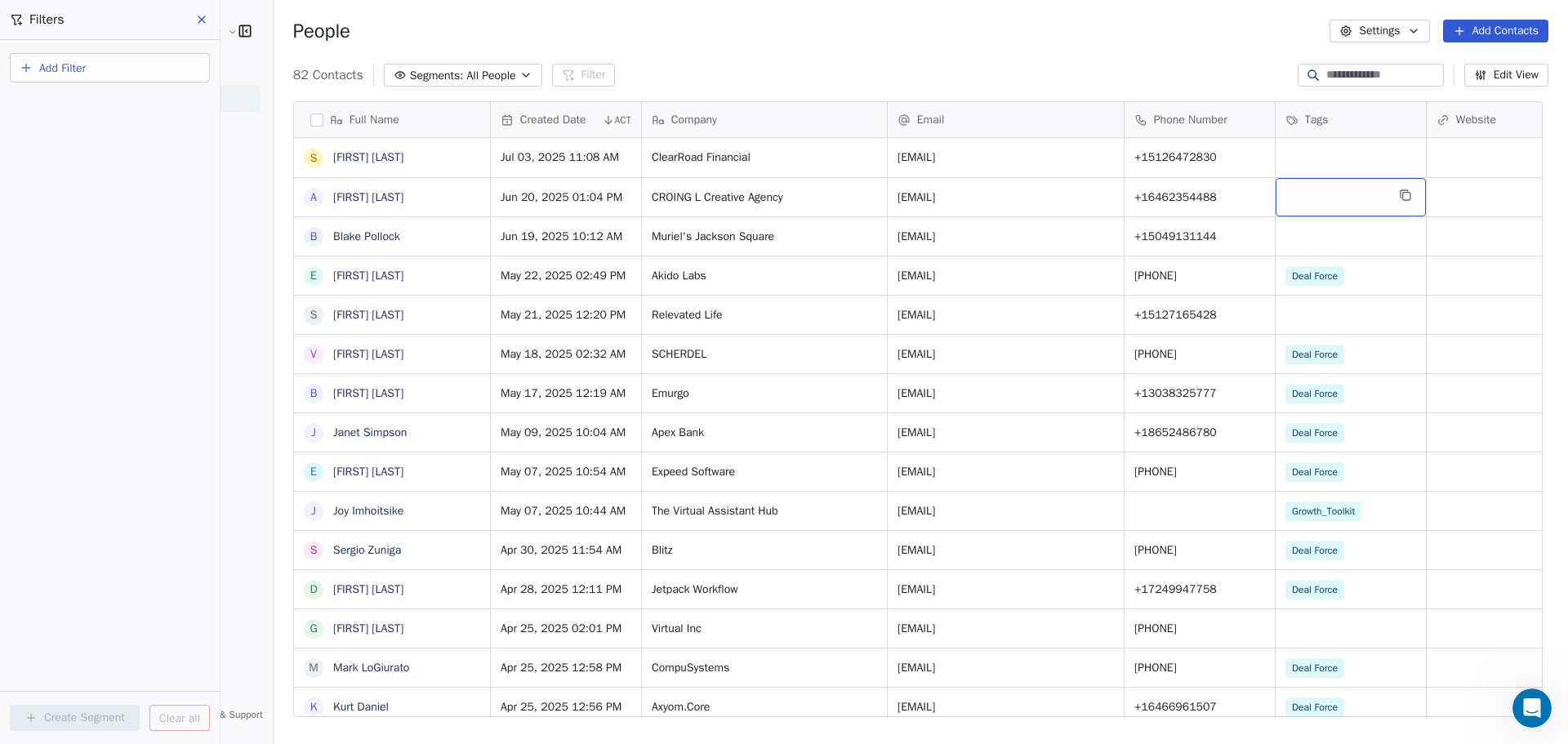 click at bounding box center (1351, 197) 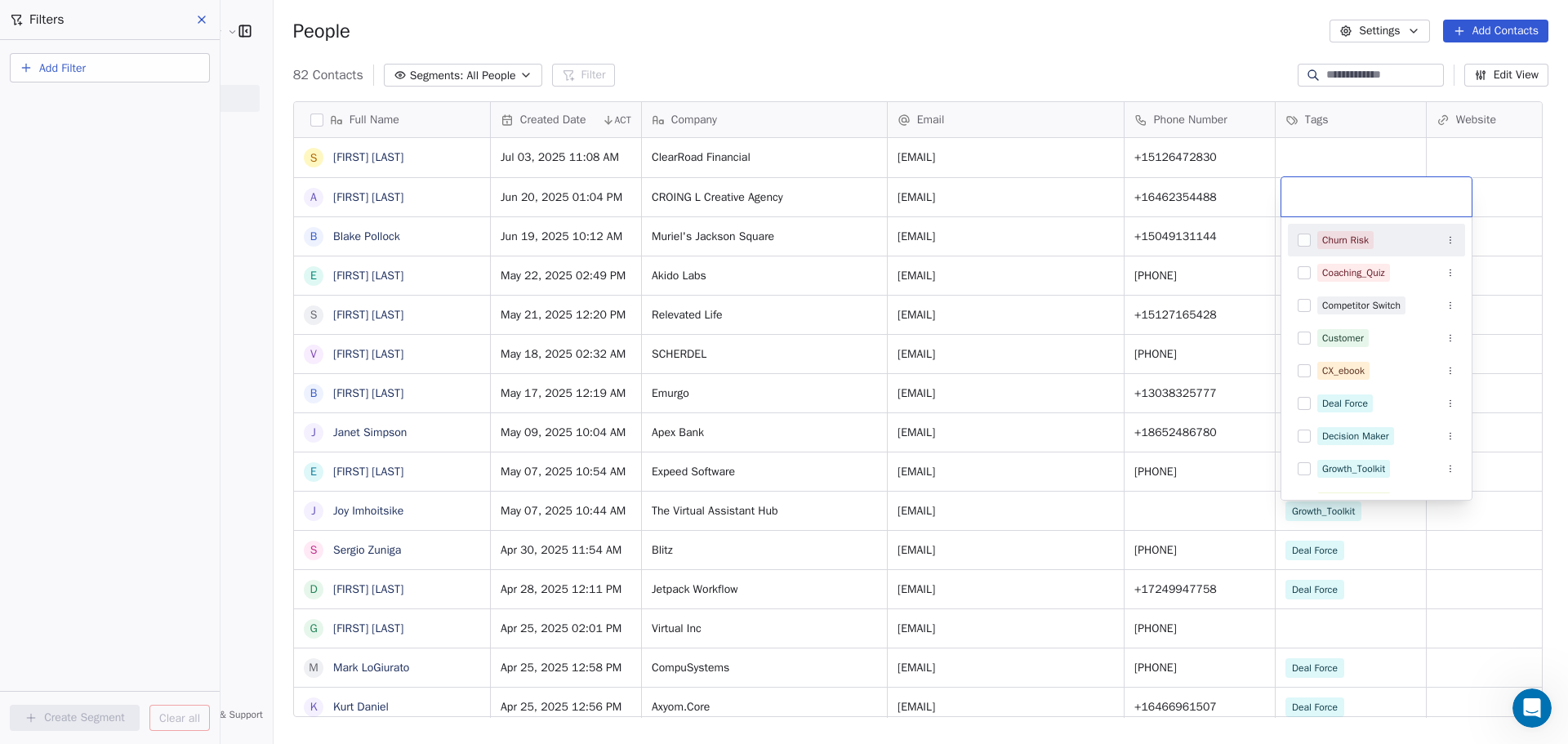 click at bounding box center (1376, 197) 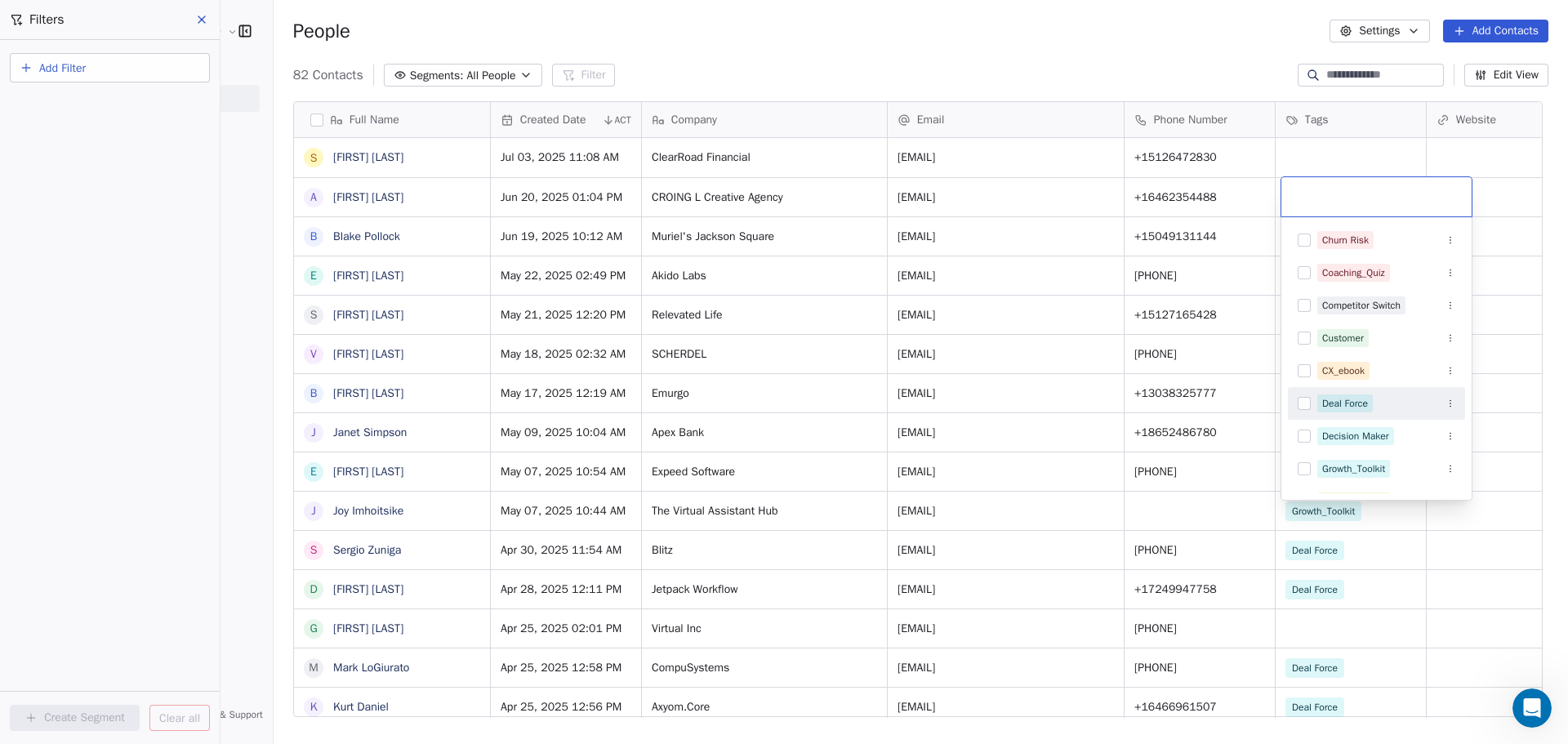 click at bounding box center (1304, 403) 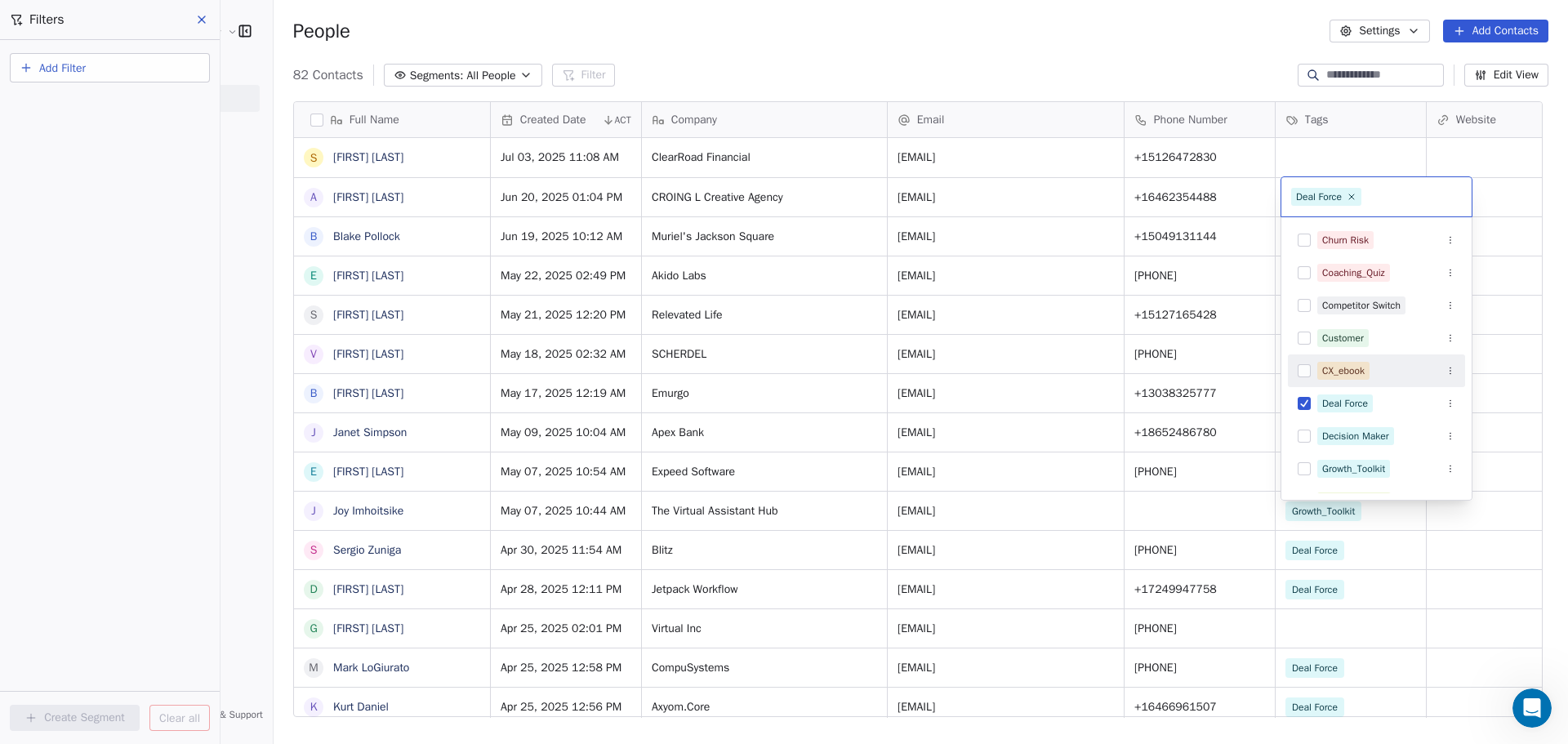 click on "Kompass Customer Solutions LLC Contacts People Marketing Workflows Campaigns Sales Pipelines Sequences Beta Tools Apps AI Agents Help & Support Filters Add Filter  Create Segment Clear all People Settings  Add Contacts 82 Contacts Segments: All People Filter  Edit View Tag Add to Sequence Export Full Name S Stephanie Trusler A Anggie Salazar B Blake Pollock E Eric Chin S Shannon Alvis V Vendy Petersen B Bill Decker J Janet Simpson E Eitan Rosenfeld J Joy Imhoitsike S Sergio Zuniga D David Cristello G Greg Kohn M Mark LoGiurato K Kurt Daniel P Paul Amenta M Mike Larkin J Jeremy Conescu P Paul Murray S Sara Whedon T Todd Birzer K Krisztina Veres D Dennis Kiplimo D Darlene Richardson K Knoxy Knox Unknown D Dan Dowdy M Megan Mills B Bruce Bessner V Varsay Sirleaf A Andy Toh M Muhammad Ayub W Williams, Taunya B Branddy Spence P Paul Weybrew k kate bates Created Date ACT Company Email Phone Number Tags Website Job Title Status Contact Source Jul 03, 2025 11:08 AM ClearRoad Financial +15126472830 anggie@croing.com" at bounding box center [784, 494] 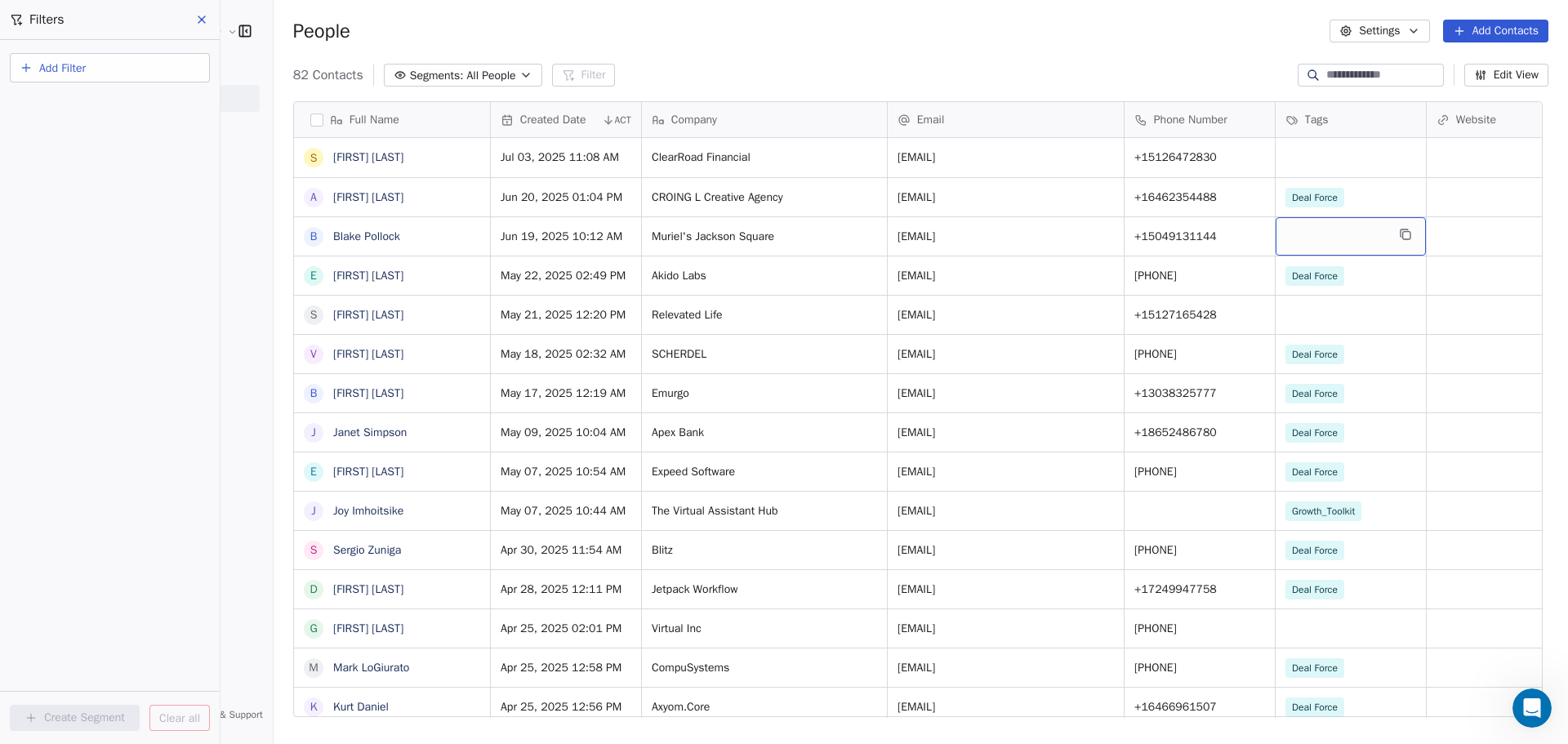 click at bounding box center (1351, 236) 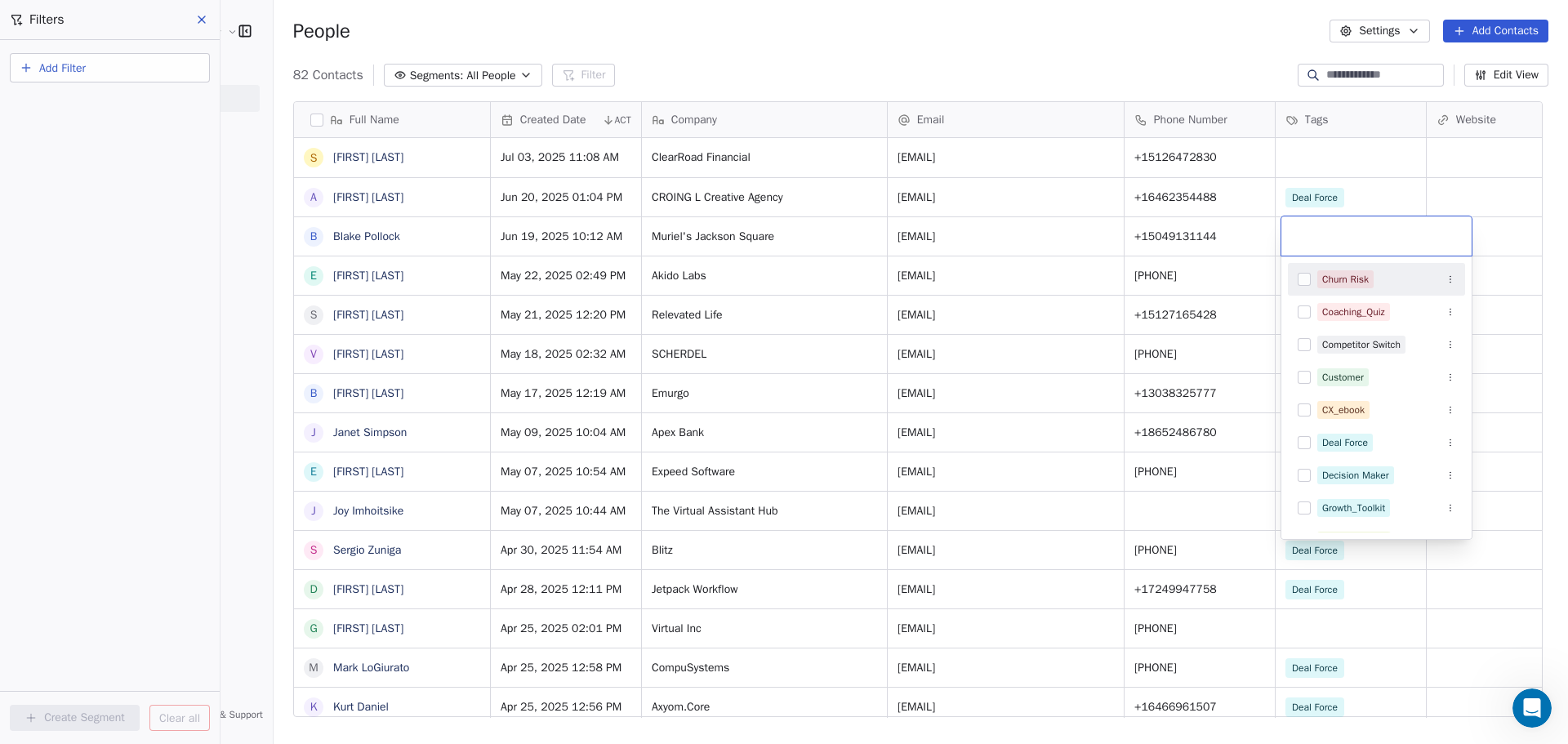 click at bounding box center [1376, 236] 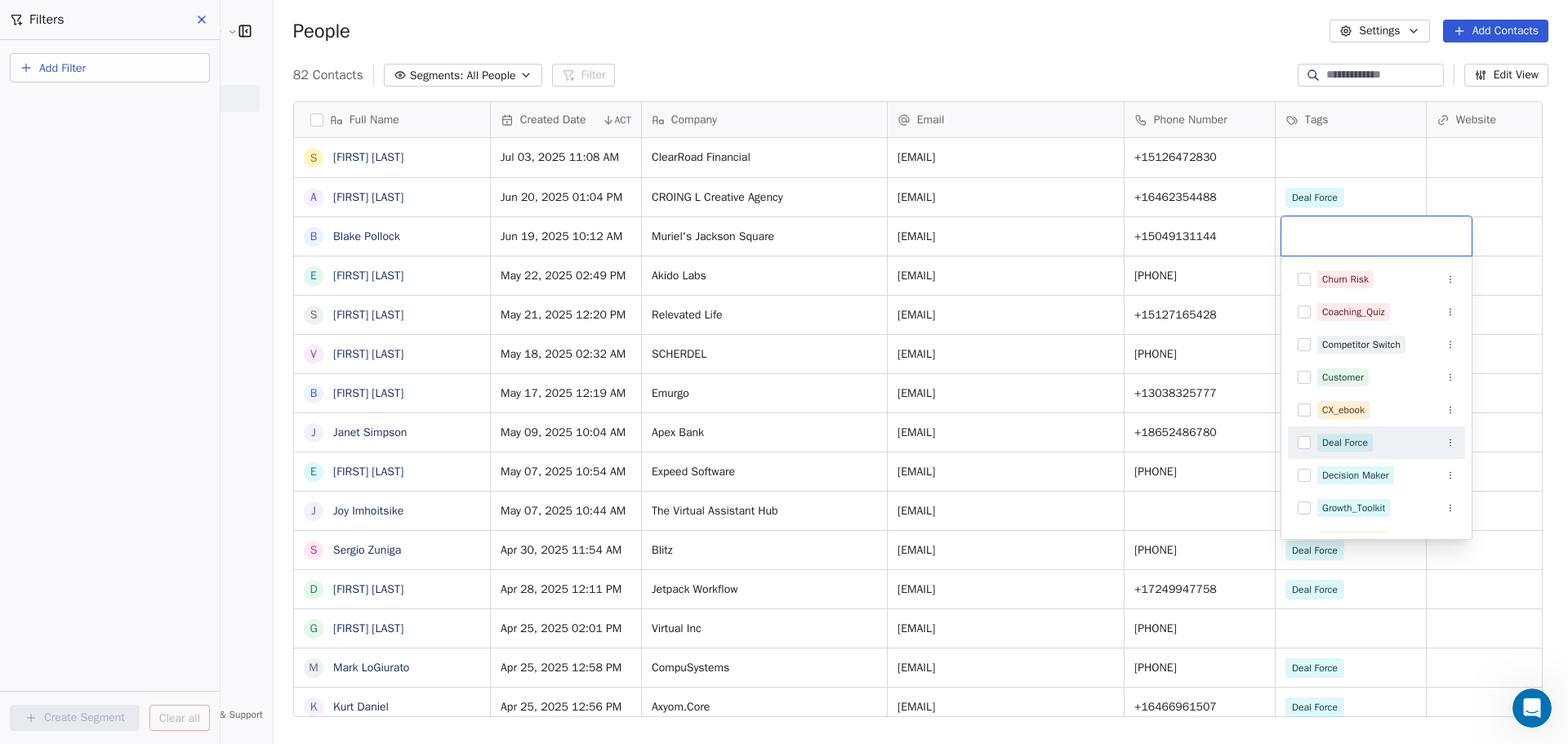 click on "Deal Force" at bounding box center [1376, 443] 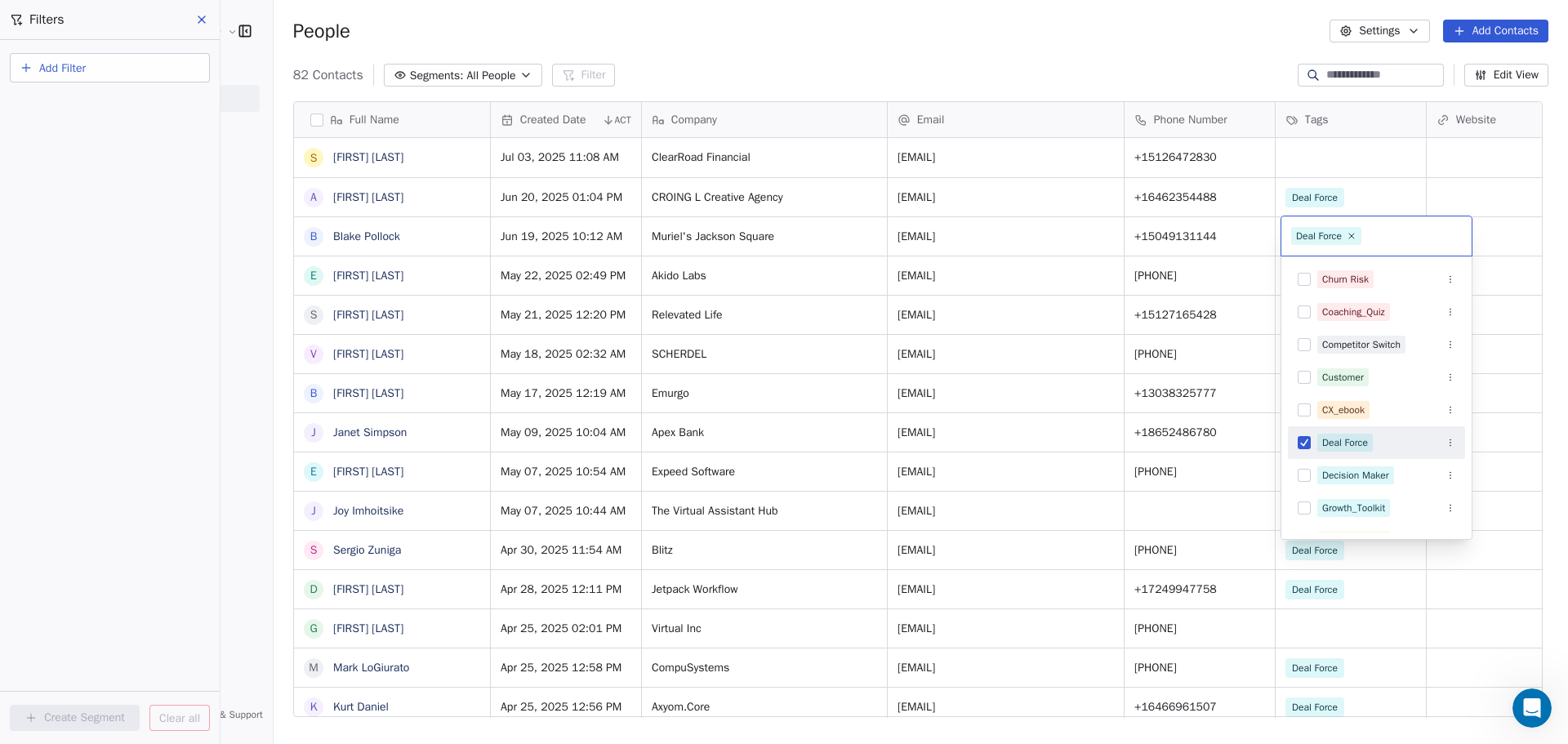 click on "Kompass Customer Solutions LLC Contacts People Marketing Workflows Campaigns Sales Pipelines Sequences Beta Tools Apps AI Agents Help & Support Filters Add Filter  Create Segment Clear all People Settings  Add Contacts 82 Contacts Segments: All People Filter  Edit View Tag Add to Sequence Export Full Name S Stephanie Trusler A Anggie Salazar B Blake Pollock E Eric Chin S Shannon Alvis V Vendy Petersen B Bill Decker J Janet Simpson E Eitan Rosenfeld J Joy Imhoitsike S Sergio Zuniga D David Cristello G Greg Kohn M Mark LoGiurato K Kurt Daniel P Paul Amenta M Mike Larkin J Jeremy Conescu P Paul Murray S Sara Whedon T Todd Birzer K Krisztina Veres D Dennis Kiplimo D Darlene Richardson K Knoxy Knox Unknown D Dan Dowdy B Bruce Bessner M Megan Mills A Andy Toh V Varsay Sirleaf M Muhammad Ayub W Williams, Taunya B Branddy Spence k kate bates P Paul Weybrew Created Date ACT Company Email Phone Number Tags Website Job Title Status Contact Source Jul 03, 2025 11:08 AM ClearRoad Financial +15126472830 anggie@croing.com" at bounding box center (784, 494) 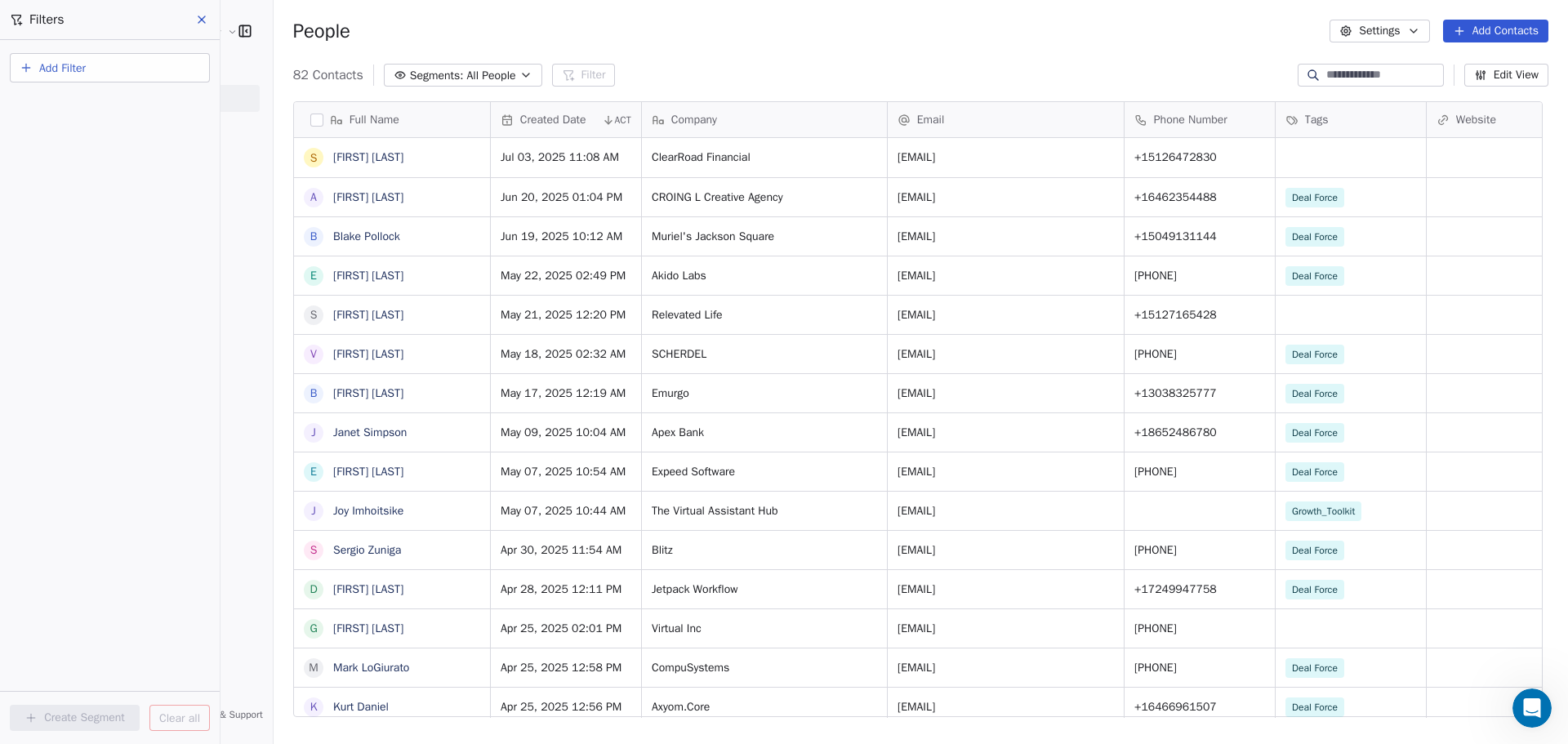 click on "Add Filter  Create Segment Clear all" at bounding box center (109, 392) 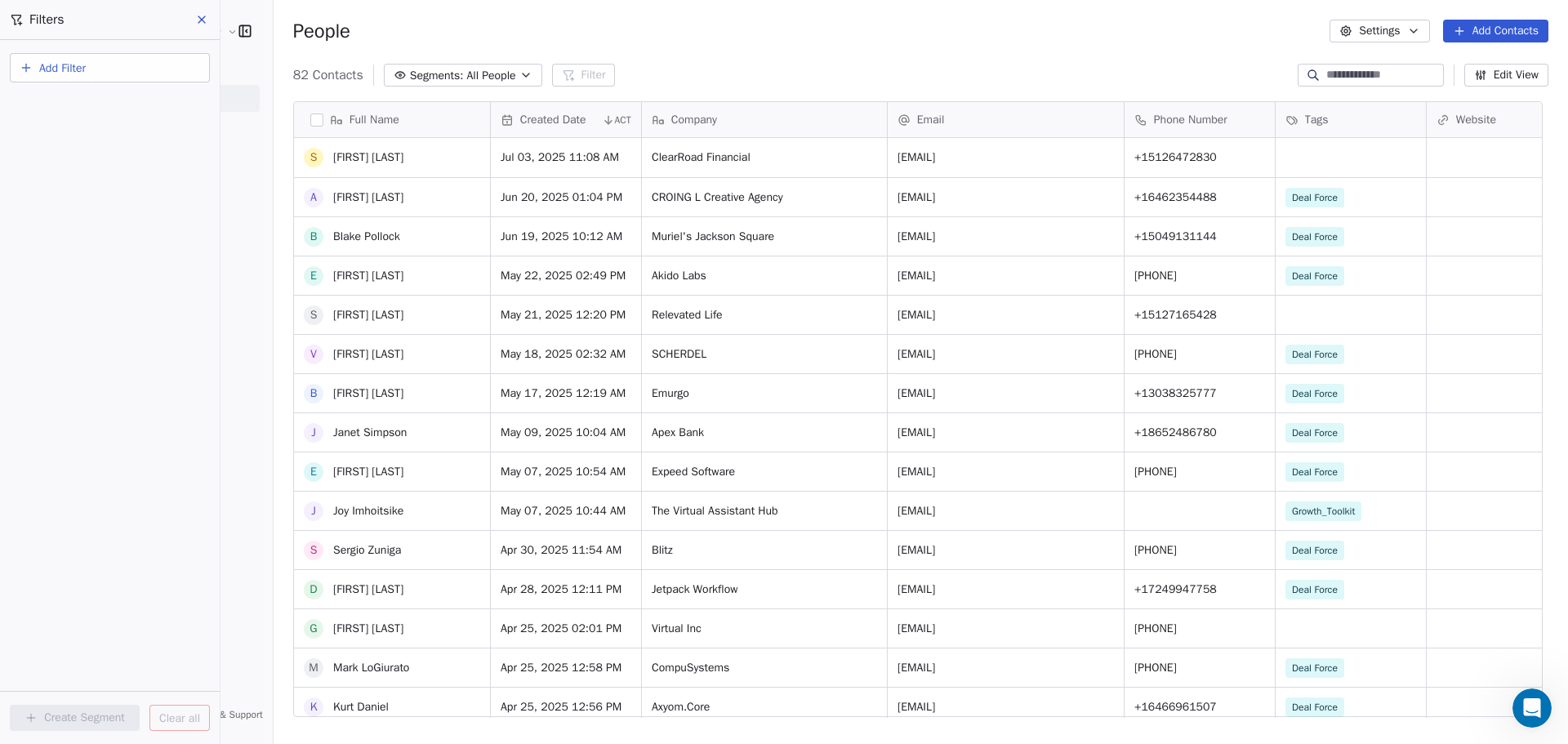 scroll, scrollTop: 163, scrollLeft: 0, axis: vertical 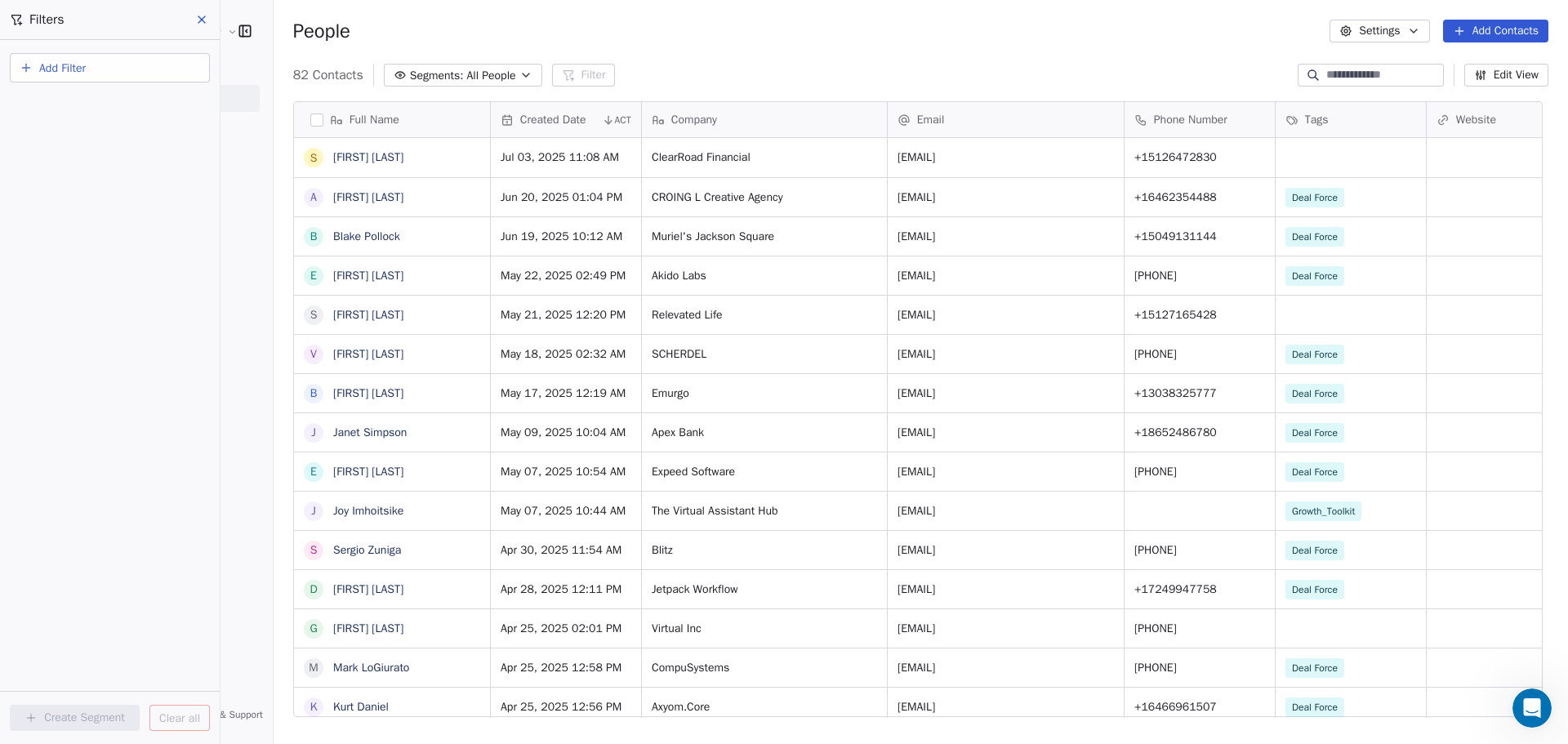 click on "All People" at bounding box center (491, 75) 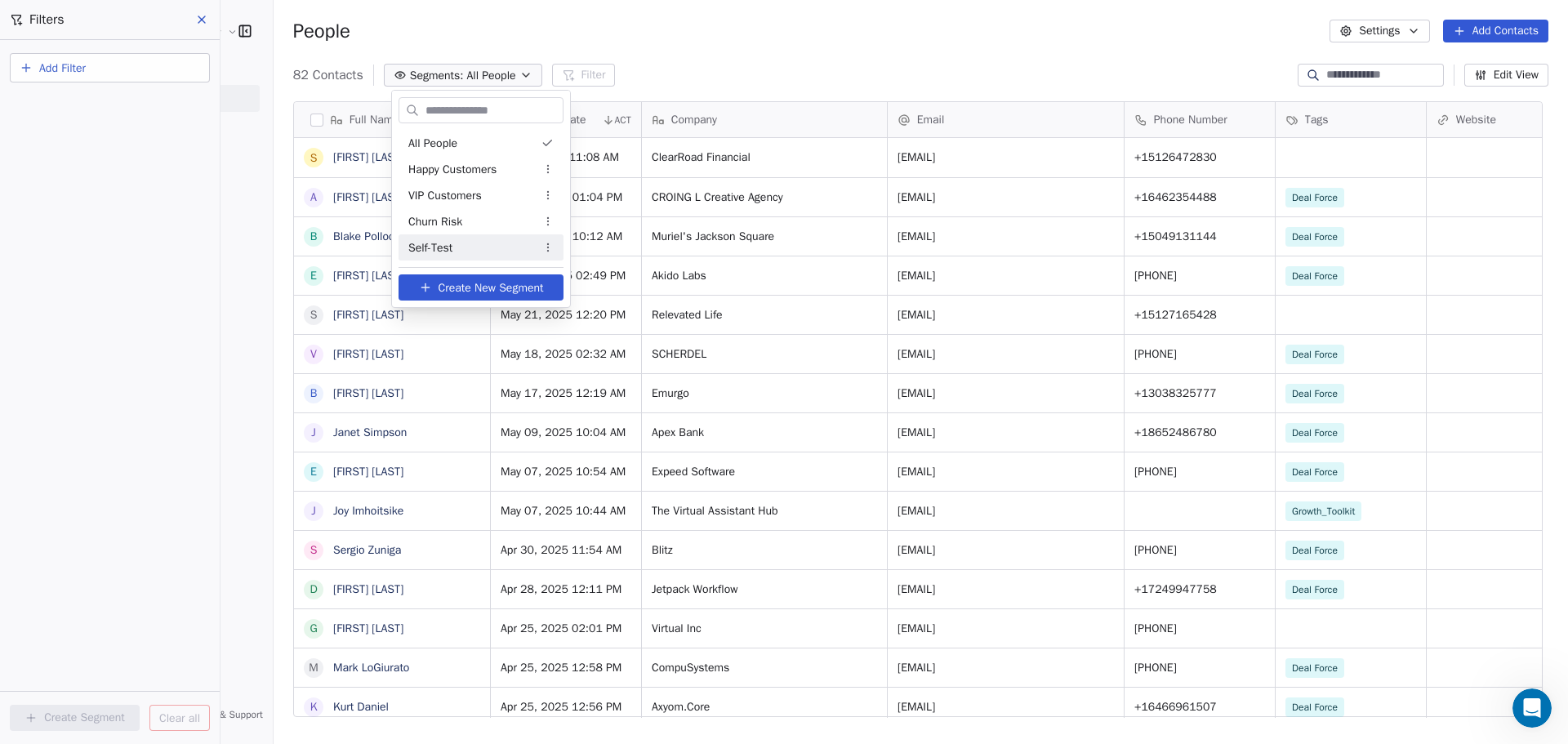 click on "Create New Segment" at bounding box center (491, 287) 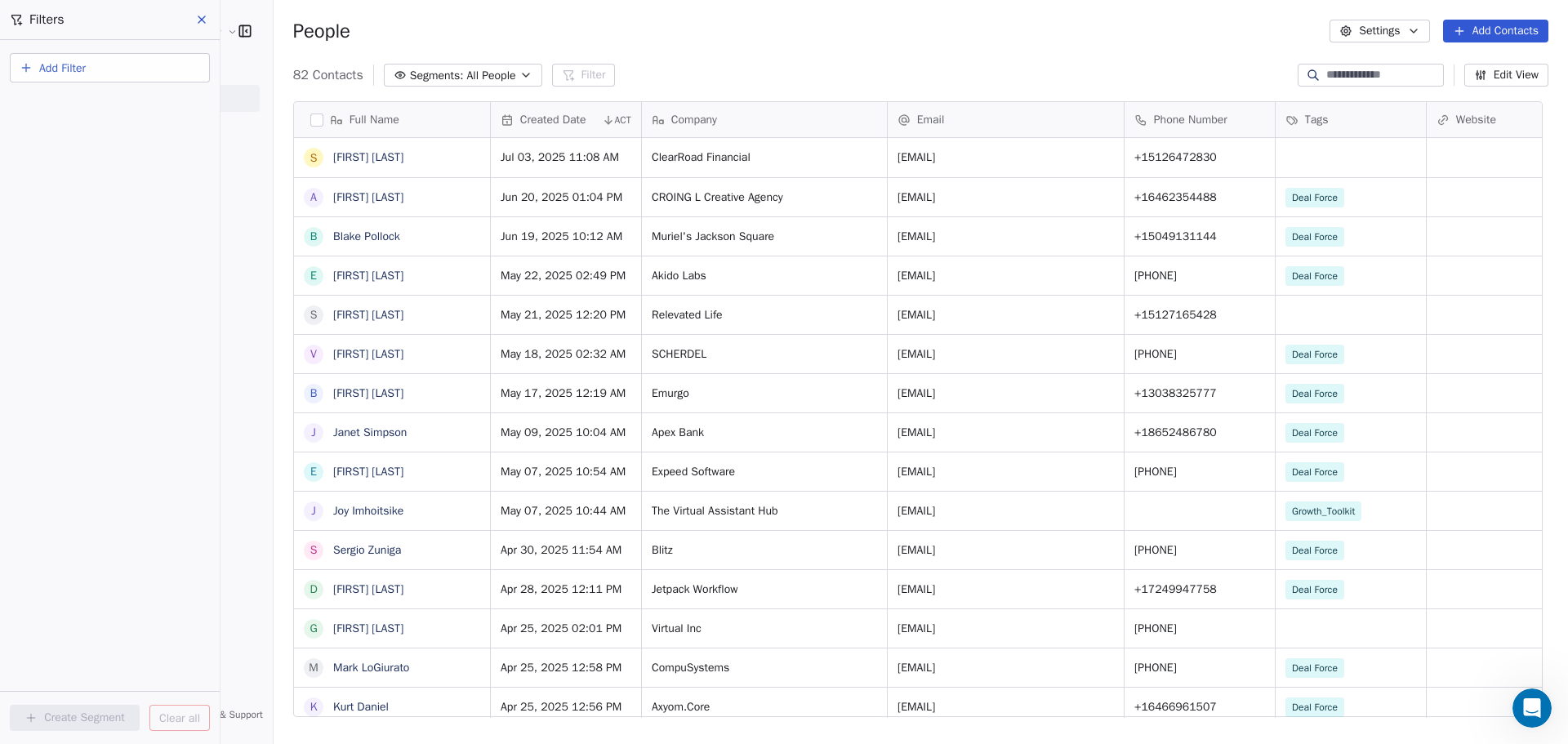 click on "Add Filter" at bounding box center [109, 68] 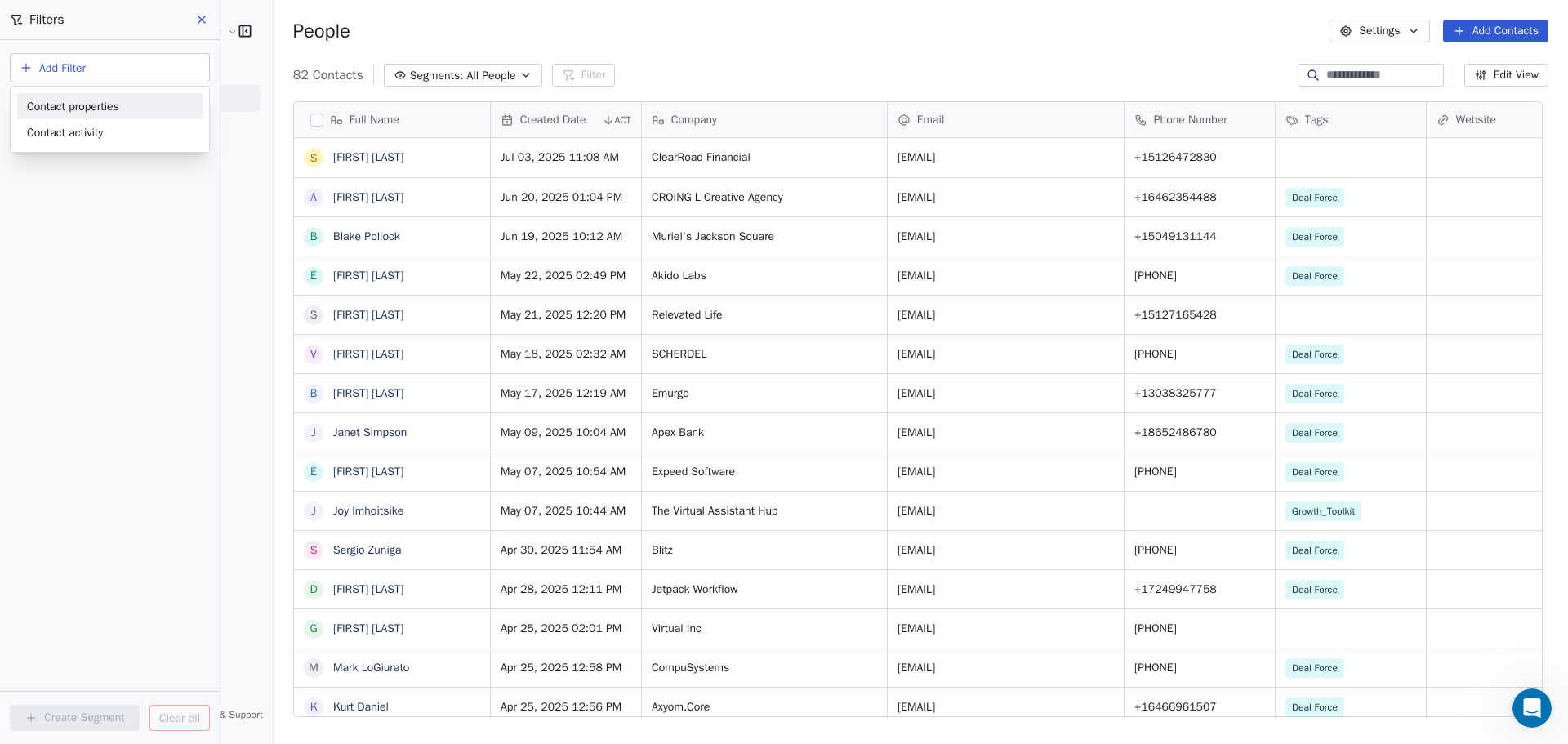click on "Contact properties" at bounding box center [73, 106] 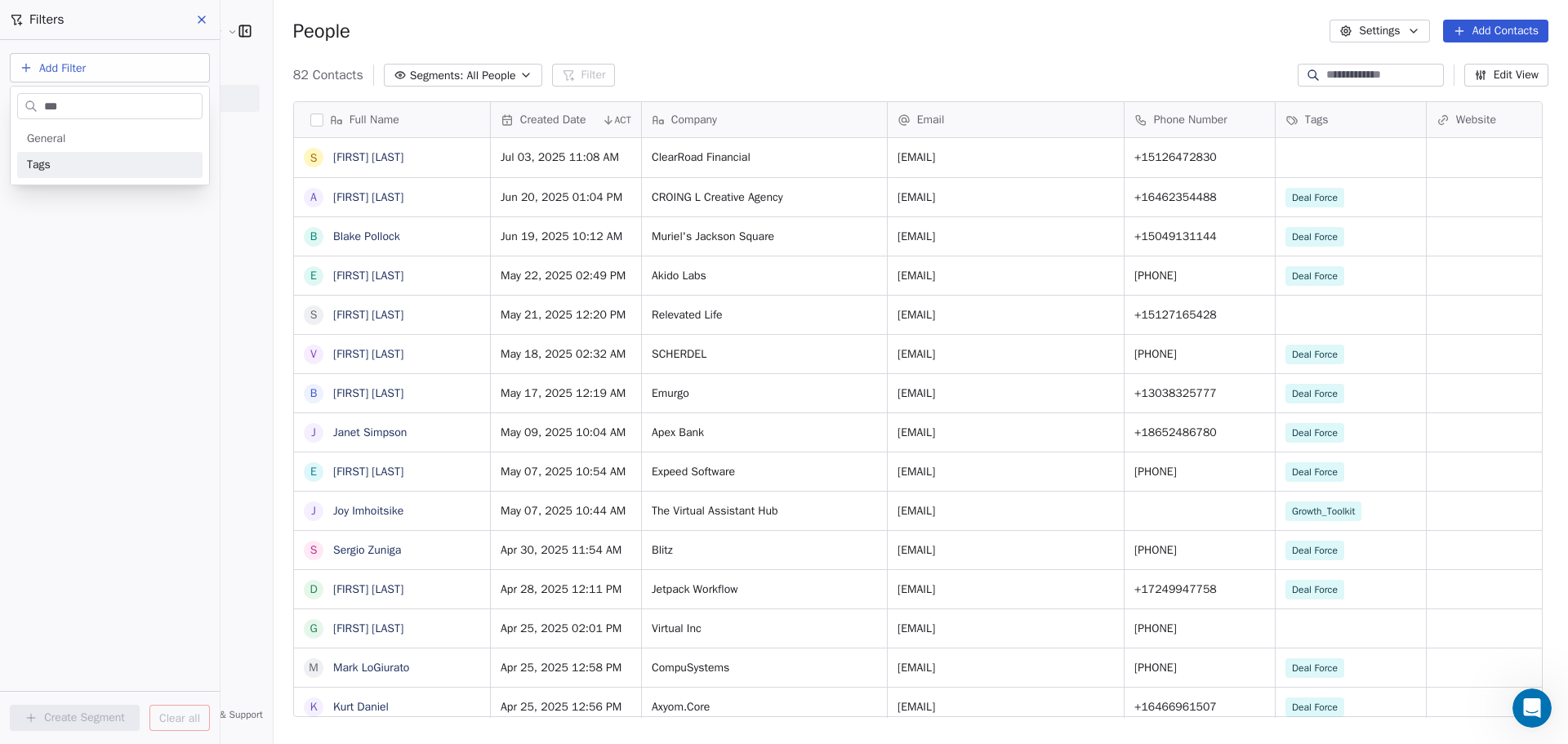 type on "***" 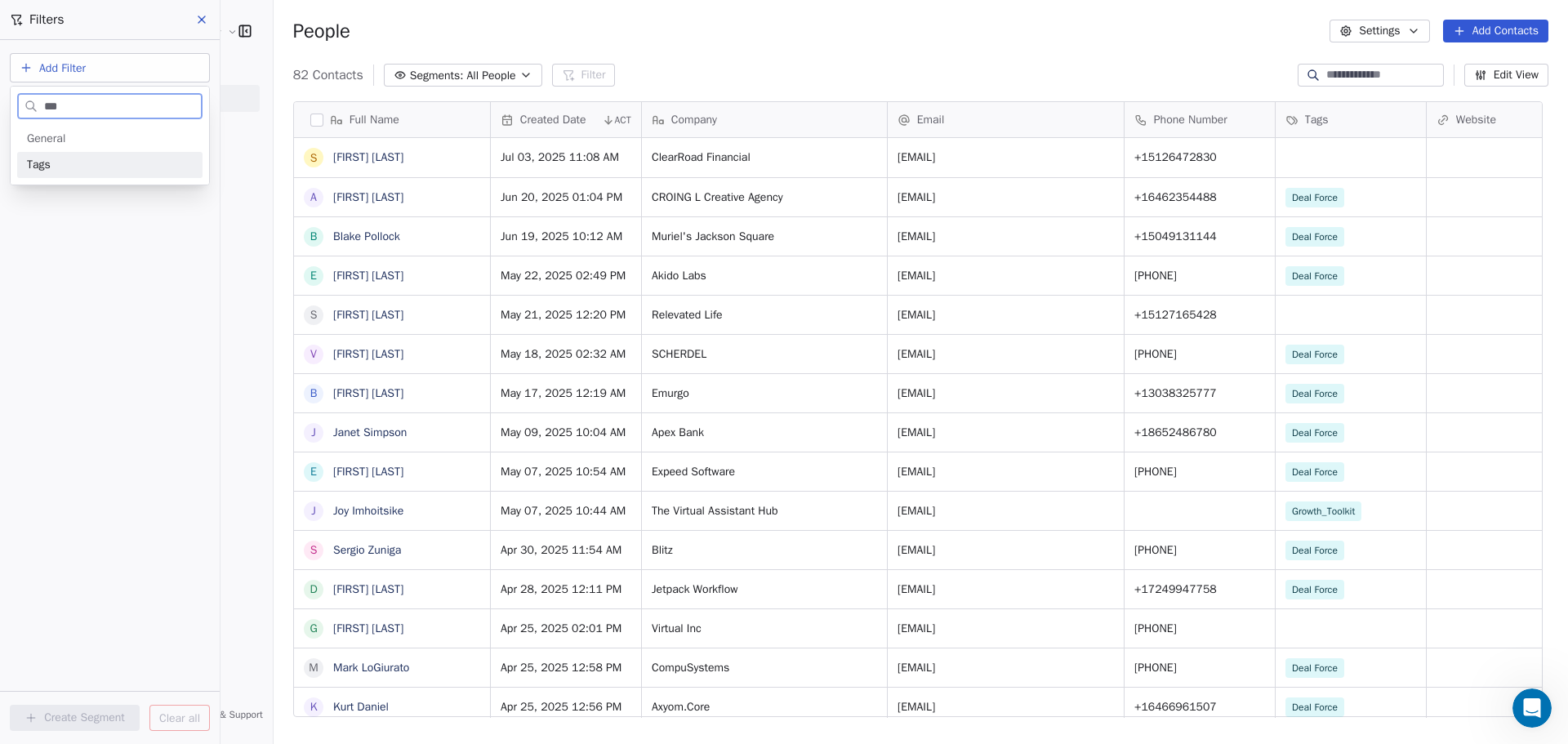 click on "Tags" at bounding box center [109, 165] 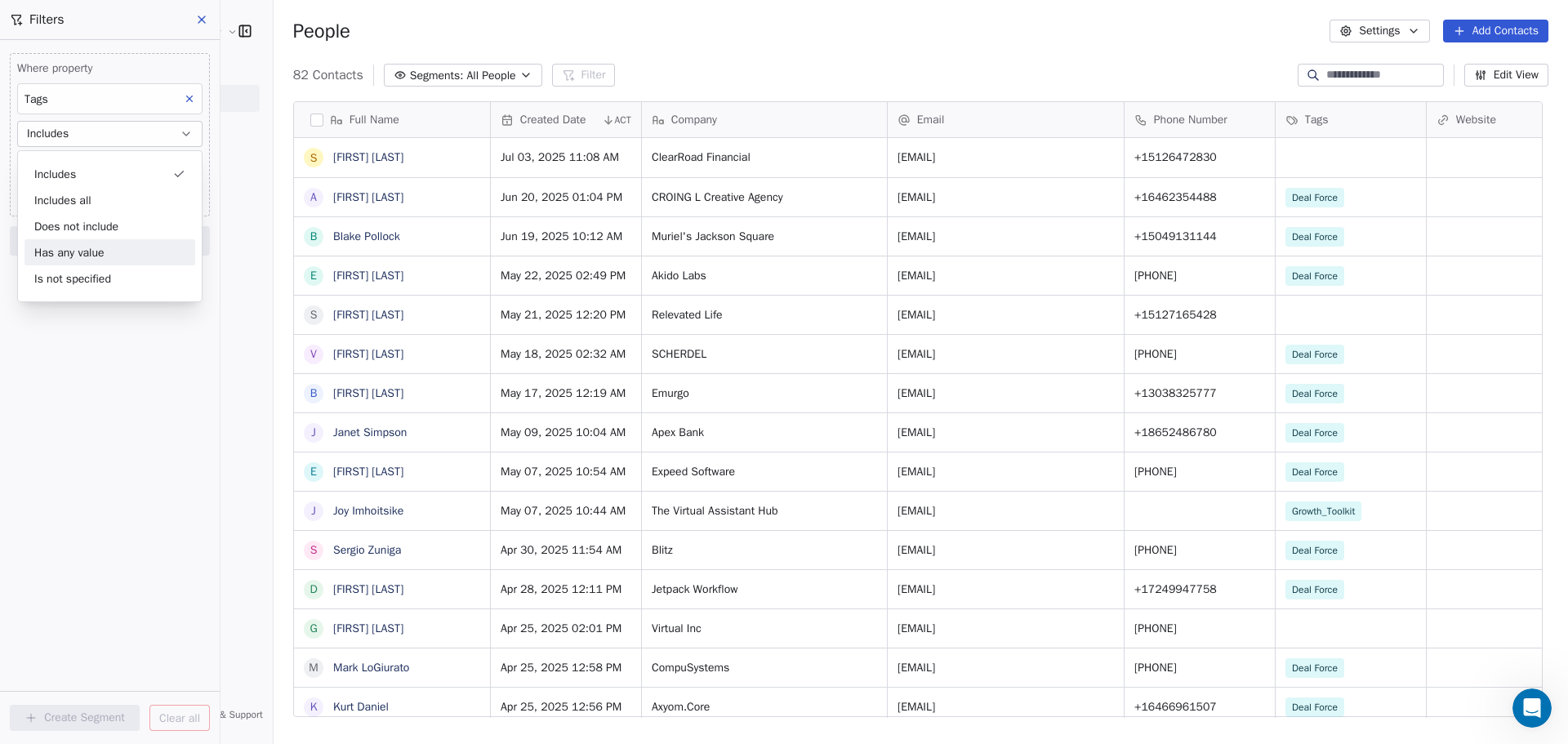 click on "Where property   Tags   Includes Select  Tags Add filter to this group Add another filter  Create Segment Clear all" at bounding box center (109, 392) 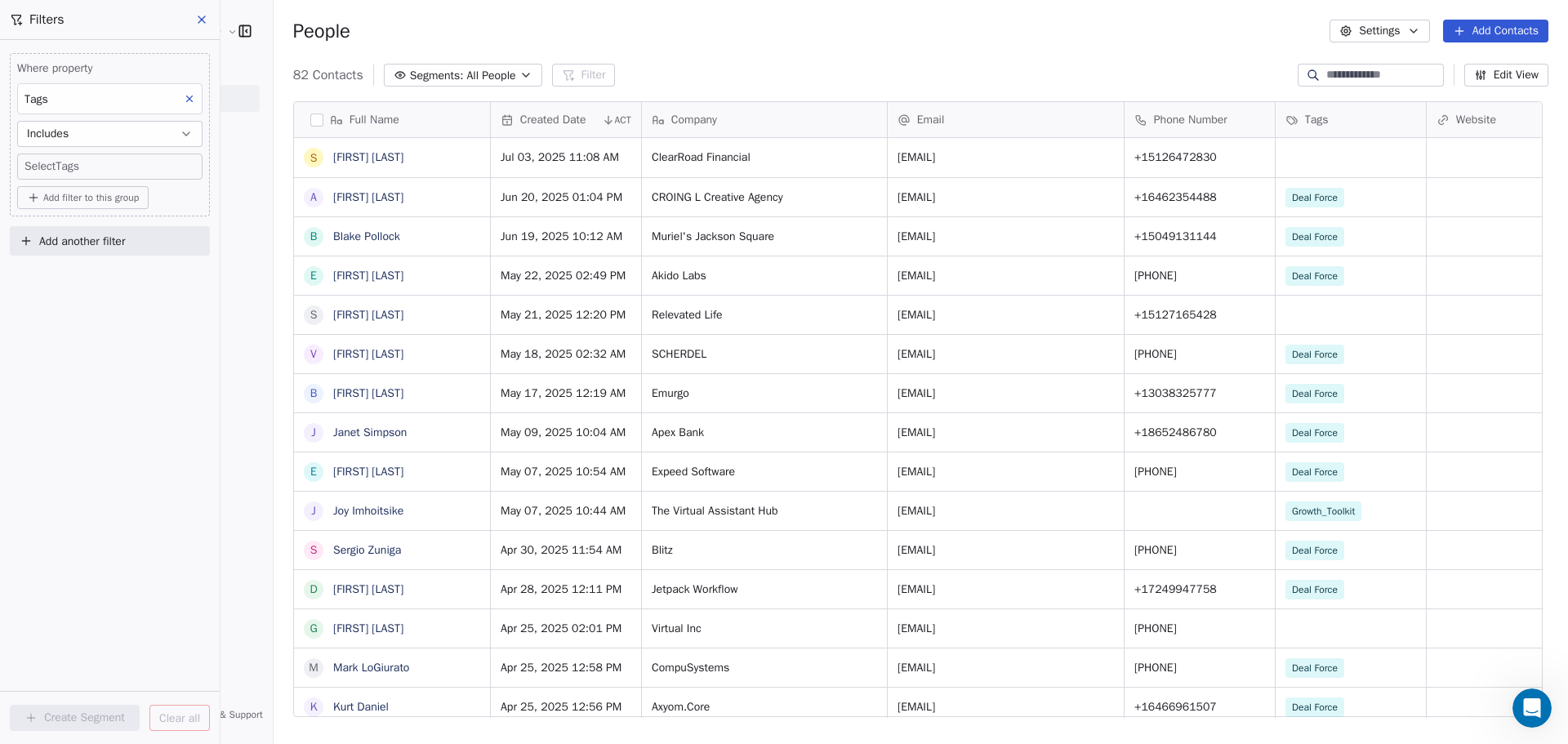 click on "Kompass Customer Solutions LLC Contacts People Marketing Workflows Campaigns Sales Pipelines Sequences Beta Tools Apps AI Agents Help & Support Filters Where property   Tags   Includes Select  Tags Add filter to this group Add another filter  Create Segment Clear all People Settings  Add Contacts 82 Contacts Segments: All People Filter  Edit View Tag Add to Sequence Export Full Name S Stephanie Trusler A Anggie Salazar B Blake Pollock E Eric Chin S Shannon Alvis V Vendy Petersen B Bill Decker J Janet Simpson E Eitan Rosenfeld J Joy Imhoitsike S Sergio Zuniga D David Cristello G Greg Kohn M Mark LoGiurato K Kurt Daniel P Paul Amenta M Mike Larkin J Jeremy Conescu P Paul Murray S Sara Whedon T Todd Birzer K Krisztina Veres D Dennis Kiplimo D Darlene Richardson K Knoxy Knox Unknown D Dan Dowdy M Megan Mills B Bruce Bessner V Varsay Sirleaf A Andy Toh M Muhammad Ayub W Williams, Taunya B Branddy Spence P Paul Weybrew k kate bates Created Date ACT Company Email Phone Number Tags Website Job Title Status SCHERDEL" at bounding box center (784, 494) 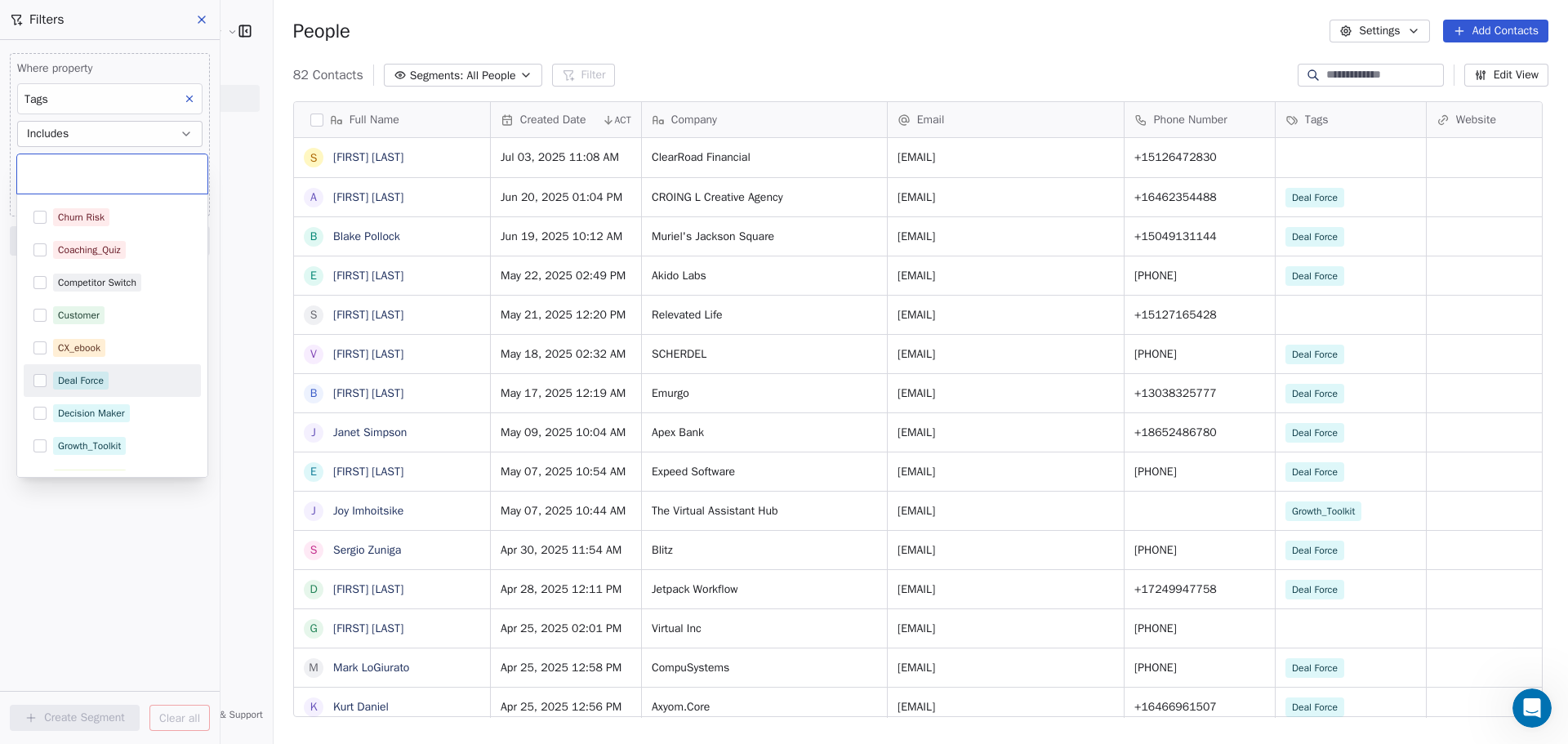drag, startPoint x: 39, startPoint y: 370, endPoint x: 38, endPoint y: 380, distance: 10.0498756 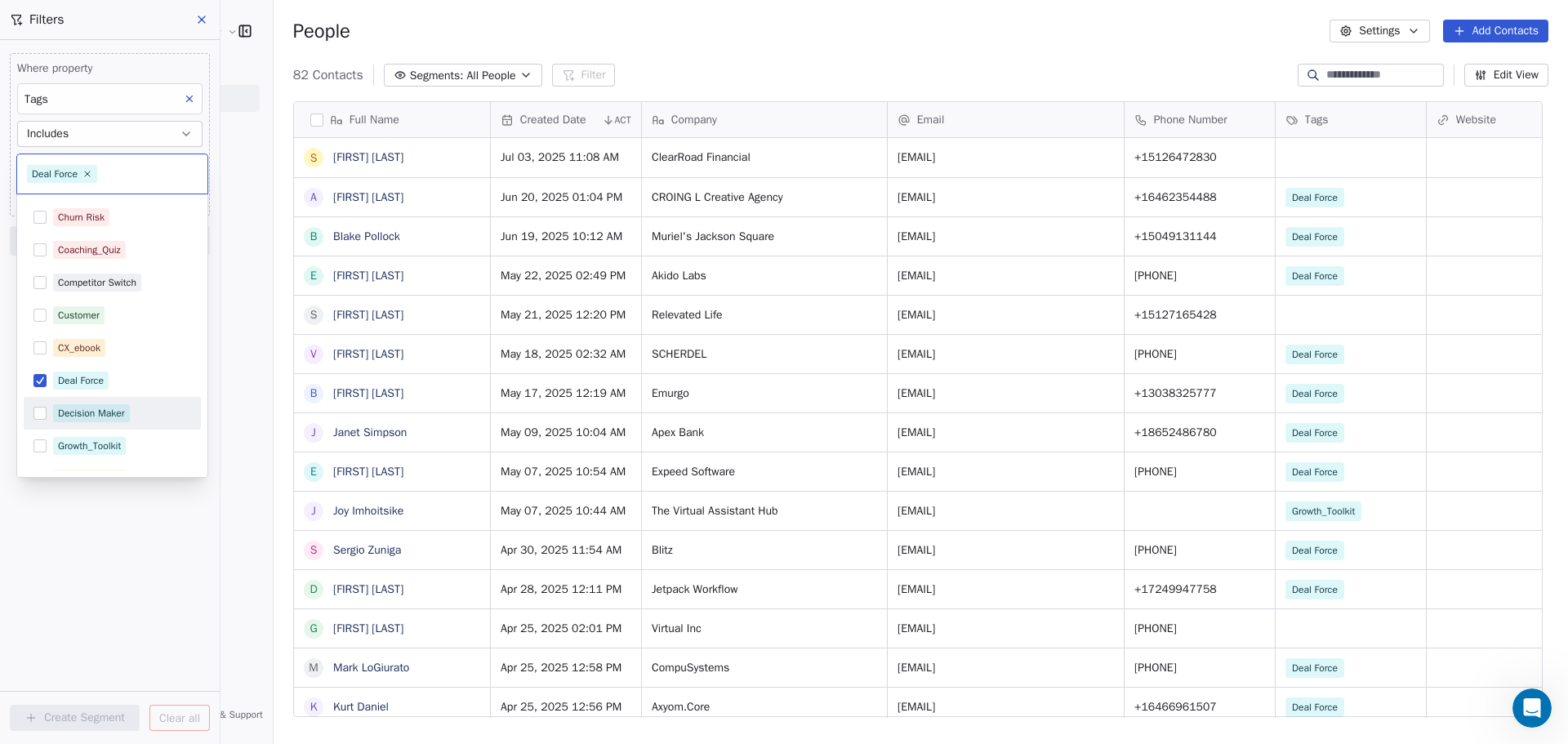 click on "Kompass Customer Solutions LLC Contacts People Marketing Workflows Campaigns Sales Pipelines Sequences Beta Tools Apps AI Agents Help & Support Filters Where property   Tags   Includes Select  Tags Add filter to this group Add another filter  Create Segment Clear all People Settings  Add Contacts 82 Contacts Segments: All People Filter  Edit View Tag Add to Sequence Export Full Name S Stephanie Trusler A Anggie Salazar B Blake Pollock E Eric Chin S Shannon Alvis V Vendy Petersen B Bill Decker J Janet Simpson E Eitan Rosenfeld J Joy Imhoitsike S Sergio Zuniga D David Cristello G Greg Kohn M Mark LoGiurato K Kurt Daniel P Paul Amenta M Mike Larkin J Jeremy Conescu P Paul Murray S Sara Whedon T Todd Birzer K Krisztina Veres D Dennis Kiplimo D Darlene Richardson K Knoxy Knox Unknown D Dan Dowdy M Megan Mills B Bruce Bessner V Varsay Sirleaf A Andy Toh M Muhammad Ayub W Williams, Taunya B Branddy Spence P Paul Weybrew k kate bates Created Date ACT Company Email Phone Number Tags Website Job Title Status SCHERDEL" at bounding box center (784, 494) 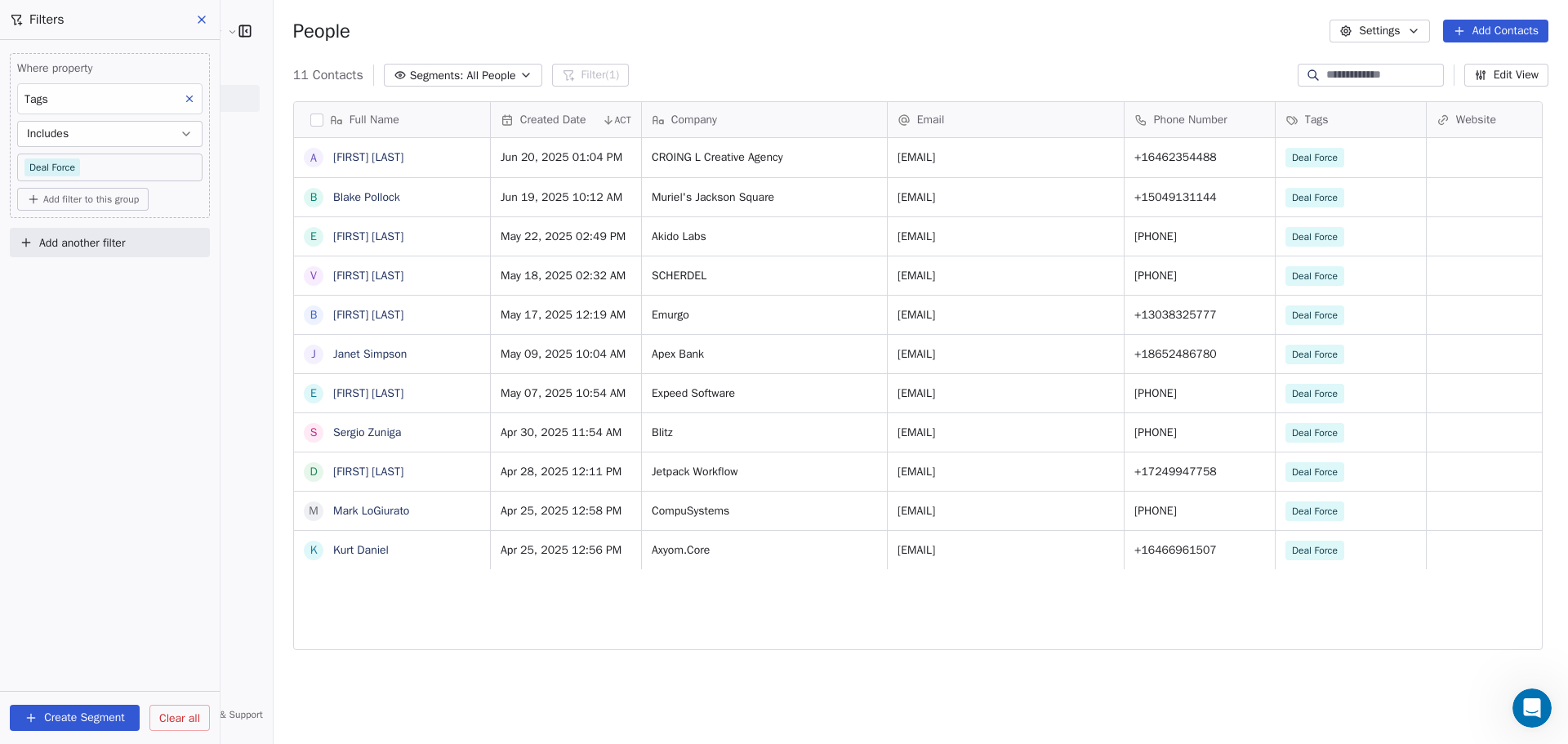 click on "Create Segment" at bounding box center (74, 718) 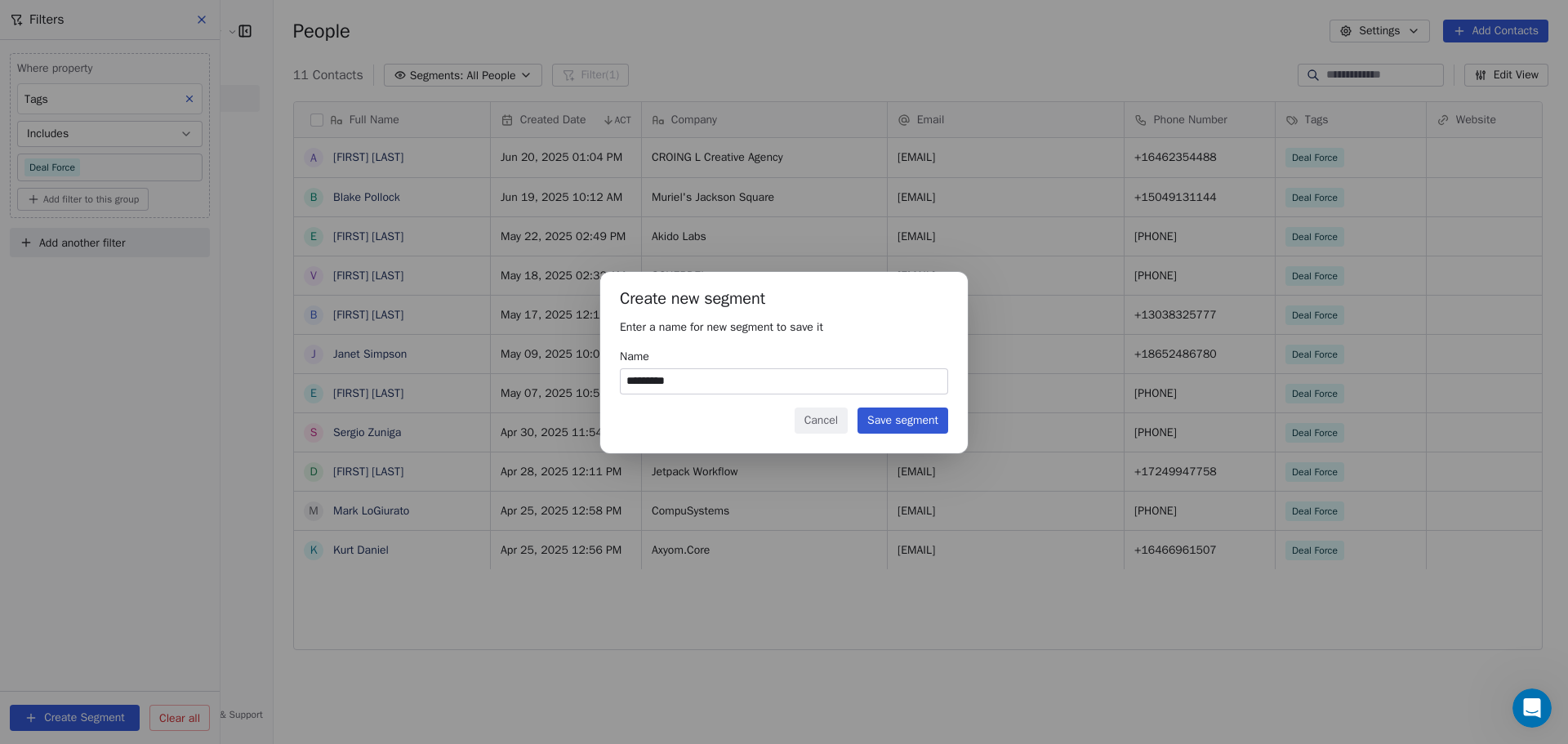 type on "*********" 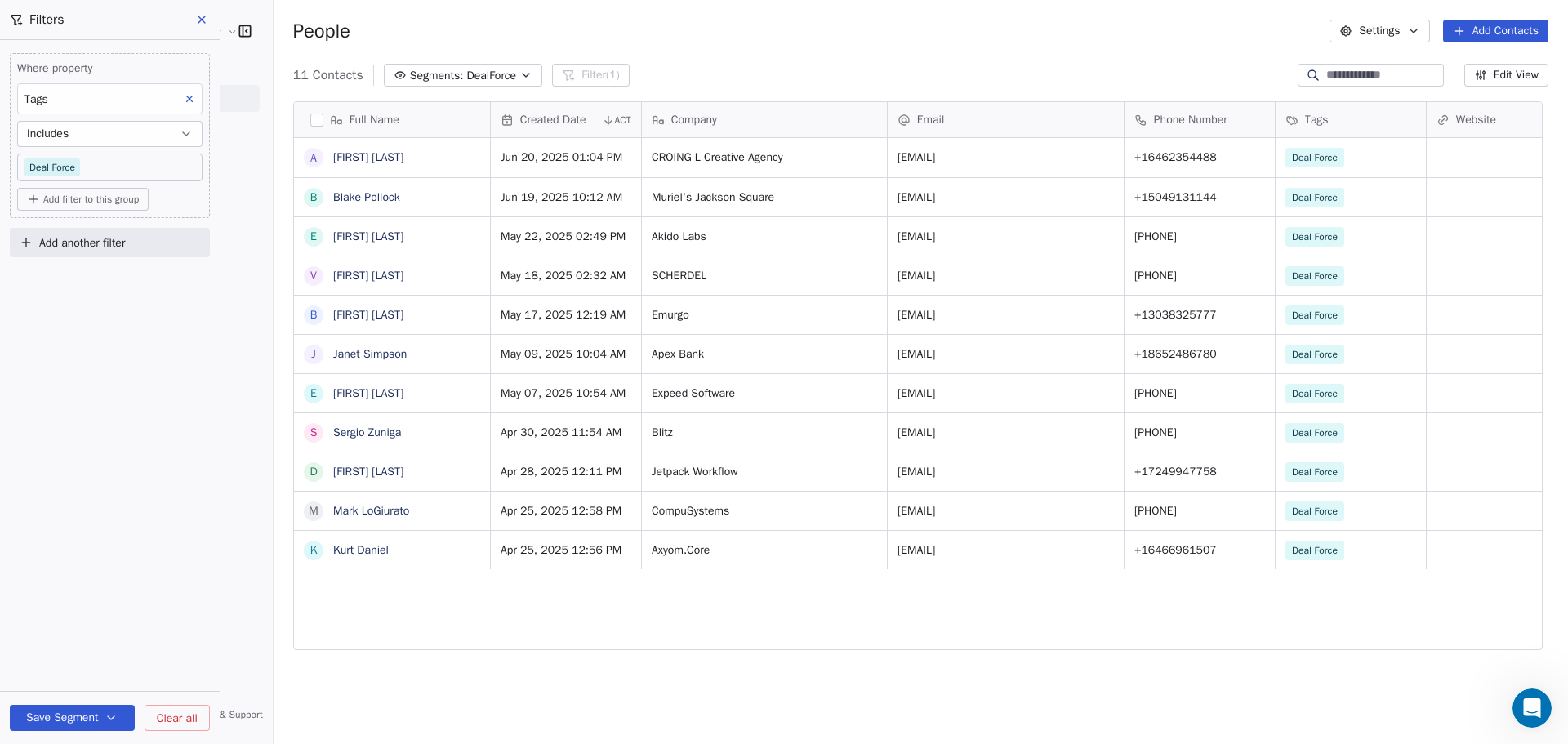click 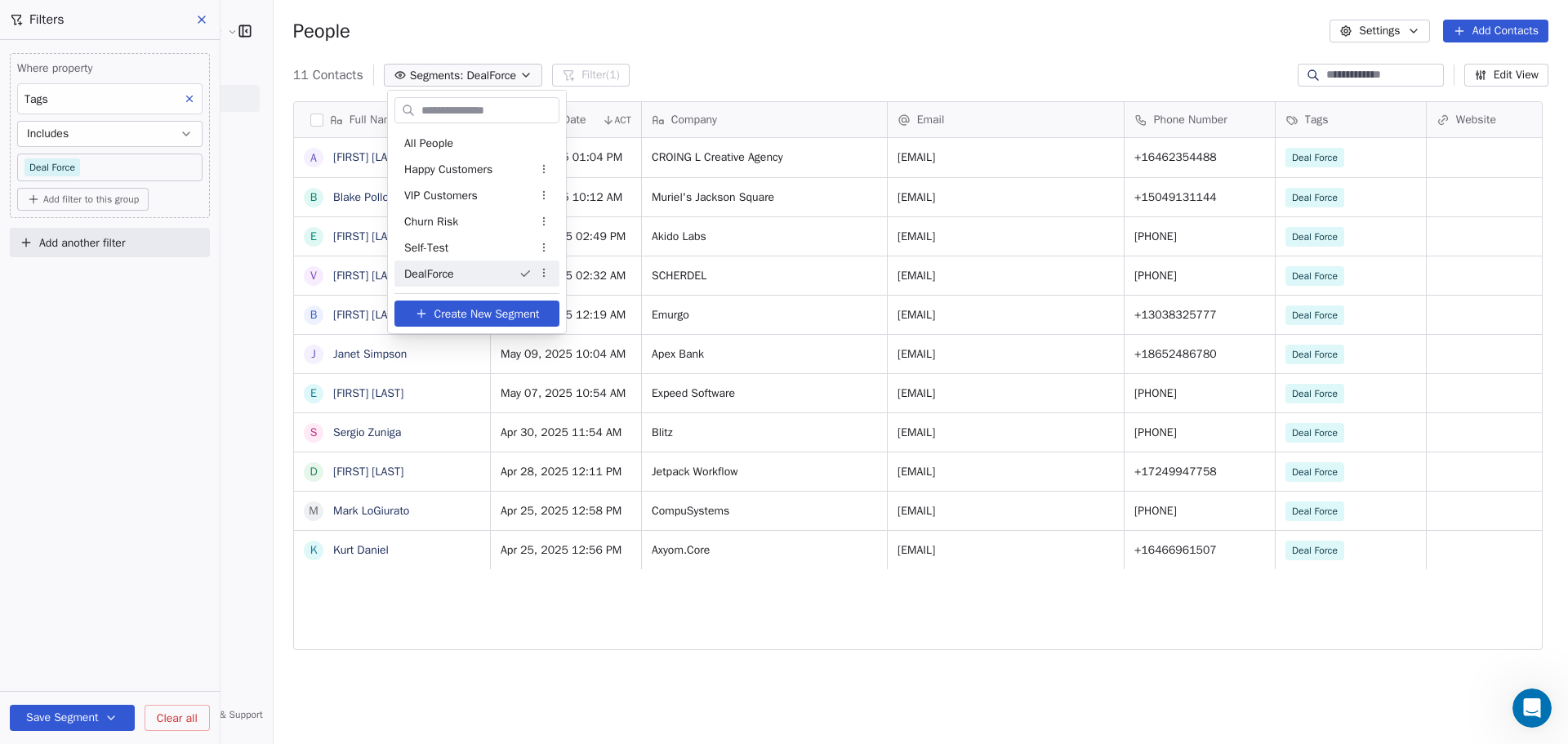 click on "DealForce" at bounding box center (477, 274) 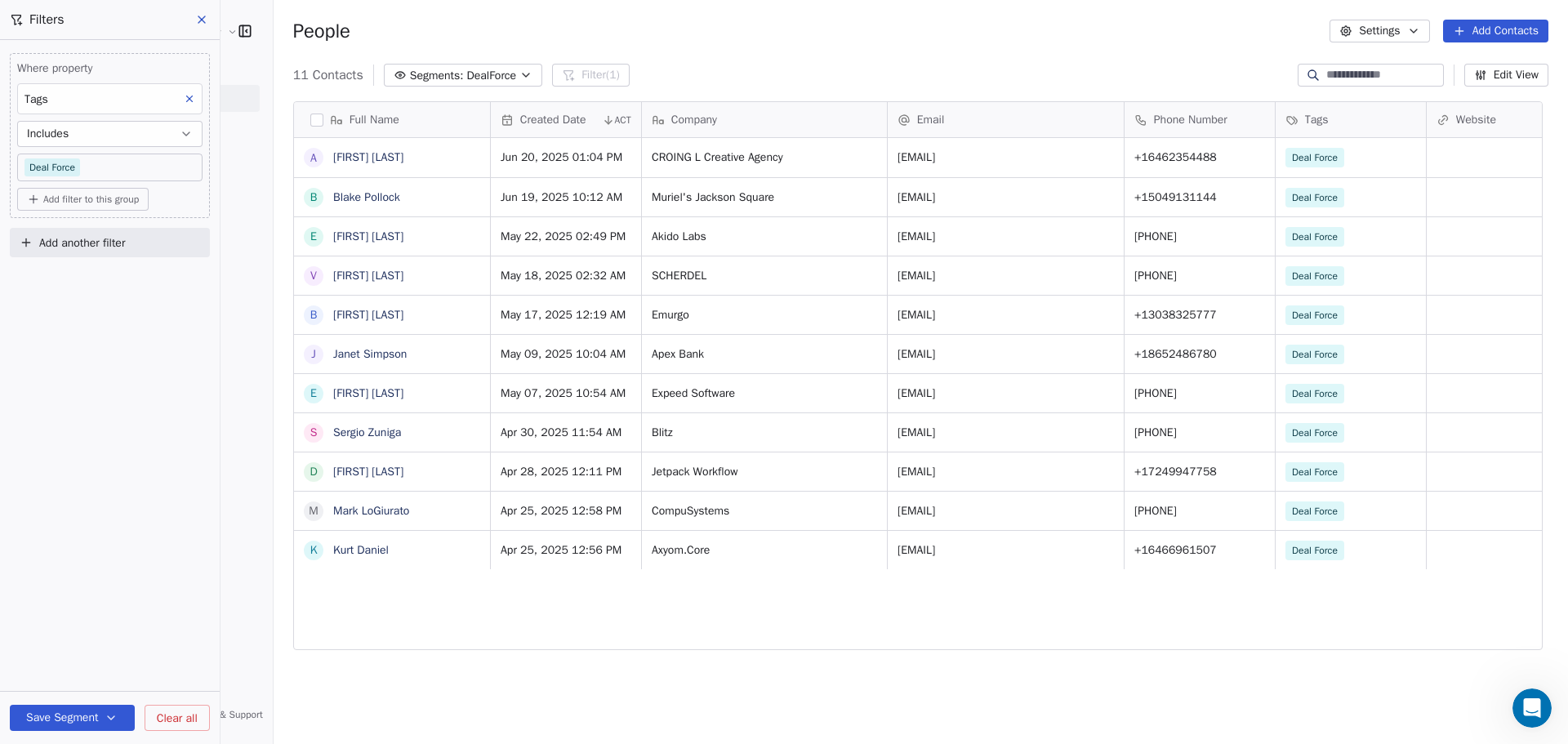 click on "People Settings  Add Contacts" at bounding box center (920, 31) 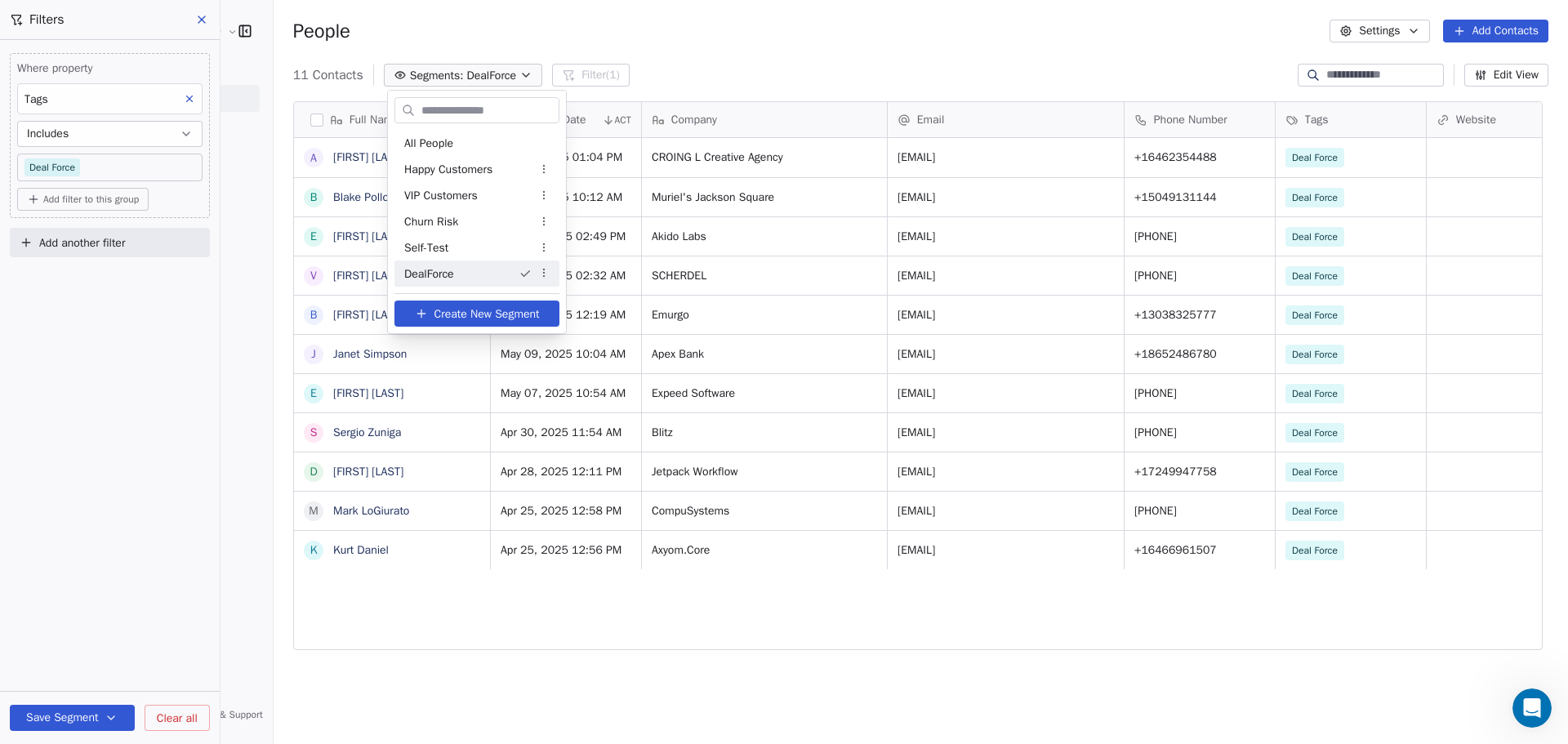 click on "Kompass Customer Solutions LLC Contacts People Marketing Workflows Campaigns Sales Pipelines Sequences Beta Tools Apps AI Agents Help & Support Filters Where property   Tags   Includes Deal Force Add filter to this group Add another filter Save Segment Clear all People Settings  Add Contacts 11 Contacts Segments: DealForce Filter  (1) Edit View Tag Add to Sequence Export Full Name A Anggie Salazar B Blake Pollock E Eric Chin V Vendy Petersen B Bill Decker J Janet Simpson E Eitan Rosenfeld S Sergio Zuniga D David Cristello M Mark LoGiurato K Kurt Daniel Created Date ACT Company Email Phone Number Tags Website Job Title Status Contact Source Jun 20, 2025 01:04 PM CROING L Creative Agency anggie@croing.com +16462354488 Deal Force Jun 19, 2025 10:12 AM Muriel's Jackson Square bpollock@muriels.com +15049131144 Deal Force May 22, 2025 02:49 PM Akido Labs ericbchin@gmail.com +16268985454 Deal Force May 18, 2025 02:32 AM SCHERDEL vendy.petersen@scherdel.com +12317661259 Deal Force May 17, 2025 12:19 AM Emurgo Blitz" at bounding box center (784, 494) 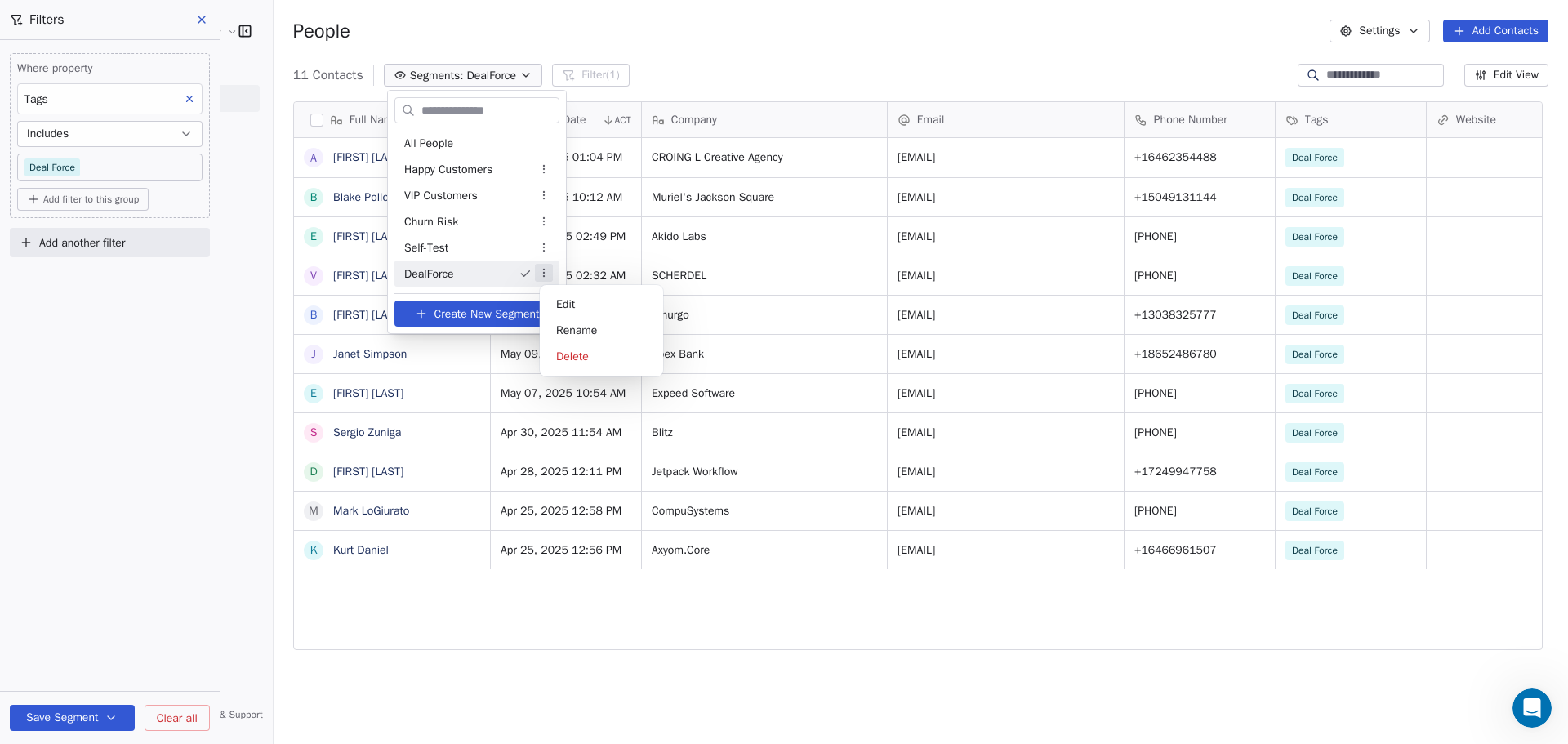 click on "Kompass Customer Solutions LLC Contacts People Marketing Workflows Campaigns Sales Pipelines Sequences Beta Tools Apps AI Agents Help & Support Filters Where property   Tags   Includes Deal Force Add filter to this group Add another filter Save Segment Clear all People Settings  Add Contacts 11 Contacts Segments: DealForce Filter  (1) Edit View Tag Add to Sequence Export Full Name A Anggie Salazar B Blake Pollock E Eric Chin V Vendy Petersen B Bill Decker J Janet Simpson E Eitan Rosenfeld S Sergio Zuniga D David Cristello M Mark LoGiurato K Kurt Daniel Created Date ACT Company Email Phone Number Tags Website Job Title Status Contact Source Jun 20, 2025 01:04 PM CROING L Creative Agency anggie@croing.com +16462354488 Deal Force Jun 19, 2025 10:12 AM Muriel's Jackson Square bpollock@muriels.com +15049131144 Deal Force May 22, 2025 02:49 PM Akido Labs ericbchin@gmail.com +16268985454 Deal Force May 18, 2025 02:32 AM SCHERDEL vendy.petersen@scherdel.com +12317661259 Deal Force May 17, 2025 12:19 AM Emurgo Blitz" at bounding box center [784, 494] 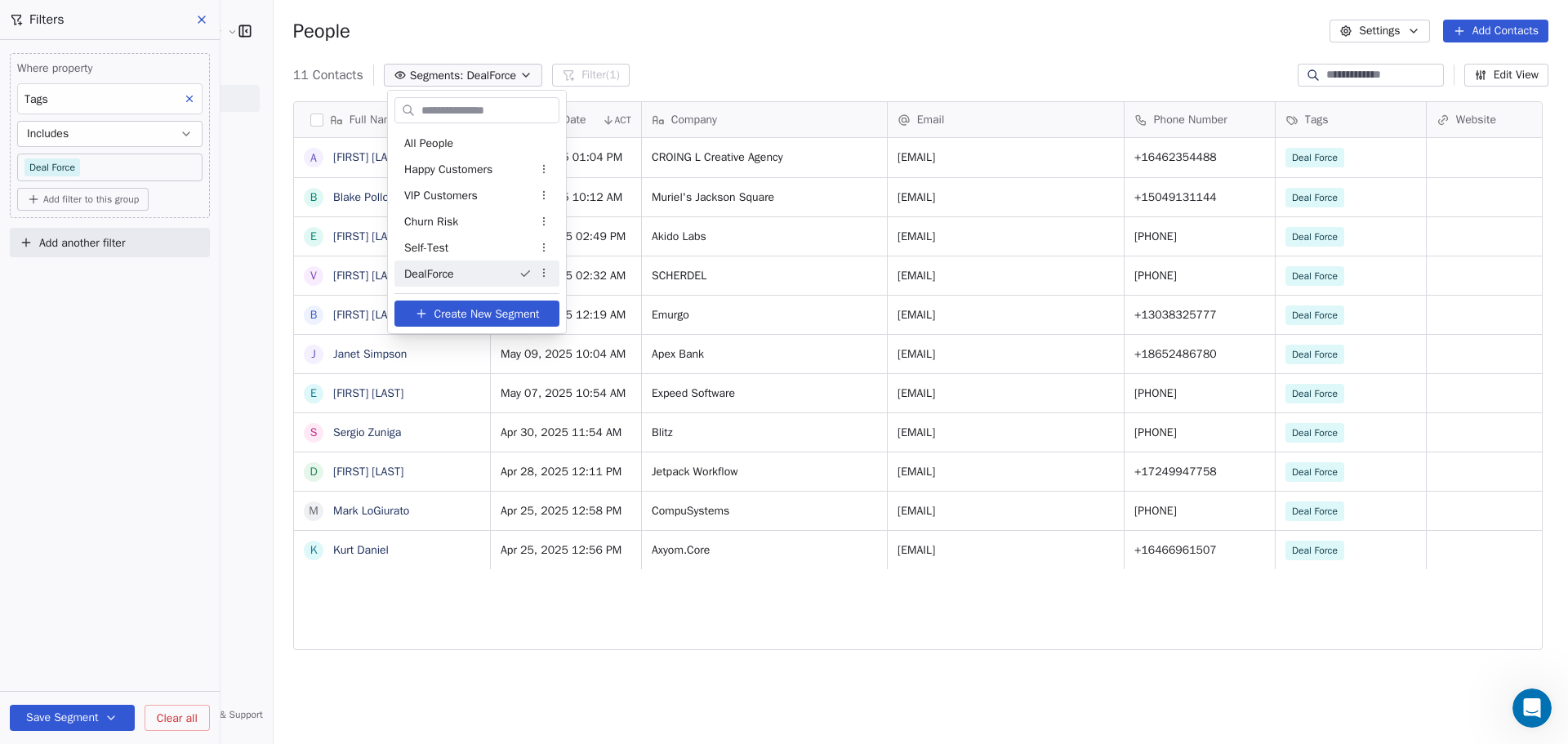 click on "DealForce" at bounding box center [429, 274] 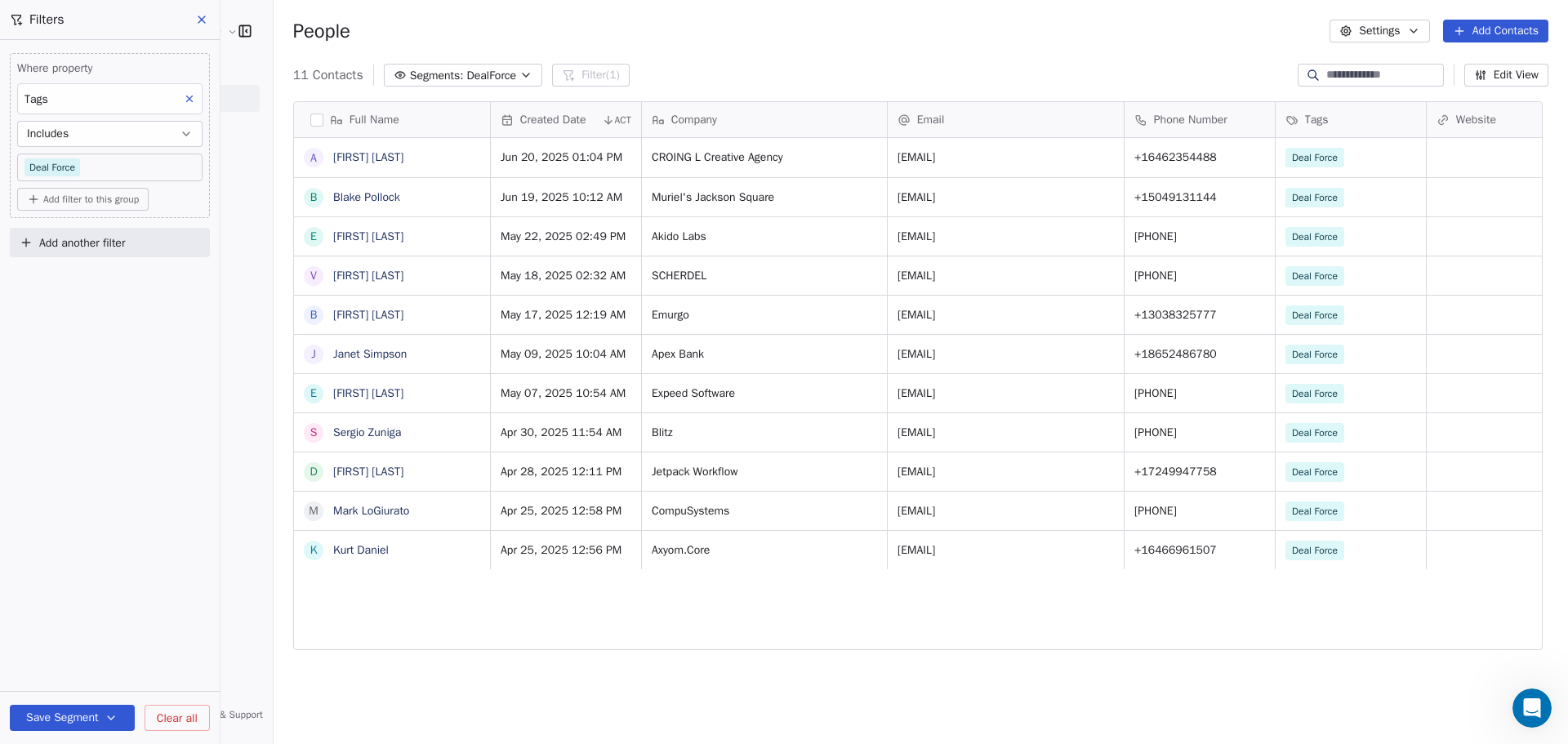 click on "People Settings  Add Contacts" at bounding box center (920, 31) 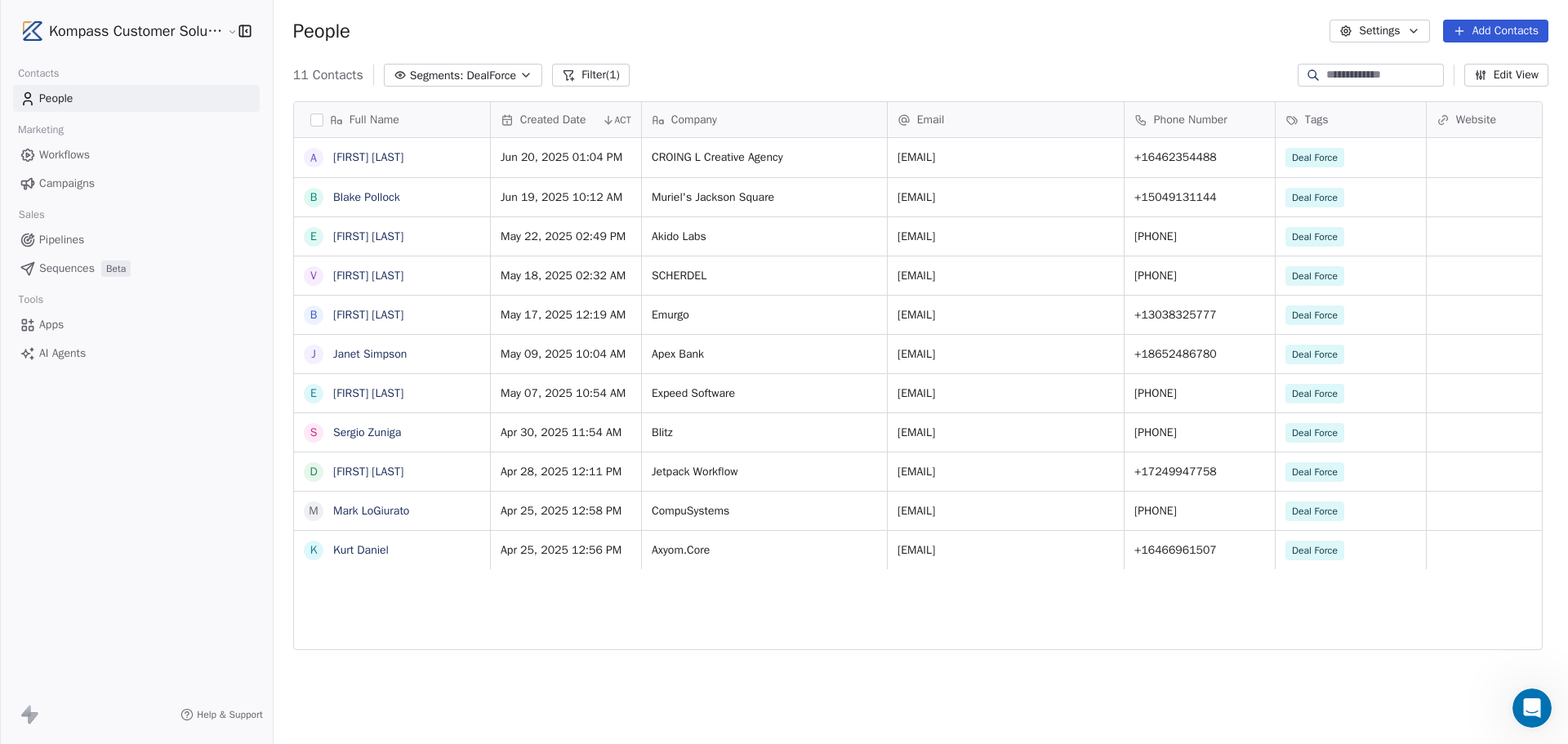 click on "Filter  (1)" at bounding box center (590, 75) 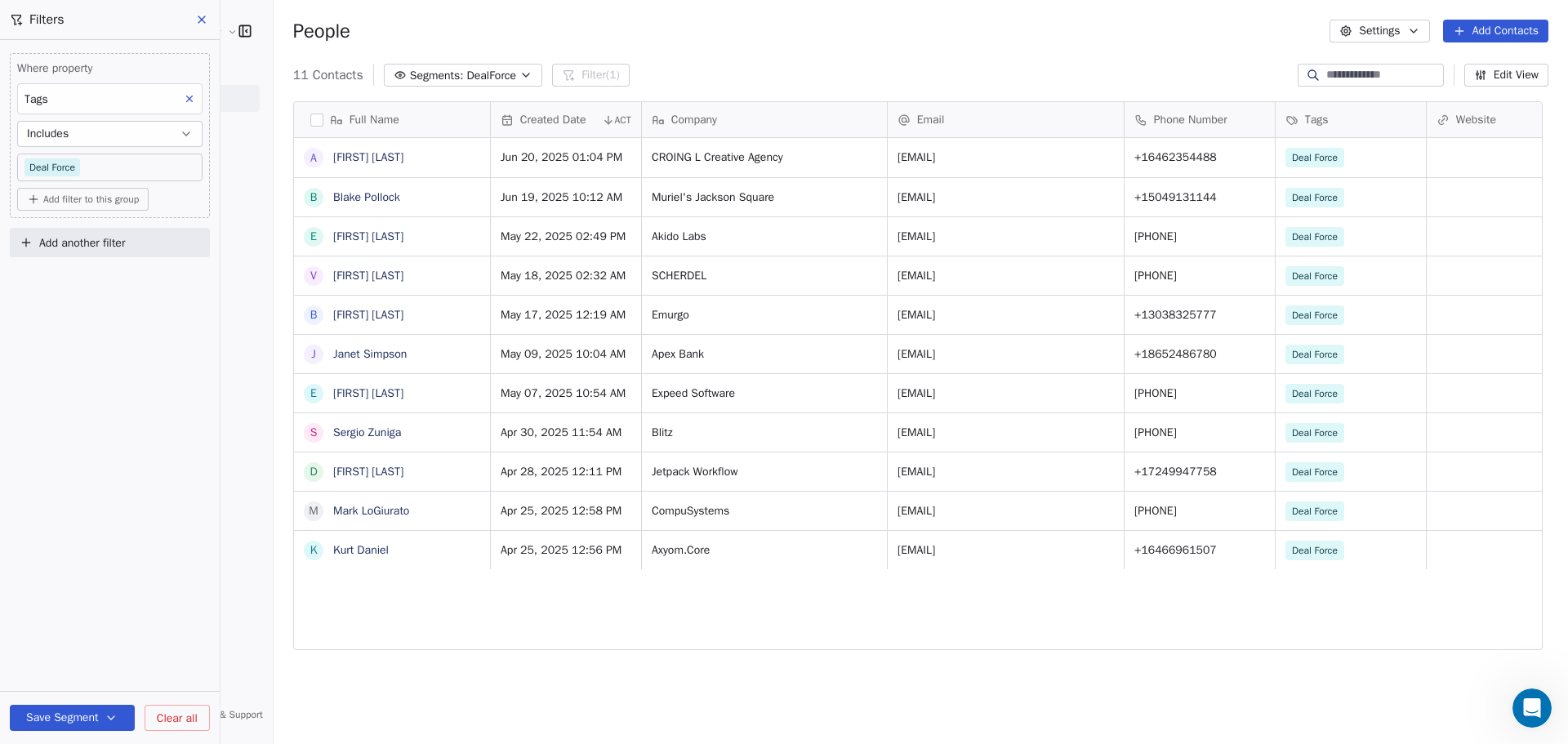 click on "Clear all" at bounding box center (177, 718) 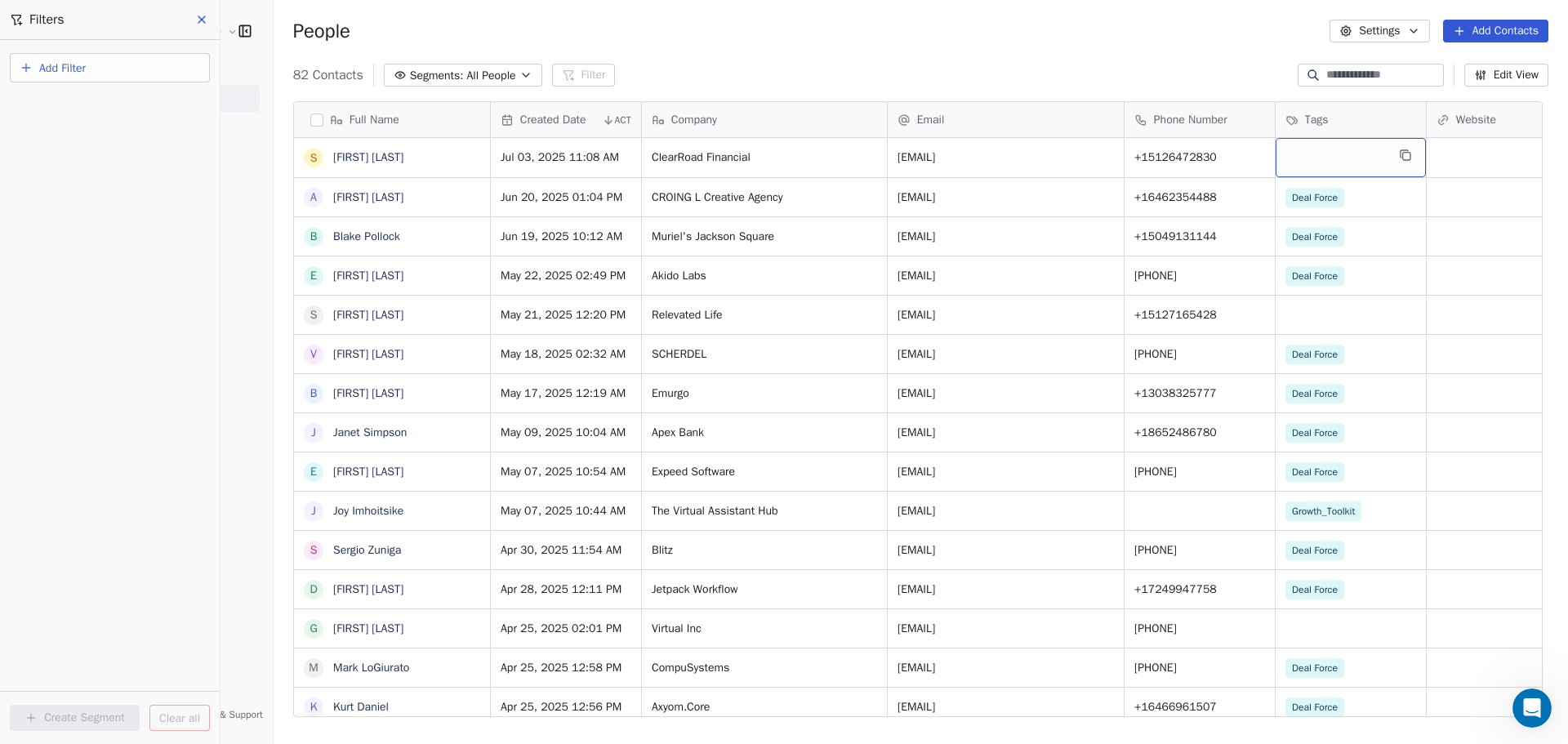 click at bounding box center (1351, 158) 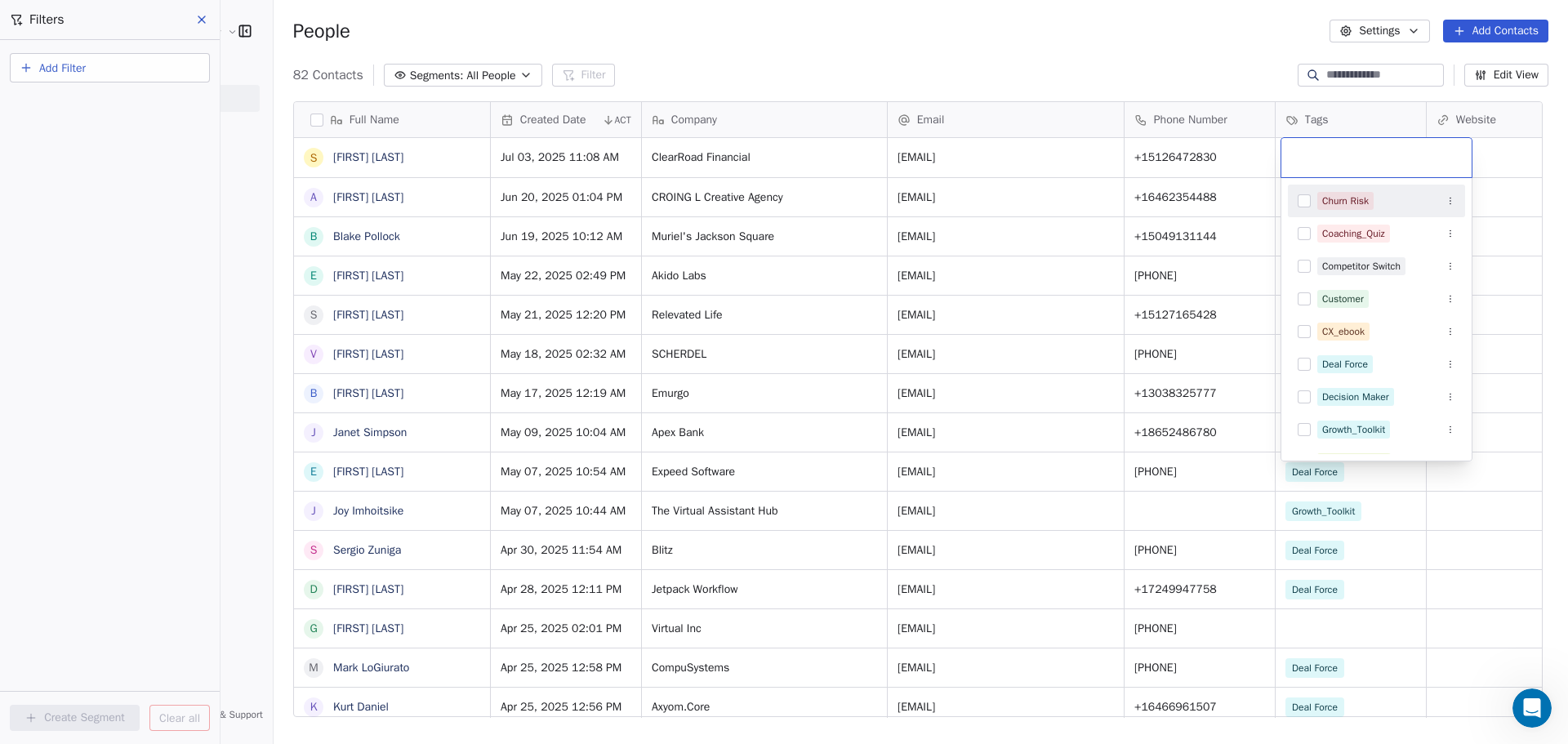 click at bounding box center (1376, 158) 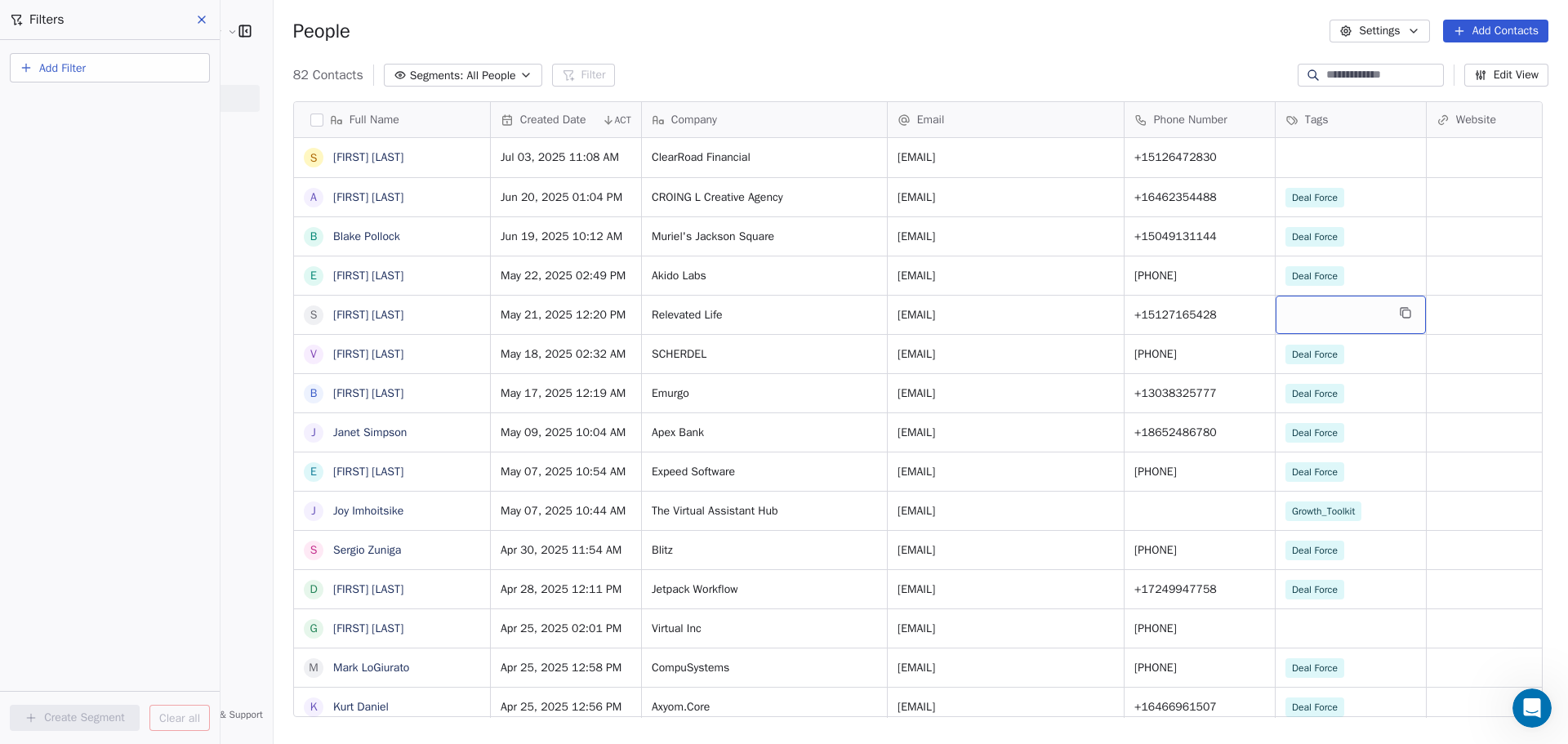 click at bounding box center (1351, 314) 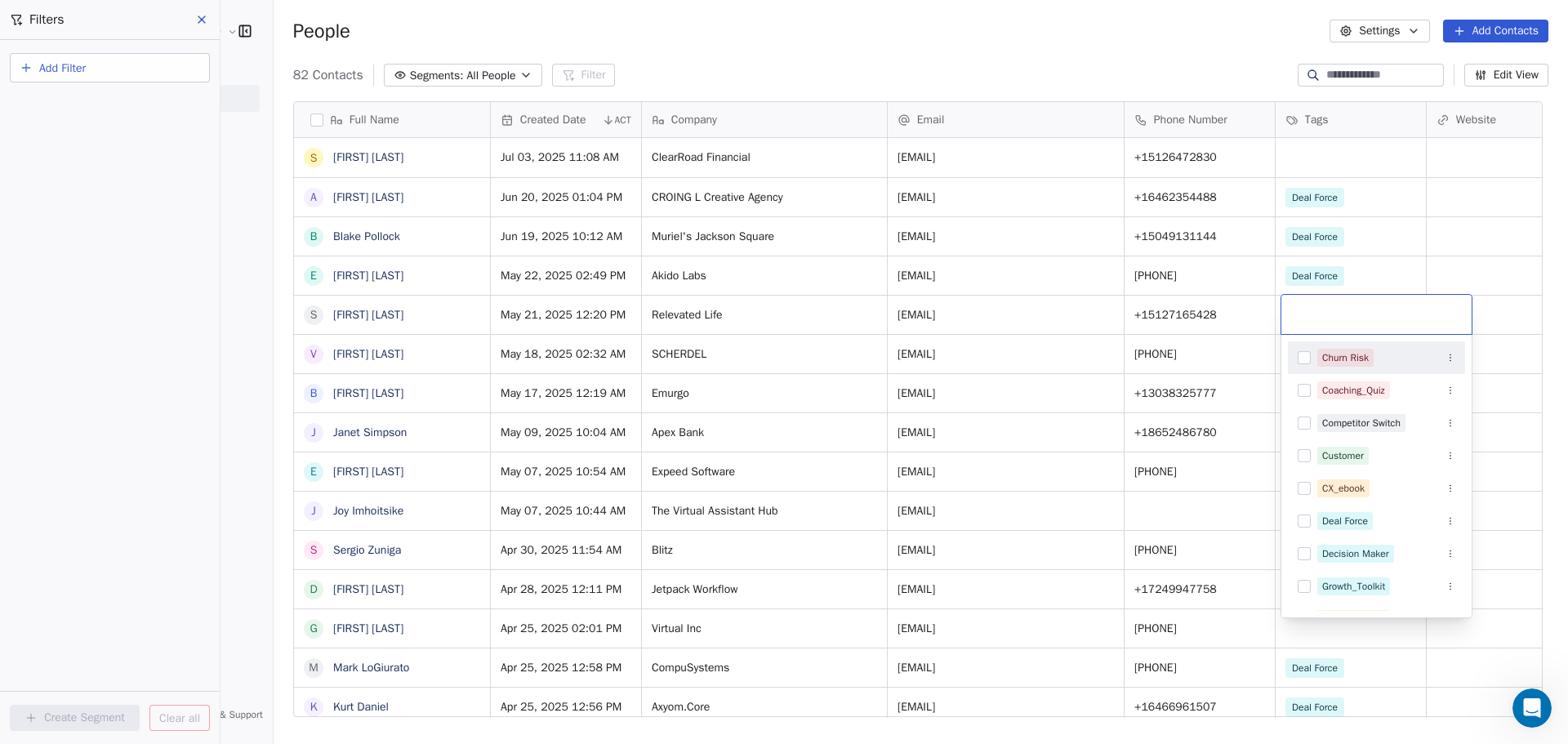 click at bounding box center [1376, 314] 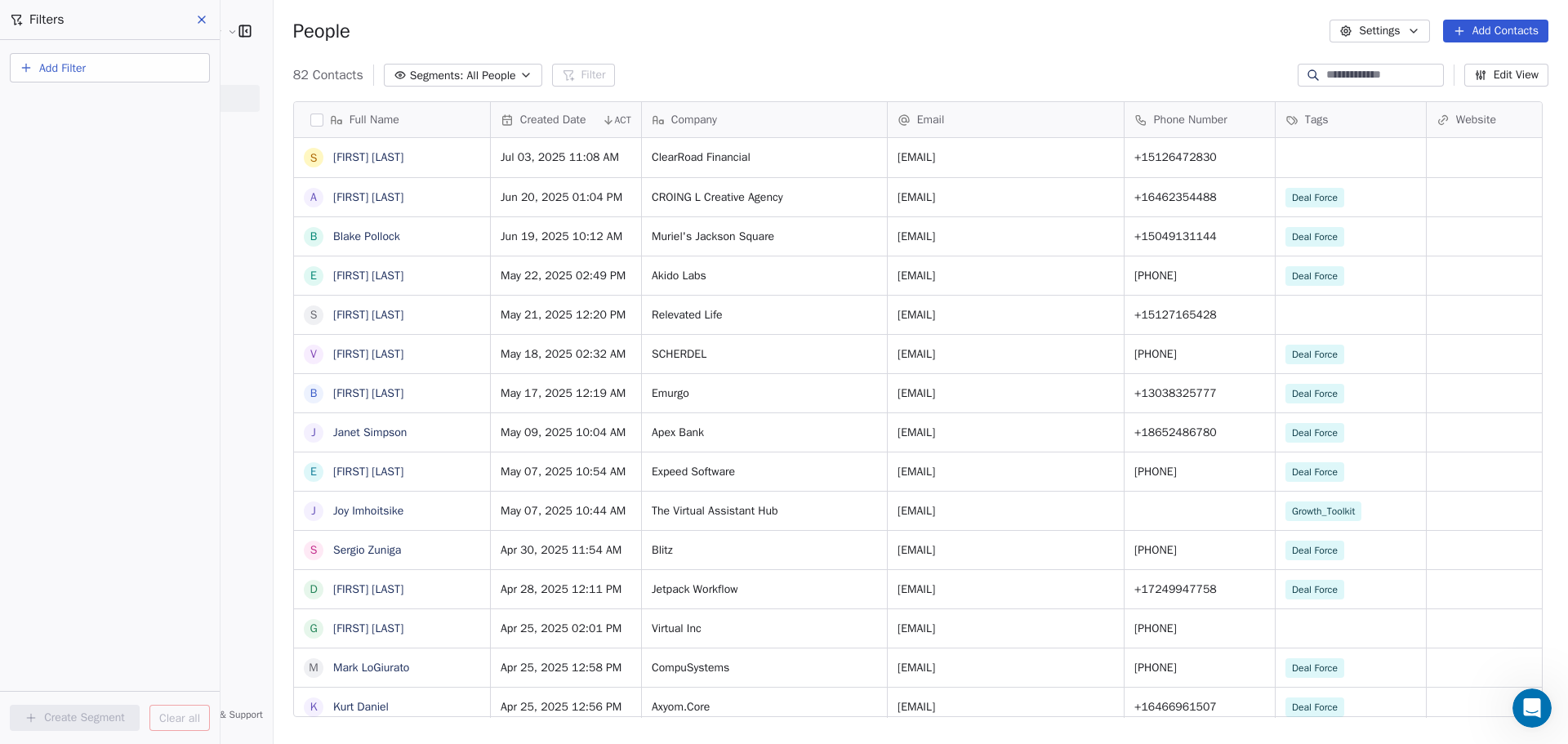 click on "Add Filter  Create Segment Clear all" at bounding box center [109, 392] 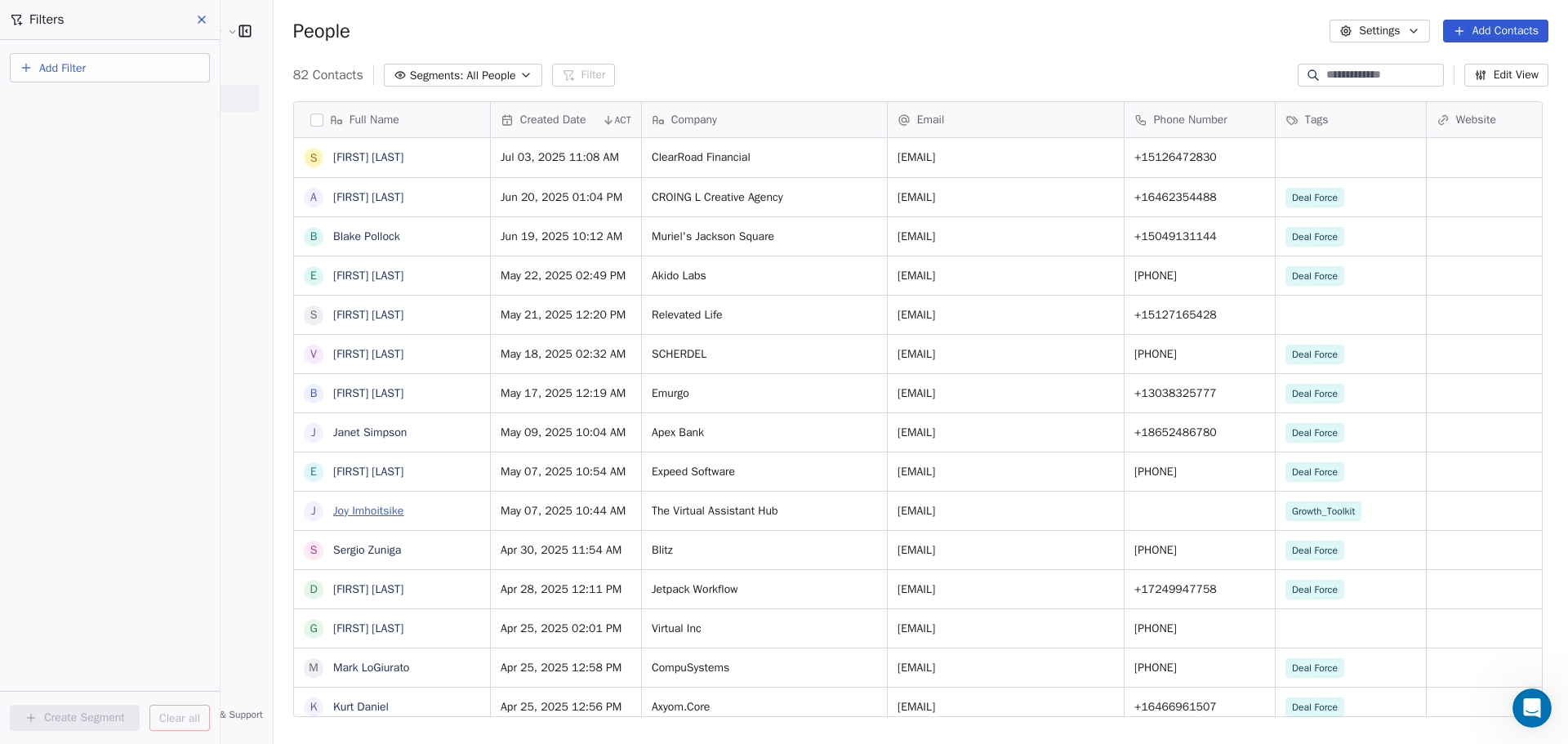 click on "Joy Imhoitsike" at bounding box center (368, 510) 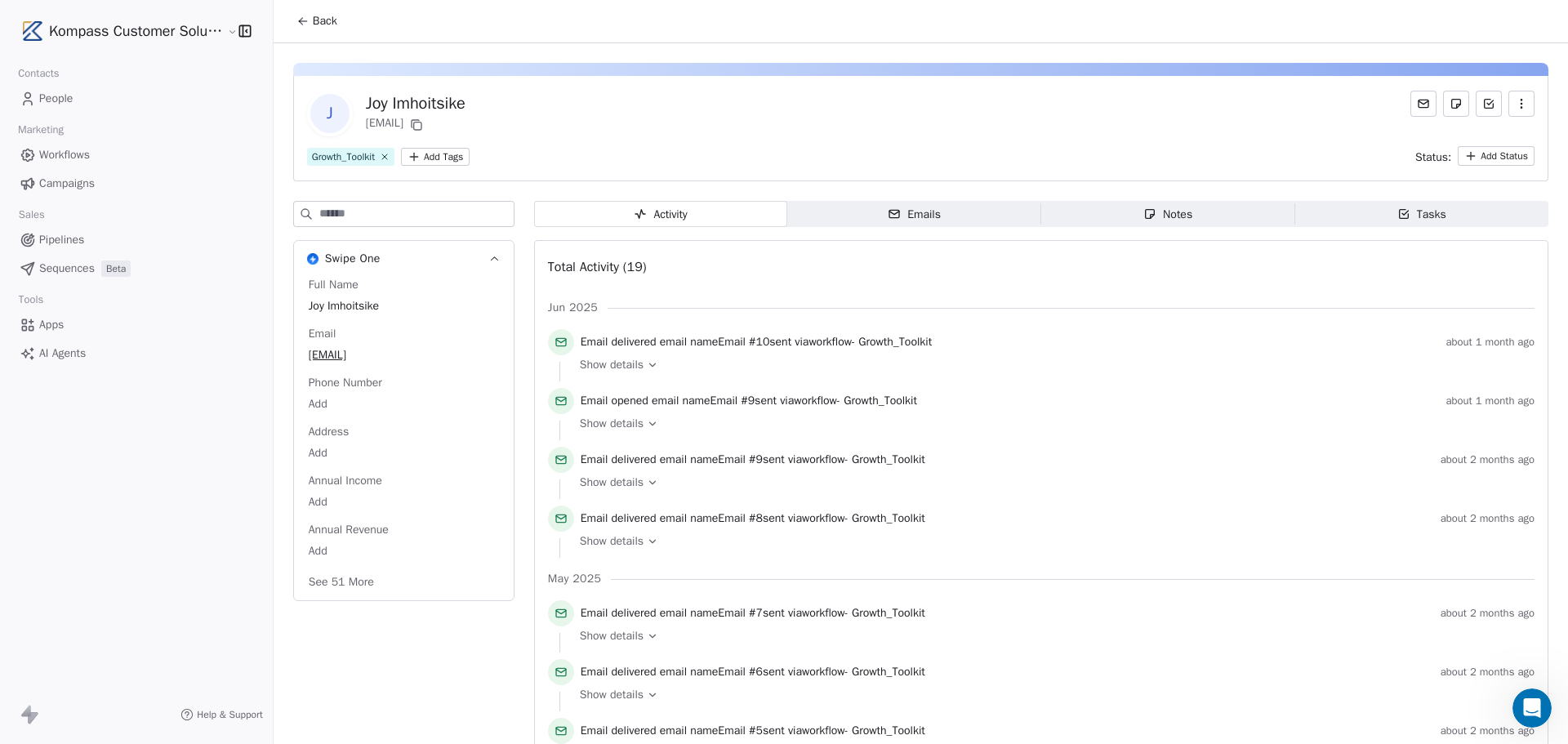 click 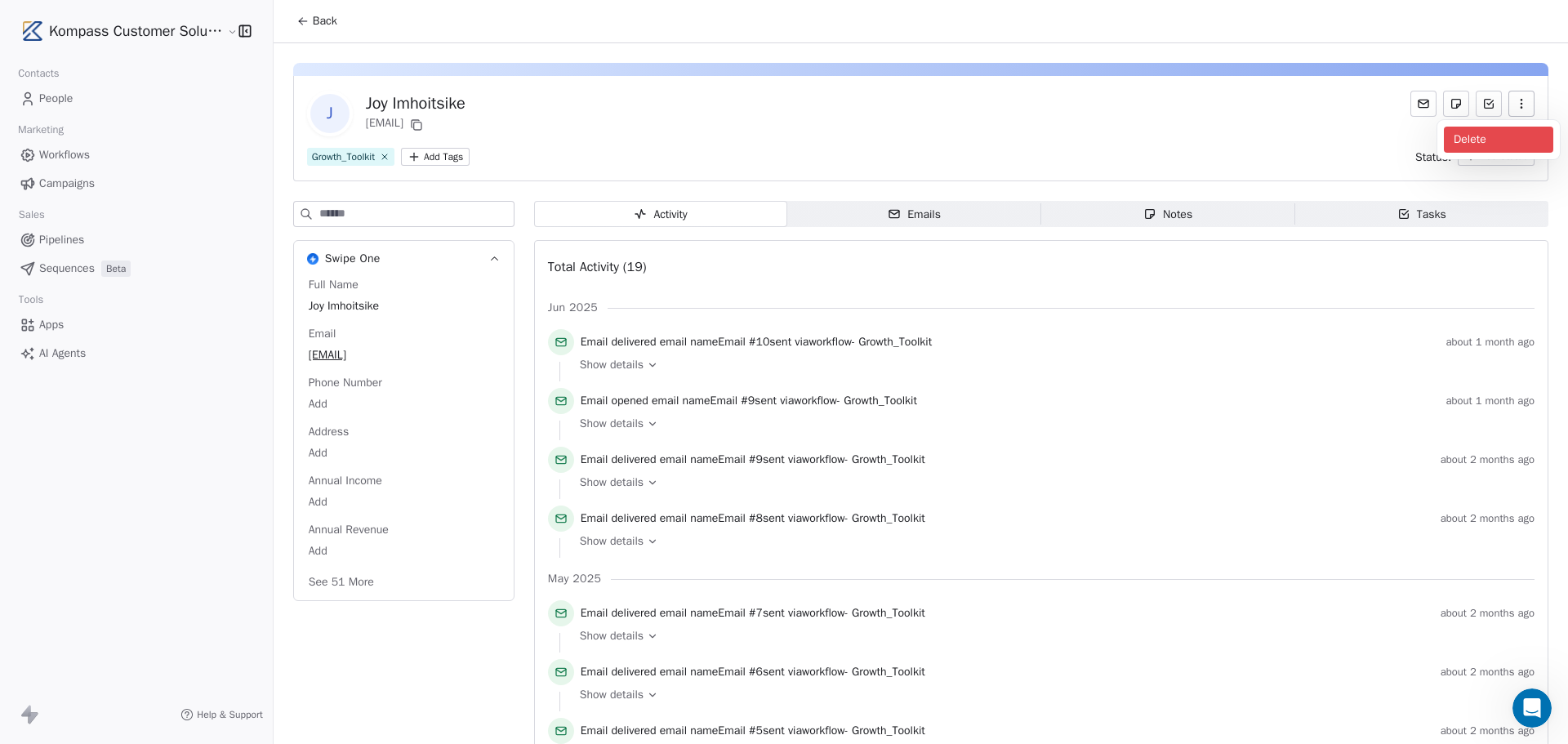 click on "Delete" at bounding box center (1499, 140) 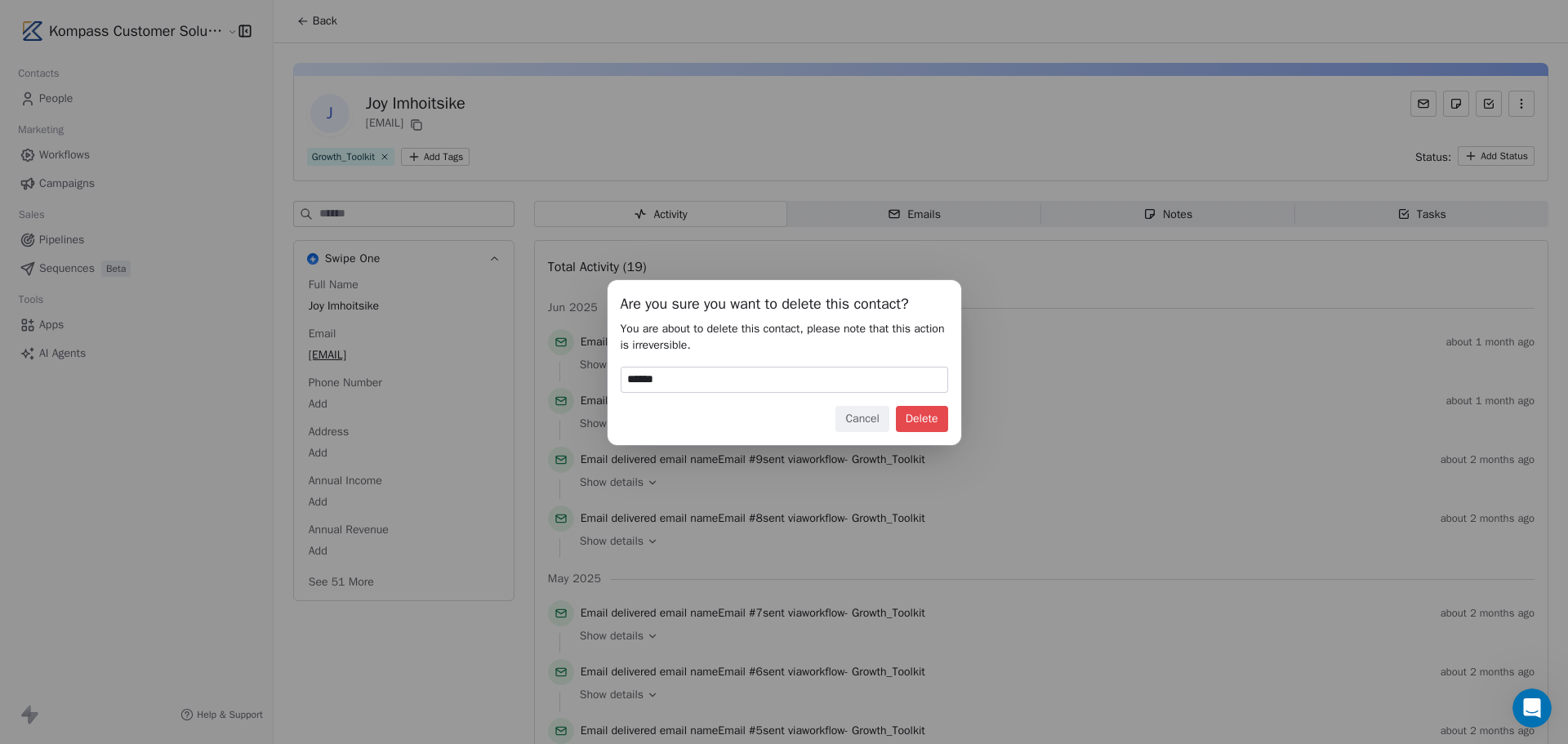 type on "******" 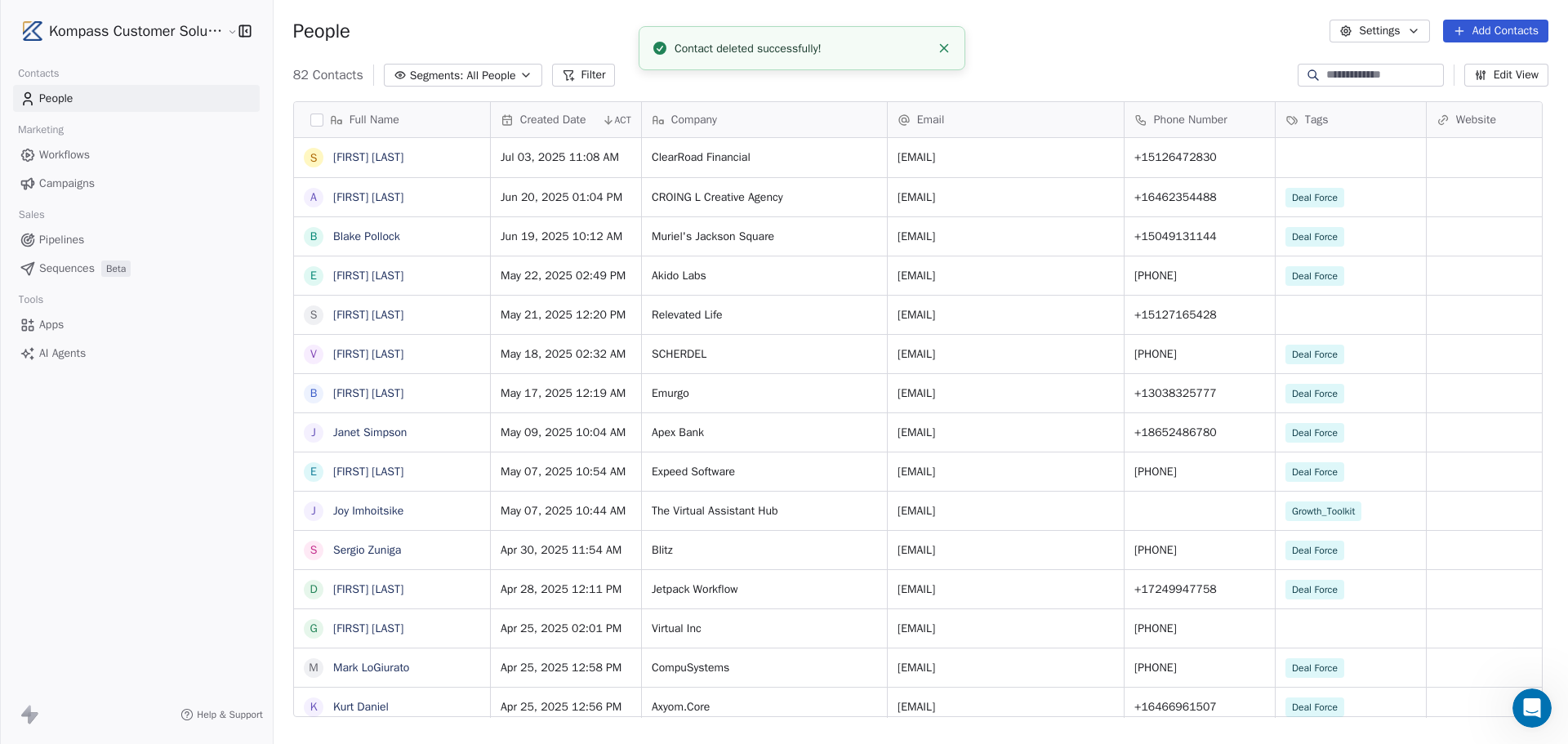 scroll, scrollTop: 13, scrollLeft: 13, axis: both 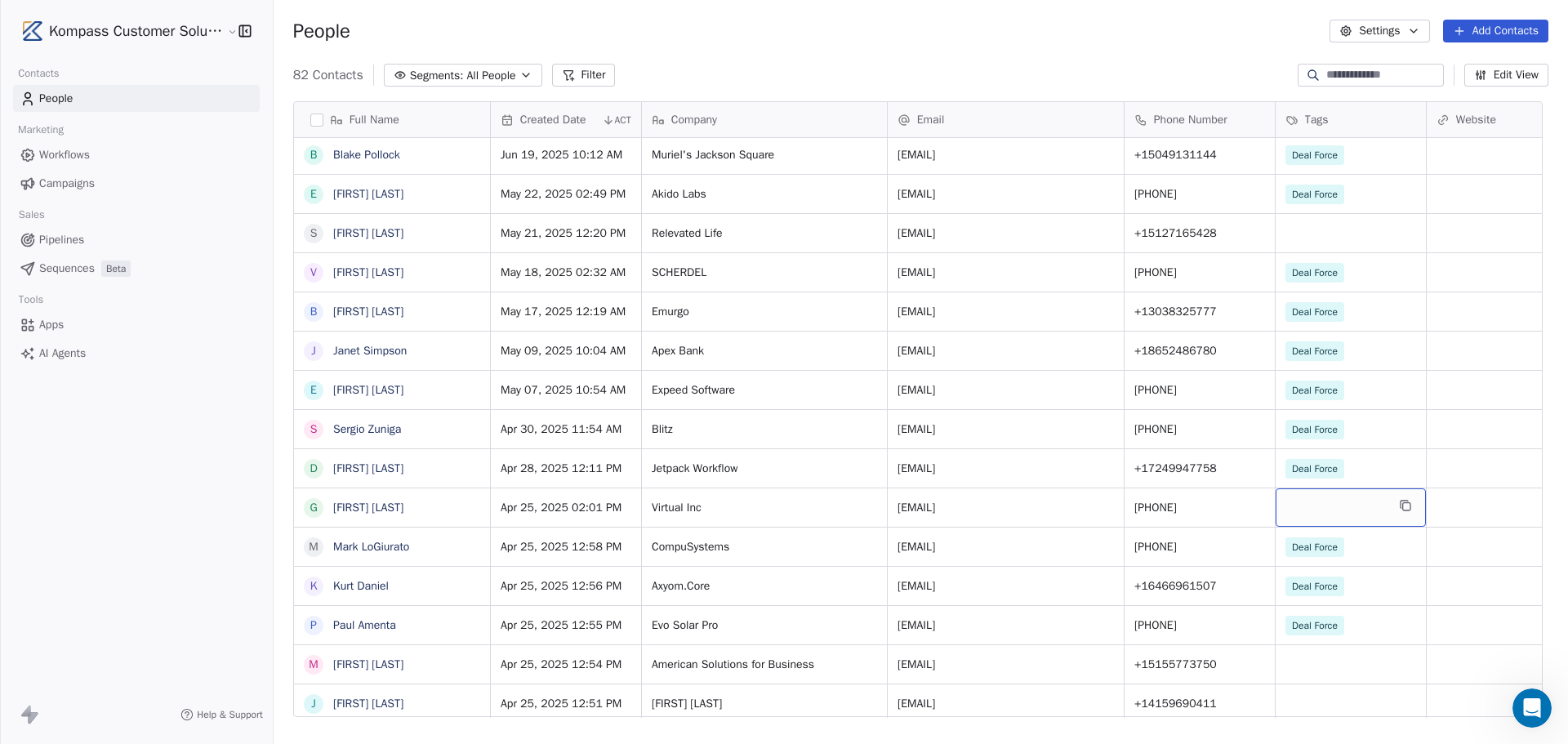click at bounding box center (1351, 507) 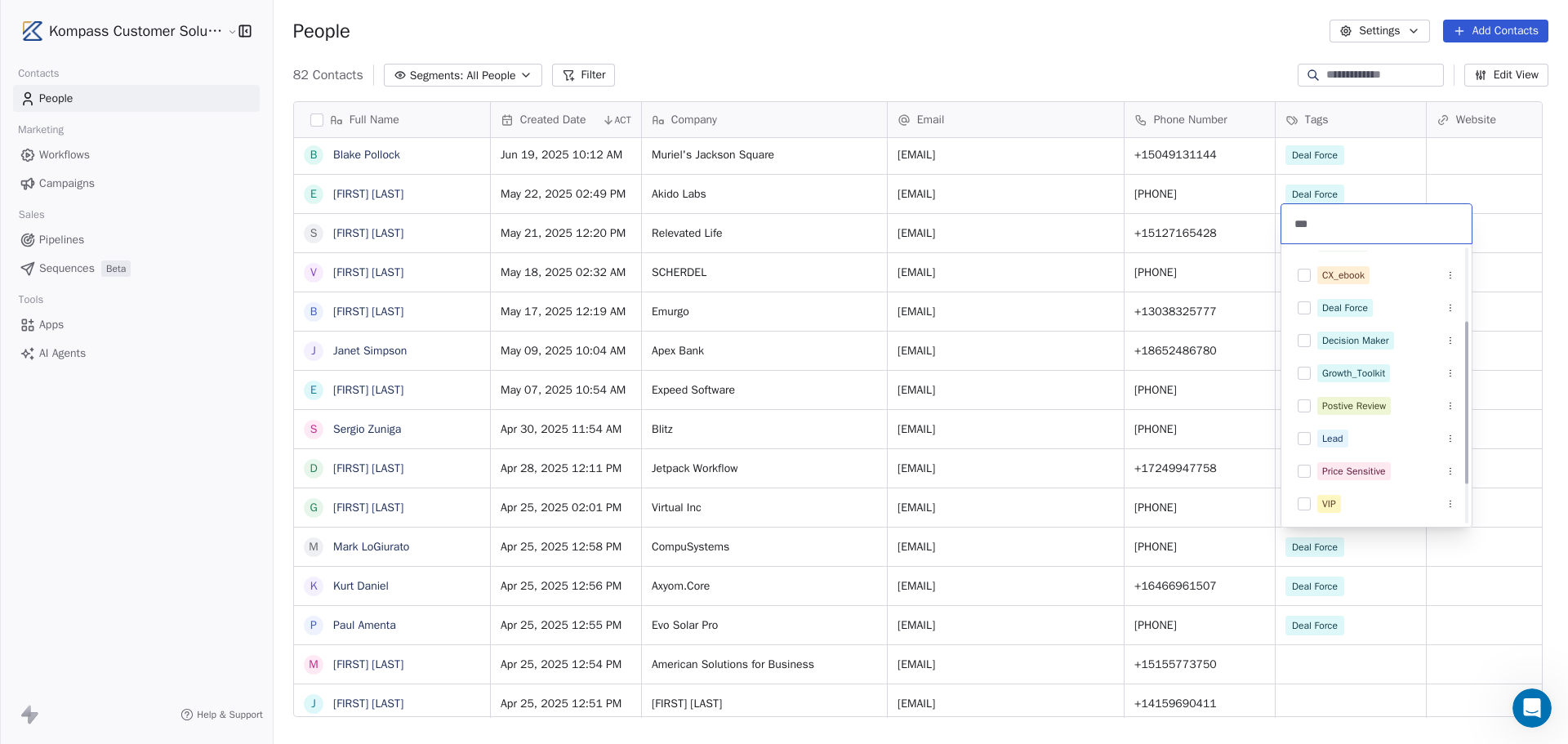 scroll, scrollTop: 0, scrollLeft: 0, axis: both 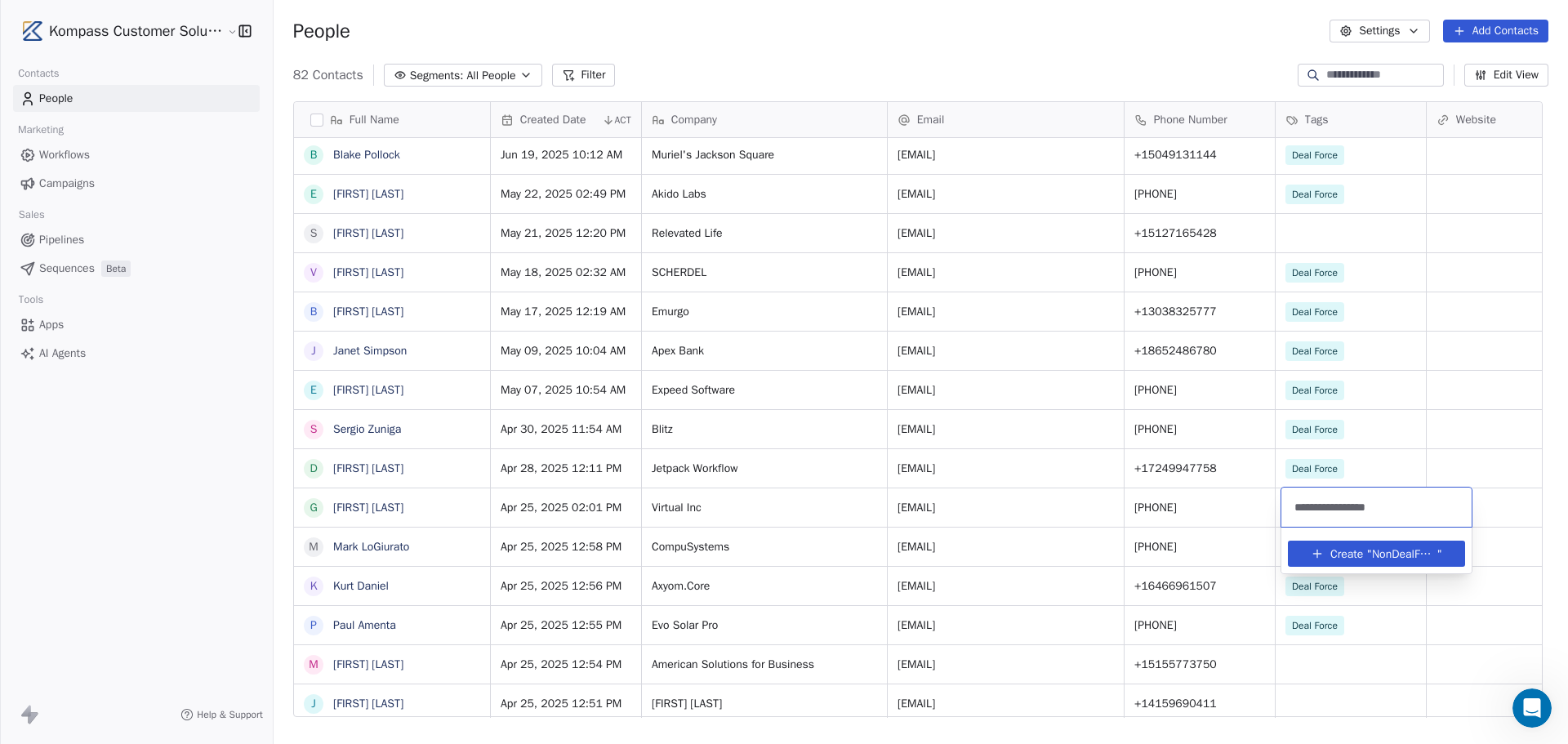 click on "**********" at bounding box center [1376, 507] 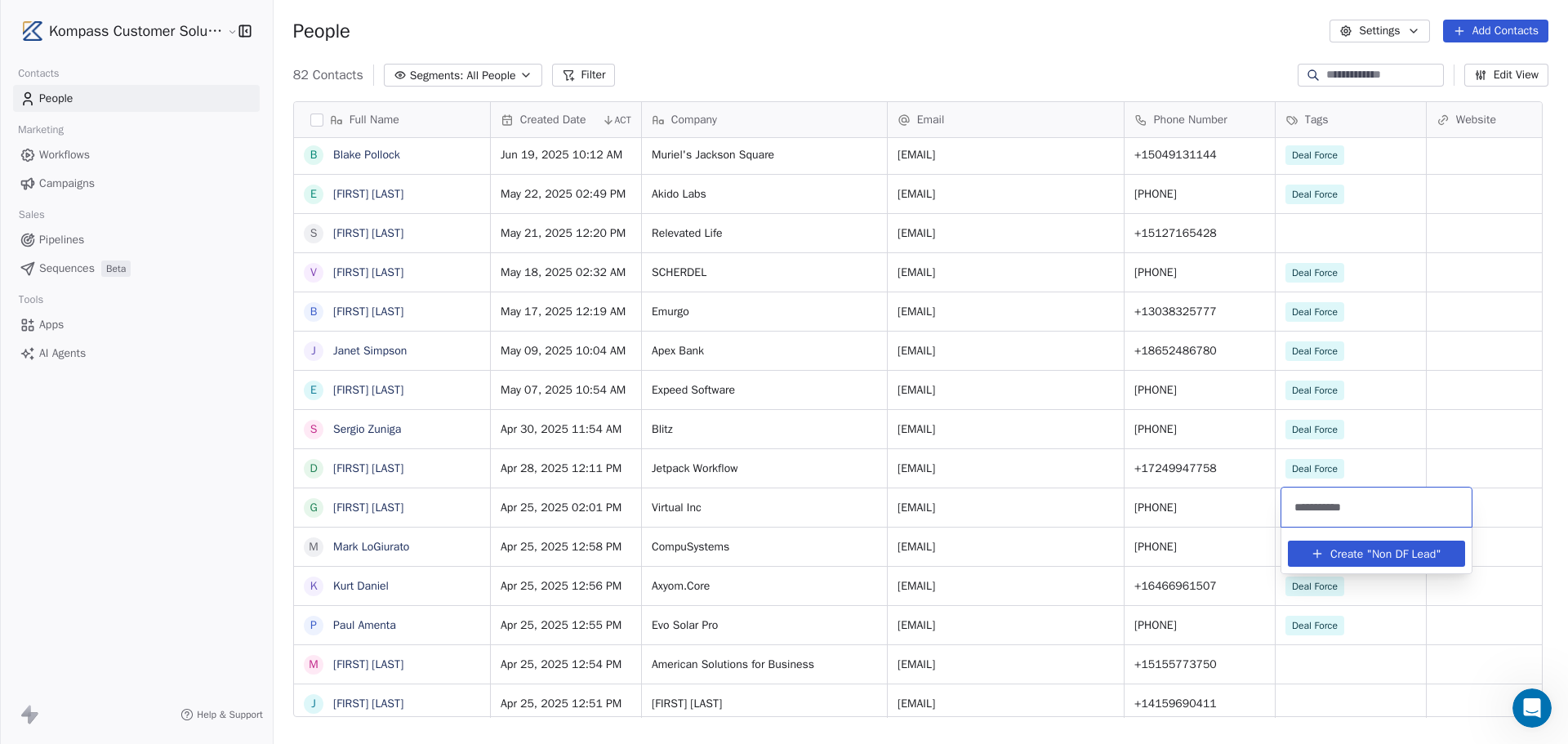 type on "**********" 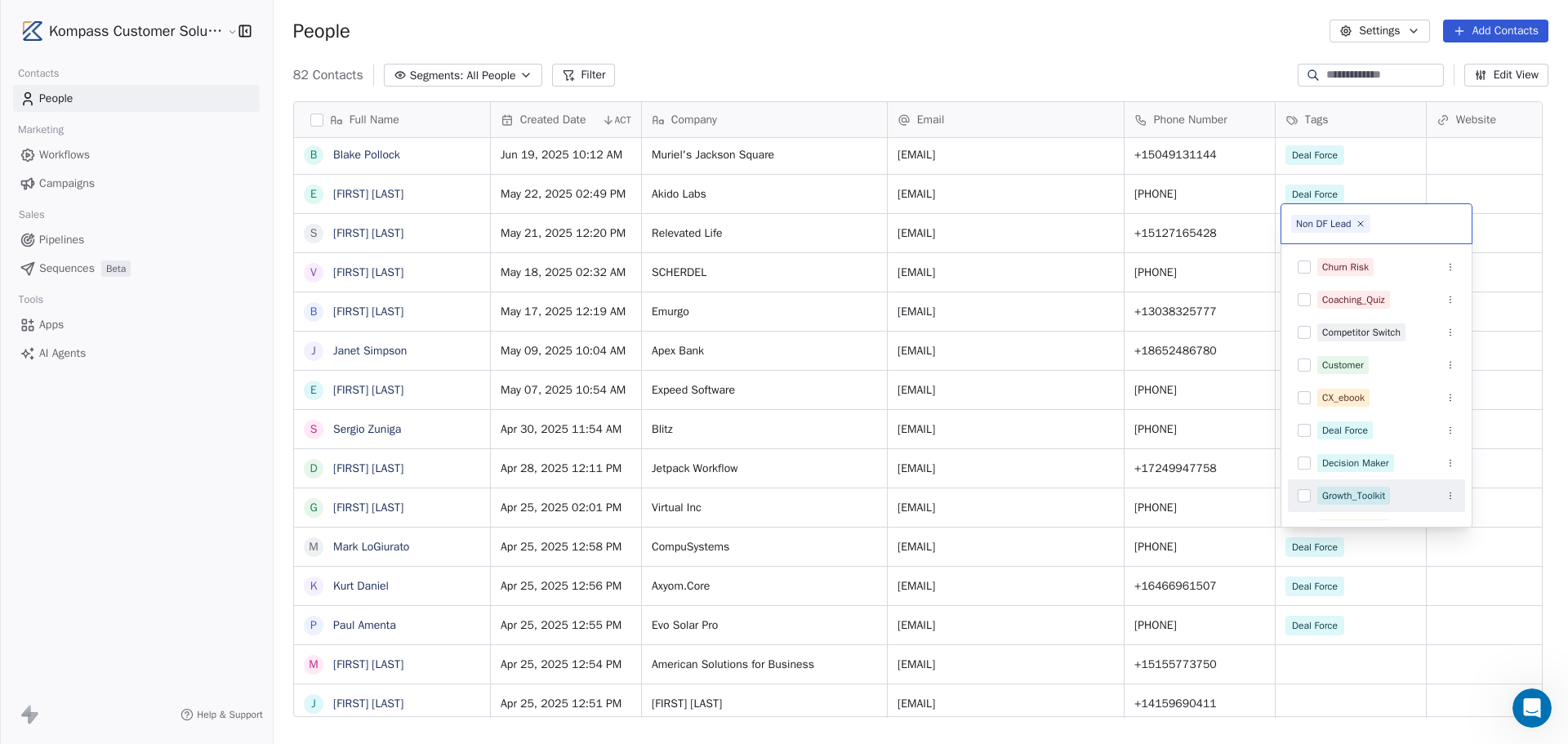 drag, startPoint x: 137, startPoint y: 564, endPoint x: 636, endPoint y: 576, distance: 499.1443 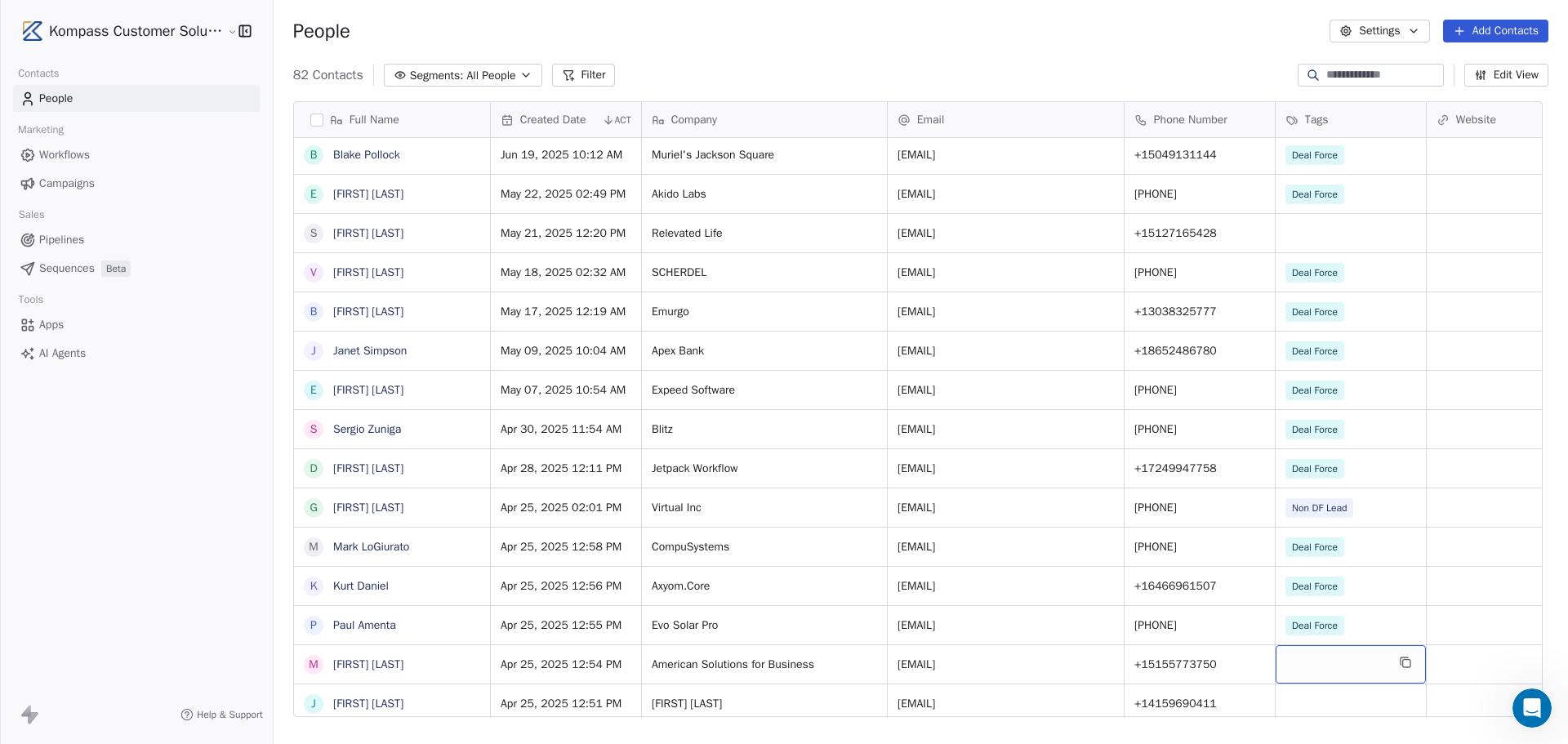 scroll, scrollTop: 96, scrollLeft: 0, axis: vertical 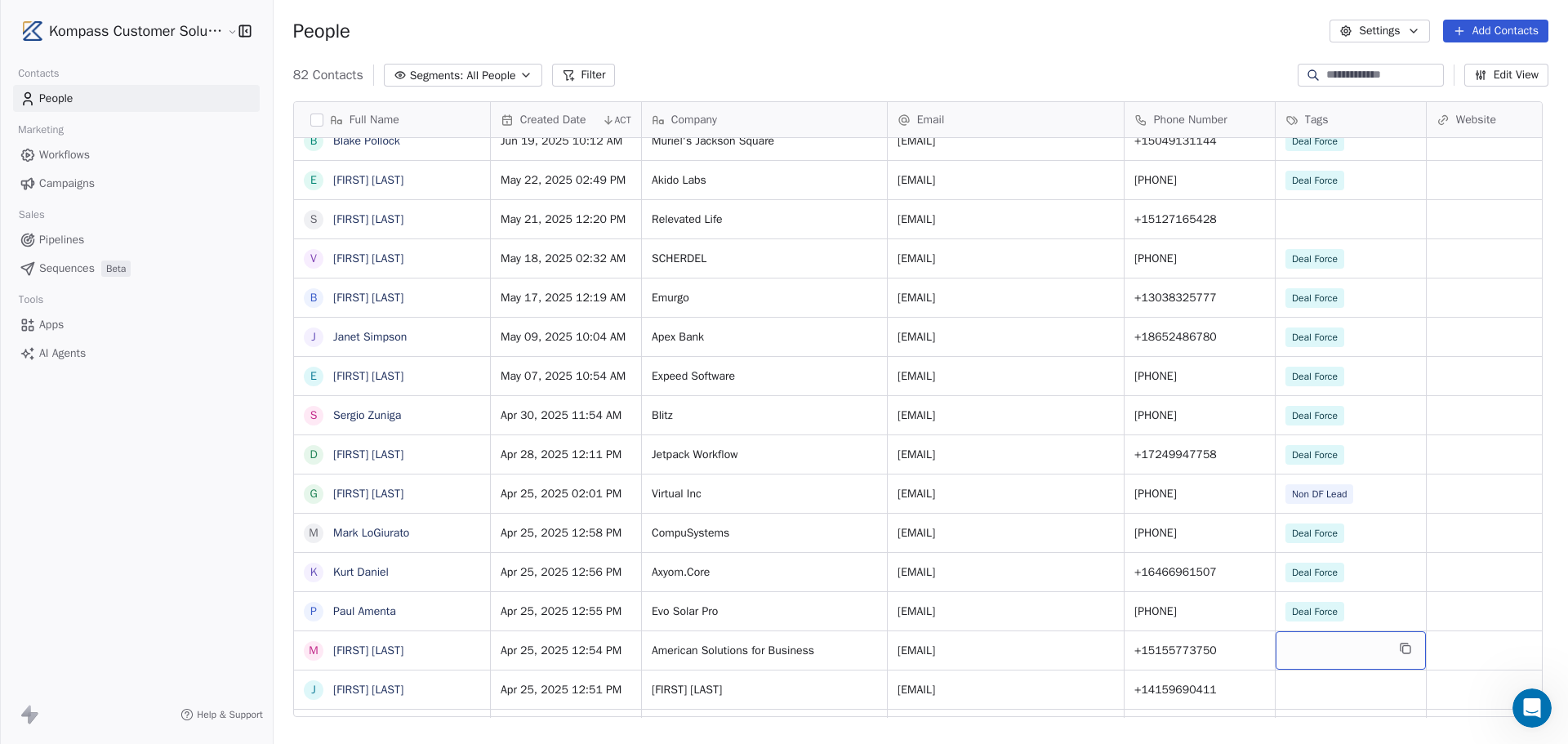 click at bounding box center (1351, 650) 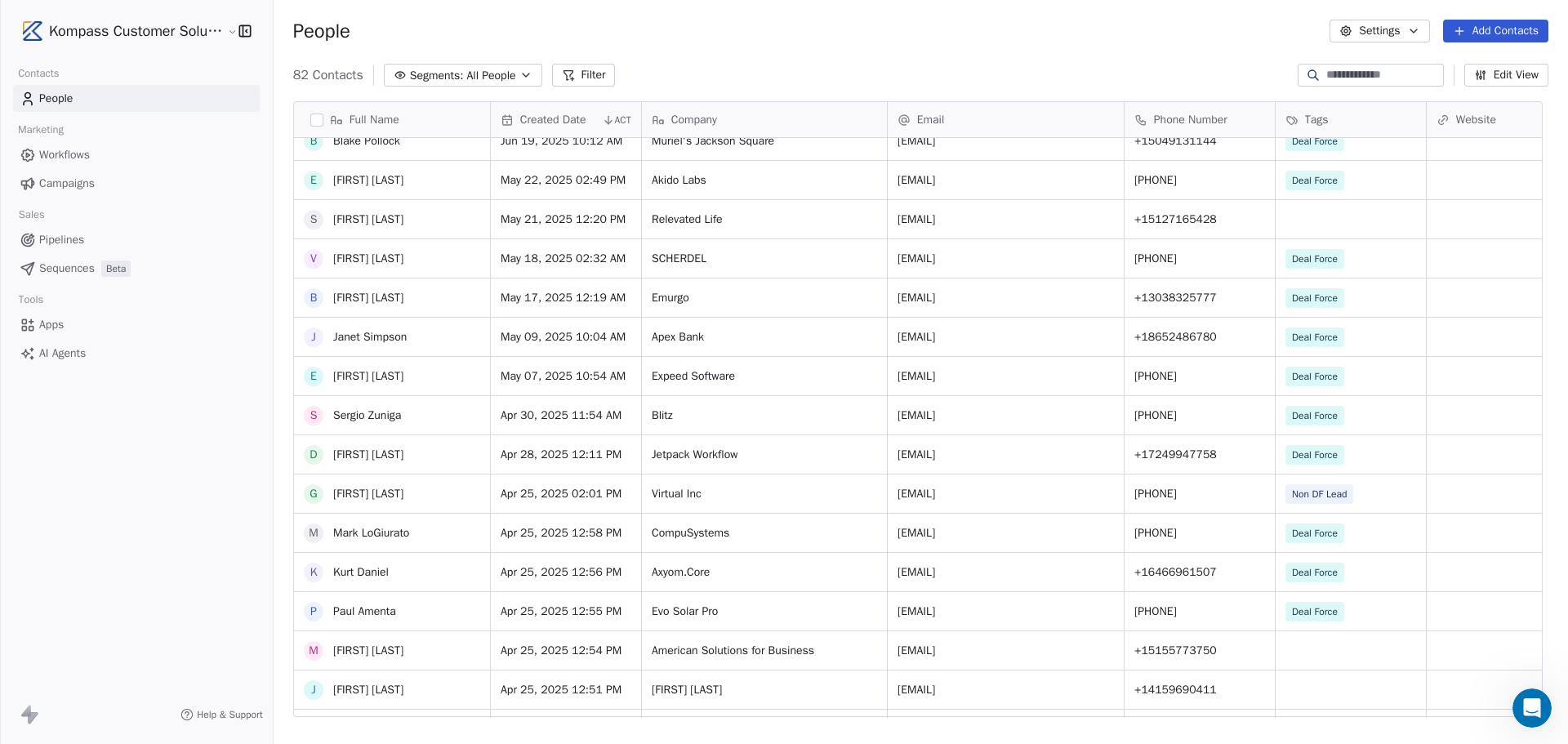scroll, scrollTop: 0, scrollLeft: 0, axis: both 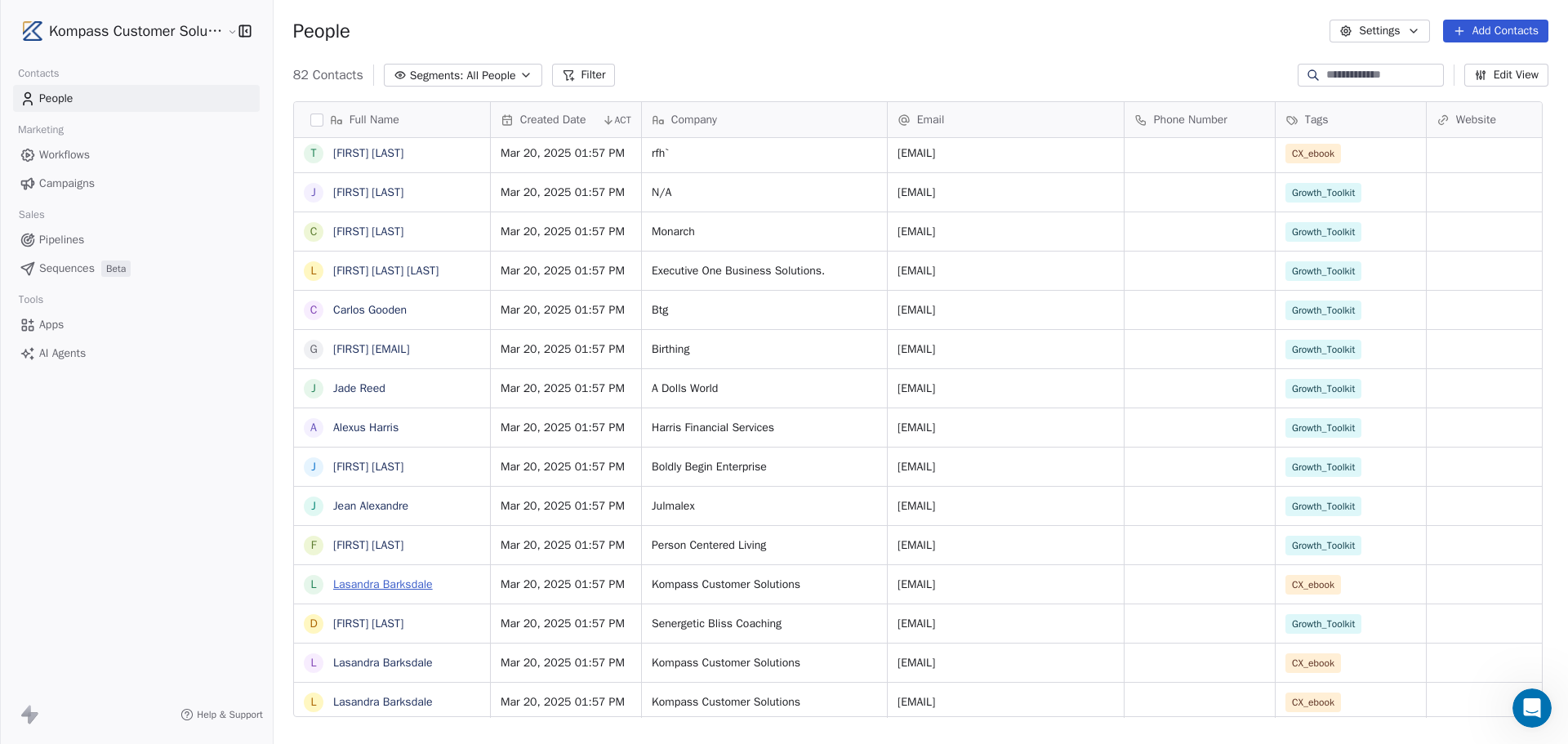 click on "Lasandra Barksdale" at bounding box center (383, 584) 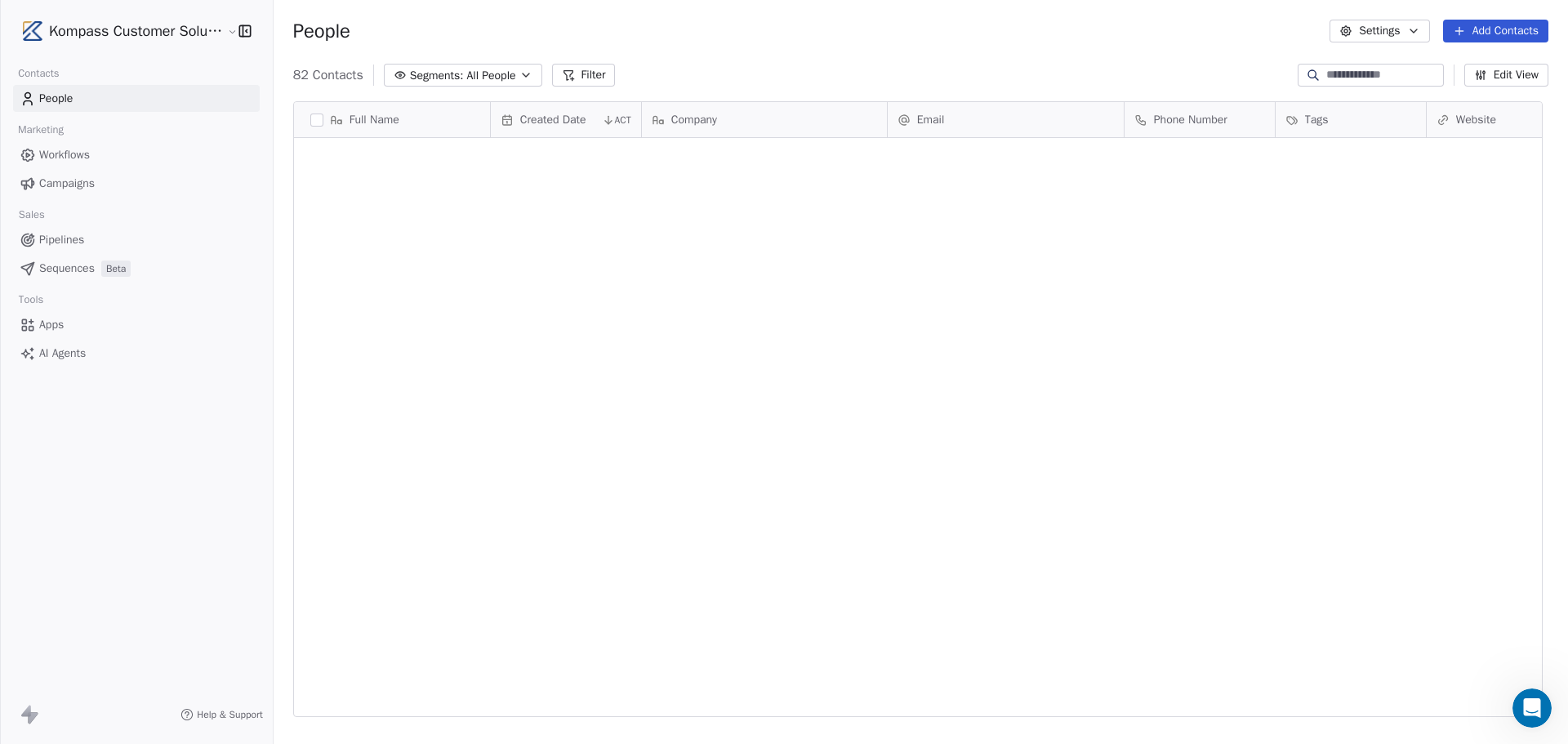 scroll, scrollTop: 1573, scrollLeft: 0, axis: vertical 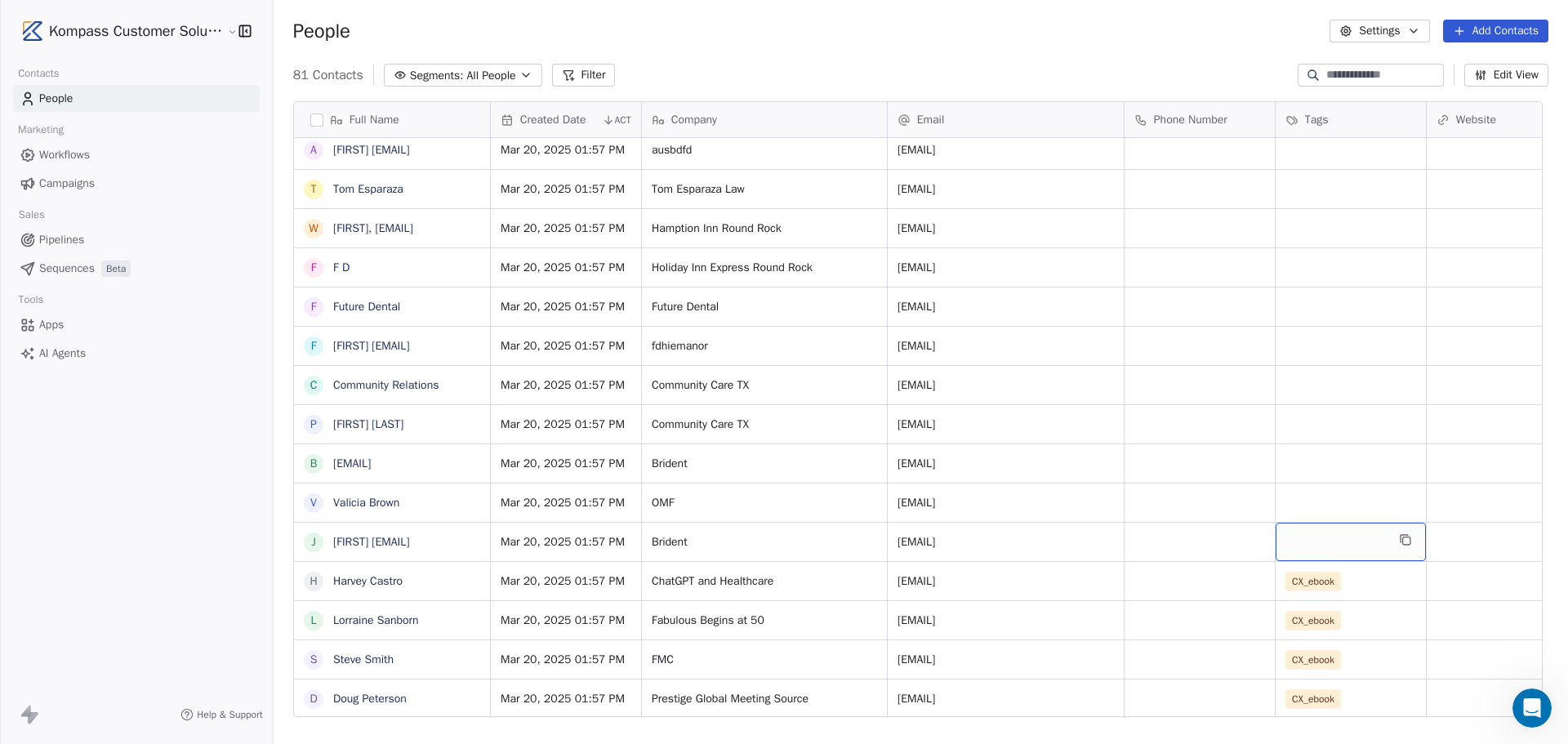 click at bounding box center [1351, 541] 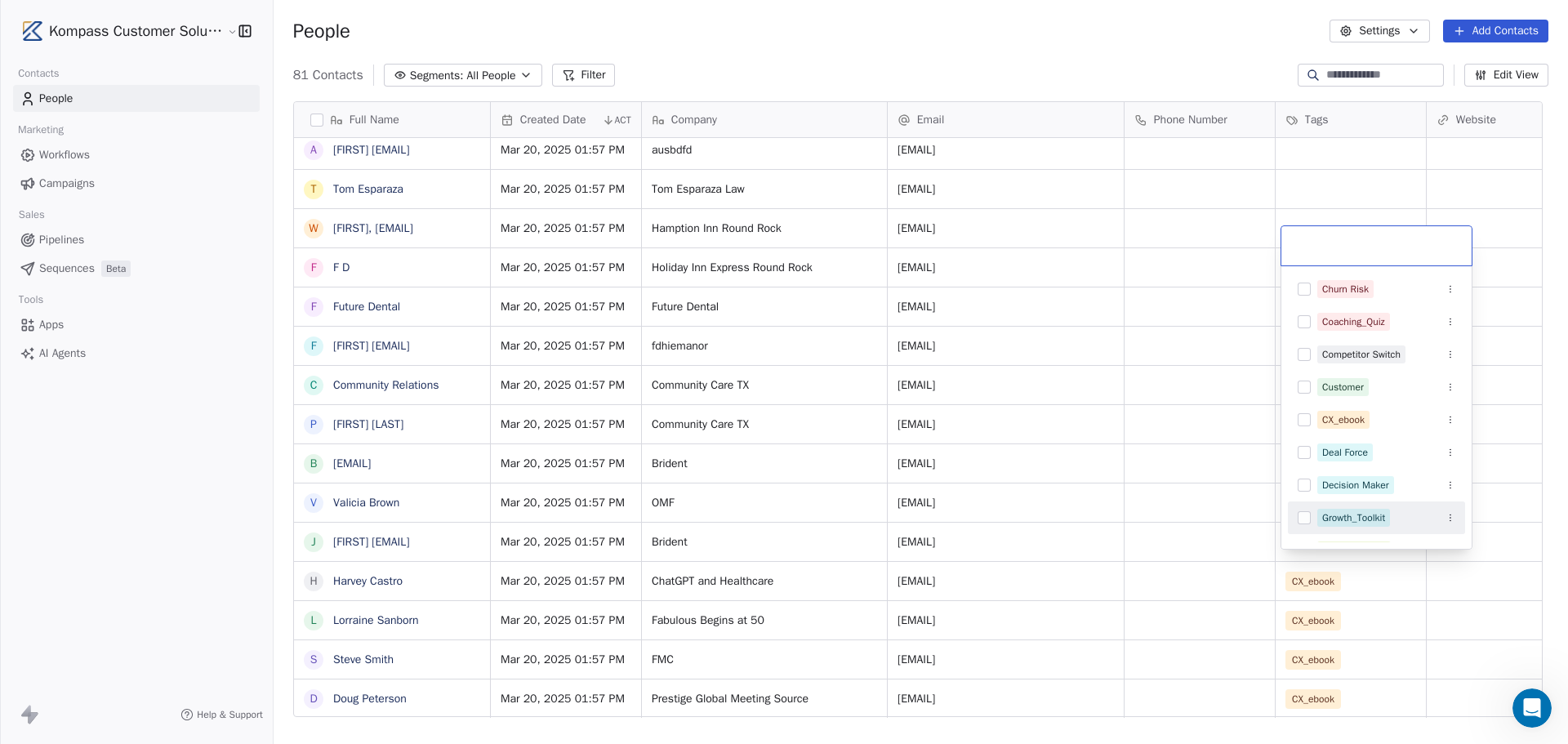 click on "Growth_Toolkit" at bounding box center [1376, 518] 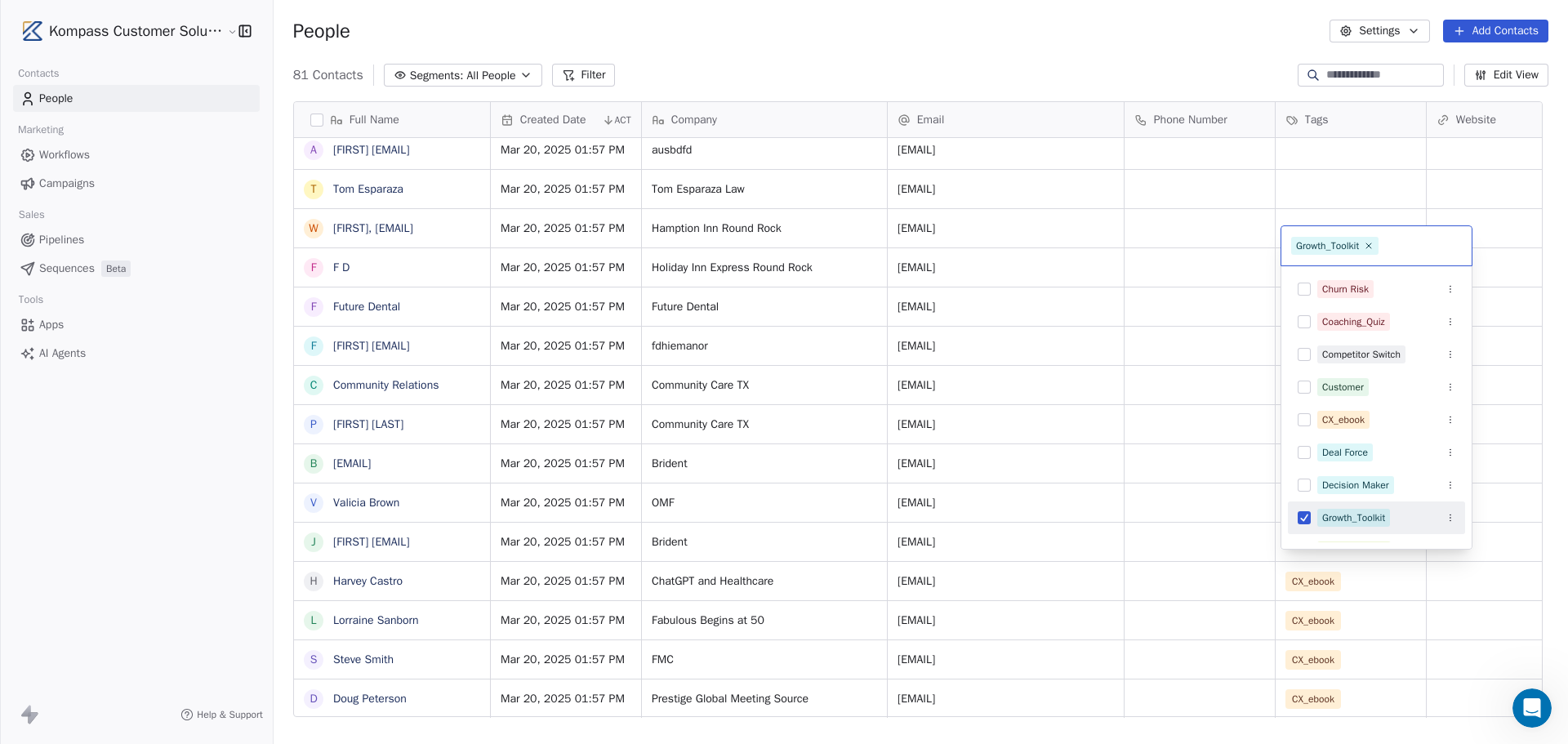 click at bounding box center (1304, 518) 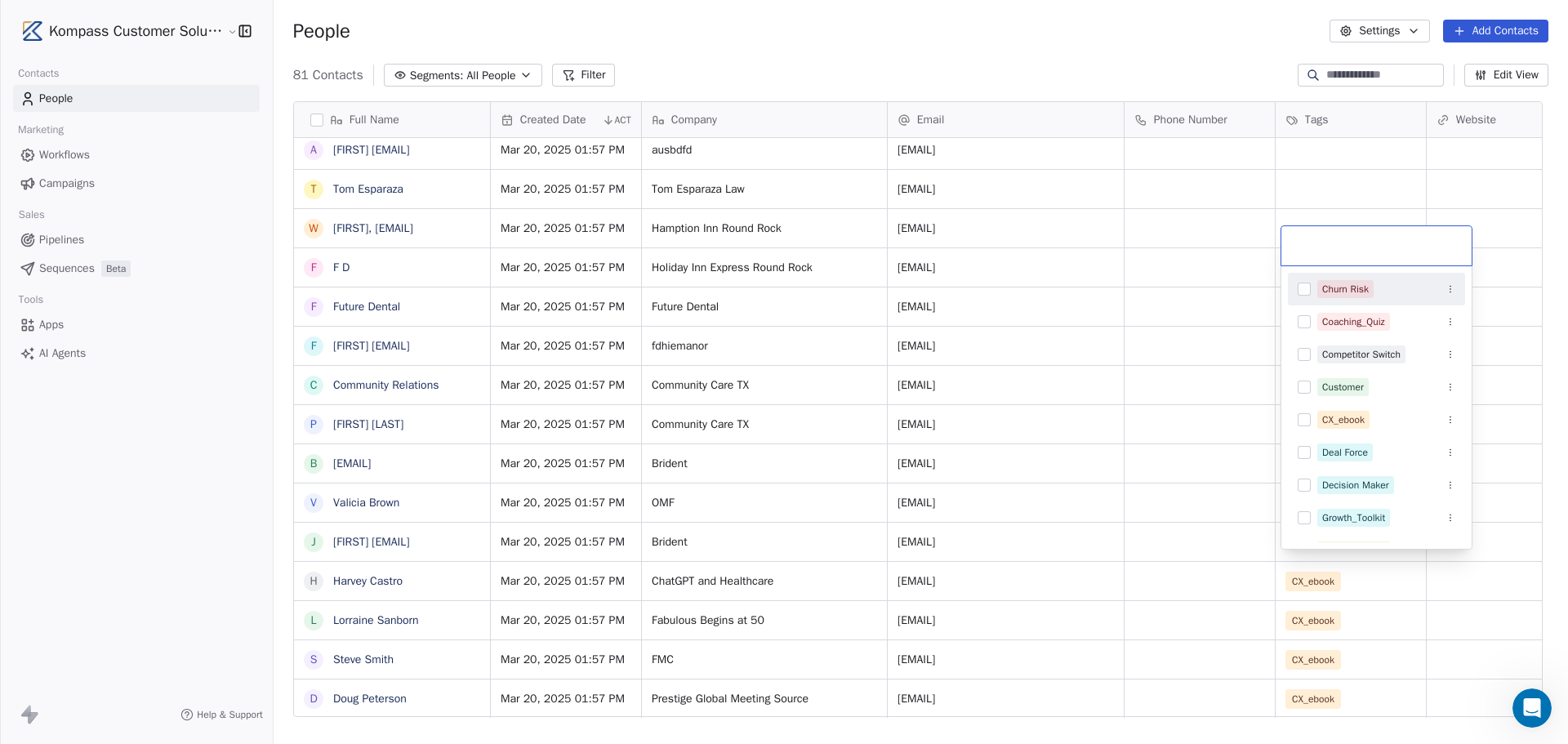 click at bounding box center (1376, 246) 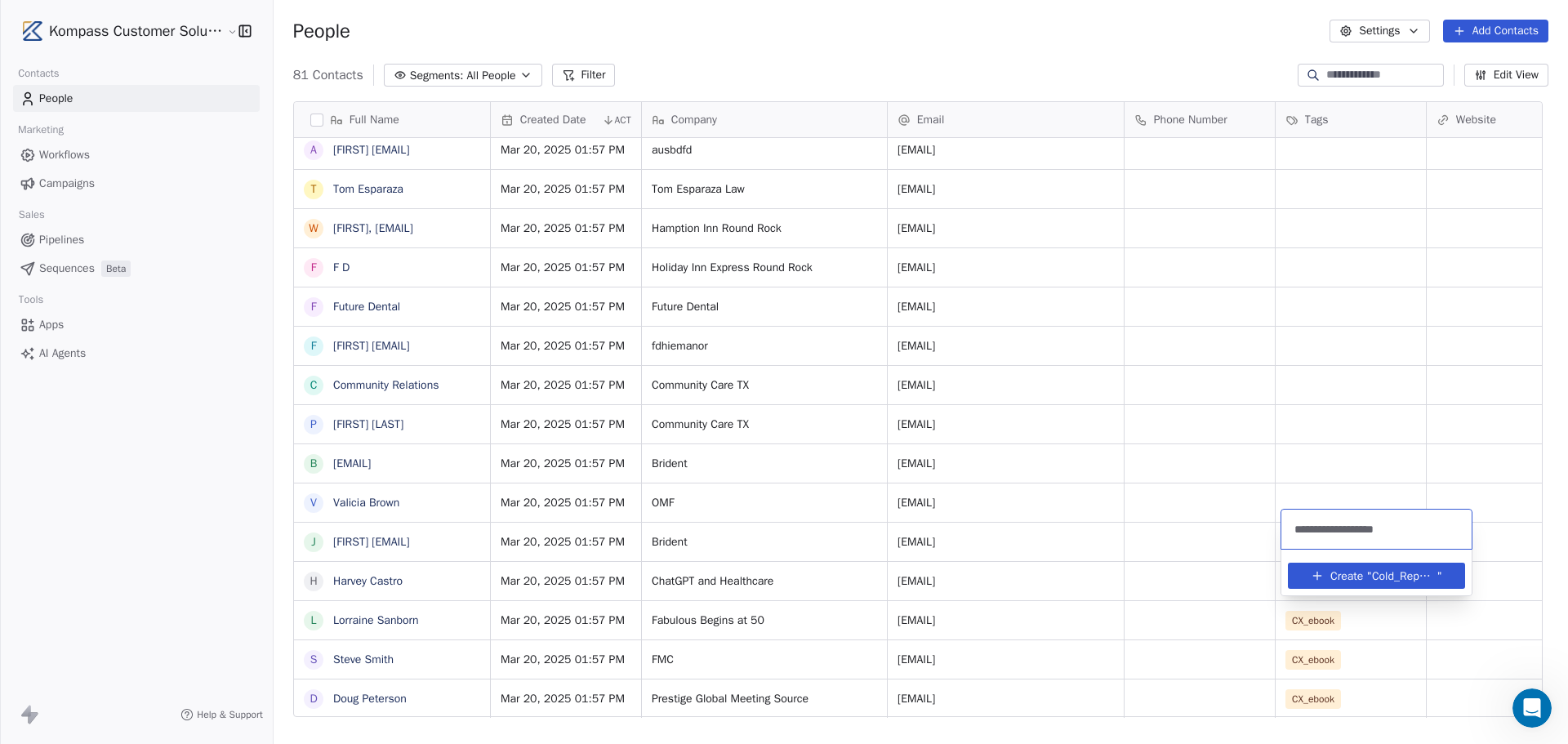 type on "**********" 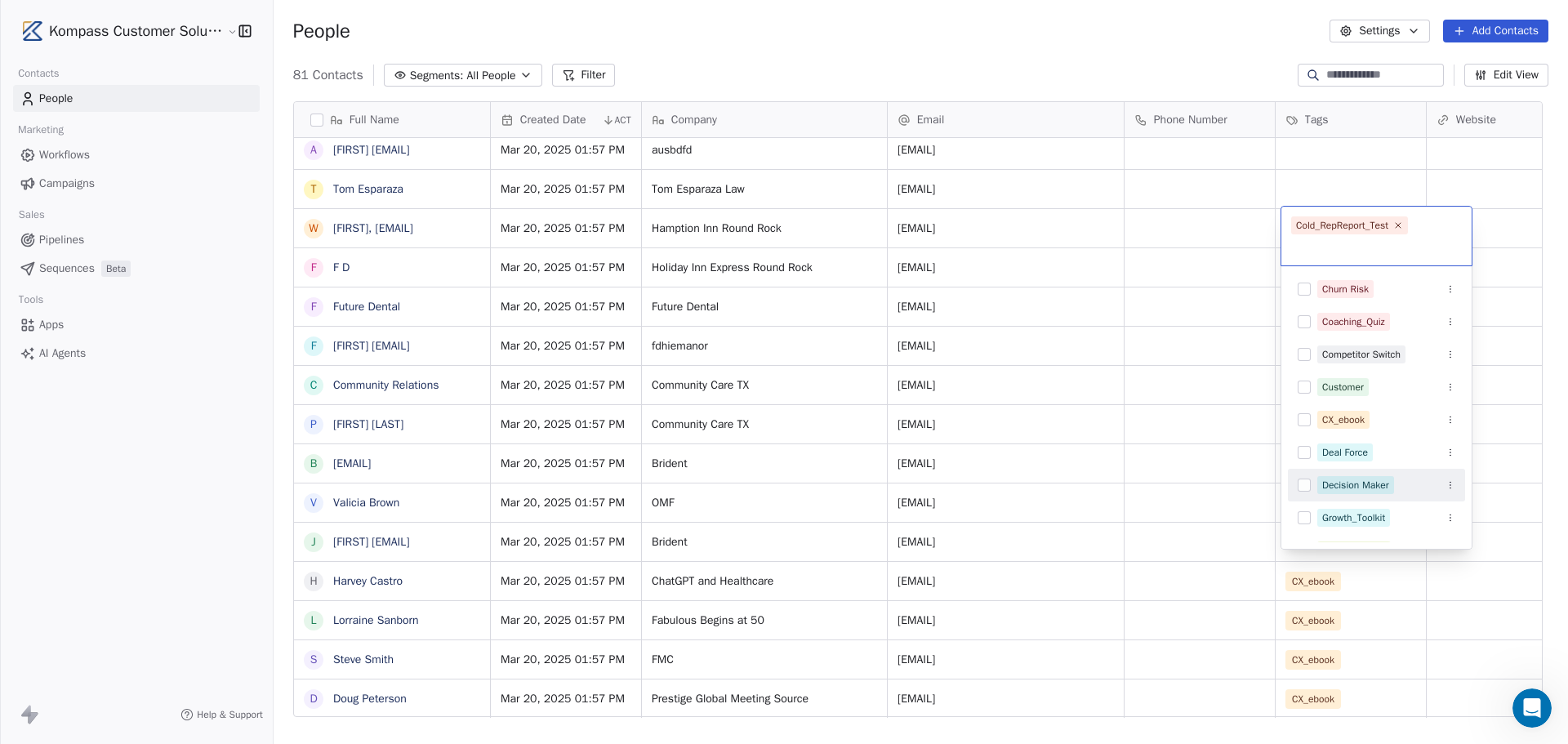 click on "Kompass Customer Solutions LLC Contacts People Marketing Workflows Campaigns Sales Pipelines Sequences Beta Tools Apps AI Agents Help & Support People Settings  Add Contacts 81 Contacts Segments: All People Filter  Edit View Tag Add to Sequence Export Full Name J Jade Reed A Alexus Harris J Jonice Godette J Jean Alexandre F Frank Williams L Lasandra Barksdale D DION SANDERS L Lasandra Barksdale L Lasandra Barksdale E Edwina Austin D Denise Turner C Cynthia Martin J Jack Davis V Venus Smith J Jeff Alexander S Sean Kajcienski L Laura Roth R R Valdez D Debbie W C Customer Relations a ausbdfd ausbdfd@gmail.com T Tom Esparaza W Williams, Will@hiroundrock.com F F D F Future Dental f fdhiemanor fdhiemanor@gmail.com C Community Relations P Priscilla Estrada B Brident corporate@brident.com V Valicia Brown J Judith judith-powers@brident.com H Harvey Castro L Lorraine Sanborn S Steve Smith D Doug Peterson Created Date ACT Company Email Phone Number Tags Website Job Title Status Contact Source Mar 20, 2025 01:57 PM OMF" at bounding box center (784, 494) 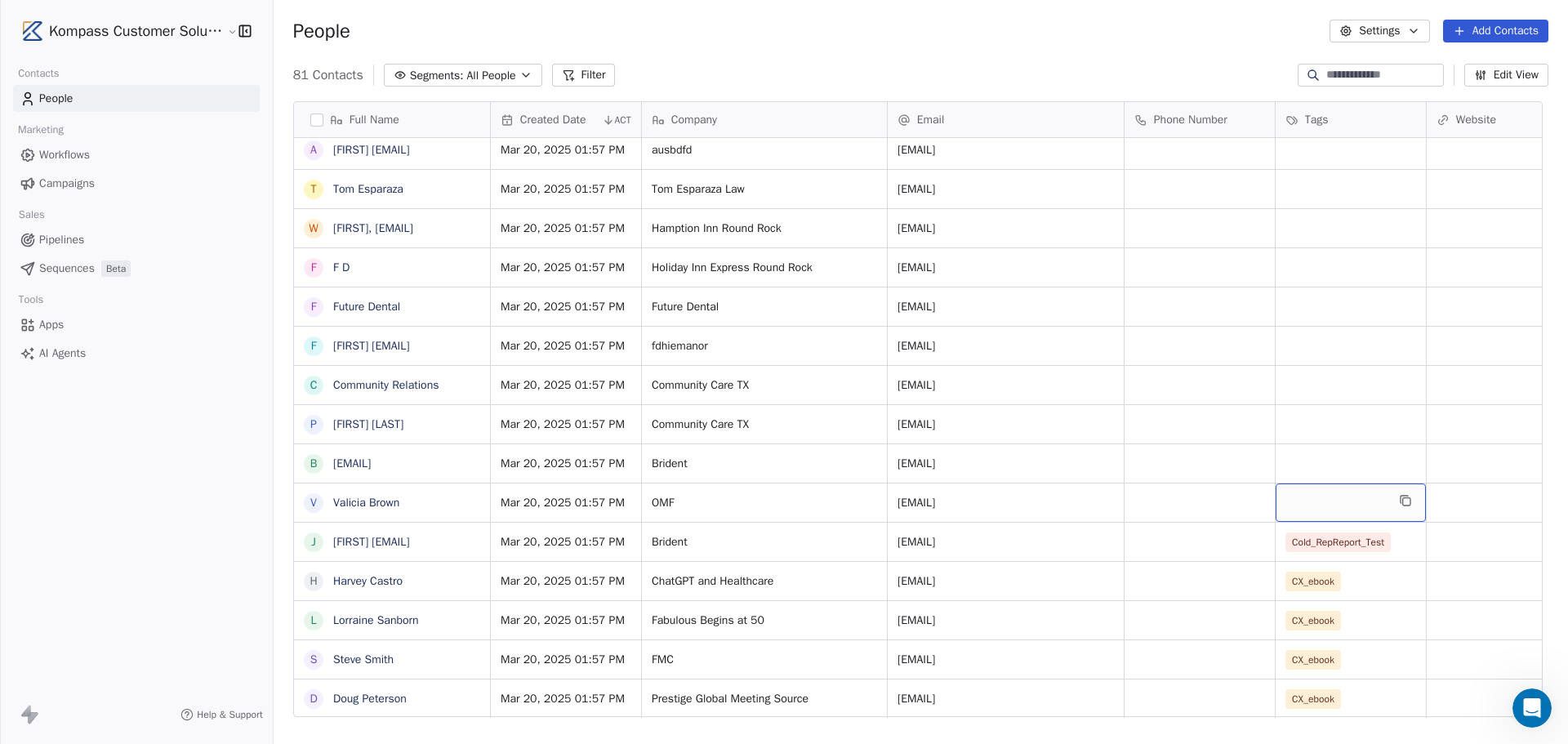 click at bounding box center (1351, 502) 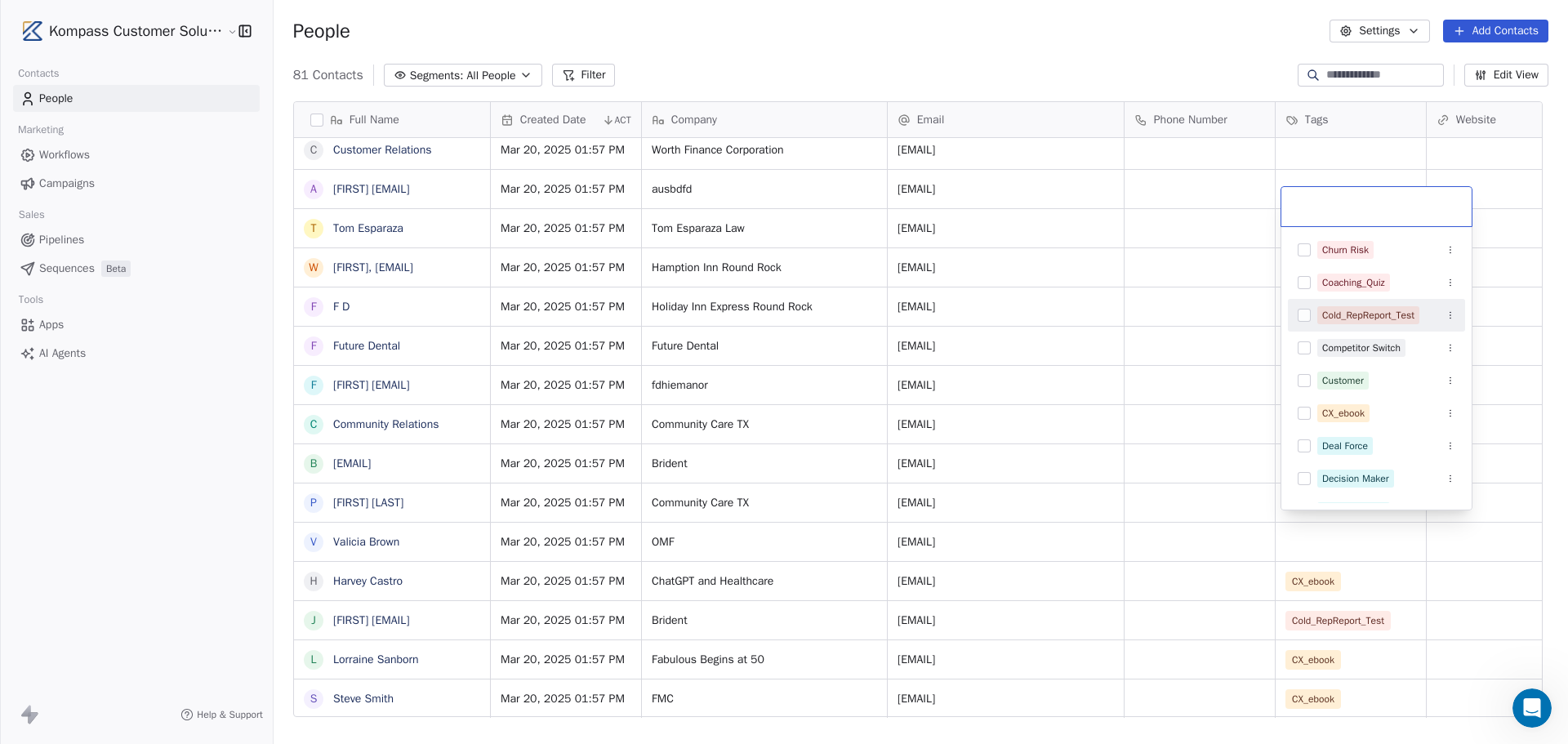 click on "Cold_RepReport_Test" at bounding box center (1368, 315) 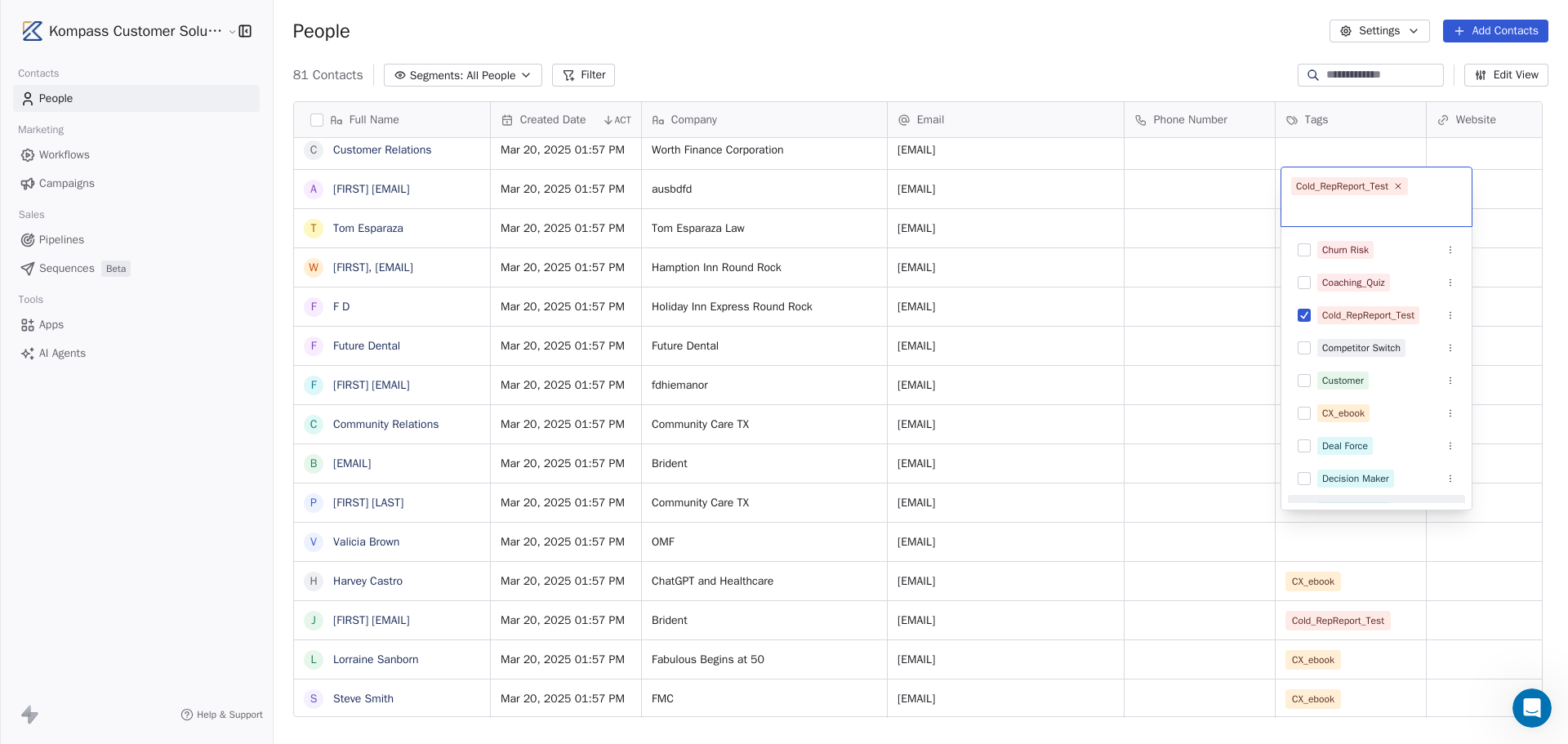 click on "Kompass Customer Solutions LLC Contacts People Marketing Workflows Campaigns Sales Pipelines Sequences Beta Tools Apps AI Agents Help & Support People Settings  Add Contacts 81 Contacts Segments: All People Filter  Edit View Tag Add to Sequence Export Full Name J Jade Reed A Alexus Harris J Jean Alexandre J Jonice Godette J Jean Alexandre F Frank Williams L Lasandra Barksdale D DION SANDERS L Lasandra Barksdale L Lasandra Barksdale E Edwina Austin D Denise Turner J Jack Davis C Cynthia Martin J Jeff Alexander V Venus Smith S Sean Kajcienski L Laura Roth R R Valdez D Debbie W C Customer Relations a ausbdfd ausbdfd@gmail.com T Tom Esparaza W Williams, Will@hiroundrock.com F F D F Future Dental f fdhiemanor fdhiemanor@gmail.com C Community Relations B Brident corporate@brident.com P Priscilla Estrada V Valicia Brown H Harvey Castro J Judith judith-powers@brident.com L Lorraine Sanborn S Steve Smith Created Date ACT Company Email Phone Number Tags Website Job Title Status Contact Source Mar 20, 2025 01:57 PM" at bounding box center (784, 494) 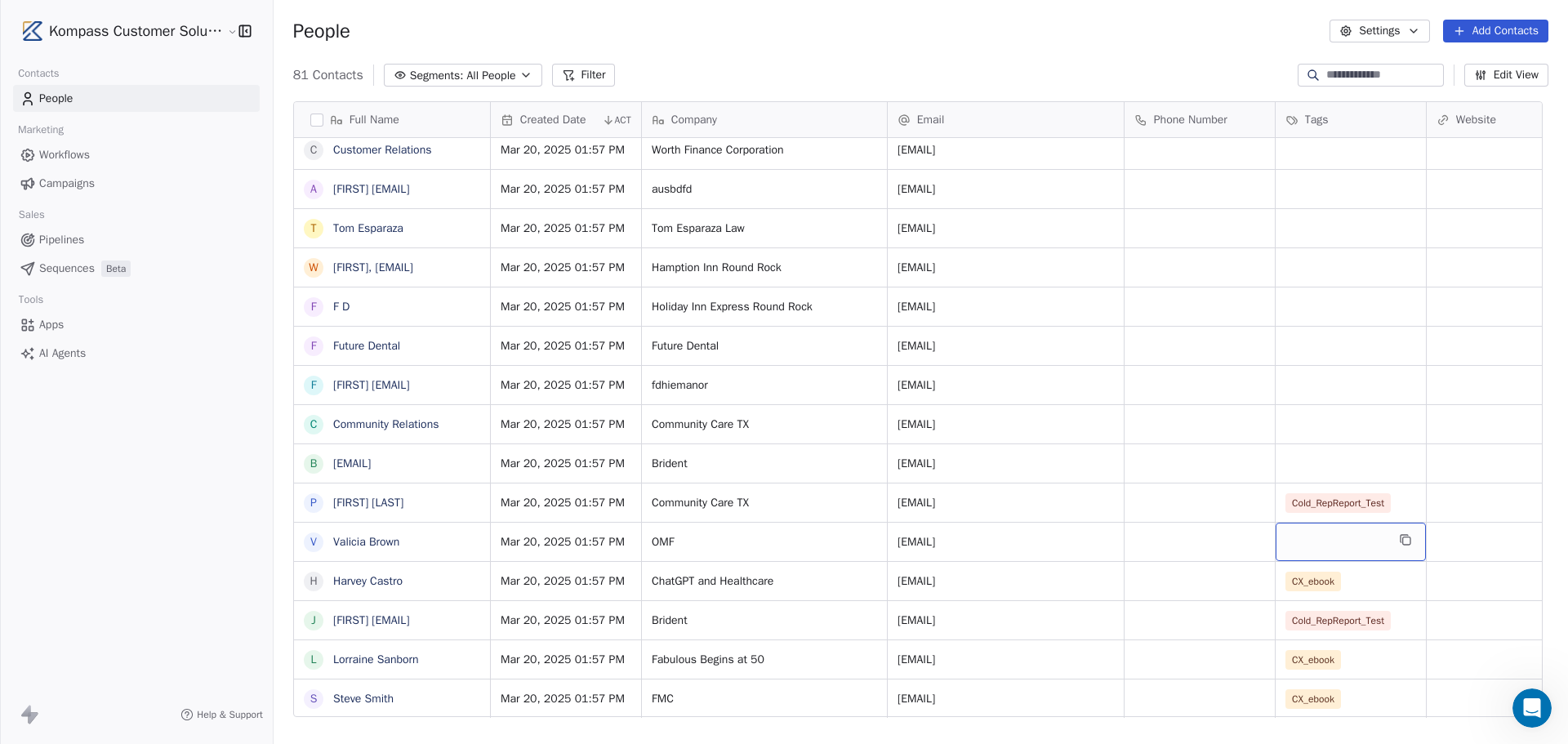 click at bounding box center (1351, 541) 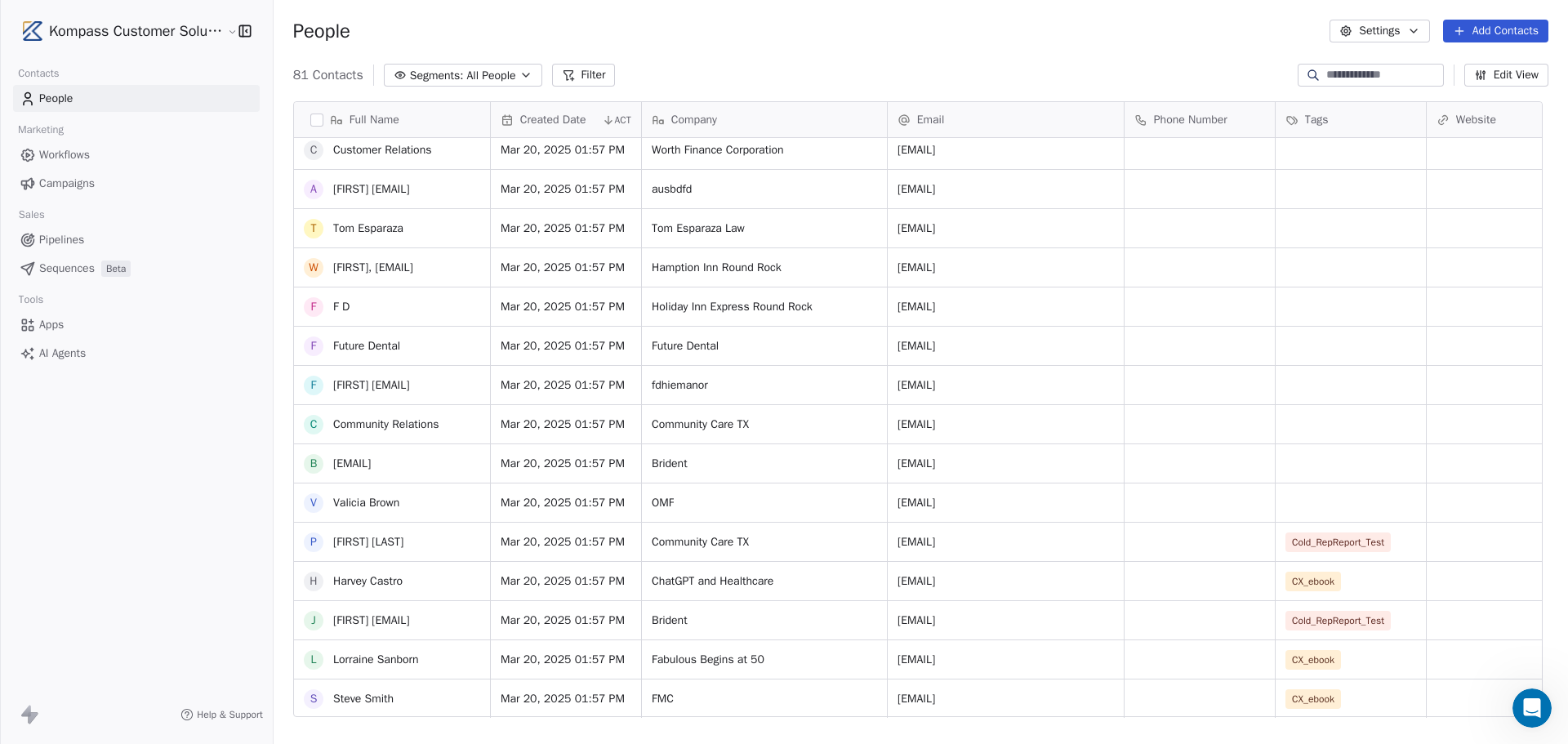 scroll, scrollTop: 2187, scrollLeft: 0, axis: vertical 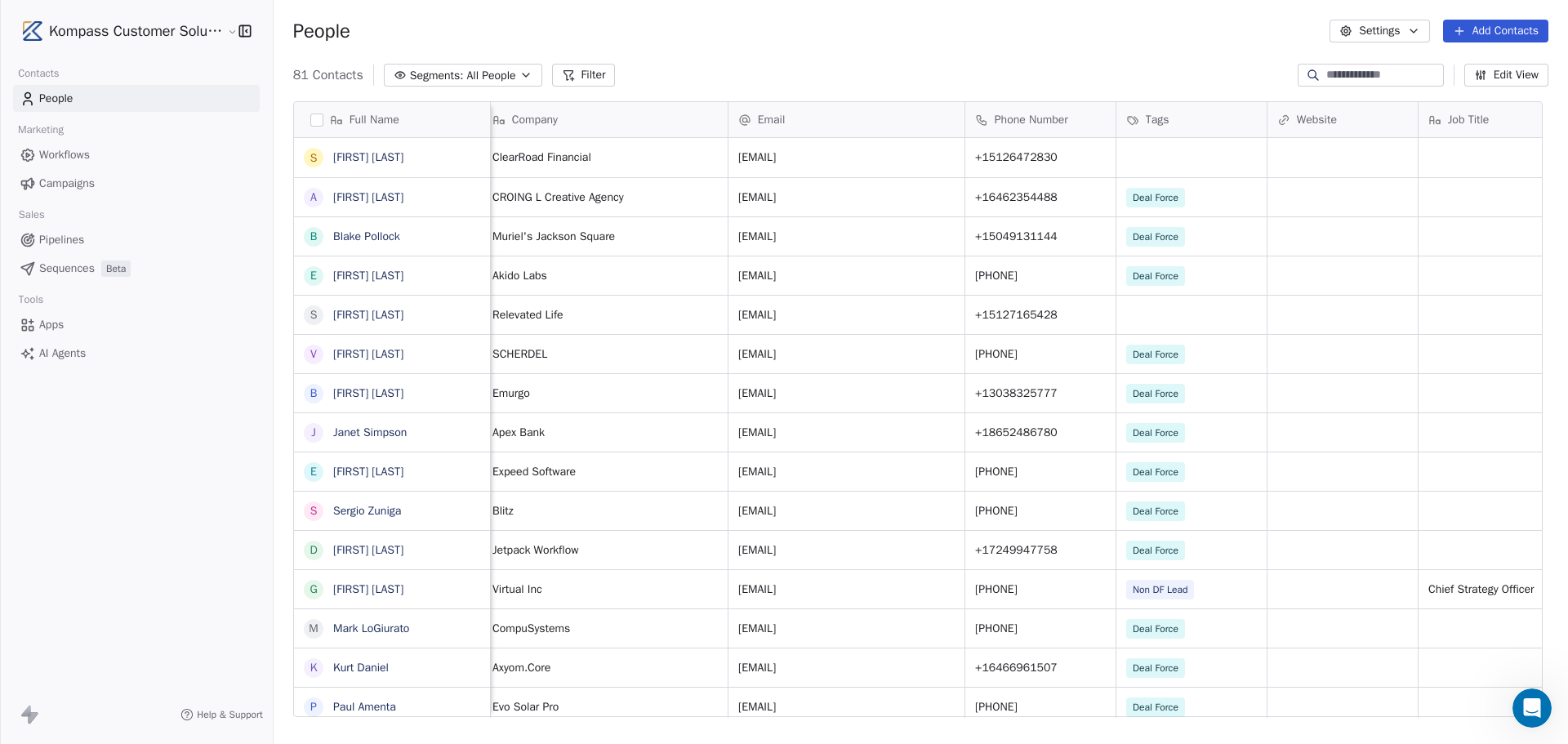 click on "People Settings  Add Contacts" at bounding box center (920, 31) 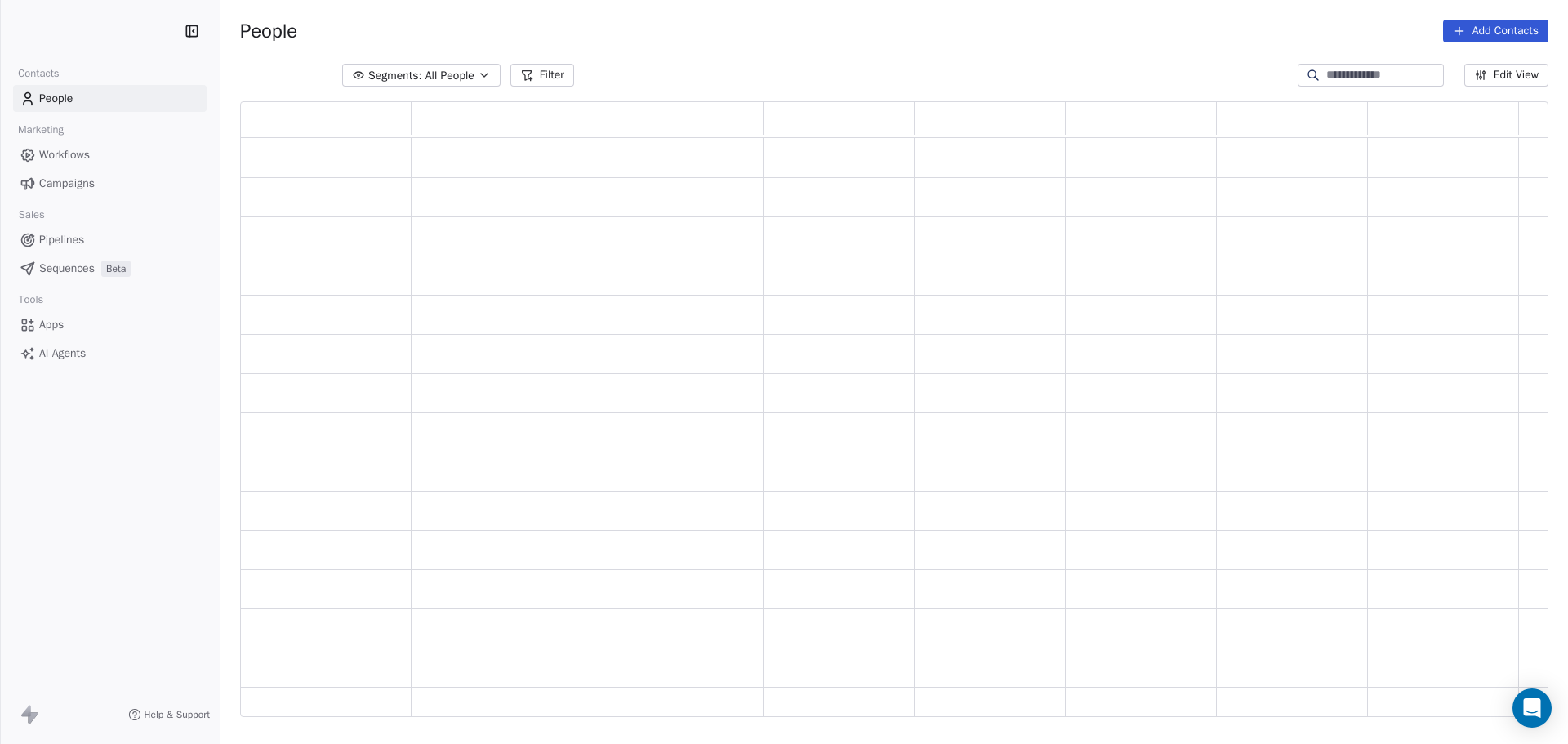 scroll, scrollTop: 0, scrollLeft: 0, axis: both 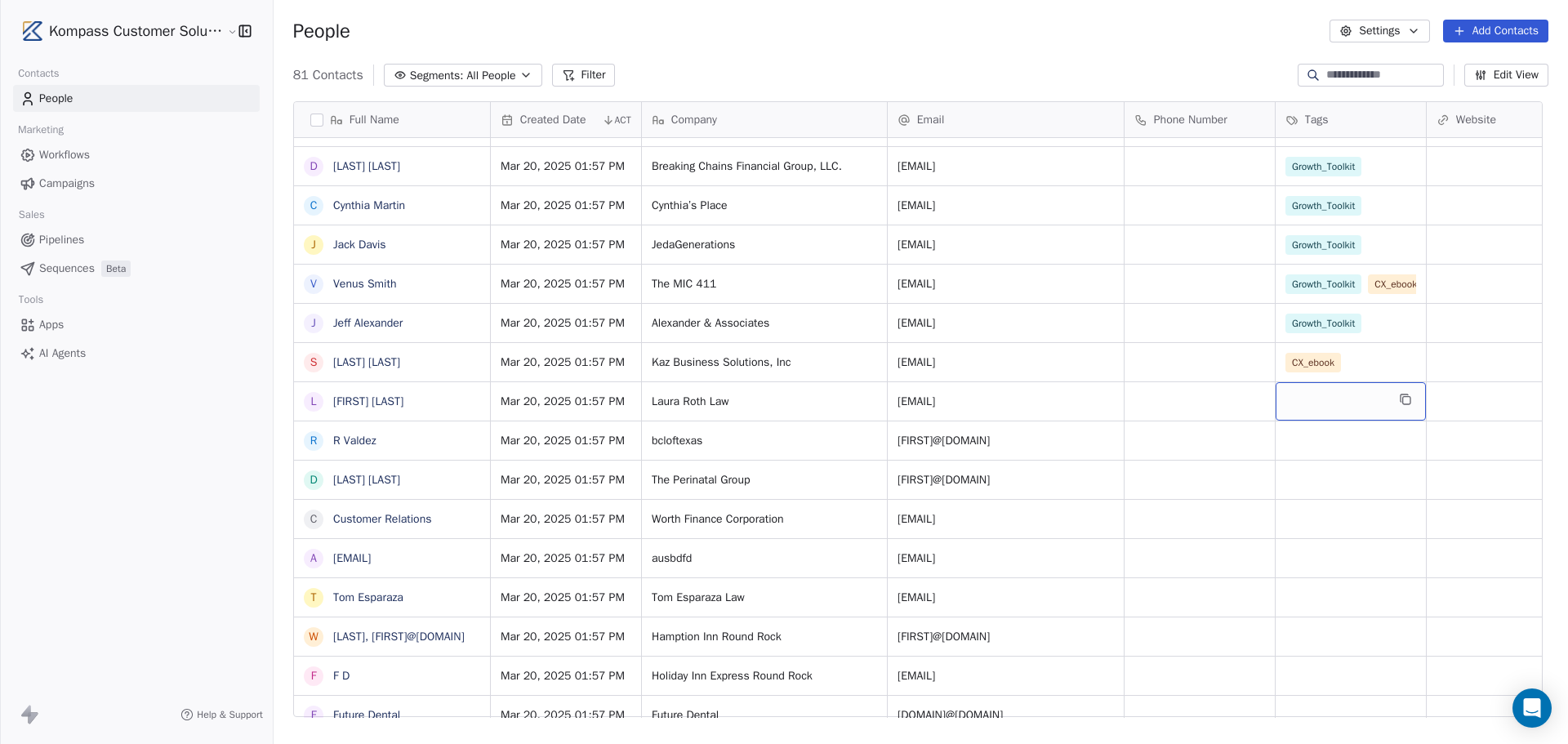 click at bounding box center (1351, 401) 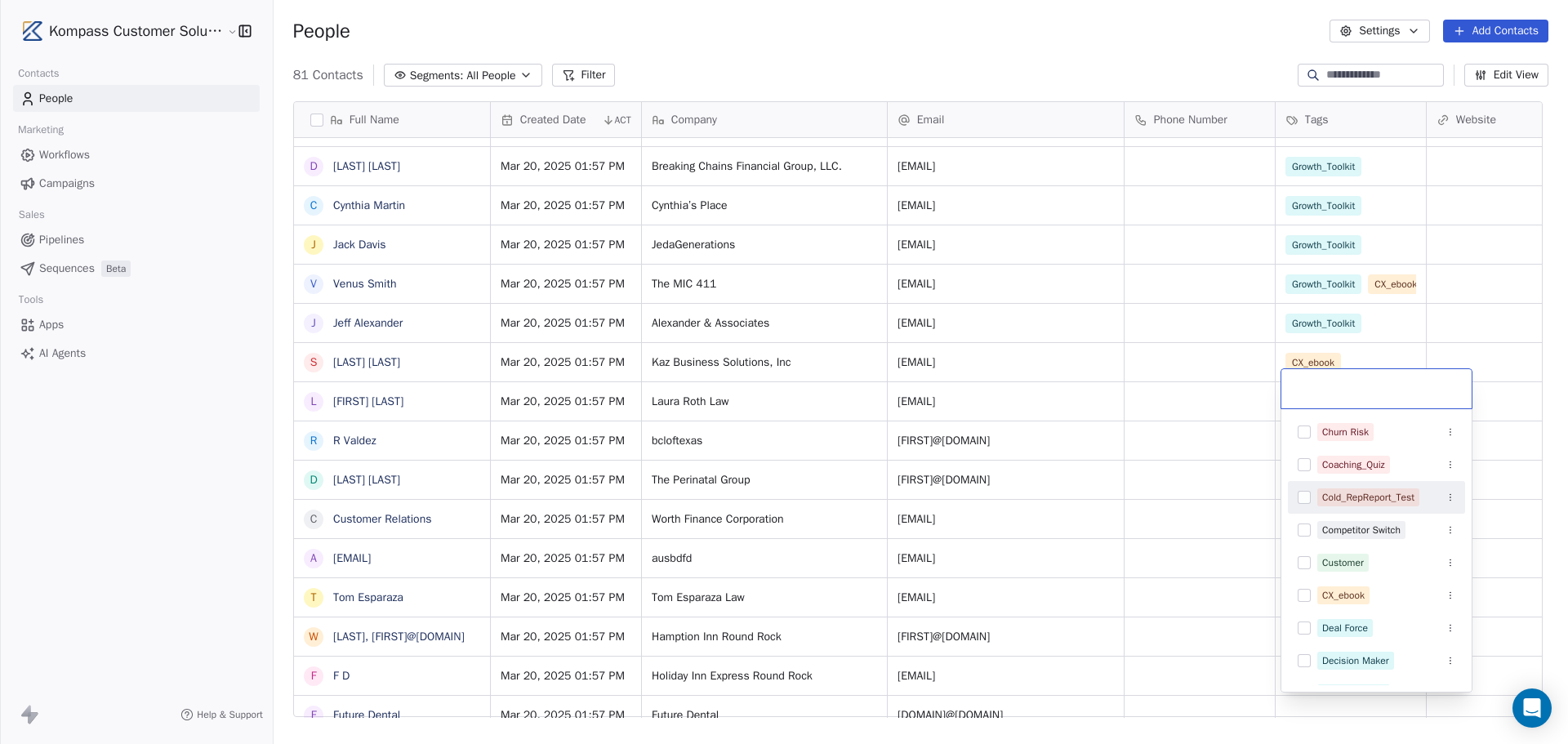 click at bounding box center (1304, 497) 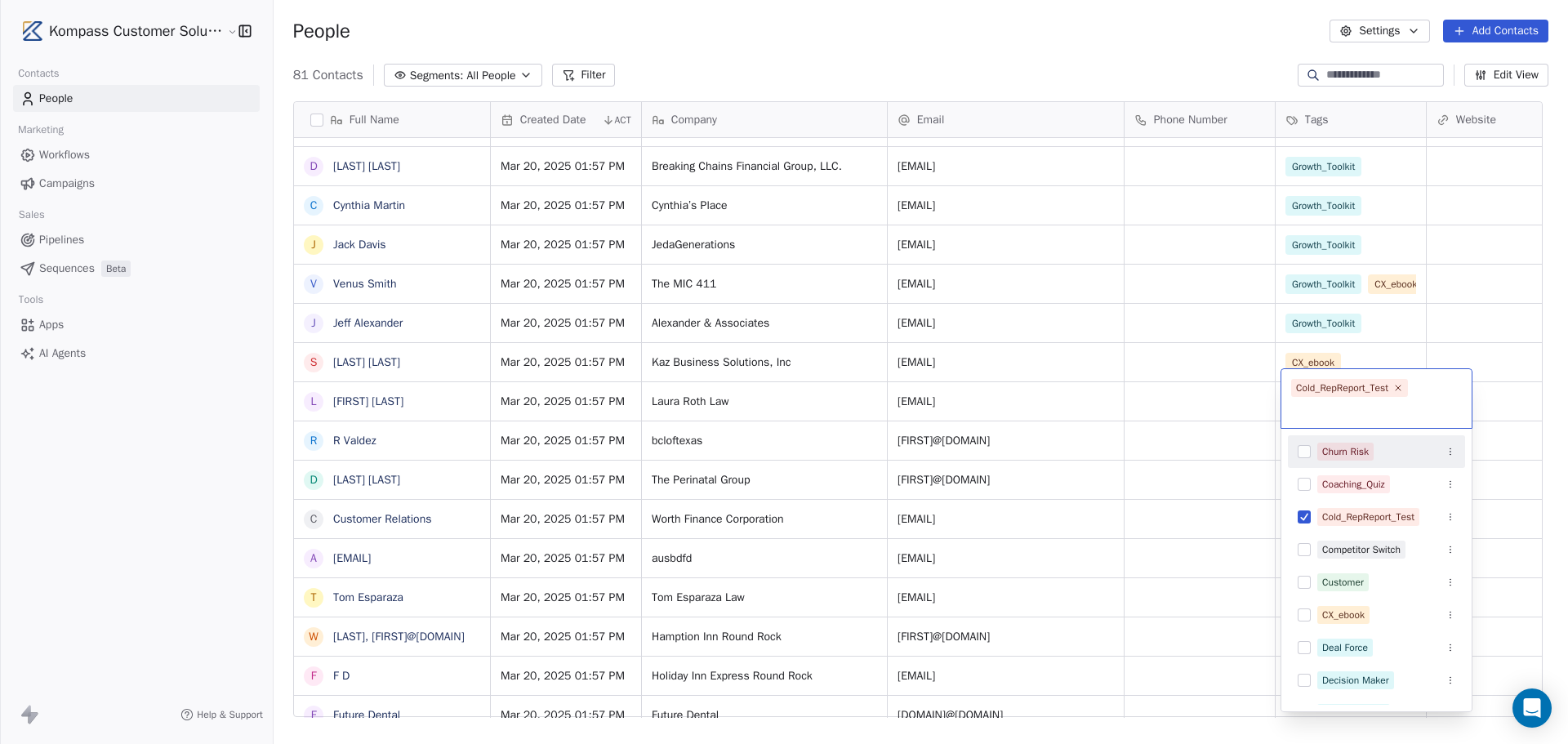 click on "Kompass Customer Solutions LLC Contacts People Marketing Workflows Campaigns Sales Pipelines Sequences Beta Tools Apps AI Agents Help & Support People Settings  Add Contacts 81 Contacts Segments: All People Filter  Edit View Tag Add to Sequence Export Full Name M Monique Vining S S Q K Kim Sul Q Quiana Davis P Pasquale Martinelli T Tiffany Ryder J Joseph K C Charlene Banks L Lakeisha Johnson Johnson-Worrhy C Carlos Gooden G GildaJasmine gcjazz6572@yahoo.com J Jade Reed A Alexus Harris J Jonice Godette J Jean Alexandre F Frank Williams L Lasandra Barksdale D DION SANDERS L Lasandra Barksdale L Lasandra Barksdale E Edwina Austin D Denise Turner C Cynthia Martin J Jack Davis V Venus Smith J Jeff Alexander S Sean Kajcienski L Laura Roth R R Valdez D Debbie W C Customer Relations a ausbdfd ausbdfd@gmail.com T Tom Esparaza W Williams, Will@hiroundrock.com F F D F Future Dental f fdhiemanor fdhiemanor@gmail.com C Community Relations B Brident corporate@brident.com V Valicia Brown P Priscilla Estrada H J L S D ACT" at bounding box center (784, 494) 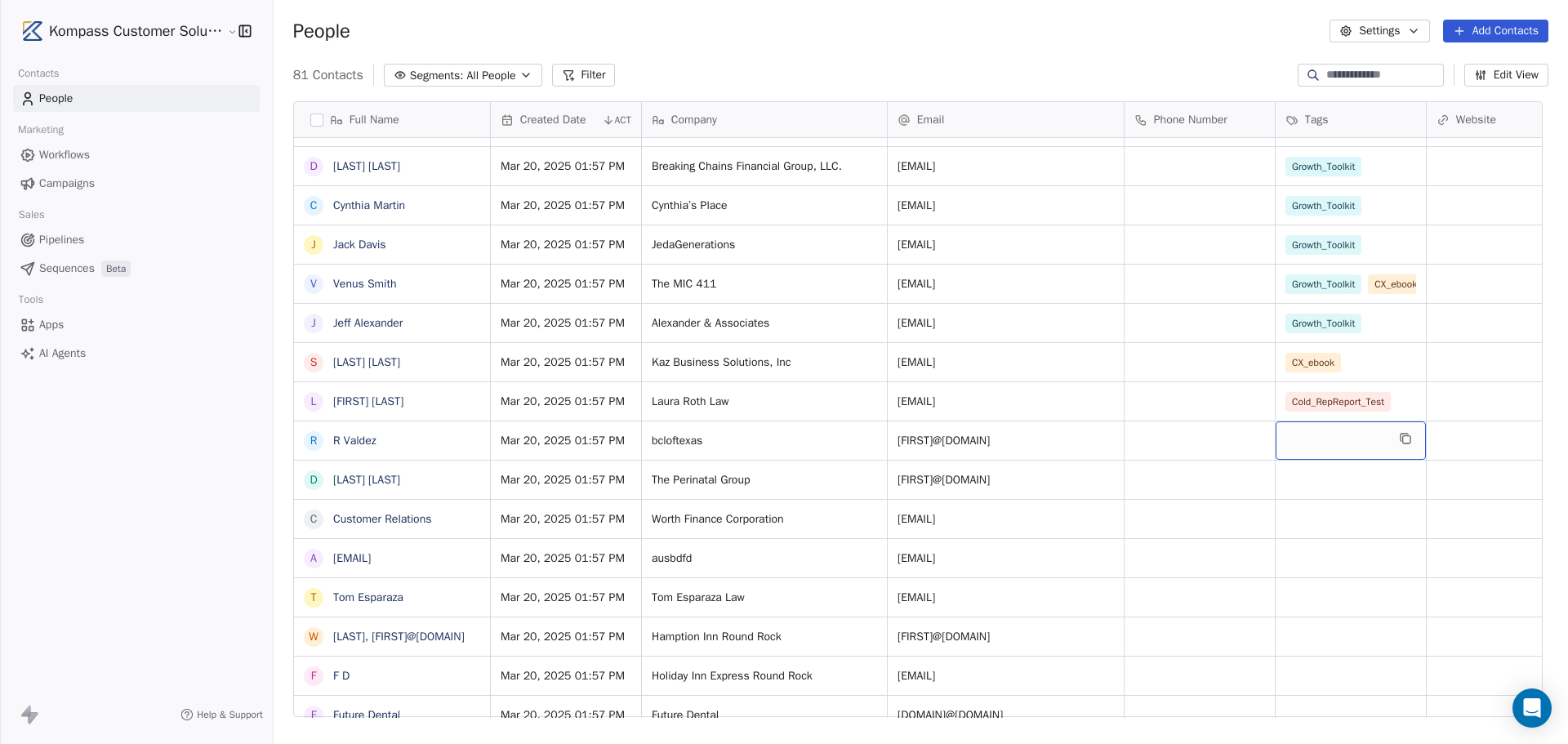 click at bounding box center (1351, 440) 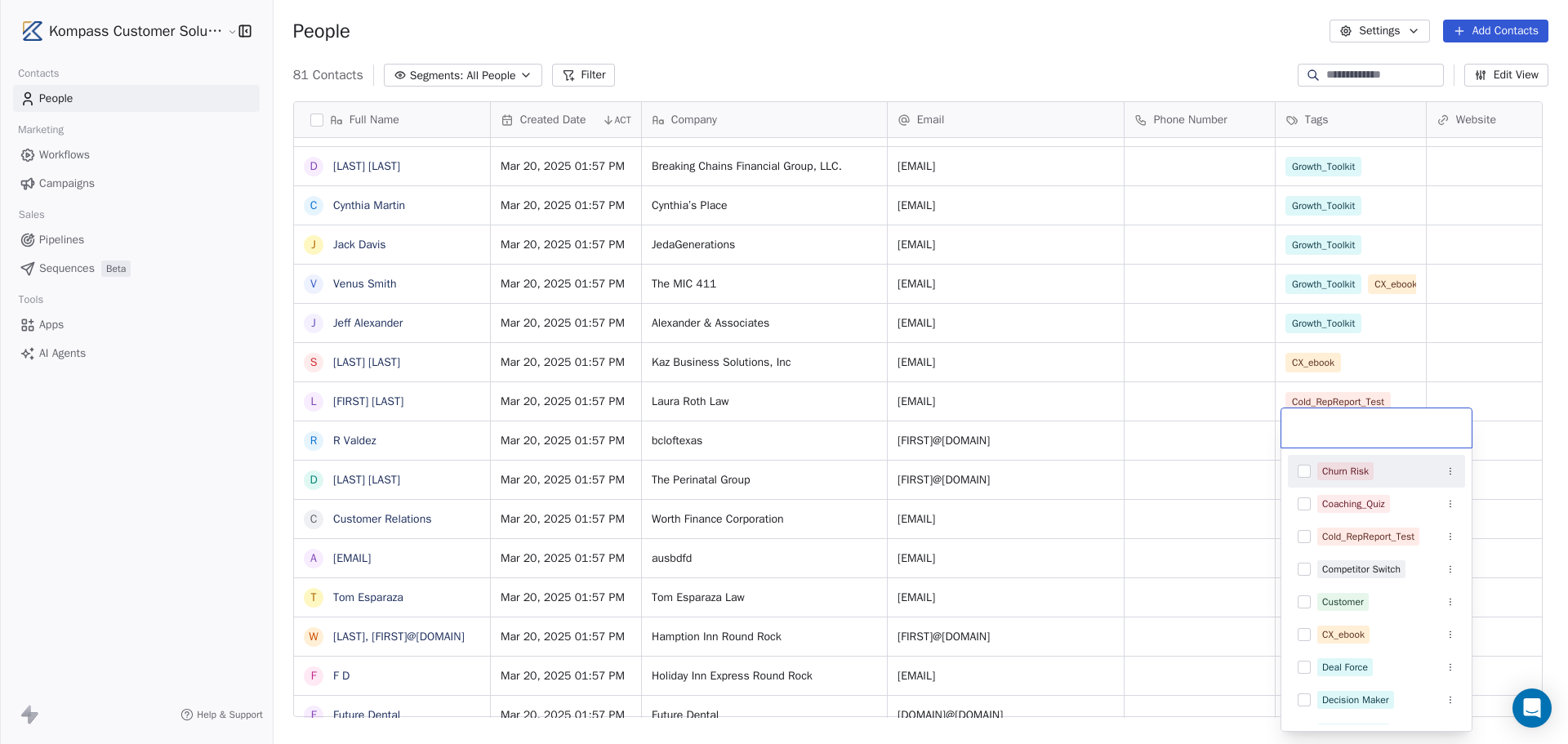 click on "Kompass Customer Solutions LLC Contacts People Marketing Workflows Campaigns Sales Pipelines Sequences Beta Tools Apps AI Agents Help & Support People Settings  Add Contacts 81 Contacts Segments: All People Filter  Edit View Tag Add to Sequence Export Full Name M Monique Vining S S Q K Kim Sul Q Quiana Davis P Pasquale Martinelli T Tiffany Ryder J Joseph K C Charlene Banks L Lakeisha Johnson Johnson-Worrhy C Carlos Gooden G GildaJasmine gcjazz6572@yahoo.com J Jade Reed A Alexus Harris J Jonice Godette J Jean Alexandre F Frank Williams L Lasandra Barksdale D DION SANDERS L Lasandra Barksdale L Lasandra Barksdale E Edwina Austin D Denise Turner C Cynthia Martin J Jack Davis V Venus Smith J Jeff Alexander S Sean Kajcienski L Laura Roth R R Valdez D Debbie W C Customer Relations a ausbdfd ausbdfd@gmail.com T Tom Esparaza W Williams, Will@hiroundrock.com F F D F Future Dental f fdhiemanor fdhiemanor@gmail.com C Community Relations B Brident corporate@brident.com V Valicia Brown P Priscilla Estrada H J L S D ACT" at bounding box center [784, 494] 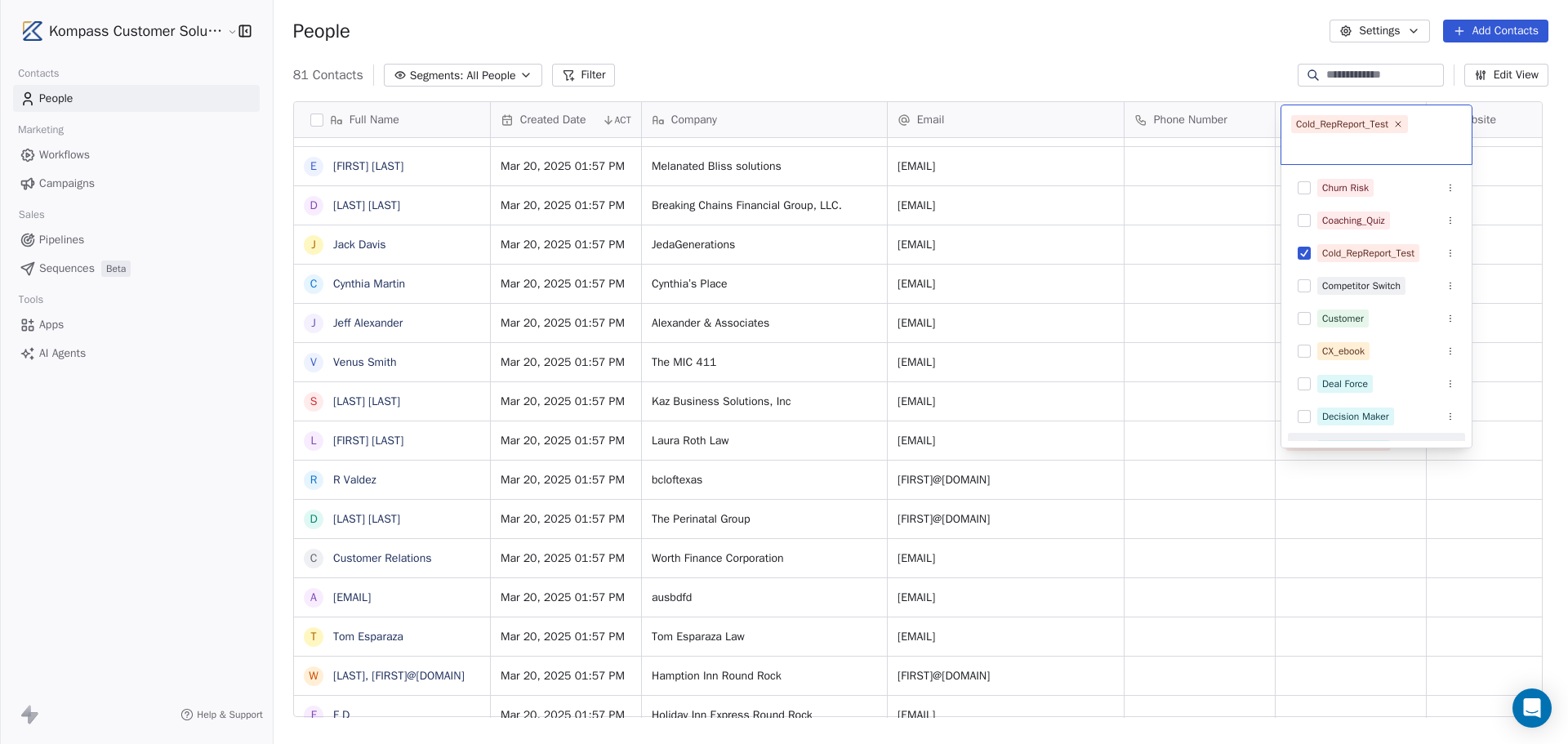 click on "Kompass Customer Solutions LLC Contacts People Marketing Workflows Campaigns Sales Pipelines Sequences Beta Tools Apps AI Agents Help & Support People Settings  Add Contacts 81 Contacts Segments: All People Filter  Edit View Tag Add to Sequence Export Full Name T Teekay Kennedy M Monique Vining Q Quiana Davis K Kim Sul T Tiffany Ryder J Joseph K P Pasquale Martinelli L Lakeisha Johnson Johnson-Worrhy C Charlene Banks G GildaJasmine gcjazz6572@yahoo.com C Carlos Gooden J Jade Reed A Alexus Harris J Jean Alexandre J Jonice Godette J Jean Alexandre F Frank Williams L Lasandra Barksdale D DION SANDERS L Lasandra Barksdale L Lasandra Barksdale E Edwina Austin D Denise Turner J Jack Davis C Cynthia Martin J Jeff Alexander V Venus Smith S Sean Kajcienski L Laura Roth R R Valdez D Debbie W C Customer Relations a ausbdfd ausbdfd@gmail.com T Tom Esparaza W Williams, Will@hiroundrock.com F F D F Future Dental f fdhiemanor fdhiemanor@gmail.com C Community Relations B Brident corporate@brident.com V Valicia Brown P H J" at bounding box center [784, 494] 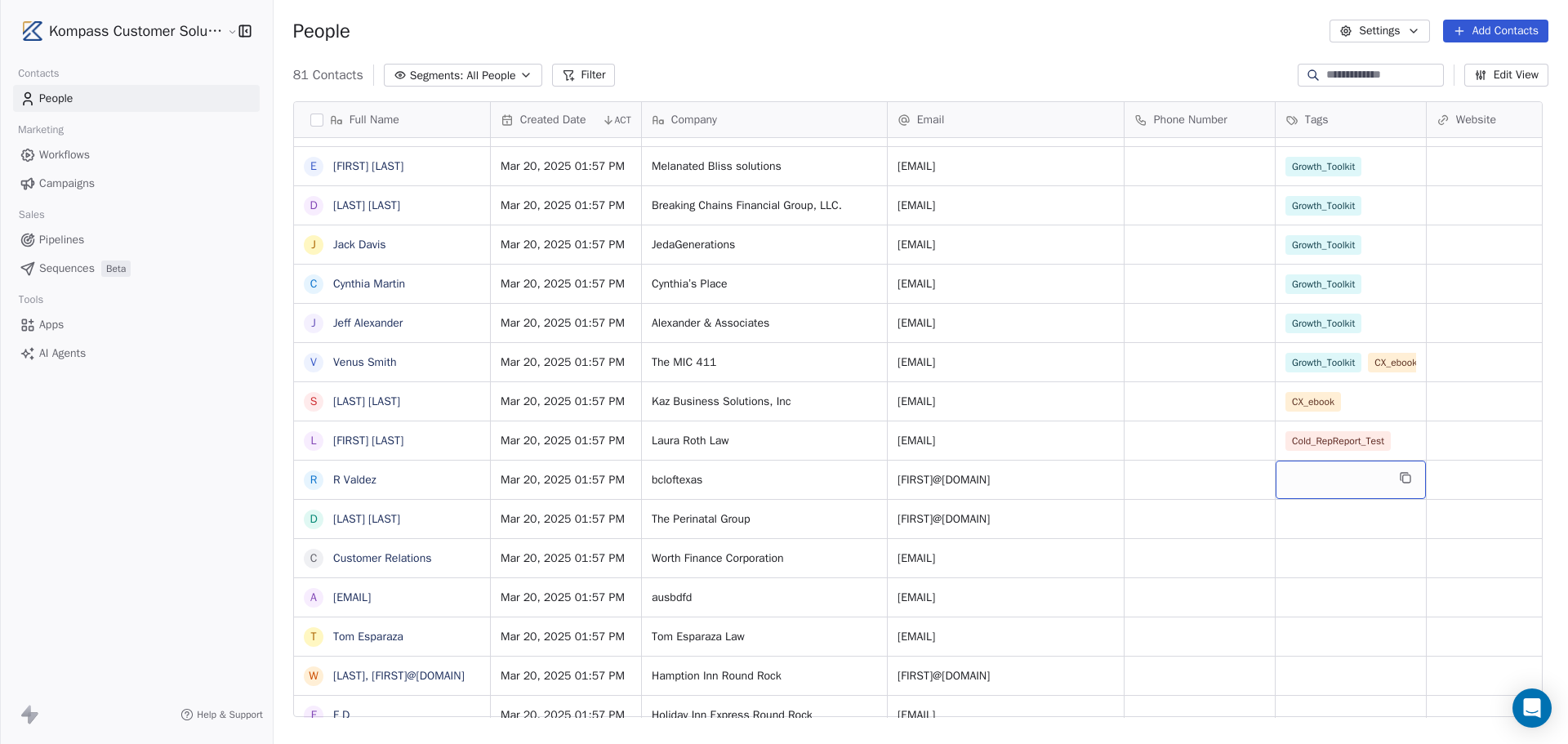 click at bounding box center (1351, 479) 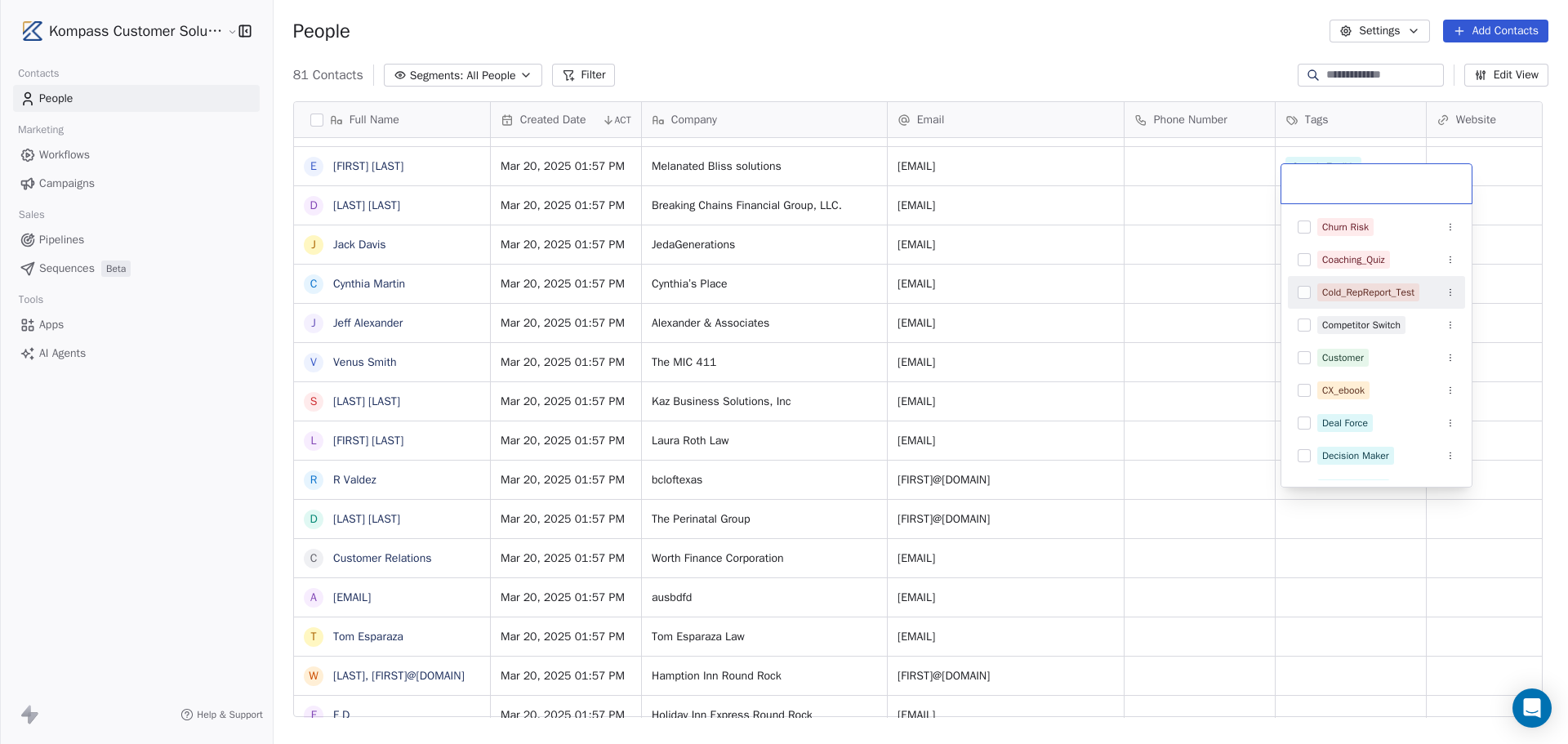 click on "Cold_RepReport_Test" at bounding box center (1368, 292) 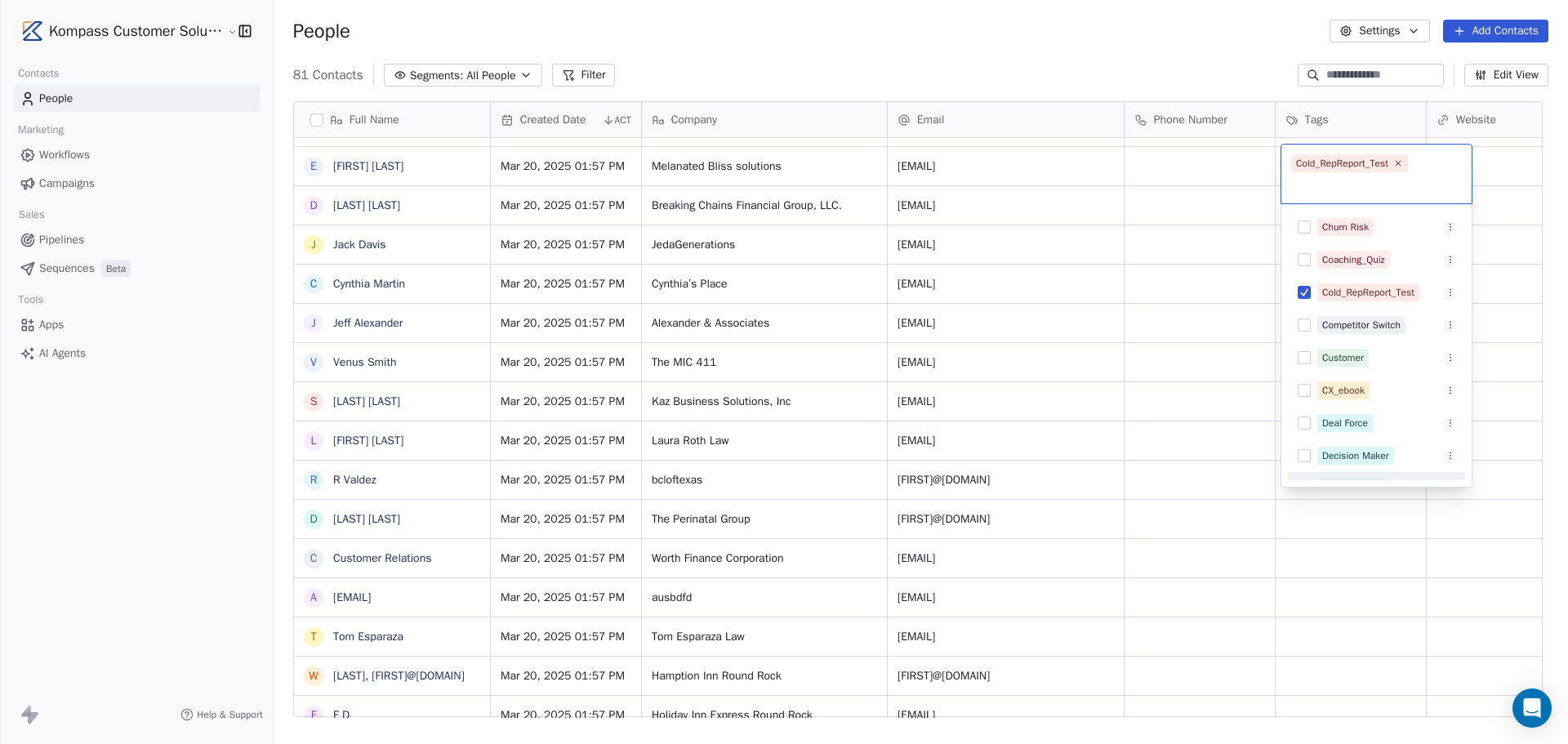 click on "Kompass Customer Solutions LLC Contacts People Marketing Workflows Campaigns Sales Pipelines Sequences Beta Tools Apps AI Agents Help & Support People Settings  Add Contacts 81 Contacts Segments: All People Filter  Edit View Tag Add to Sequence Export Full Name T Teekay Kennedy M Monique Vining Q Quiana Davis K Kim Sul T Tiffany Ryder J Joseph K P Pasquale Martinelli L Lakeisha Johnson Johnson-Worrhy C Charlene Banks G GildaJasmine gcjazz6572@yahoo.com C Carlos Gooden J Jade Reed A Alexus Harris J Jean Alexandre J Jonice Godette J Jean Alexandre F Frank Williams L Lasandra Barksdale D DION SANDERS L Lasandra Barksdale L Lasandra Barksdale E Edwina Austin D Denise Turner J Jack Davis C Cynthia Martin J Jeff Alexander V Venus Smith S Sean Kajcienski L Laura Roth R R Valdez D Debbie W C Customer Relations a ausbdfd ausbdfd@gmail.com T Tom Esparaza W Williams, Will@hiroundrock.com F F D F Future Dental f fdhiemanor fdhiemanor@gmail.com C Community Relations B Brident corporate@brident.com V Valicia Brown P H J" at bounding box center (784, 494) 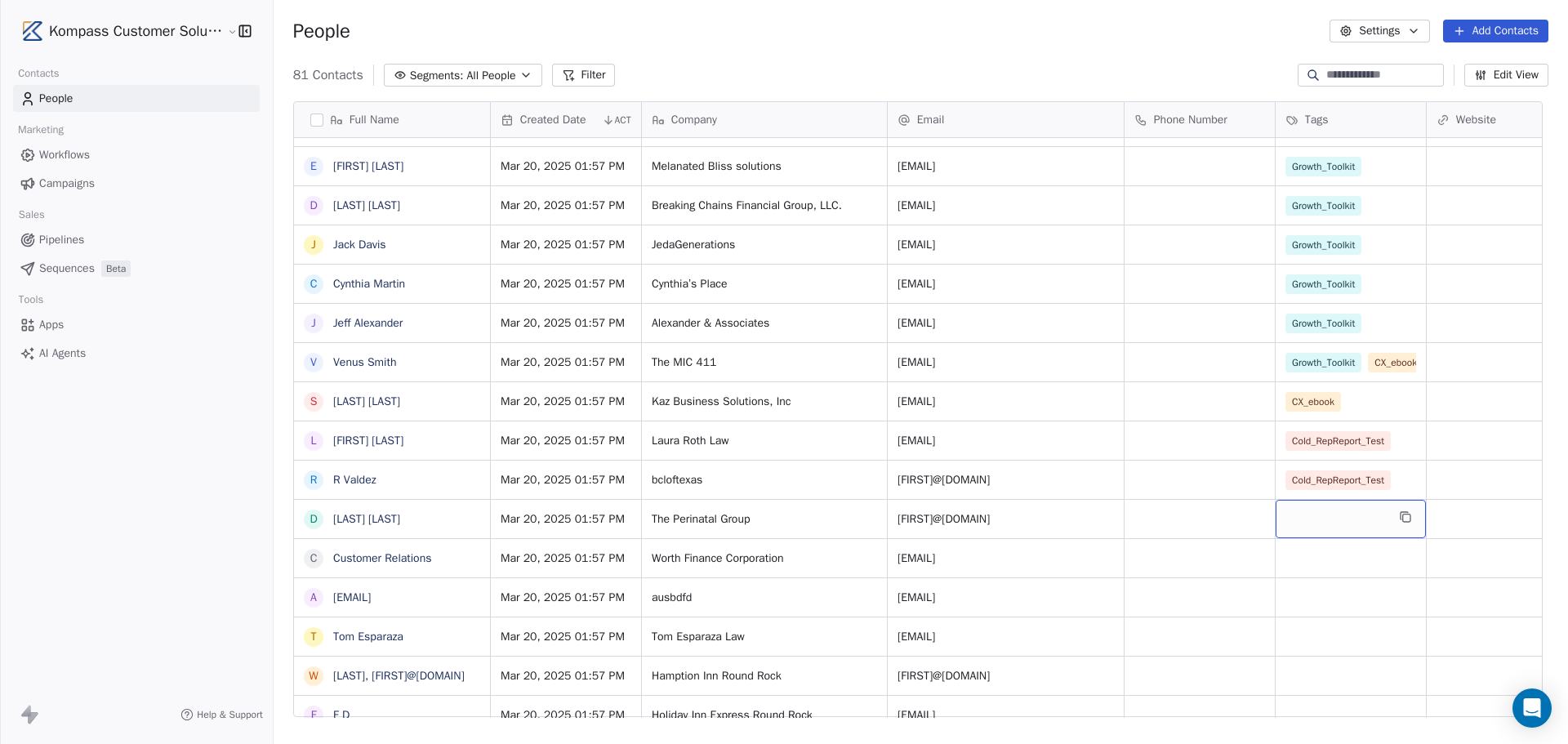 click at bounding box center (1351, 519) 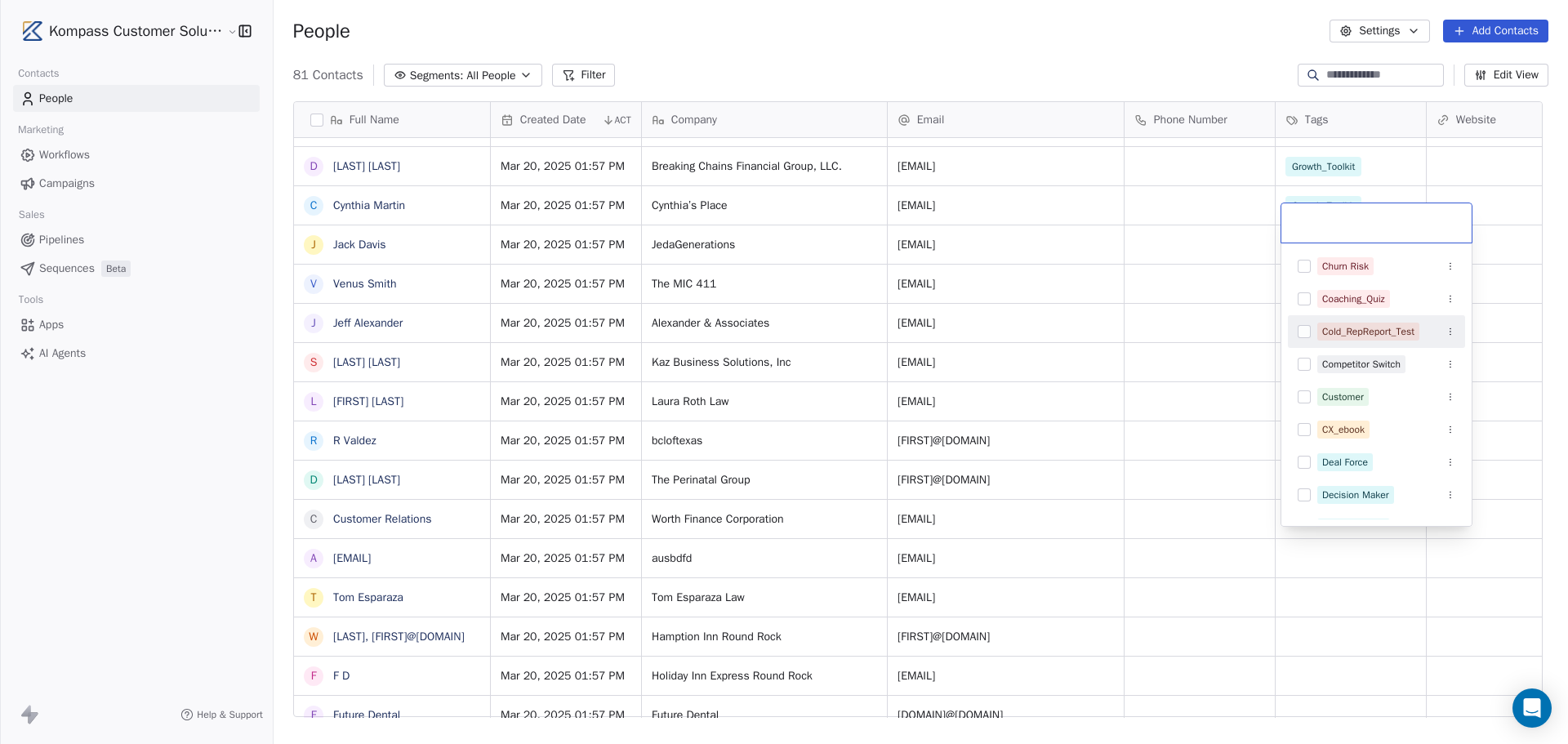 click at bounding box center (1304, 332) 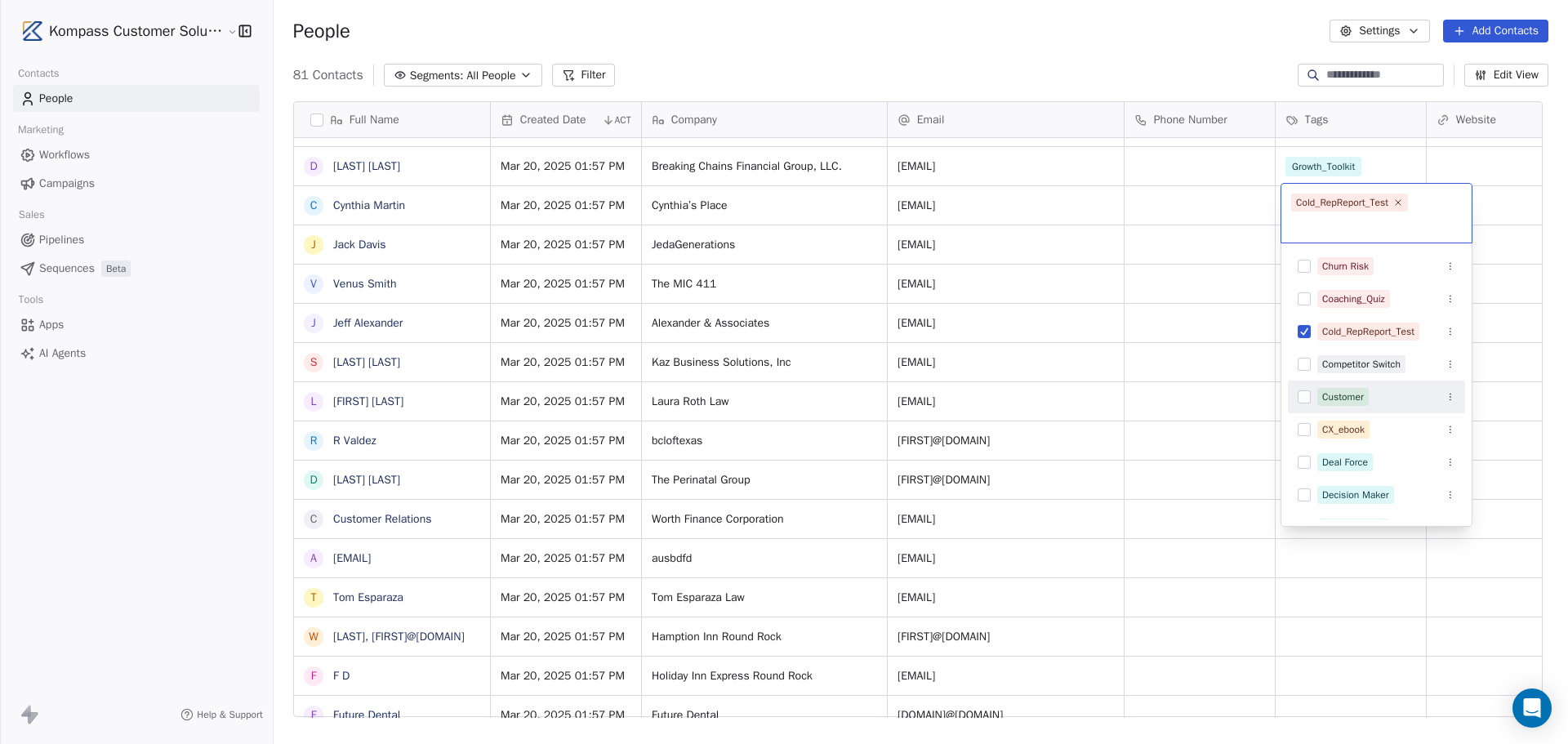 click on "Kompass Customer Solutions LLC Contacts People Marketing Workflows Campaigns Sales Pipelines Sequences Beta Tools Apps AI Agents Help & Support People Settings  Add Contacts 81 Contacts Segments: All People Filter  Edit View Tag Add to Sequence Export Full Name M Monique Vining S S Q K Kim Sul Q Quiana Davis P Pasquale Martinelli T Tiffany Ryder J Joseph K C Charlene Banks L Lakeisha Johnson Johnson-Worrhy C Carlos Gooden G GildaJasmine gcjazz6572@yahoo.com J Jade Reed A Alexus Harris J Jonice Godette J Jean Alexandre F Frank Williams L Lasandra Barksdale D DION SANDERS L Lasandra Barksdale L Lasandra Barksdale E Edwina Austin D Denise Turner C Cynthia Martin J Jack Davis V Venus Smith J Jeff Alexander S Sean Kajcienski L Laura Roth R R Valdez D Debbie W C Customer Relations a ausbdfd ausbdfd@gmail.com T Tom Esparaza W Williams, Will@hiroundrock.com F F D F Future Dental f fdhiemanor fdhiemanor@gmail.com C Community Relations B Brident corporate@brident.com V Valicia Brown P Priscilla Estrada H J L S D ACT" at bounding box center (784, 494) 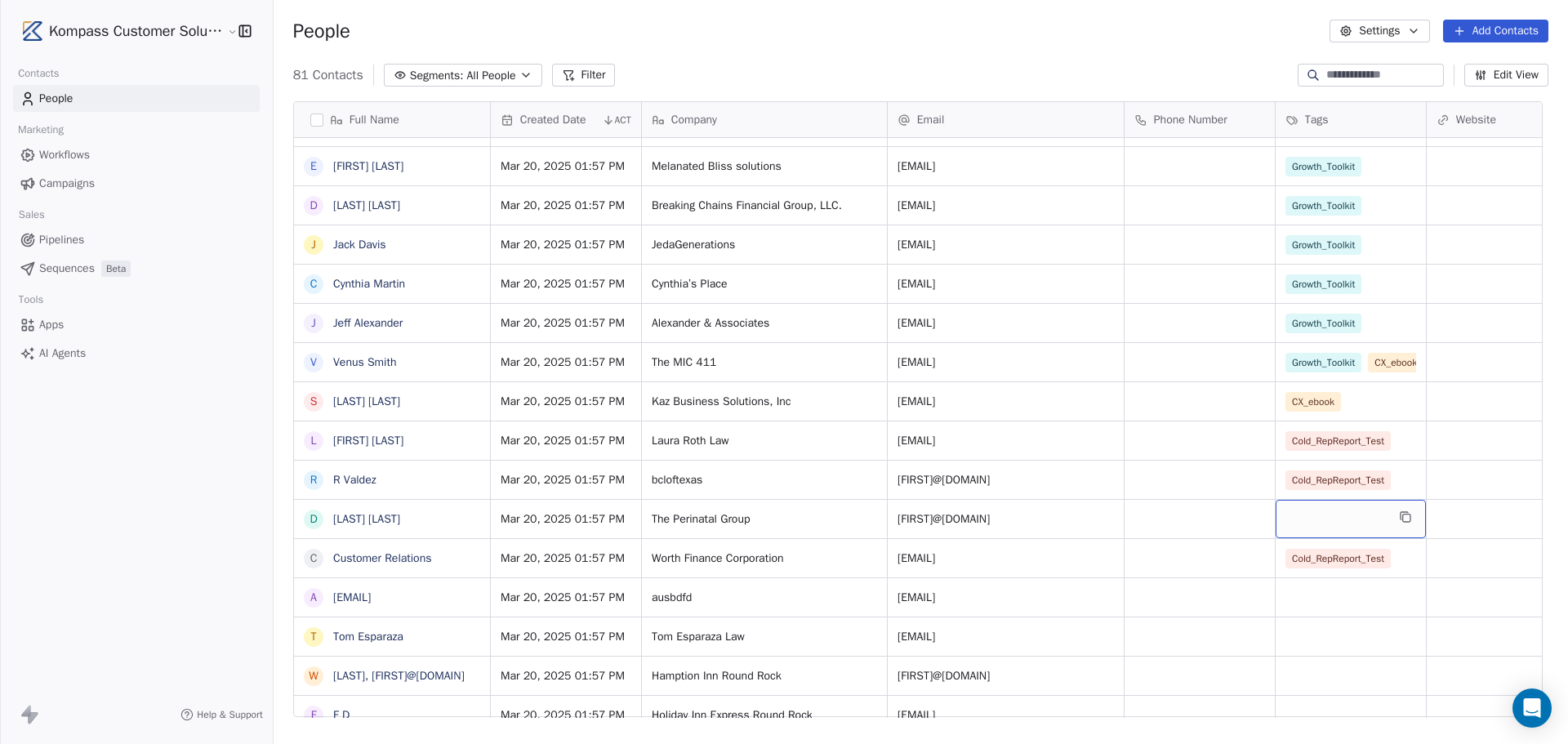 click at bounding box center (1351, 519) 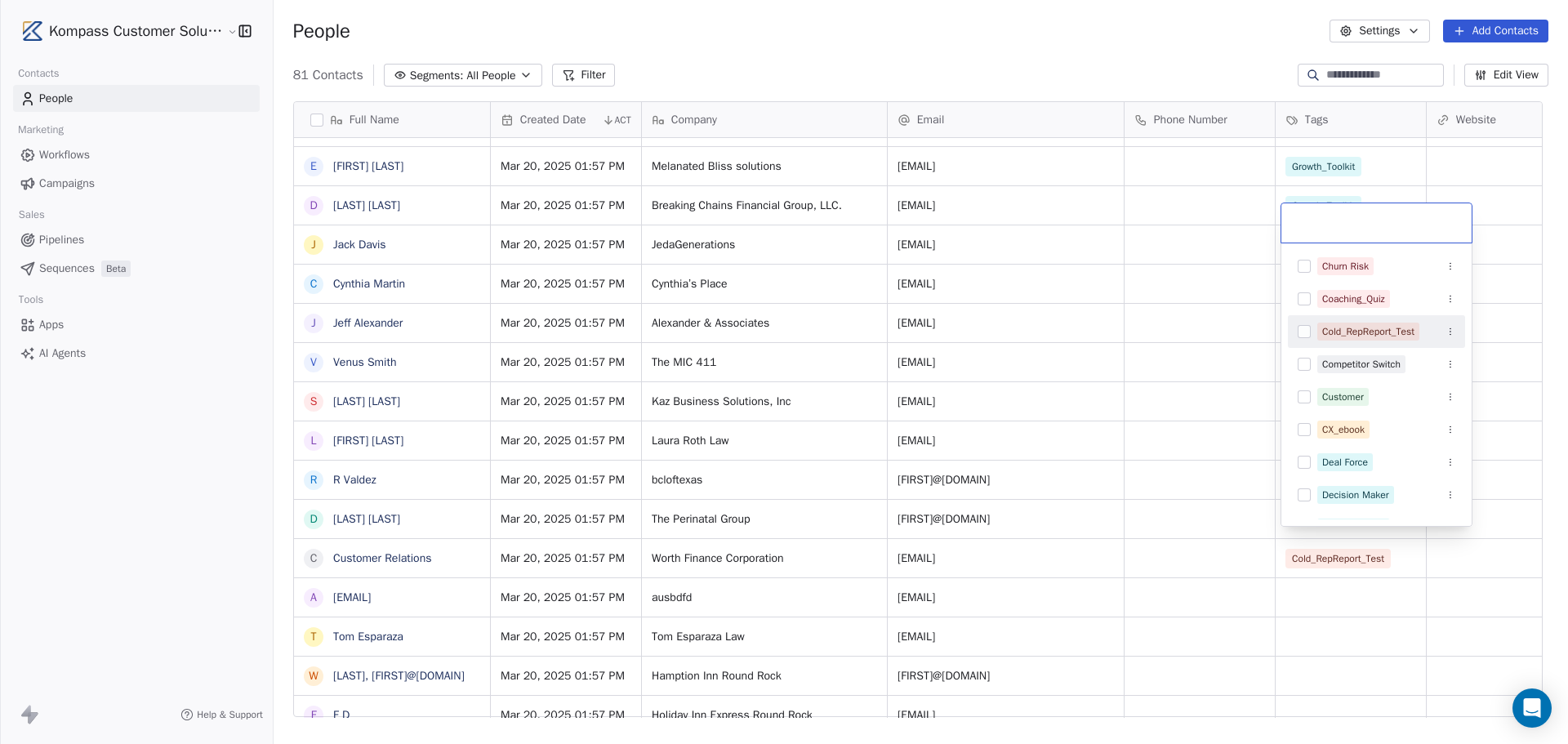 click at bounding box center [1304, 332] 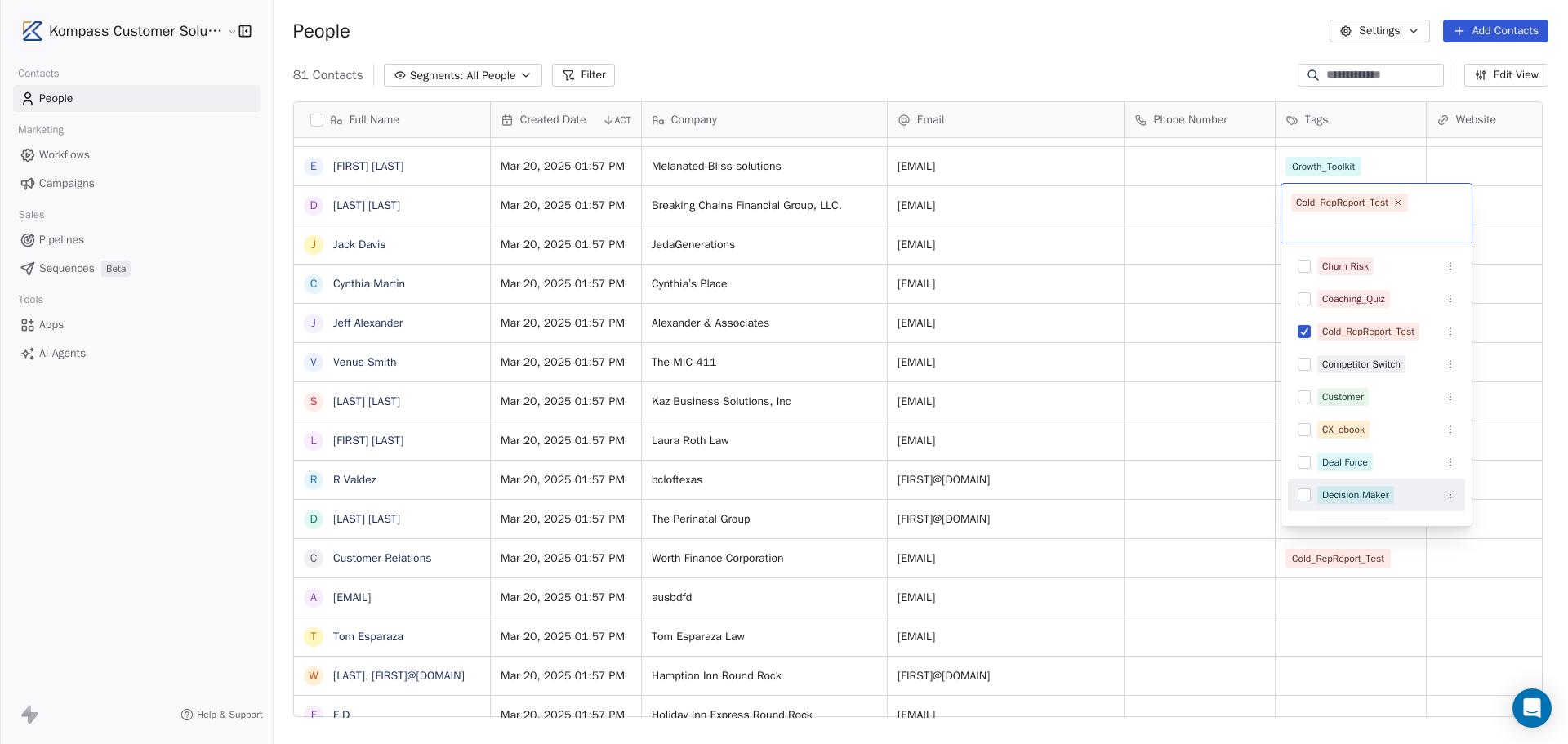 click on "Kompass Customer Solutions LLC Contacts People Marketing Workflows Campaigns Sales Pipelines Sequences Beta Tools Apps AI Agents Help & Support People Settings  Add Contacts 81 Contacts Segments: All People Filter  Edit View Tag Add to Sequence Export Full Name T Teekay Kennedy M Monique Vining Q Quiana Davis K Kim Sul T Tiffany Ryder J Joseph K P Pasquale Martinelli L Lakeisha Johnson Johnson-Worrhy C Charlene Banks G GildaJasmine gcjazz6572@yahoo.com C Carlos Gooden J Jade Reed A Alexus Harris J Jean Alexandre J Jonice Godette J Jean Alexandre F Frank Williams L Lasandra Barksdale D DION SANDERS L Lasandra Barksdale L Lasandra Barksdale E Edwina Austin D Denise Turner J Jack Davis C Cynthia Martin J Jeff Alexander V Venus Smith S Sean Kajcienski L Laura Roth R R Valdez D Debbie W C Customer Relations a ausbdfd ausbdfd@gmail.com T Tom Esparaza W Williams, Will@hiroundrock.com F F D F Future Dental f fdhiemanor fdhiemanor@gmail.com C Community Relations B Brident corporate@brident.com V Valicia Brown P H J" at bounding box center (784, 494) 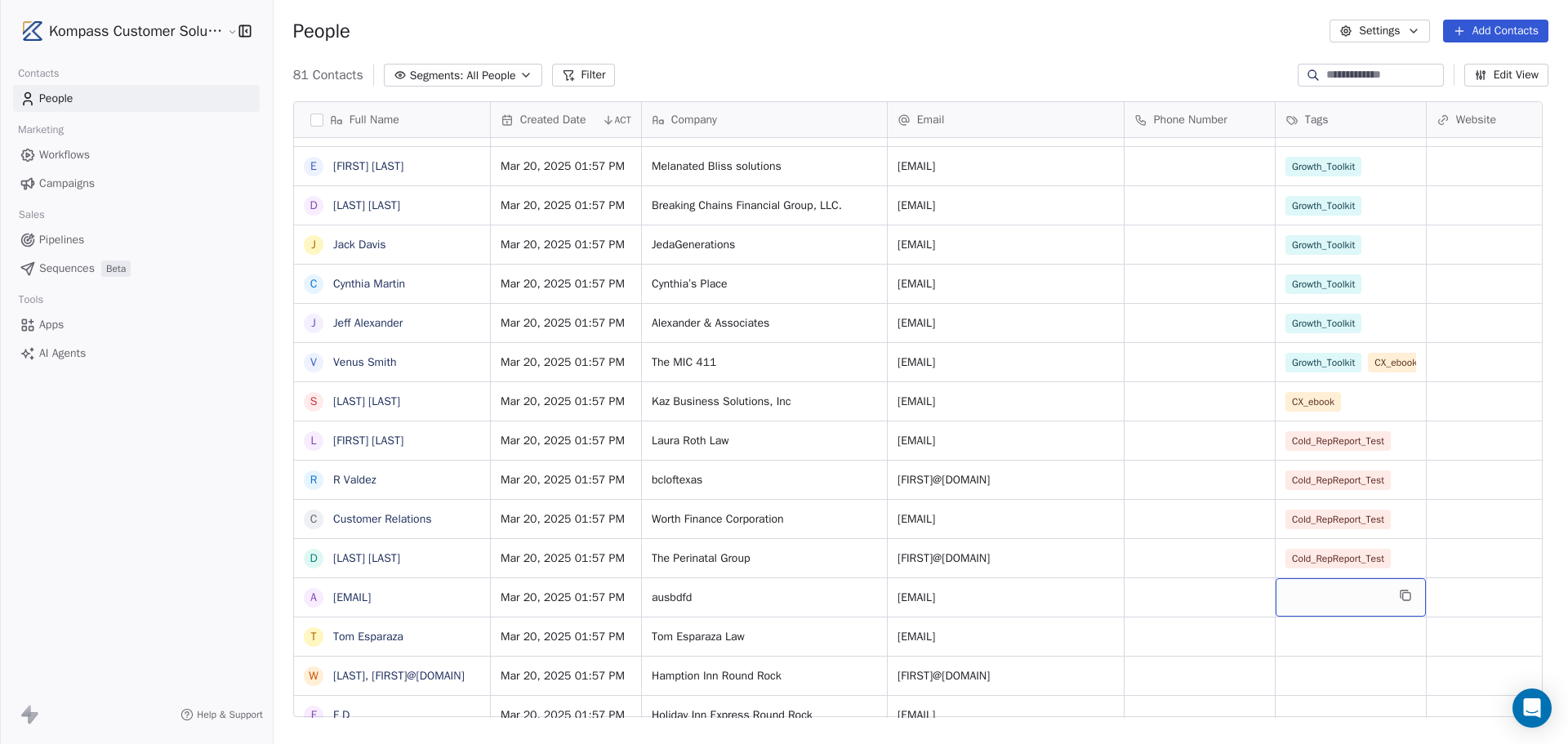 click at bounding box center [1351, 597] 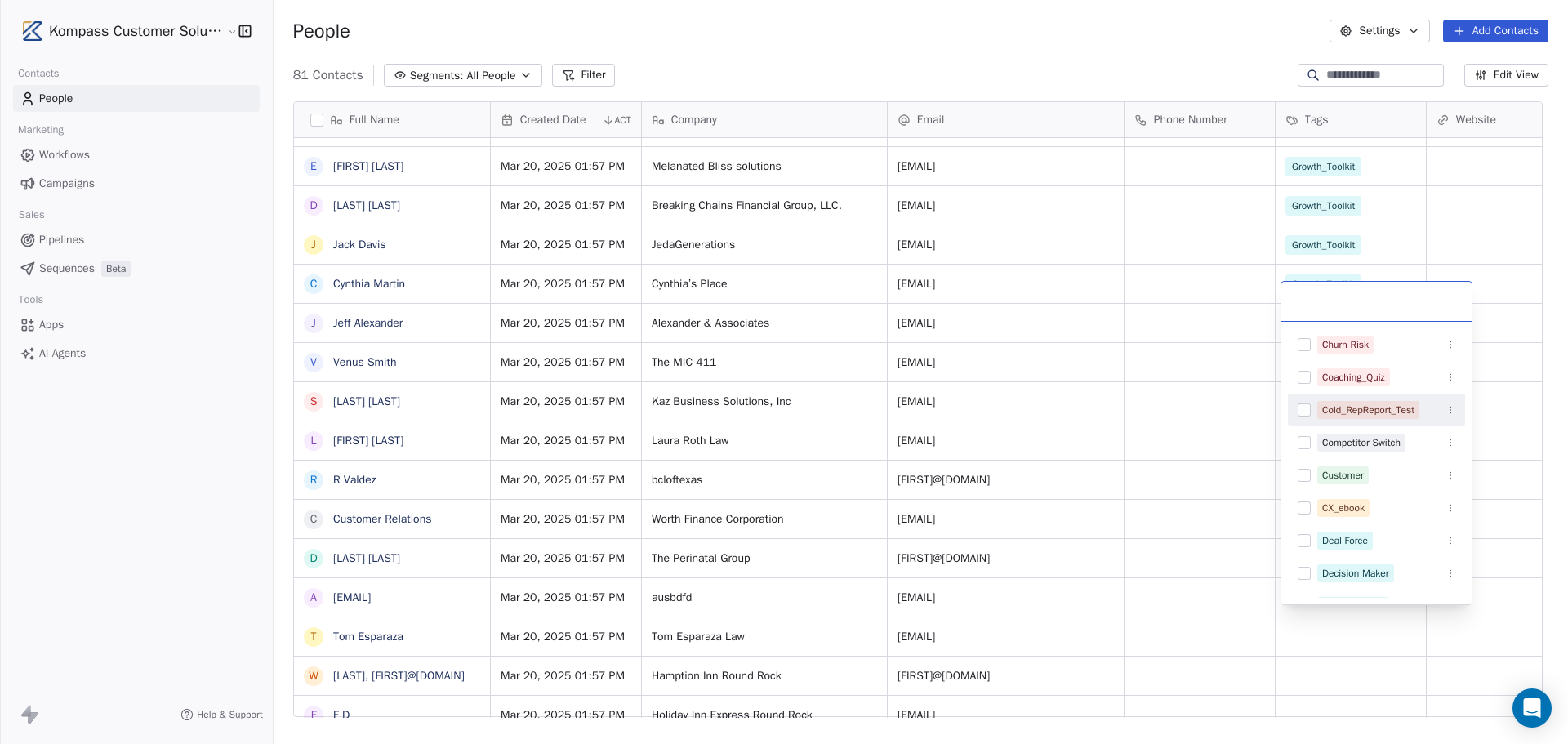 click at bounding box center [1304, 410] 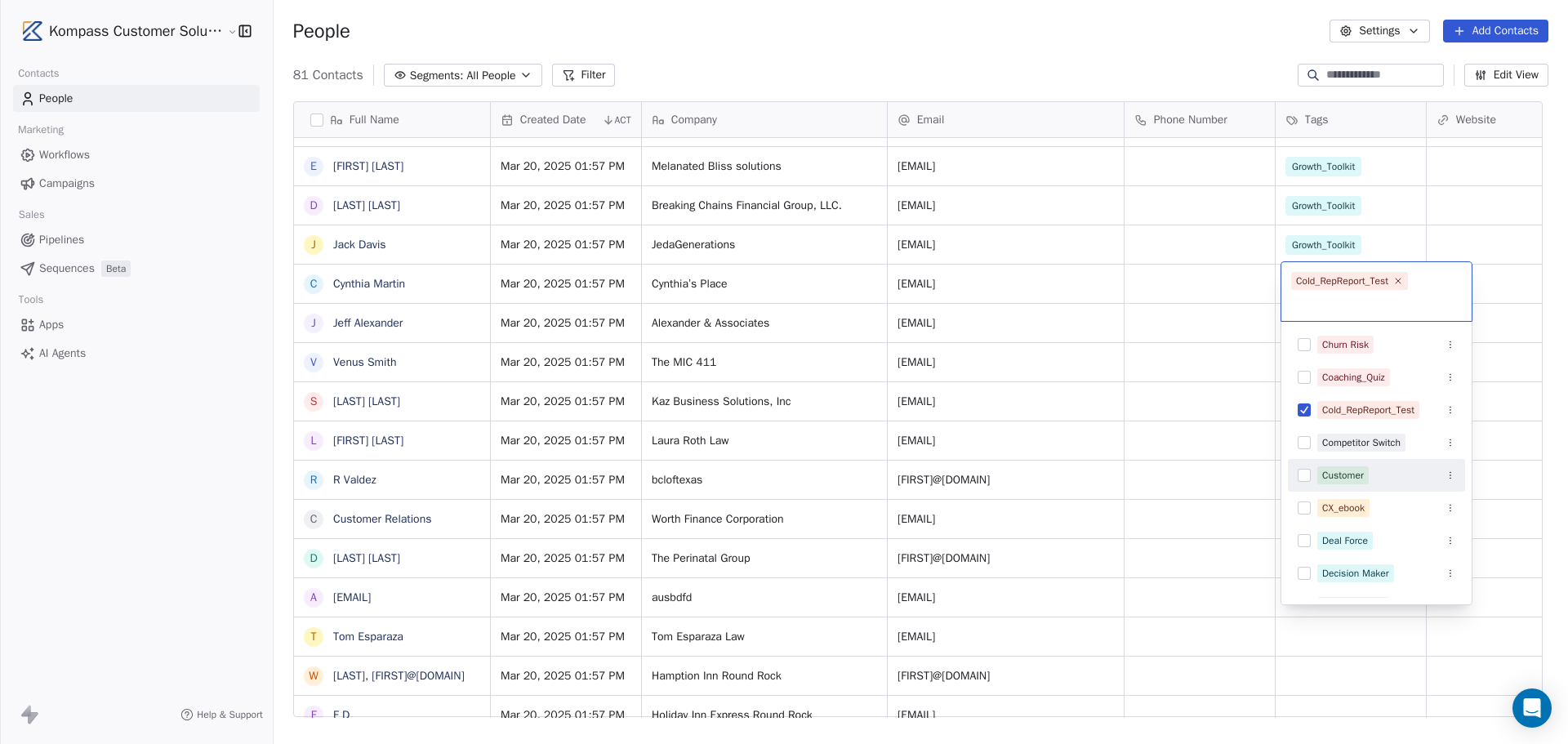 click on "Kompass Customer Solutions LLC Contacts People Marketing Workflows Campaigns Sales Pipelines Sequences Beta Tools Apps AI Agents Help & Support People Settings  Add Contacts 81 Contacts Segments: All People Filter  Edit View Tag Add to Sequence Export Full Name T Teekay Kennedy M Monique Vining Q Quiana Davis K Kim Sul T Tiffany Ryder J Joseph K P Pasquale Martinelli L Lakeisha Johnson Johnson-Worrhy C Charlene Banks G GildaJasmine gcjazz6572@yahoo.com C Carlos Gooden J Jade Reed A Alexus Harris J Jean Alexandre J Jonice Godette J Jean Alexandre F Frank Williams L Lasandra Barksdale D DION SANDERS L Lasandra Barksdale L Lasandra Barksdale E Edwina Austin D Denise Turner J Jack Davis C Cynthia Martin J Jeff Alexander V Venus Smith S Sean Kajcienski L Laura Roth R R Valdez C Customer Relations D Debbie W a ausbdfd ausbdfd@gmail.com T Tom Esparaza W Williams, Will@hiroundrock.com F F D F Future Dental f fdhiemanor fdhiemanor@gmail.com C Community Relations B Brident corporate@brident.com V Valicia Brown P H J" at bounding box center (784, 494) 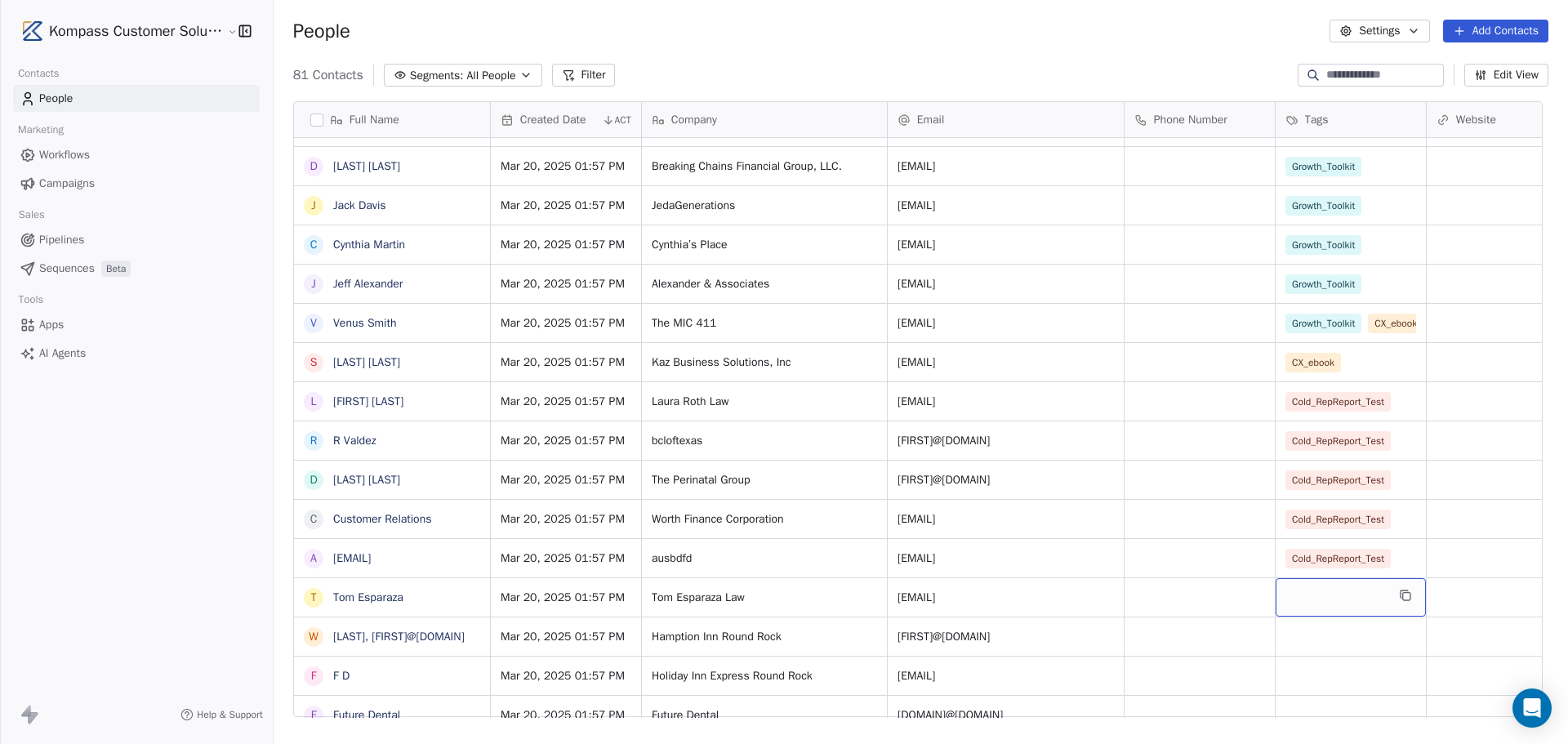 click at bounding box center (1351, 597) 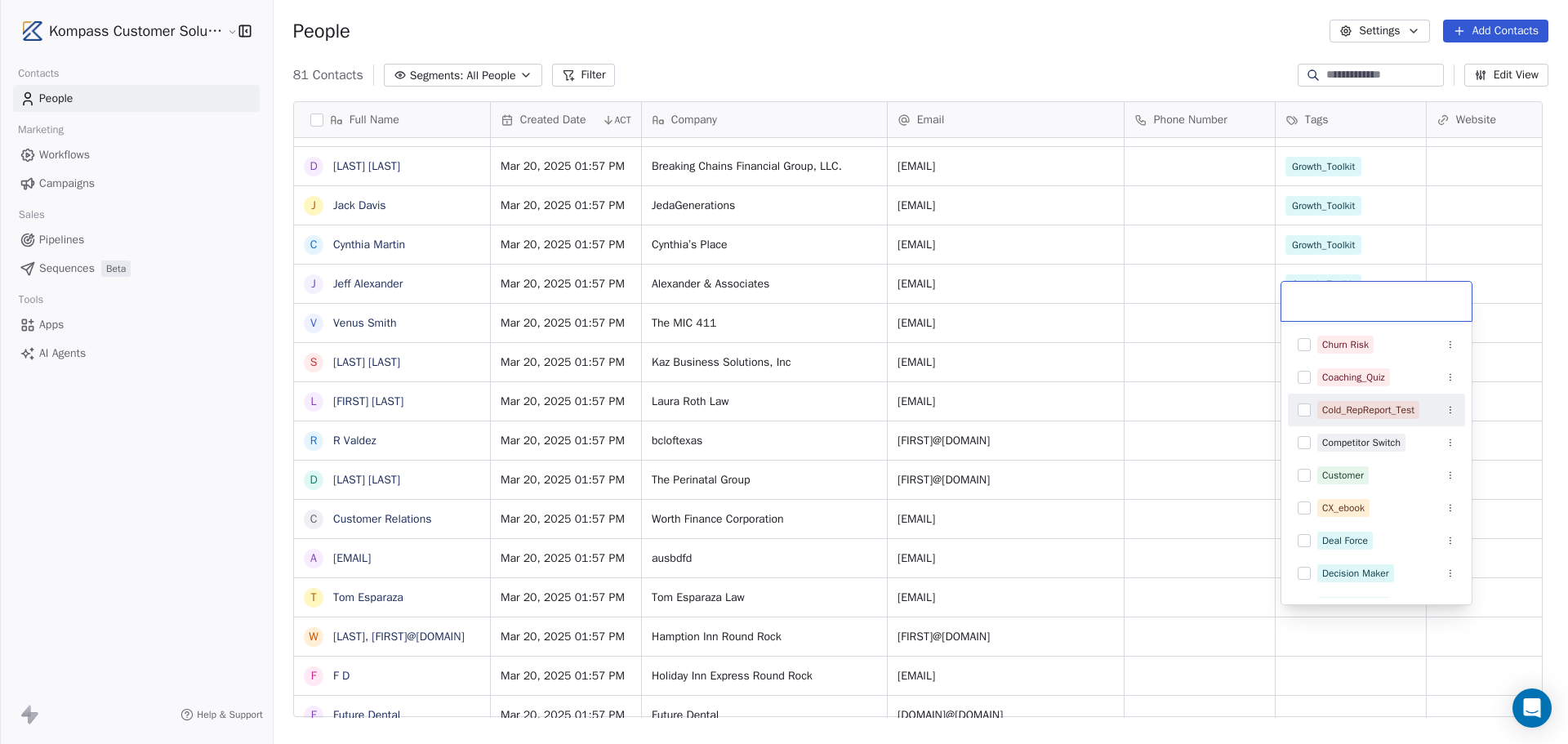 click at bounding box center [1304, 410] 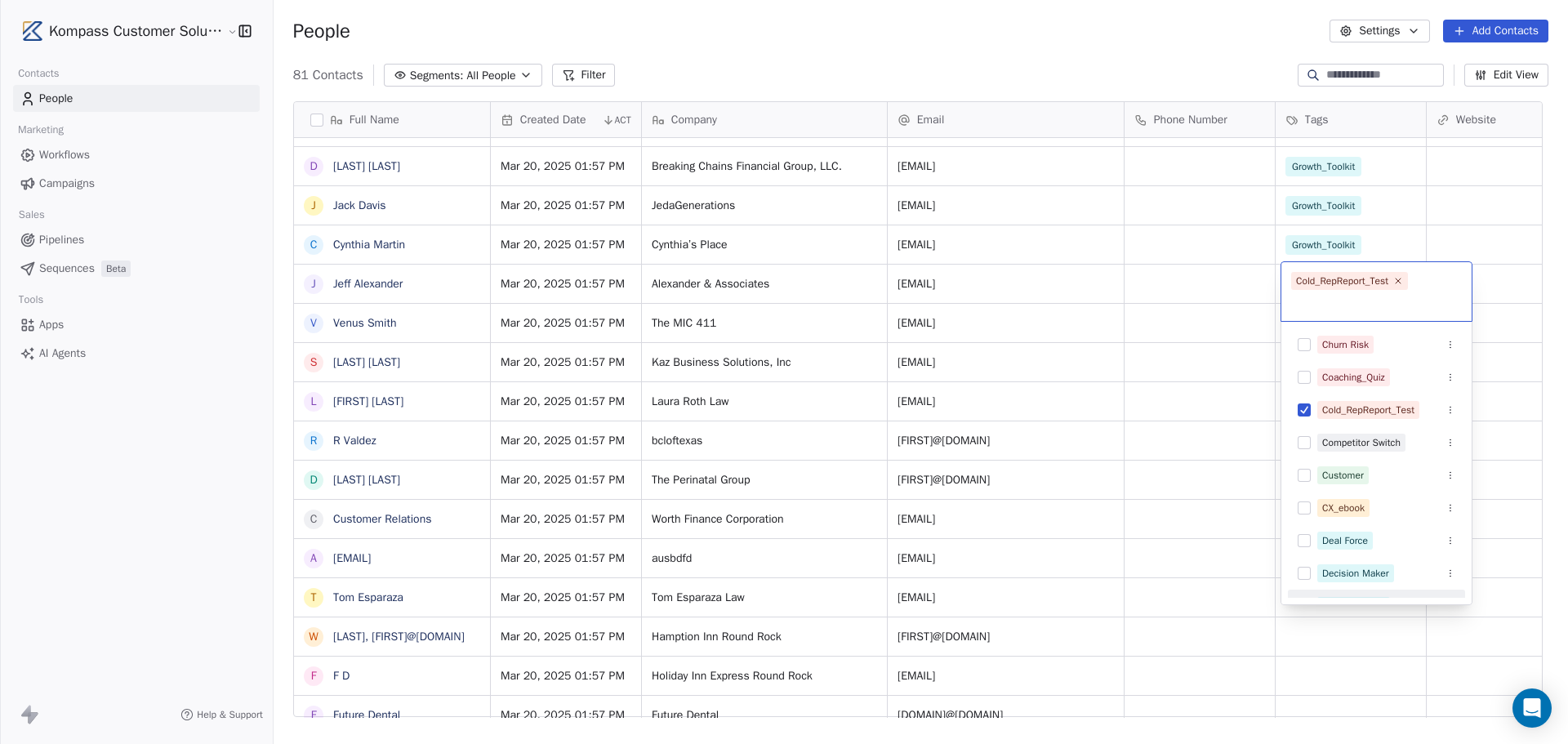 click on "Kompass Customer Solutions LLC Contacts People Marketing Workflows Campaigns Sales Pipelines Sequences Beta Tools Apps AI Agents Help & Support People Settings  Add Contacts 81 Contacts Segments: All People Filter  Edit View Tag Add to Sequence Export Full Name M Monique Vining S S Q K Kim Sul Q Quiana Davis P Pasquale Martinelli T Tiffany Ryder J Joseph K C Charlene Banks L Lakeisha Johnson Johnson-Worrhy C Carlos Gooden G GildaJasmine gcjazz6572@yahoo.com J Jade Reed A Alexus Harris J Jonice Godette J Jean Alexandre F Frank Williams L Lasandra Barksdale D DION SANDERS L Lasandra Barksdale L Lasandra Barksdale E Edwina Austin D Denise Turner J Jack Davis C Cynthia Martin J Jeff Alexander V Venus Smith S Sean Kajcienski L Laura Roth R R Valdez D Debbie W C Customer Relations a ausbdfd ausbdfd@gmail.com T Tom Esparaza W Williams, Will@hiroundrock.com F F D F Future Dental f fdhiemanor fdhiemanor@gmail.com C Community Relations B Brident corporate@brident.com V Valicia Brown P Priscilla Estrada H J L S D ACT" at bounding box center (784, 494) 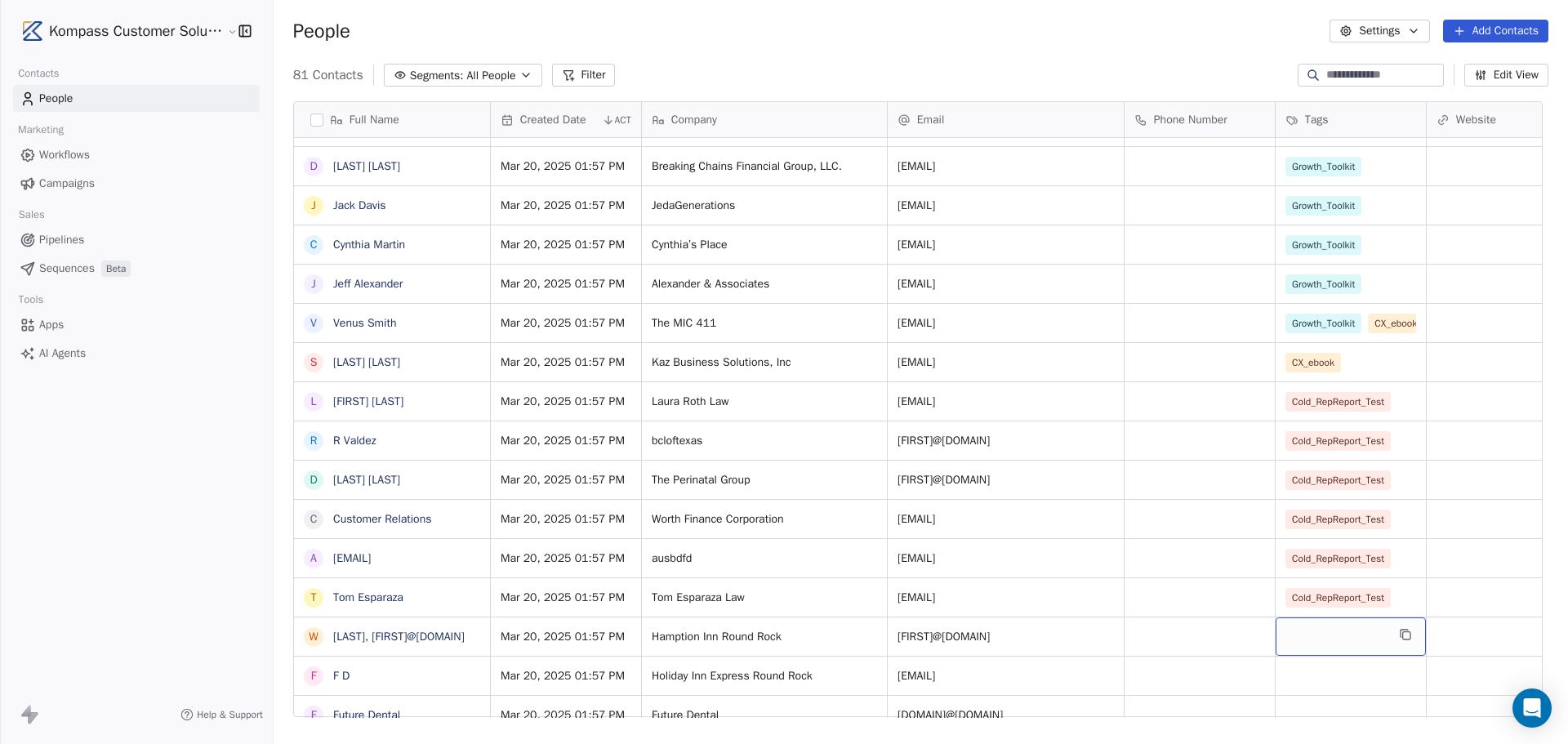 click at bounding box center (1351, 636) 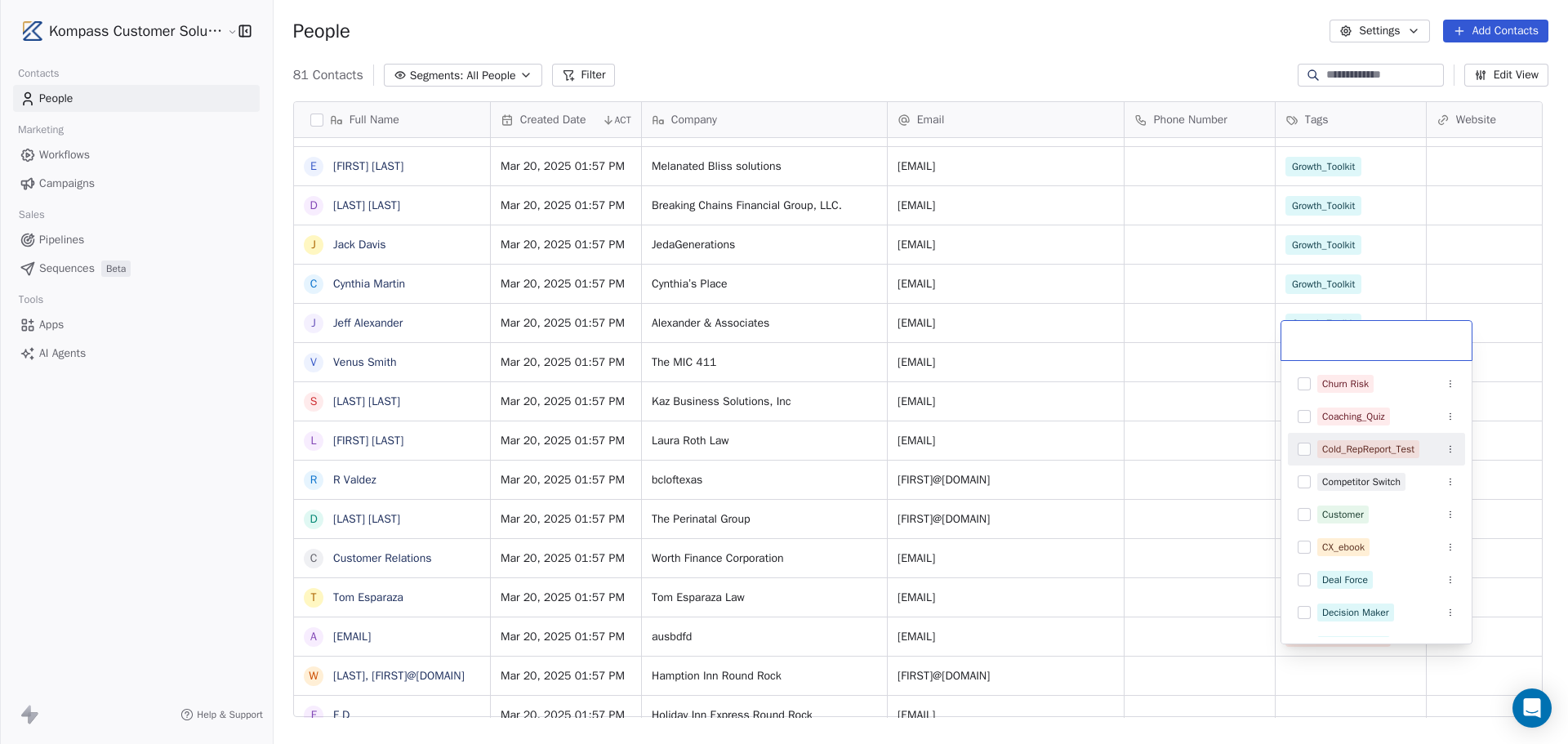 click at bounding box center [1304, 449] 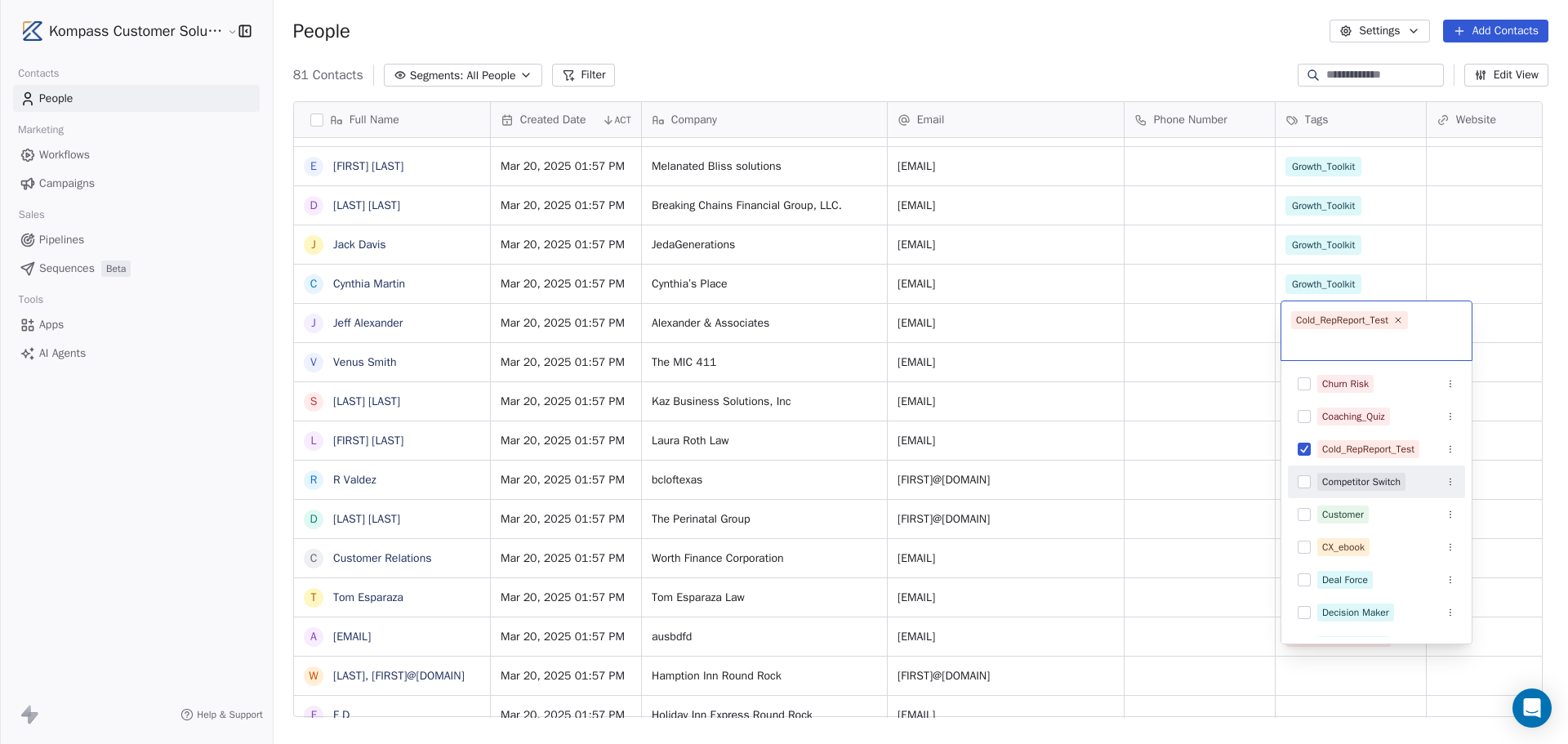click on "Kompass Customer Solutions LLC Contacts People Marketing Workflows Campaigns Sales Pipelines Sequences Beta Tools Apps AI Agents Help & Support People Settings  Add Contacts 81 Contacts Segments: All People Filter  Edit View Tag Add to Sequence Export Full Name T Teekay Kennedy M Monique Vining Q Quiana Davis K Kim Sul T Tiffany Ryder J Joseph K P Pasquale Martinelli L Lakeisha Johnson Johnson-Worrhy C Charlene Banks G GildaJasmine gcjazz6572@yahoo.com C Carlos Gooden J Jade Reed A Alexus Harris J Jean Alexandre J Jonice Godette J Jean Alexandre F Frank Williams L Lasandra Barksdale D DION SANDERS L Lasandra Barksdale L Lasandra Barksdale E Edwina Austin D Denise Turner J Jack Davis C Cynthia Martin J Jeff Alexander V Venus Smith S Sean Kajcienski L Laura Roth R R Valdez D Debbie W C Customer Relations T Tom Esparaza a ausbdfd ausbdfd@gmail.com W Williams, Will@hiroundrock.com F F D F Future Dental f fdhiemanor fdhiemanor@gmail.com C Community Relations B Brident corporate@brident.com V Valicia Brown P H J" at bounding box center [784, 494] 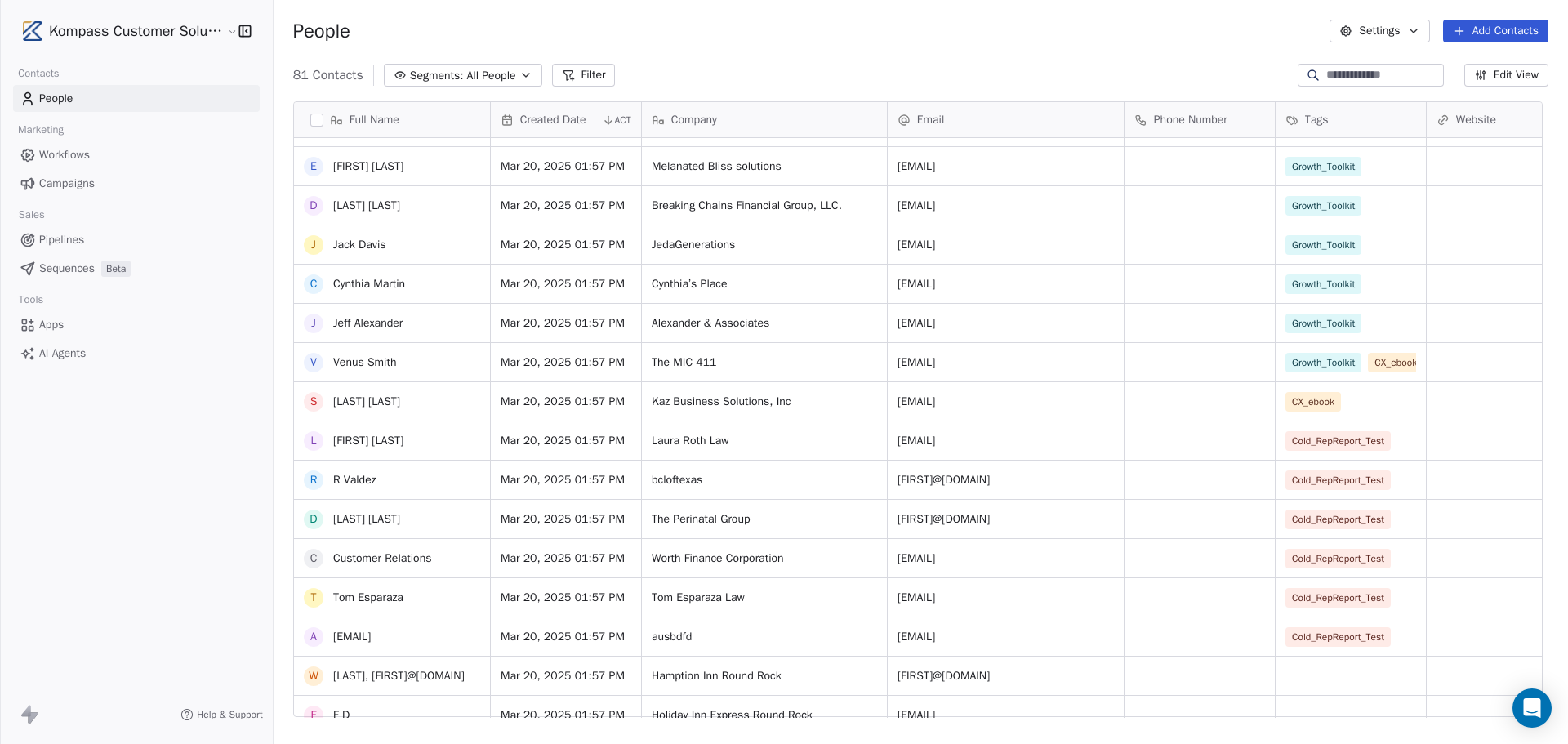 scroll, scrollTop: 2350, scrollLeft: 0, axis: vertical 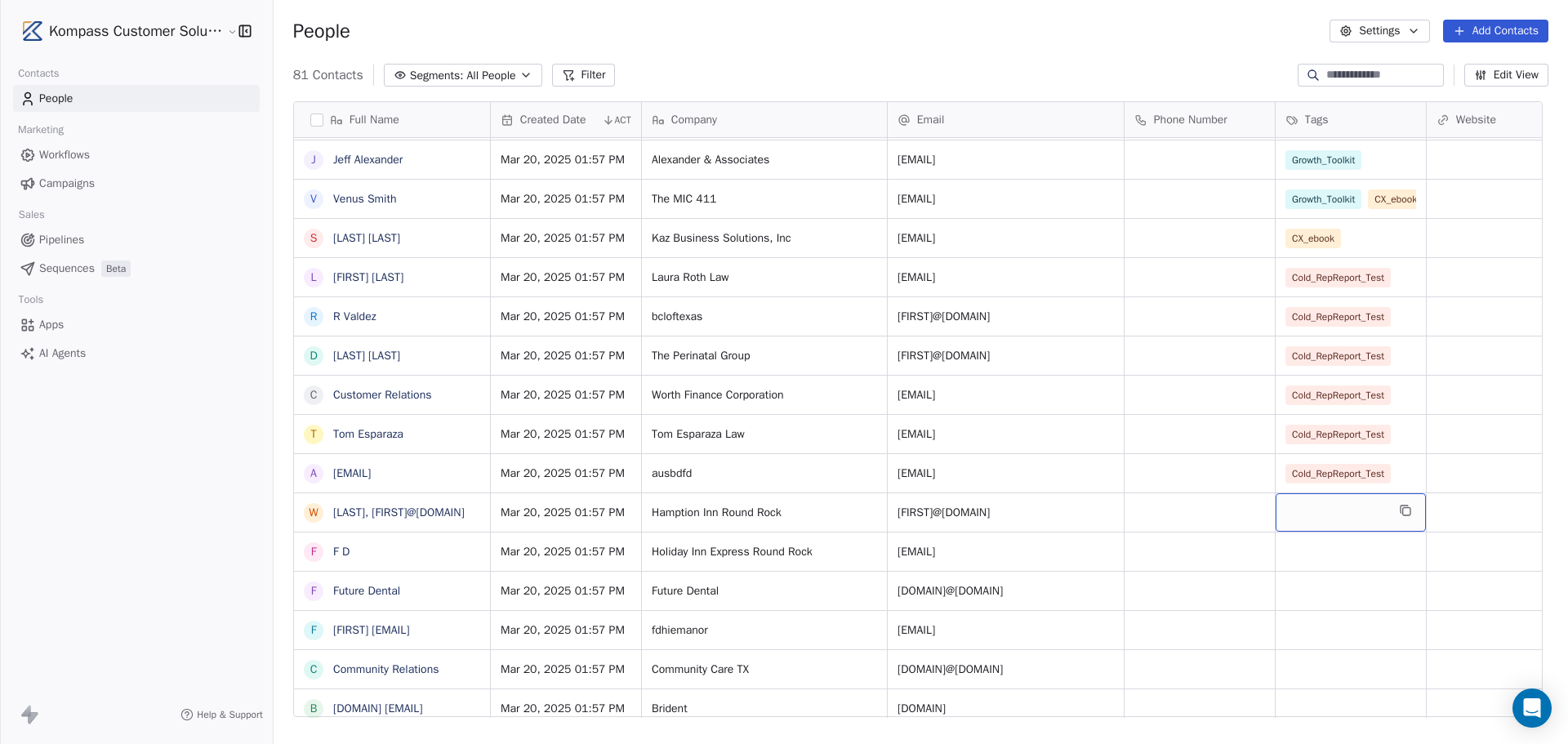 click at bounding box center (1351, 512) 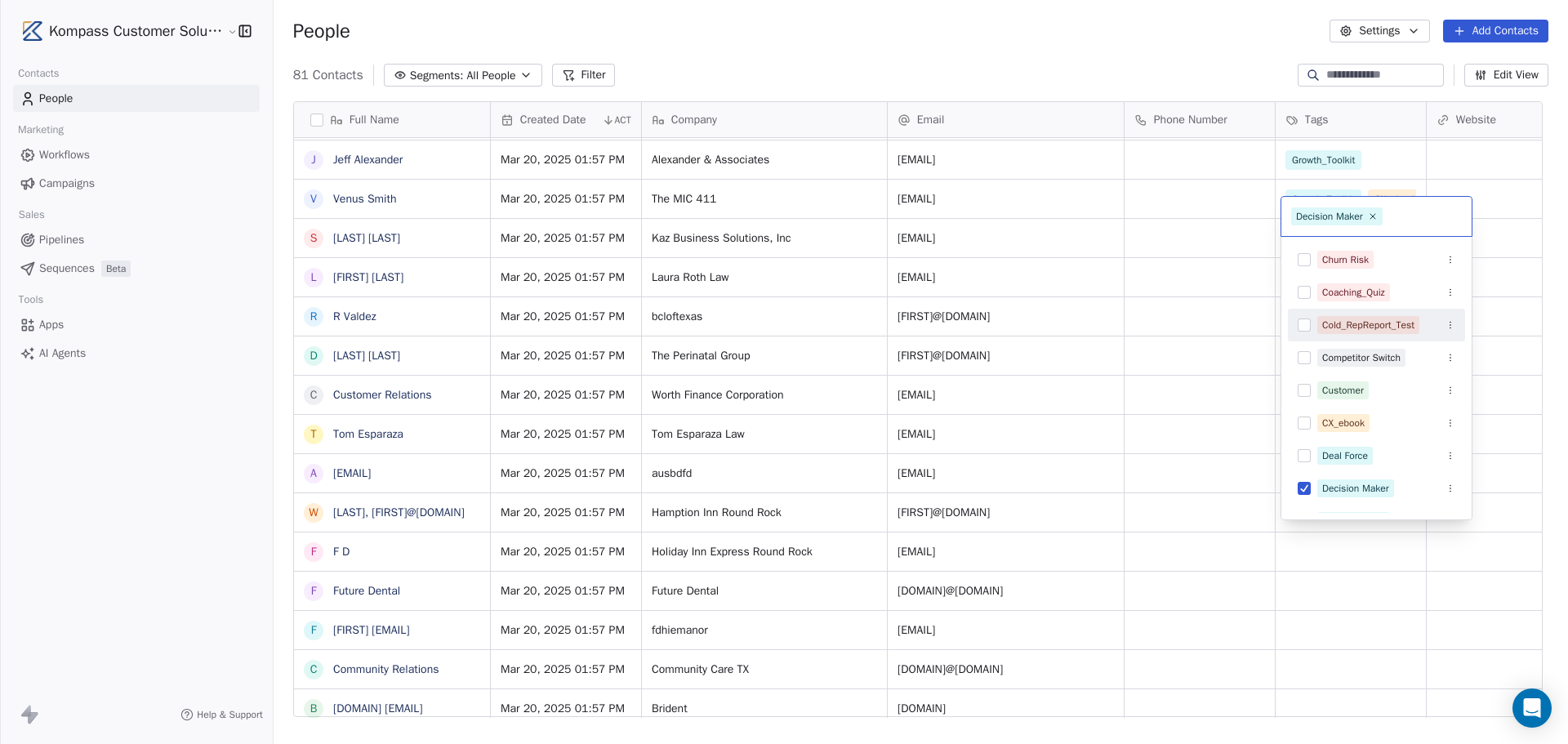click at bounding box center [1304, 325] 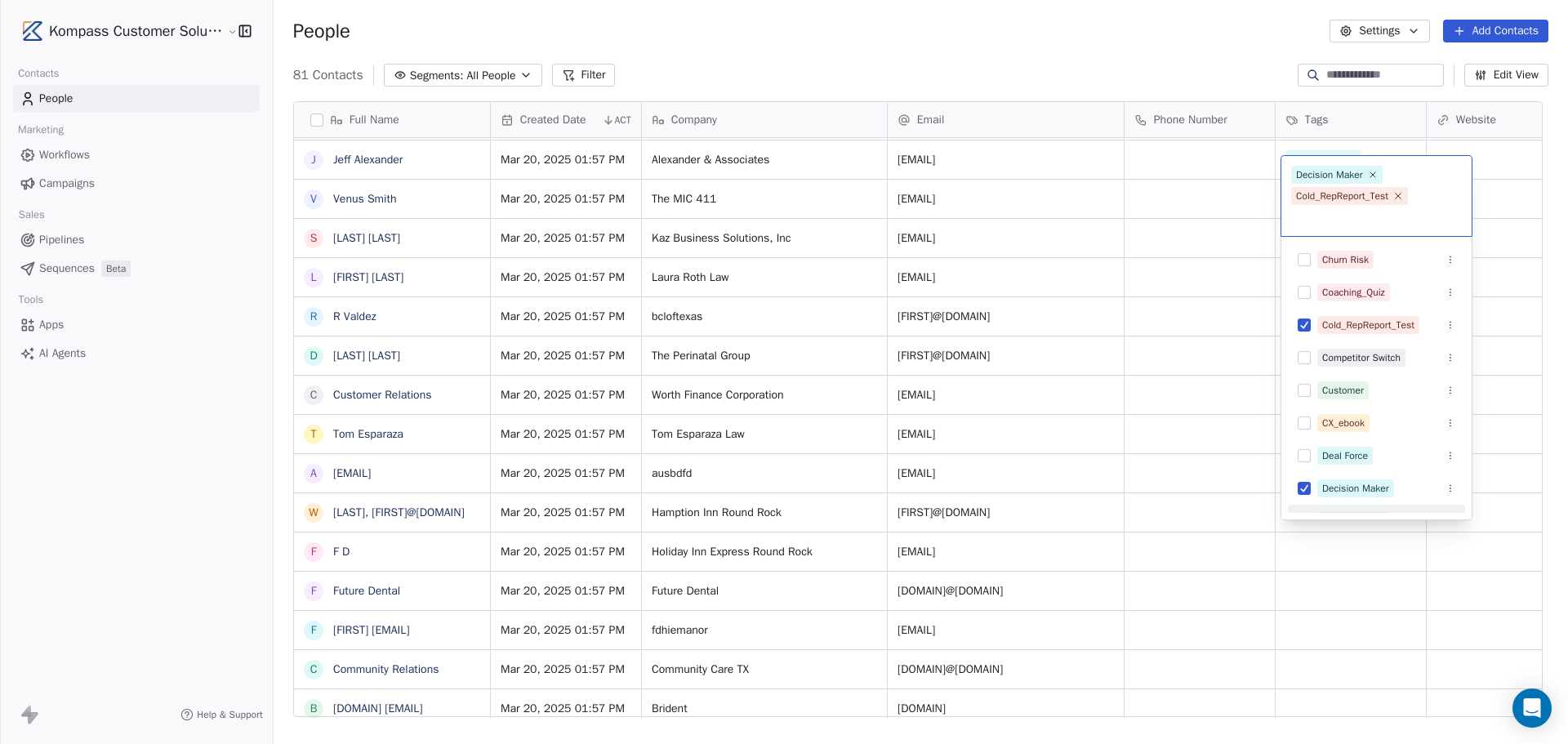 click on "Kompass Customer Solutions LLC Contacts People Marketing Workflows Campaigns Sales Pipelines Sequences Beta Tools Apps AI Agents Help & Support People Settings  Add Contacts 81 Contacts Segments: All People Filter  Edit View Tag Add to Sequence Export Full Name T Tiffany Ryder J Joseph K P Pasquale Martinelli L Lakeisha Johnson Johnson-Worrhy C Charlene Banks G GildaJasmine gcjazz6572@yahoo.com C Carlos Gooden J Jade Reed A Alexus Harris J Jean Alexandre J Jonice Godette J Jean Alexandre F Frank Williams L Lasandra Barksdale D DION SANDERS L Lasandra Barksdale L Lasandra Barksdale E Edwina Austin D Denise Turner J Jack Davis C Cynthia Martin J Jeff Alexander V Venus Smith S Sean Kajcienski L Laura Roth R R Valdez D Debbie W C Customer Relations T Tom Esparaza a ausbdfd ausbdfd@gmail.com W Williams, Will@hiroundrock.com F F D F Future Dental f fdhiemanor fdhiemanor@gmail.com C Community Relations B Brident corporate@brident.com V Valicia Brown P Priscilla Estrada H Harvey Castro J L Lorraine Sanborn S ACT" at bounding box center (784, 494) 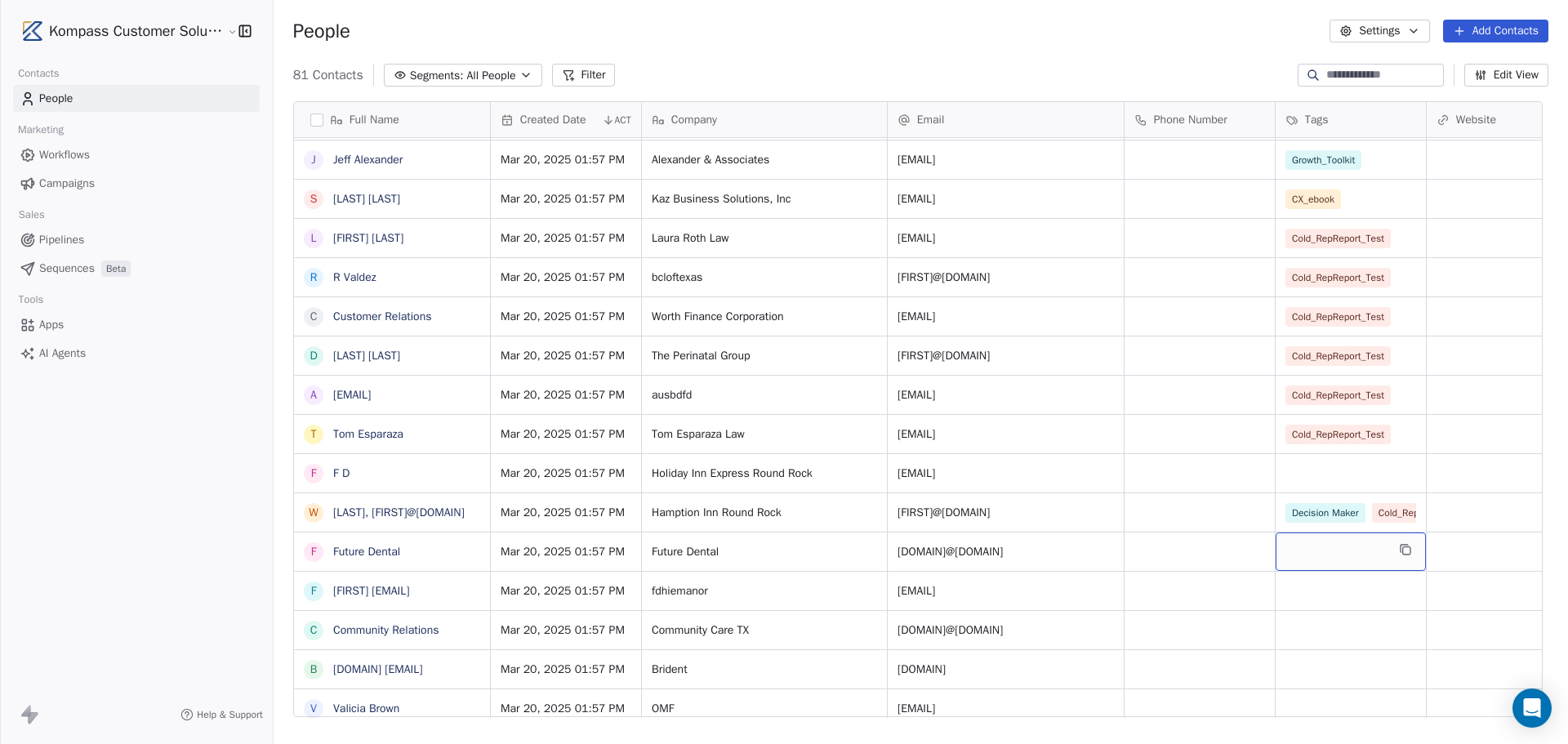 click at bounding box center (1351, 551) 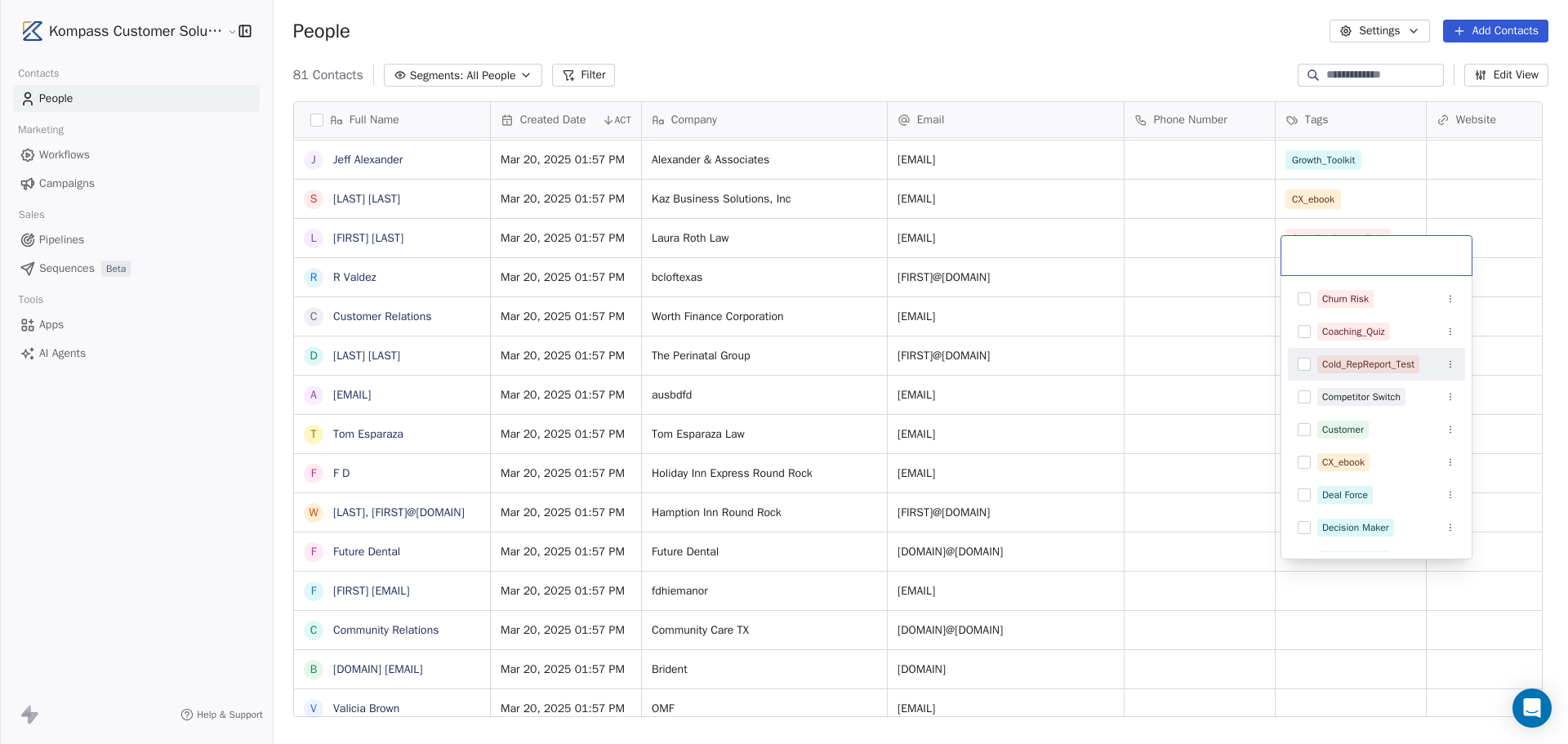 click at bounding box center (1304, 364) 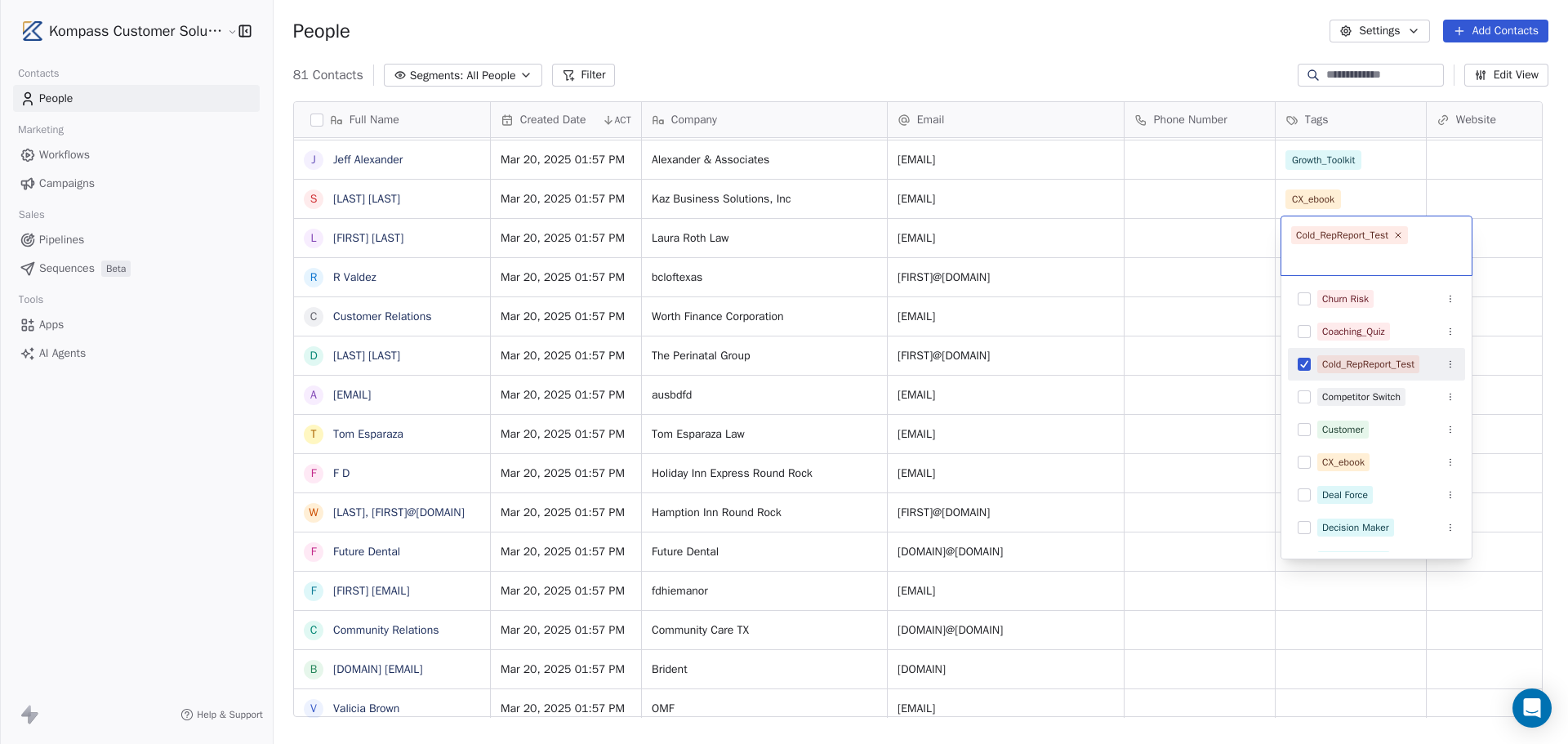 click on "Kompass Customer Solutions LLC Contacts People Marketing Workflows Campaigns Sales Pipelines Sequences Beta Tools Apps AI Agents Help & Support People Settings  Add Contacts 81 Contacts Segments: All People Filter  Edit View Tag Add to Sequence Export Full Name P Pasquale Martinelli T Tiffany Ryder J Joseph K C Charlene Banks L Lakeisha Johnson Johnson-Worrhy C Carlos Gooden G GildaJasmine gcjazz6572@yahoo.com J Jade Reed A Alexus Harris J Jonice Godette J Jean Alexandre F Frank Williams L Lasandra Barksdale D DION SANDERS L Lasandra Barksdale L Lasandra Barksdale E Edwina Austin D Denise Turner C Cynthia Martin J Jack Davis V Venus Smith J Jeff Alexander S Sean Kajcienski L Laura Roth R R Valdez C Customer Relations D Debbie W a ausbdfd ausbdfd@gmail.com T Tom Esparaza F F D W Williams, Will@hiroundrock.com F Future Dental f fdhiemanor fdhiemanor@gmail.com C Community Relations B Brident corporate@brident.com V Valicia Brown P Priscilla Estrada H Harvey Castro J Judith judith-powers@brident.com L S D ACT" at bounding box center [784, 494] 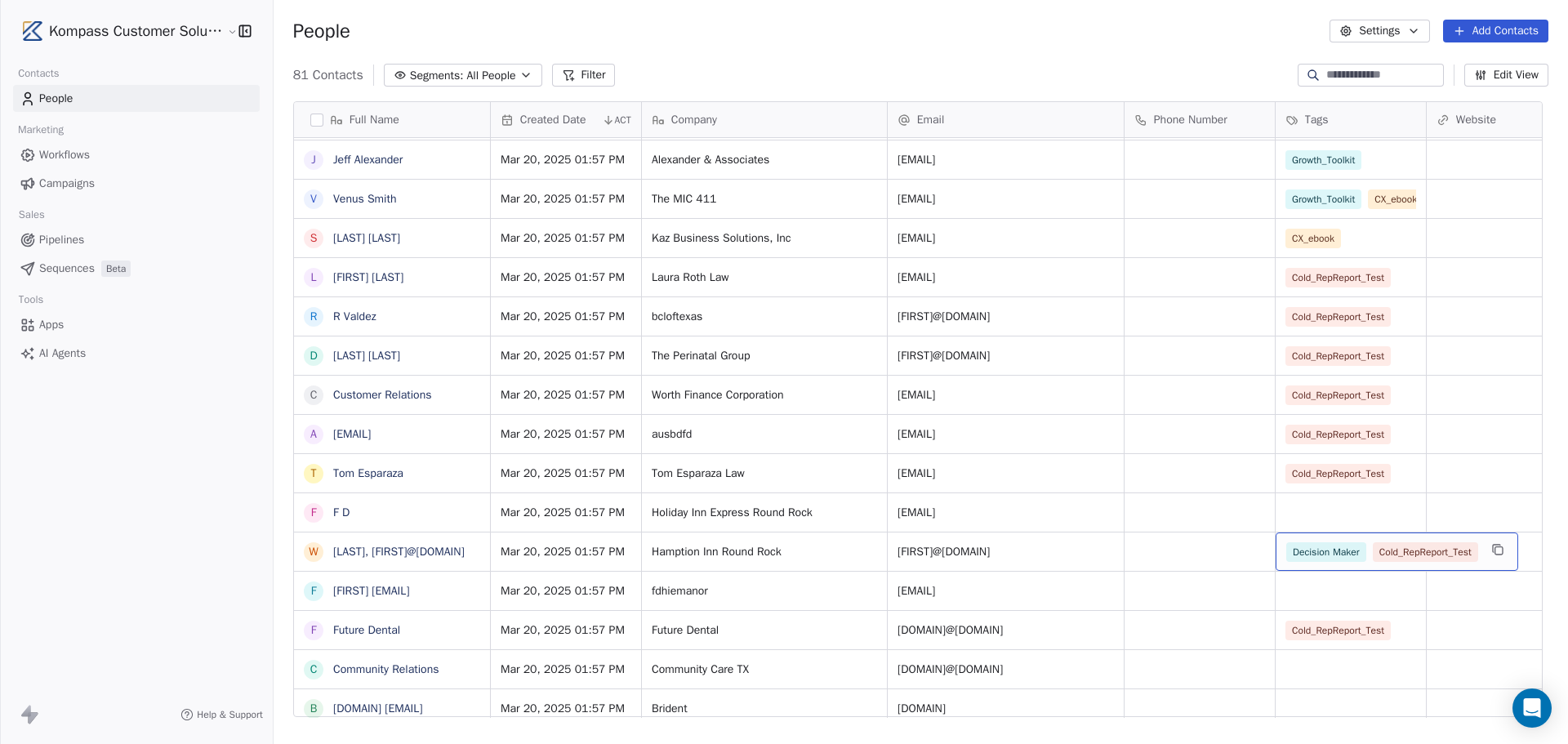 click on "Decision Maker Cold_RepReport_Test" at bounding box center [1382, 552] 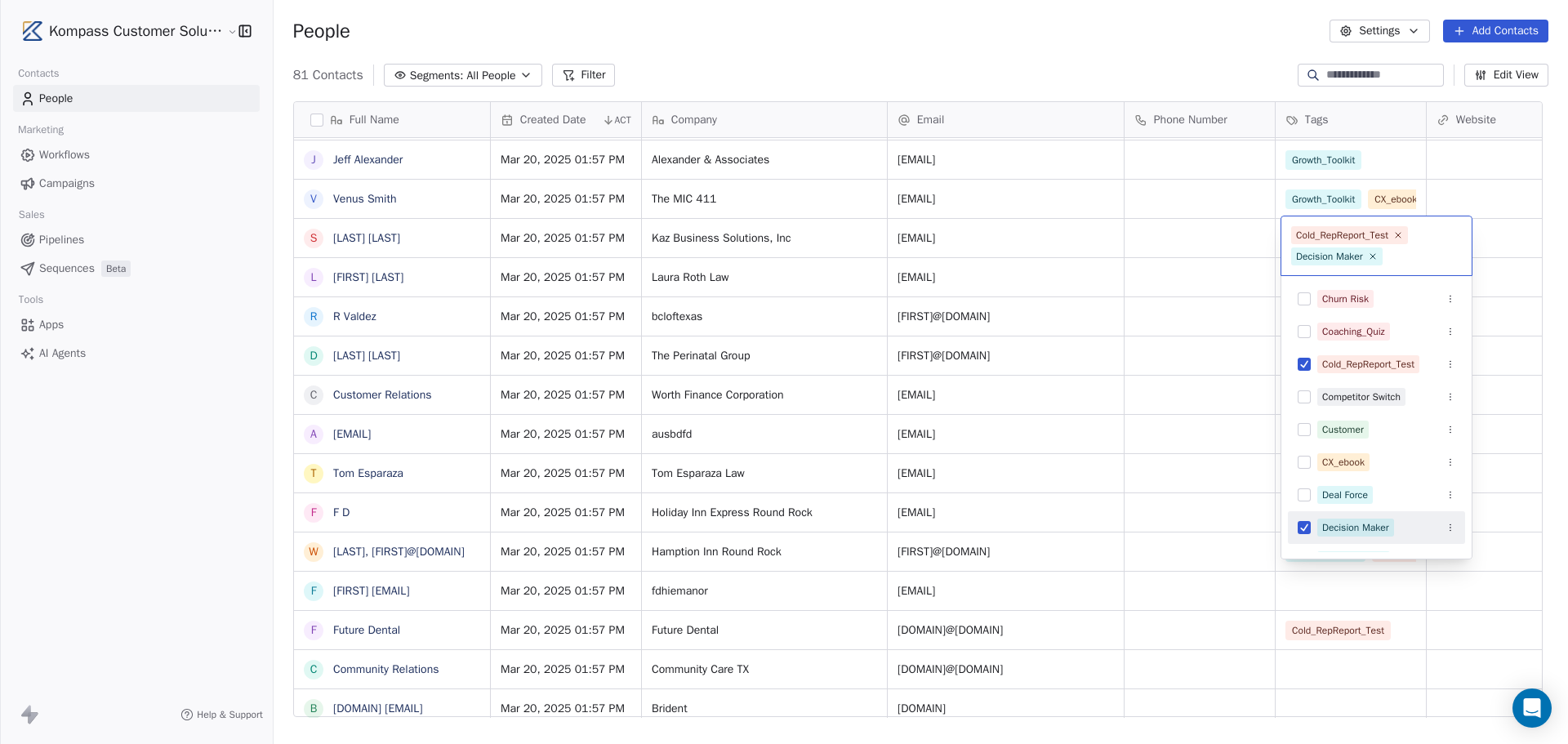 click on "Decision Maker" at bounding box center (1376, 528) 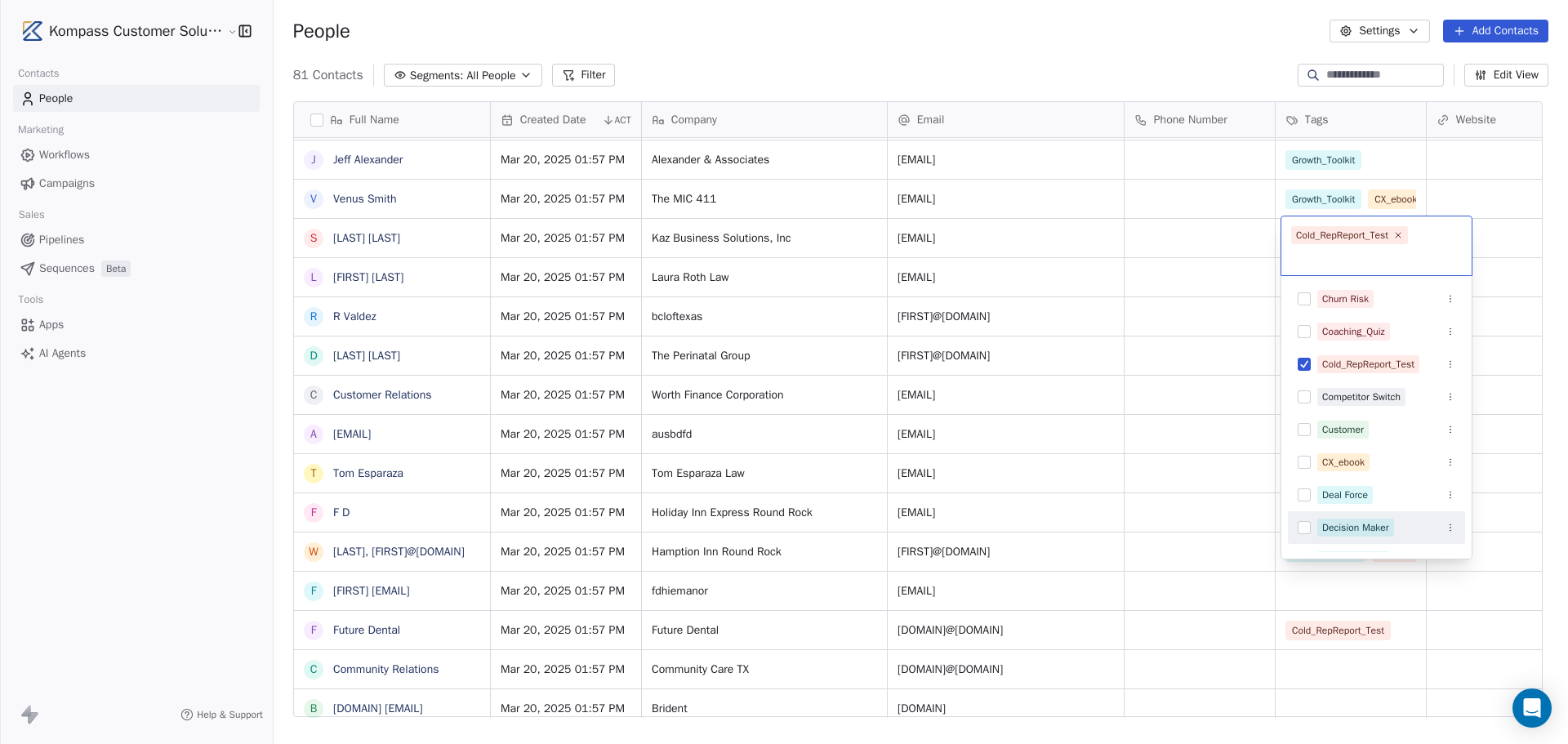 click on "Kompass Customer Solutions LLC Contacts People Marketing Workflows Campaigns Sales Pipelines Sequences Beta Tools Apps AI Agents Help & Support People Settings  Add Contacts 81 Contacts Segments: All People Filter  Edit View Tag Add to Sequence Export Full Name T Tiffany Ryder J Joseph K P Pasquale Martinelli L Lakeisha Johnson Johnson-Worrhy C Charlene Banks G GildaJasmine gcjazz6572@yahoo.com C Carlos Gooden J Jade Reed A Alexus Harris J Jean Alexandre J Jonice Godette J Jean Alexandre F Frank Williams L Lasandra Barksdale D DION SANDERS L Lasandra Barksdale L Lasandra Barksdale E Edwina Austin D Denise Turner J Jack Davis C Cynthia Martin J Jeff Alexander V Venus Smith S Sean Kajcienski L Laura Roth R R Valdez D Debbie W C Customer Relations a ausbdfd ausbdfd@gmail.com T Tom Esparaza F F D W Williams, Will@hiroundrock.com f fdhiemanor fdhiemanor@gmail.com F Future Dental C Community Relations B Brident corporate@brident.com V Valicia Brown P Priscilla Estrada H Harvey Castro J L Lorraine Sanborn S ACT" at bounding box center (784, 494) 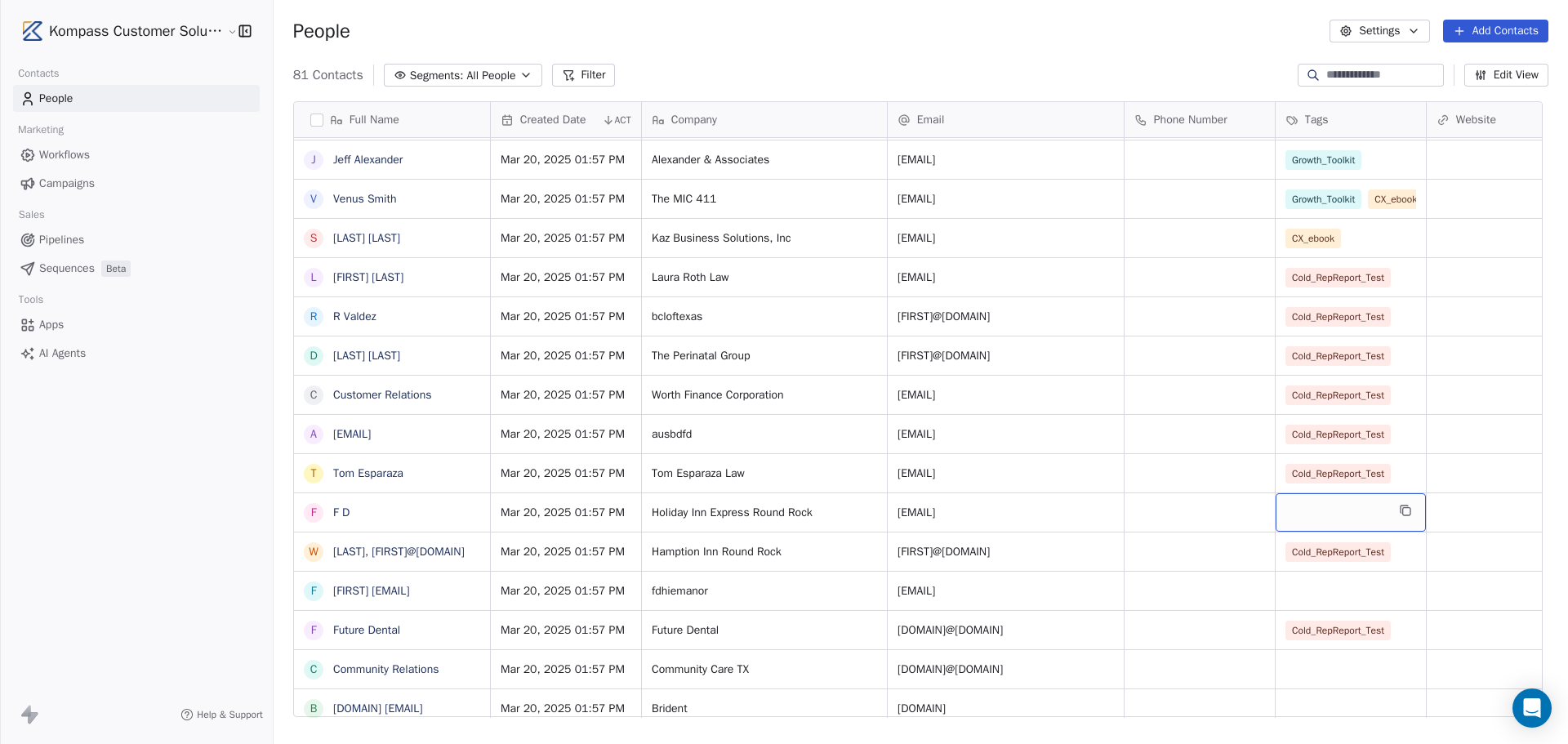 click at bounding box center (1351, 512) 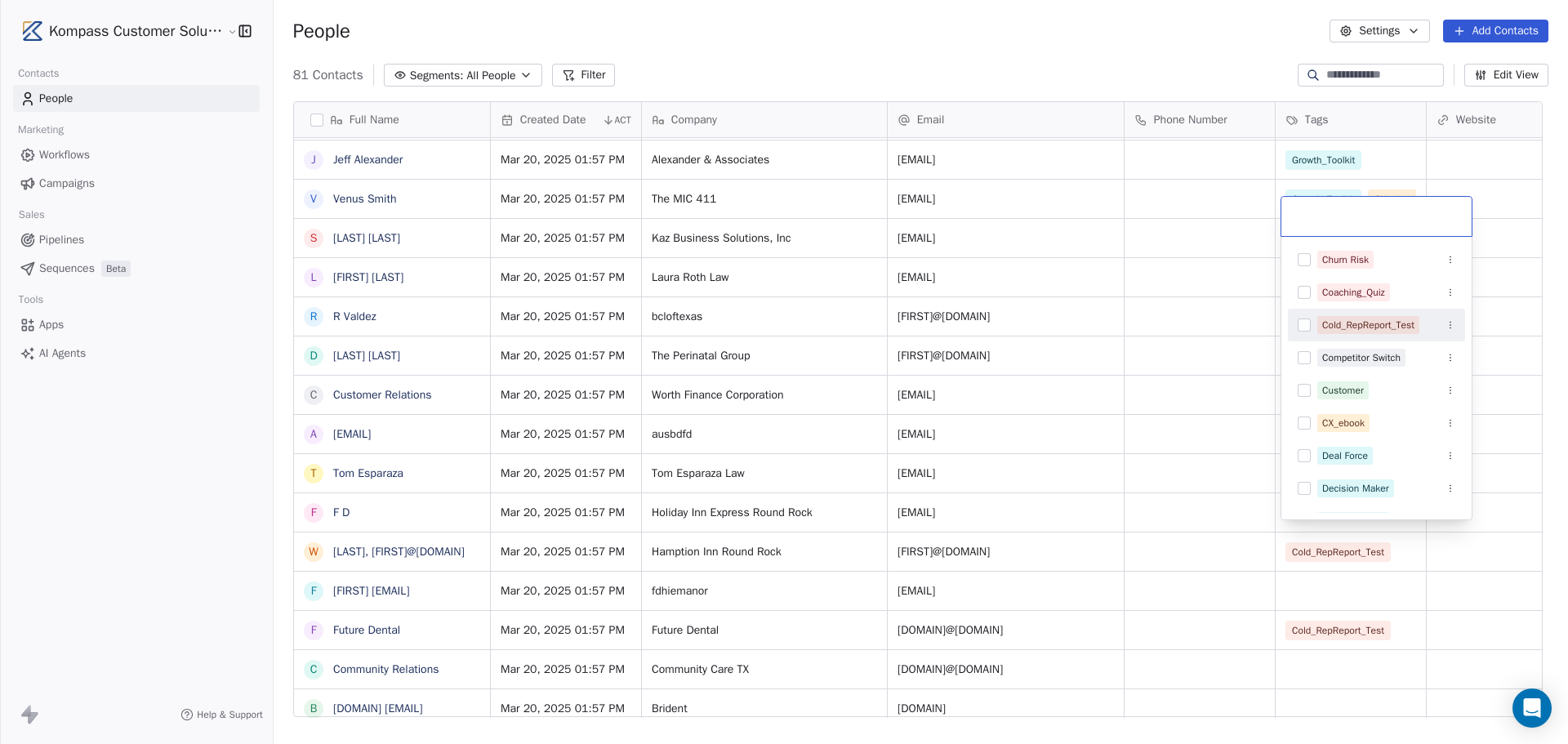 click at bounding box center [1304, 325] 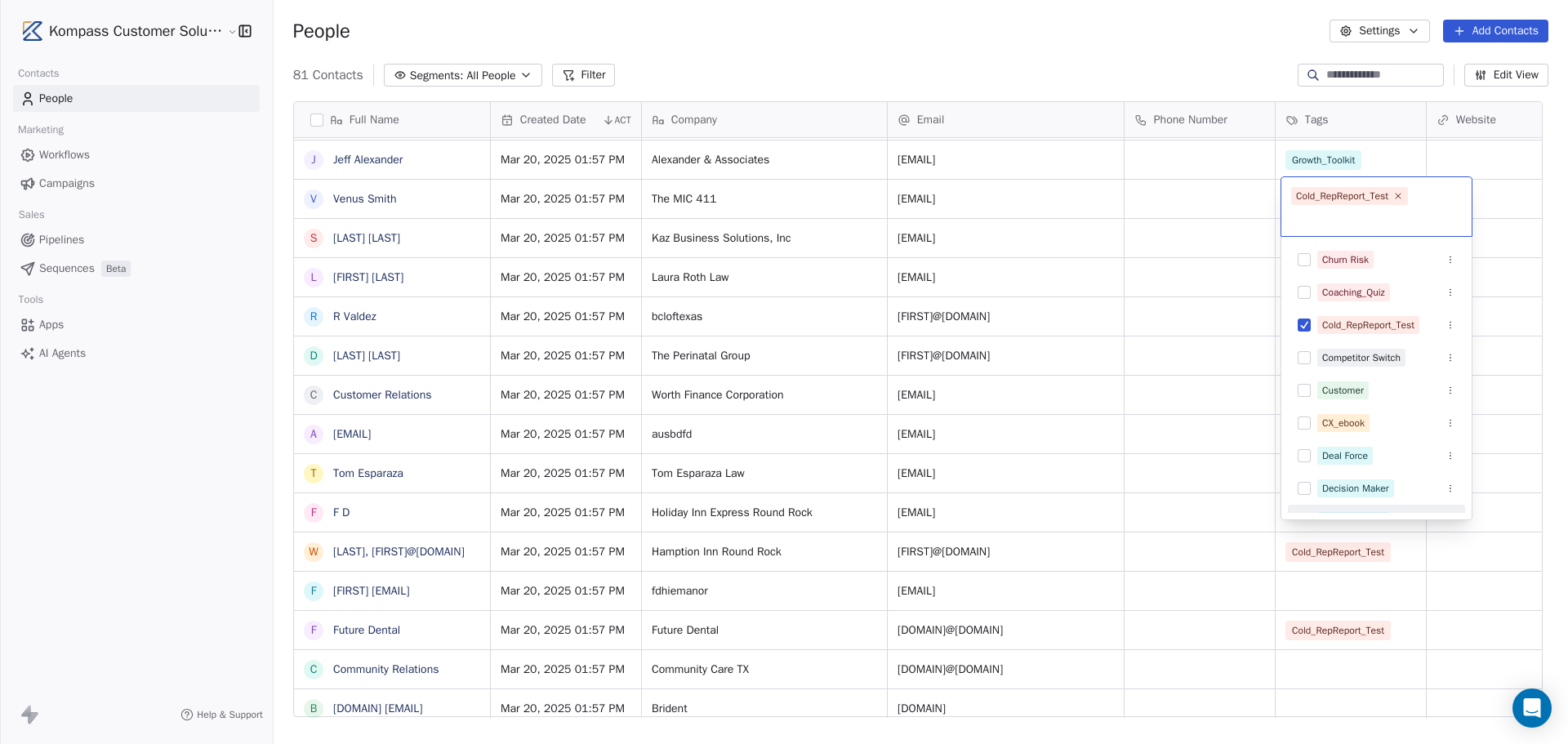 click on "Kompass Customer Solutions LLC Contacts People Marketing Workflows Campaigns Sales Pipelines Sequences Beta Tools Apps AI Agents Help & Support People Settings  Add Contacts 81 Contacts Segments: All People Filter  Edit View Tag Add to Sequence Export Full Name T Tiffany Ryder J Joseph K P Pasquale Martinelli L Lakeisha Johnson Johnson-Worrhy C Charlene Banks G GildaJasmine gcjazz6572@yahoo.com C Carlos Gooden J Jade Reed A Alexus Harris J Jean Alexandre J Jonice Godette J Jean Alexandre F Frank Williams L Lasandra Barksdale D DION SANDERS L Lasandra Barksdale L Lasandra Barksdale E Edwina Austin D Denise Turner J Jack Davis C Cynthia Martin J Jeff Alexander V Venus Smith S Sean Kajcienski L Laura Roth R R Valdez D Debbie W C Customer Relations a ausbdfd ausbdfd@gmail.com T Tom Esparaza F F D W Williams, Will@hiroundrock.com f fdhiemanor fdhiemanor@gmail.com F Future Dental C Community Relations B Brident corporate@brident.com V Valicia Brown P Priscilla Estrada H Harvey Castro J L Lorraine Sanborn S ACT" at bounding box center (784, 494) 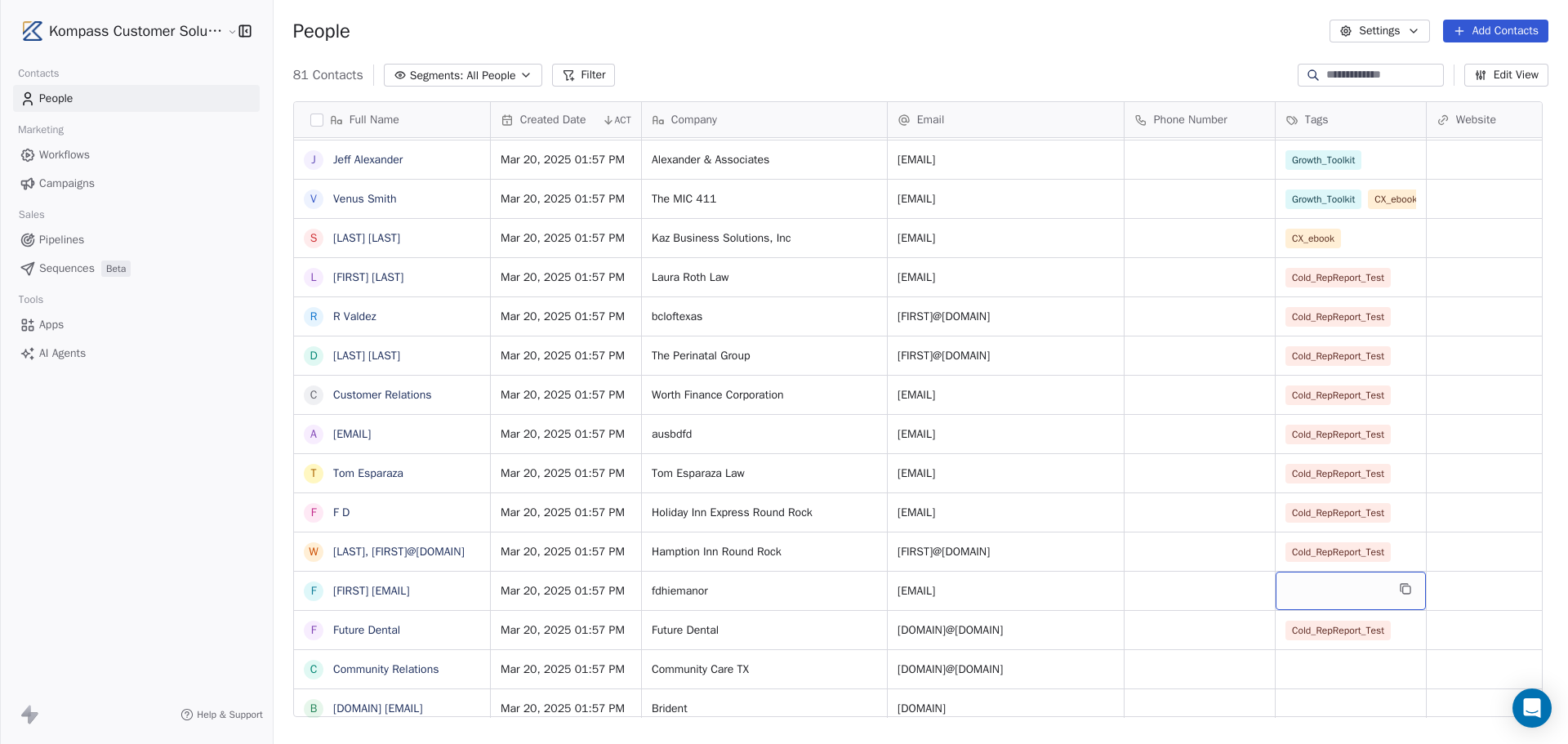 click at bounding box center [1351, 590] 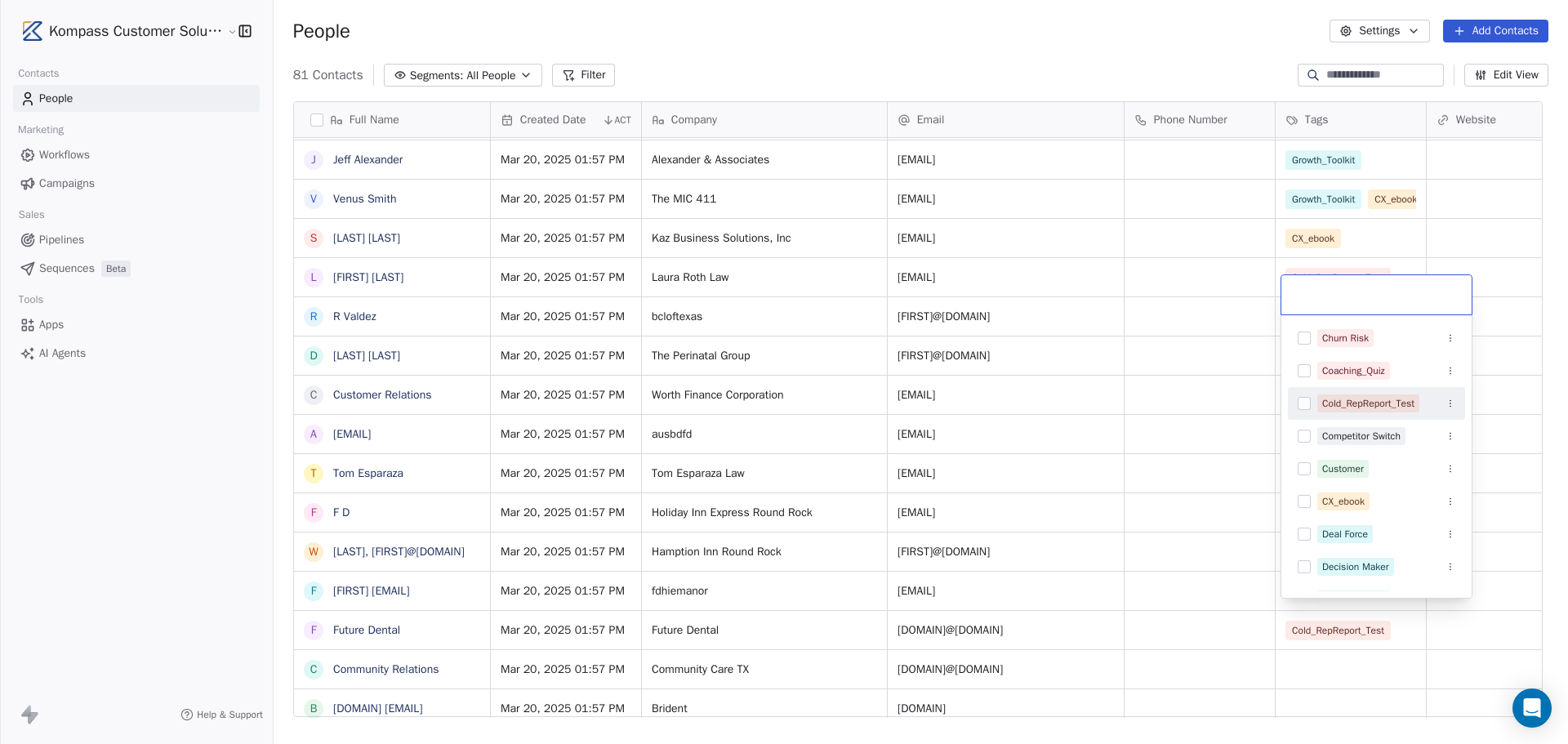 click at bounding box center [1304, 403] 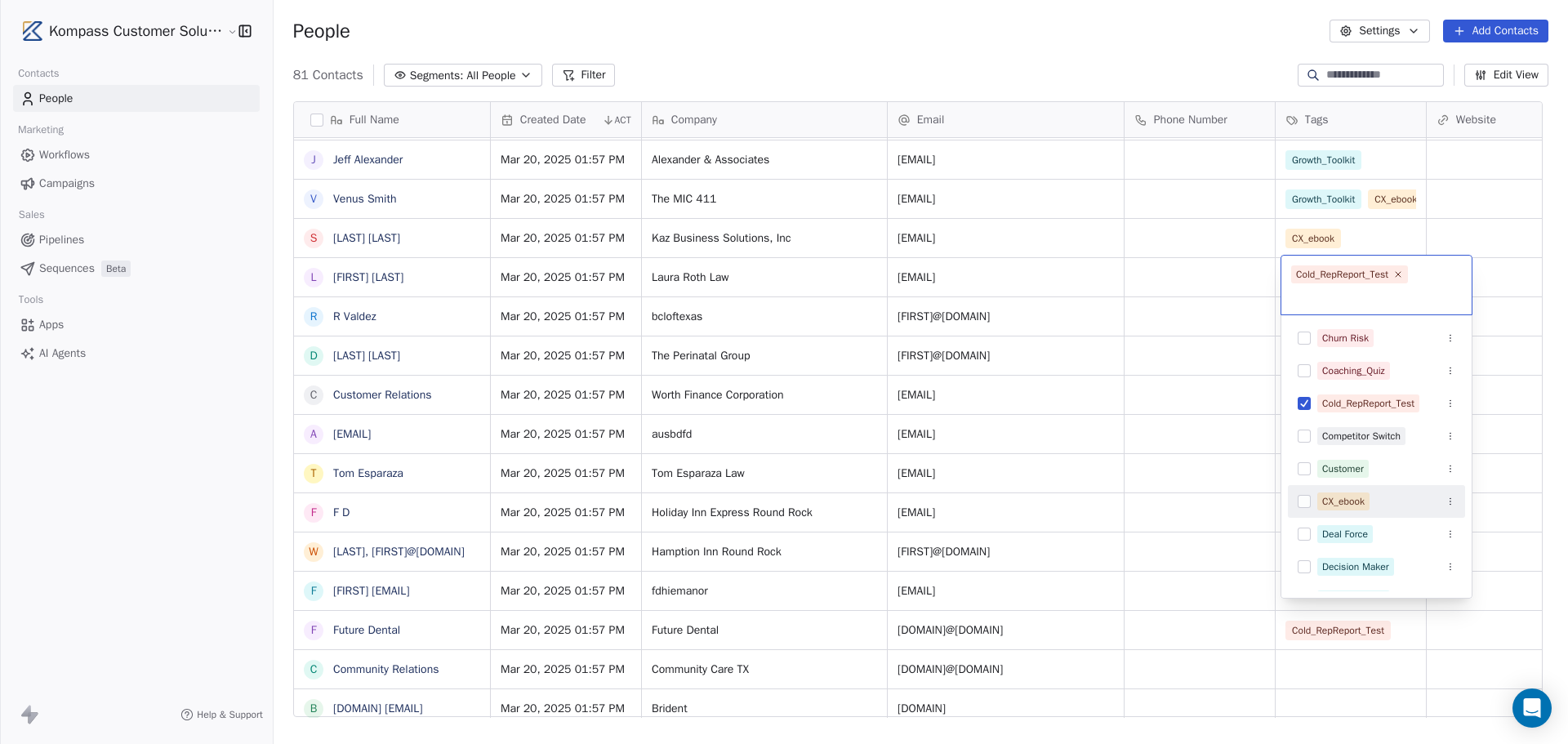 click on "Kompass Customer Solutions LLC Contacts People Marketing Workflows Campaigns Sales Pipelines Sequences Beta Tools Apps AI Agents Help & Support People Settings  Add Contacts 81 Contacts Segments: All People Filter  Edit View Tag Add to Sequence Export Full Name T Tiffany Ryder J Joseph K P Pasquale Martinelli L Lakeisha Johnson Johnson-Worrhy C Charlene Banks G GildaJasmine gcjazz6572@yahoo.com C Carlos Gooden J Jade Reed A Alexus Harris J Jean Alexandre J Jonice Godette J Jean Alexandre F Frank Williams L Lasandra Barksdale D DION SANDERS L Lasandra Barksdale L Lasandra Barksdale E Edwina Austin D Denise Turner J Jack Davis C Cynthia Martin J Jeff Alexander V Venus Smith S Sean Kajcienski L Laura Roth R R Valdez D Debbie W C Customer Relations a ausbdfd ausbdfd@gmail.com T Tom Esparaza F F D W Williams, Will@hiroundrock.com f fdhiemanor fdhiemanor@gmail.com F Future Dental C Community Relations B Brident corporate@brident.com V Valicia Brown P Priscilla Estrada H Harvey Castro J L Lorraine Sanborn S ACT" at bounding box center [784, 494] 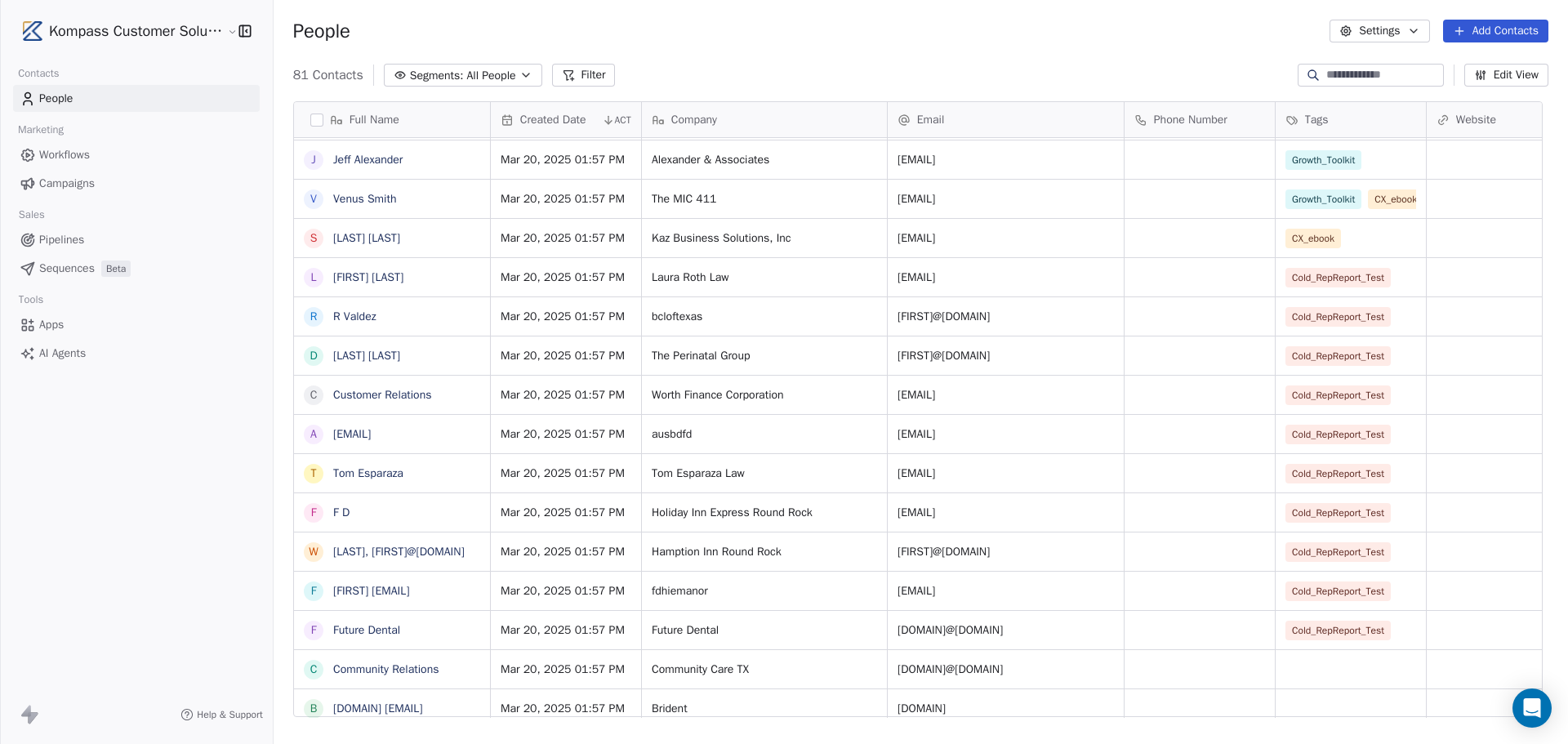 scroll, scrollTop: 2355, scrollLeft: 0, axis: vertical 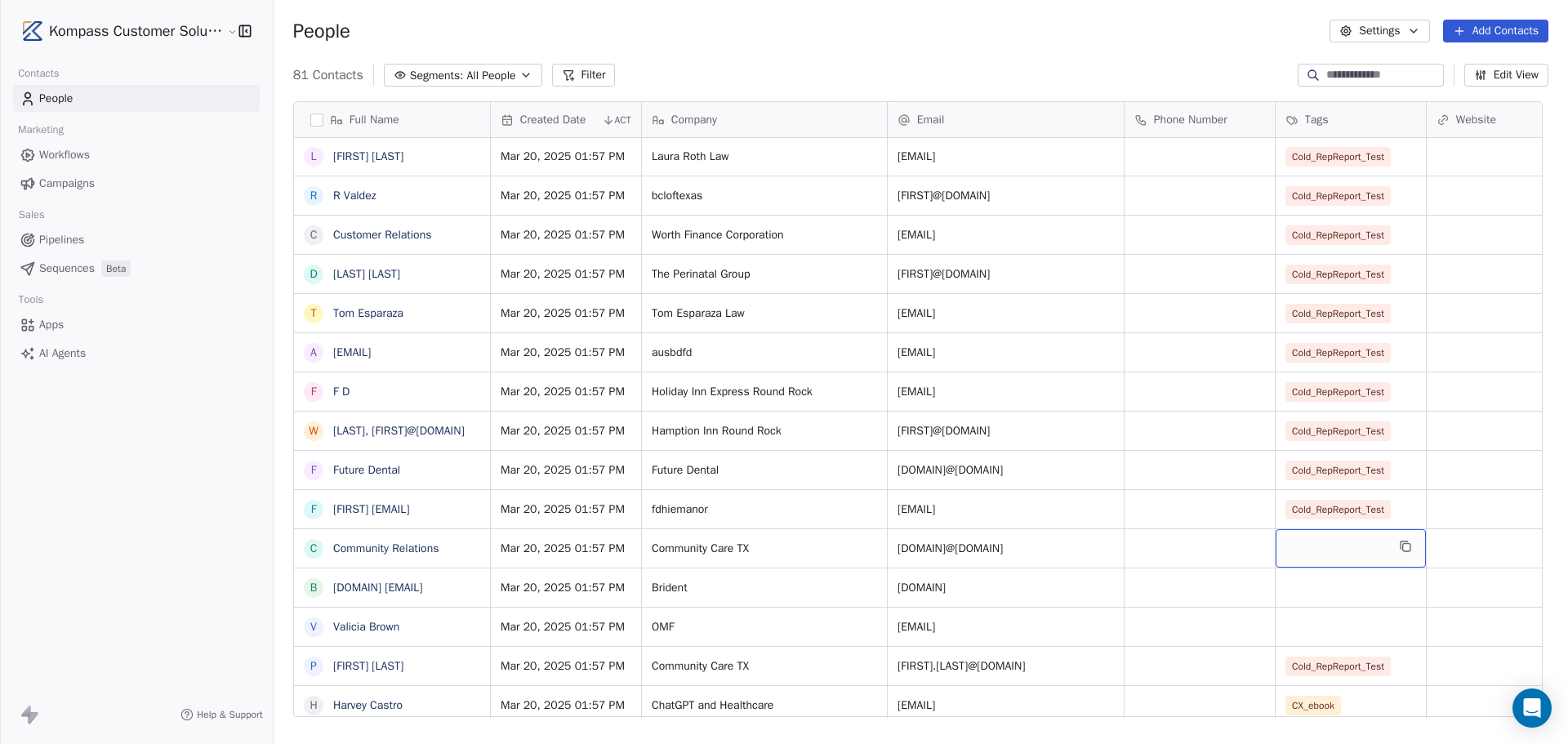 click at bounding box center (1351, 548) 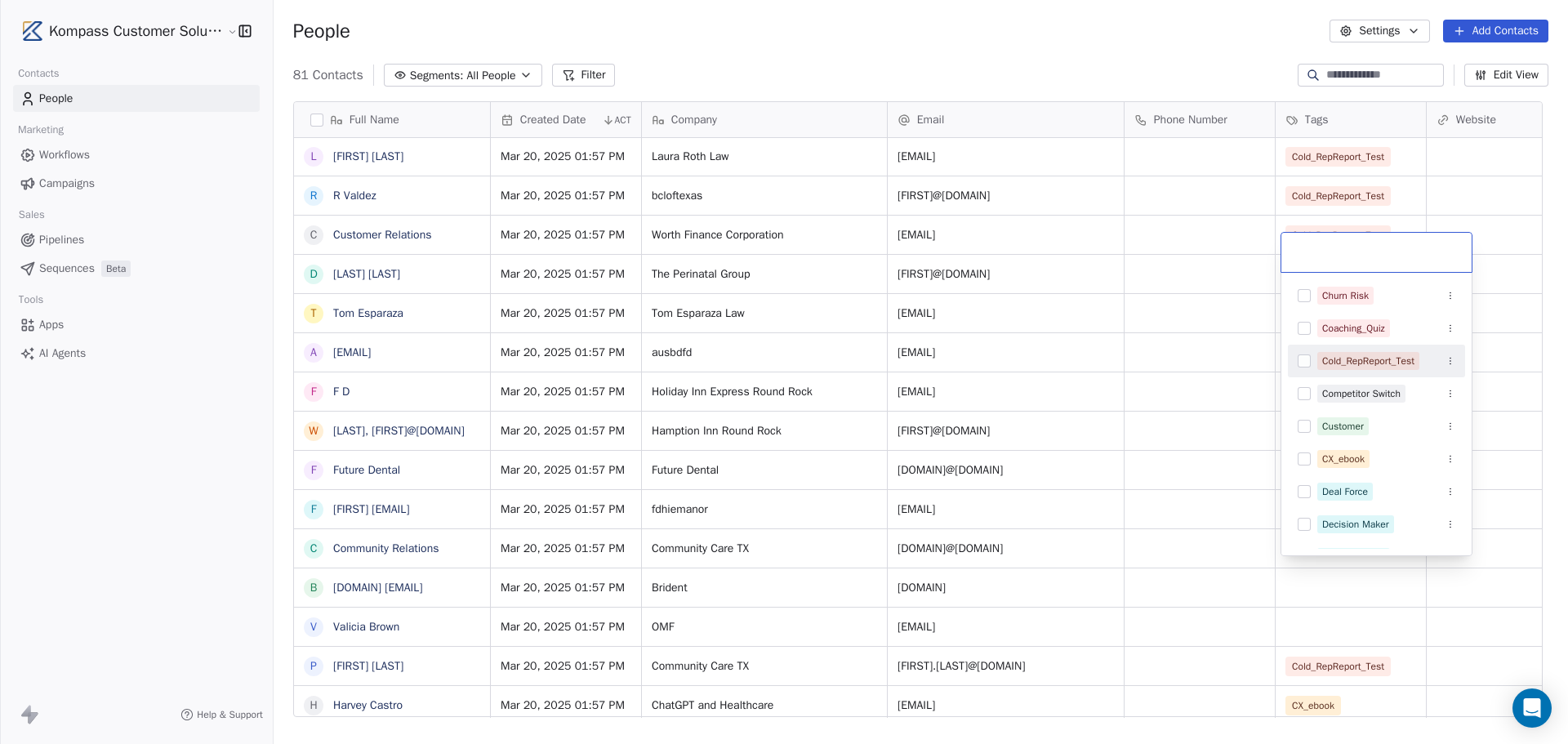 click at bounding box center [1304, 361] 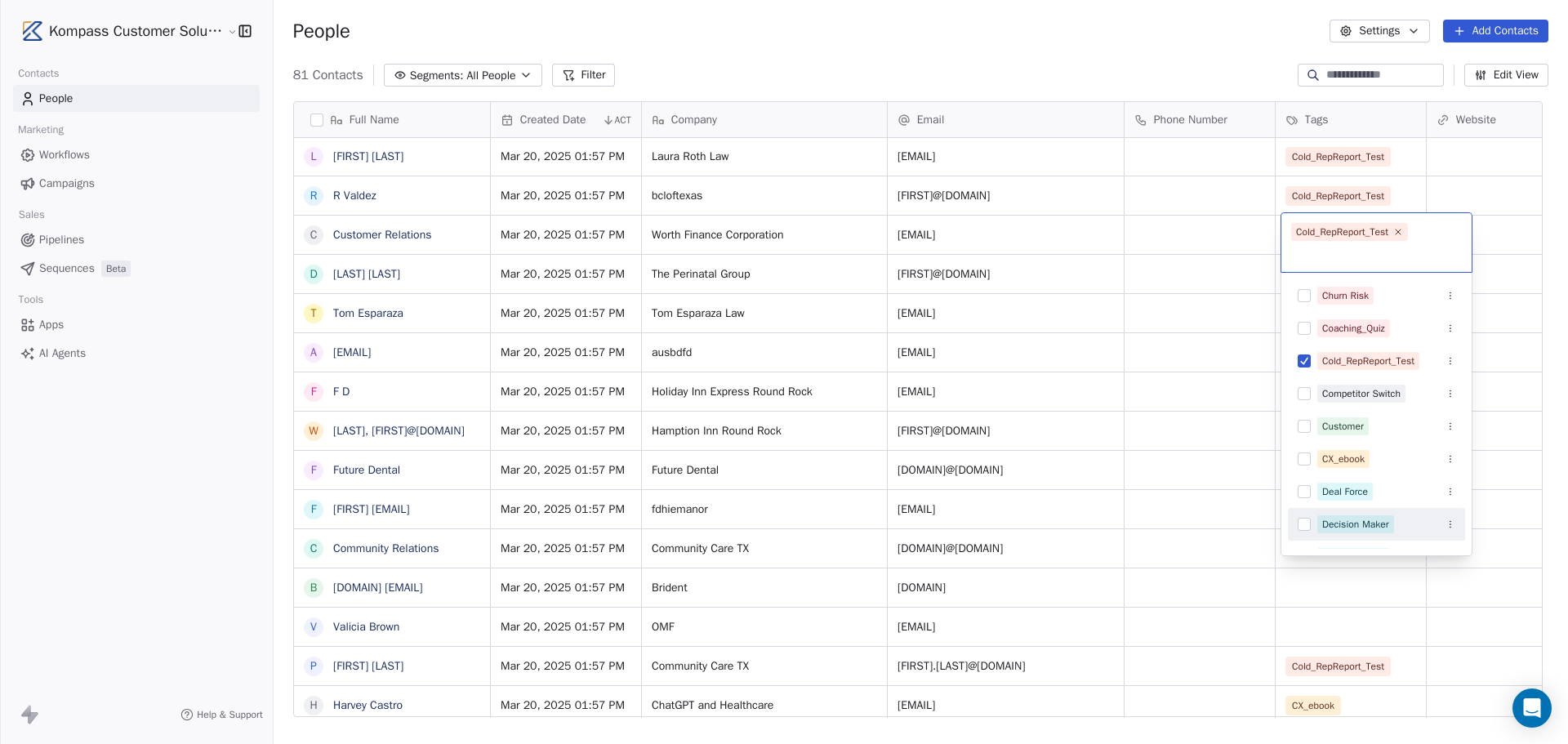 click on "Kompass Customer Solutions LLC Contacts People Marketing Workflows Campaigns Sales Pipelines Sequences Beta Tools Apps AI Agents Help & Support People Settings  Add Contacts 81 Contacts Segments: All People Filter  Edit View Tag Add to Sequence Export Full Name C Charlene Banks L Lakeisha Johnson Johnson-Worrhy C Carlos Gooden G GildaJasmine gcjazz6572@yahoo.com J Jade Reed A Alexus Harris J Jonice Godette J Jean Alexandre F Frank Williams L Lasandra Barksdale D DION SANDERS L Lasandra Barksdale L Lasandra Barksdale E Edwina Austin D Denise Turner C Cynthia Martin J Jack Davis V Venus Smith J Jeff Alexander S Sean Kajcienski L Laura Roth R R Valdez C Customer Relations D Debbie W T Tom Esparaza a ausbdfd ausbdfd@gmail.com F F D W Williams, Will@hiroundrock.com F Future Dental f fdhiemanor fdhiemanor@gmail.com C Community Relations B Brident corporate@brident.com V Valicia Brown P Priscilla Estrada H Harvey Castro J Judith judith-powers@brident.com L Lorraine Sanborn S Steve Smith D Doug Peterson ACT Company" at bounding box center [784, 494] 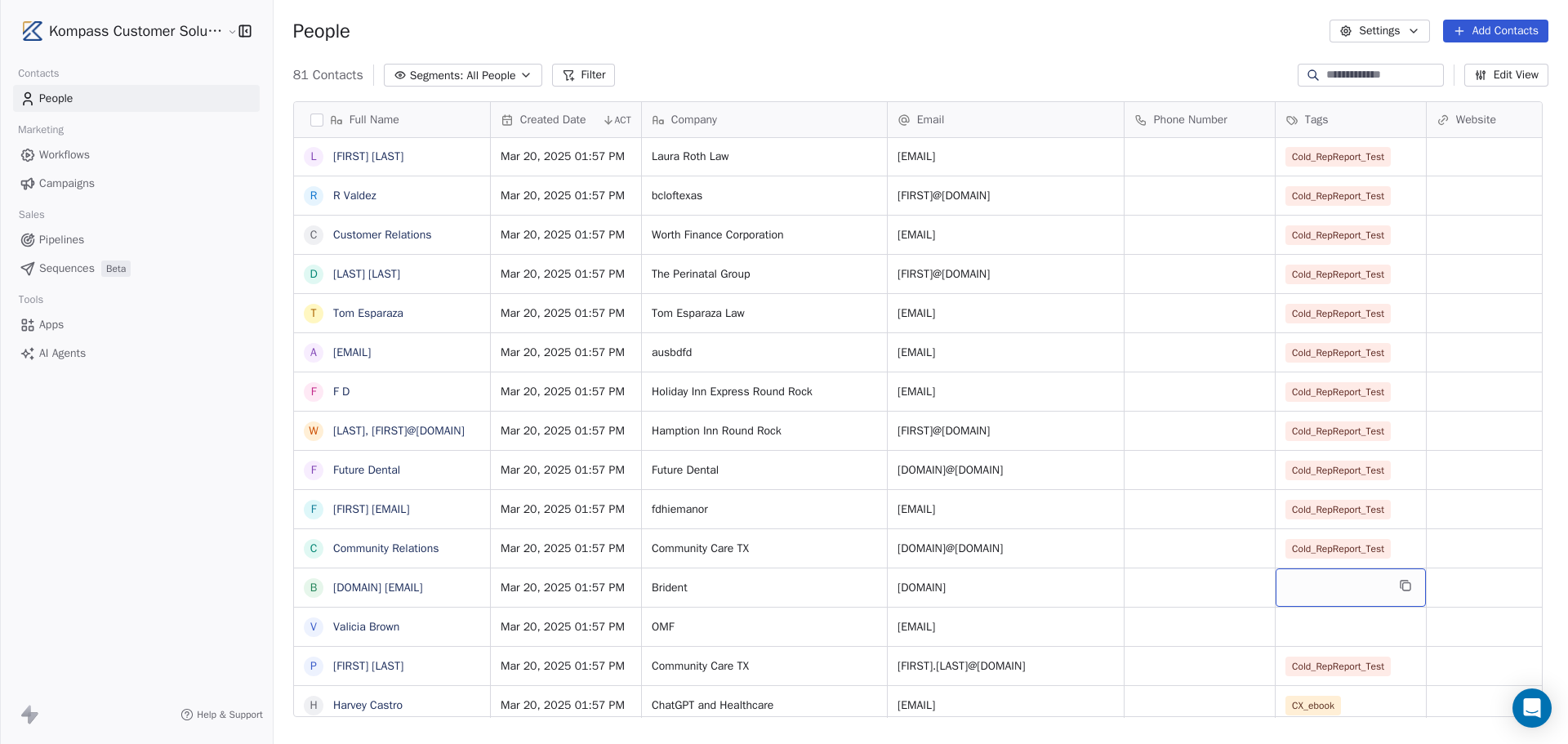 click at bounding box center [1351, 587] 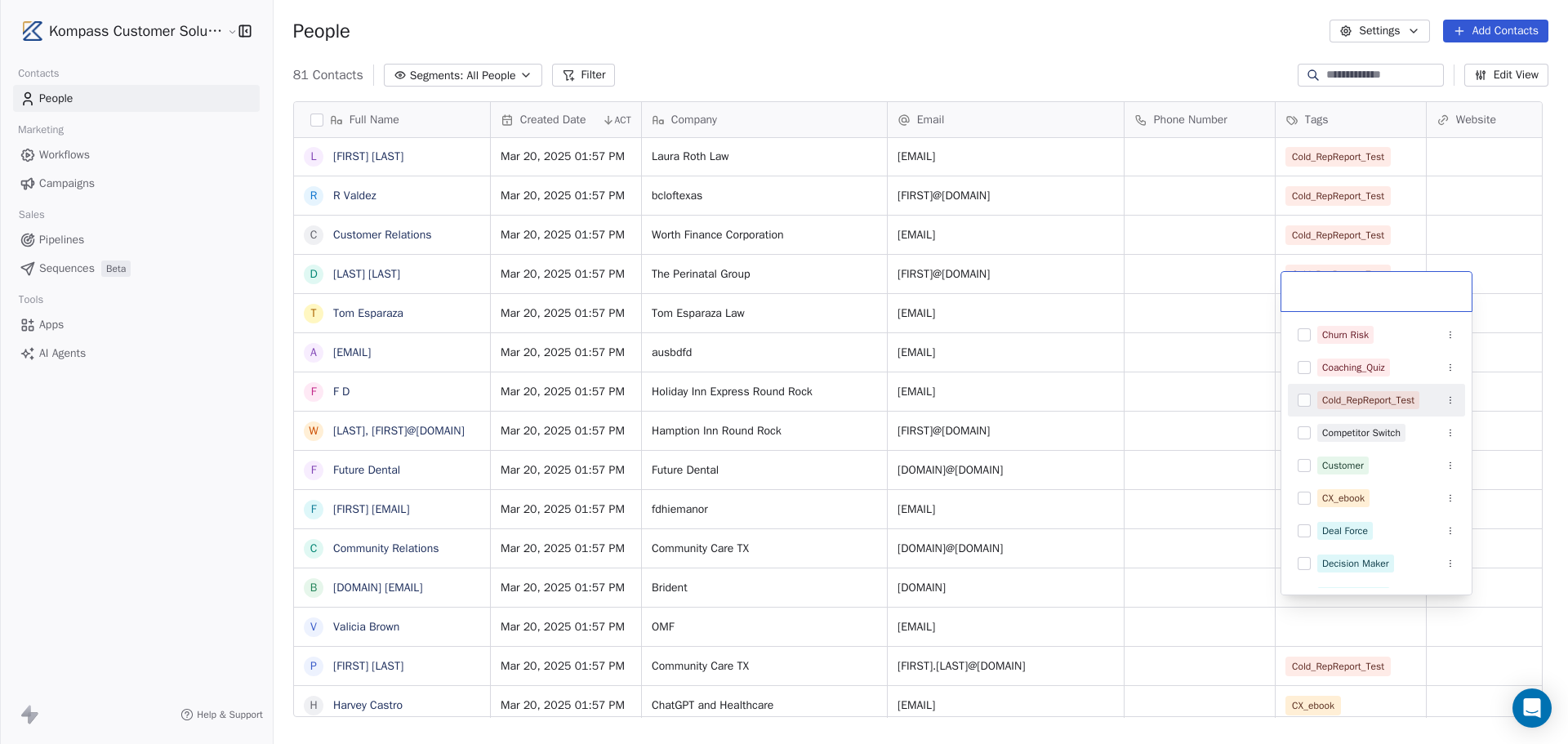 click at bounding box center (1304, 400) 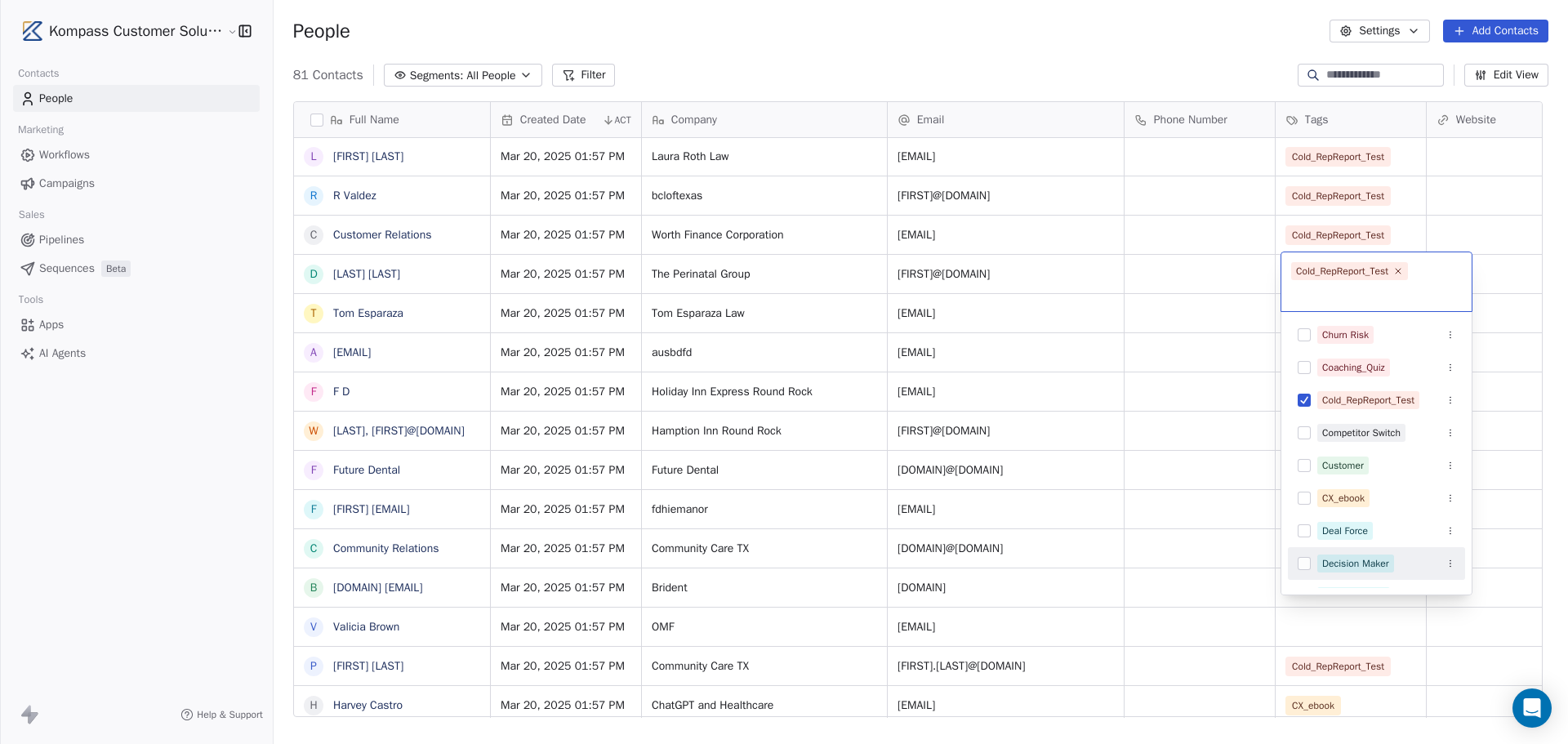 click on "Kompass Customer Solutions LLC Contacts People Marketing Workflows Campaigns Sales Pipelines Sequences Beta Tools Apps AI Agents Help & Support People Settings  Add Contacts 81 Contacts Segments: All People Filter  Edit View Tag Add to Sequence Export Full Name C Charlene Banks L Lakeisha Johnson Johnson-Worrhy C Carlos Gooden G GildaJasmine gcjazz6572@yahoo.com J Jade Reed A Alexus Harris J Jonice Godette J Jean Alexandre F Frank Williams L Lasandra Barksdale D DION SANDERS L Lasandra Barksdale L Lasandra Barksdale E Edwina Austin D Denise Turner C Cynthia Martin J Jack Davis V Venus Smith J Jeff Alexander S Sean Kajcienski L Laura Roth R R Valdez C Customer Relations D Debbie W T Tom Esparaza a ausbdfd ausbdfd@gmail.com F F D W Williams, Will@hiroundrock.com F Future Dental f fdhiemanor fdhiemanor@gmail.com C Community Relations B Brident corporate@brident.com V Valicia Brown P Priscilla Estrada H Harvey Castro J Judith judith-powers@brident.com L Lorraine Sanborn S Steve Smith D Doug Peterson ACT Company" at bounding box center [784, 494] 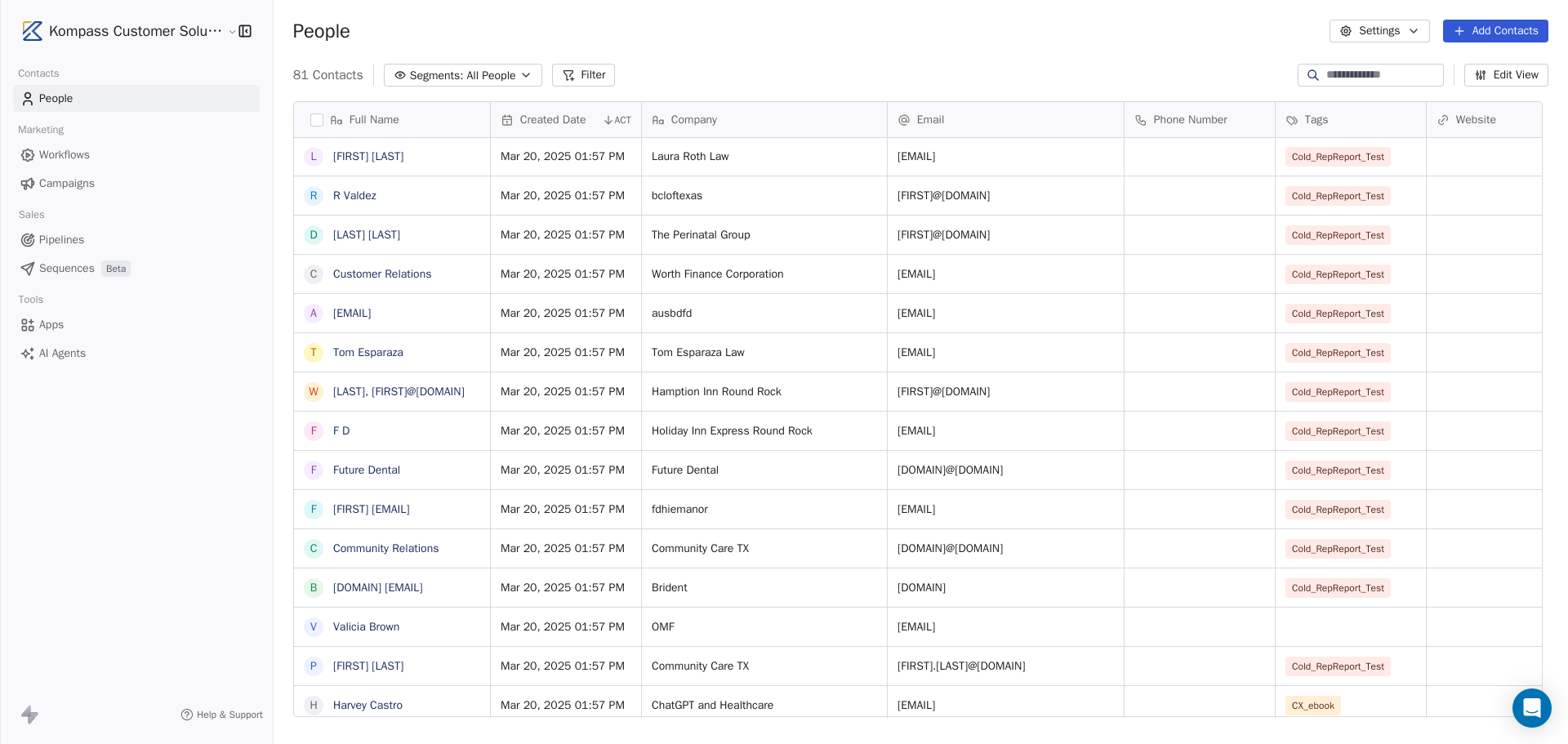 scroll, scrollTop: 2513, scrollLeft: 0, axis: vertical 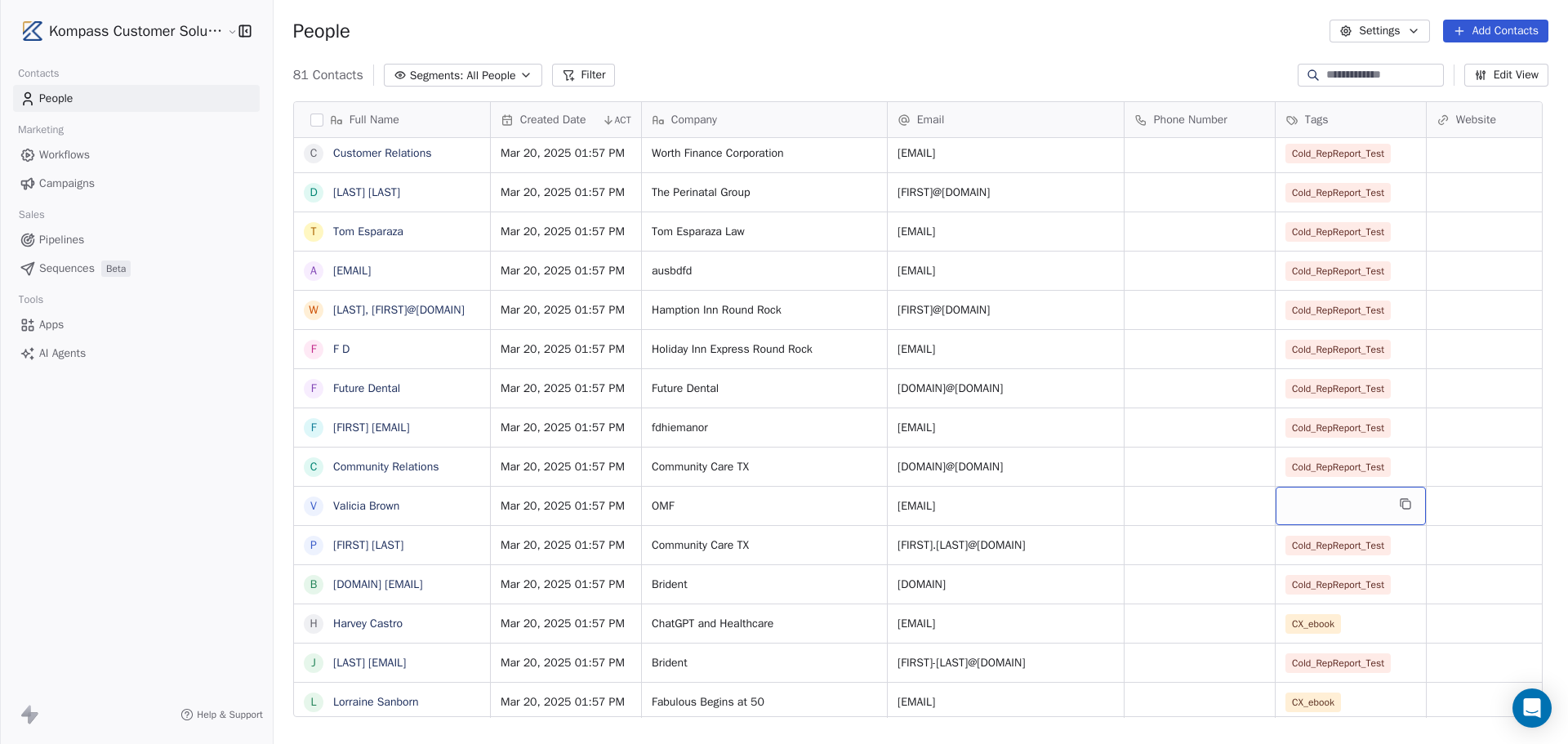 click at bounding box center (1351, 506) 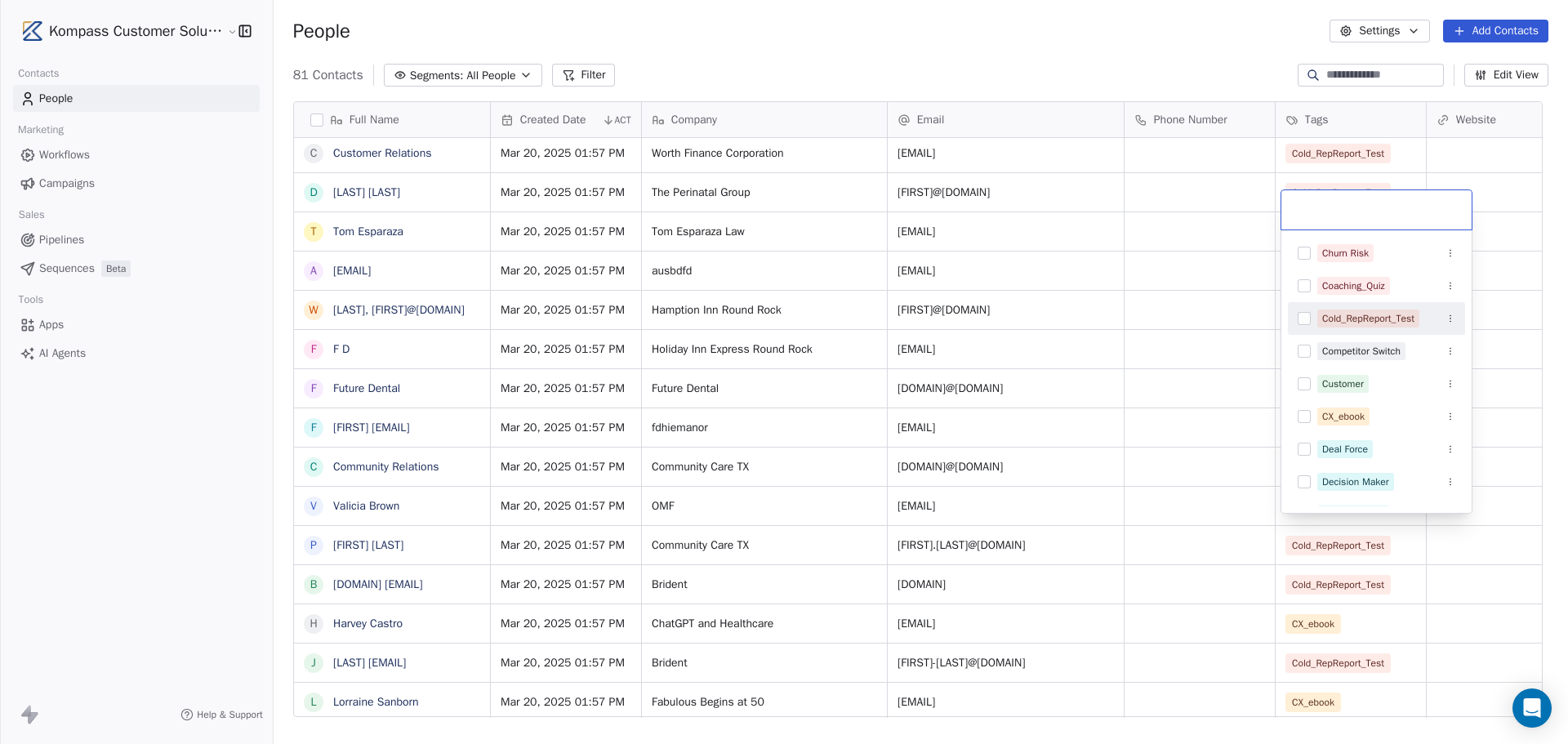 click at bounding box center [1304, 319] 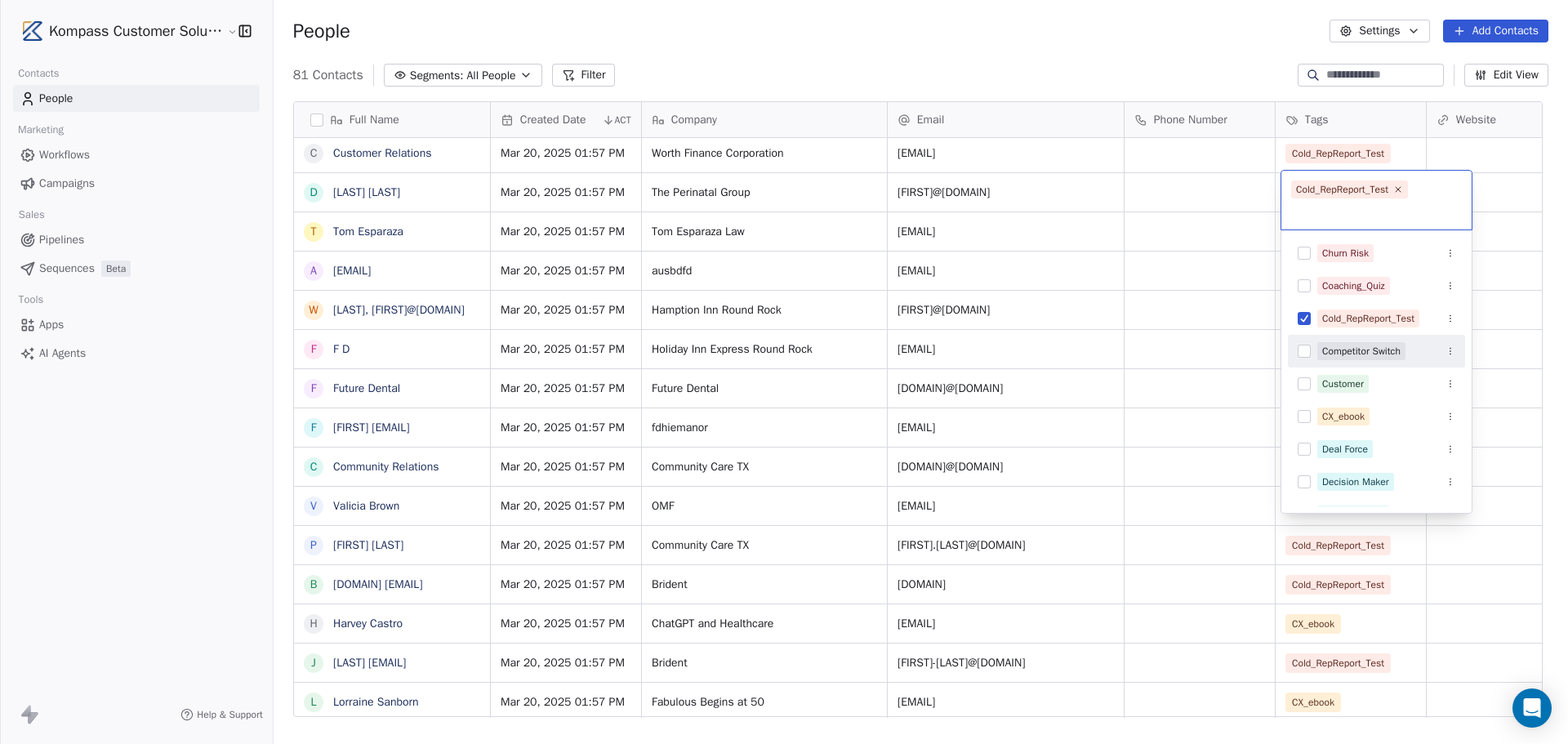 click on "Kompass Customer Solutions LLC Contacts People Marketing Workflows Campaigns Sales Pipelines Sequences Beta Tools Apps AI Agents Help & Support People Settings  Add Contacts 81 Contacts Segments: All People Filter  Edit View Tag Add to Sequence Export Full Name C Carlos Gooden G GildaJasmine gcjazz6572@yahoo.com J Jade Reed A Alexus Harris J Jonice Godette J Jean Alexandre F Frank Williams L Lasandra Barksdale D DION SANDERS L Lasandra Barksdale L Lasandra Barksdale E Edwina Austin D Denise Turner C Cynthia Martin J Jack Davis V Venus Smith J Jeff Alexander S Sean Kajcienski L Laura Roth R R Valdez C Customer Relations D Debbie W T Tom Esparaza a ausbdfd ausbdfd@gmail.com W Williams, Will@hiroundrock.com F F D F Future Dental f fdhiemanor fdhiemanor@gmail.com C Community Relations V Valicia Brown P Priscilla Estrada B Brident corporate@brident.com H Harvey Castro J Judith judith-powers@brident.com L Lorraine Sanborn S Steve Smith D Doug Peterson Created Date ACT Company Email Phone Number Tags Website Btg" at bounding box center [784, 494] 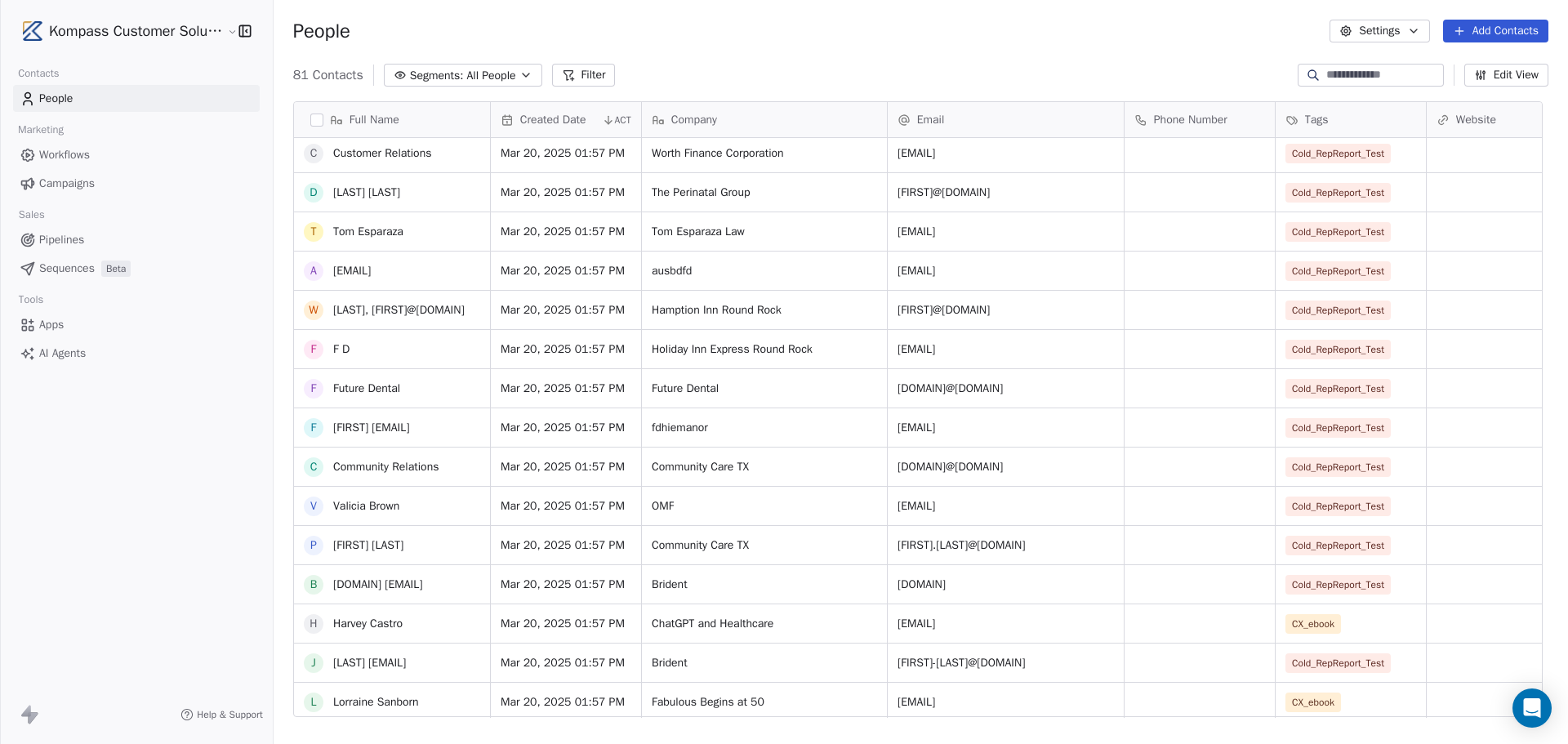 scroll, scrollTop: 2595, scrollLeft: 0, axis: vertical 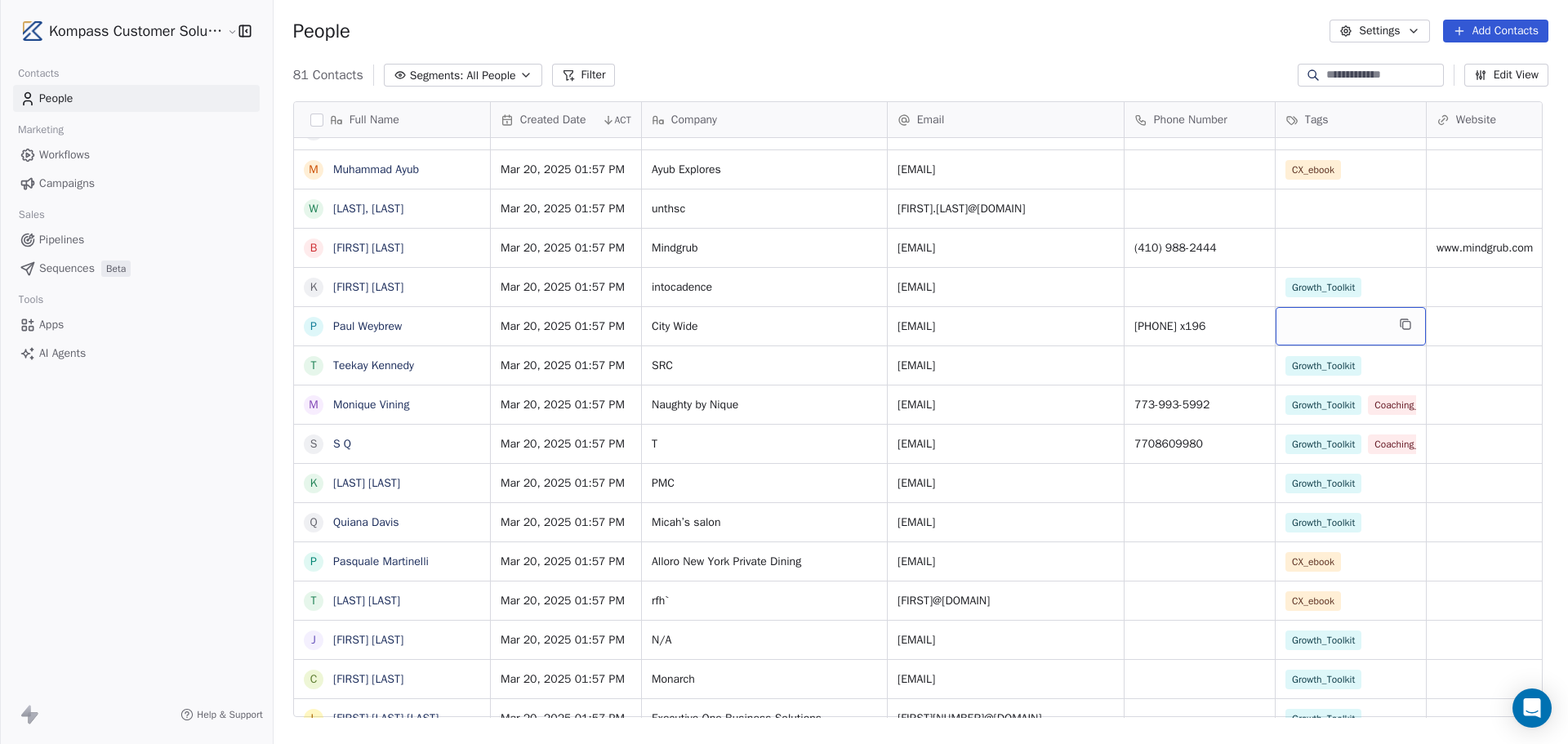click at bounding box center (1351, 326) 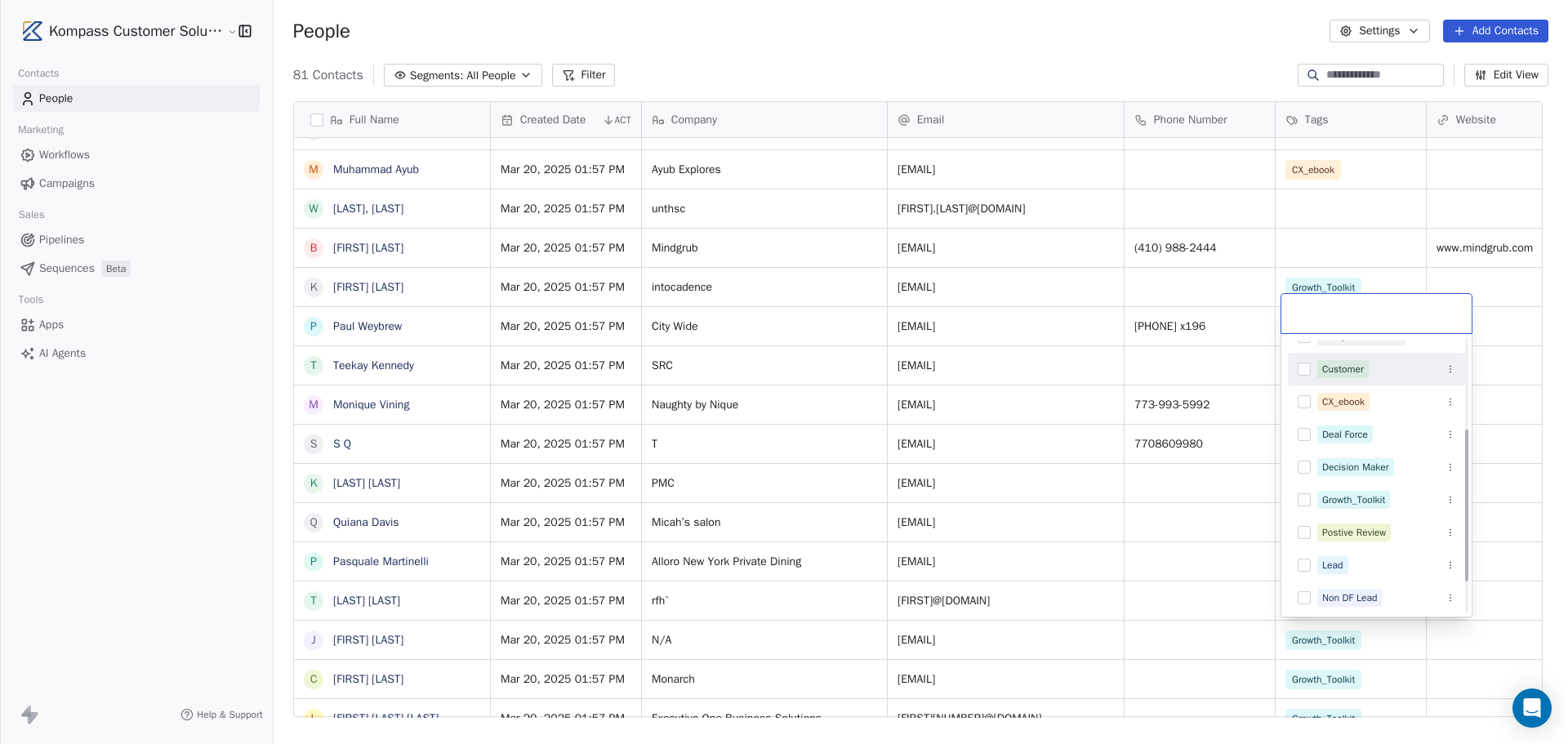 scroll, scrollTop: 163, scrollLeft: 0, axis: vertical 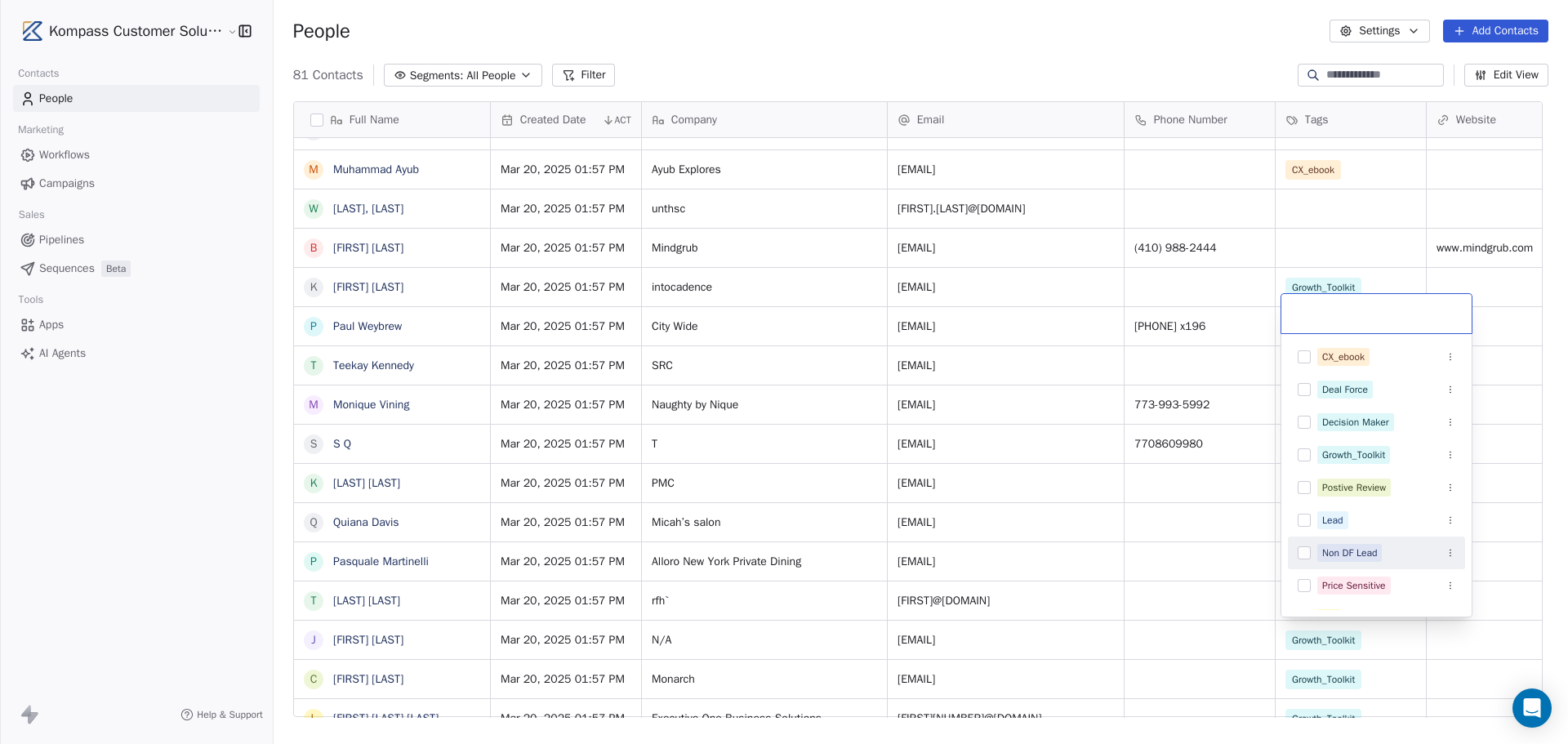 click at bounding box center (1304, 553) 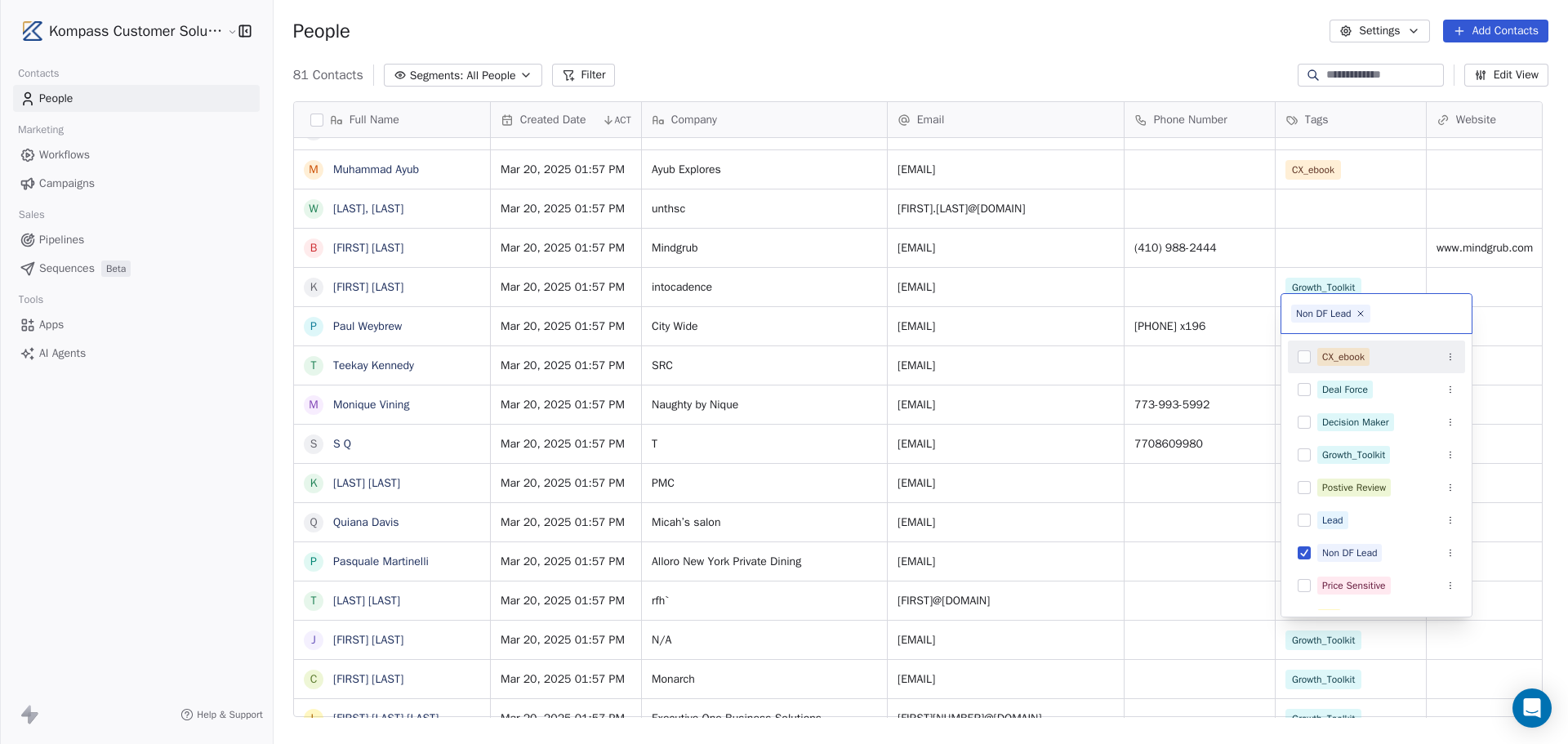 click on "Kompass Customer Solutions LLC Contacts People Marketing Workflows Campaigns Sales Pipelines Sequences Beta Tools Apps AI Agents Help & Support People Settings  Add Contacts 81 Contacts Segments: All People Filter  Edit View Tag Add to Sequence Export Full Name E Eitan Rosenfeld S Sergio Zuniga D David Cristello G Greg Kohn M Mark LoGiurato K Kurt Daniel P Paul Amenta M Mike Larkin J Jeremy Conescu P Paul Murray S Sara Whedon T Todd Birzer K Krisztina Veres D Dennis Kiplimo D Darlene Richardson K Knoxy Knox Unknown D Dan Dowdy B Bruce Bessner M Megan Mills A Andy Toh V Varsay Sirleaf M Muhammad Ayub W Williams, Taunya B Branddy Spence k kate bates P Paul Weybrew T Teekay Kennedy M Monique Vining S S Q K Kim Sul Q Quiana Davis P Pasquale Martinelli T Tiffany Ryder J Joseph K C Charlene Banks L Lakeisha Johnson Johnson-Worrhy C Carlos Gooden G GildaJasmine gcjazz6572@yahoo.com J Jade Reed A Alexus Harris J Jonice Godette J Jean Alexandre F Frank Williams L Lasandra Barksdale D DION SANDERS L L E Edwina Austin" at bounding box center [784, 494] 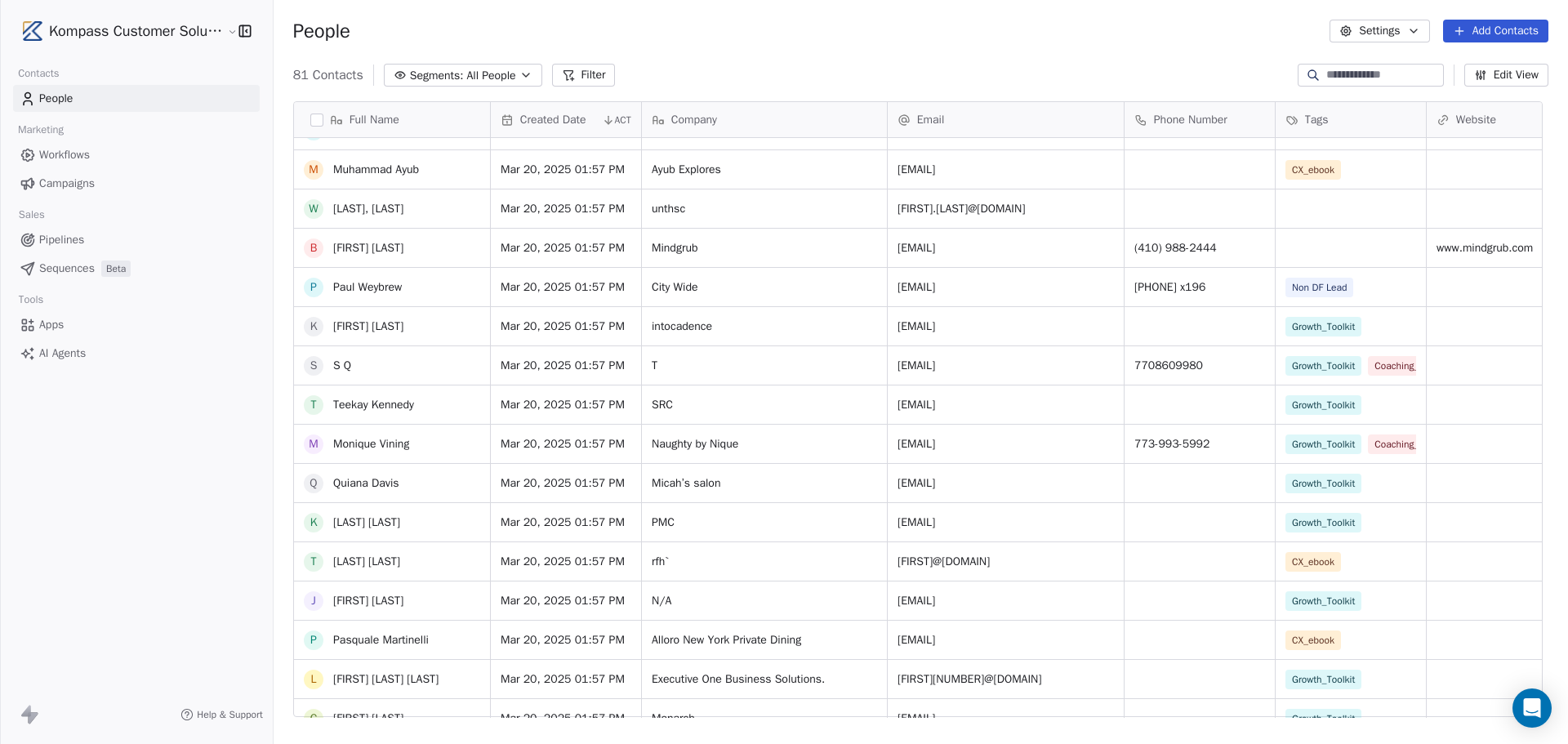 scroll, scrollTop: 1044, scrollLeft: 0, axis: vertical 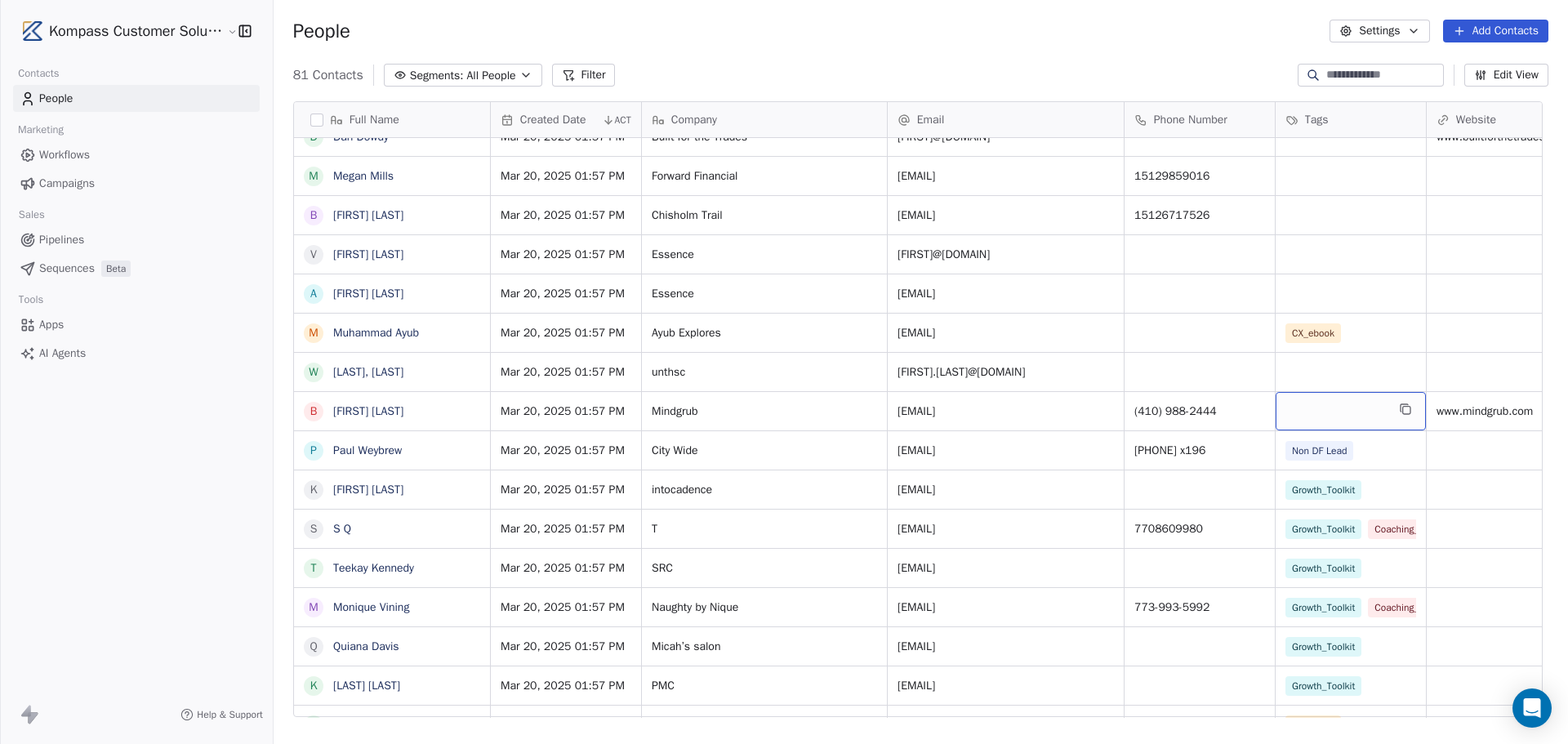click at bounding box center [1351, 411] 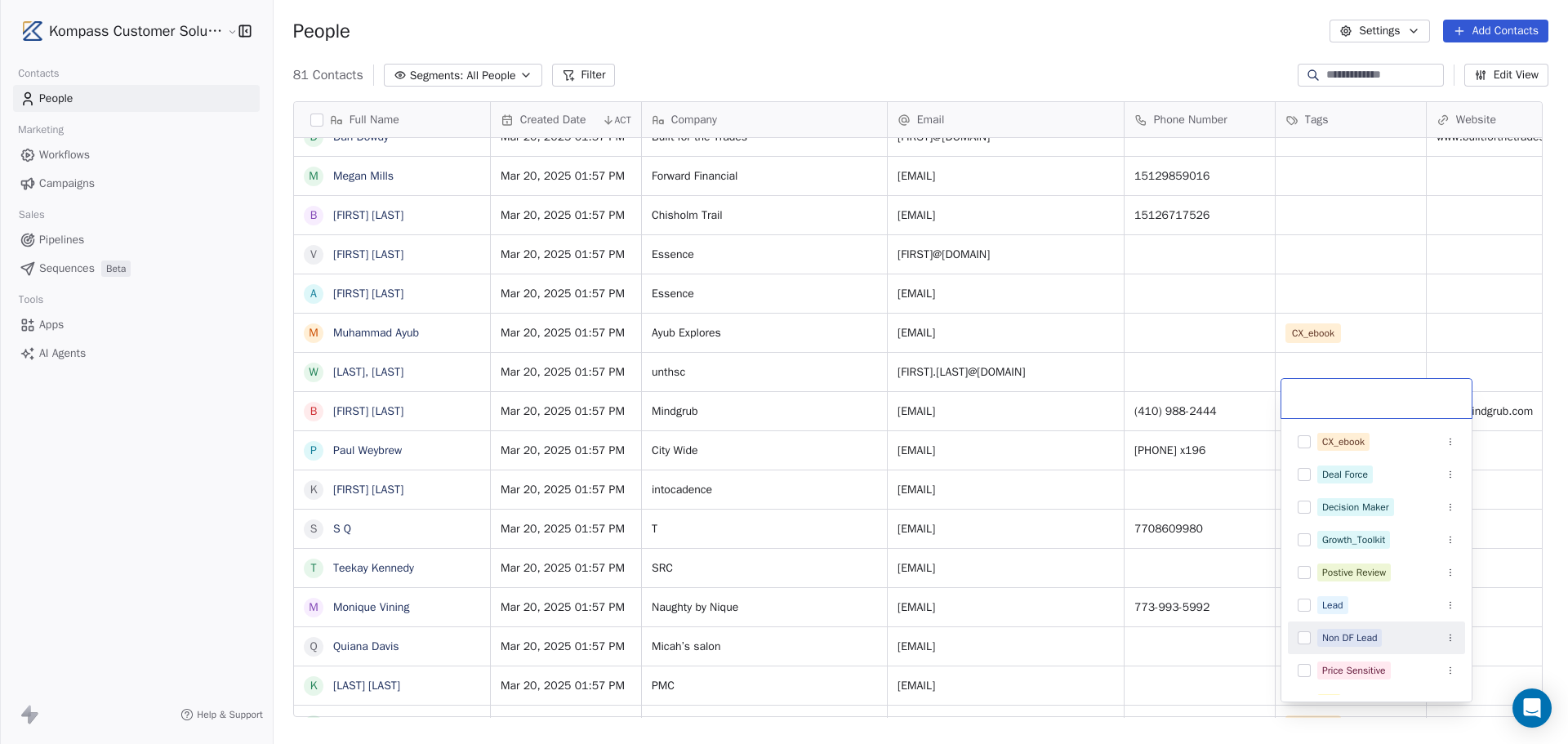 click on "Non DF Lead" at bounding box center [1349, 638] 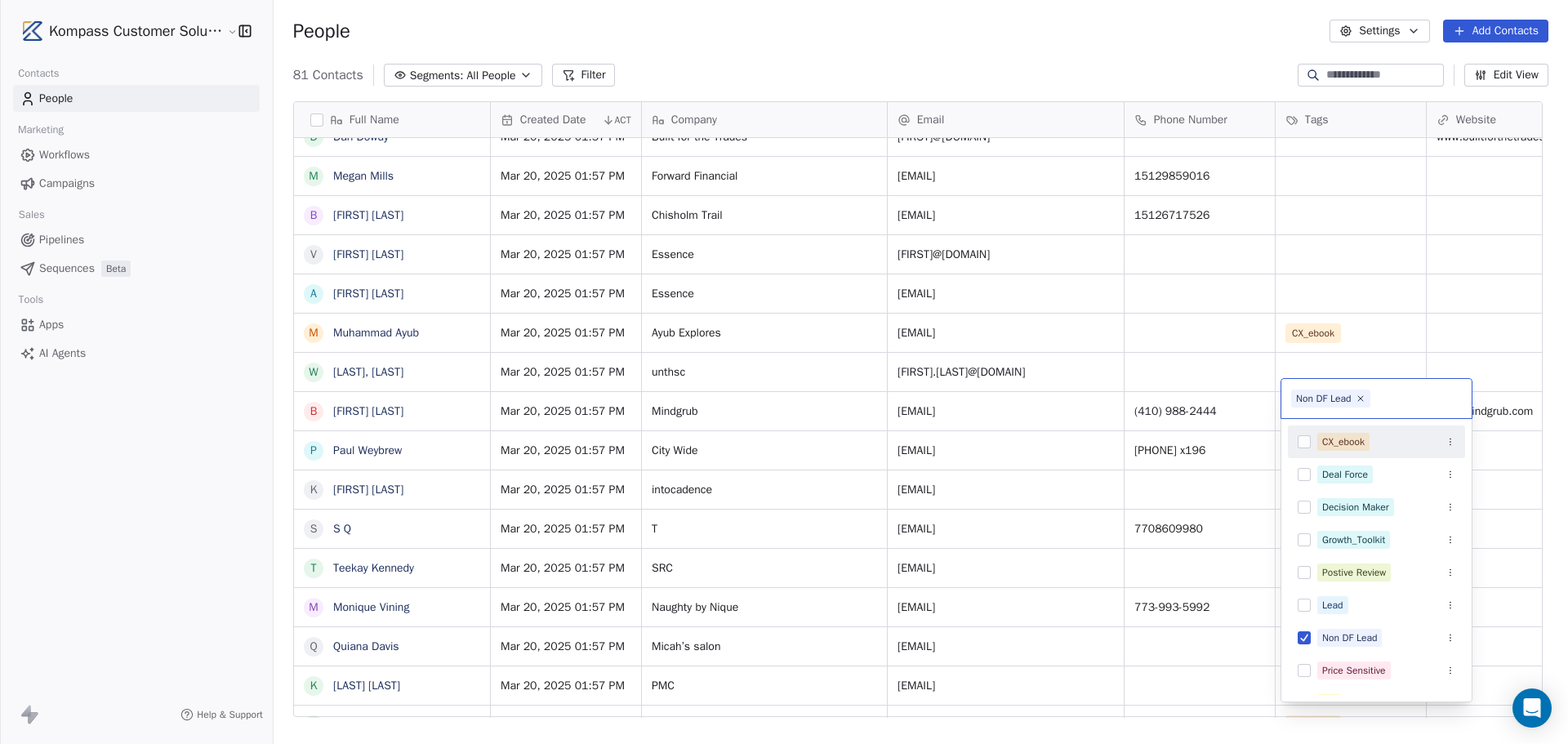 click on "Kompass Customer Solutions LLC Contacts People Marketing Workflows Campaigns Sales Pipelines Sequences Beta Tools Apps AI Agents Help & Support People Settings  Add Contacts 81 Contacts Segments: All People Filter  Edit View Tag Add to Sequence Export Full Name S Shannon Alvis V Vendy Petersen B Bill Decker J Janet Simpson E Eitan Rosenfeld S Sergio Zuniga D David Cristello G Greg Kohn M Mark LoGiurato K Kurt Daniel P Paul Amenta M Mike Larkin J Jeremy Conescu P Paul Murray S Sara Whedon T Todd Birzer K Krisztina Veres D Dennis Kiplimo D Darlene Richardson K Knoxy Knox Unknown D Dan Dowdy M Megan Mills B Bruce Bessner V Varsay Sirleaf A Andy Toh M Muhammad Ayub W Williams, Taunya B Branddy Spence P Paul Weybrew k kate bates S S Q T Teekay Kennedy M Monique Vining Q Quiana Davis K Kim Sul T Tiffany Ryder J Joseph K P Pasquale Martinelli L Lakeisha Johnson Johnson-Worrhy C Charlene Banks G GildaJasmine gcjazz6572@yahoo.com C Carlos Gooden J Jade Reed A Alexus Harris J Jean Alexandre J Jonice Godette J F L D L" at bounding box center (784, 494) 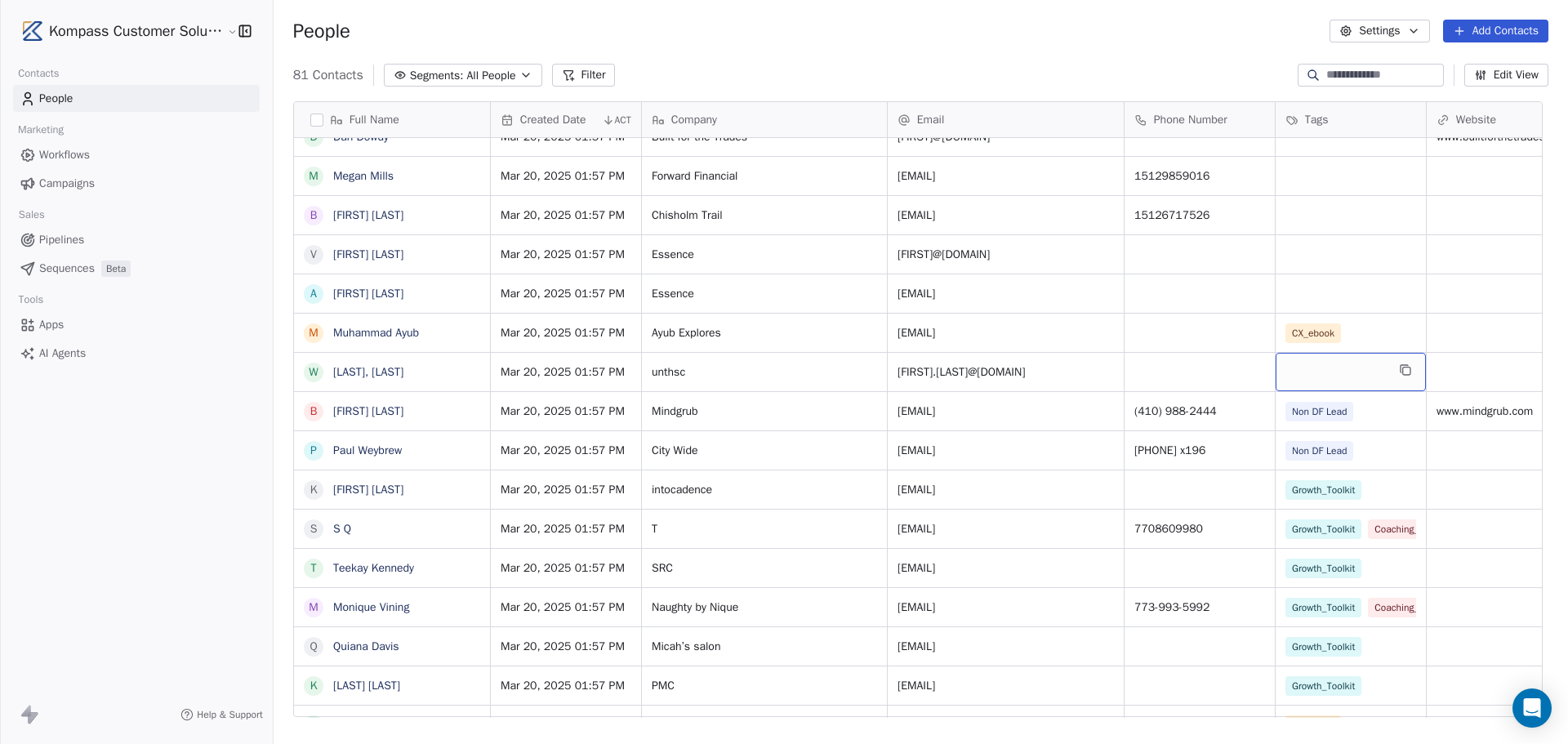 click at bounding box center (1351, 372) 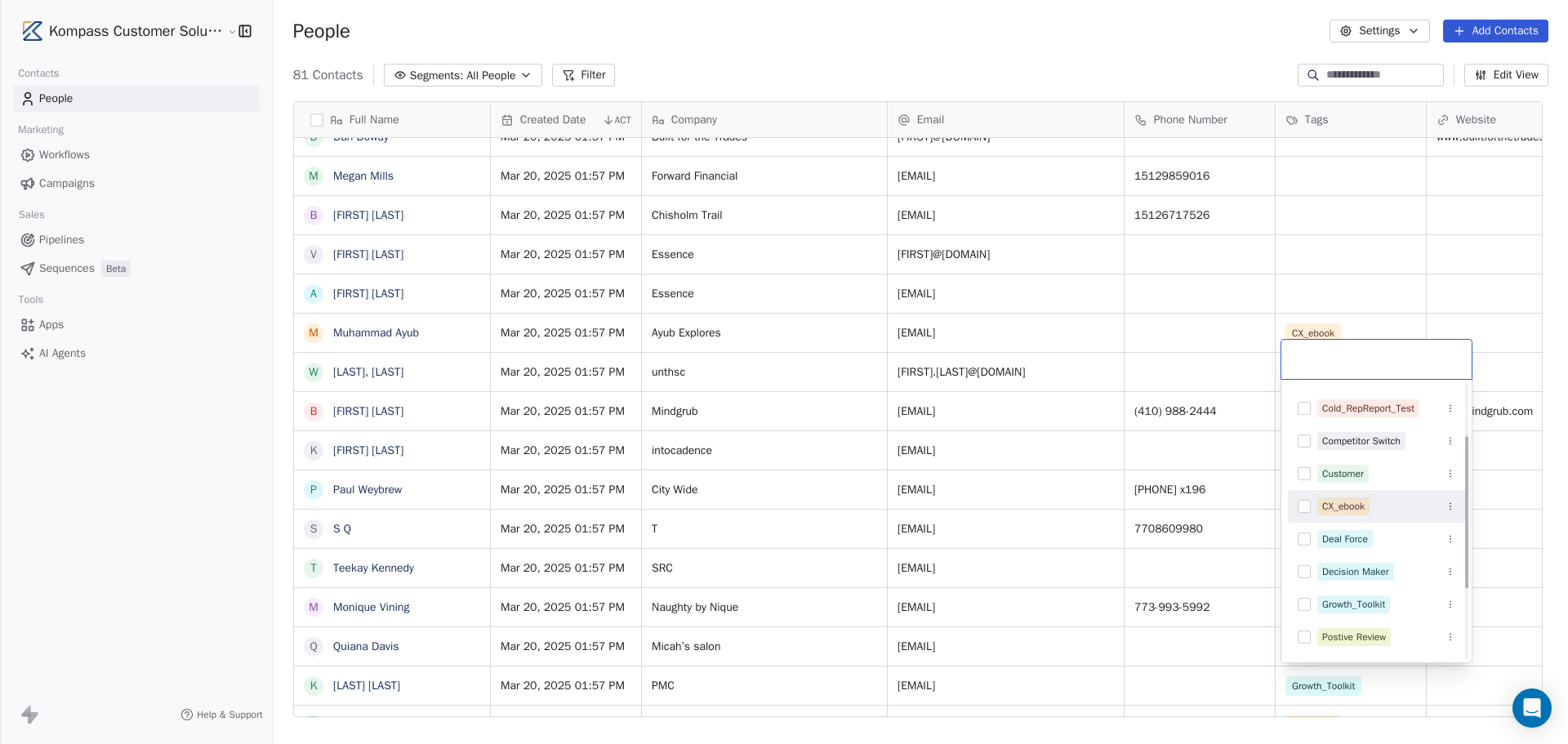 scroll, scrollTop: 163, scrollLeft: 0, axis: vertical 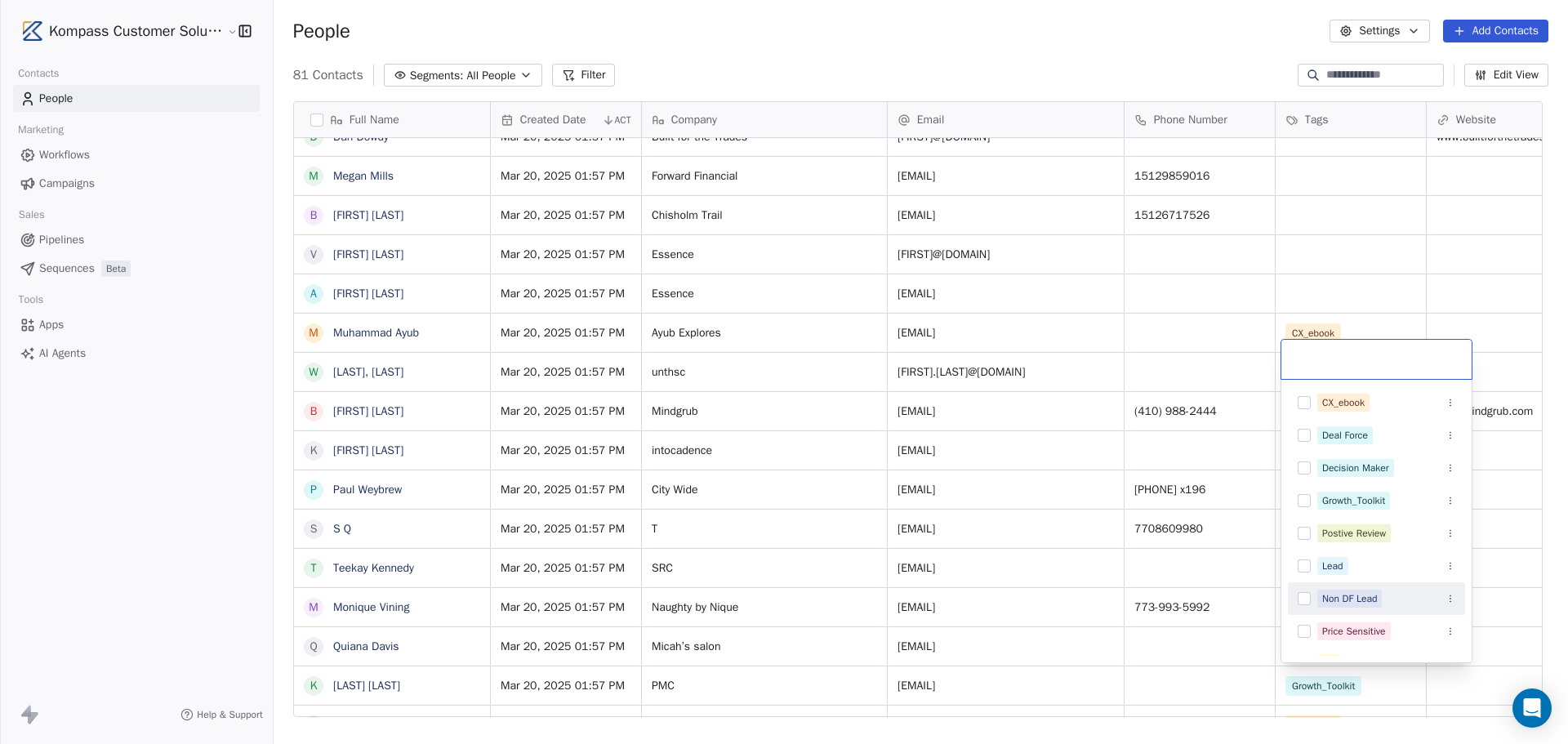 click at bounding box center [1304, 599] 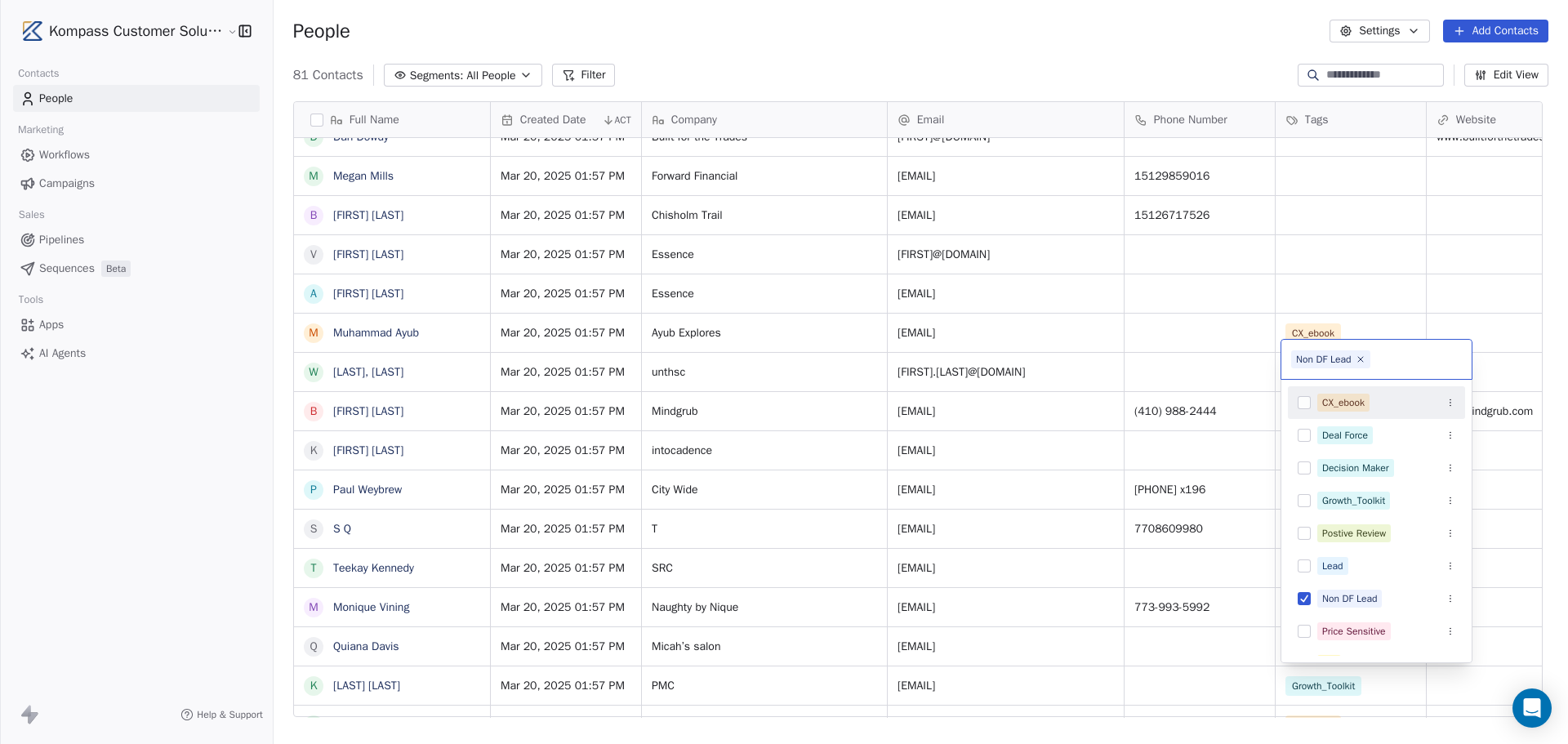 click on "Kompass Customer Solutions LLC Contacts People Marketing Workflows Campaigns Sales Pipelines Sequences Beta Tools Apps AI Agents Help & Support People Settings  Add Contacts 81 Contacts Segments: All People Filter  Edit View Tag Add to Sequence Export Full Name S Shannon Alvis V Vendy Petersen B Bill Decker J Janet Simpson E Eitan Rosenfeld S Sergio Zuniga D David Cristello G Greg Kohn M Mark LoGiurato K Kurt Daniel P Paul Amenta M Mike Larkin J Jeremy Conescu P Paul Murray S Sara Whedon T Todd Birzer K Krisztina Veres D Dennis Kiplimo D Darlene Richardson K Knoxy Knox Unknown D Dan Dowdy M Megan Mills B Bruce Bessner V Varsay Sirleaf A Andy Toh M Muhammad Ayub W Williams, Taunya B Branddy Spence k kate bates P Paul Weybrew S S Q T Teekay Kennedy M Monique Vining Q Quiana Davis K Kim Sul T Tiffany Ryder J Joseph K P Pasquale Martinelli L Lakeisha Johnson Johnson-Worrhy C Charlene Banks G GildaJasmine gcjazz6572@yahoo.com C Carlos Gooden J Jade Reed A Alexus Harris J Jean Alexandre J Jonice Godette J F L D L" at bounding box center [784, 494] 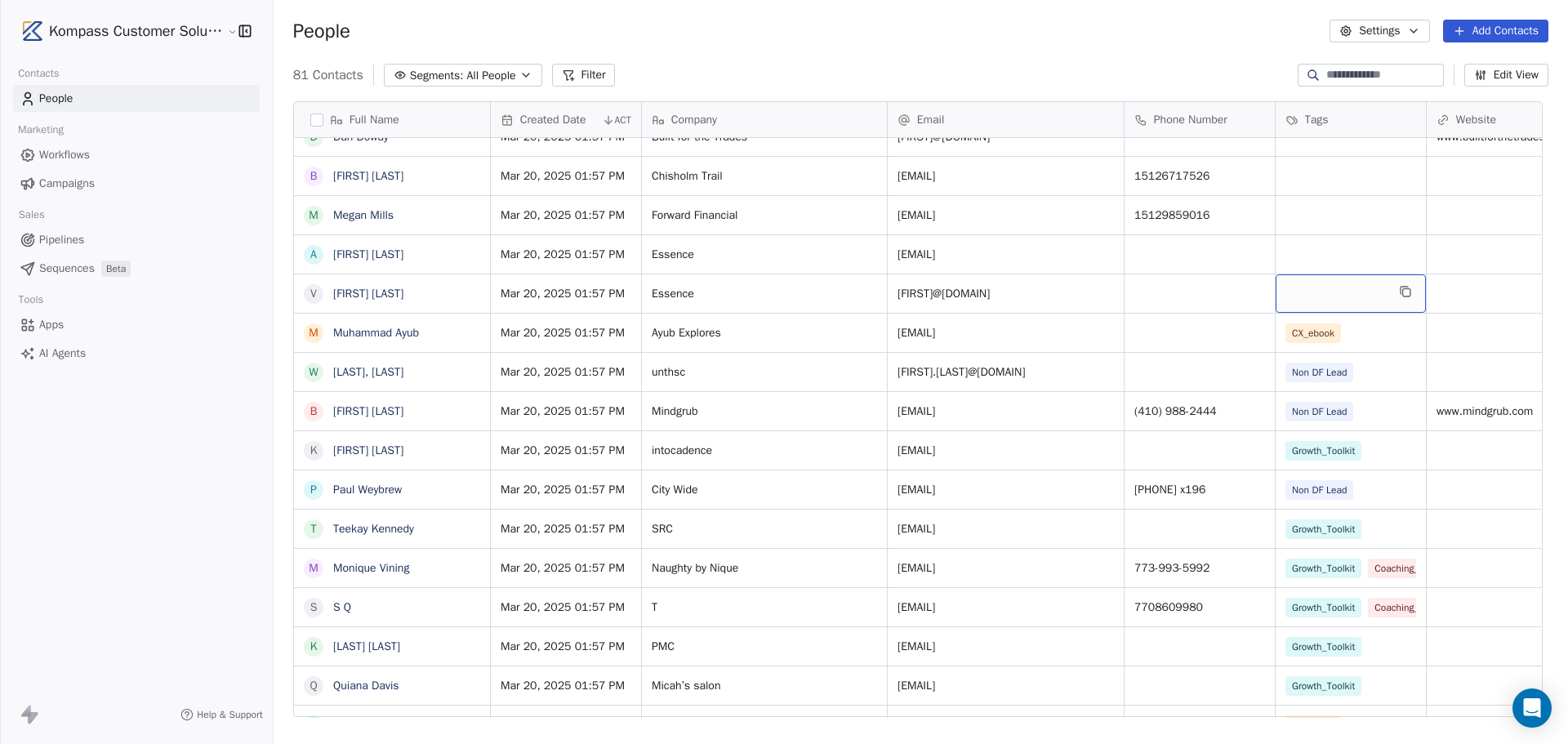 click at bounding box center [1351, 293] 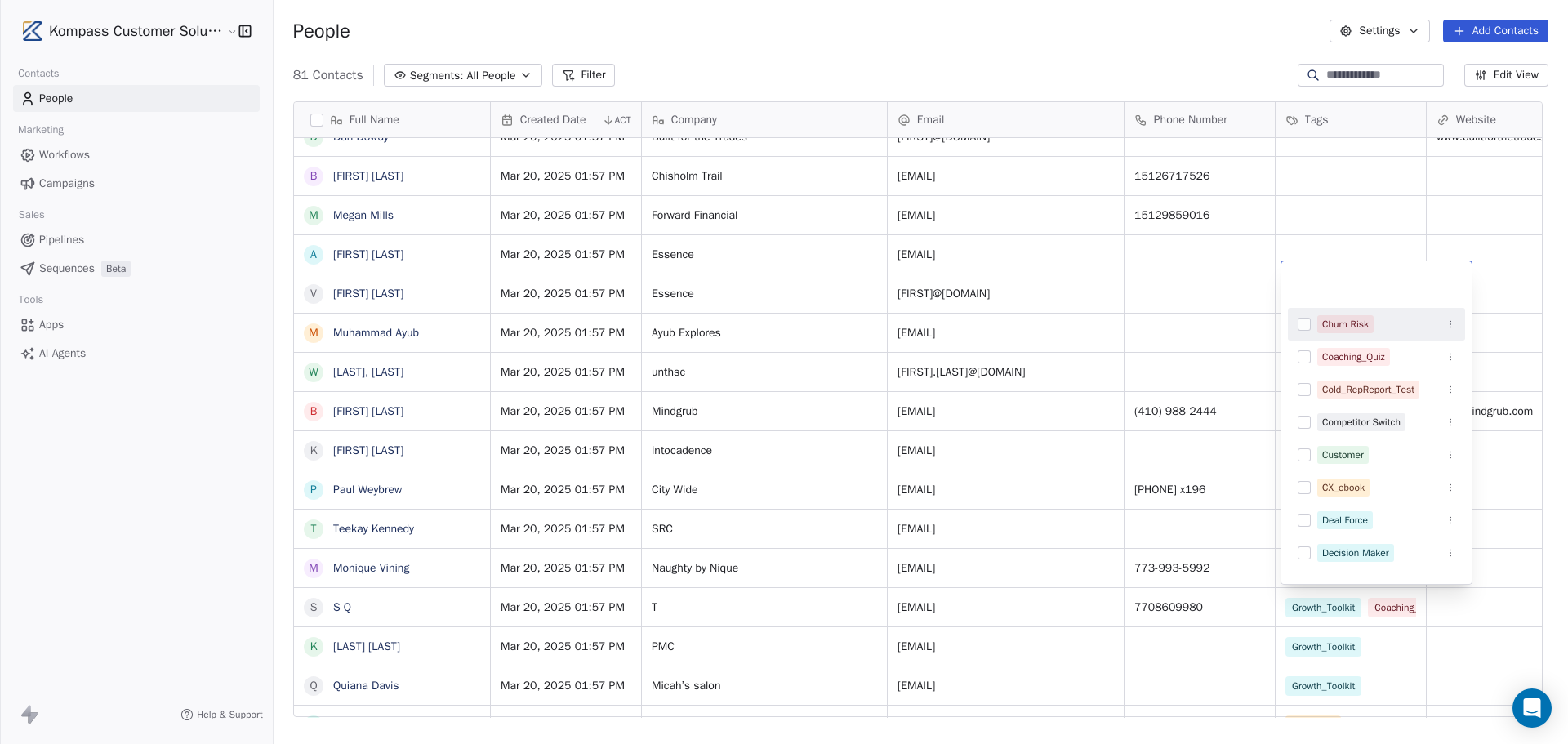 click at bounding box center [1376, 281] 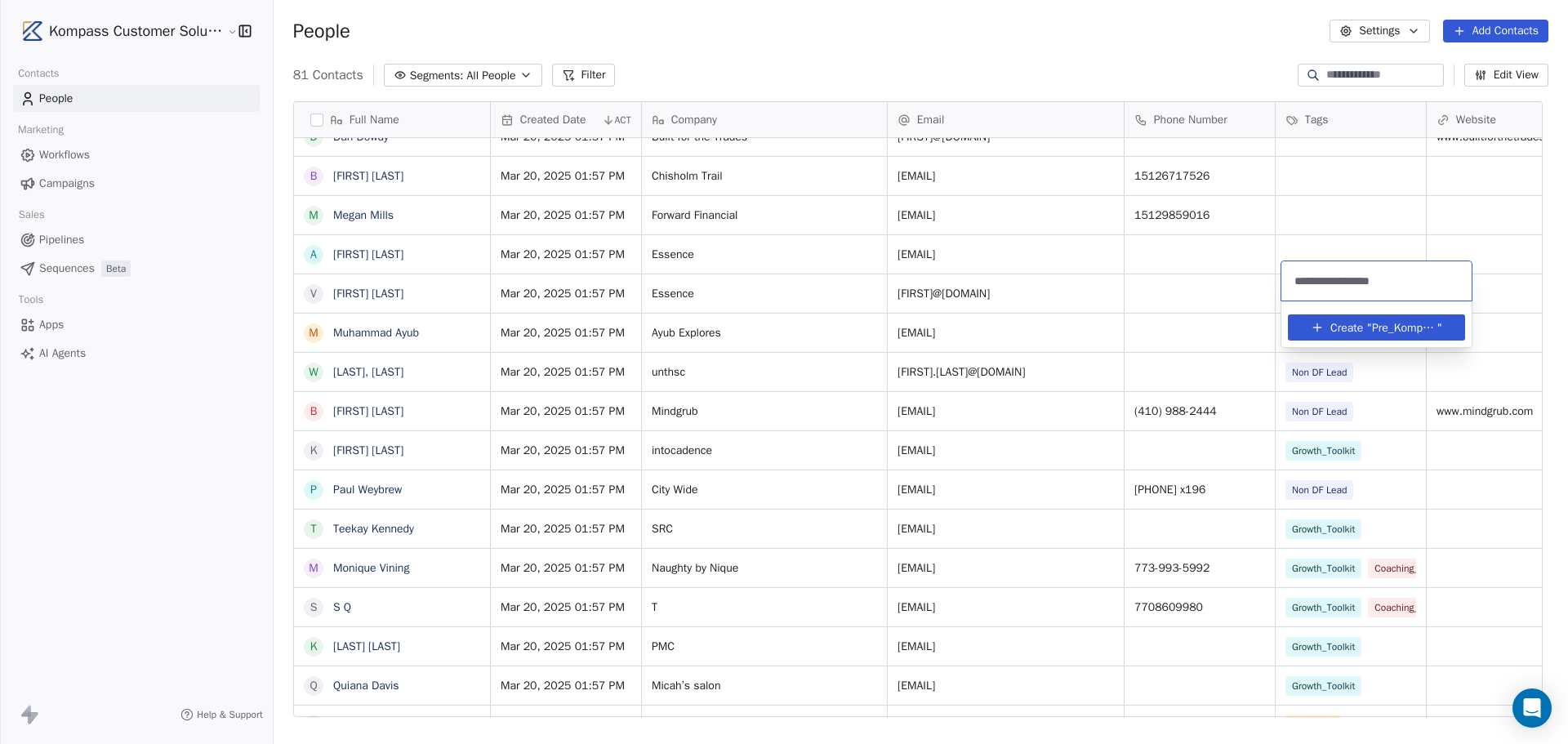 type on "**********" 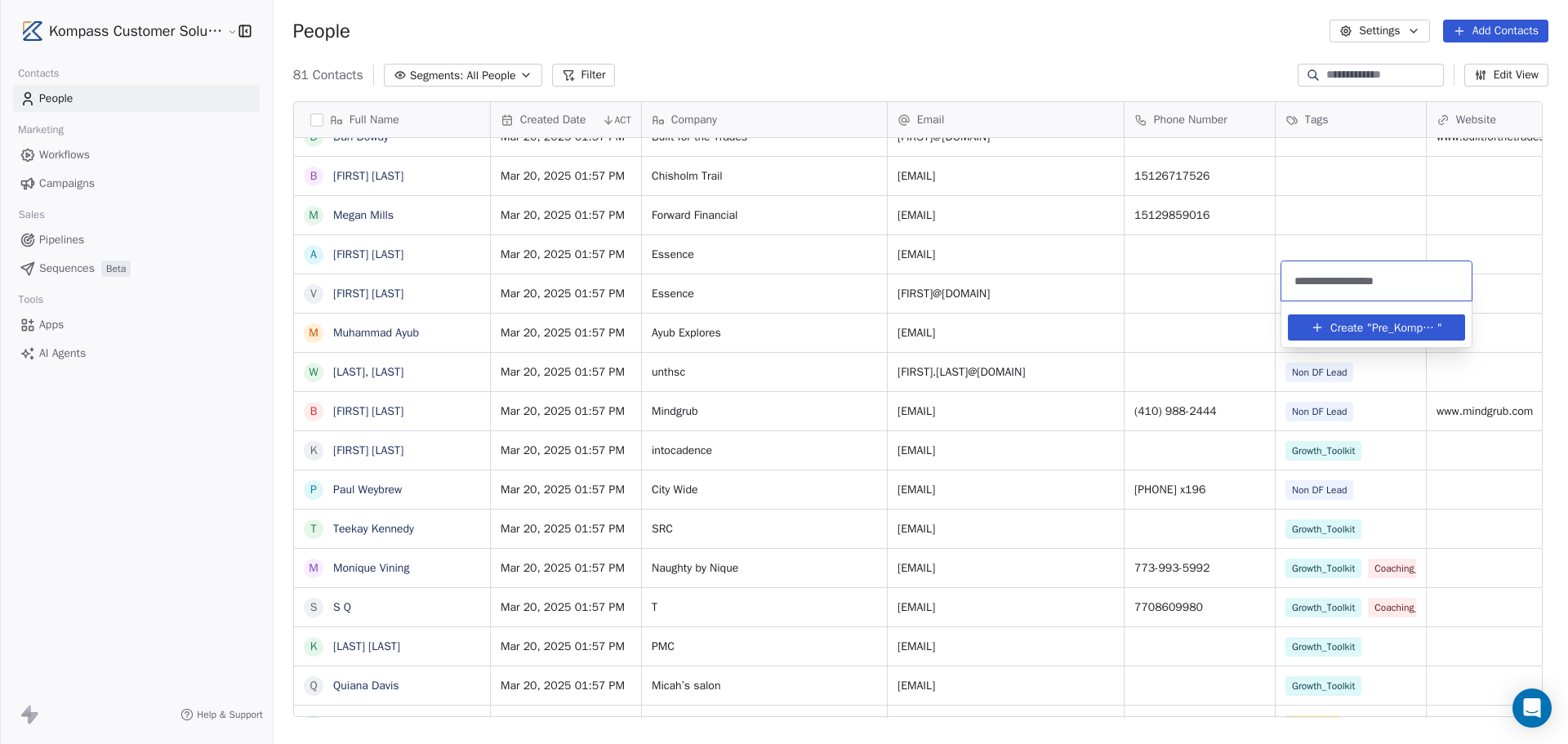 type 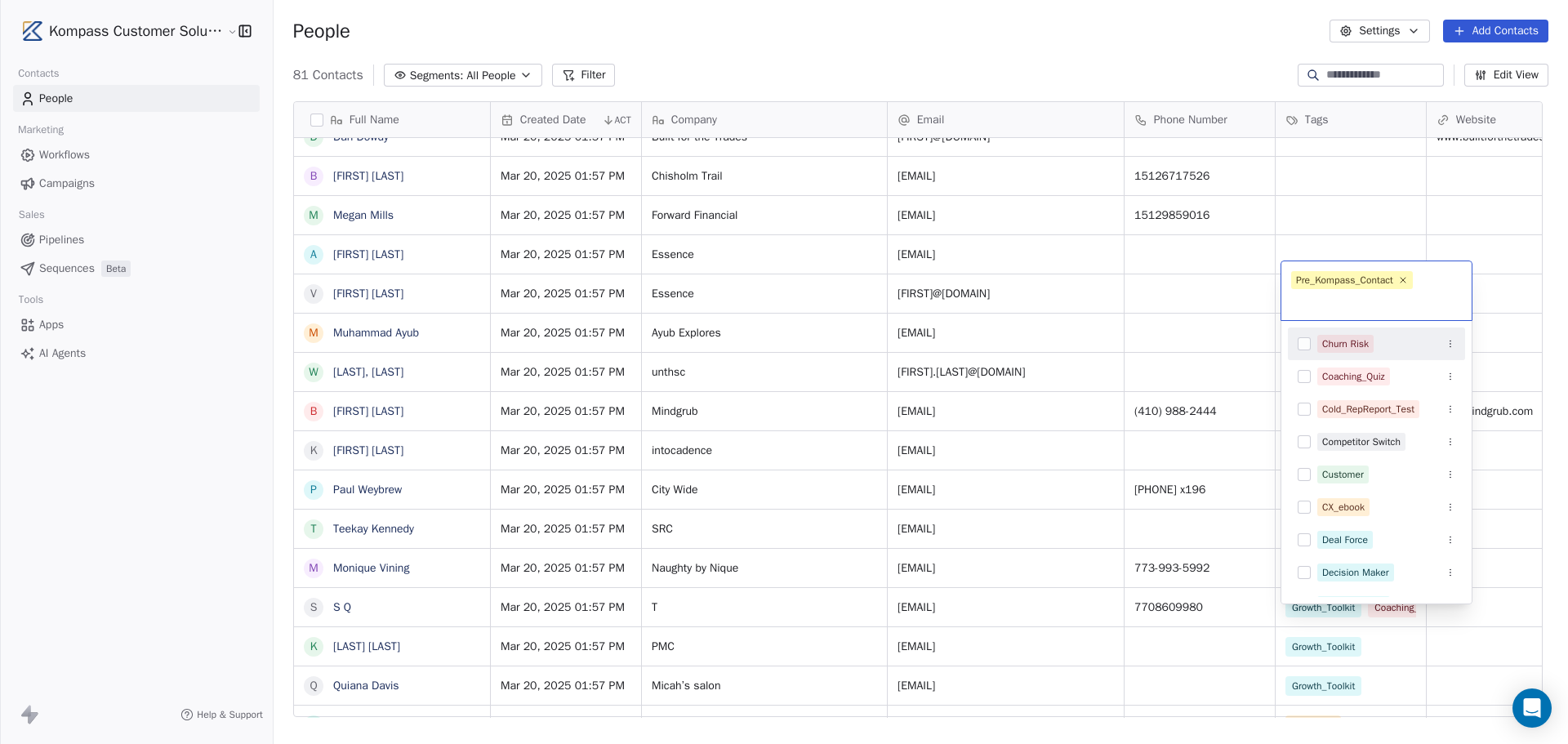 click on "Kompass Customer Solutions LLC Contacts People Marketing Workflows Campaigns Sales Pipelines Sequences Beta Tools Apps AI Agents Help & Support People Settings  Add Contacts 81 Contacts Segments: All People Filter  Edit View Tag Add to Sequence Export Full Name S Shannon Alvis V Vendy Petersen B Bill Decker J Janet Simpson E Eitan Rosenfeld S Sergio Zuniga D David Cristello G Greg Kohn M Mark LoGiurato K Kurt Daniel P Paul Amenta M Mike Larkin J Jeremy Conescu P Paul Murray S Sara Whedon T Todd Birzer K Krisztina Veres D Dennis Kiplimo D Darlene Richardson K Knoxy Knox Unknown D Dan Dowdy B Bruce Bessner M Megan Mills A Andy Toh V Varsay Sirleaf M Muhammad Ayub W Williams, Taunya B Branddy Spence k kate bates P Paul Weybrew T Teekay Kennedy M Monique Vining S S Q K Kim Sul Q Quiana Davis P Pasquale Martinelli T Tiffany Ryder J Joseph K C Charlene Banks L Lakeisha Johnson Johnson-Worrhy C Carlos Gooden G GildaJasmine gcjazz6572@yahoo.com J Jade Reed A Alexus Harris J Jonice Godette J Jean Alexandre F L D L L" at bounding box center (784, 494) 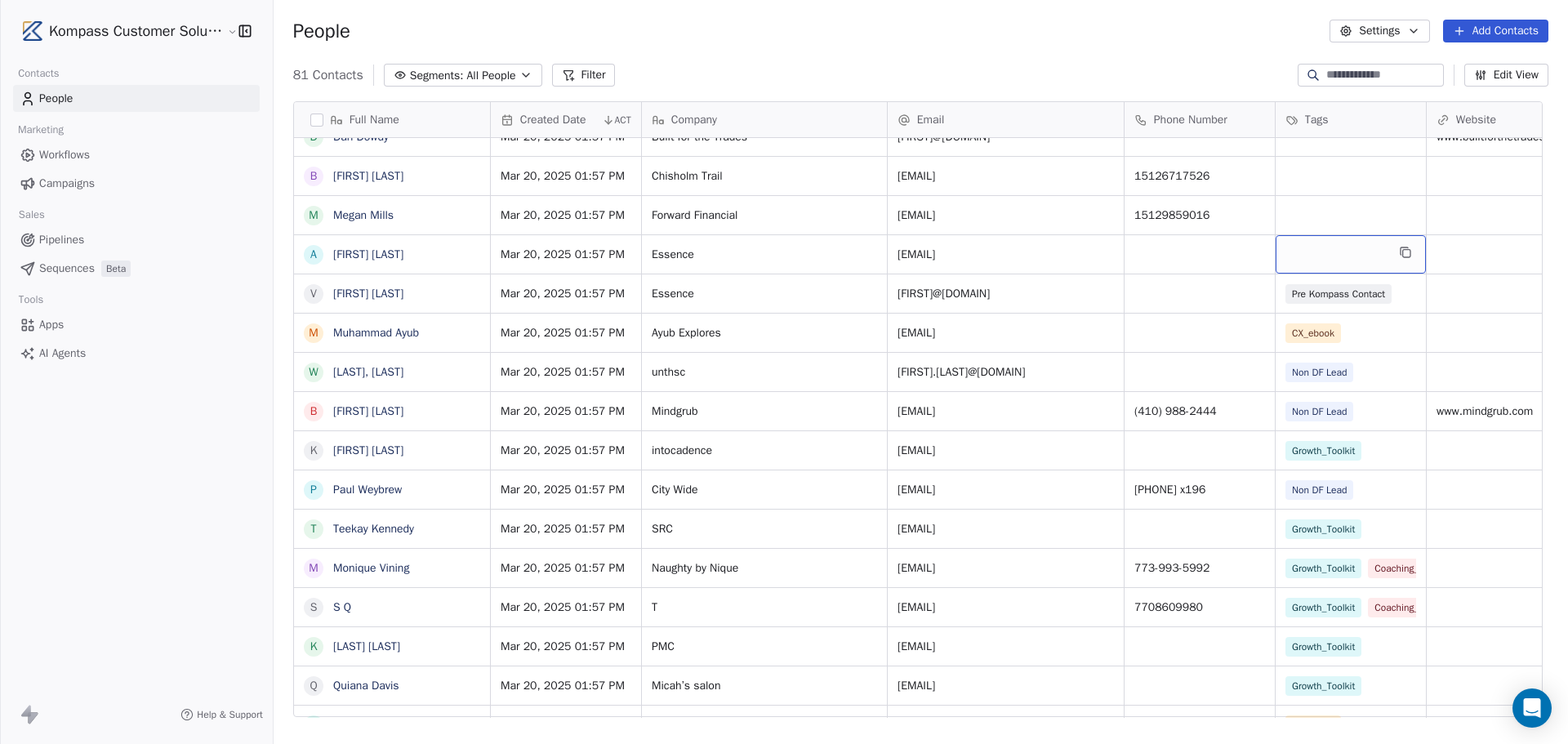 click at bounding box center (1351, 254) 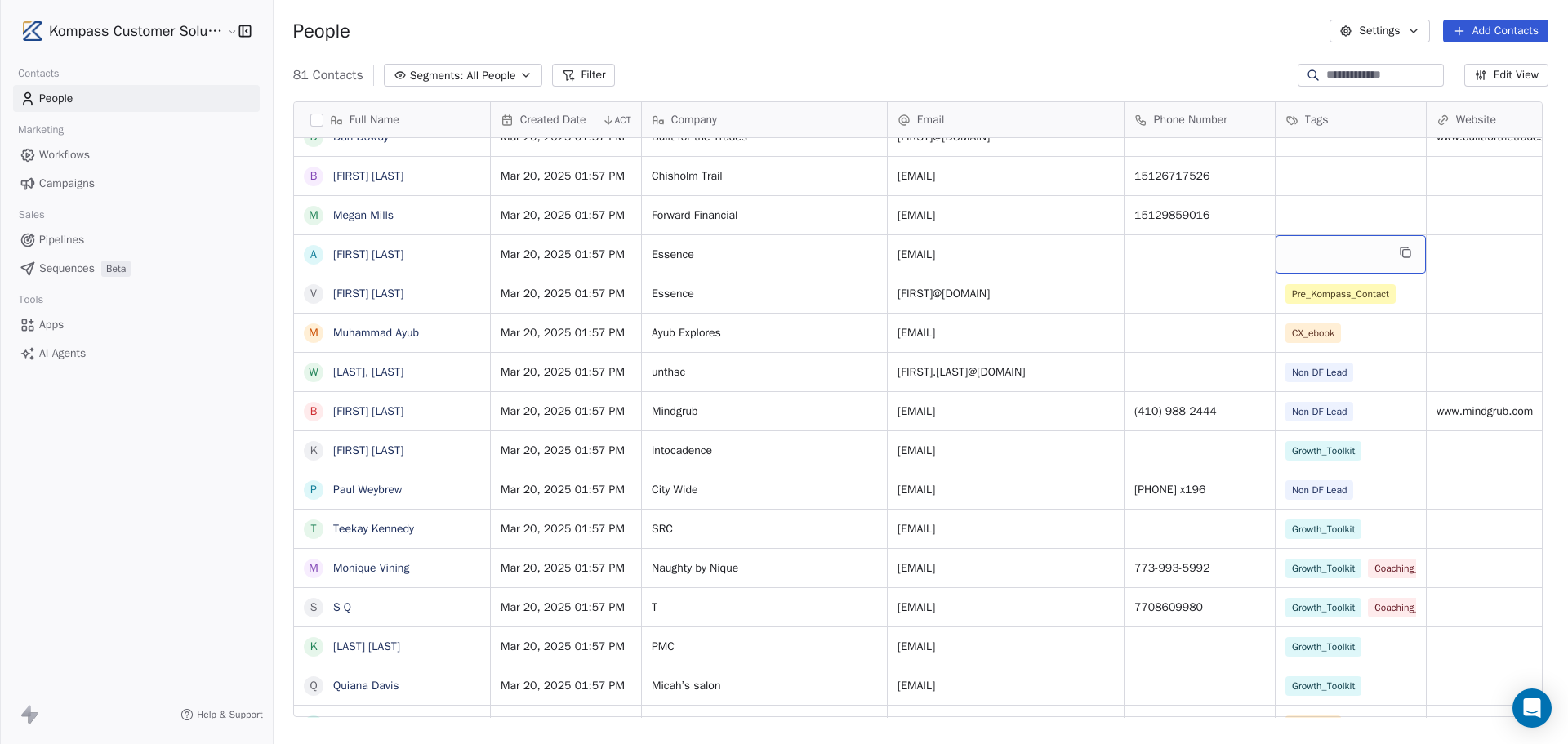 click at bounding box center (1351, 254) 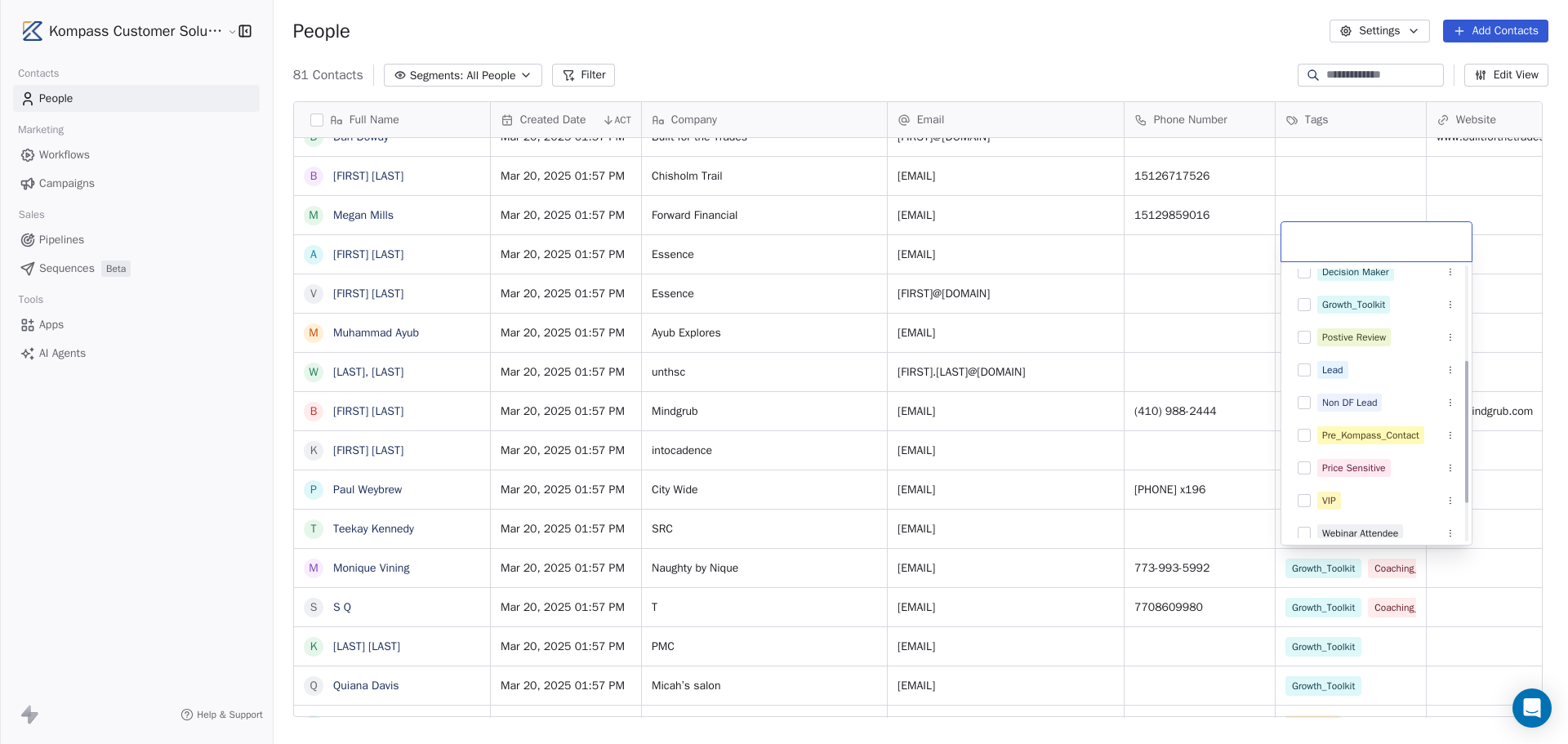 scroll, scrollTop: 253, scrollLeft: 0, axis: vertical 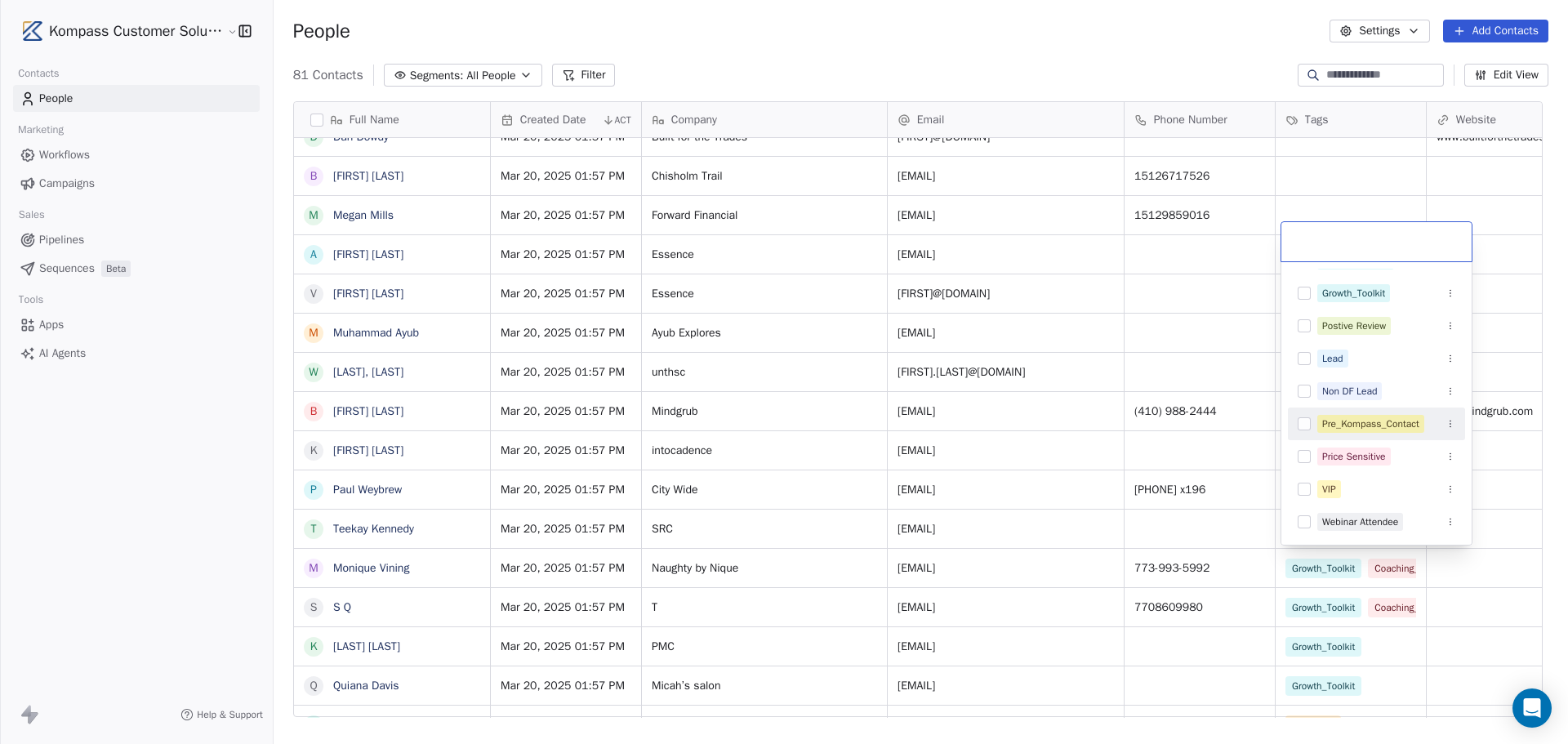 click at bounding box center [1304, 424] 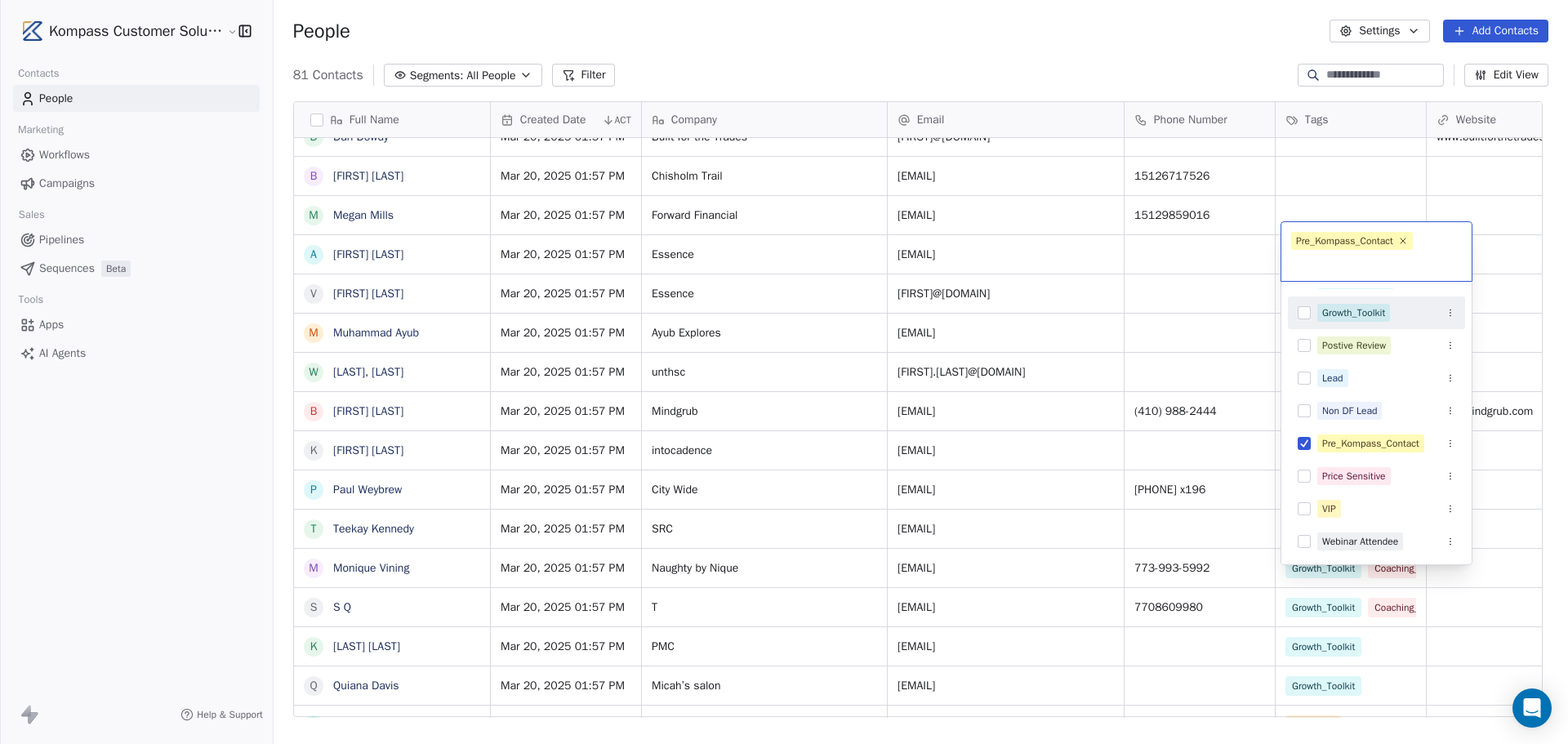 click on "Kompass Customer Solutions LLC Contacts People Marketing Workflows Campaigns Sales Pipelines Sequences Beta Tools Apps AI Agents Help & Support People Settings  Add Contacts 81 Contacts Segments: All People Filter  Edit View Tag Add to Sequence Export Full Name S Shannon Alvis V Vendy Petersen B Bill Decker J Janet Simpson E Eitan Rosenfeld S Sergio Zuniga D David Cristello G Greg Kohn M Mark LoGiurato K Kurt Daniel P Paul Amenta M Mike Larkin J Jeremy Conescu P Paul Murray S Sara Whedon T Todd Birzer K Krisztina Veres D Dennis Kiplimo D Darlene Richardson K Knoxy Knox Unknown D Dan Dowdy B Bruce Bessner M Megan Mills A Andy Toh V Varsay Sirleaf M Muhammad Ayub W Williams, Taunya B Branddy Spence k kate bates P Paul Weybrew T Teekay Kennedy M Monique Vining S S Q K Kim Sul Q Quiana Davis P Pasquale Martinelli T Tiffany Ryder J Joseph K C Charlene Banks L Lakeisha Johnson Johnson-Worrhy C Carlos Gooden G GildaJasmine gcjazz6572@yahoo.com J Jade Reed A Alexus Harris J Jonice Godette J Jean Alexandre F L D L L" at bounding box center (784, 494) 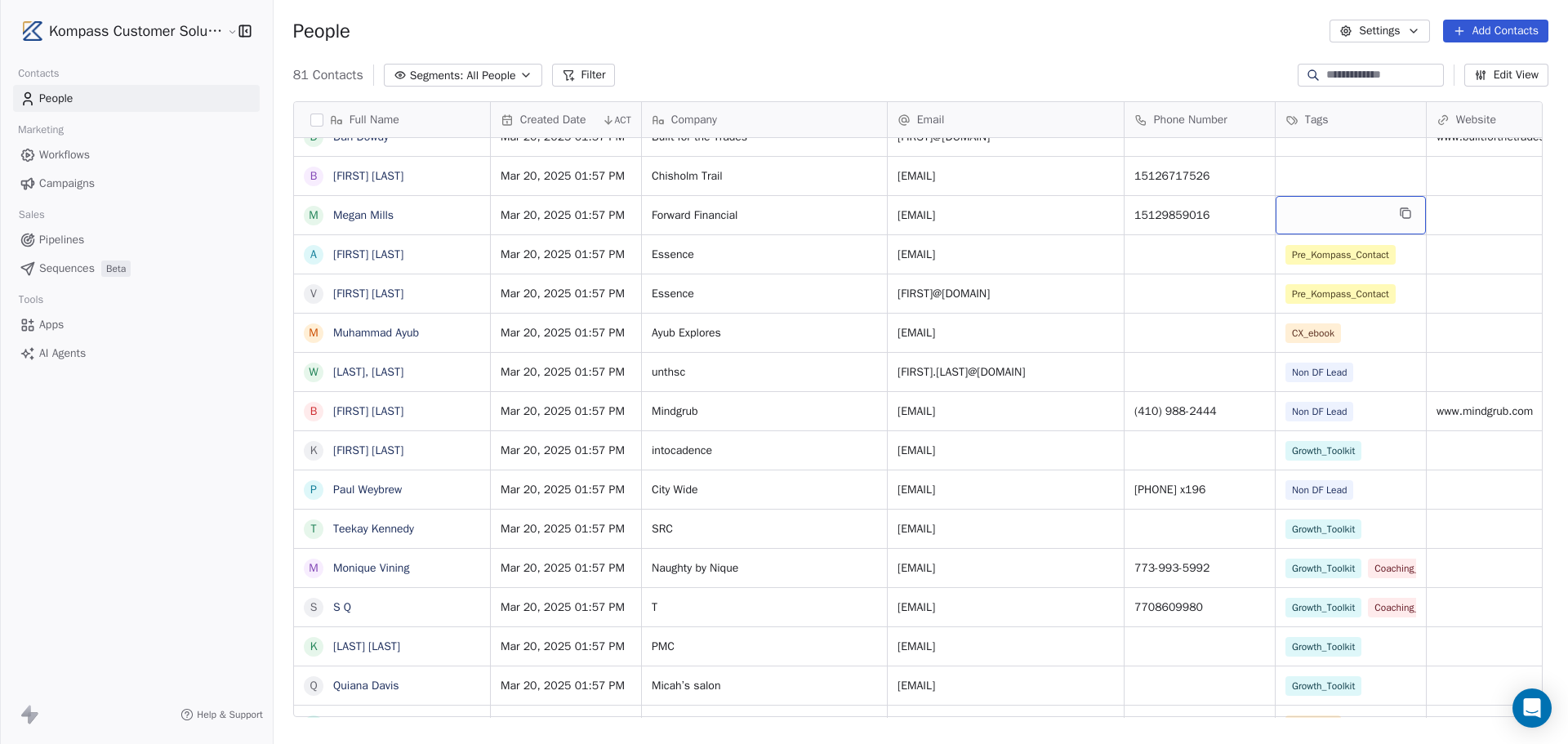 click at bounding box center (1351, 215) 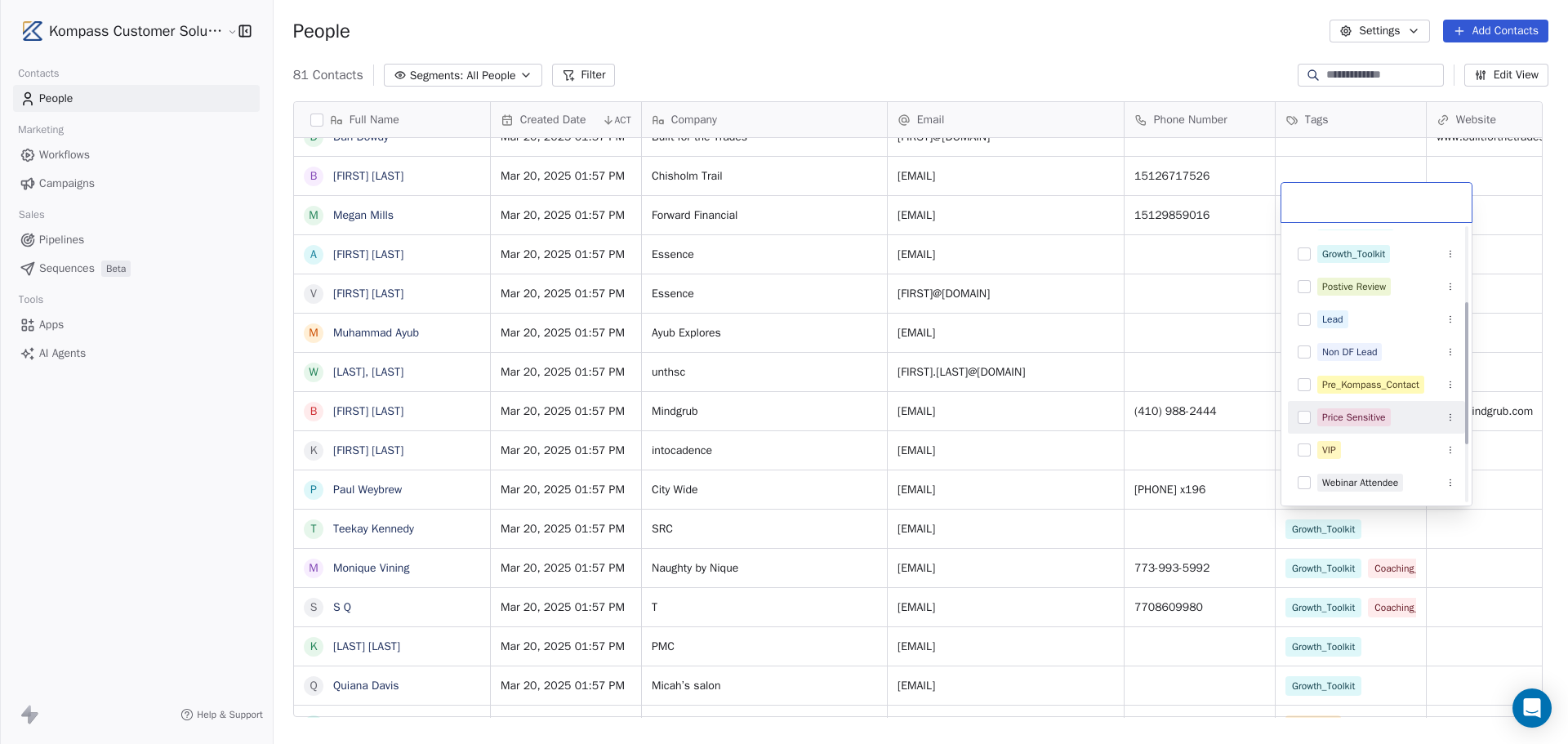 scroll, scrollTop: 0, scrollLeft: 0, axis: both 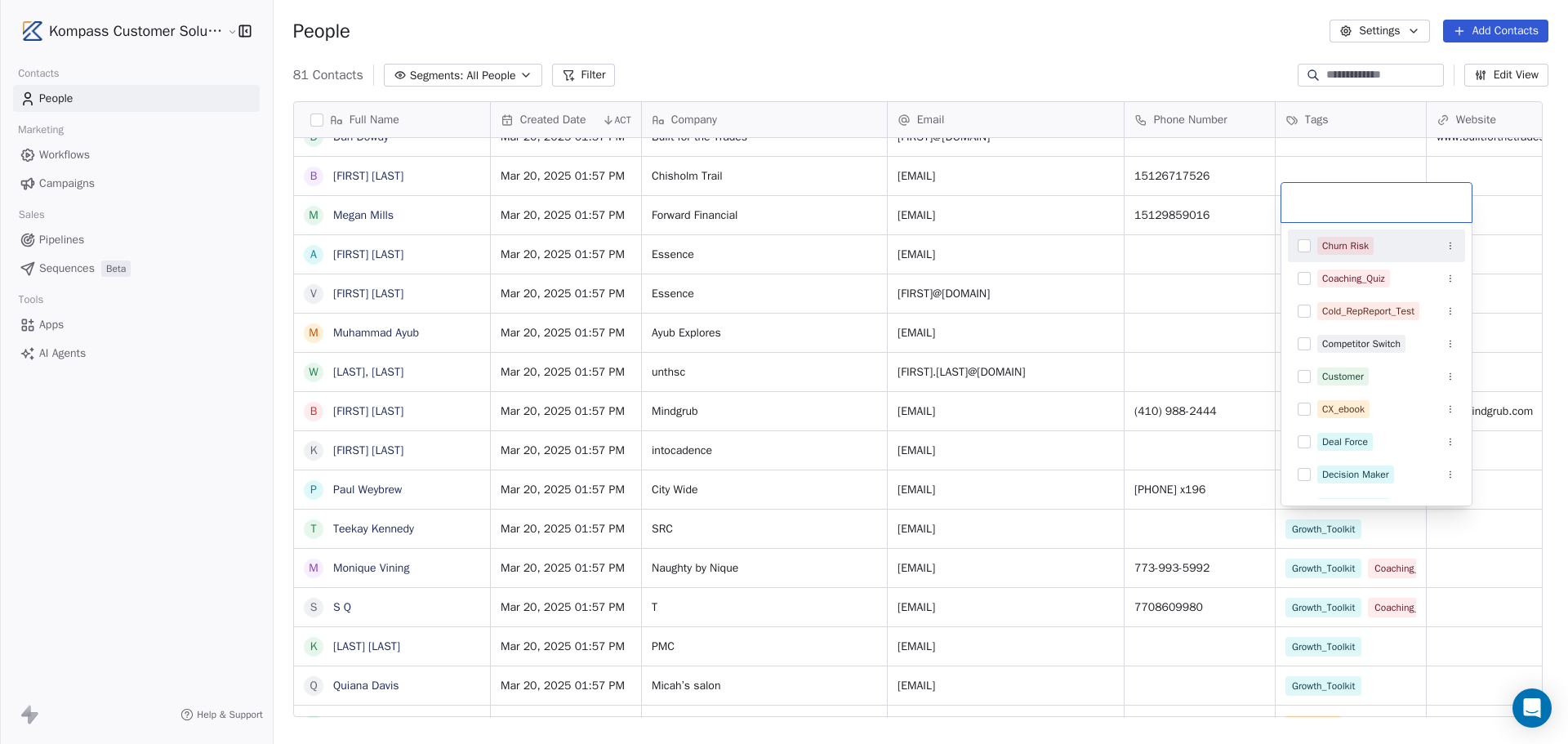 click at bounding box center [1376, 203] 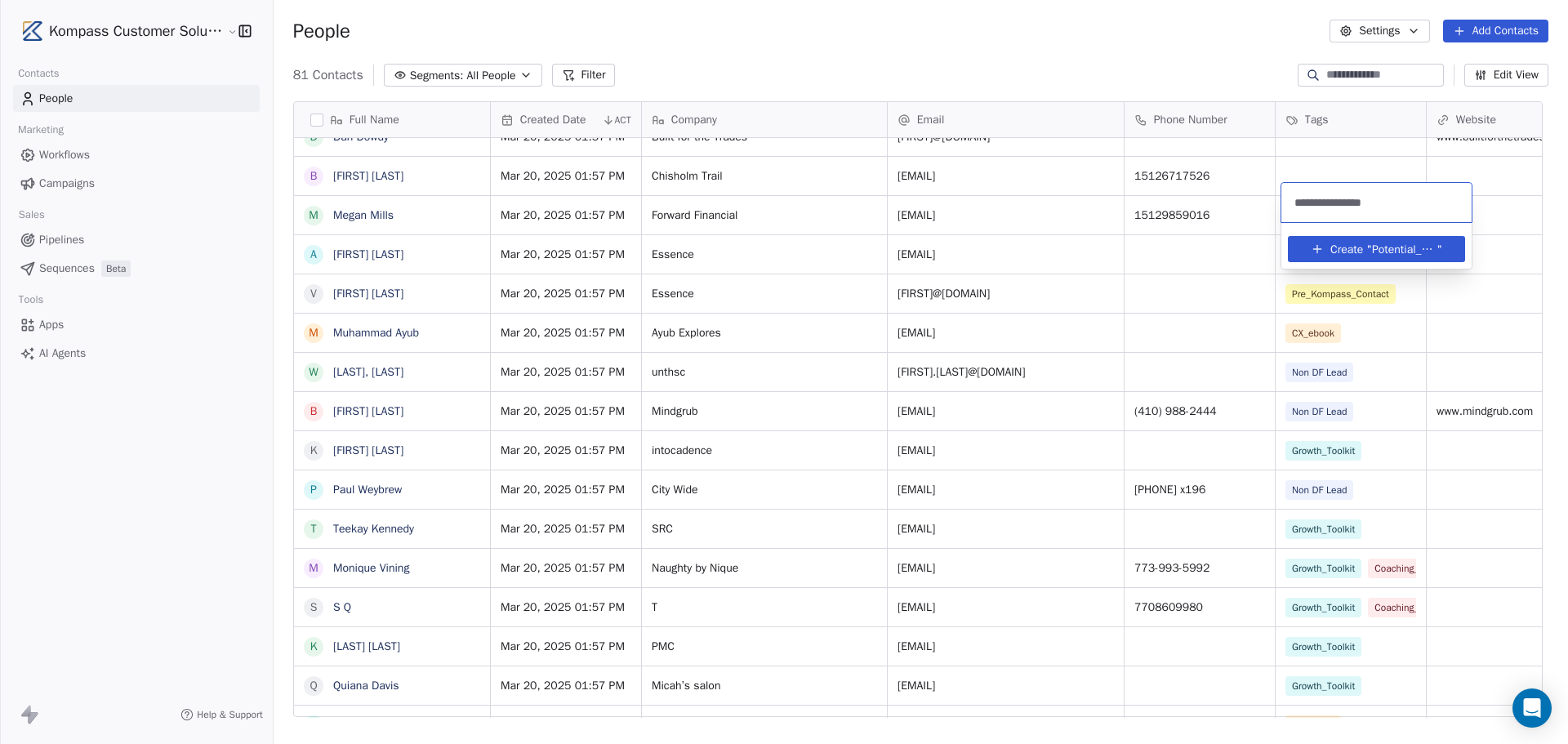 type on "**********" 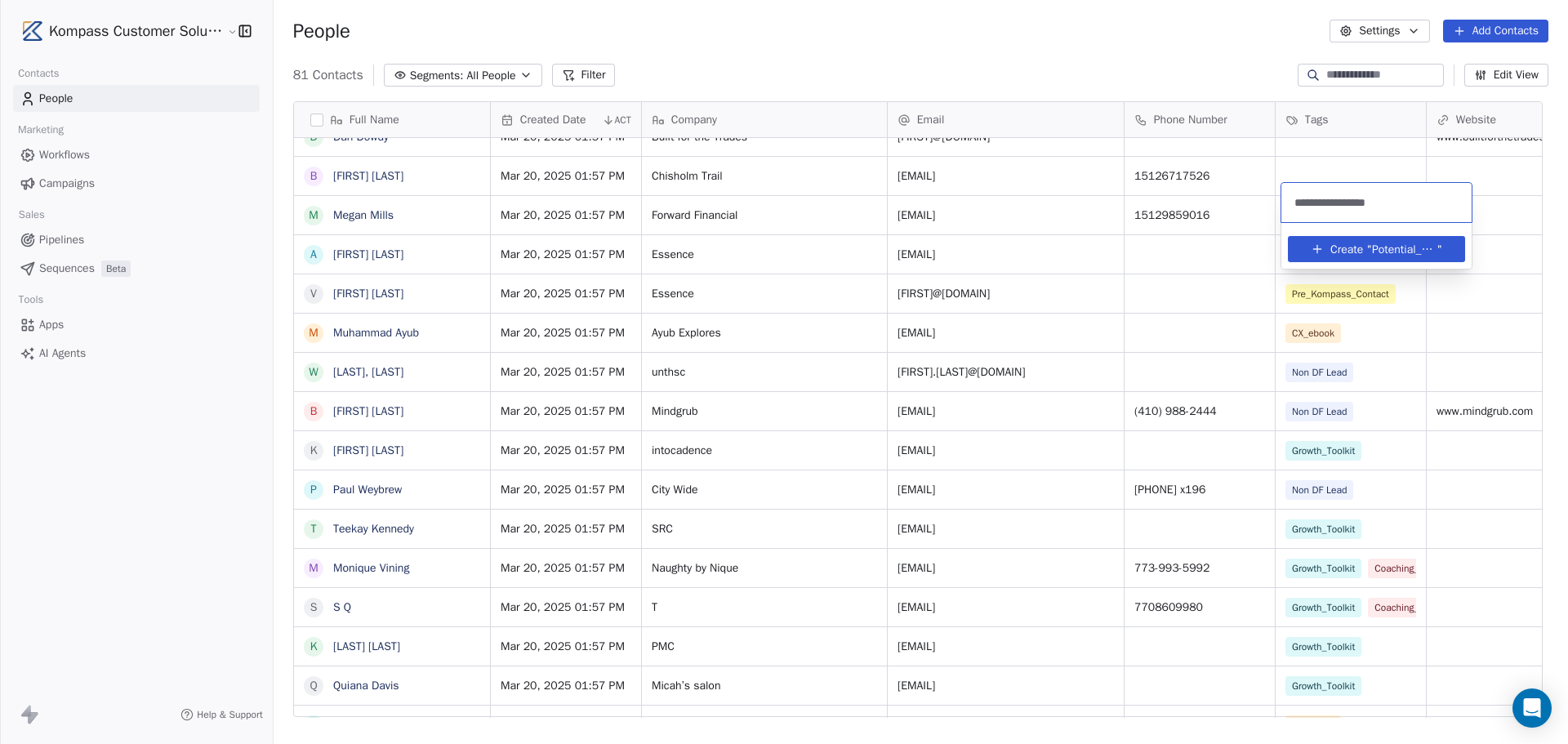 type 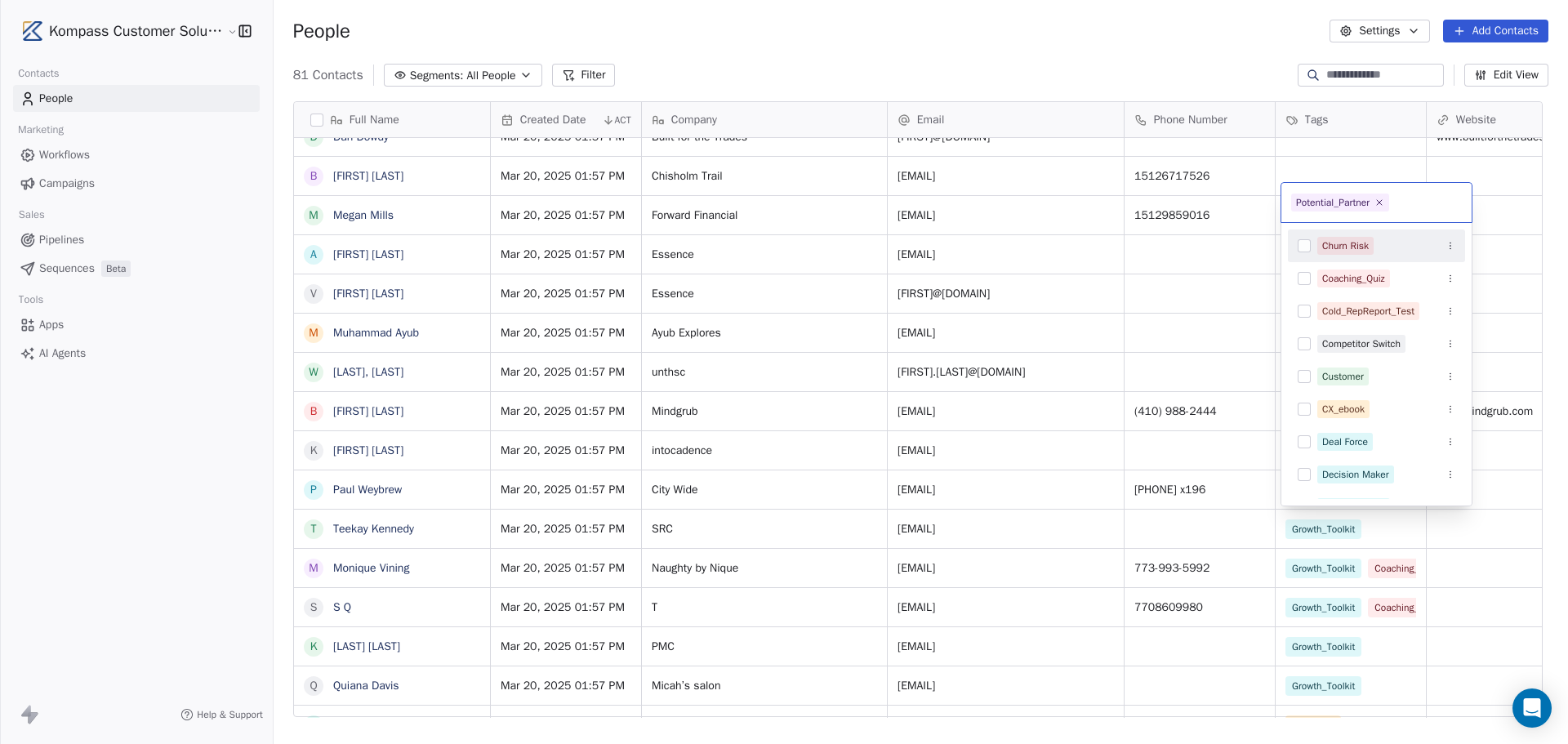 click on "Kompass Customer Solutions LLC Contacts People Marketing Workflows Campaigns Sales Pipelines Sequences Beta Tools Apps AI Agents Help & Support People Settings  Add Contacts 81 Contacts Segments: All People Filter  Edit View Tag Add to Sequence Export Full Name S Shannon Alvis V Vendy Petersen B Bill Decker J Janet Simpson E Eitan Rosenfeld S Sergio Zuniga D David Cristello G Greg Kohn M Mark LoGiurato K Kurt Daniel P Paul Amenta M Mike Larkin J Jeremy Conescu P Paul Murray S Sara Whedon T Todd Birzer K Krisztina Veres D Dennis Kiplimo D Darlene Richardson K Knoxy Knox Unknown D Dan Dowdy B Bruce Bessner M Megan Mills A Andy Toh V Varsay Sirleaf M Muhammad Ayub W Williams, Taunya B Branddy Spence k kate bates P Paul Weybrew T Teekay Kennedy M Monique Vining S S Q K Kim Sul Q Quiana Davis P Pasquale Martinelli T Tiffany Ryder J Joseph K C Charlene Banks L Lakeisha Johnson Johnson-Worrhy C Carlos Gooden G GildaJasmine gcjazz6572@yahoo.com J Jade Reed A Alexus Harris J Jonice Godette J Jean Alexandre F L D L L" at bounding box center [784, 494] 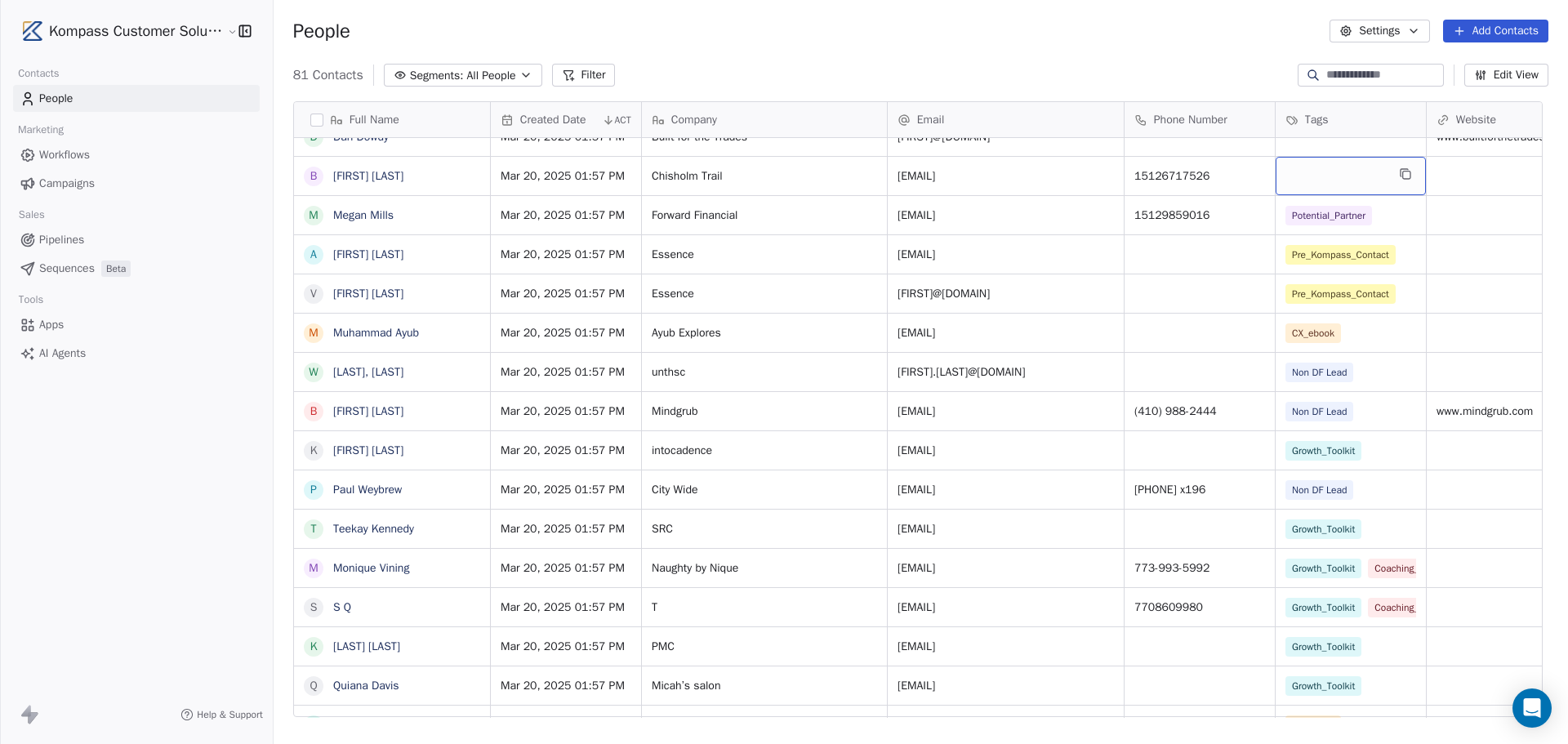 click at bounding box center (1351, 176) 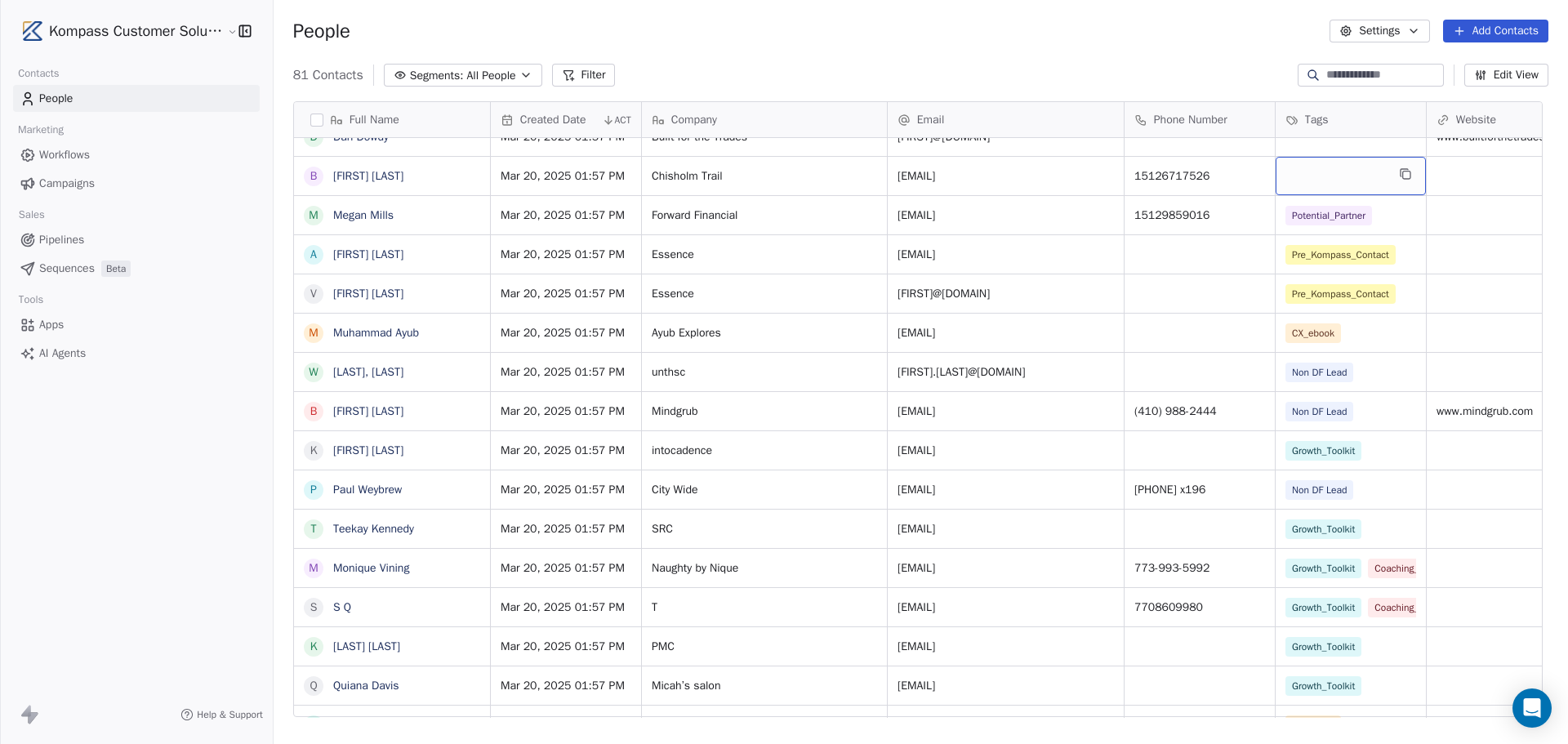 click at bounding box center [1351, 176] 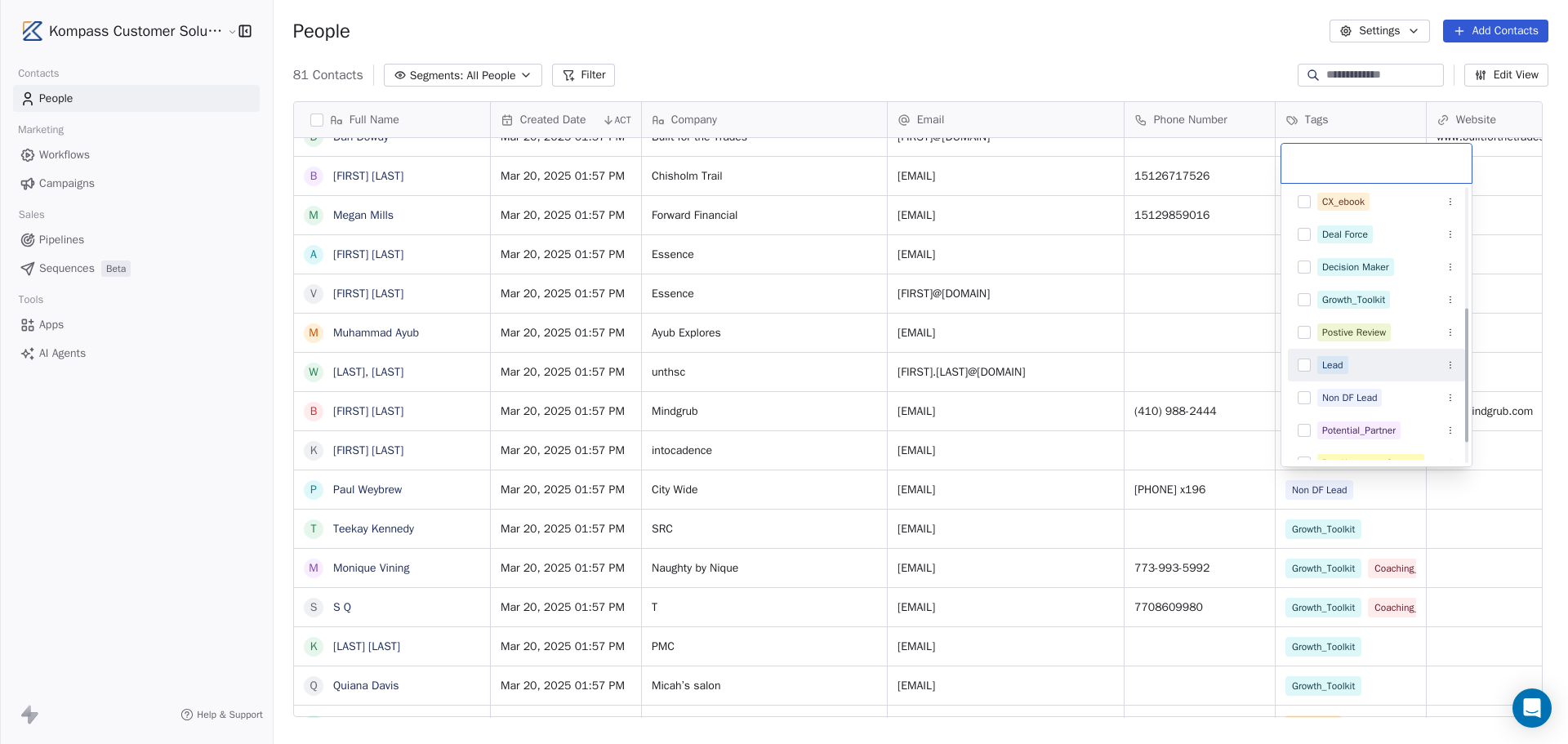 scroll, scrollTop: 245, scrollLeft: 0, axis: vertical 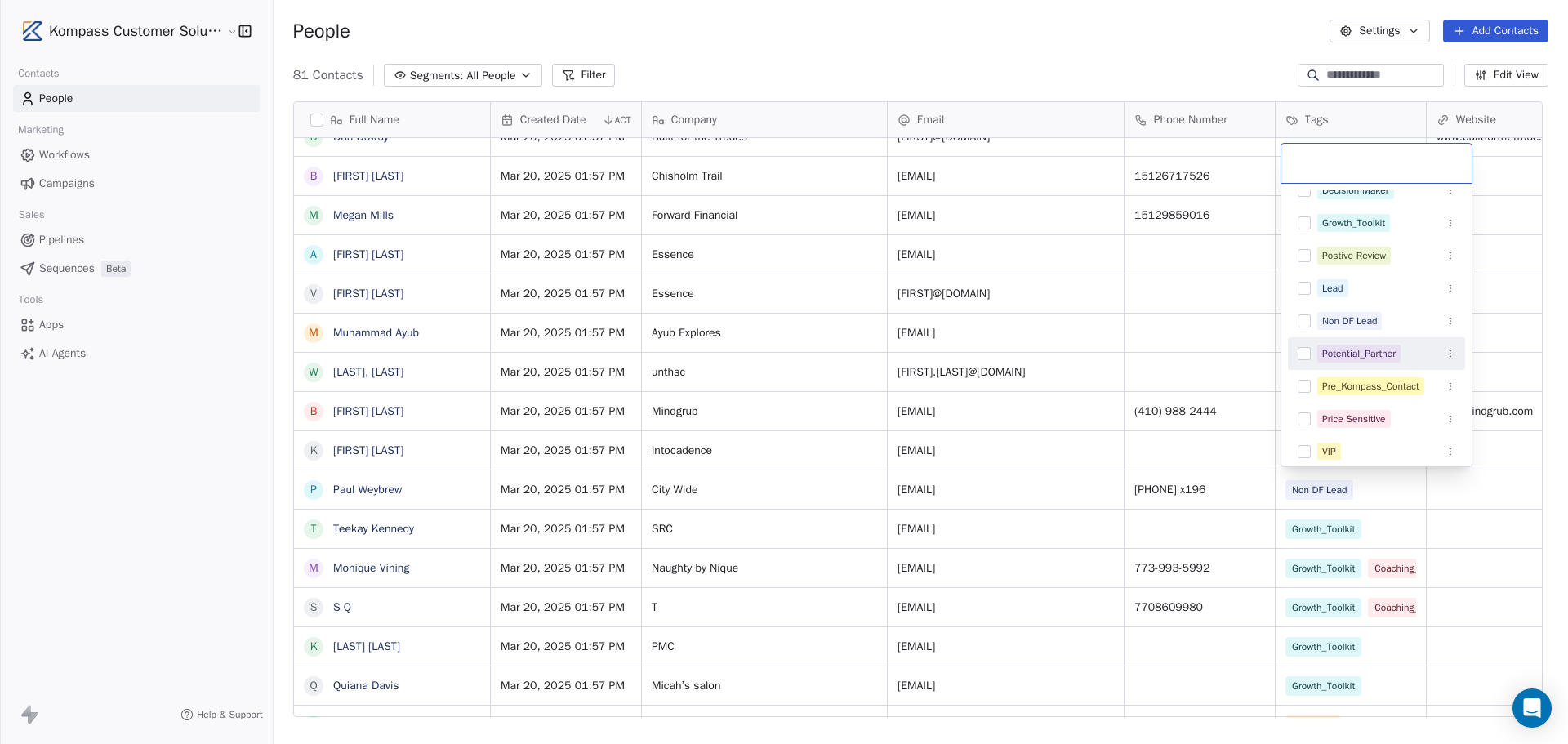 click on "Potential_Partner" at bounding box center [1359, 354] 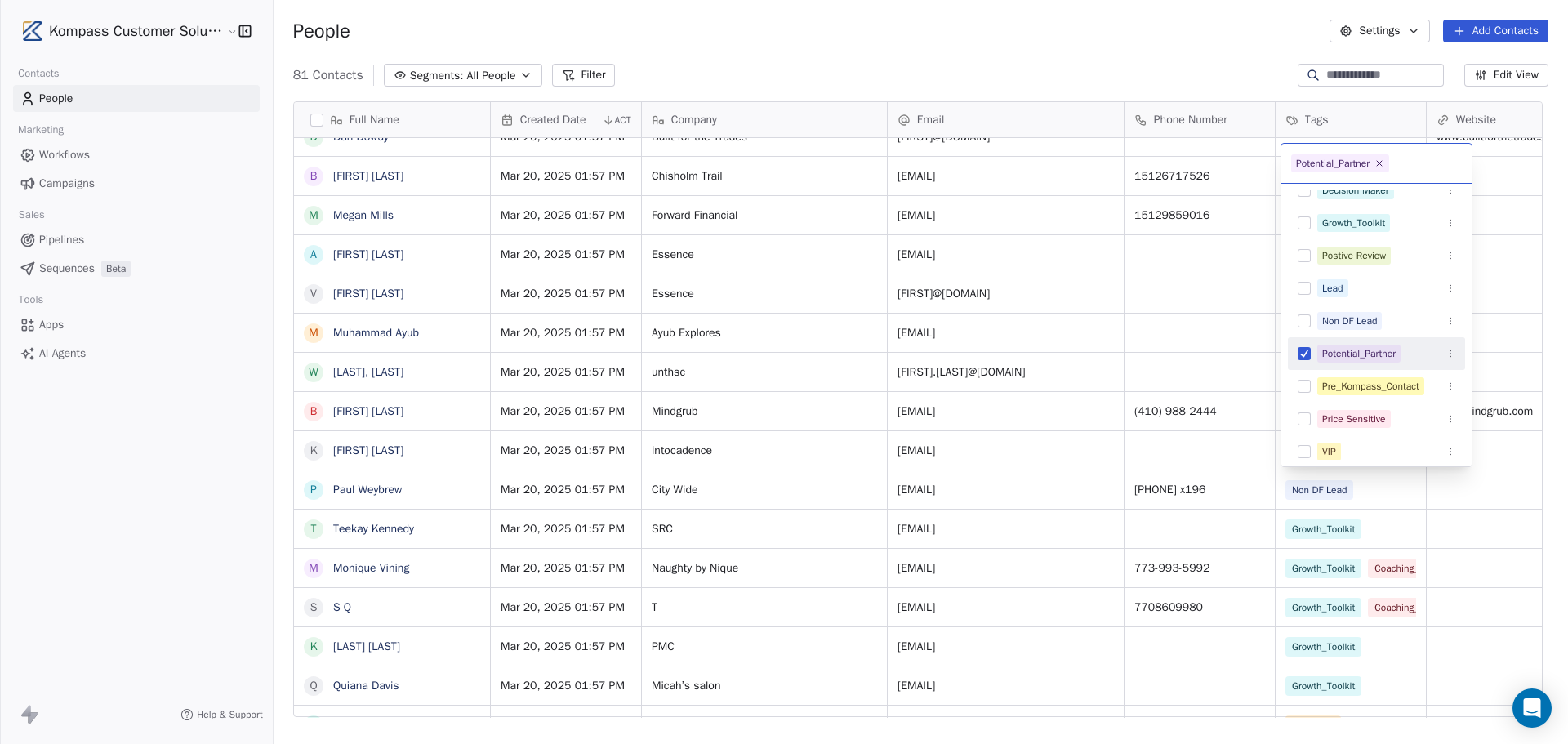 click on "Kompass Customer Solutions LLC Contacts People Marketing Workflows Campaigns Sales Pipelines Sequences Beta Tools Apps AI Agents Help & Support People Settings  Add Contacts 81 Contacts Segments: All People Filter  Edit View Tag Add to Sequence Export Full Name S Shannon Alvis V Vendy Petersen B Bill Decker J Janet Simpson E Eitan Rosenfeld S Sergio Zuniga D David Cristello G Greg Kohn M Mark LoGiurato K Kurt Daniel P Paul Amenta M Mike Larkin J Jeremy Conescu P Paul Murray S Sara Whedon T Todd Birzer K Krisztina Veres D Dennis Kiplimo D Darlene Richardson K Knoxy Knox Unknown D Dan Dowdy B Bruce Bessner M Megan Mills A Andy Toh V Varsay Sirleaf M Muhammad Ayub W Williams, Taunya B Branddy Spence k kate bates P Paul Weybrew T Teekay Kennedy M Monique Vining S S Q K Kim Sul Q Quiana Davis P Pasquale Martinelli T Tiffany Ryder J Joseph K C Charlene Banks L Lakeisha Johnson Johnson-Worrhy C Carlos Gooden G GildaJasmine gcjazz6572@yahoo.com J Jade Reed A Alexus Harris J Jonice Godette J Jean Alexandre F L D L L" at bounding box center [784, 494] 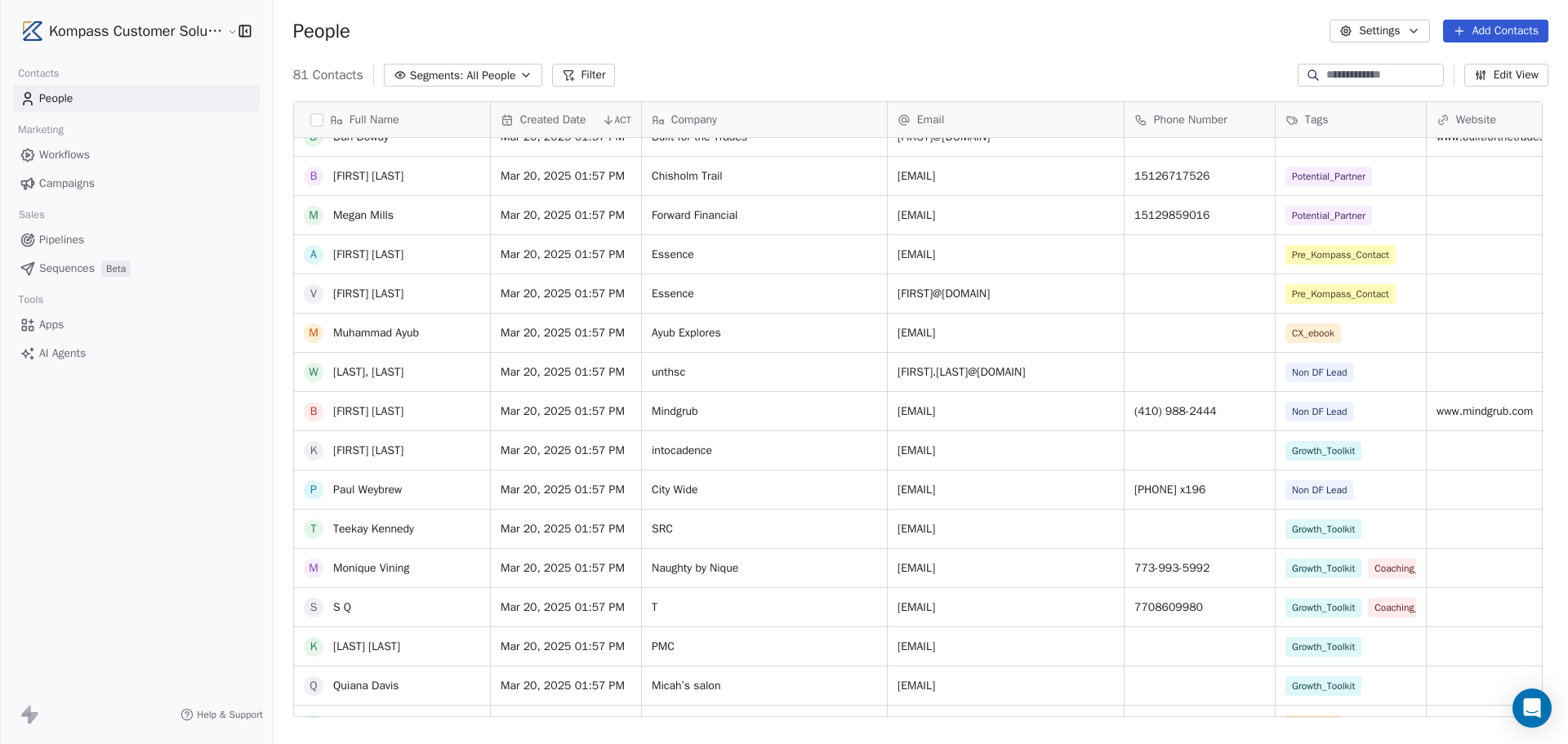 scroll, scrollTop: 799, scrollLeft: 0, axis: vertical 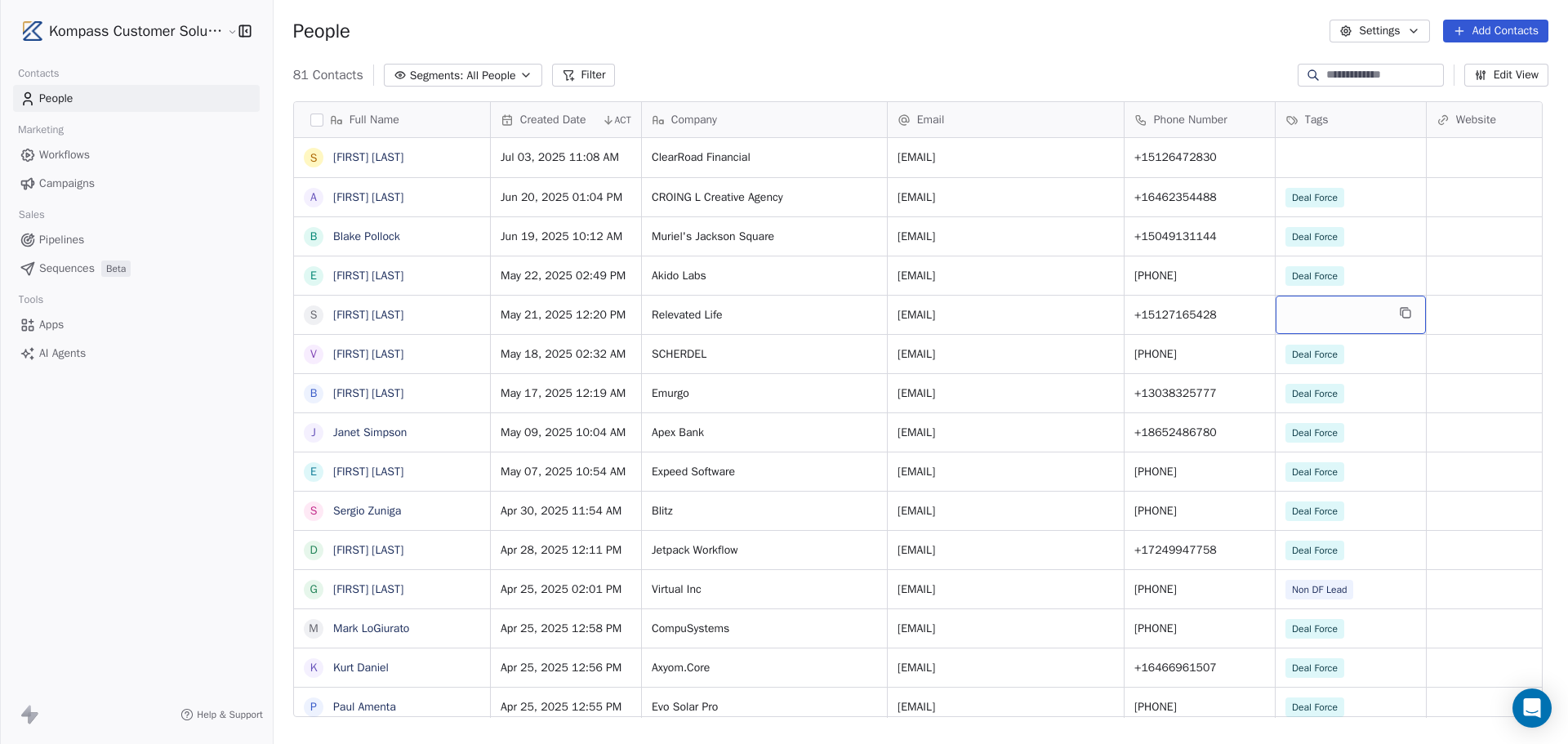 click at bounding box center (1351, 314) 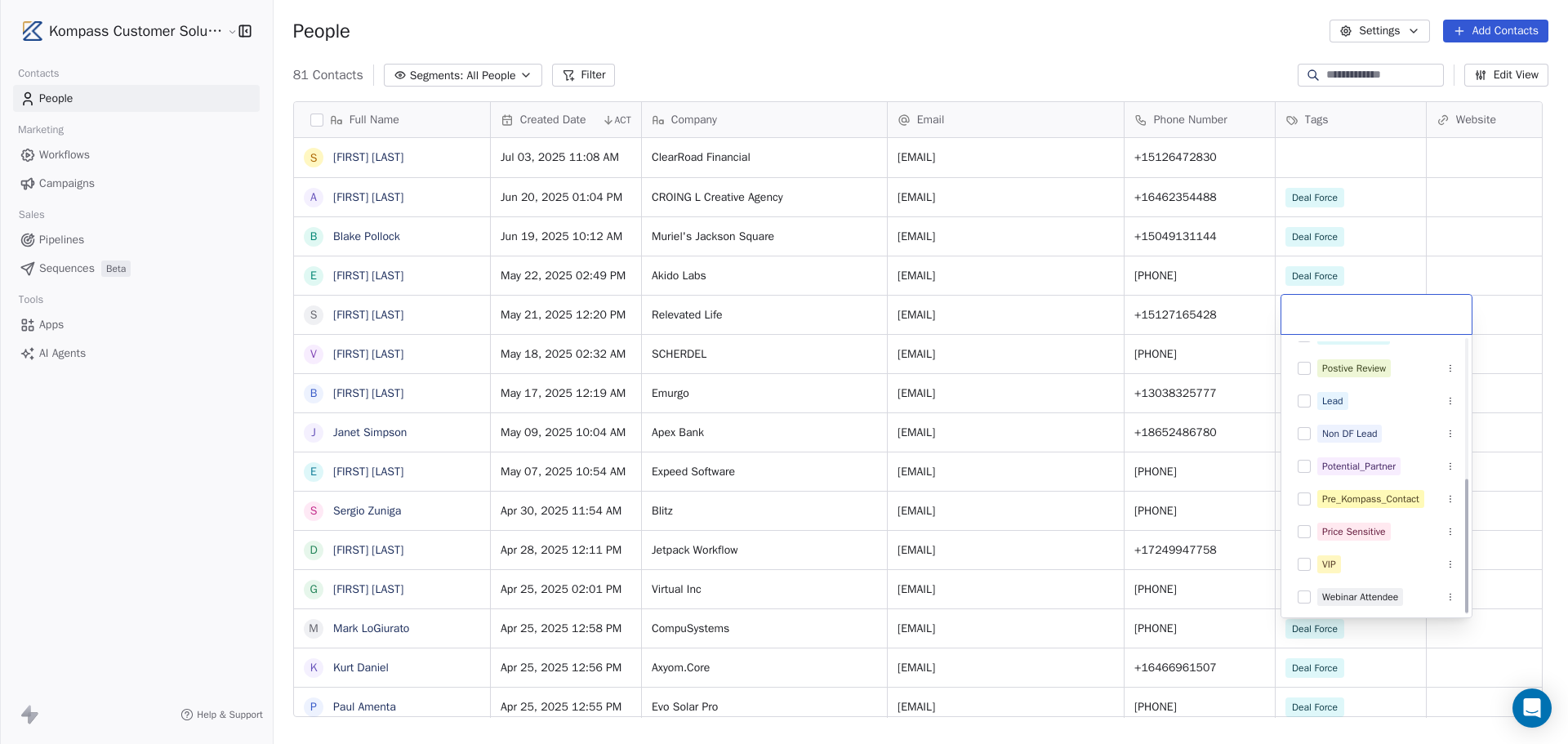 scroll, scrollTop: 286, scrollLeft: 0, axis: vertical 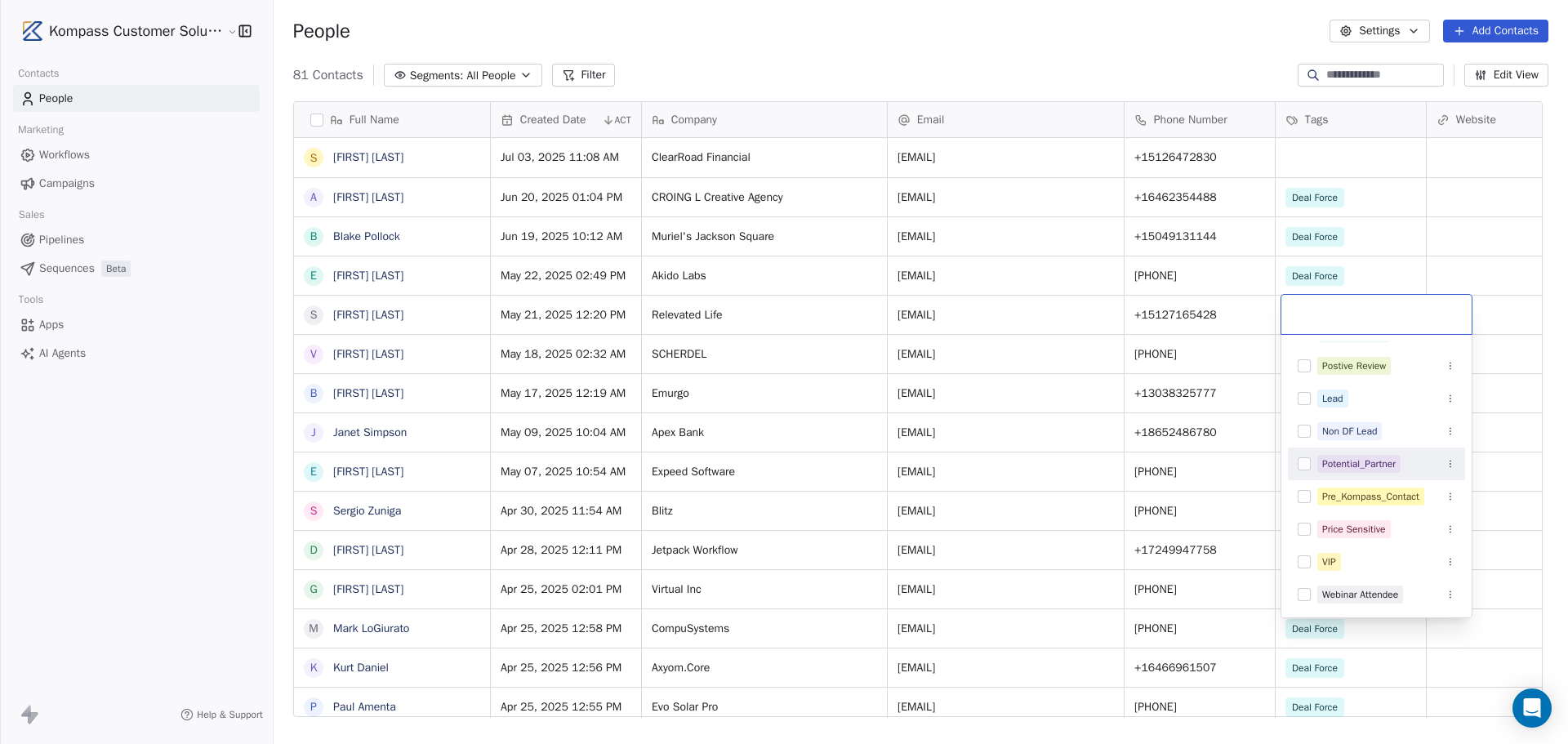 click at bounding box center (1304, 464) 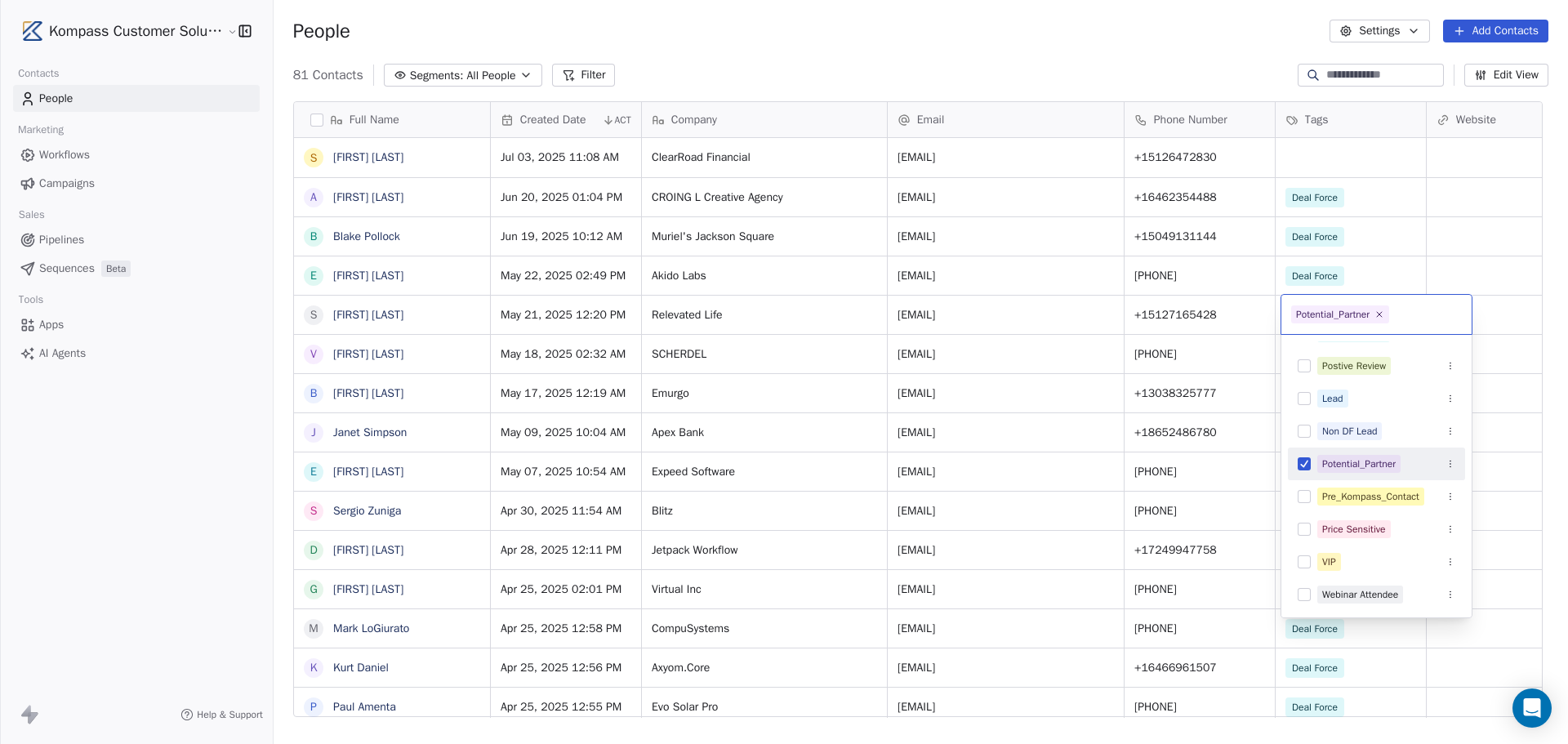click on "Kompass Customer Solutions LLC Contacts People Marketing Workflows Campaigns Sales Pipelines Sequences Beta Tools Apps AI Agents Help & Support People Settings Add Contacts 81 Contacts Segments: All People Filter Edit View Tag Add to Sequence Export Full Name S [FIRST] [LAST] A [FIRST] [LAST] B [FIRST] [LAST] E [FIRST] [LAST] S [FIRST] [LAST] V [FIRST] [LAST] B [FIRST] [LAST] J [FIRST] [LAST] E [FIRST] [LAST] S [FIRST] [LAST] D [FIRST] [LAST] G [FIRST] [LAST] M [FIRST] [LAST] K [FIRST] [LAST] P [FIRST] [LAST] M [FIRST] [LAST] J [FIRST] [LAST] P [FIRST] [LAST] S [FIRST] [LAST] T [FIRST] [LAST] K [FIRST] [LAST] D [FIRST] [LAST] D [FIRST] [LAST] K [FIRST] [LAST] Unknown D [FIRST] [LAST] M [FIRST] [LAST] B [FIRST] [LAST] A [FIRST] [LAST] V [FIRST] [LAST] M [FIRST] [LAST] W [LAST], [FIRST] B [FIRST] [LAST] k [FIRST] [LAST] P [FIRST] [LAST] T [FIRST] [LAST] Created Date ACT Company Email Phone Number Tags Website Job Title Status Contact Source Jul 03, 2025 11:08 AM ClearRoad Financial [EMAIL] +[PHONE] Jun 20, 2025 01:04 PM Emurgo" at bounding box center [784, 494] 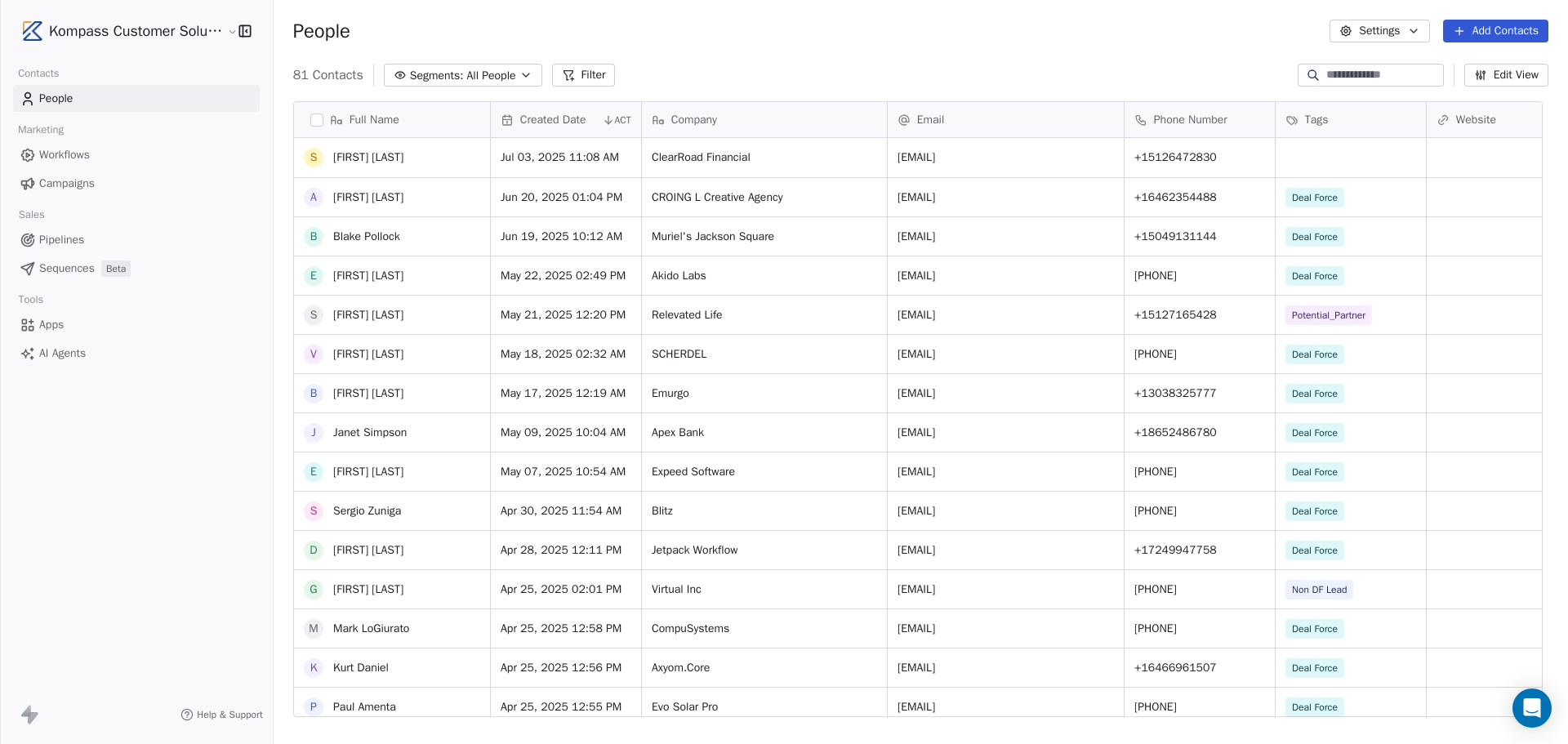 scroll, scrollTop: 257, scrollLeft: 0, axis: vertical 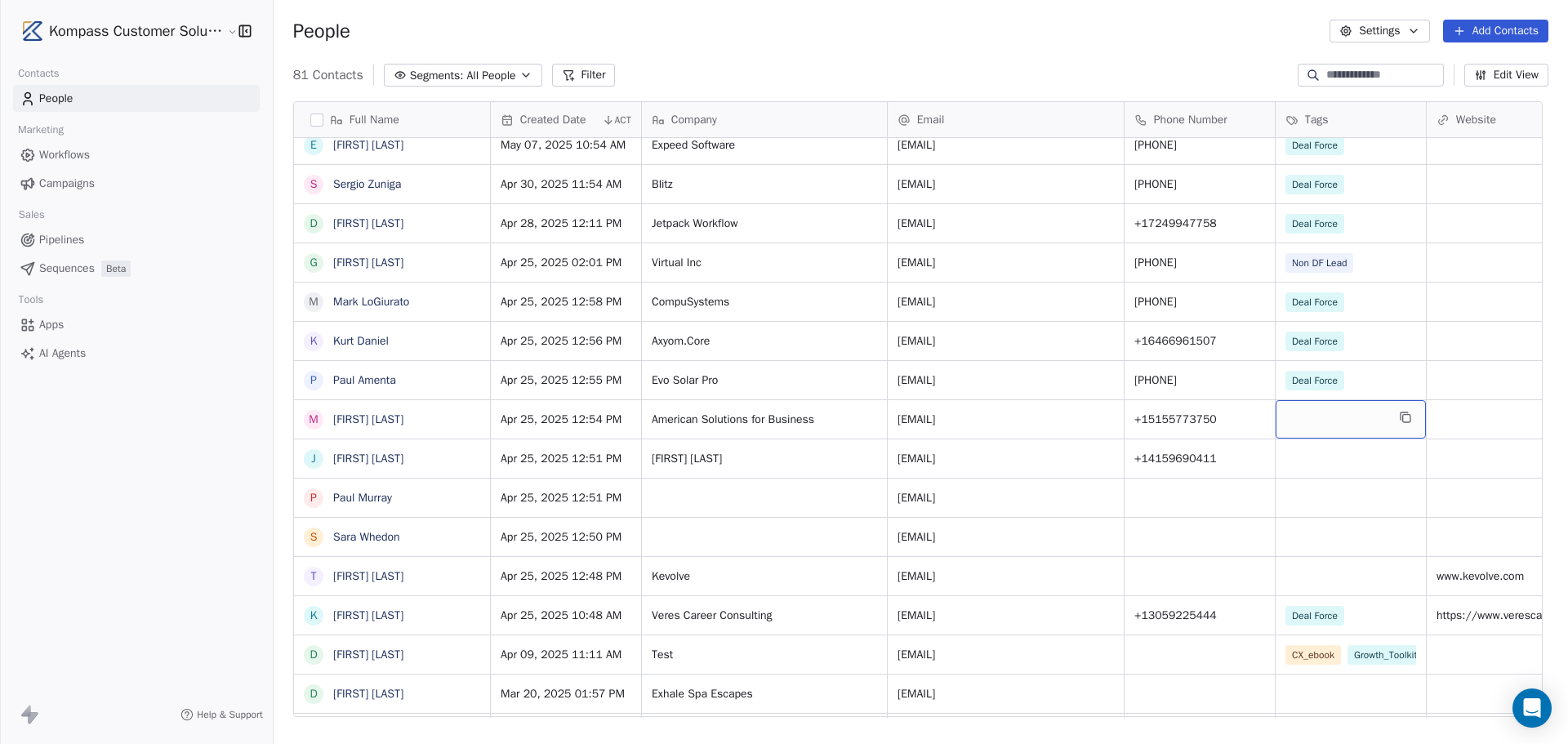 click at bounding box center [1351, 419] 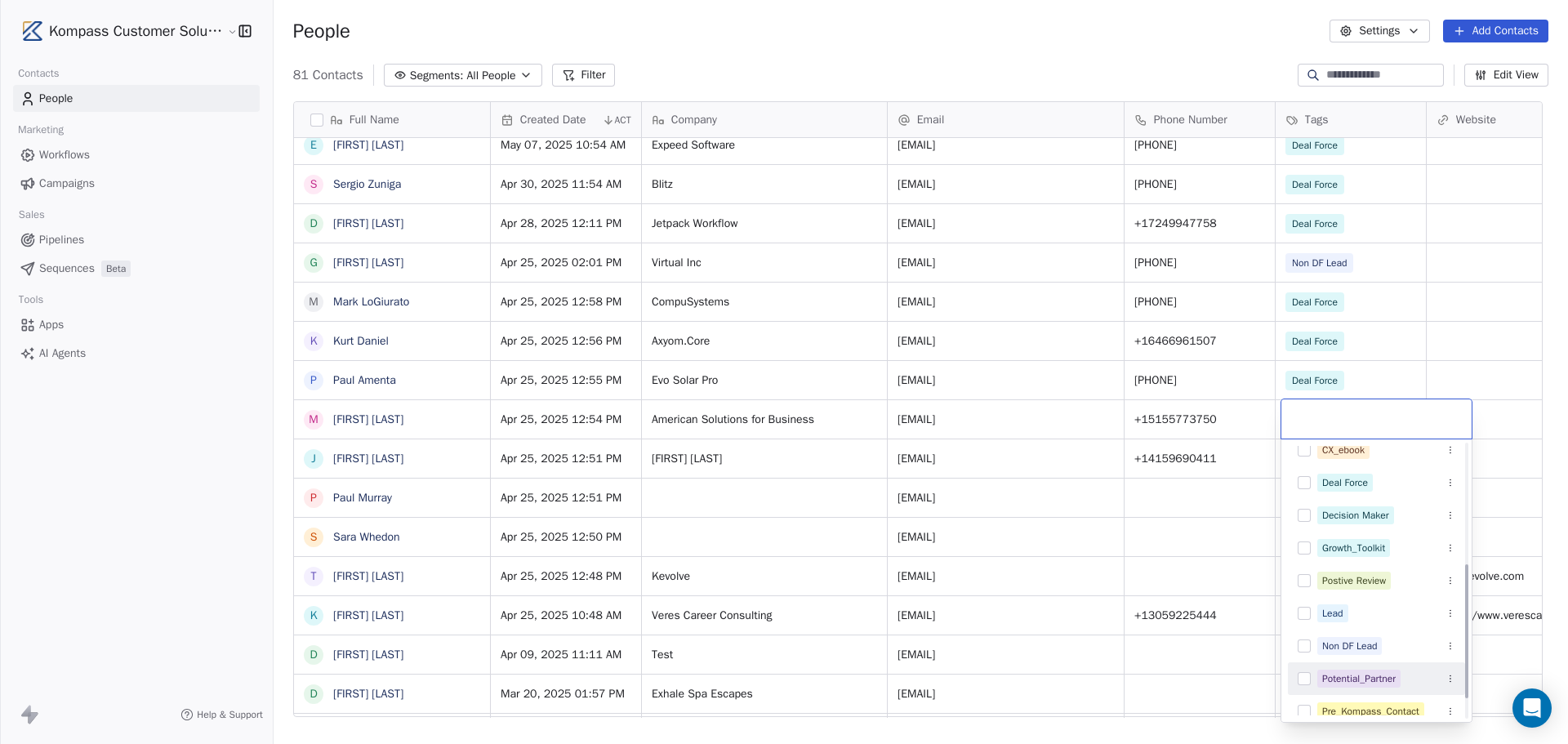 scroll, scrollTop: 245, scrollLeft: 0, axis: vertical 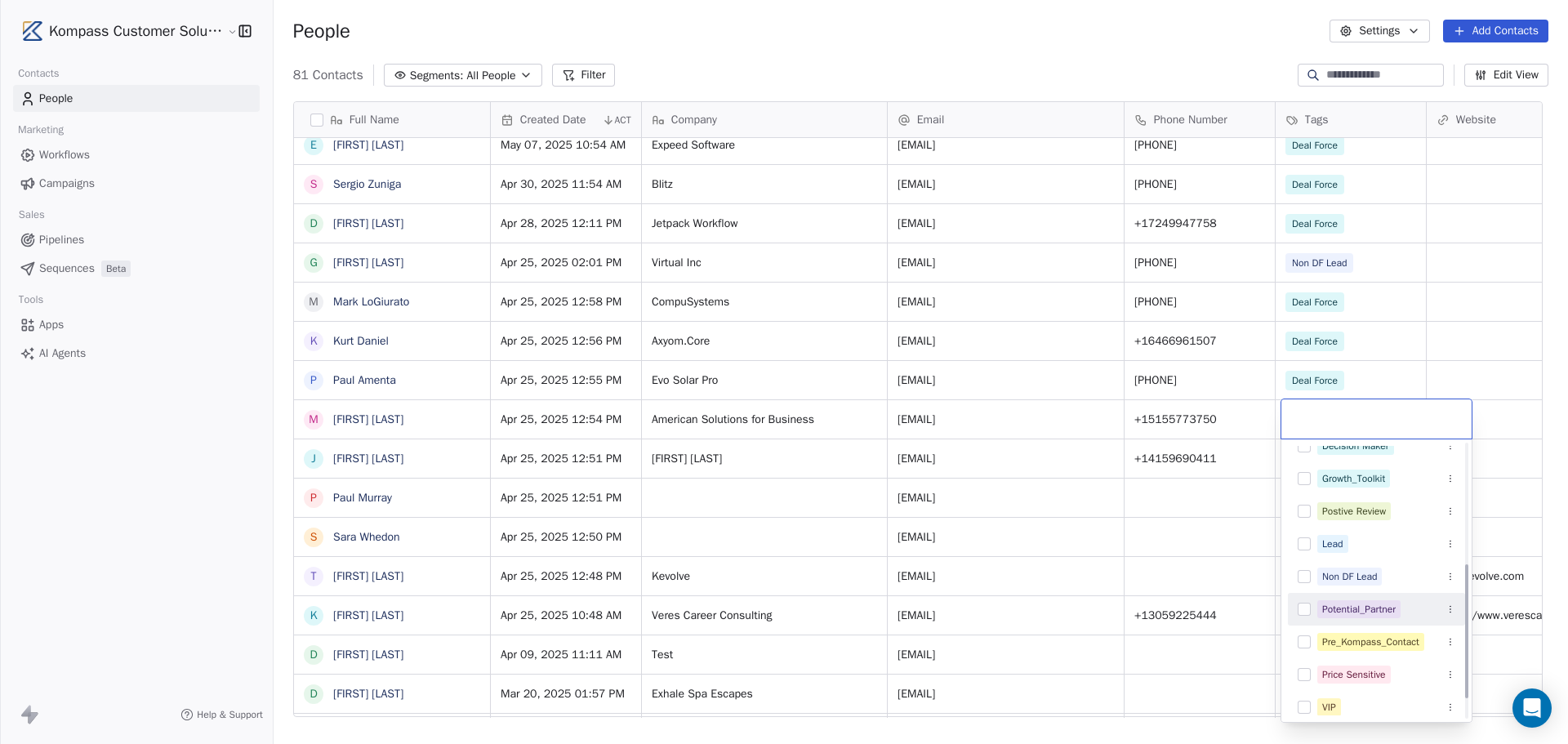 click on "Potential_Partner" at bounding box center (1359, 609) 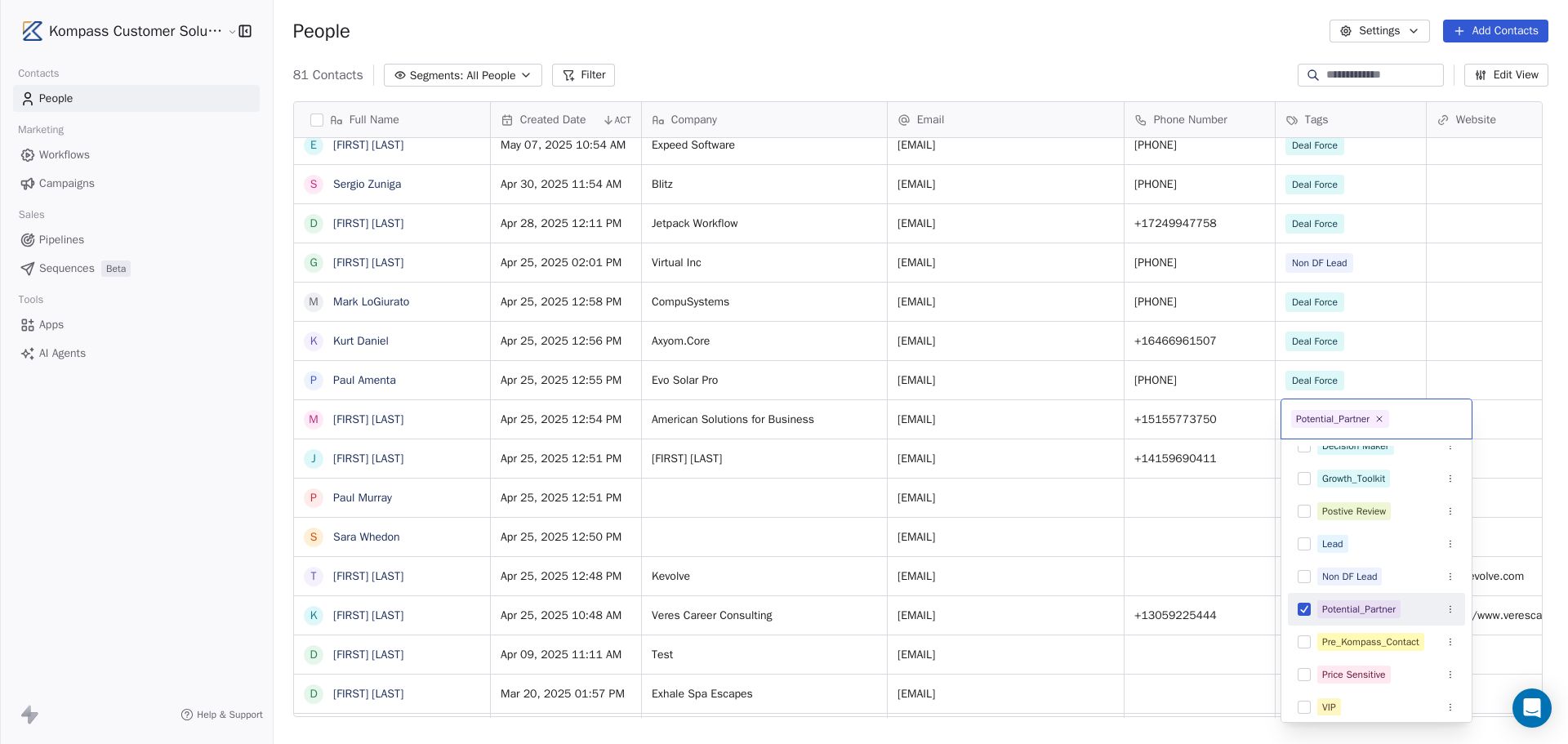 click on "Kompass Customer Solutions LLC Contacts People Marketing Workflows Campaigns Sales Pipelines Sequences Beta Tools Apps AI Agents Help & Support People Settings Add Contacts 81 Contacts Segments: All People Filter Edit View Tag Add to Sequence Export Full Name S [FIRST] [LAST] A [FIRST] [LAST] B [FIRST] [LAST] E [FIRST] [LAST] S [FIRST] [LAST] V [FIRST] [LAST] B [FIRST] [LAST] J [FIRST] [LAST] E [FIRST] [LAST] S [FIRST] [LAST] D [FIRST] [LAST] G [FIRST] [LAST] M [FIRST] [LAST] K [FIRST] [LAST] P [FIRST] [LAST] M [FIRST] [LAST] J [FIRST] [LAST] P [FIRST] [LAST] S [FIRST] [LAST] T [FIRST] [LAST] K [FIRST] [LAST] D [FIRST] [LAST] D [FIRST] [LAST] K [FIRST] [LAST] Unknown D [FIRST] [LAST] B [FIRST] [LAST] M [FIRST] [LAST] V [FIRST] [LAST] A [FIRST] [LAST] M [FIRST] [LAST] W [FIRST] [LAST], [FIRST] B [FIRST] [LAST] k [FIRST] [LAST] P [FIRST] [LAST] S S Q T [FIRST] [LAST] M [FIRST] [LAST] Q [FIRST] [LAST] K [FIRST] [LAST] T [FIRST] [LAST] J [FIRST] [LAST] P [FIRST] [LAST] C [FIRST] [LAST] L [FIRST] [LAST] [LAST] G [FIRST] [LAST] [EMAIL] [PHONE] [TAGS] [WEBSITE] [JOB TITLE] [STATUS] [CONTACT SOURCE] [CREATED DATE] ACT Company Email Phone Number Tags Website T" at bounding box center [784, 494] 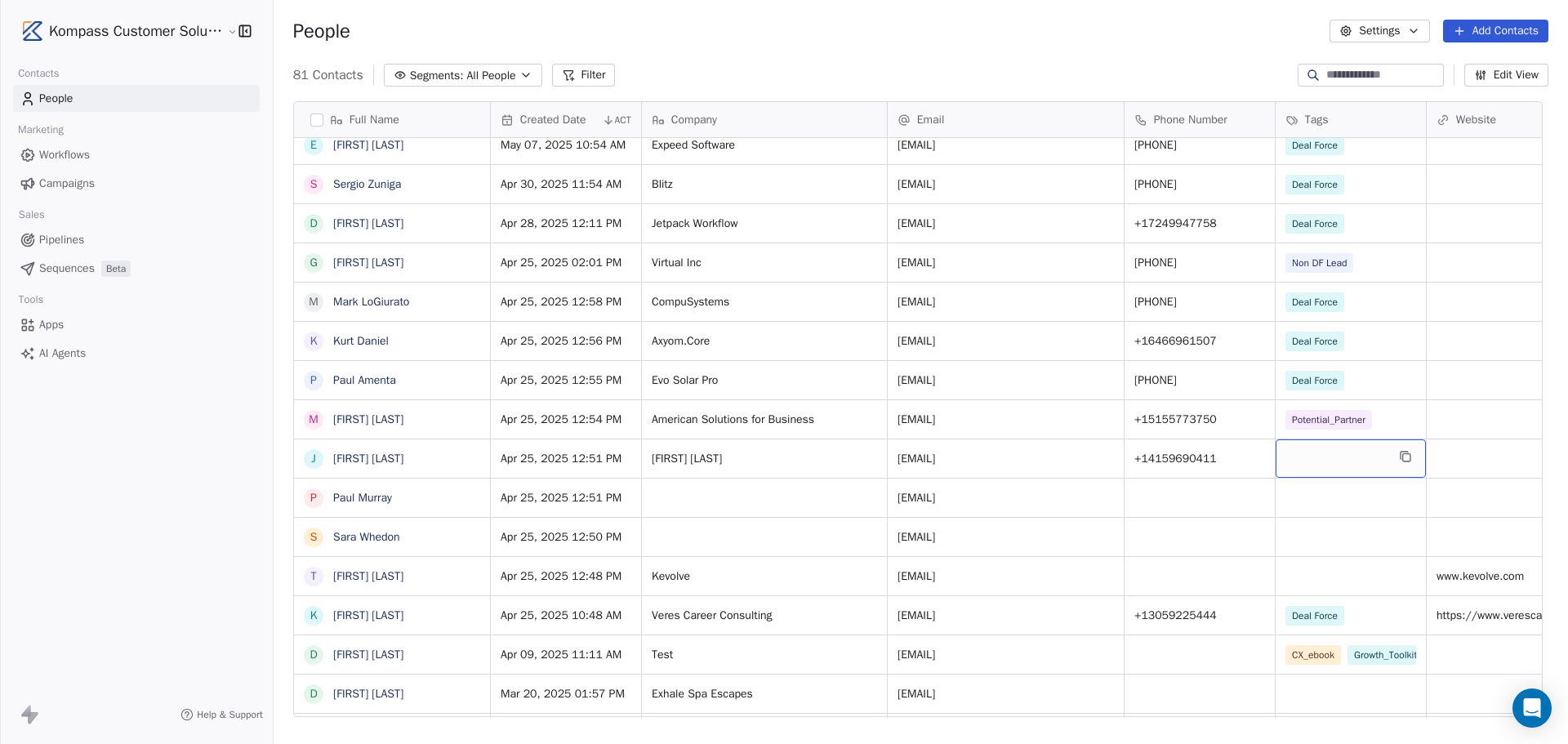 click at bounding box center (1351, 458) 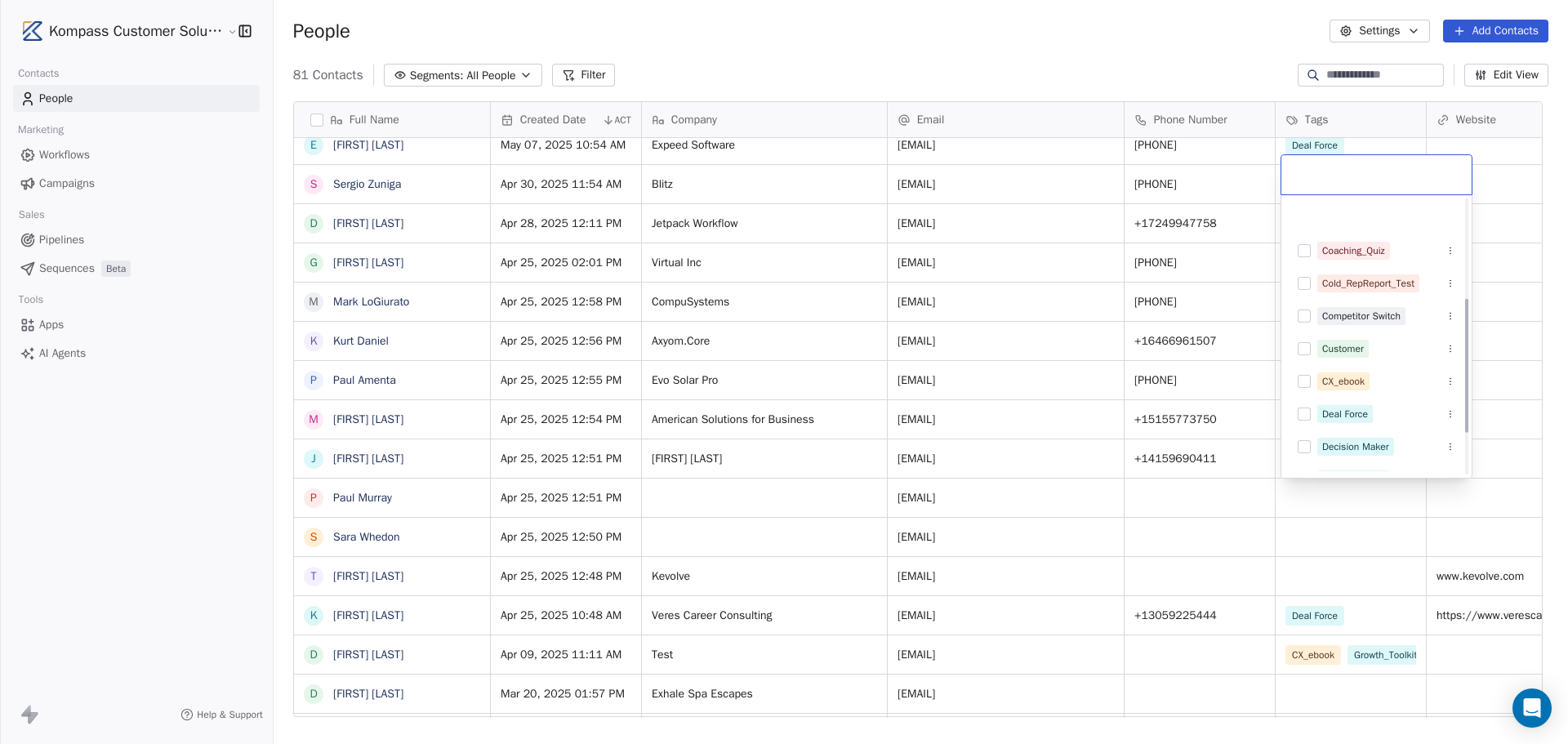 scroll, scrollTop: 286, scrollLeft: 0, axis: vertical 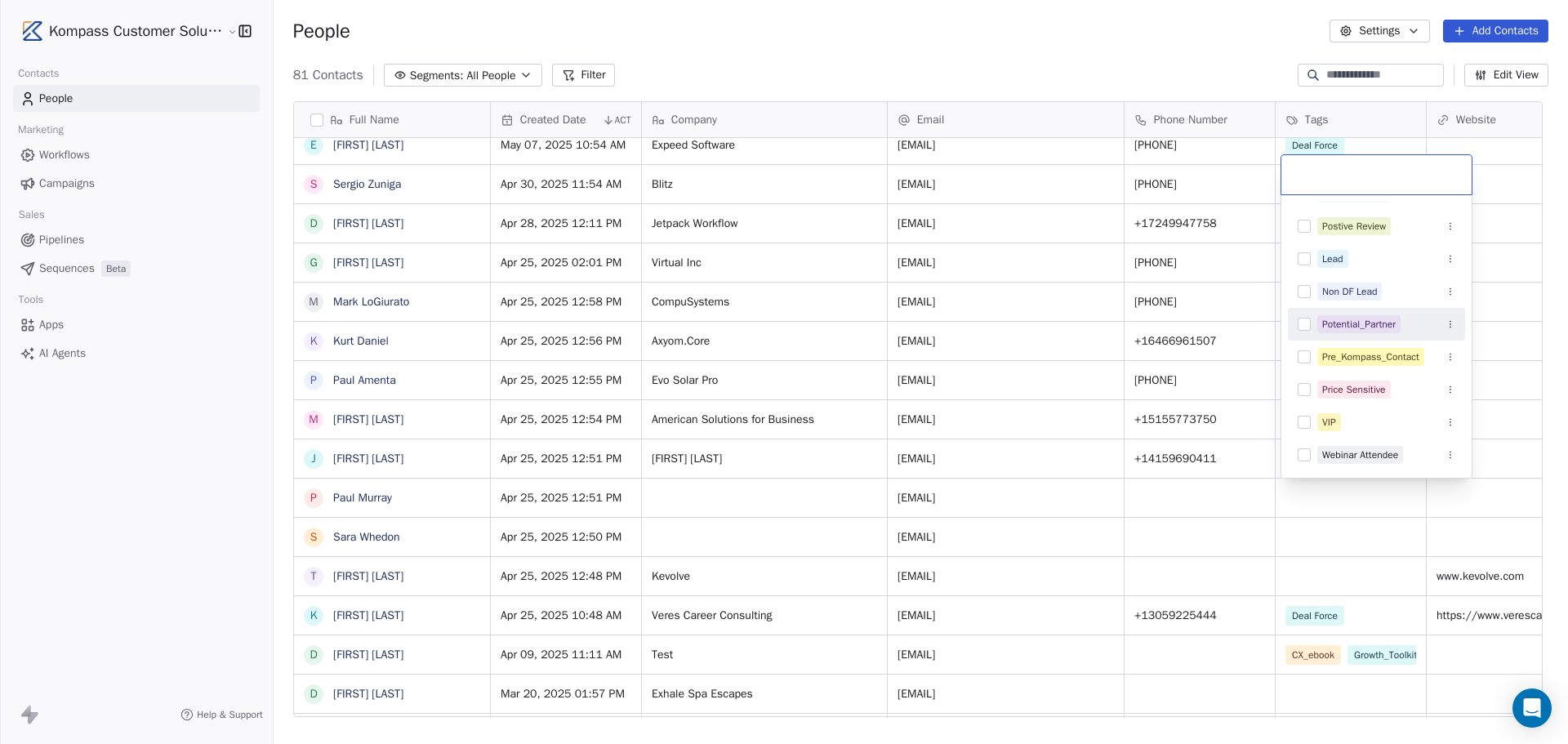 click on "Potential_Partner" at bounding box center [1359, 324] 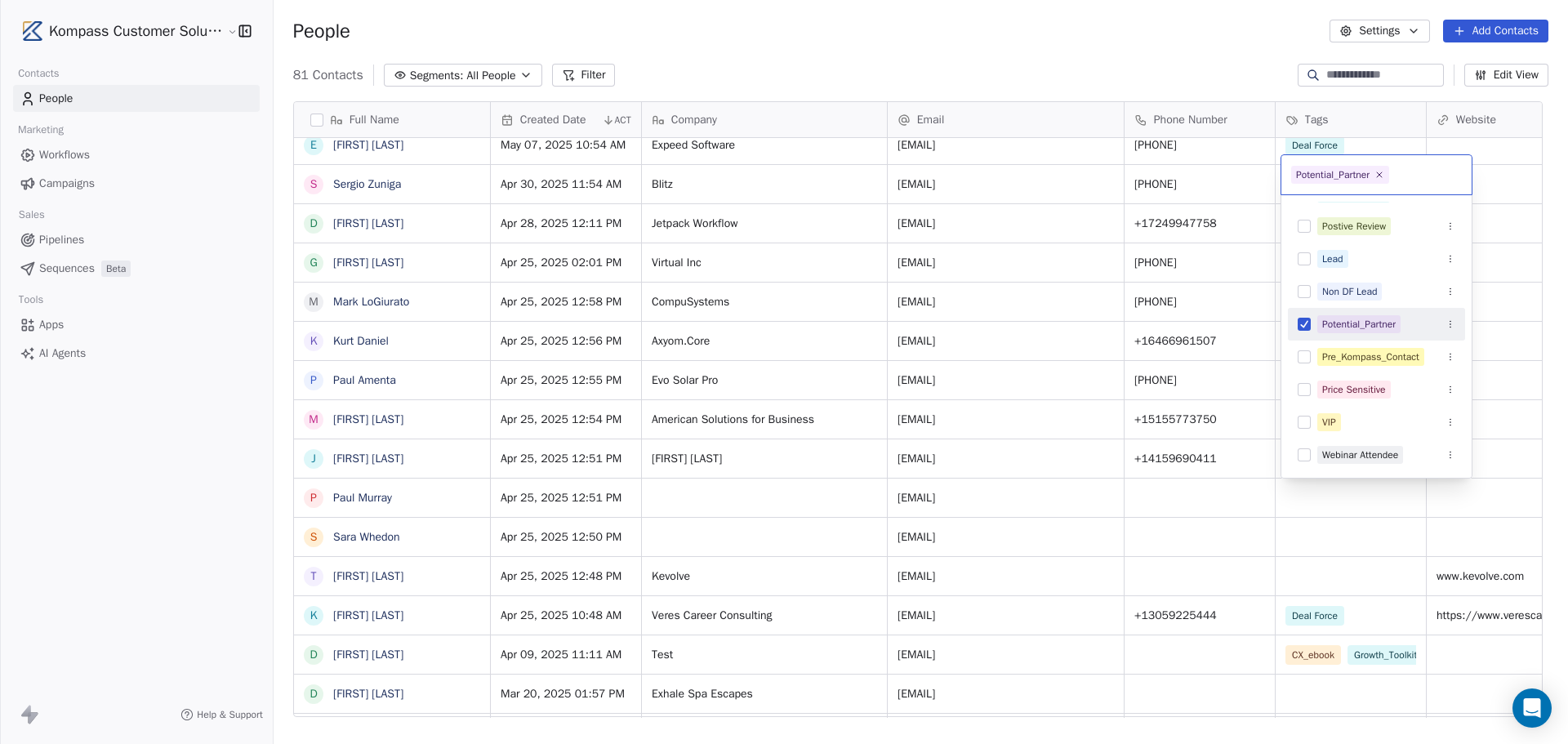 click on "Kompass Customer Solutions LLC Contacts People Marketing Workflows Campaigns Sales Pipelines Sequences Beta Tools Apps AI Agents Help & Support People Settings Add Contacts 81 Contacts Segments: All People Filter Edit View Tag Add to Sequence Export Full Name S [FIRST] [LAST] A [FIRST] [LAST] B [FIRST] [LAST] E [FIRST] [LAST] S [FIRST] [LAST] V [FIRST] [LAST] B [FIRST] [LAST] J [FIRST] [LAST] E [FIRST] [LAST] S [FIRST] [LAST] D [FIRST] [LAST] G [FIRST] [LAST] M [FIRST] [LAST] K [FIRST] [LAST] P [FIRST] [LAST] M [FIRST] [LAST] J [FIRST] [LAST] P [FIRST] [LAST] S [FIRST] [LAST] T [FIRST] [LAST] K [FIRST] [LAST] D [FIRST] [LAST] D [FIRST] [LAST] K [FIRST] [LAST] Unknown D [FIRST] [LAST] B [FIRST] [LAST] M [FIRST] [LAST] A [FIRST] [LAST] V [FIRST] [LAST] M [FIRST] [LAST] W [FIRST] [LAST], [FIRST] B [FIRST] [LAST] k [FIRST] [LAST] P [FIRST] [LAST] T [FIRST] [LAST] M [FIRST] [LAST] S S Q K [FIRST] [LAST] Q [FIRST] [LAST] P [FIRST] [LAST] T [FIRST] [LAST] J [FIRST] [LAST] C [FIRST] [LAST] L [FIRST] [LAST] [LAST] Created Date ACT Company Email Phone Number Tags Website T" at bounding box center [784, 494] 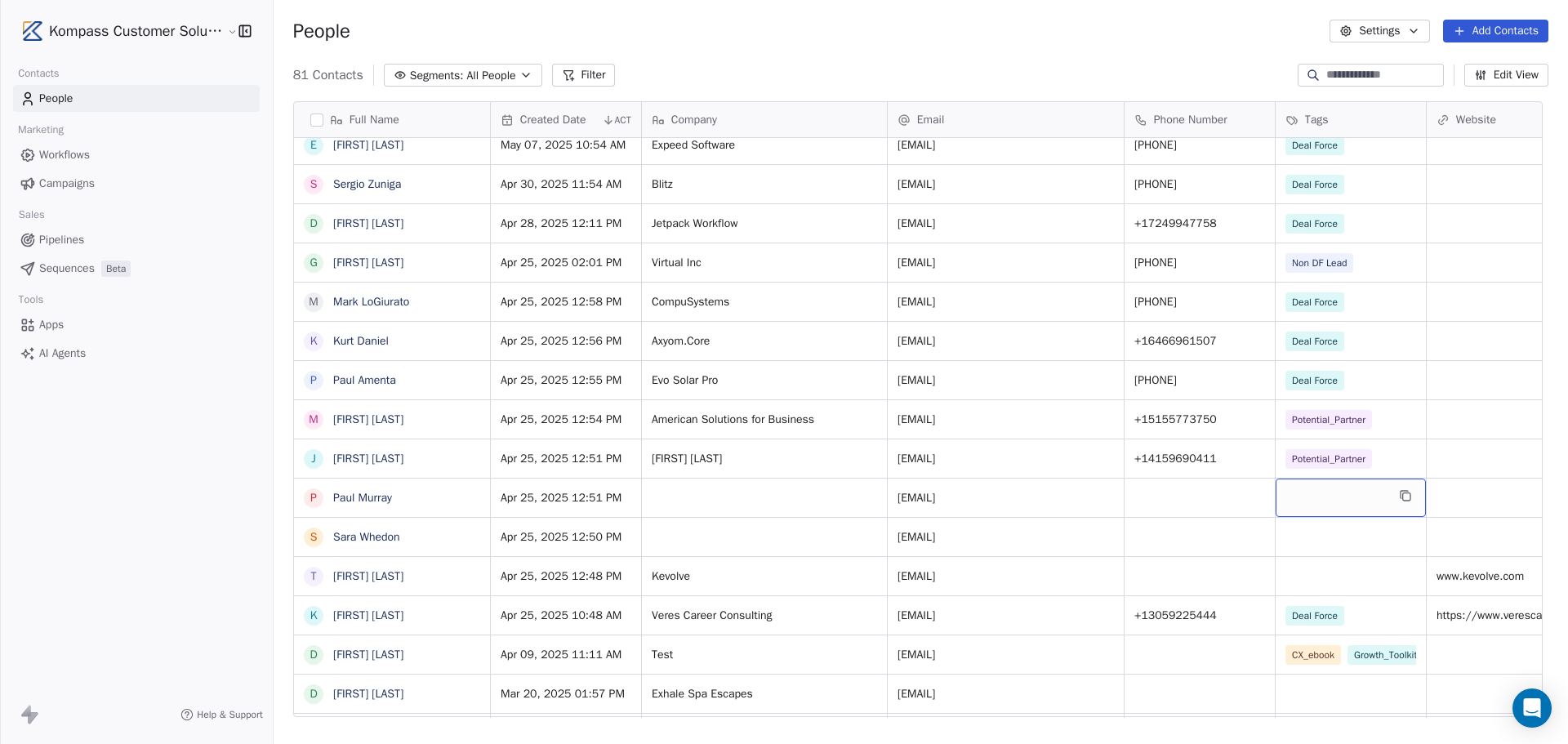 click at bounding box center [1351, 497] 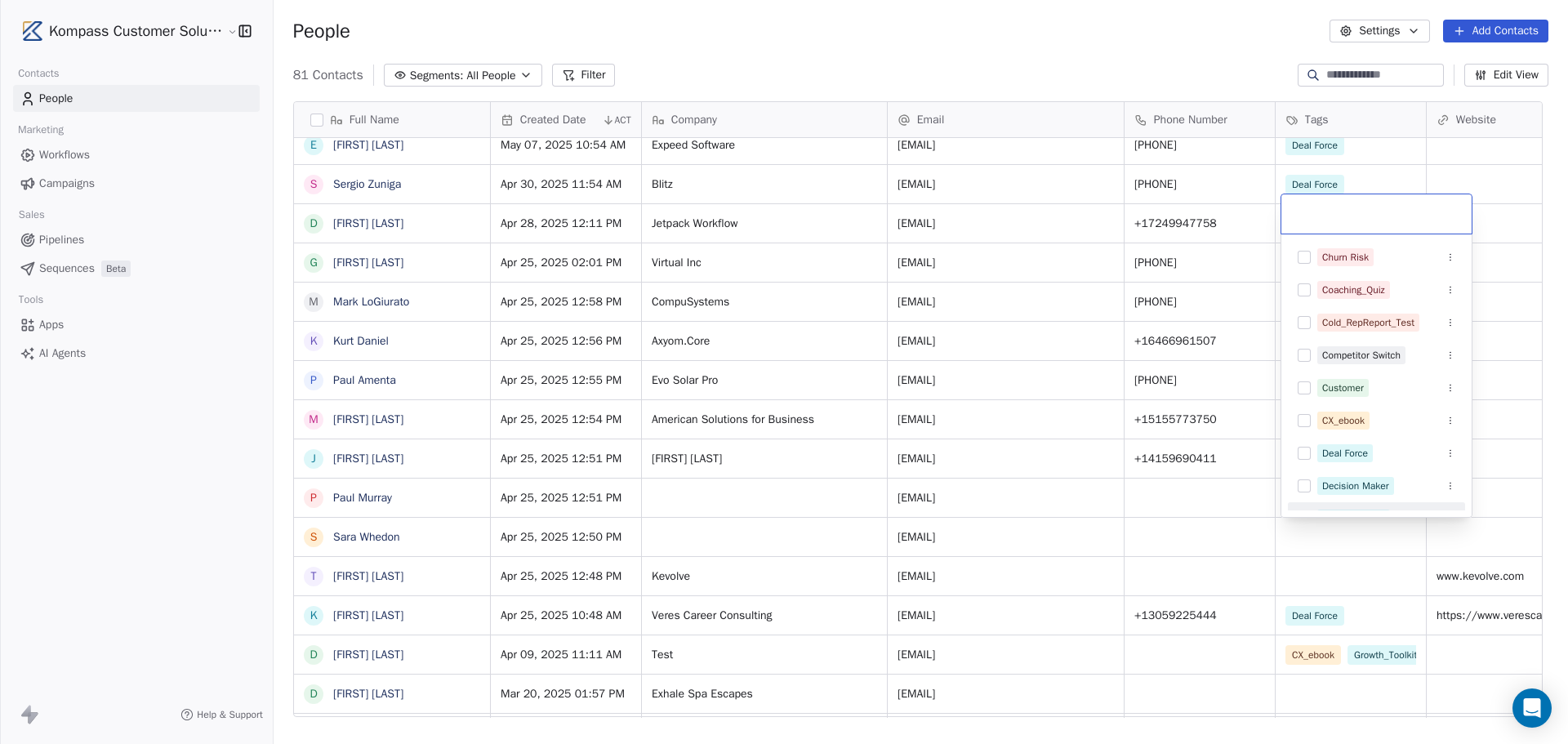 click on "Kompass Customer Solutions LLC Contacts People Marketing Workflows Campaigns Sales Pipelines Sequences Beta Tools Apps AI Agents Help & Support People Settings Add Contacts 81 Contacts Segments: All People Filter Edit View Tag Add to Sequence Export Full Name S [FIRST] [LAST] A [FIRST] [LAST] B [FIRST] [LAST] E [FIRST] [LAST] S [FIRST] [LAST] V [FIRST] [LAST] B [FIRST] [LAST] J [FIRST] [LAST] E [FIRST] [LAST] S [FIRST] [LAST] D [FIRST] [LAST] G [FIRST] [LAST] M [FIRST] [LAST] K [FIRST] [LAST] P [FIRST] [LAST] M [FIRST] [LAST] J [FIRST] [LAST] P [FIRST] [LAST] S [FIRST] [LAST] T [FIRST] [LAST] K [FIRST] [LAST] D [FIRST] [LAST] D [FIRST] [LAST] K [FIRST] [LAST] Unknown D [FIRST] [LAST] B [FIRST] [LAST] M [FIRST] [LAST] A [FIRST] [LAST] V [FIRST] [LAST] M [FIRST] [LAST] W [FIRST] [LAST], [FIRST] B [FIRST] [LAST] k [FIRST] [LAST] P [FIRST] [LAST] T [FIRST] [LAST] M [FIRST] [LAST] S S Q K [FIRST] [LAST] Q [FIRST] [LAST] P [FIRST] [LAST] T [FIRST] [LAST] J [FIRST] [LAST] C [FIRST] [LAST] L [FIRST] [LAST] [LAST] Created Date ACT Company Email Phone Number Tags Website T" at bounding box center [784, 494] 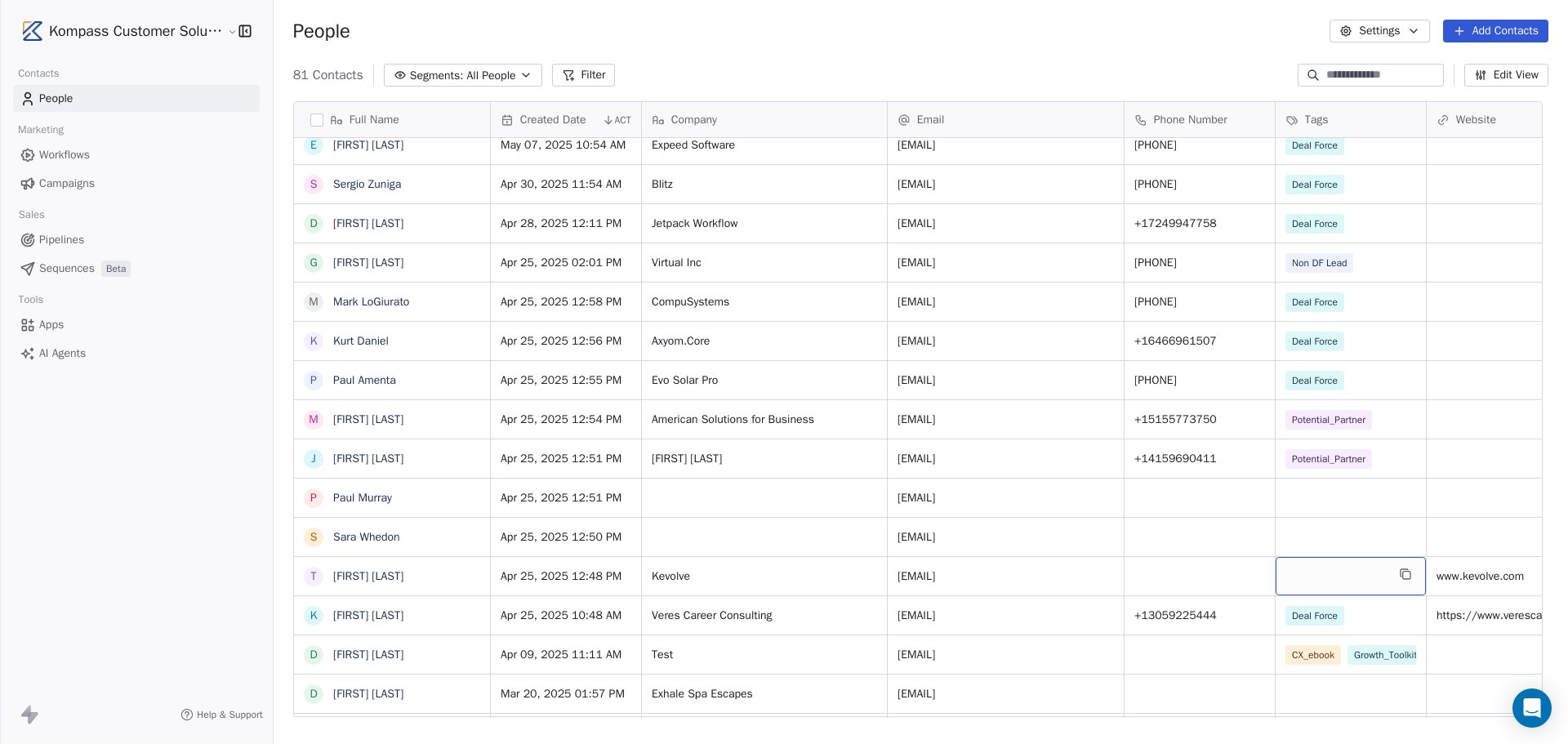 click at bounding box center (1351, 576) 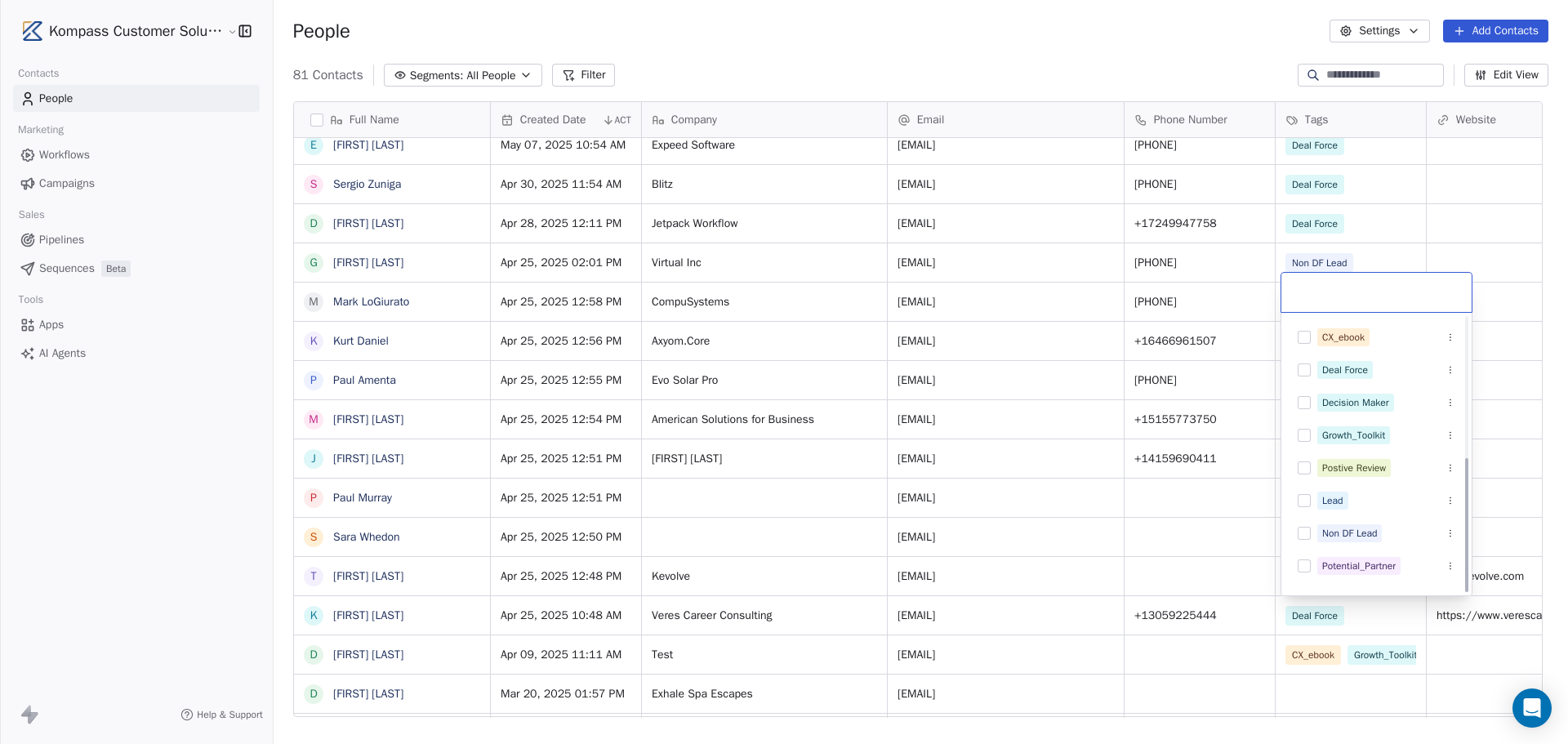 scroll, scrollTop: 286, scrollLeft: 0, axis: vertical 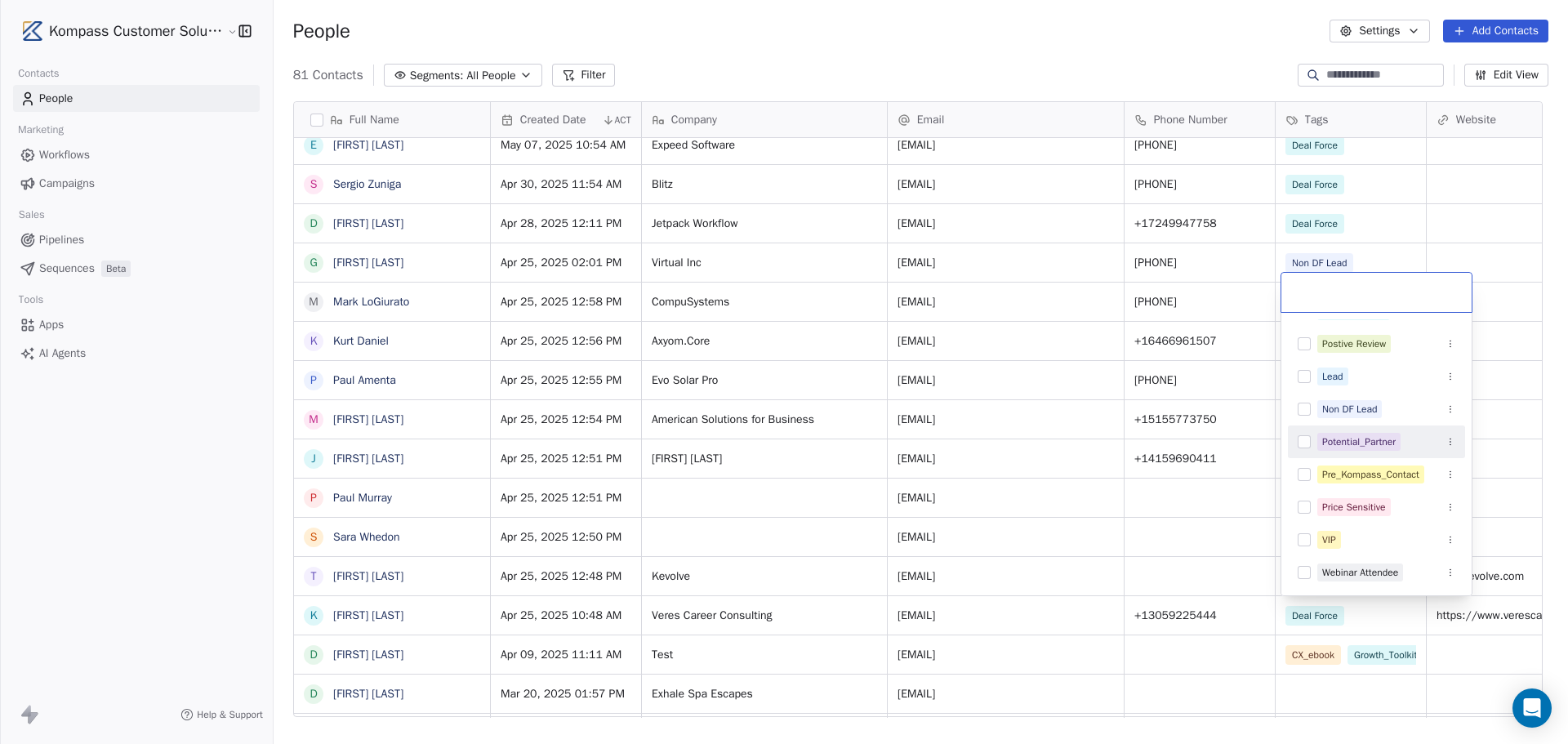 click on "Potential_Partner" at bounding box center (1359, 442) 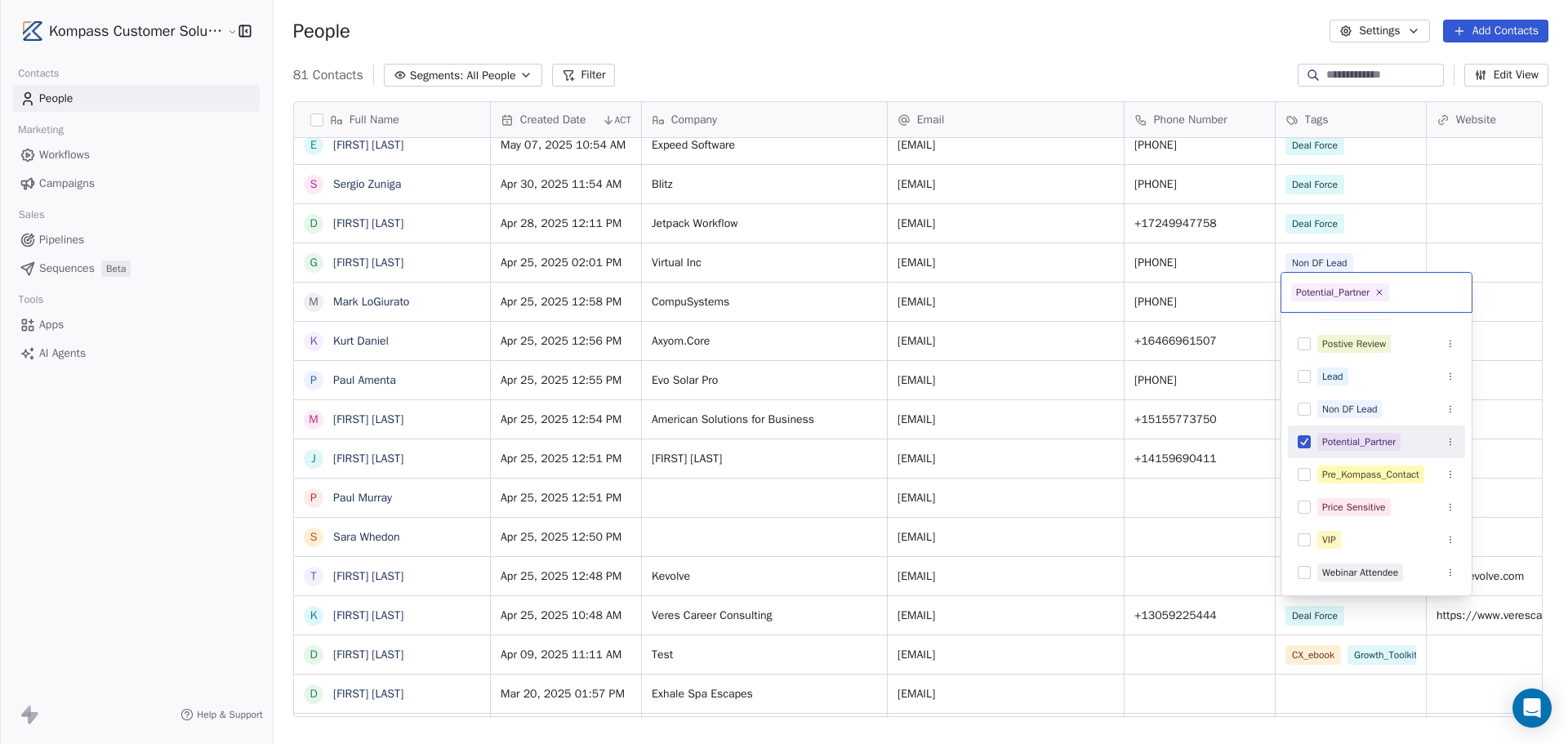 click on "Kompass Customer Solutions LLC Contacts People Marketing Workflows Campaigns Sales Pipelines Sequences Beta Tools Apps AI Agents Help & Support People Settings Add Contacts 81 Contacts Segments: All People Filter Edit View Tag Add to Sequence Export Full Name S [FIRST] [LAST] A [FIRST] [LAST] B [FIRST] [LAST] E [FIRST] [LAST] S [FIRST] [LAST] V [FIRST] [LAST] B [FIRST] [LAST] J [FIRST] [LAST] E [FIRST] [LAST] S [FIRST] [LAST] D [FIRST] [LAST] G [FIRST] [LAST] M [FIRST] [LAST] K [FIRST] [LAST] P [FIRST] [LAST] M [FIRST] [LAST] J [FIRST] [LAST] P [FIRST] [LAST] S [FIRST] [LAST] T [FIRST] [LAST] K [FIRST] [LAST] D [FIRST] [LAST] D [FIRST] [LAST] K [FIRST] [LAST] Unknown D [FIRST] [LAST] B [FIRST] [LAST] M [FIRST] [LAST] A [FIRST] [LAST] V [FIRST] [LAST] M [FIRST] [LAST] W [FIRST] [LAST], [FIRST] B [FIRST] [LAST] k [FIRST] [LAST] P [FIRST] [LAST] T [FIRST] [LAST] M [FIRST] [LAST] S S Q K [FIRST] [LAST] Q [FIRST] [LAST] P [FIRST] [LAST] T [FIRST] [LAST] J [FIRST] [LAST] C [FIRST] [LAST] L [FIRST] [LAST] [LAST] Created Date ACT Company Email Phone Number Tags Website T" at bounding box center [784, 494] 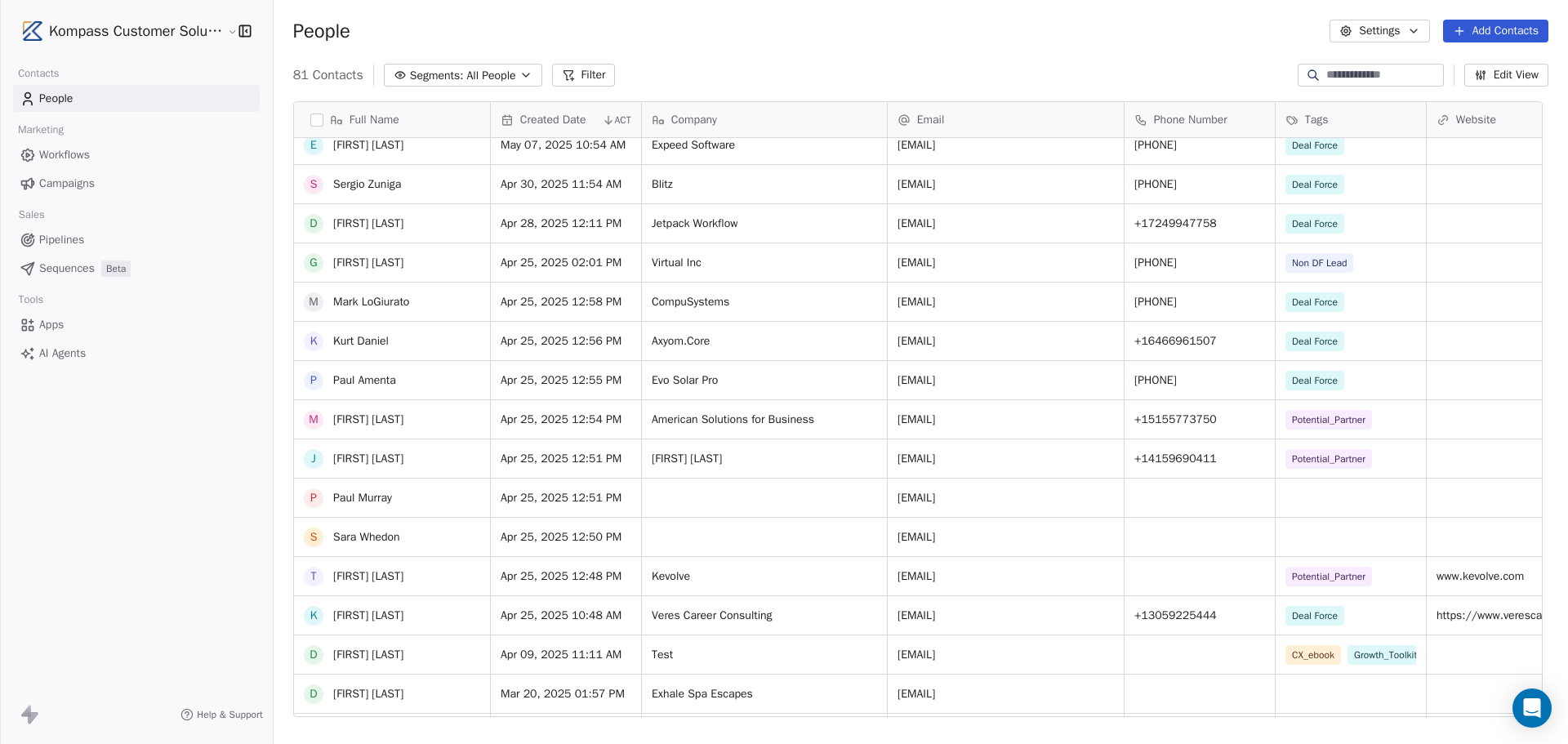scroll, scrollTop: 408, scrollLeft: 0, axis: vertical 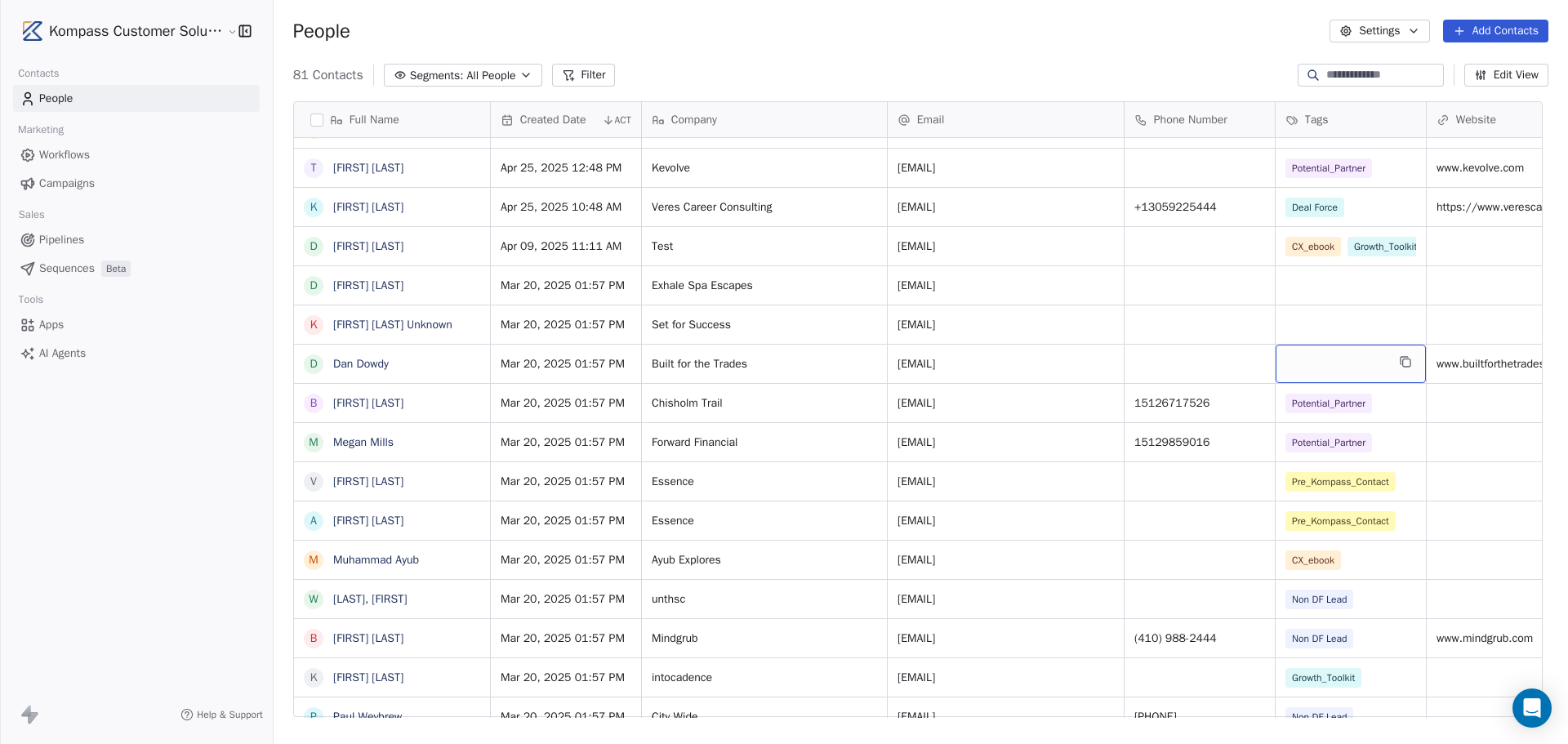 click at bounding box center (1351, 363) 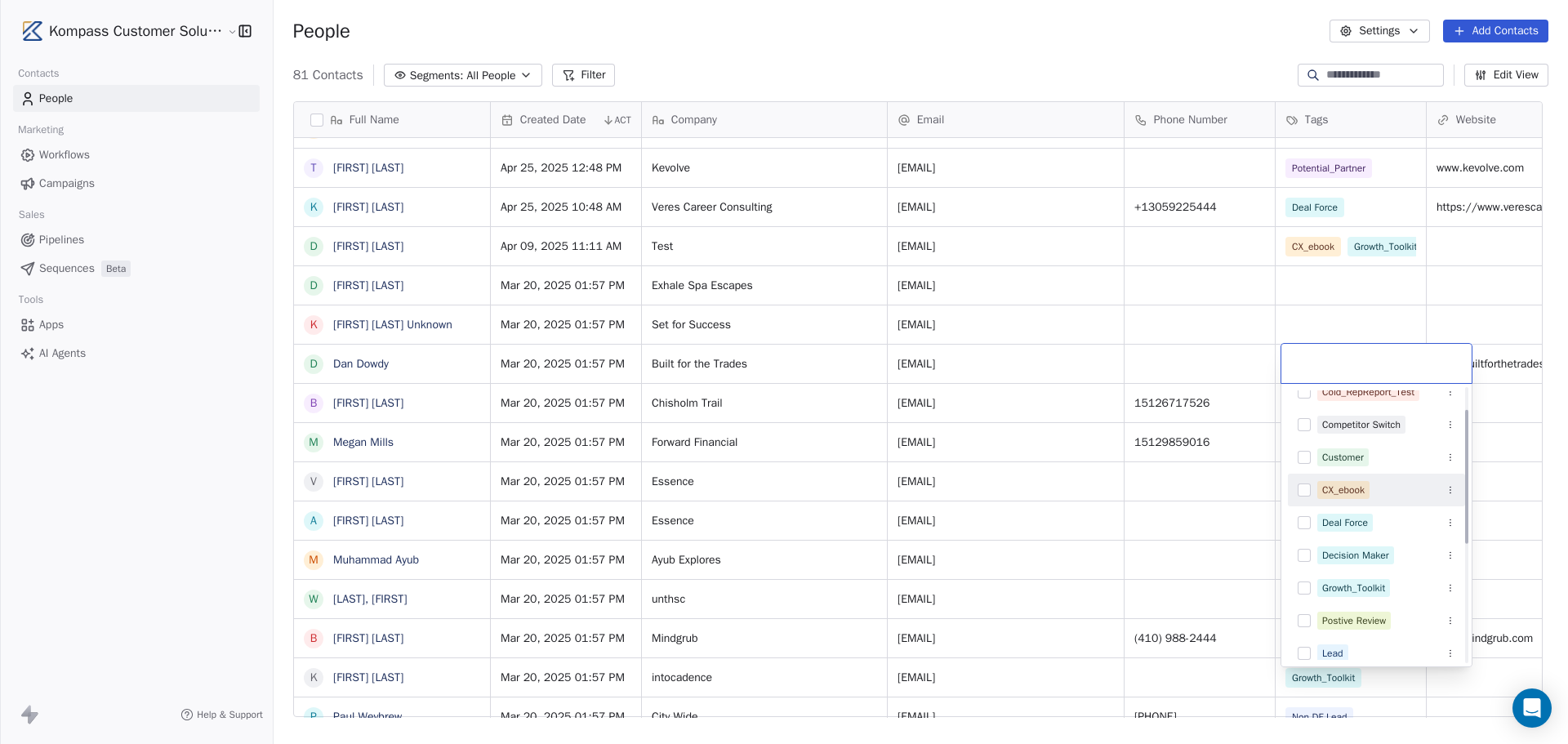 scroll, scrollTop: 163, scrollLeft: 0, axis: vertical 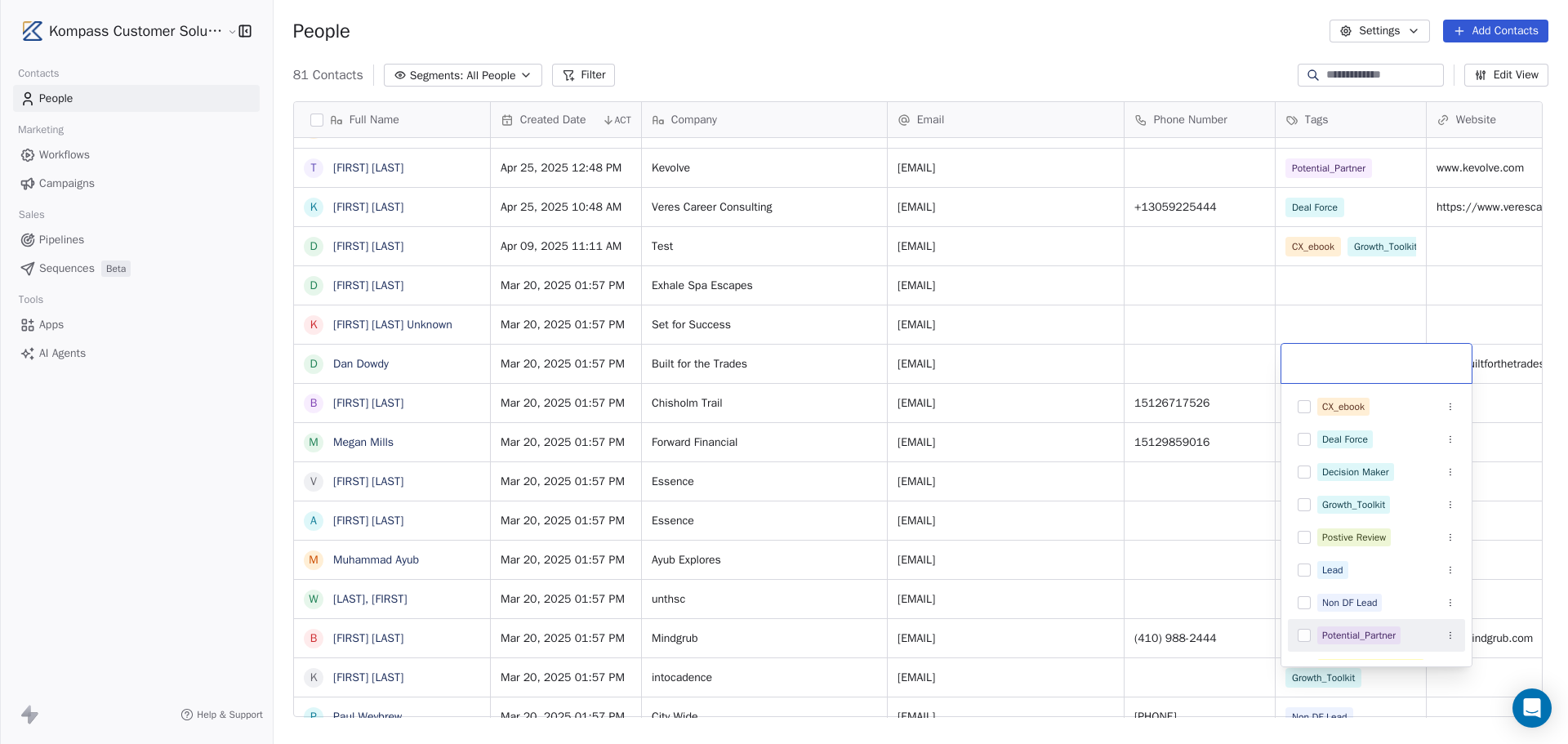 click on "Potential_Partner" at bounding box center [1359, 635] 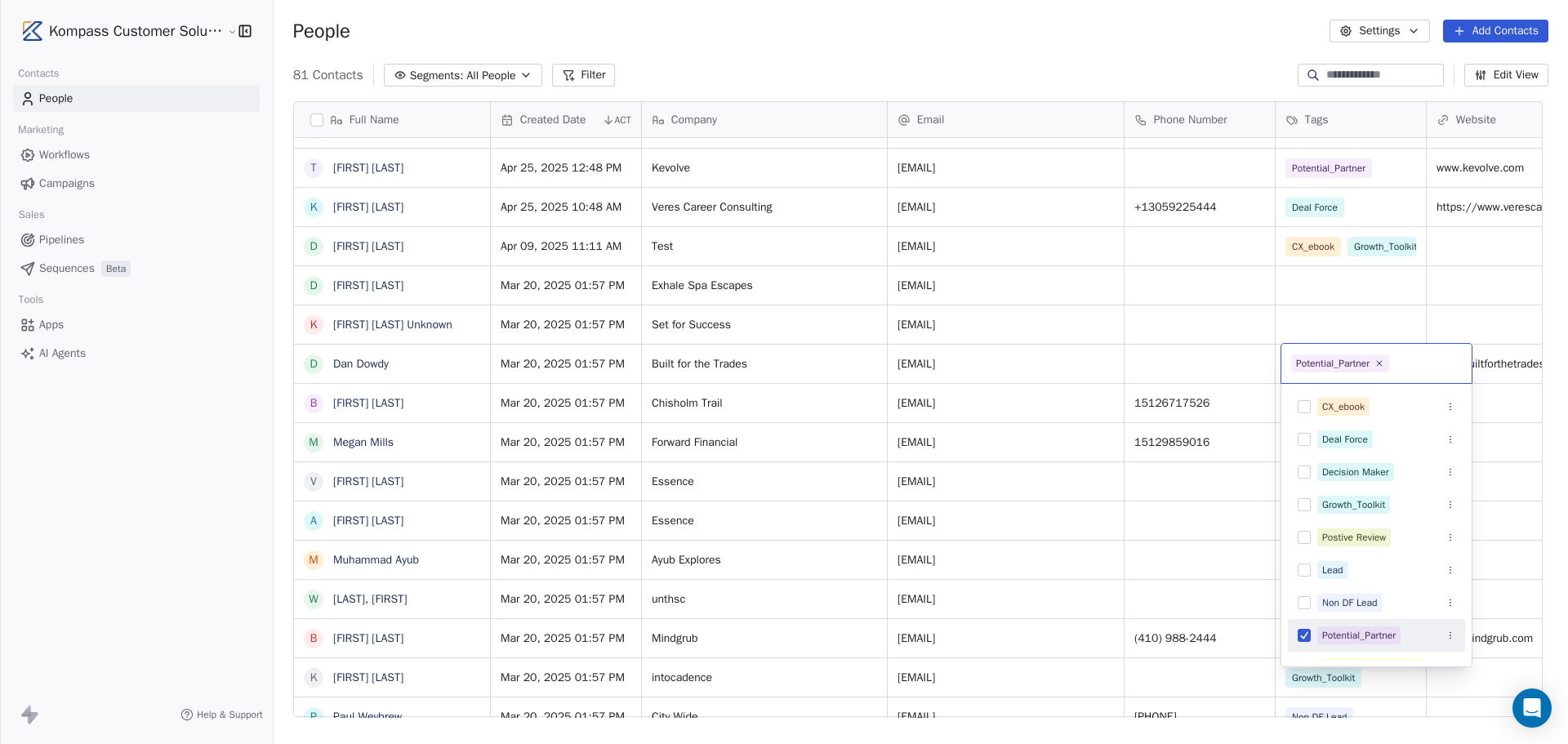 click on "Kompass Customer Solutions LLC Contacts People Marketing Workflows Campaigns Sales Pipelines Sequences Beta Tools Apps AI Agents Help & Support People Settings Add Contacts 81 Contacts Segments: All People Filter Edit View Tag Add to Sequence Export Full Name S [FIRST] [LAST] A [FIRST] [LAST] B [FIRST] [LAST] E [FIRST] [LAST] S [FIRST] [LAST] V [FIRST] [LAST] B [FIRST] [LAST] J [FIRST] [LAST] E [FIRST] [LAST] S [FIRST] [LAST] D [FIRST] [LAST] G [FIRST] [LAST] M [FIRST] [LAST] K [FIRST] [LAST] P [FIRST] [LAST] M [FIRST] [LAST] J [FIRST] [LAST] P [FIRST] [LAST] S [FIRST] [LAST] T [FIRST] [LAST] K [FIRST] [LAST] D [FIRST] [LAST] D [FIRST] [LAST] K [FIRST] [LAST] Unknown D [FIRST] [LAST] B [FIRST] [LAST] M [FIRST] [LAST] V [FIRST] [LAST] A [FIRST] [LAST] M [FIRST] [LAST] W [FIRST] [LAST], [FIRST] B [FIRST] [LAST] k [FIRST] [LAST] P [FIRST] [LAST] S S Q T [FIRST] [LAST] M [FIRST] [LAST] Q [FIRST] [LAST] K [FIRST] [LAST] T [FIRST] [LAST] J [FIRST] [LAST] P [FIRST] [LAST] C [FIRST] [LAST] L [FIRST] [LAST] [LAST] G [FIRST] [LAST] [EMAIL]" at bounding box center [784, 494] 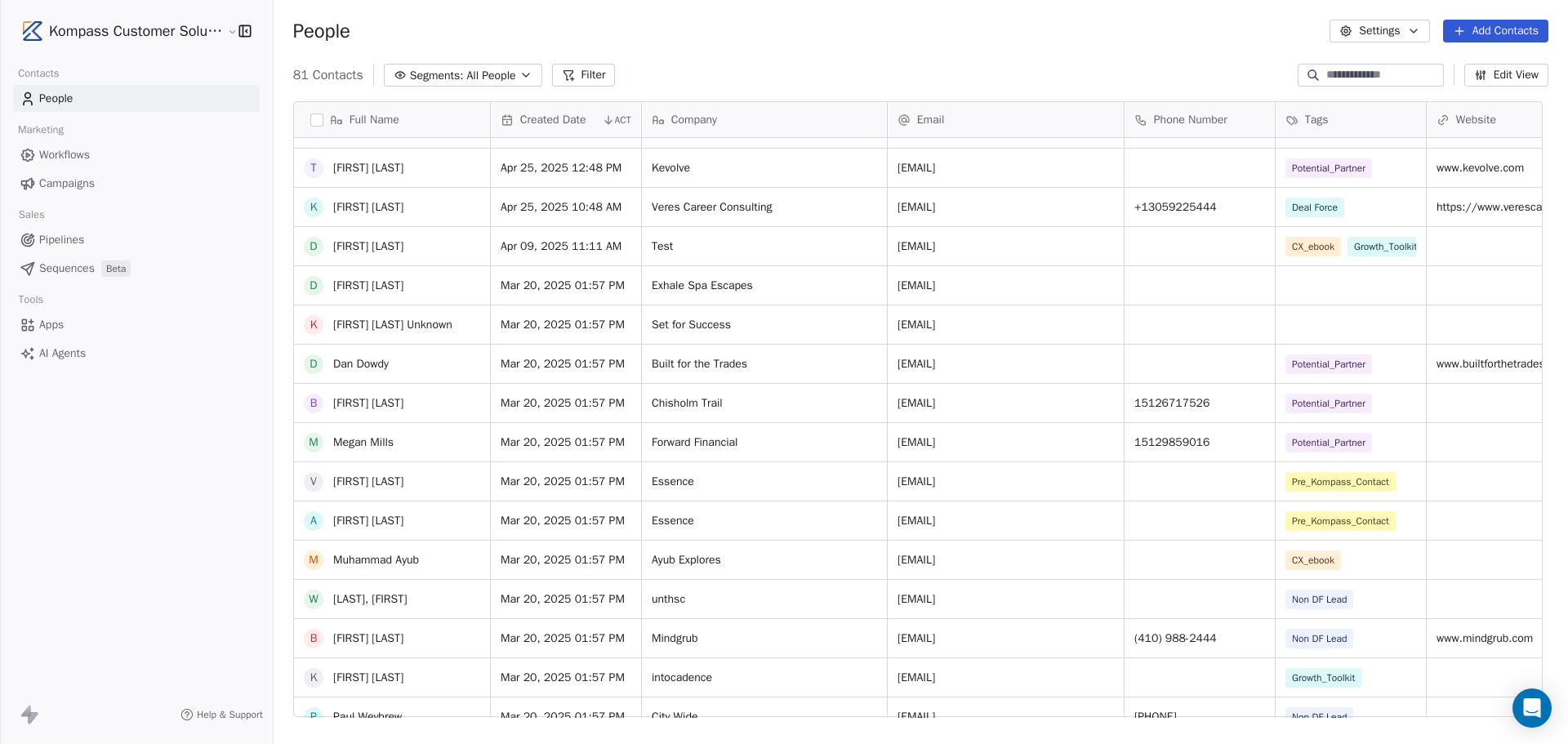 scroll, scrollTop: 1062, scrollLeft: 0, axis: vertical 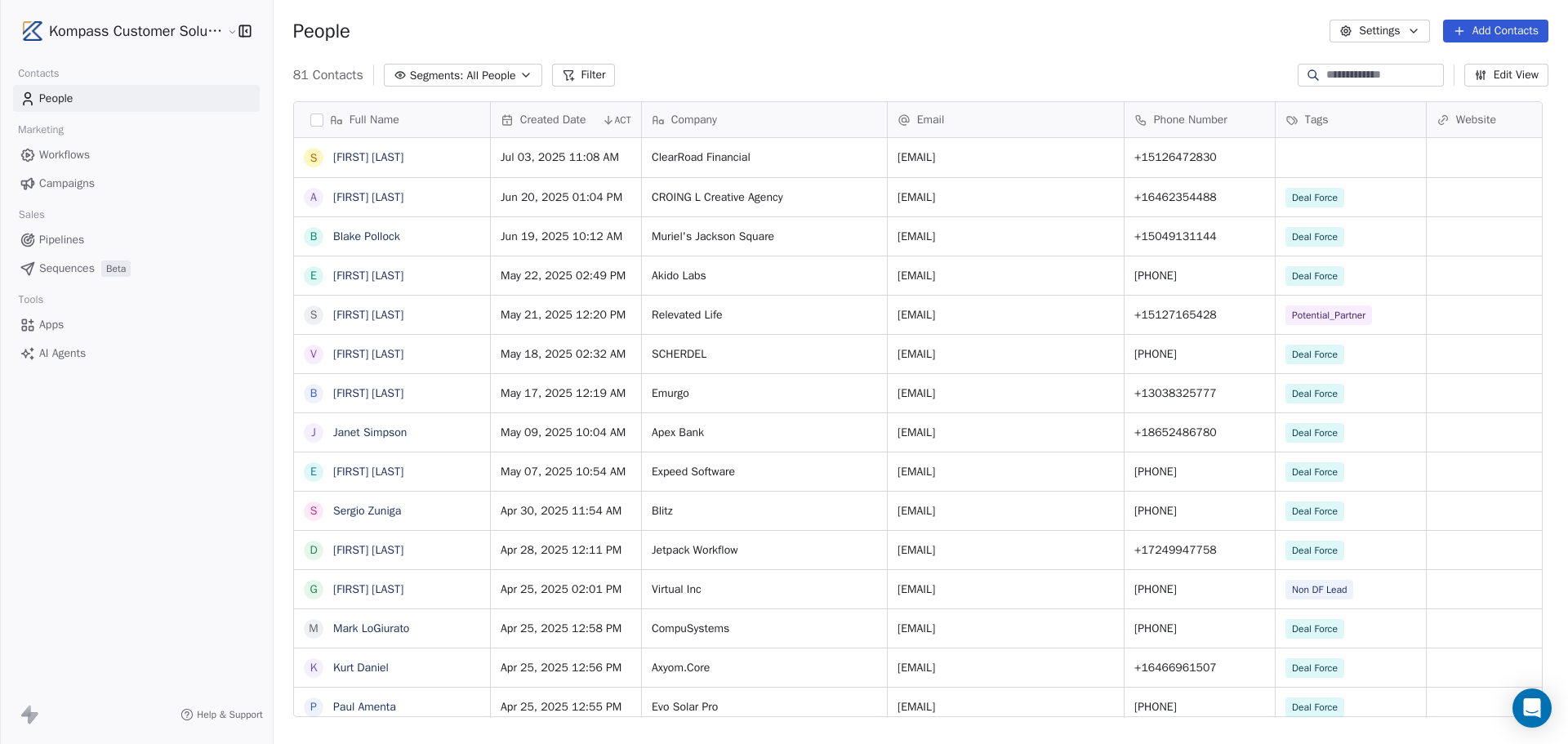 click on "Campaigns" at bounding box center (67, 183) 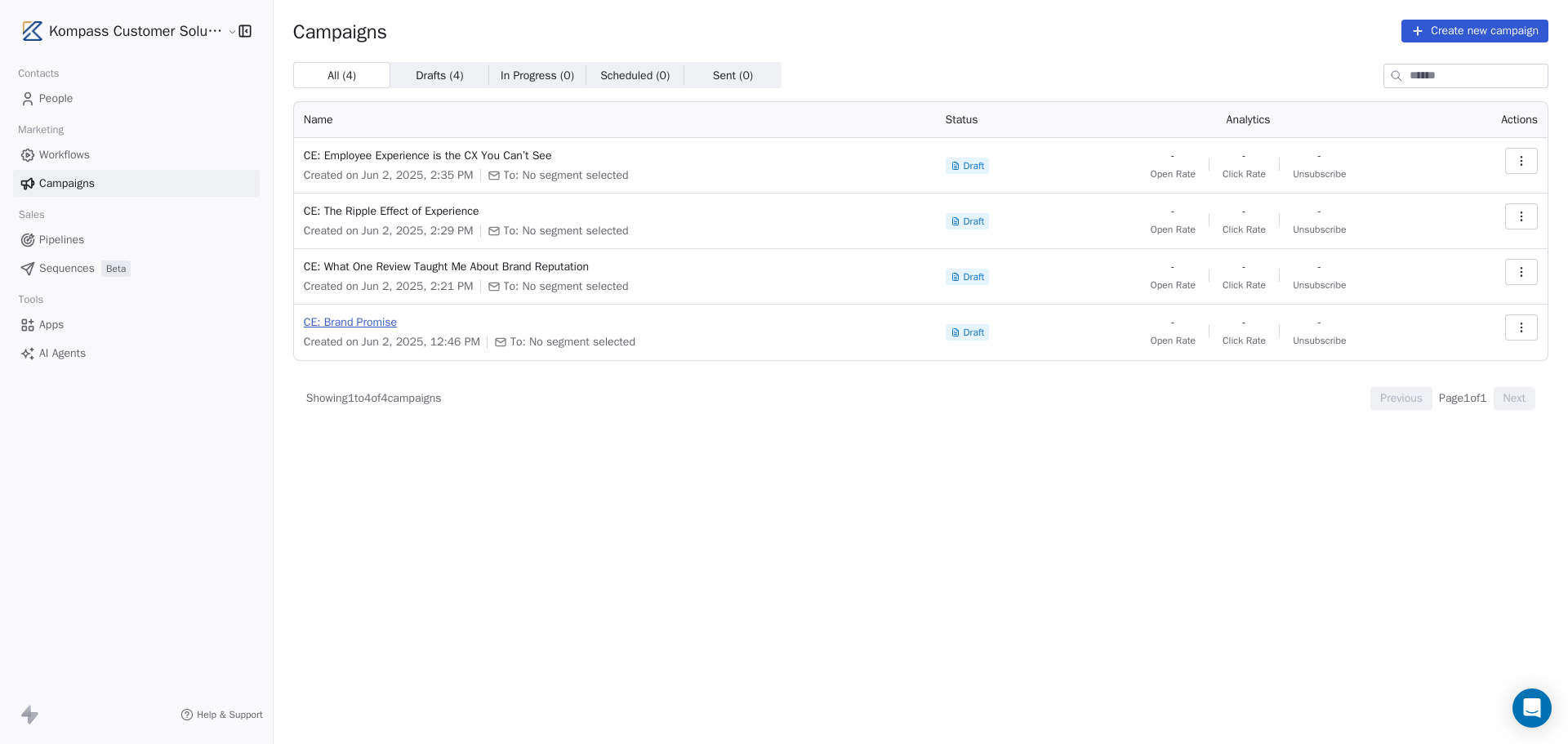 click on "CE: Brand Promise" at bounding box center (615, 323) 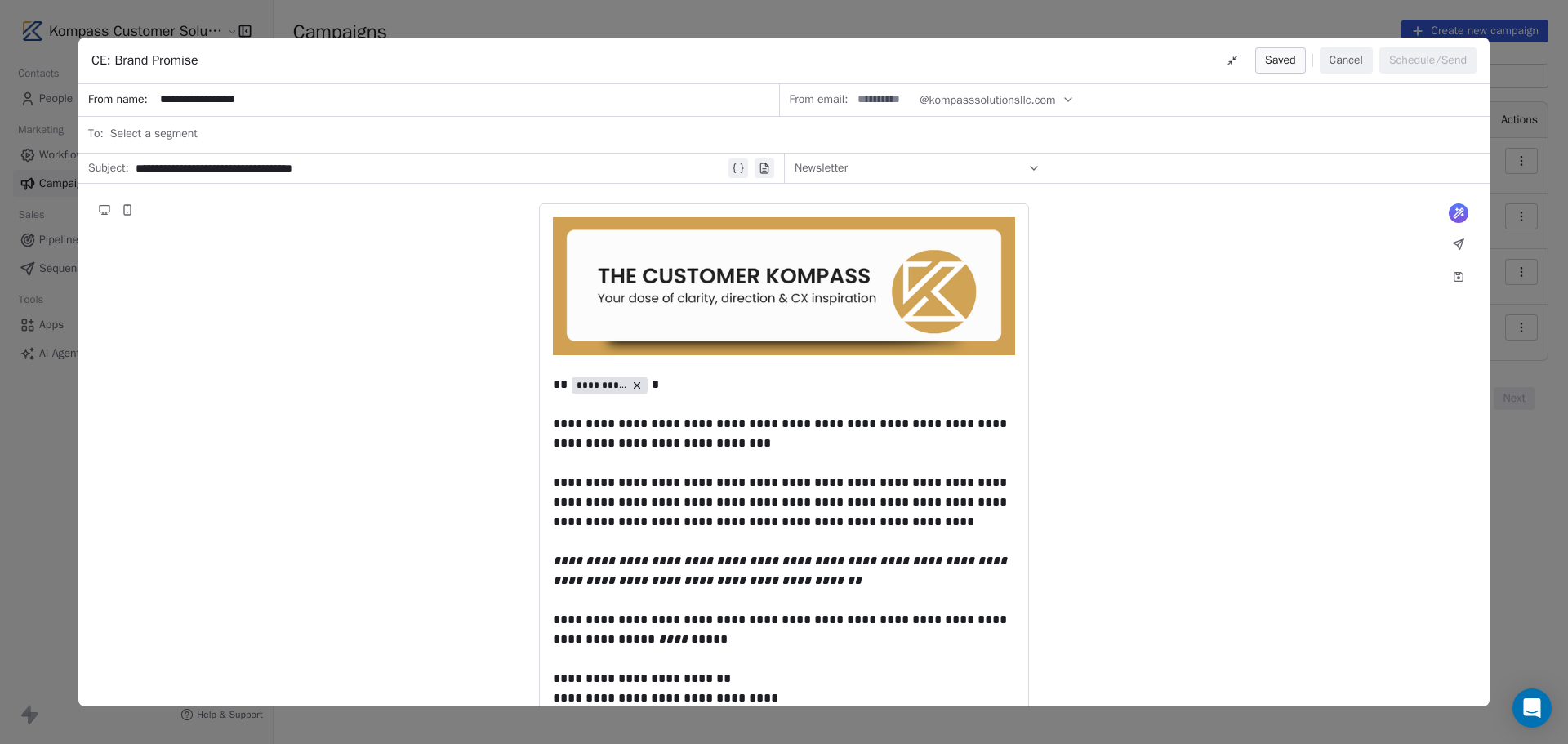 click on "Select a segment" at bounding box center [154, 134] 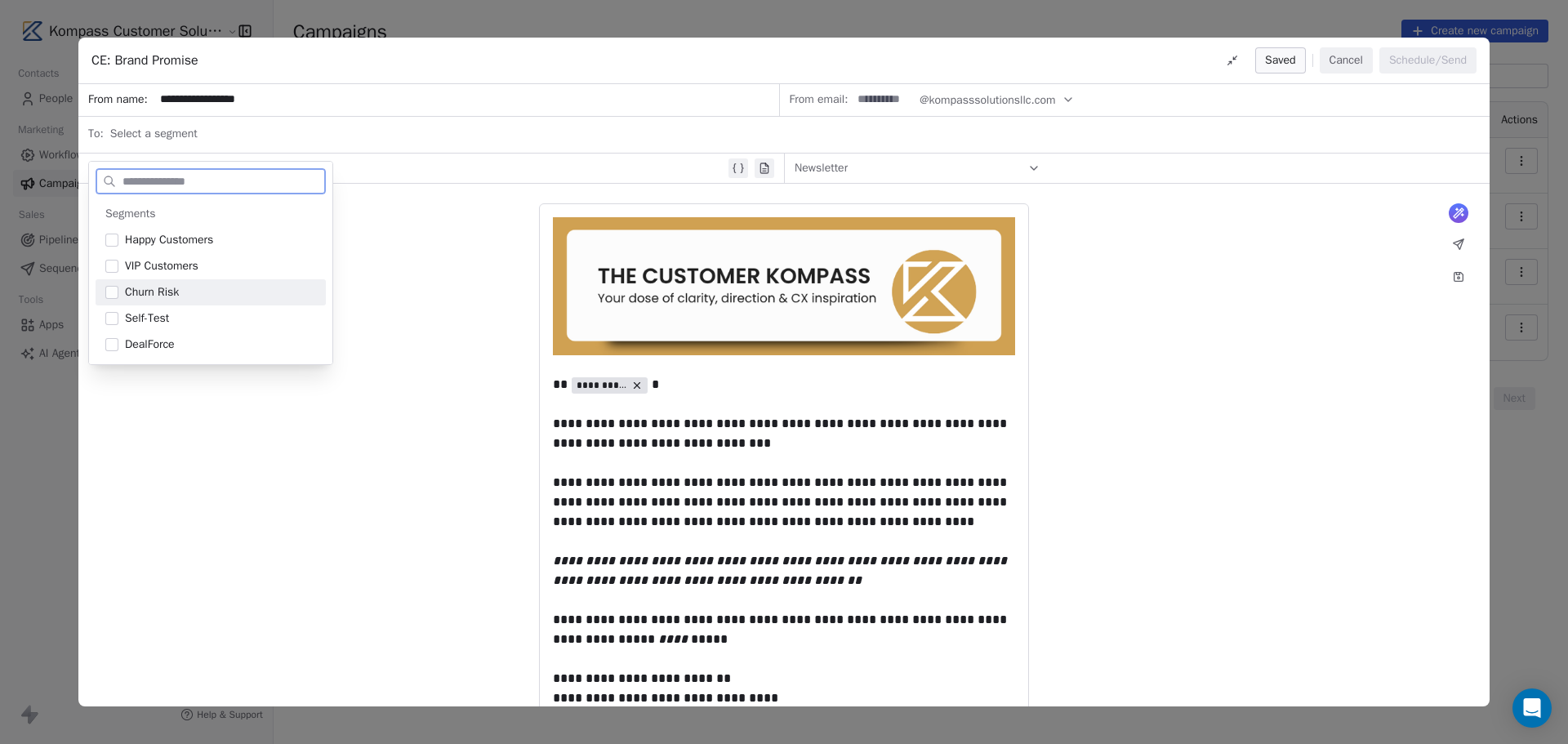 click on "Churn Risk" at bounding box center (211, 292) 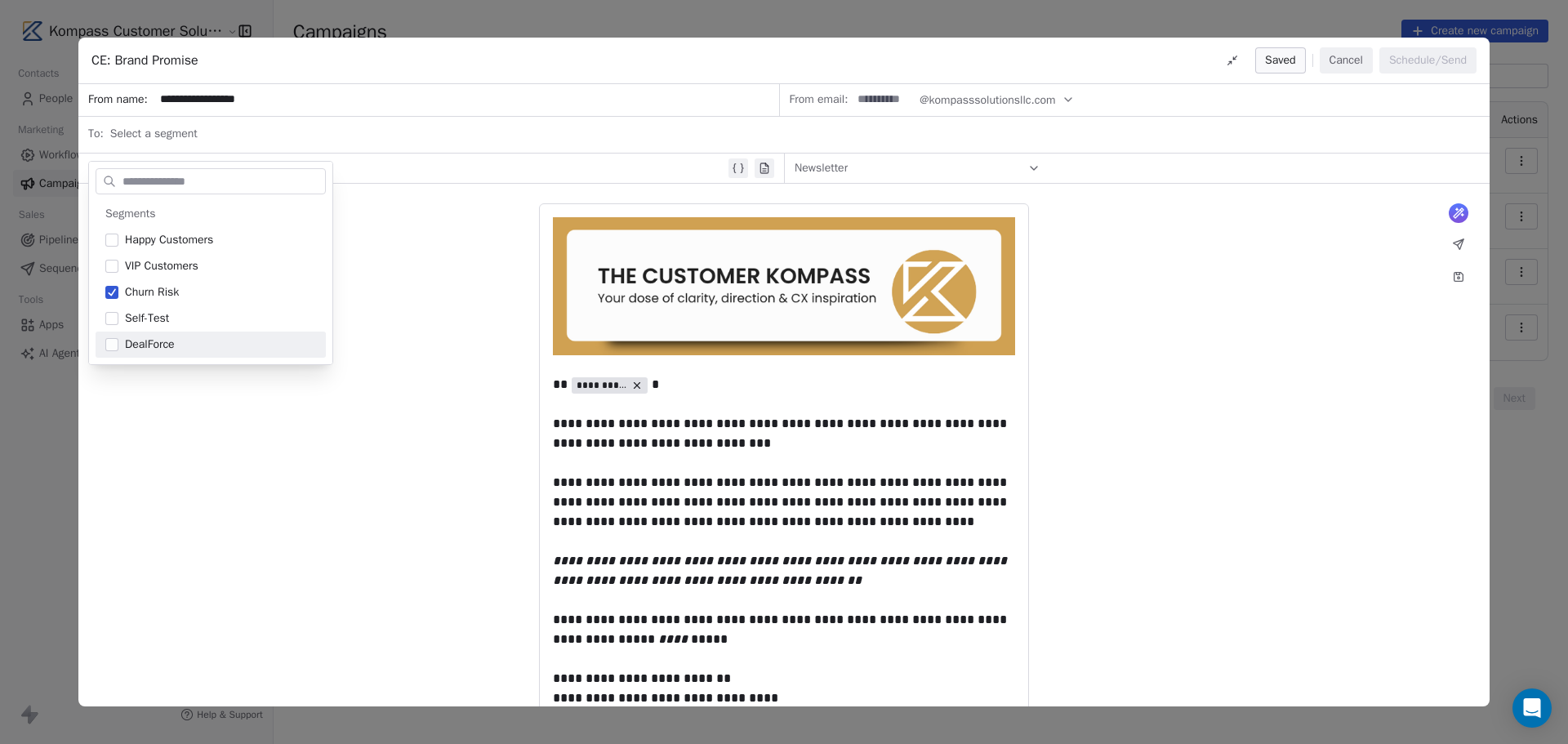 click on "**********" at bounding box center [784, 953] 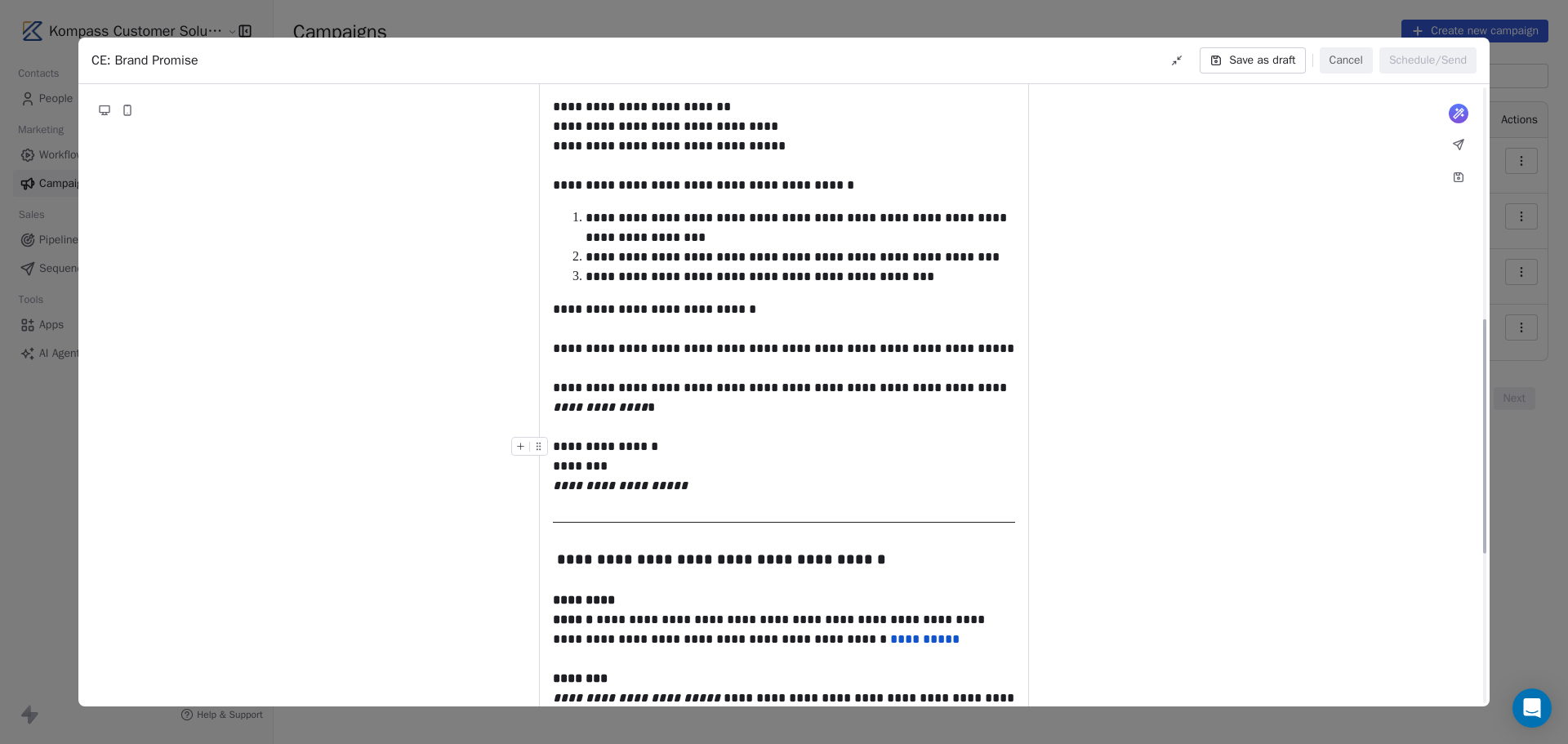scroll, scrollTop: 653, scrollLeft: 0, axis: vertical 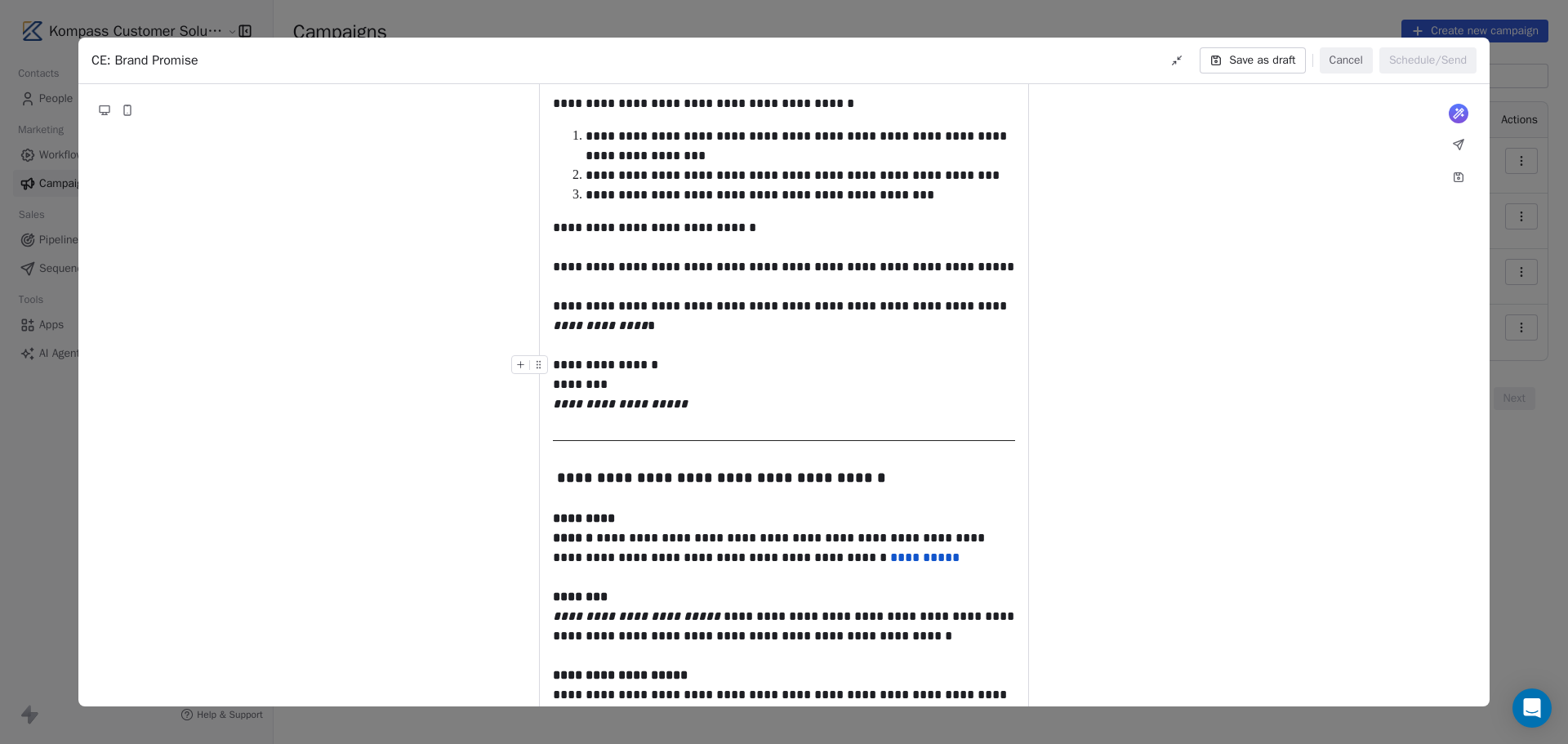 click on "**********" at bounding box center (784, 375) 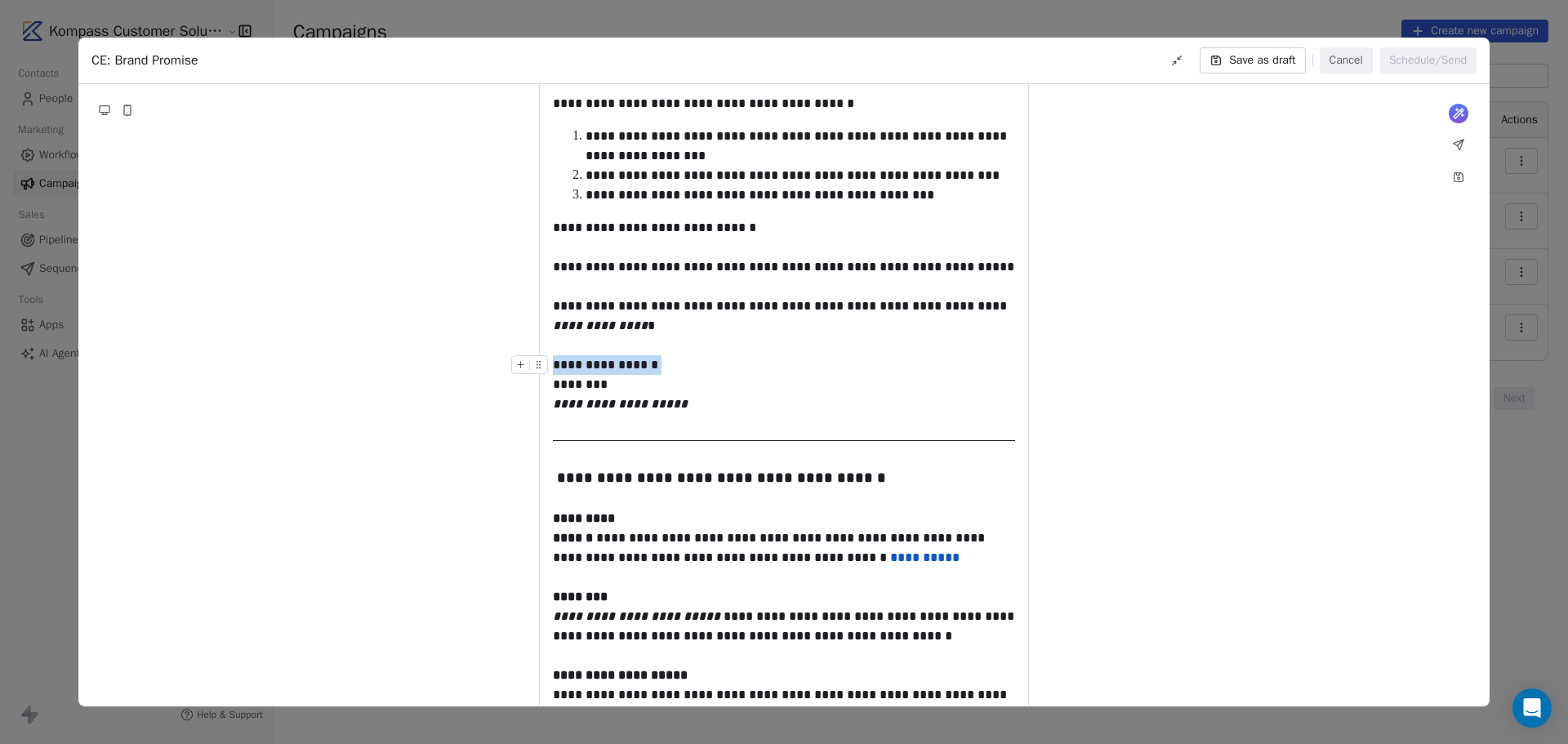 click on "**********" at bounding box center (784, 375) 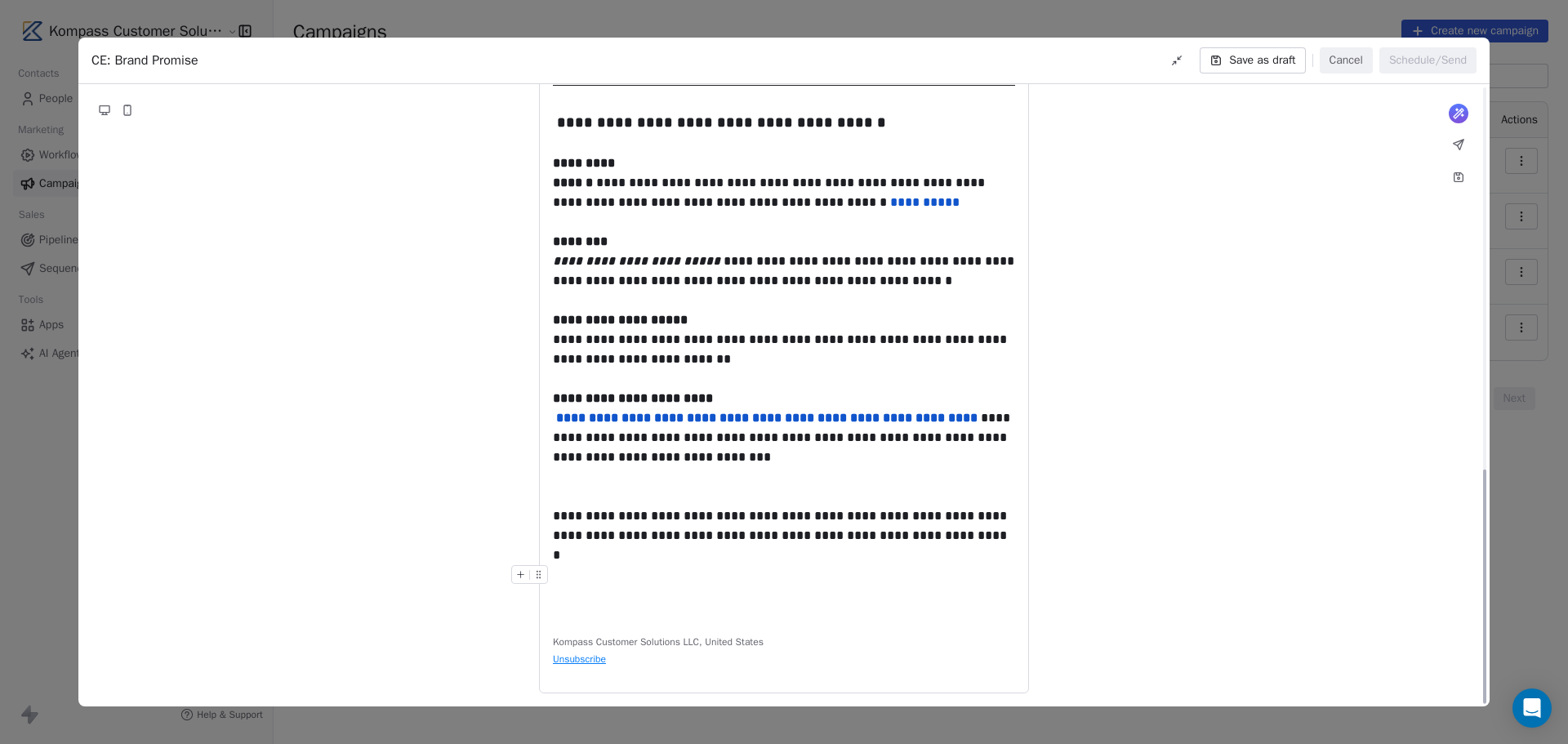 scroll, scrollTop: 1015, scrollLeft: 0, axis: vertical 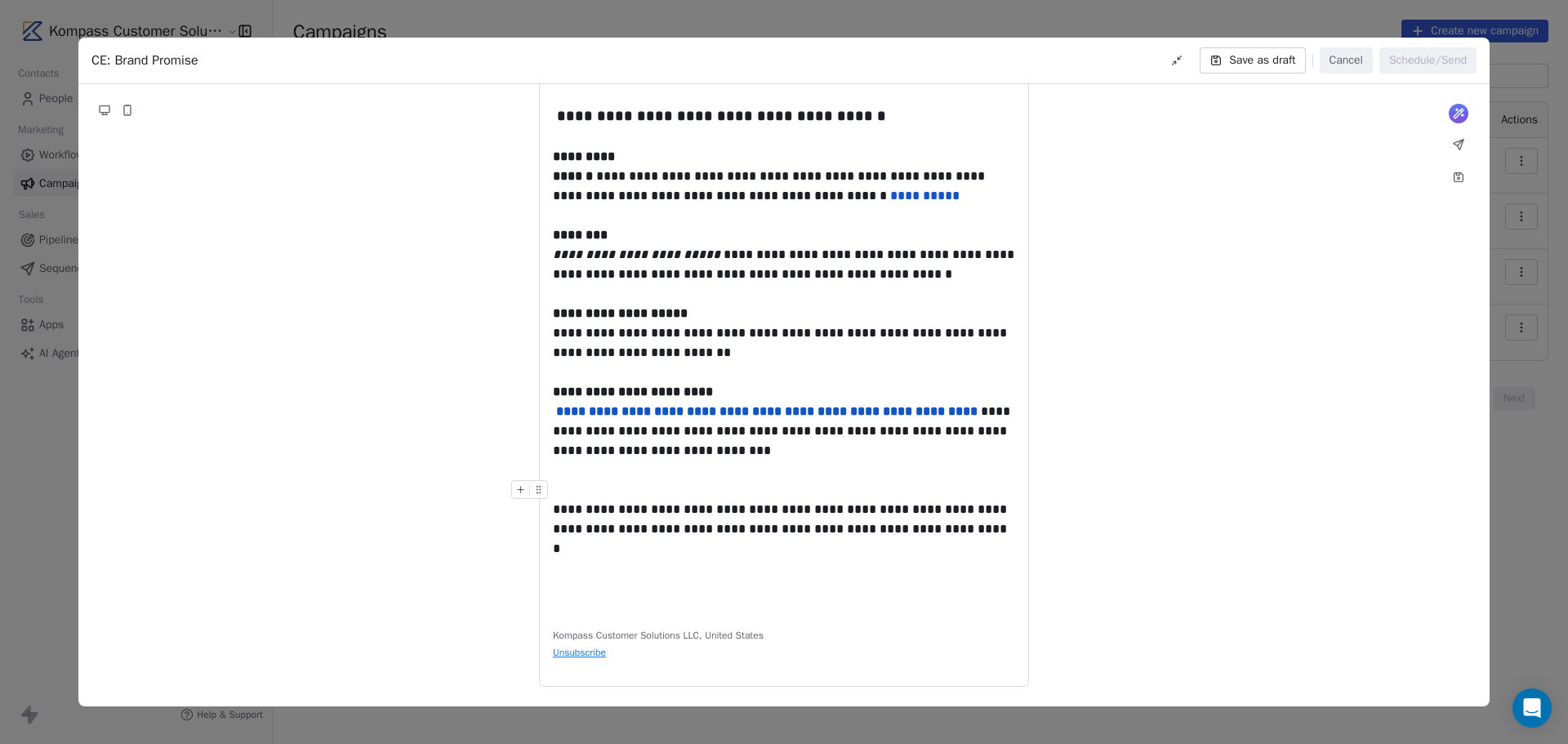 click at bounding box center [784, 490] 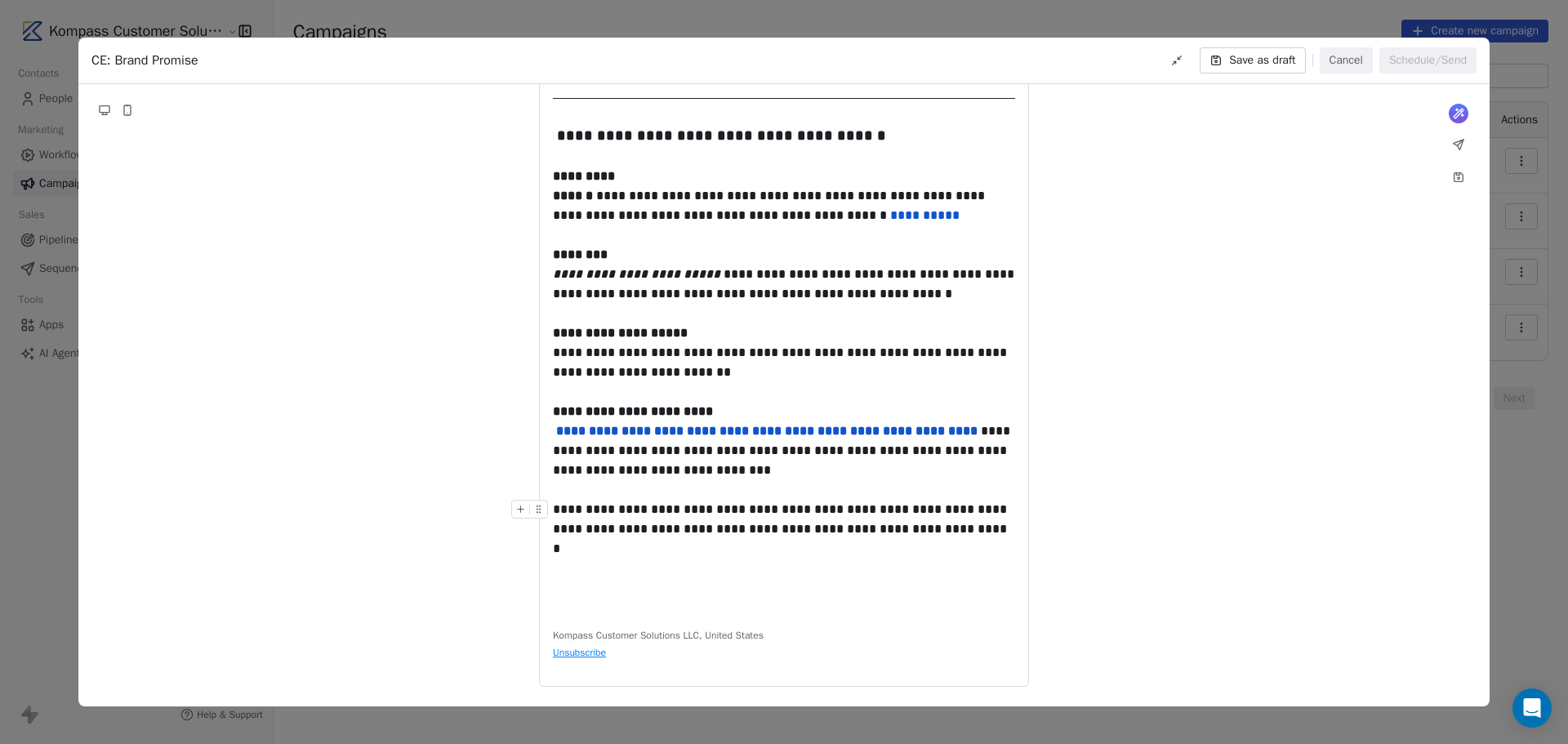 scroll, scrollTop: 996, scrollLeft: 0, axis: vertical 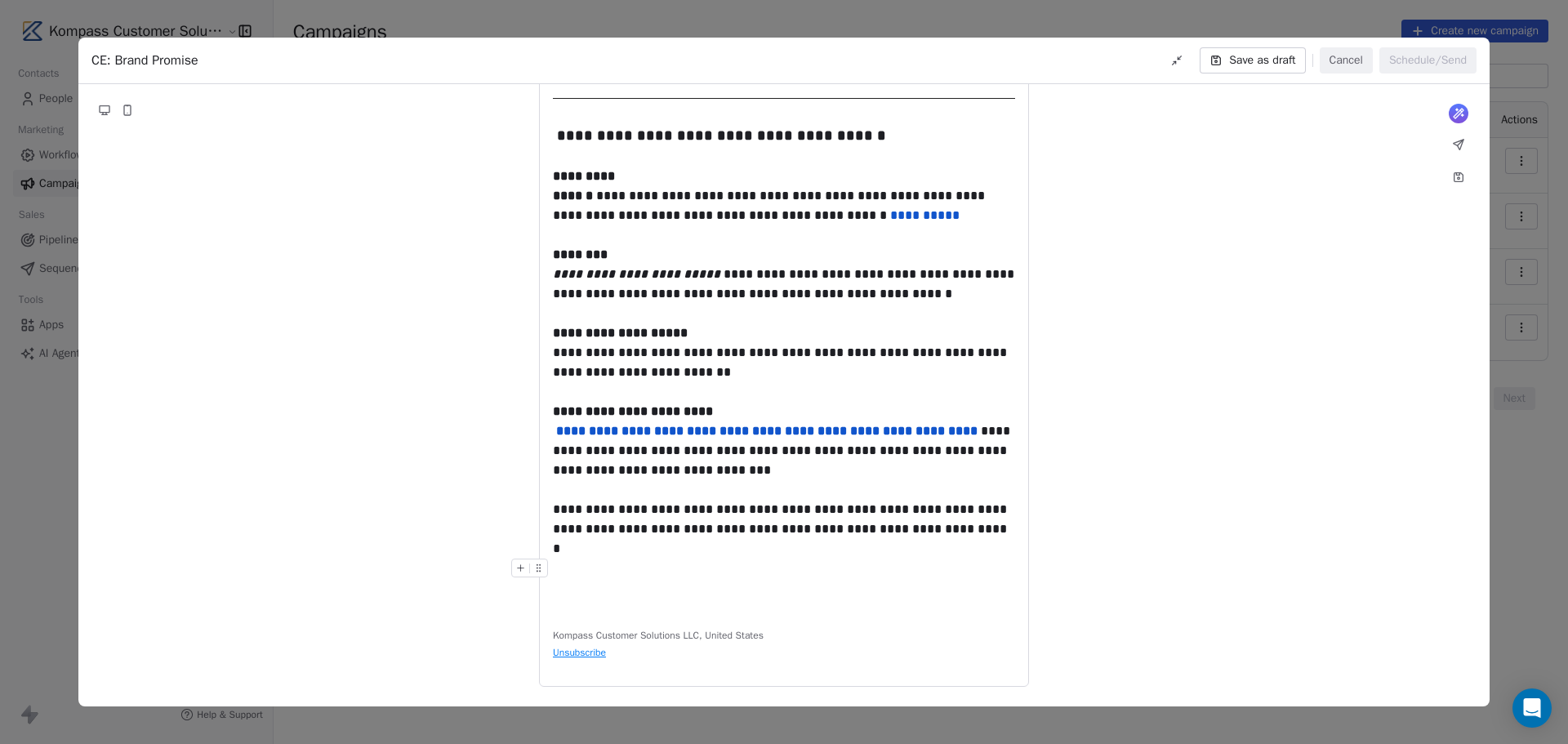 click on "**********" at bounding box center [784, -82] 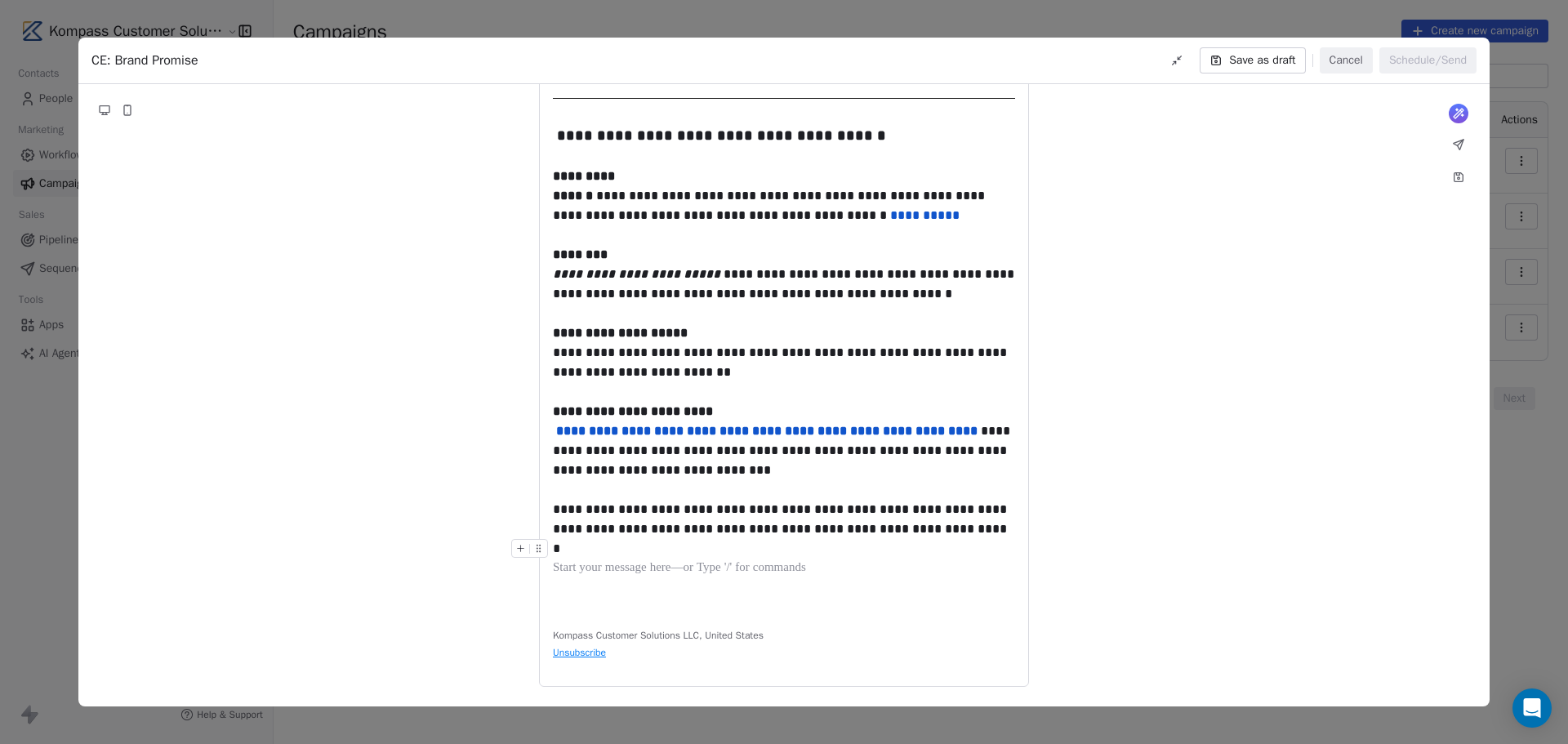 click at bounding box center [784, 549] 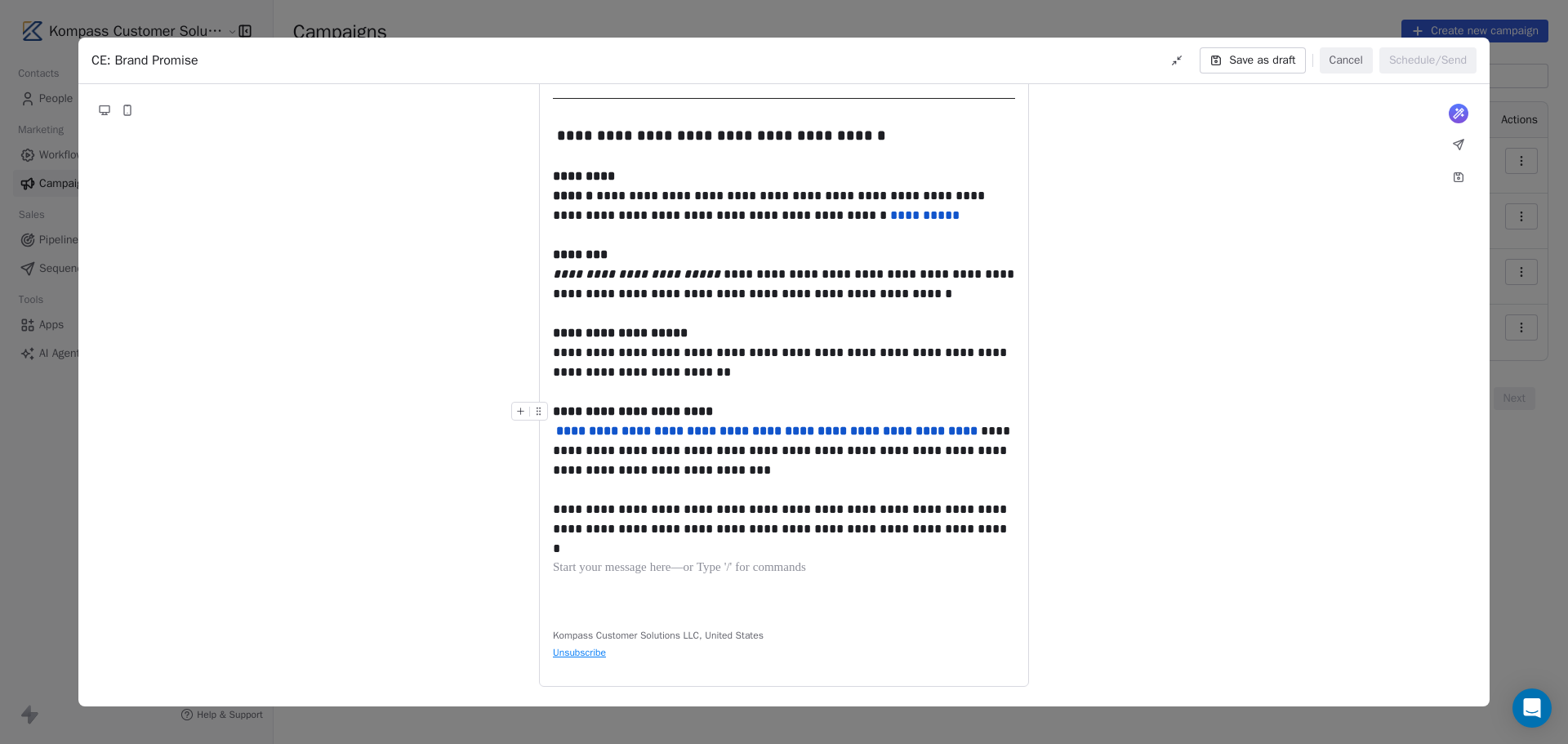 click on "**********" at bounding box center [784, -52] 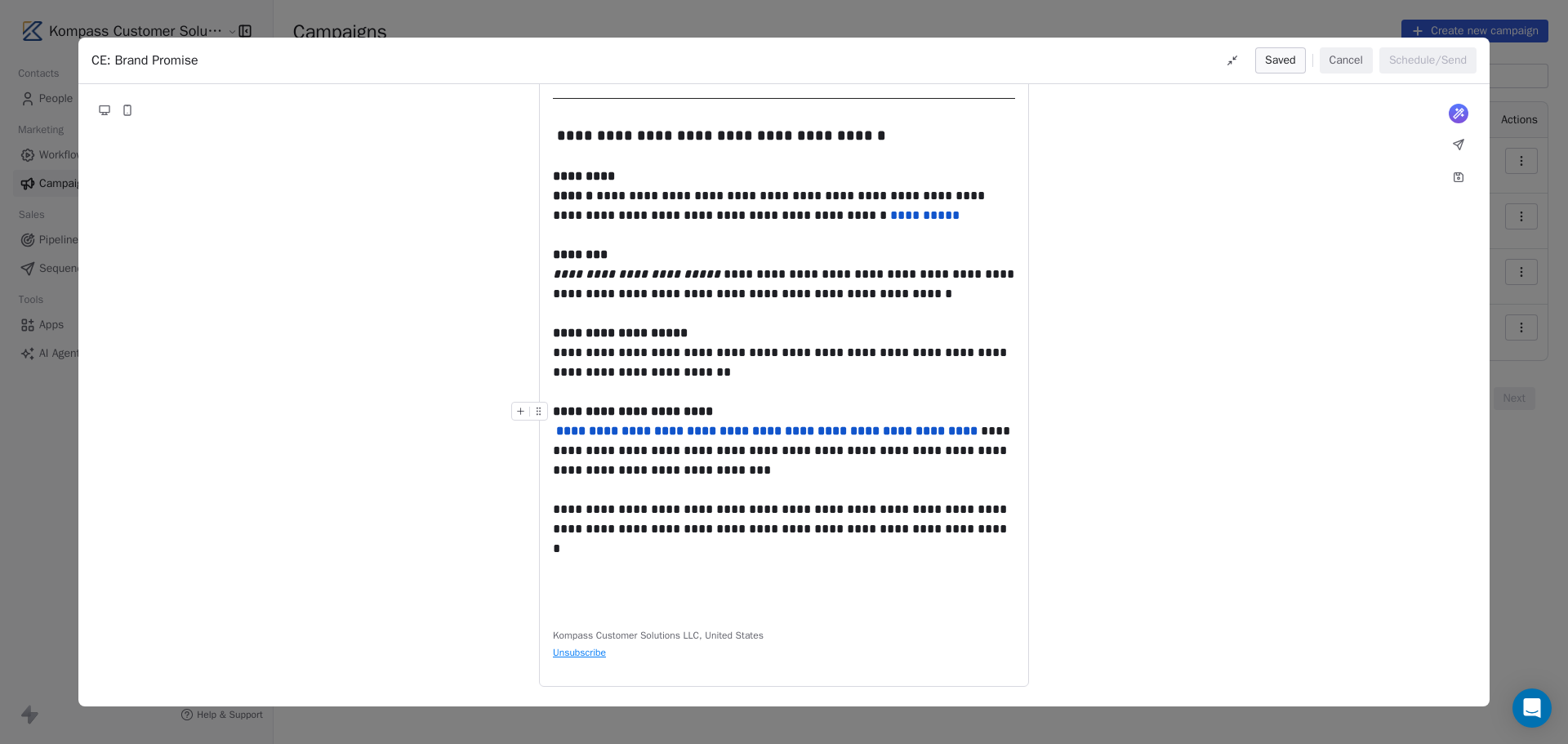click on "**********" at bounding box center (784, -52) 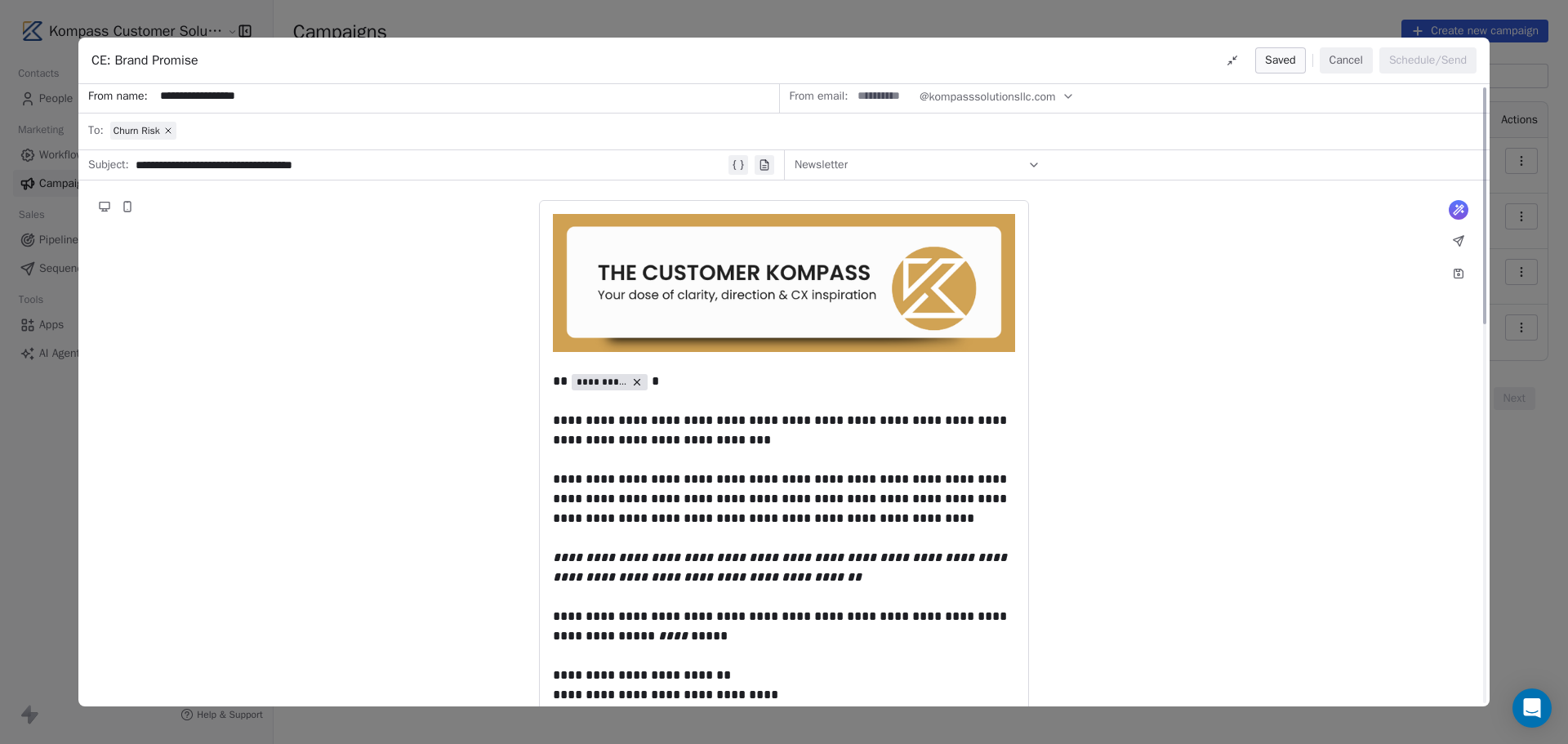 scroll, scrollTop: 0, scrollLeft: 0, axis: both 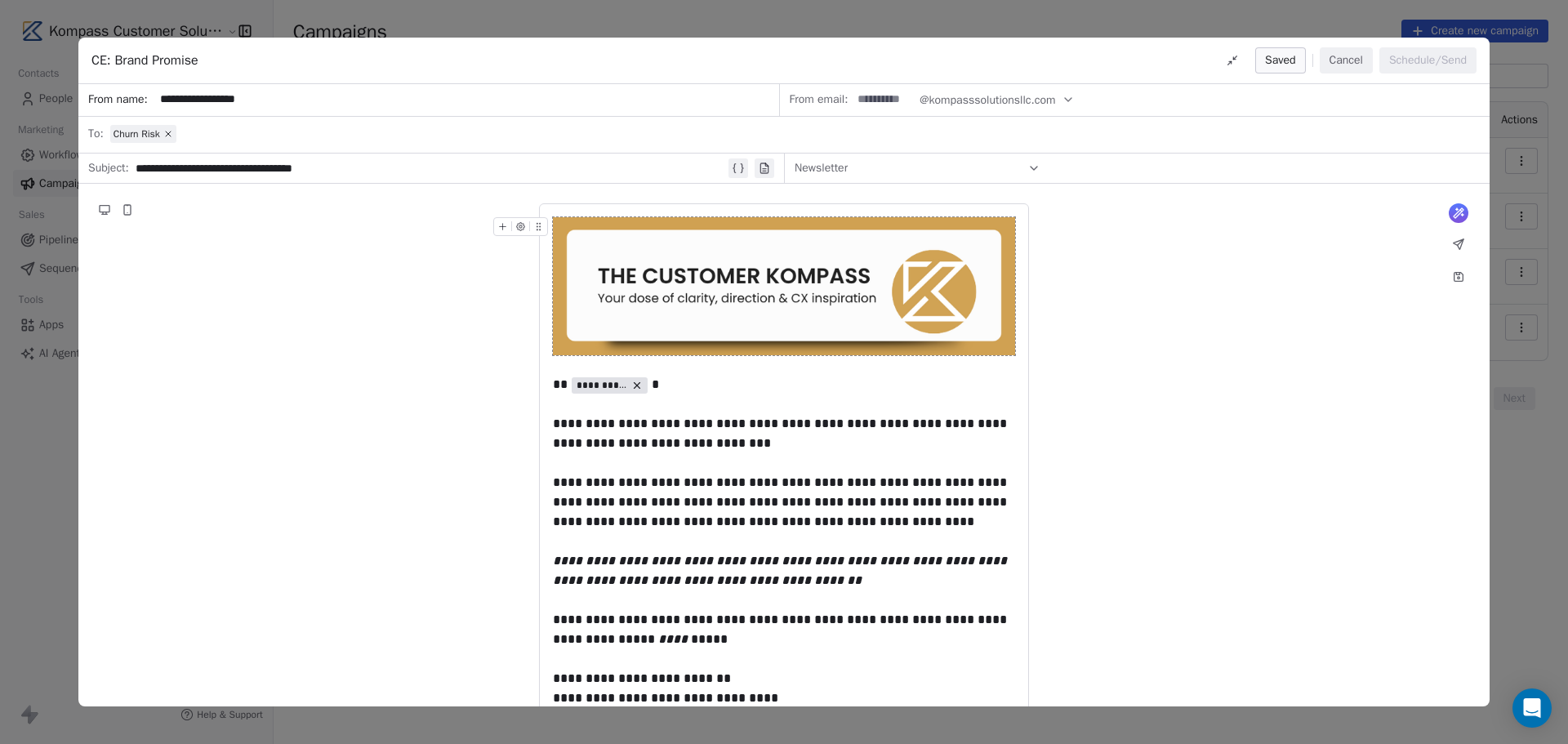 click on "Newsletter" at bounding box center (917, 168) 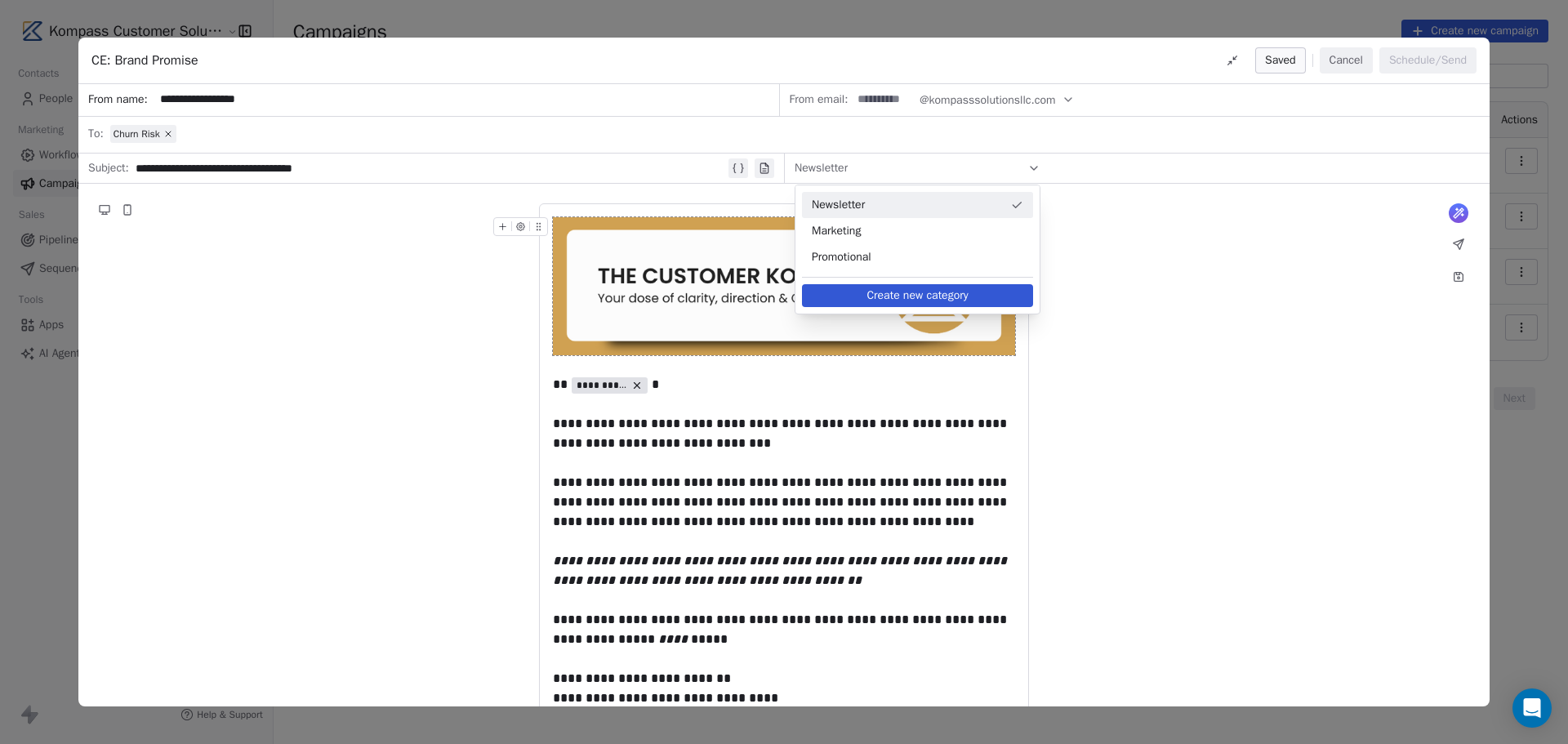 click on "**********" at bounding box center [784, 943] 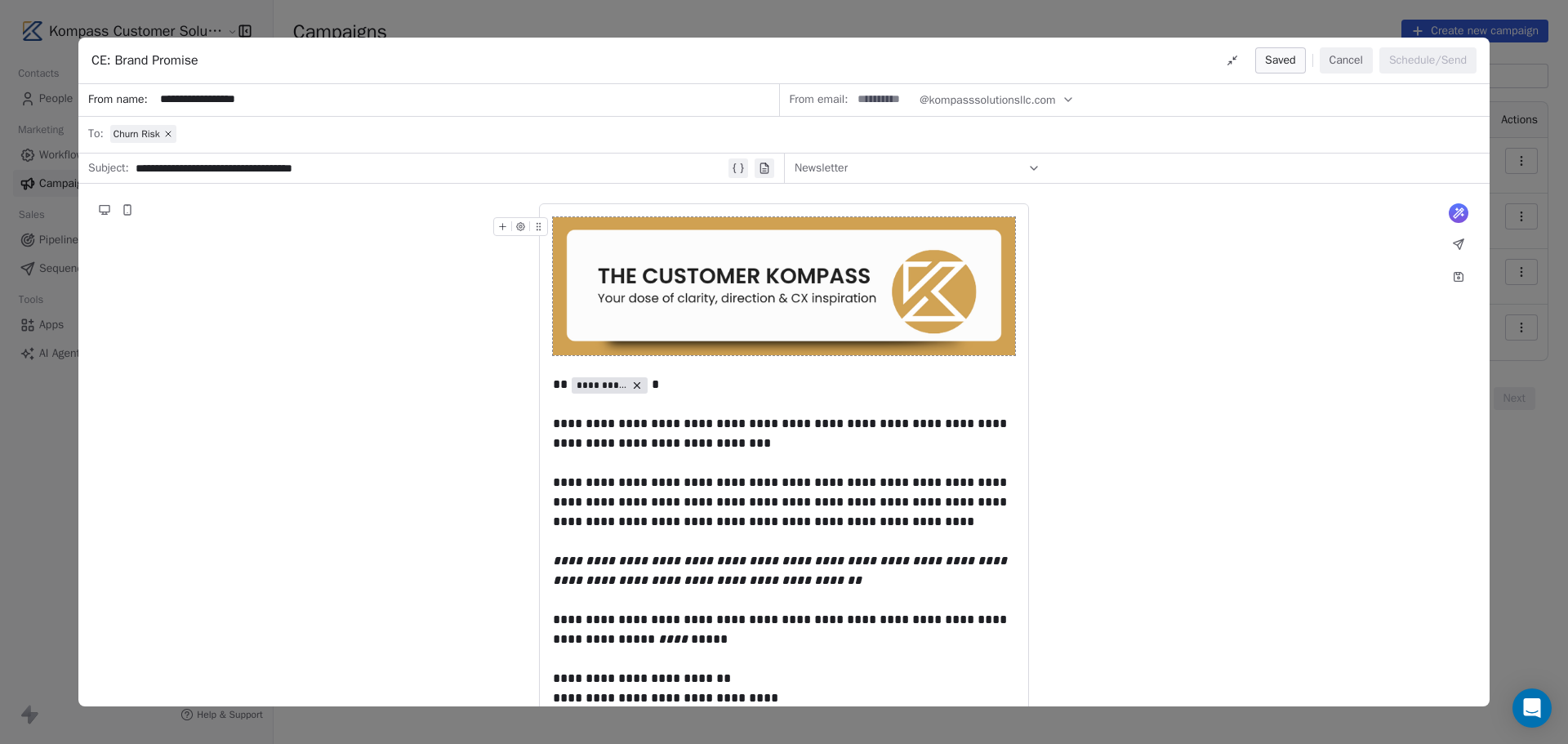 click on "**********" at bounding box center (784, 372) 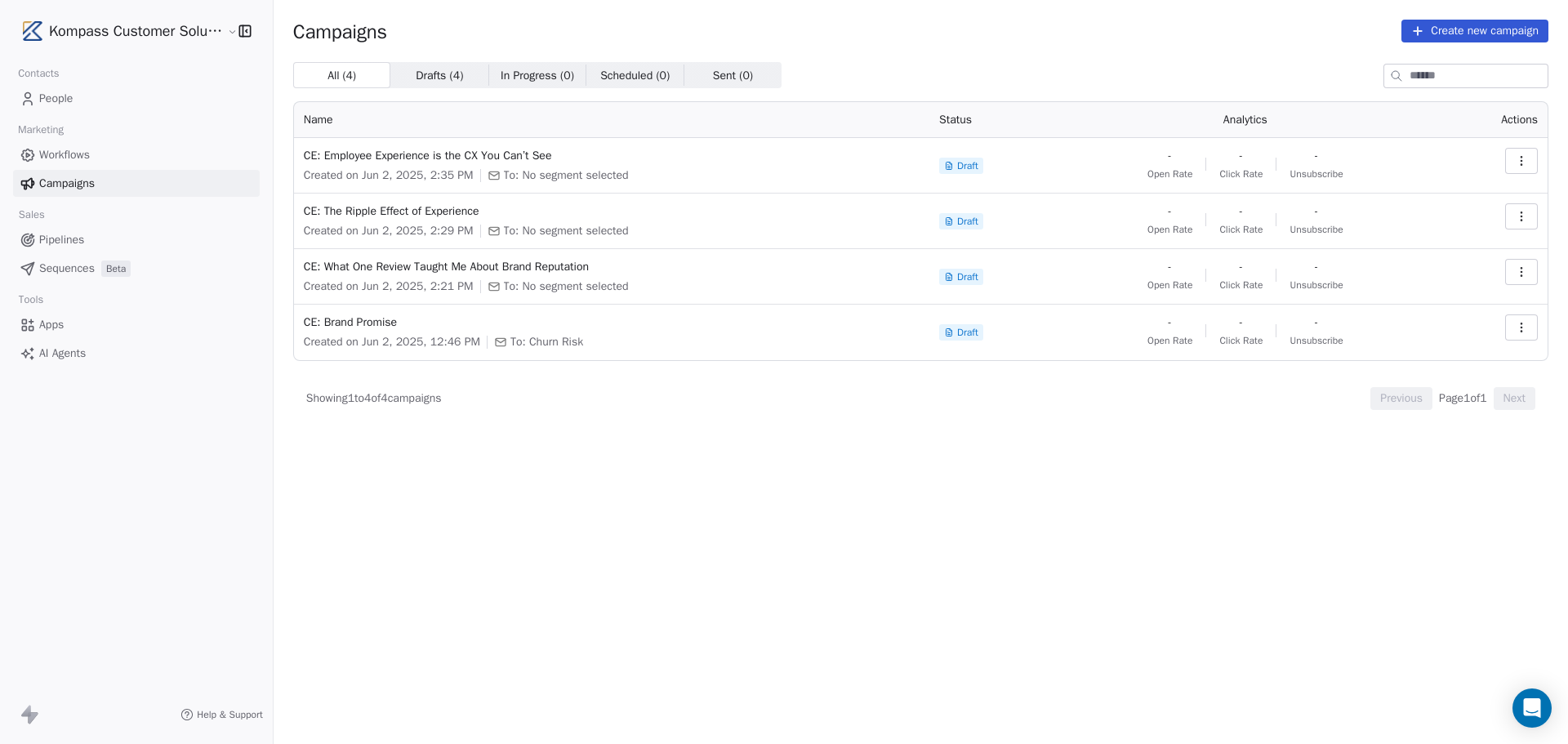 click on "People" at bounding box center (56, 98) 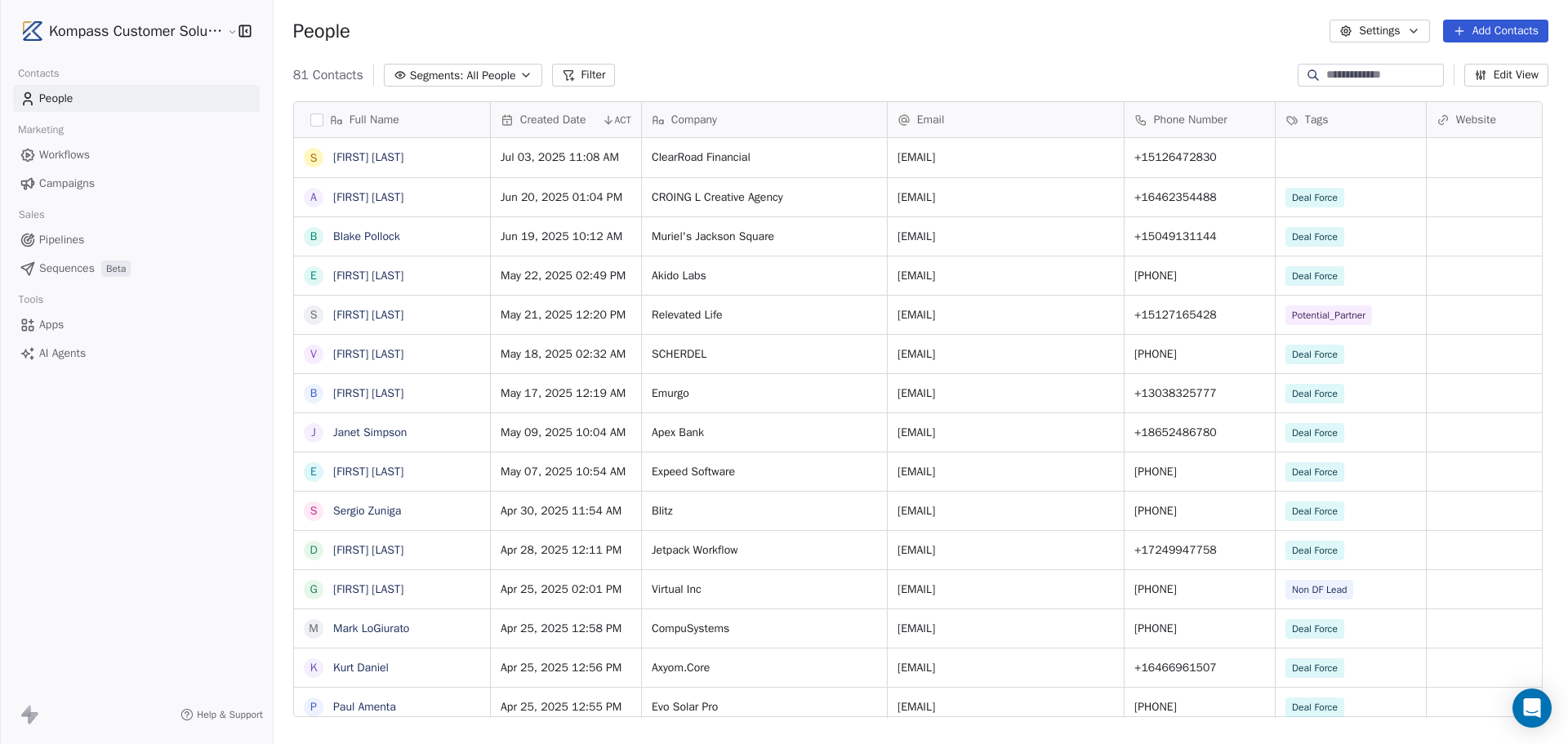 scroll, scrollTop: 13, scrollLeft: 13, axis: both 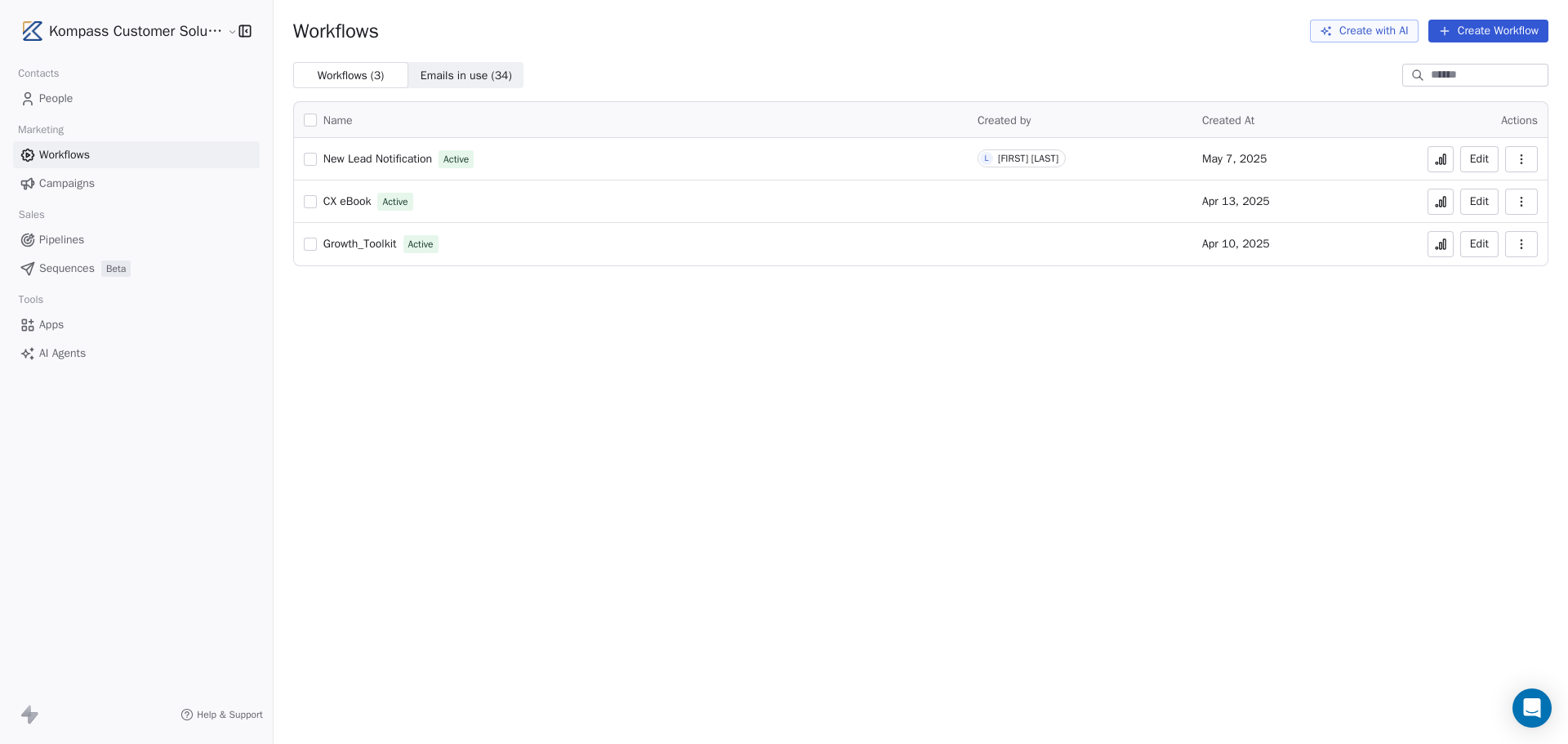 click on "Contacts" at bounding box center [38, 74] 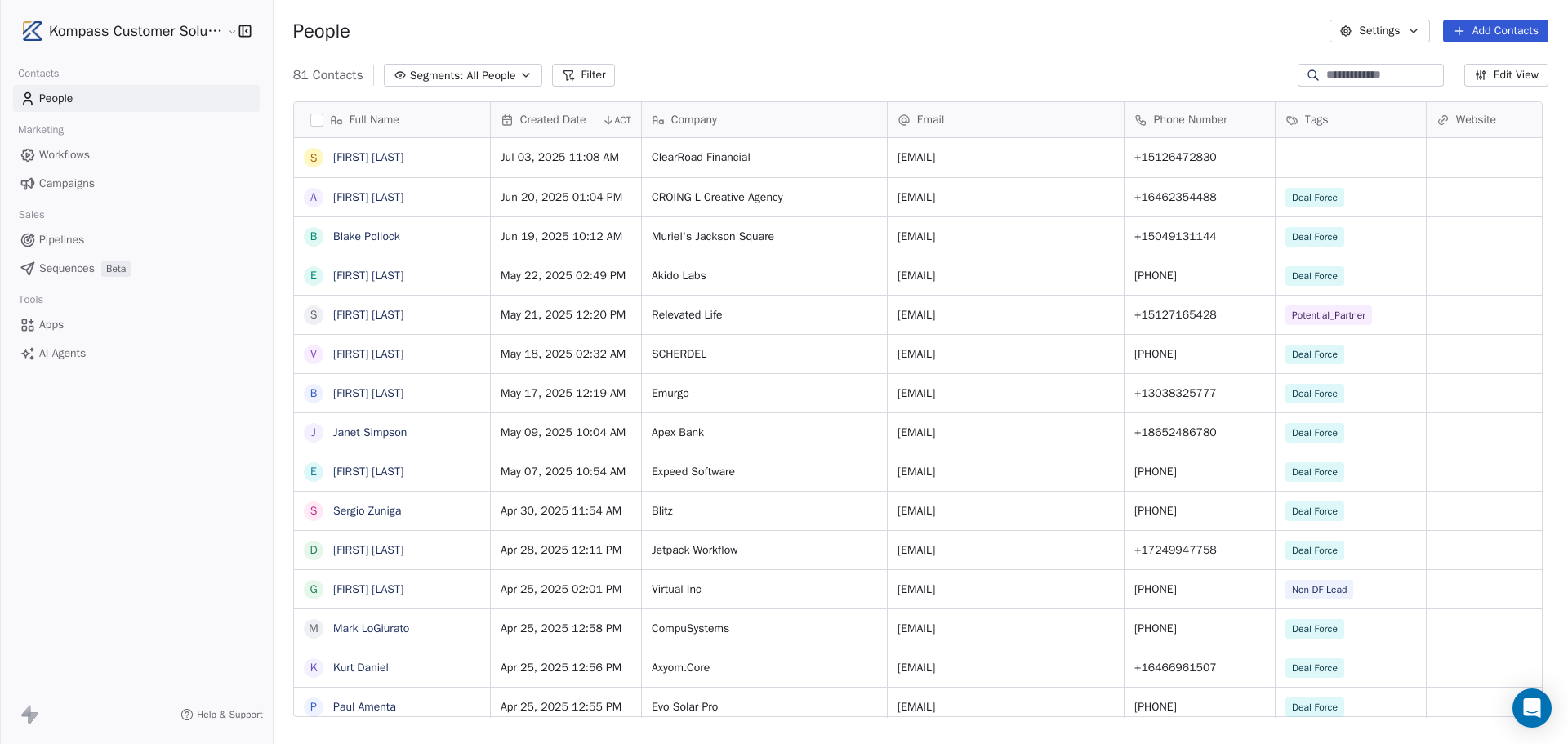 scroll, scrollTop: 13, scrollLeft: 13, axis: both 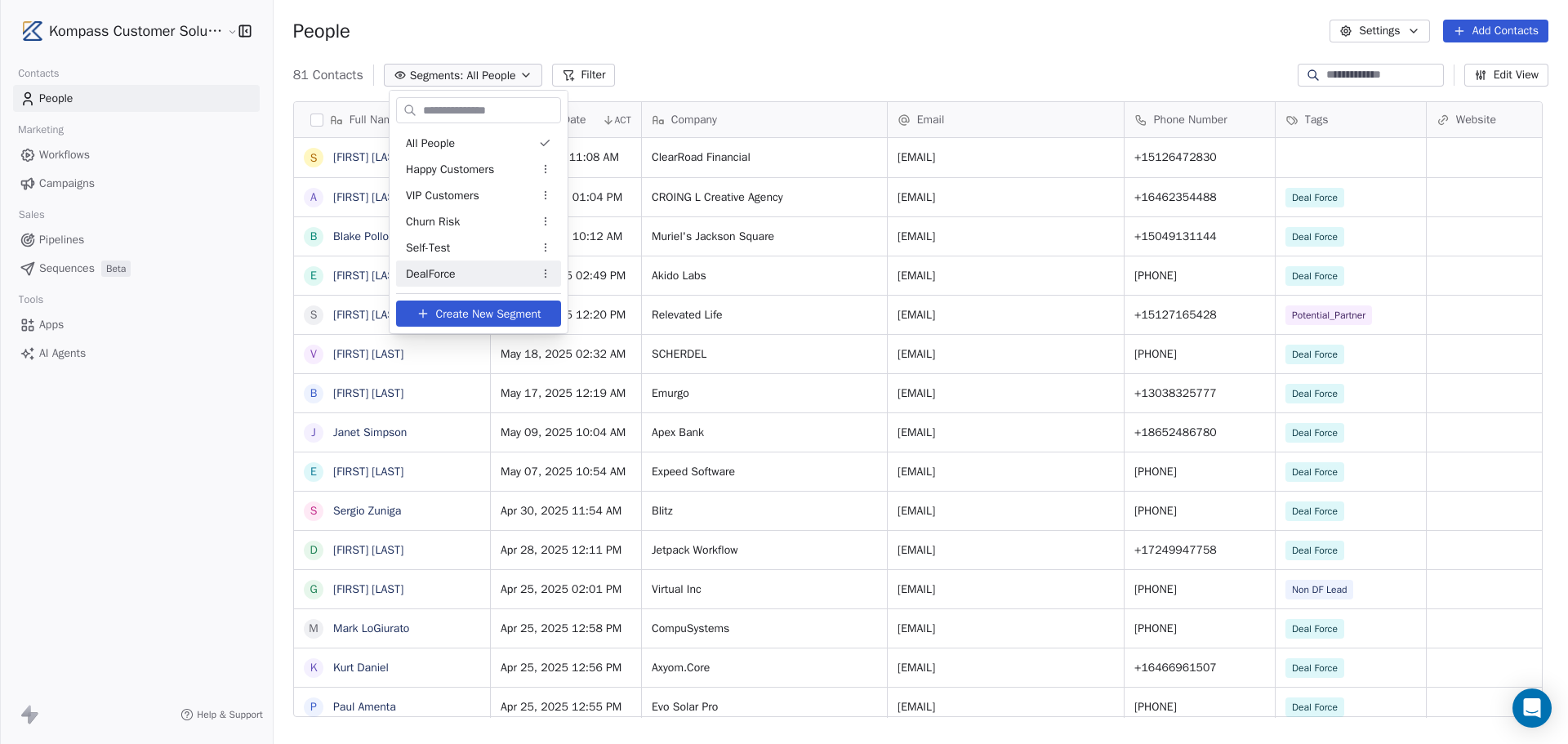 drag, startPoint x: 452, startPoint y: 313, endPoint x: 416, endPoint y: 416, distance: 109.11004 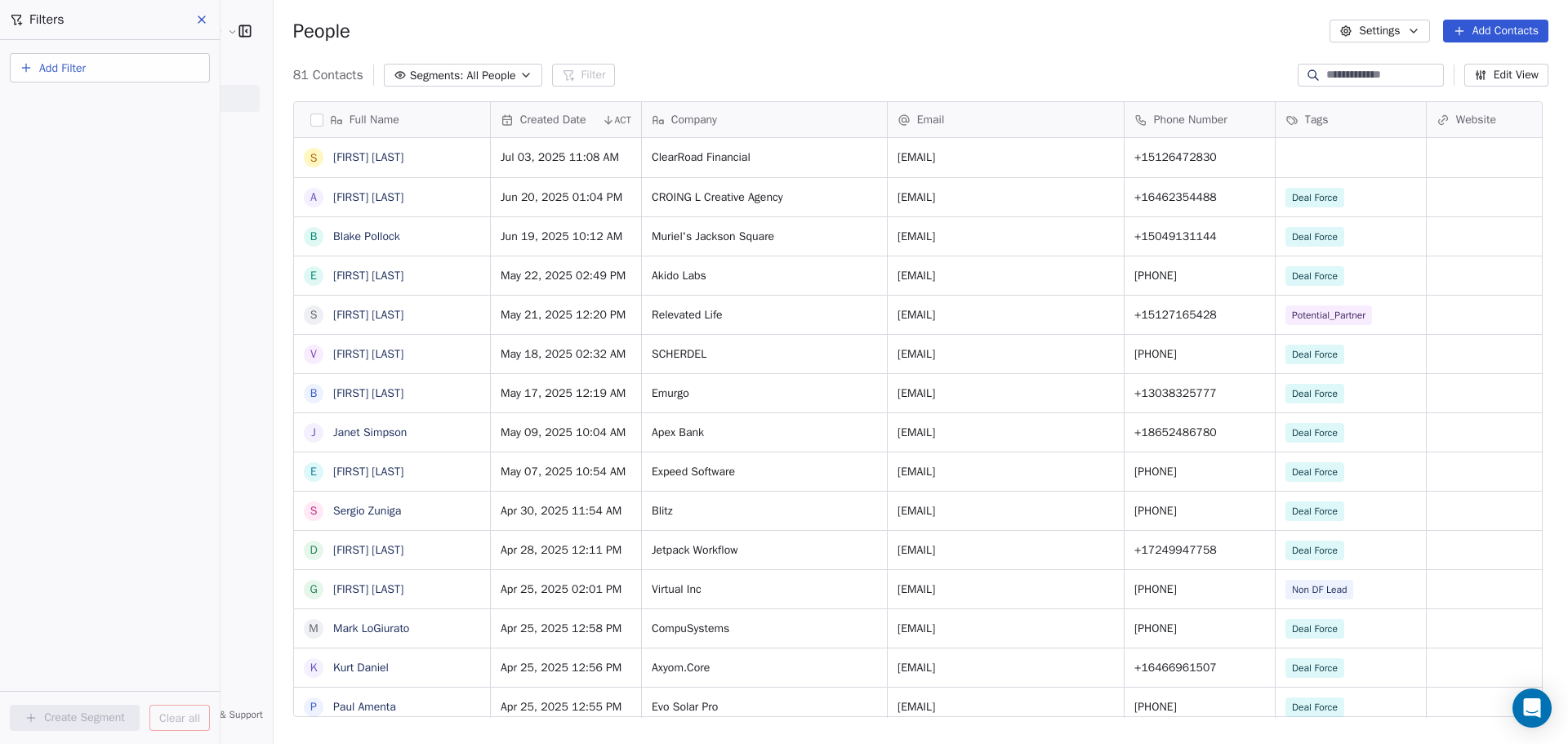click on "Add Filter" at bounding box center (62, 68) 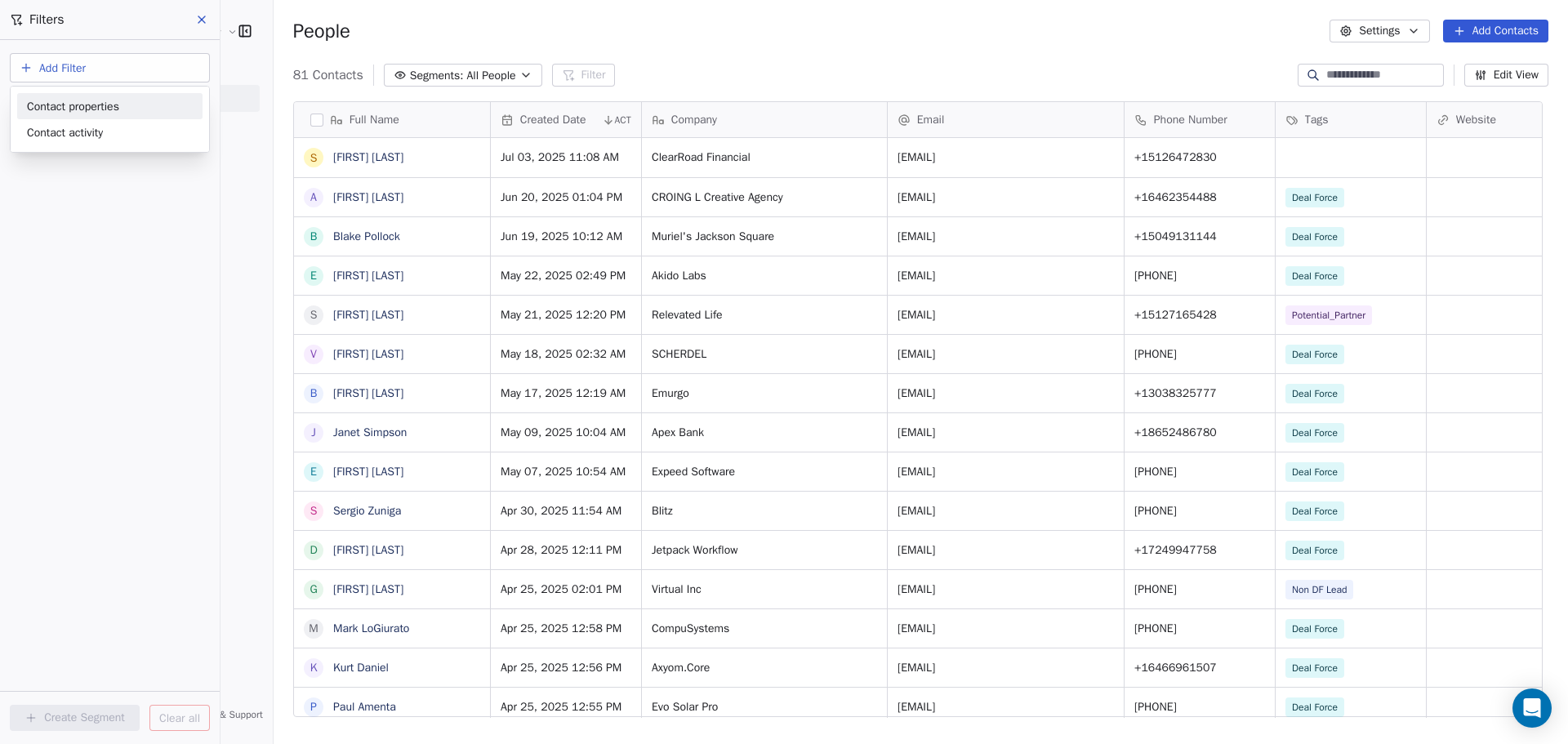 click on "Contact properties" at bounding box center (73, 106) 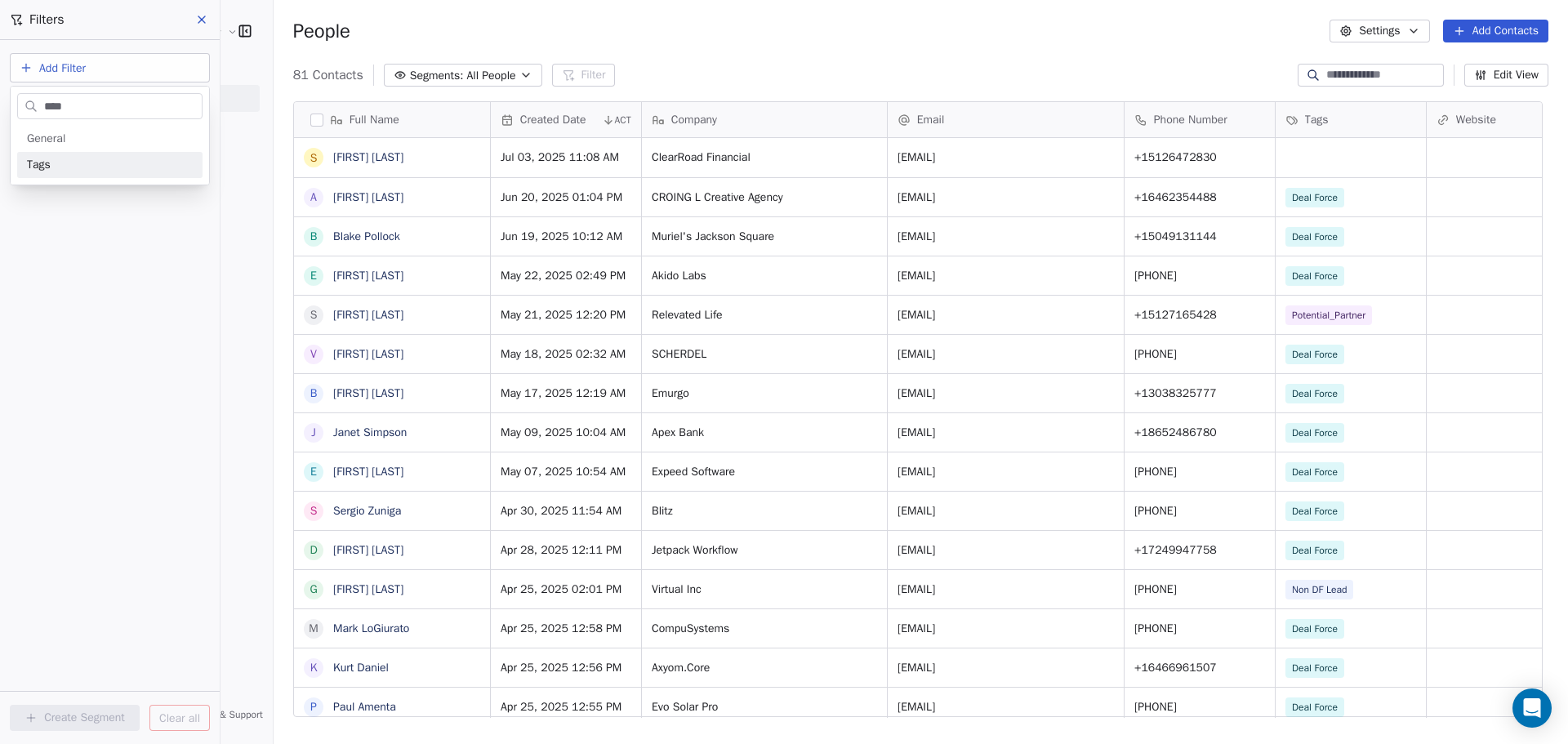 type on "****" 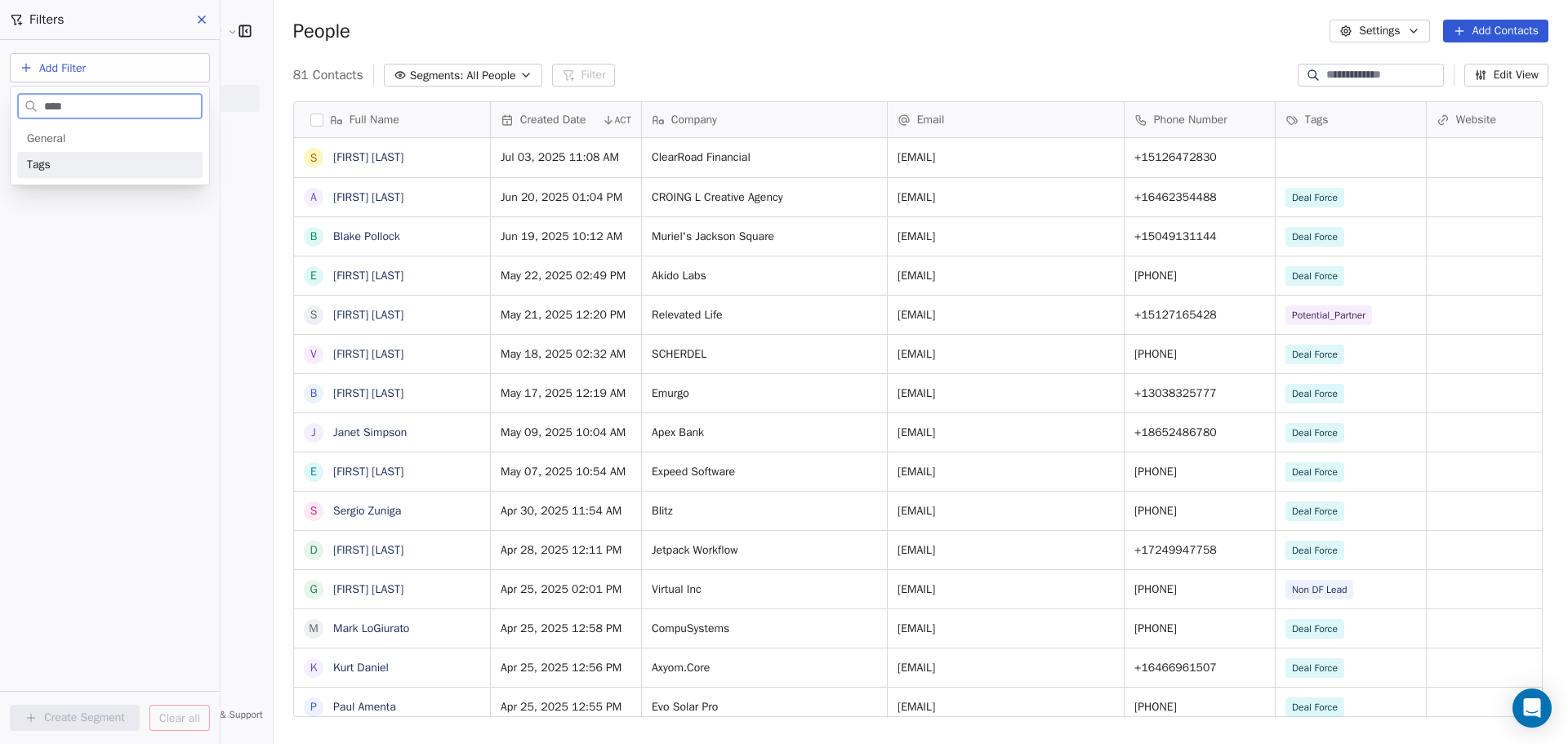 click on "Tags" at bounding box center (109, 165) 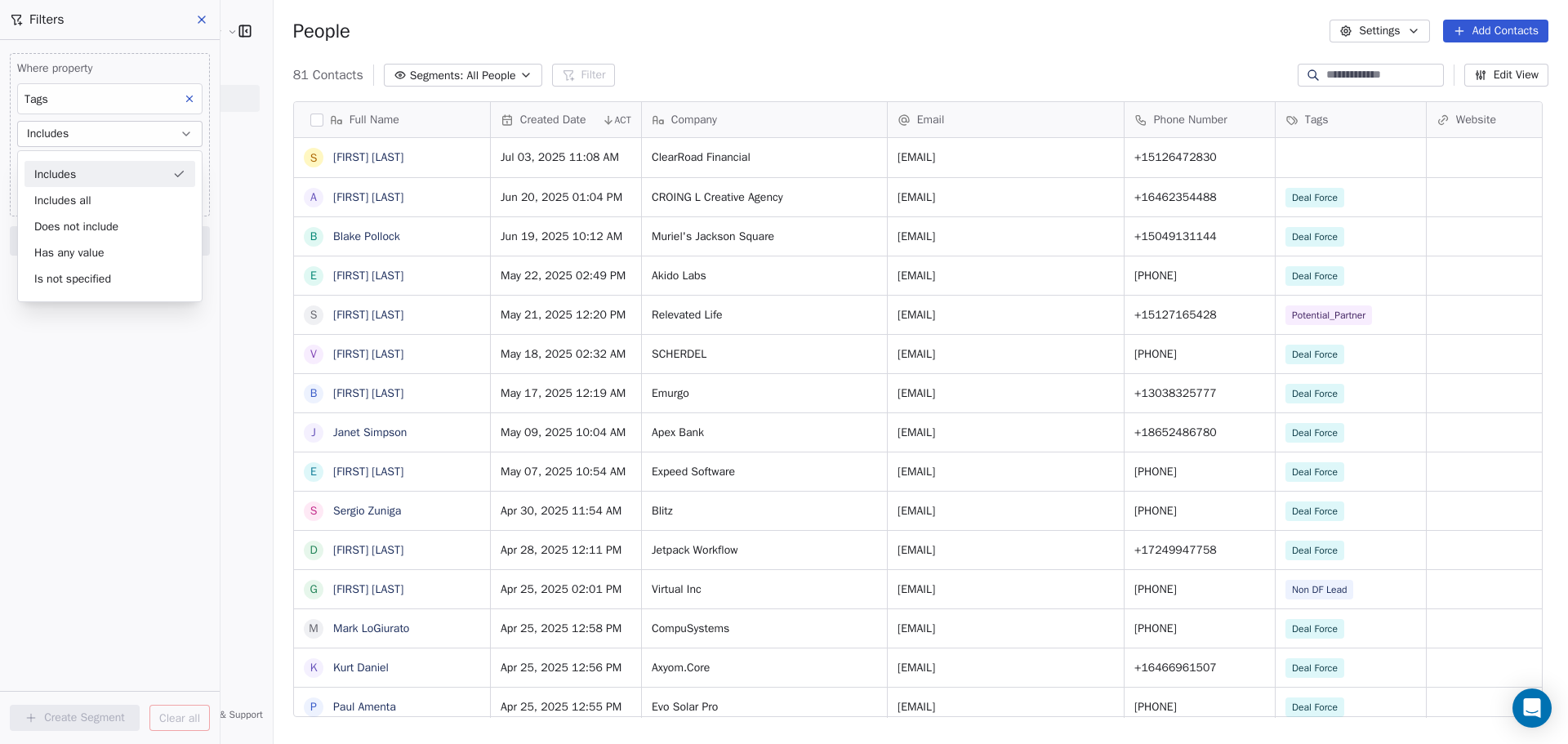 click on "All People" at bounding box center [491, 75] 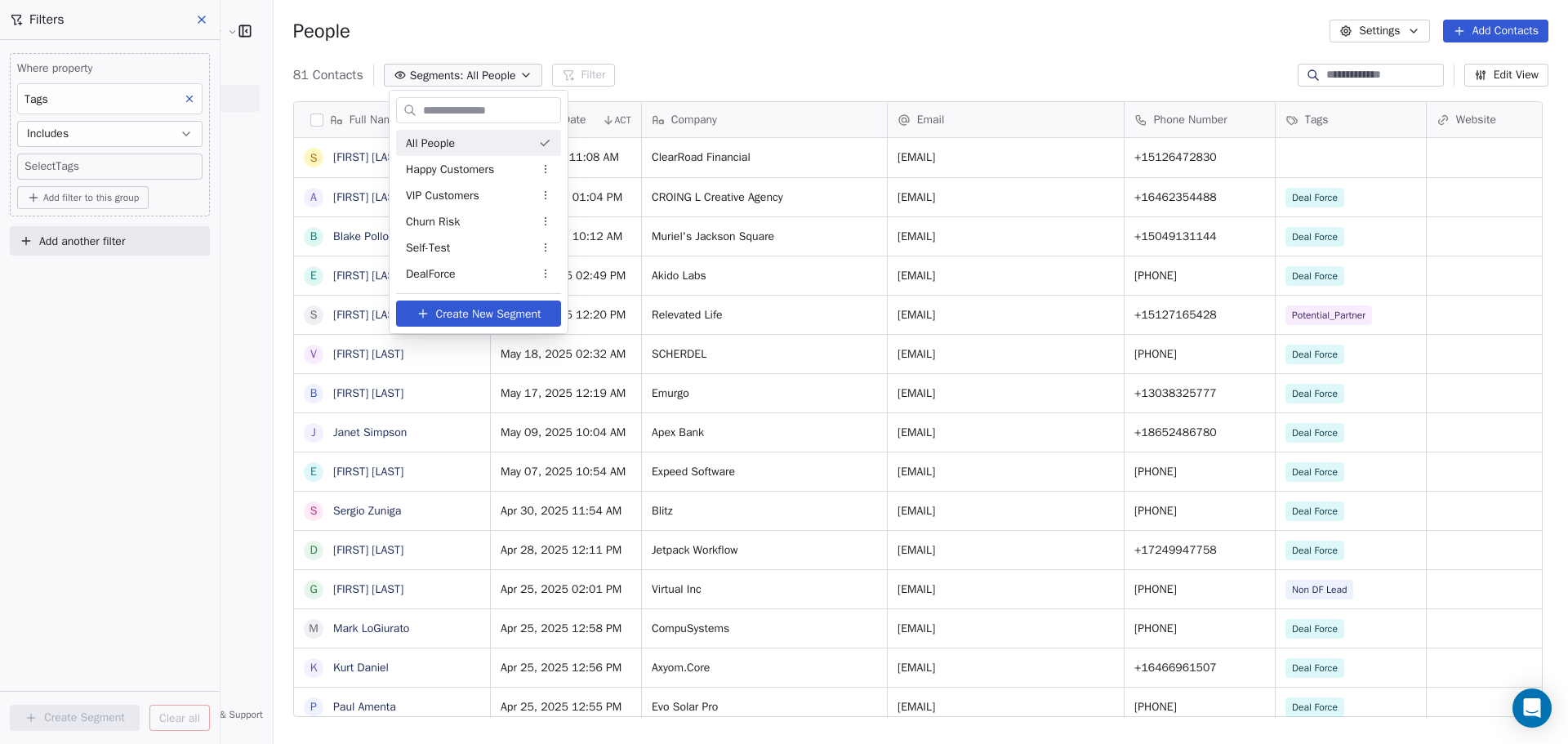 click on "Kompass Customer Solutions LLC Contacts People Marketing Workflows Campaigns Sales Pipelines Sequences Beta Tools Apps AI Agents Help & Support Filters Where property Tags Includes Select Tags Add filter to this group Add another filter Create Segment Clear all People Settings Add Contacts 81 Contacts Segments: All People Filter Edit View Tag Add to Sequence Export Full Name S [FIRST] [LAST] A [FIRST] [LAST] B [FIRST] [LAST] E [FIRST] [LAST] S [FIRST] [LAST] V [FIRST] [LAST] B [FIRST] [LAST] J [FIRST] [LAST] E [FIRST] [LAST] S [FIRST] [LAST] D [FIRST] [LAST] G [FIRST] [LAST] M [FIRST] [LAST] K [FIRST] [LAST] P [FIRST] [LAST] M [FIRST] [LAST] J [FIRST] [LAST] P [FIRST] [LAST] S [FIRST] [LAST] T [FIRST] [LAST] K [FIRST] [LAST] D [FIRST] [LAST] D [FIRST] [LAST] K [FIRST] [LAST] Unknown D [FIRST] [LAST] B [FIRST] [LAST] M [FIRST] [LAST] V [FIRST] [LAST] A [FIRST] [LAST] M [FIRST] [LAST] W [FIRST] [LAST], [FIRST] B [FIRST] [LAST] k [FIRST] [LAST] P [FIRST] [LAST] S S Q Created Date ACT Company Email Phone Number Tags Website Job Title Status Contact Source Test" at bounding box center [784, 494] 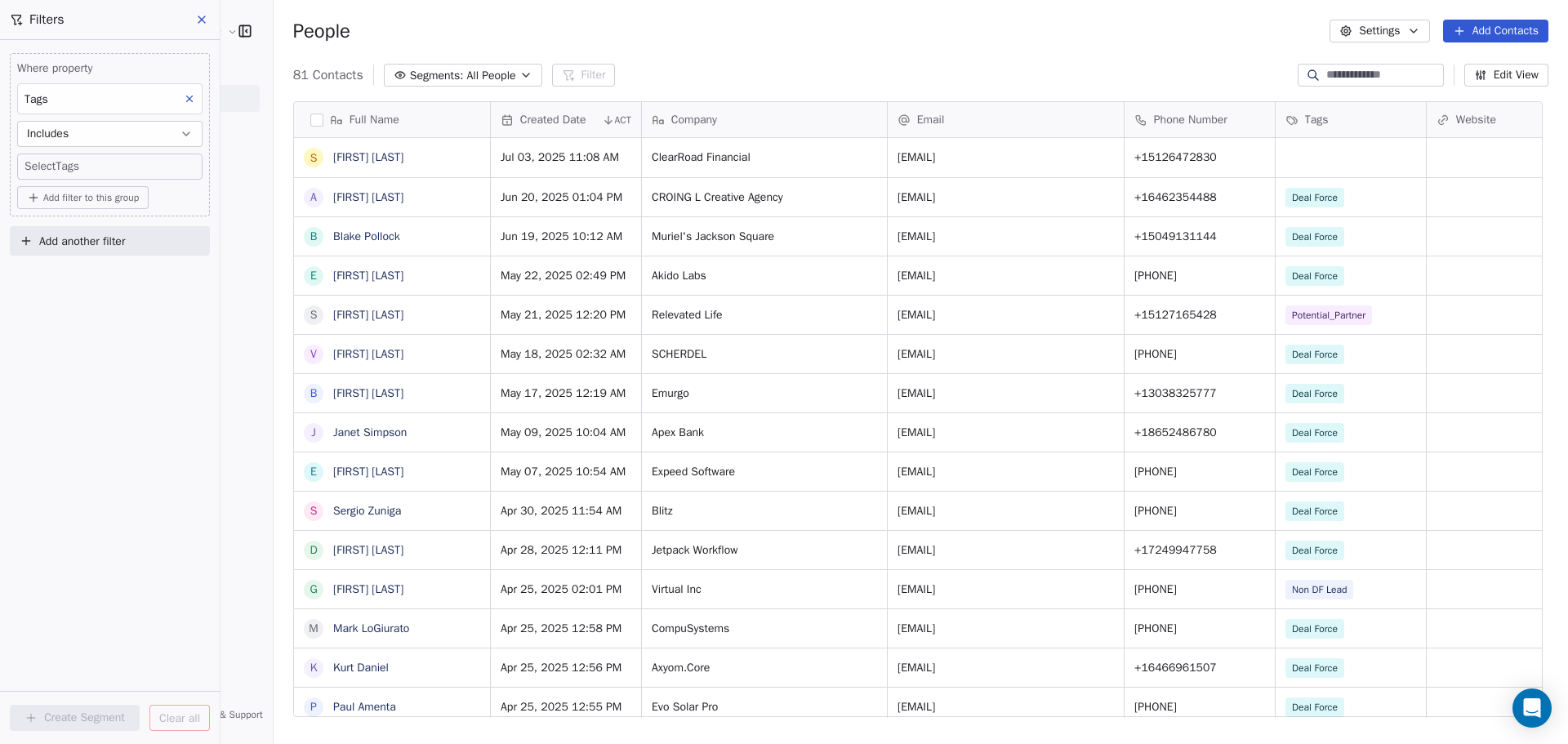click on "All People" at bounding box center [491, 75] 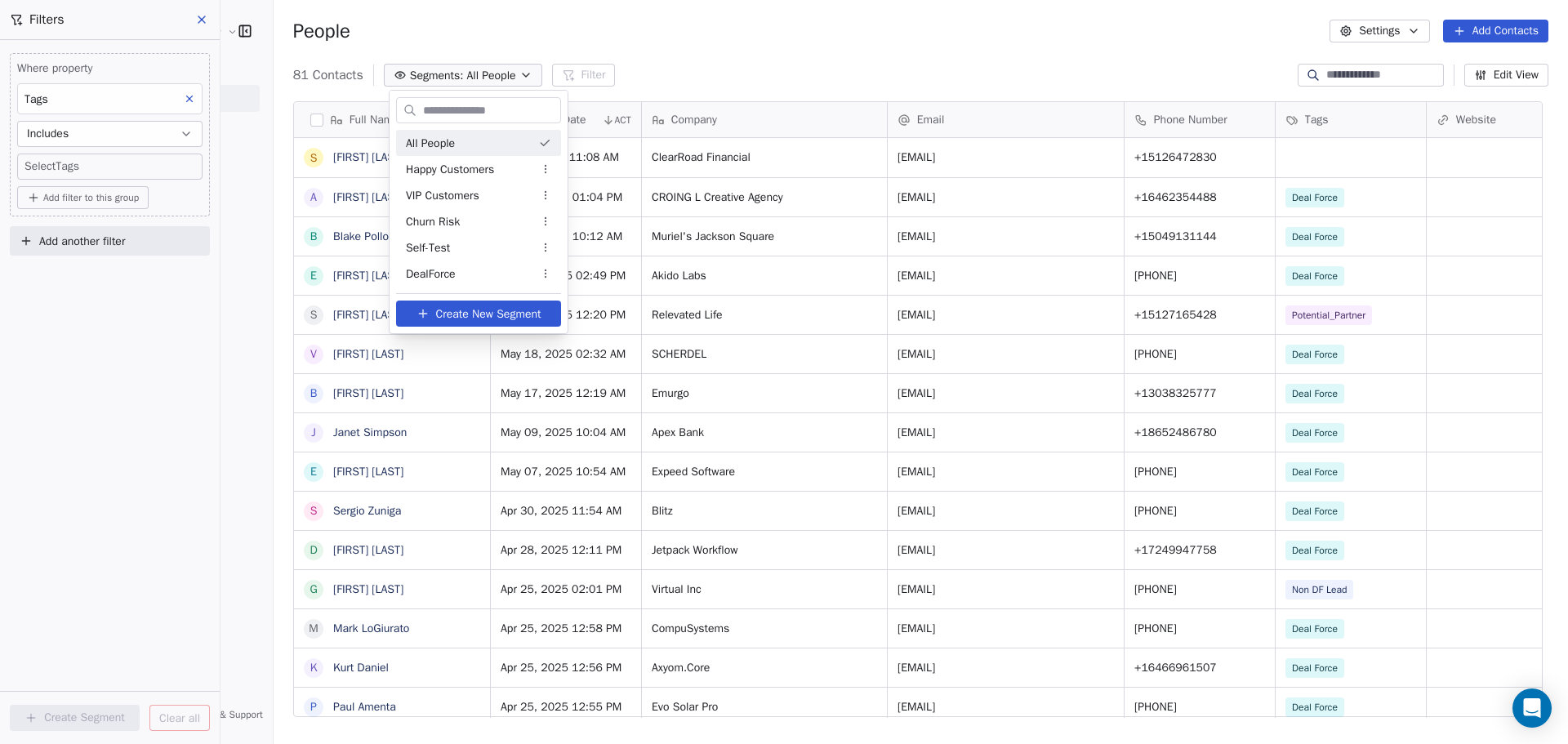 click on "Kompass Customer Solutions LLC Contacts People Marketing Workflows Campaigns Sales Pipelines Sequences Beta Tools Apps AI Agents Help & Support Filters Where property Tags Includes Select Tags Add filter to this group Add another filter Create Segment Clear all People Settings Add Contacts 81 Contacts Segments: All People Filter Edit View Tag Add to Sequence Export Full Name S [FIRST] [LAST] A [FIRST] [LAST] B [FIRST] [LAST] E [FIRST] [LAST] S [FIRST] [LAST] V [FIRST] [LAST] B [FIRST] [LAST] J [FIRST] [LAST] E [FIRST] [LAST] S [FIRST] [LAST] D [FIRST] [LAST] G [FIRST] [LAST] M [FIRST] [LAST] K [FIRST] [LAST] P [FIRST] [LAST] M [FIRST] [LAST] J [FIRST] [LAST] P [FIRST] [LAST] S [FIRST] [LAST] T [FIRST] [LAST] K [FIRST] [LAST] D [FIRST] [LAST] D [FIRST] [LAST] K [FIRST] [LAST] Unknown D [FIRST] [LAST] B [FIRST] [LAST] M [FIRST] [LAST] V [FIRST] [LAST] A [FIRST] [LAST] M [FIRST] [LAST] W [FIRST] [LAST], [FIRST] B [FIRST] [LAST] k [FIRST] [LAST] P [FIRST] [LAST] S S Q Created Date ACT Company Email Phone Number Tags Website Job Title Status Contact Source Test" at bounding box center (784, 494) 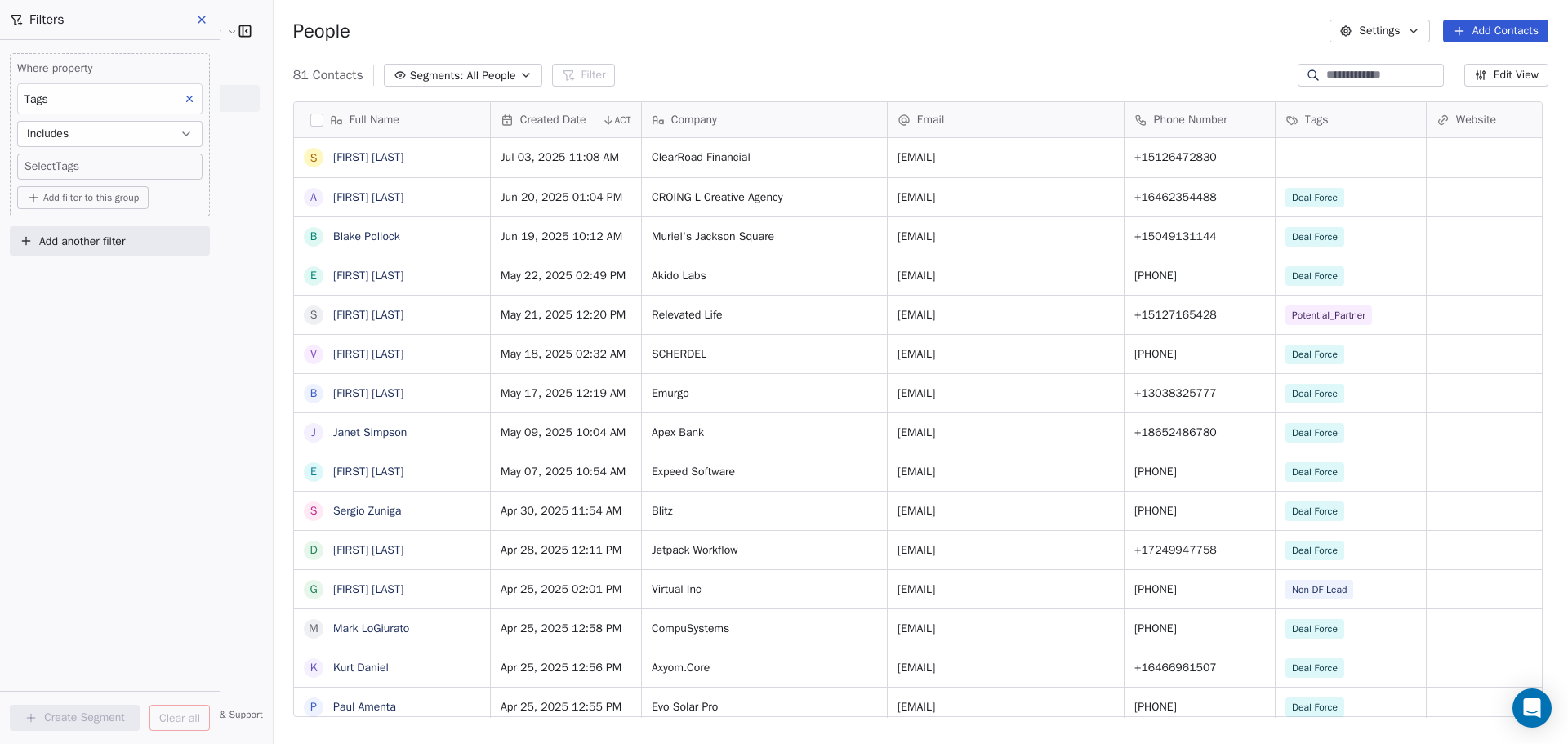 click on "Kompass Customer Solutions LLC Contacts People Marketing Workflows Campaigns Sales Pipelines Sequences Beta Tools Apps AI Agents Help & Support Filters Where property Tags Includes Select Tags Add filter to this group Add another filter Create Segment Clear all People Settings Add Contacts 81 Contacts Segments: All People Filter Edit View Tag Add to Sequence Export Full Name S [FIRST] [LAST] A [FIRST] [LAST] B [FIRST] [LAST] E [FIRST] [LAST] S [FIRST] [LAST] V [FIRST] [LAST] B [FIRST] [LAST] J [FIRST] [LAST] E [FIRST] [LAST] S [FIRST] [LAST] D [FIRST] [LAST] G [FIRST] [LAST] M [FIRST] [LAST] K [FIRST] [LAST] P [FIRST] [LAST] M [FIRST] [LAST] J [FIRST] [LAST] P [FIRST] [LAST] S [FIRST] [LAST] T [FIRST] [LAST] K [FIRST] [LAST] D [FIRST] [LAST] D [FIRST] [LAST] K [FIRST] [LAST] Unknown D [FIRST] [LAST] B [FIRST] [LAST] M [FIRST] [LAST] V [FIRST] [LAST] A [FIRST] [LAST] M [FIRST] [LAST] W [FIRST] [LAST], [FIRST] B [FIRST] [LAST] k [FIRST] [LAST] P [FIRST] [LAST] S S Q Created Date ACT Company Email Phone Number Tags Website Job Title Status Contact Source Test" at bounding box center [784, 494] 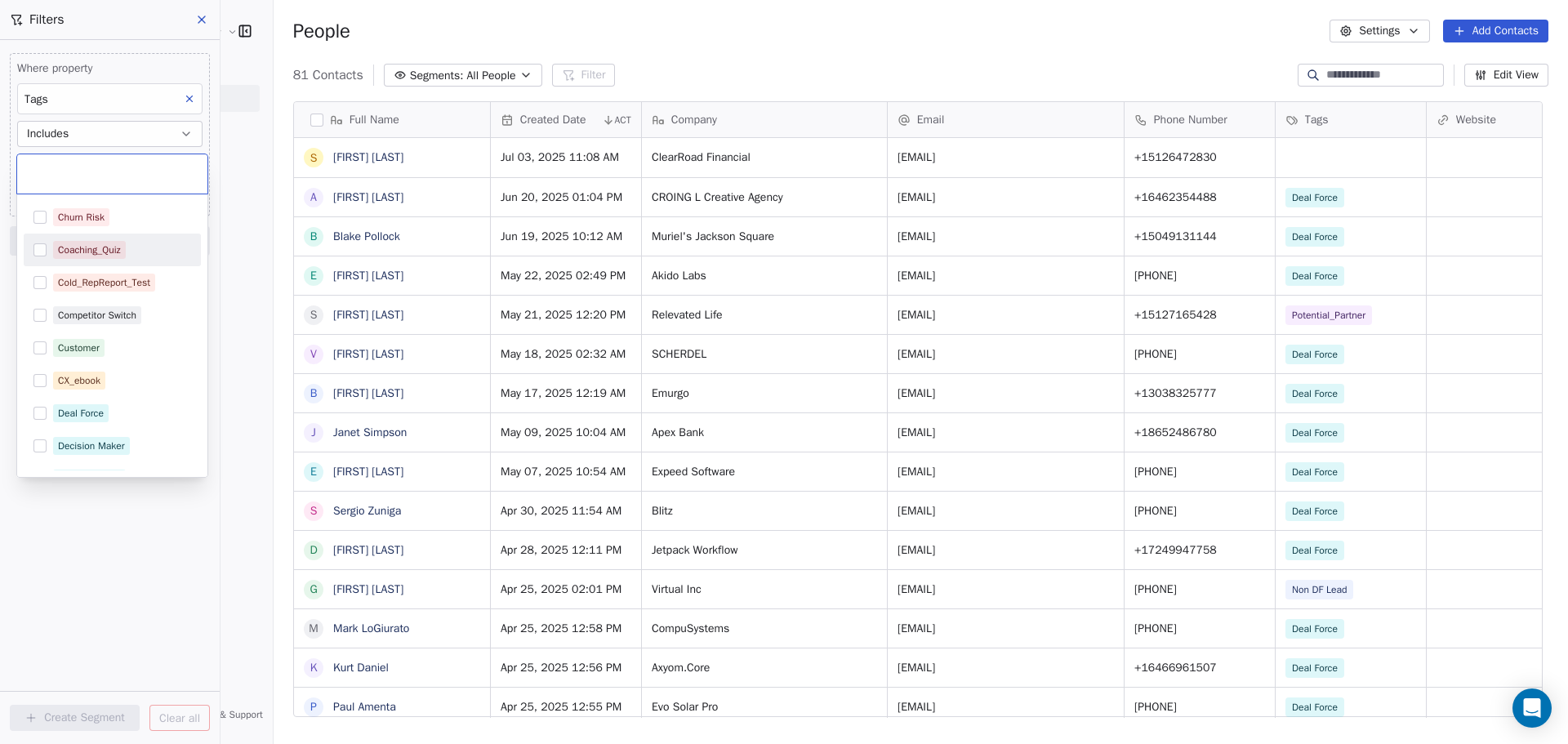 click at bounding box center (40, 250) 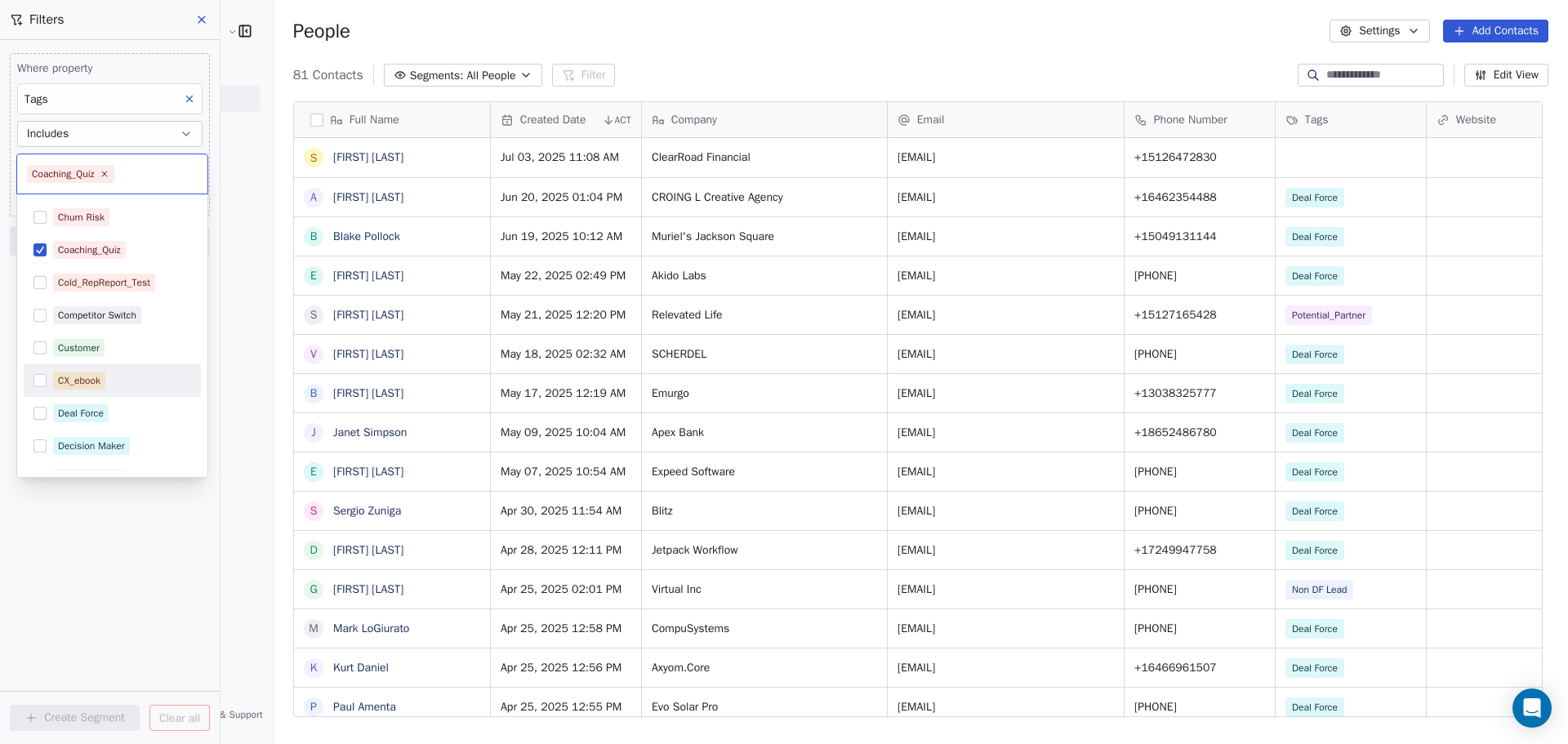 click at bounding box center [40, 381] 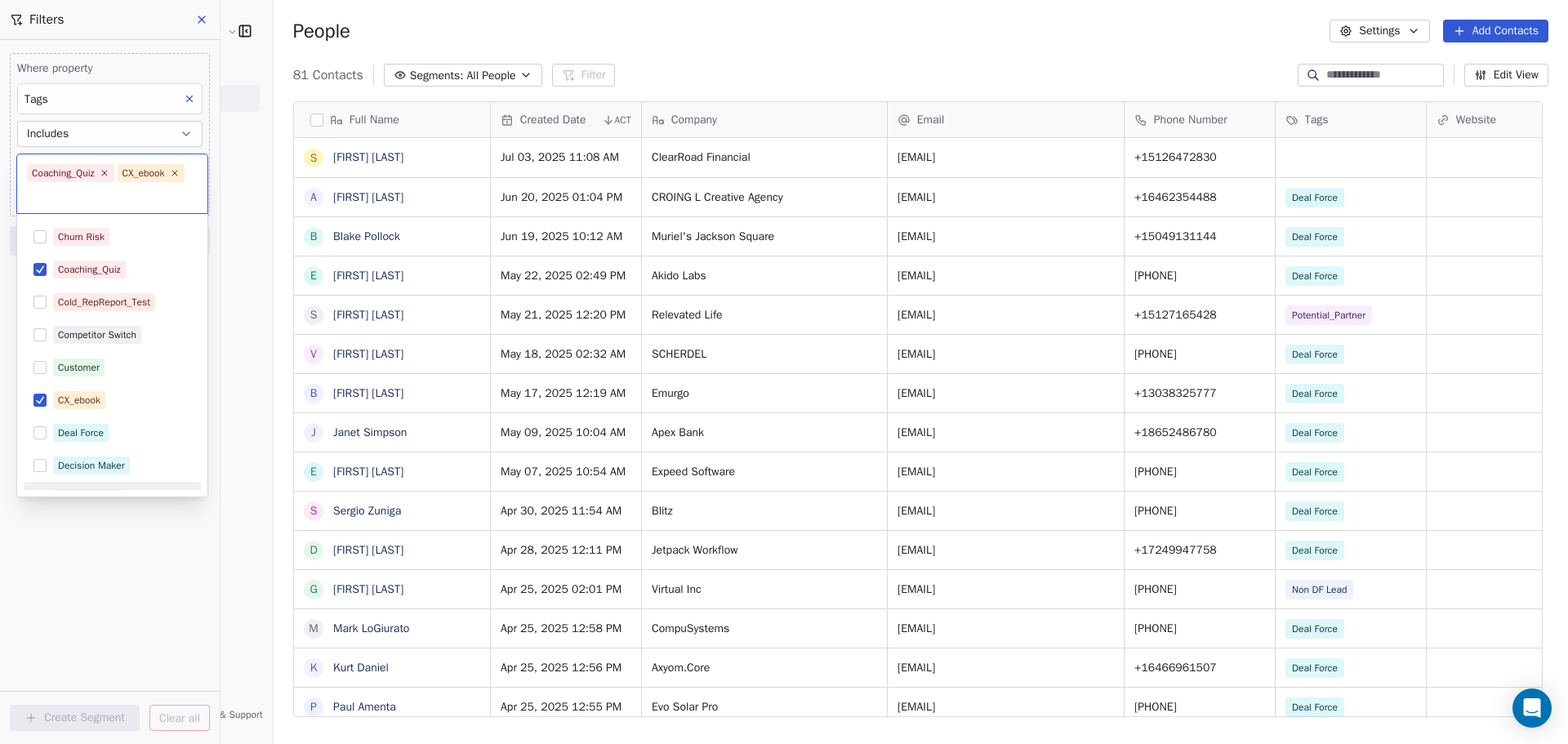 click on "Kompass Customer Solutions LLC Contacts People Marketing Workflows Campaigns Sales Pipelines Sequences Beta Tools Apps AI Agents Help & Support Filters Where property Tags Includes Select Tags Add filter to this group Add another filter Create Segment Clear all People Settings Add Contacts 81 Contacts Segments: All People Filter Edit View Tag Add to Sequence Export Full Name S [FIRST] [LAST] A [FIRST] [LAST] B [FIRST] [LAST] E [FIRST] [LAST] S [FIRST] [LAST] V [FIRST] [LAST] B [FIRST] [LAST] J [FIRST] [LAST] E [FIRST] [LAST] S [FIRST] [LAST] D [FIRST] [LAST] G [FIRST] [LAST] M [FIRST] [LAST] K [FIRST] [LAST] P [FIRST] [LAST] M [FIRST] [LAST] J [FIRST] [LAST] P [FIRST] [LAST] S [FIRST] [LAST] T [FIRST] [LAST] K [FIRST] [LAST] D [FIRST] [LAST] D [FIRST] [LAST] K [FIRST] [LAST] Unknown D [FIRST] [LAST] B [FIRST] [LAST] M [FIRST] [LAST] V [FIRST] [LAST] A [FIRST] [LAST] M [FIRST] [LAST] W [FIRST] [LAST], [FIRST] B [FIRST] [LAST] k [FIRST] [LAST] P [FIRST] [LAST] S S Q Created Date ACT Company Email Phone Number Tags Website Job Title Status Contact Source Test" at bounding box center [784, 494] 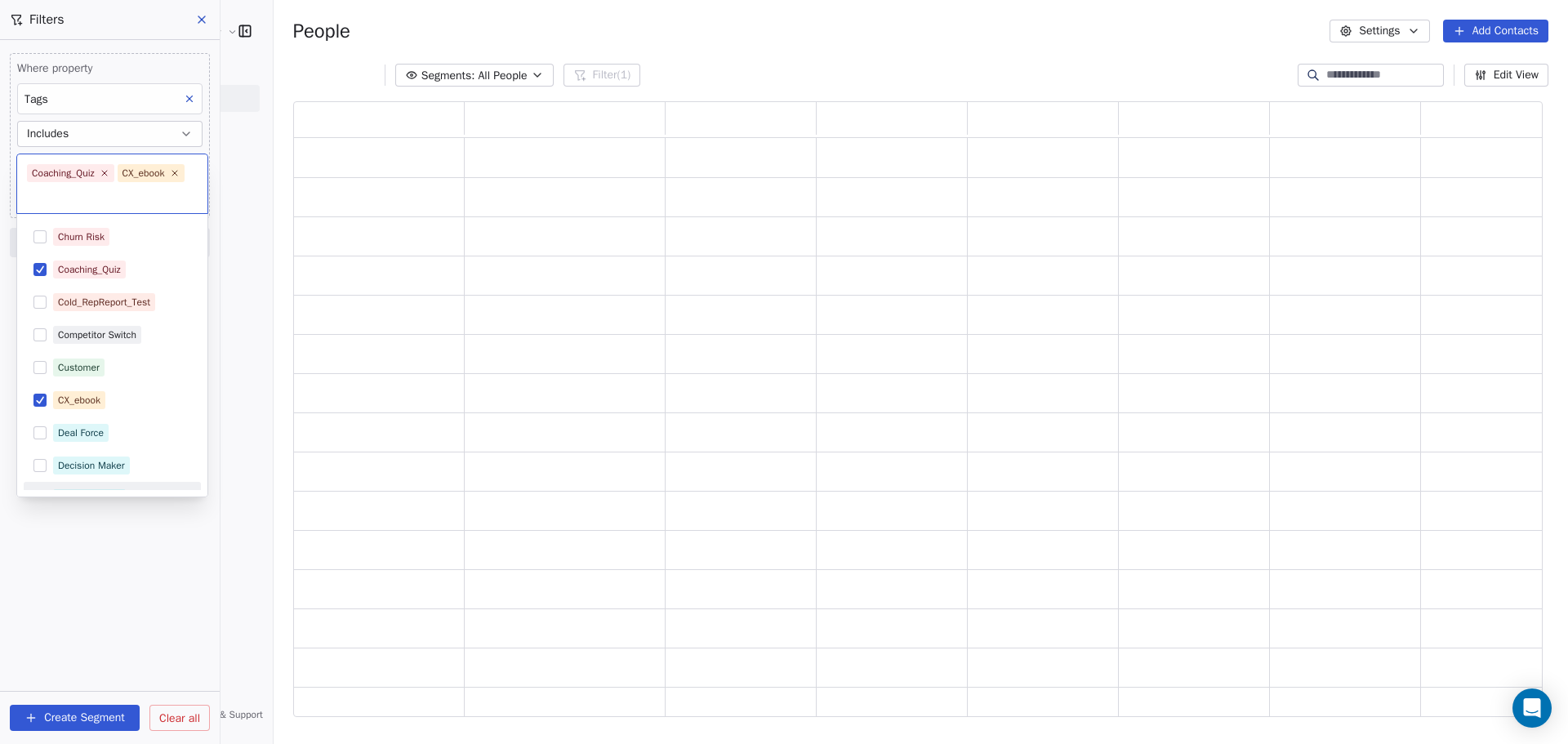 scroll, scrollTop: 13, scrollLeft: 13, axis: both 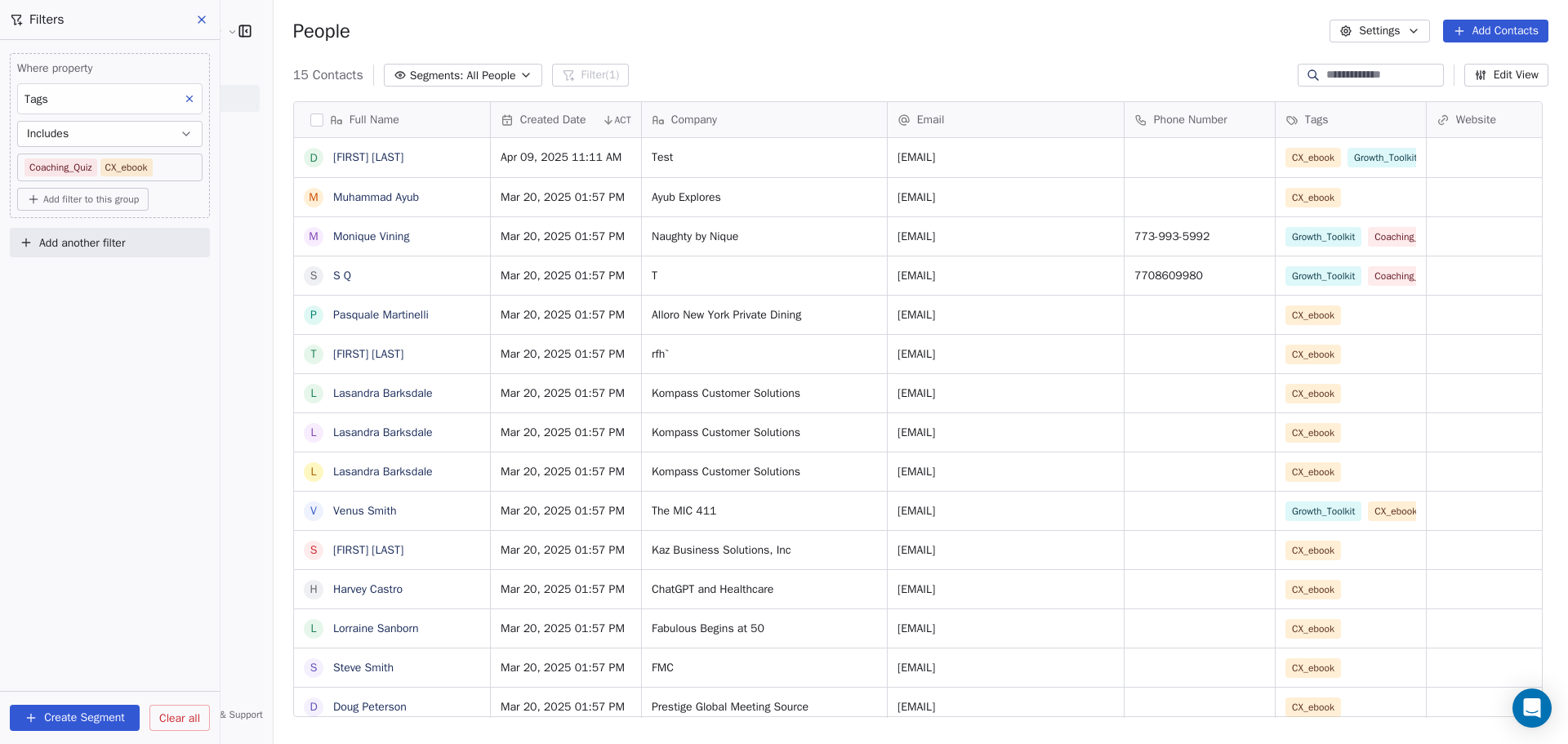 click 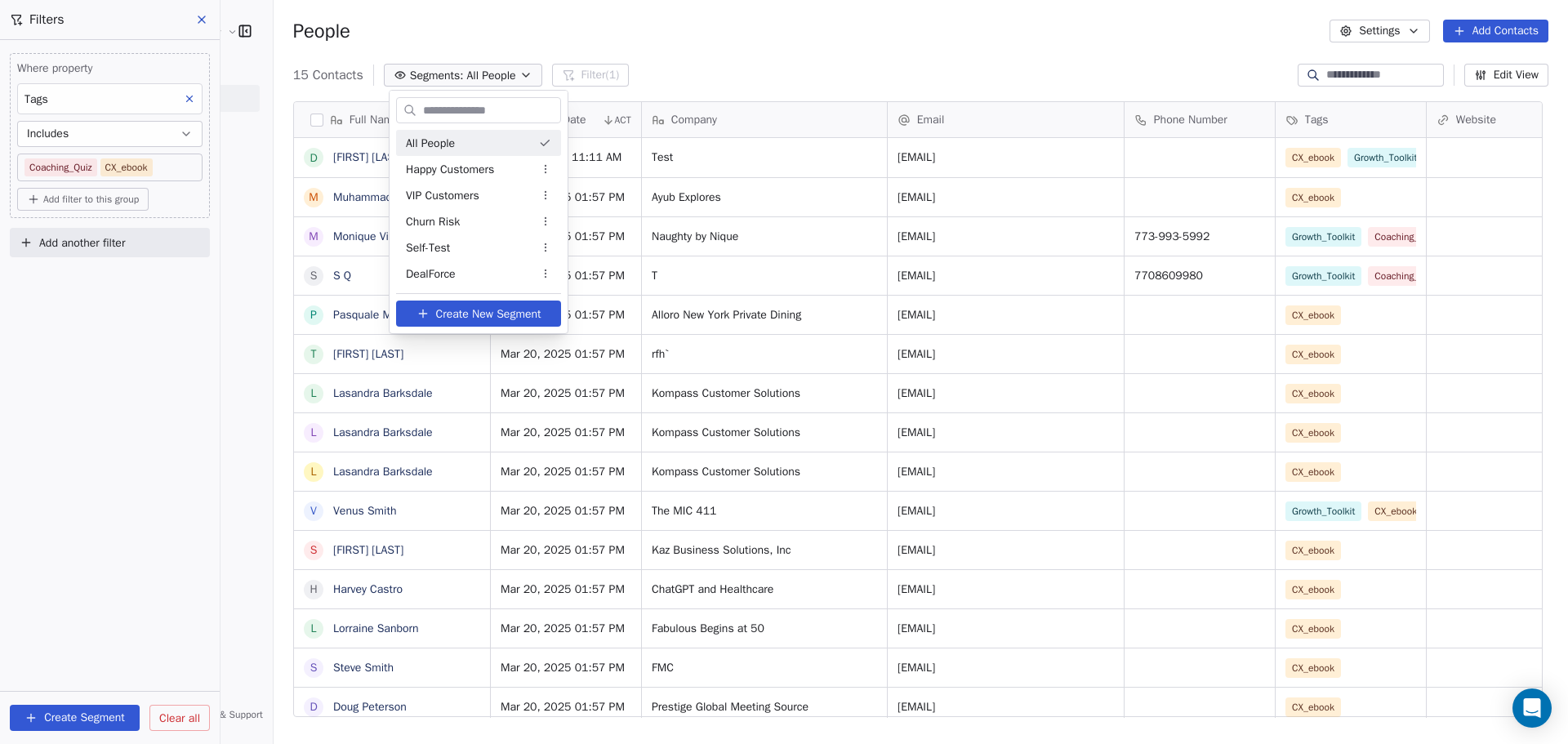 click on "Kompass Customer Solutions LLC Contacts People Marketing Workflows Campaigns Sales Pipelines Sequences Beta Tools Apps AI Agents Help & Support Filters Where property Tags Includes Coaching_Quiz CX_ebook Add filter to this group Add another filter Create Segment Clear all People Settings Add Contacts 15 Contacts Segments: All People Filter (1) Edit View Tag Add to Sequence Export Full Name D [FIRST] [LAST] M [FIRST] [LAST] M [FIRST] [LAST] S S Q P [FIRST] [LAST] T [FIRST] [LAST] L [FIRST] [LAST] L [FIRST] [LAST] L [FIRST] [LAST] V [FIRST] [LAST] S [FIRST] [LAST] H [FIRST] [LAST] L [FIRST] [LAST] S [FIRST] [LAST] D [FIRST] [LAST] Created Date ACT Company Email Phone Number Tags Website Job Title Status Contact Source Apr 09, 2025 11:11 AM Test [EMAIL] CX_ebook Growth_Toolkit Mar 20, 2025 01:57 PM Ayub Explores [EMAIL] CX_ebook Mar 20, 2025 01:57 PM Naughty by Nique [EMAIL] [PHONE] Growth_Toolkit Coaching_Quiz Mar 20, 2025 01:57 PM T [PHONE] FMC" at bounding box center (784, 494) 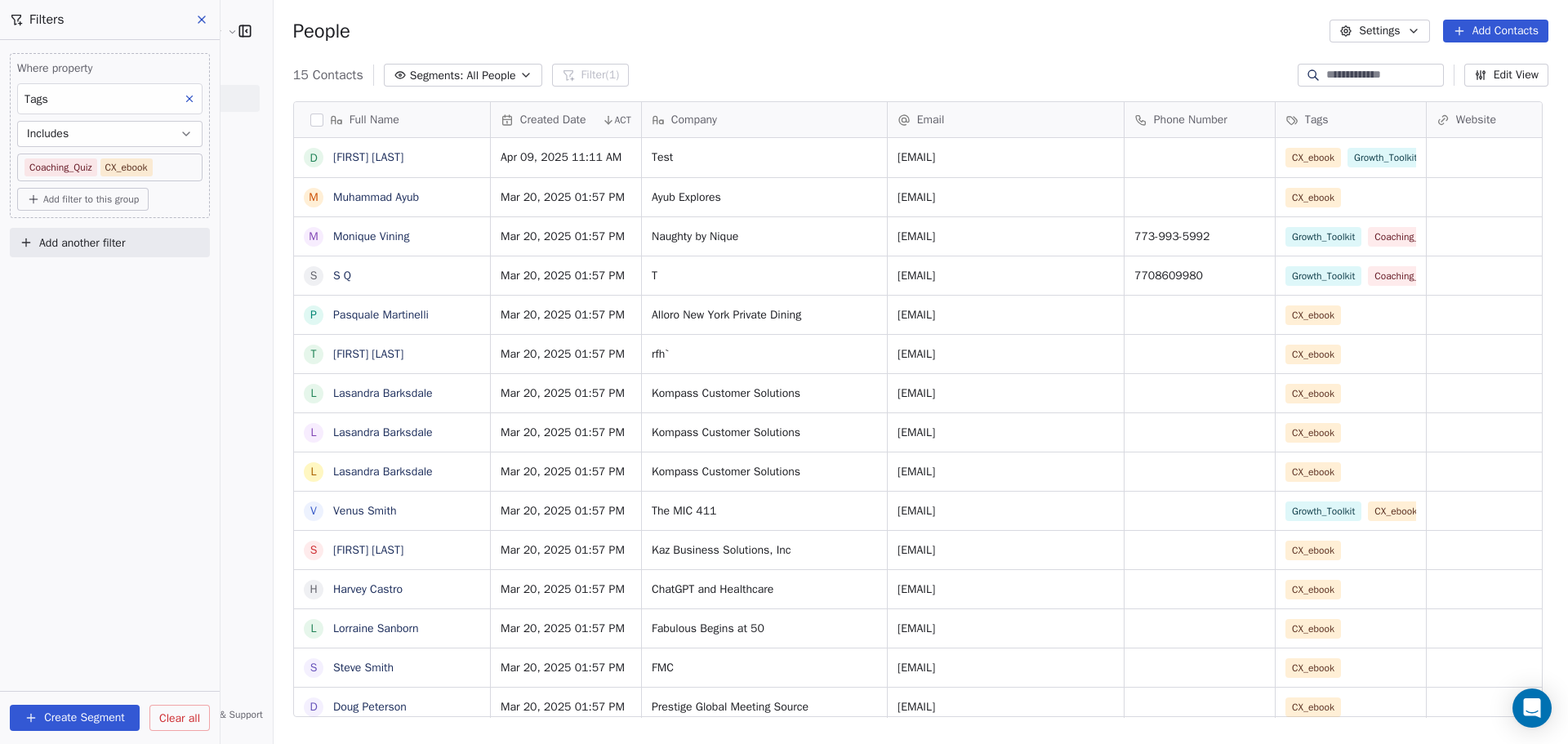click on "Create Segment" at bounding box center (74, 718) 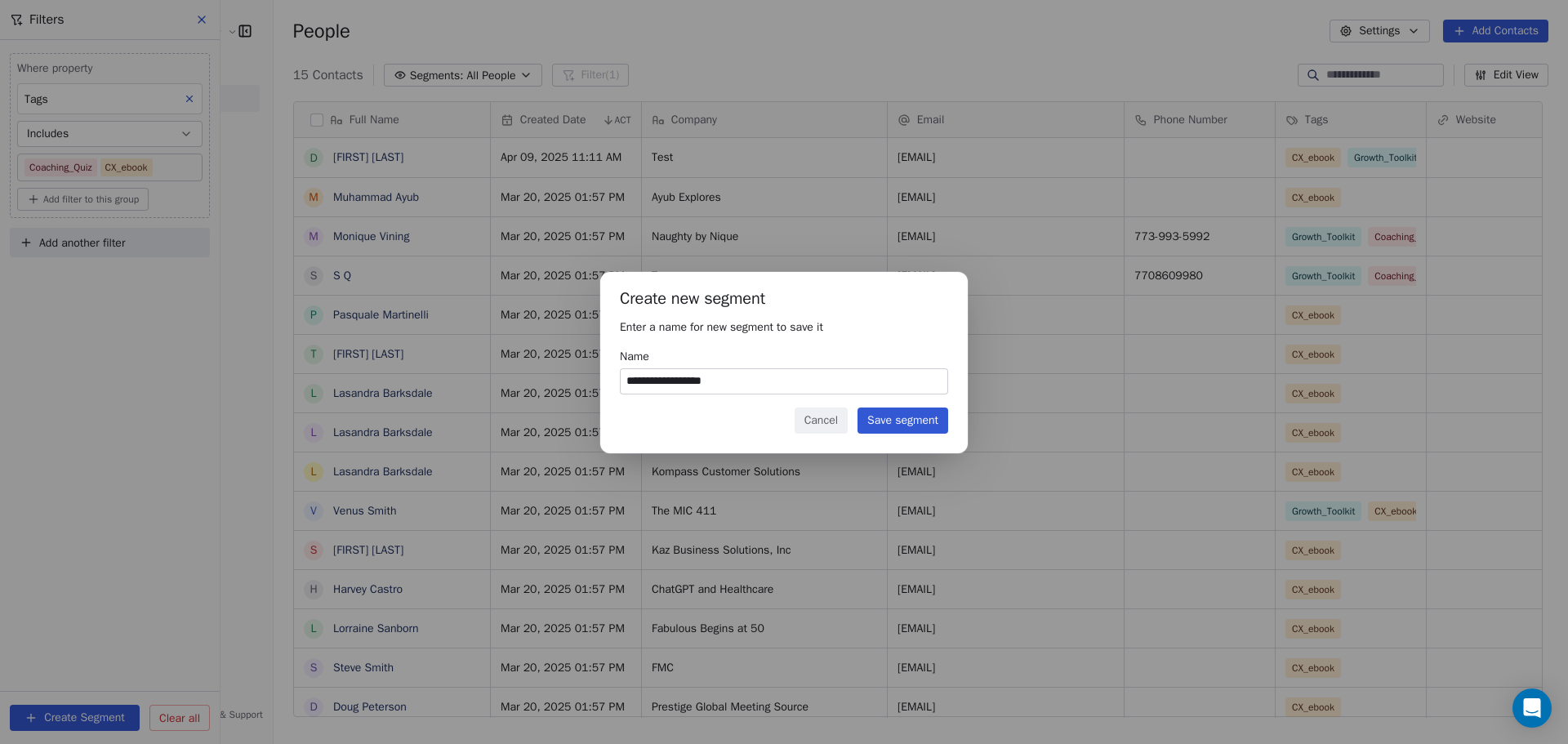 click on "**********" at bounding box center (784, 381) 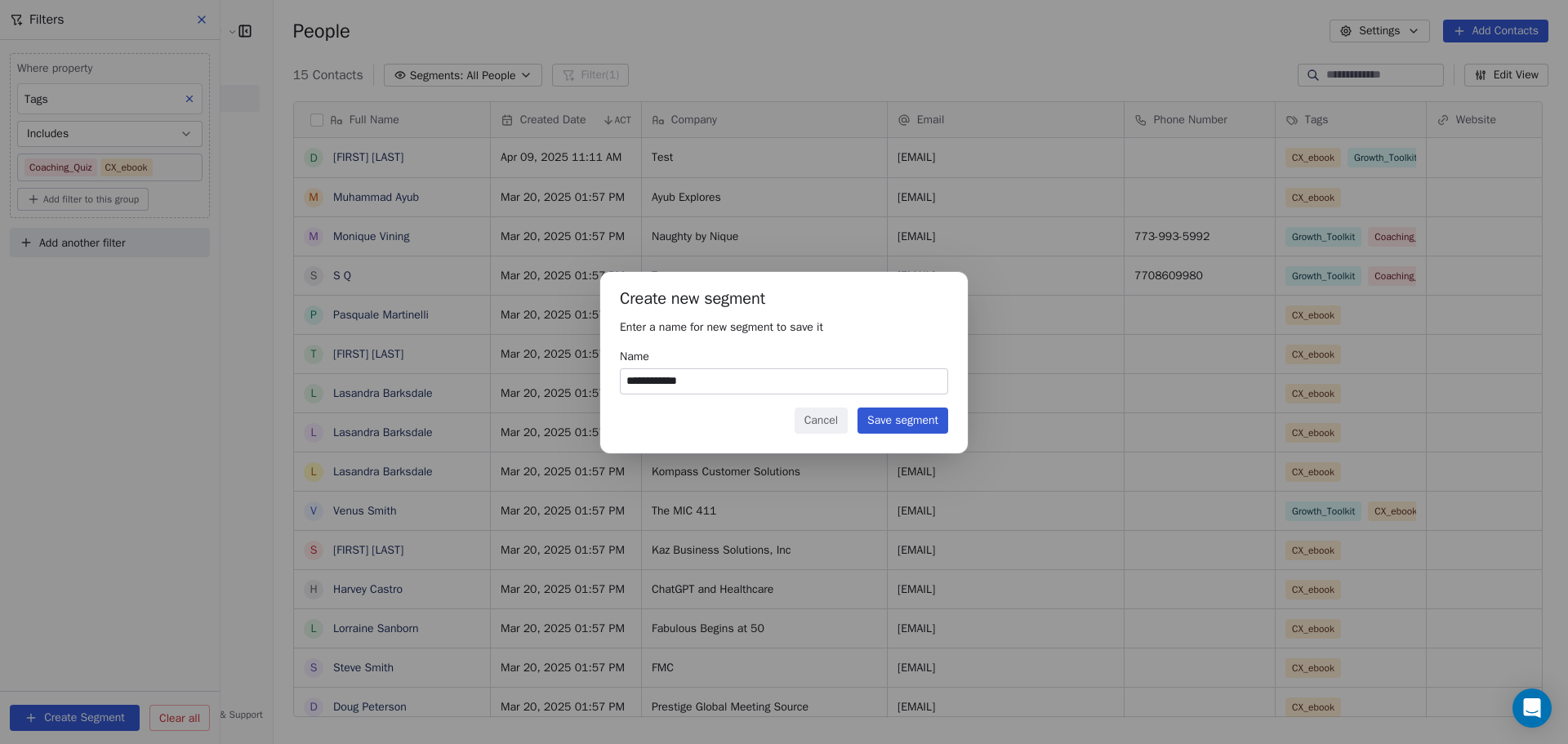 type on "**********" 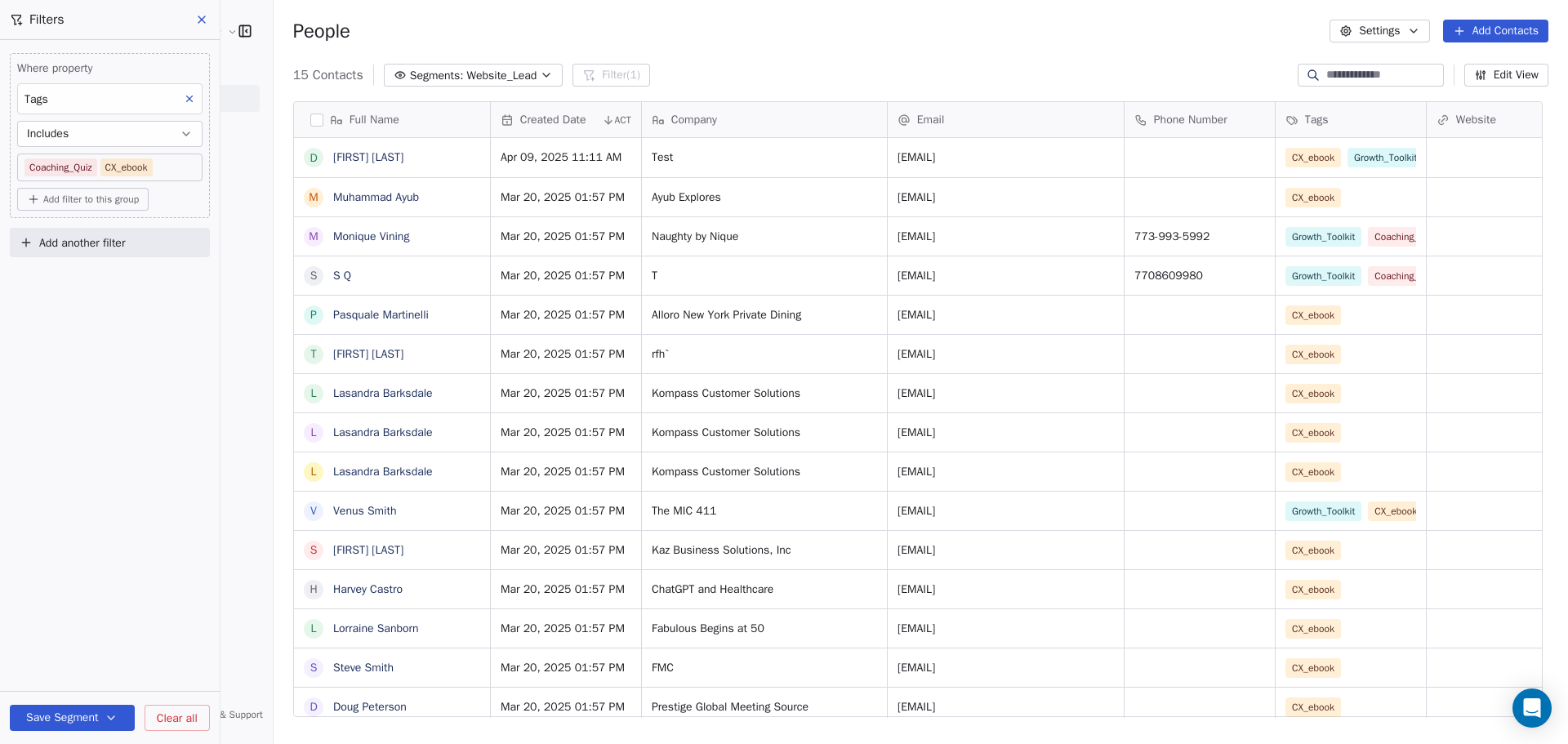 scroll, scrollTop: 0, scrollLeft: 48, axis: horizontal 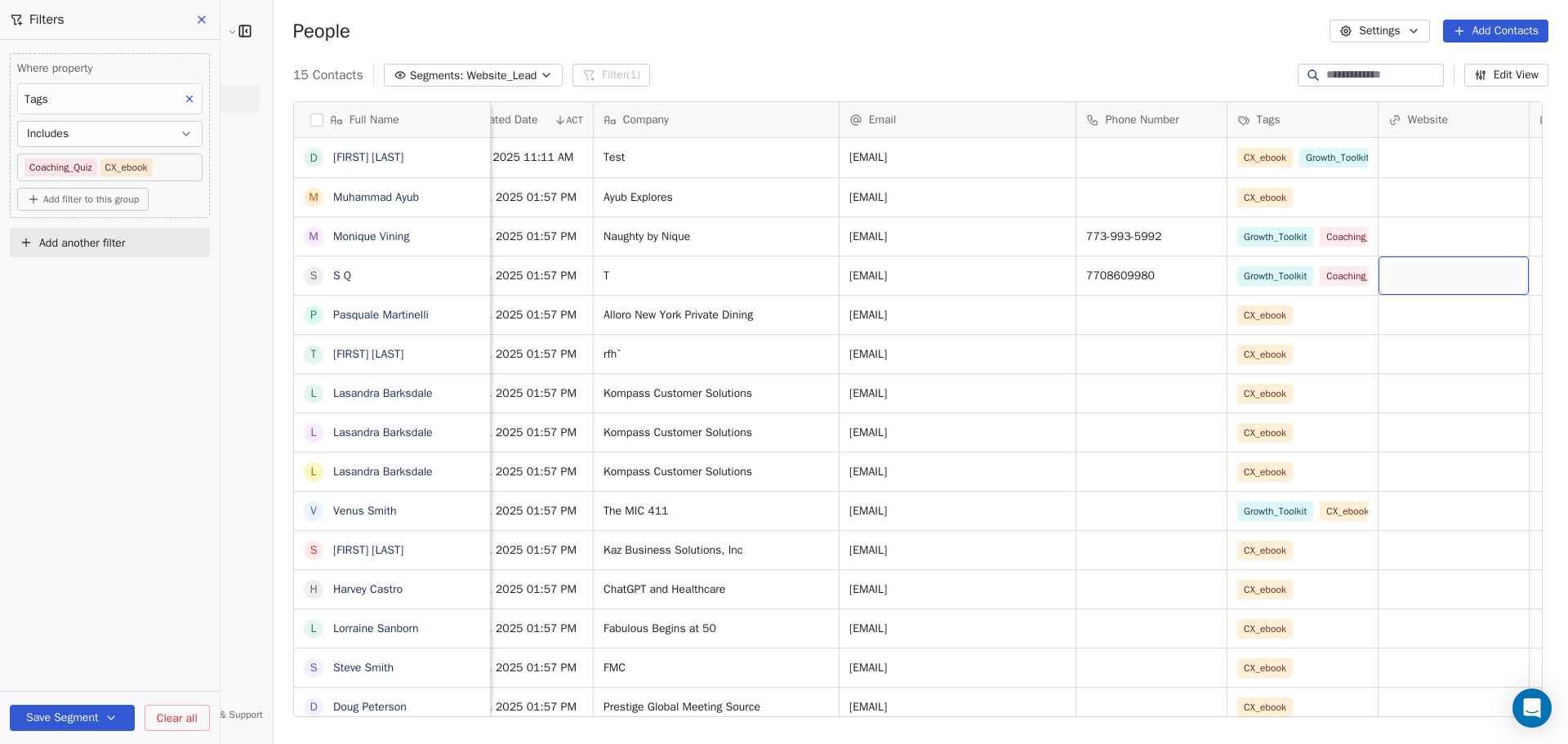 drag, startPoint x: 1535, startPoint y: 292, endPoint x: 1536, endPoint y: 368, distance: 76.0066 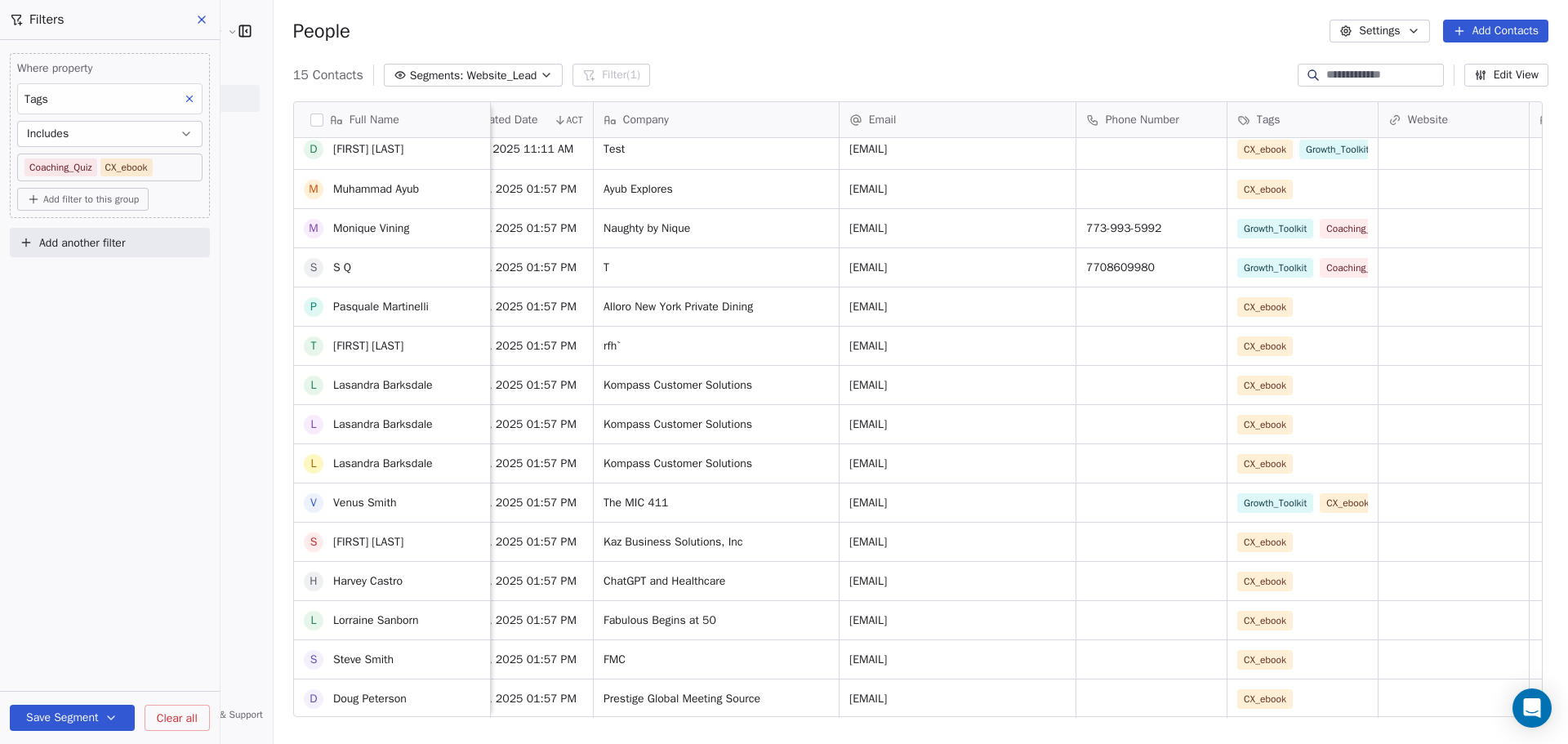 scroll, scrollTop: 8, scrollLeft: 0, axis: vertical 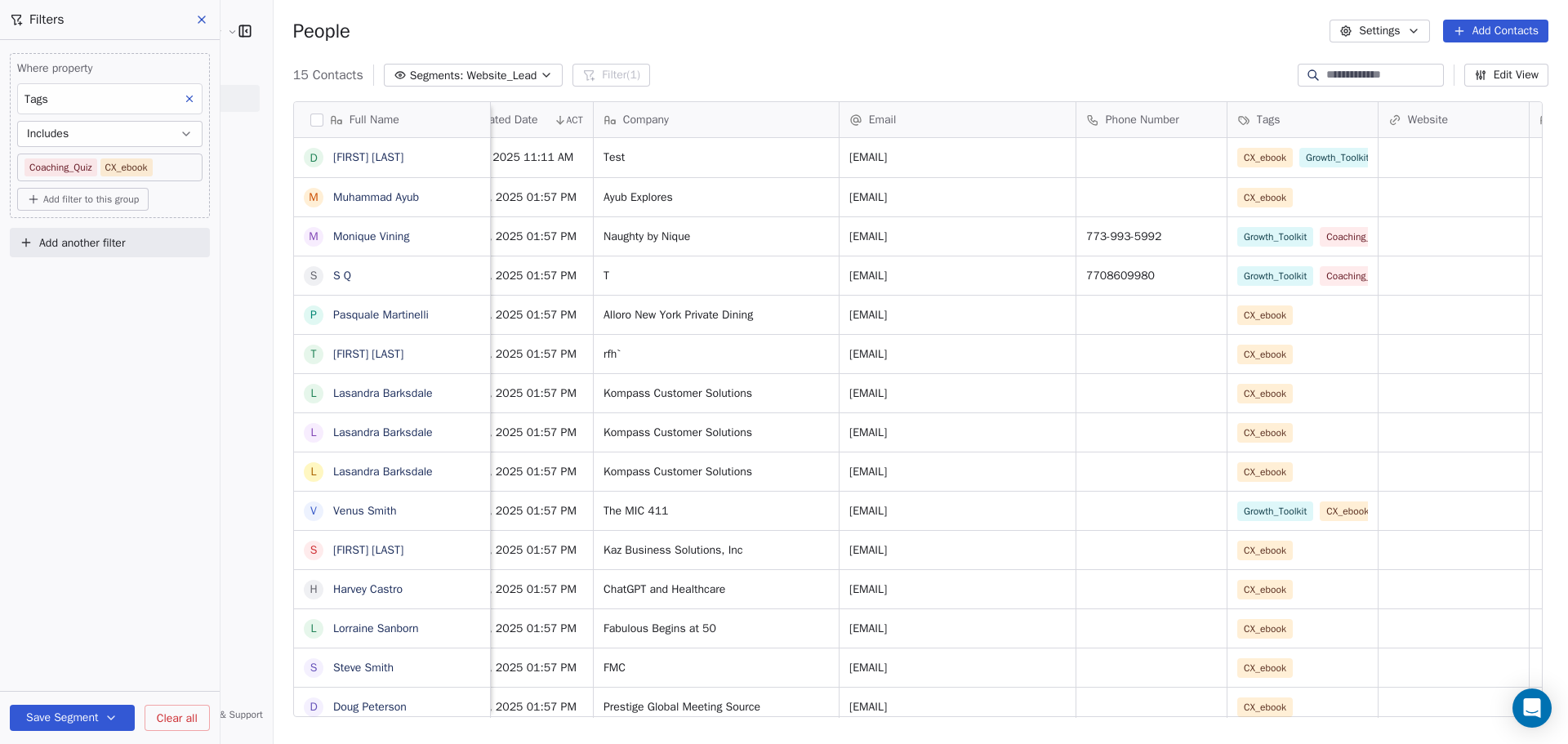 click 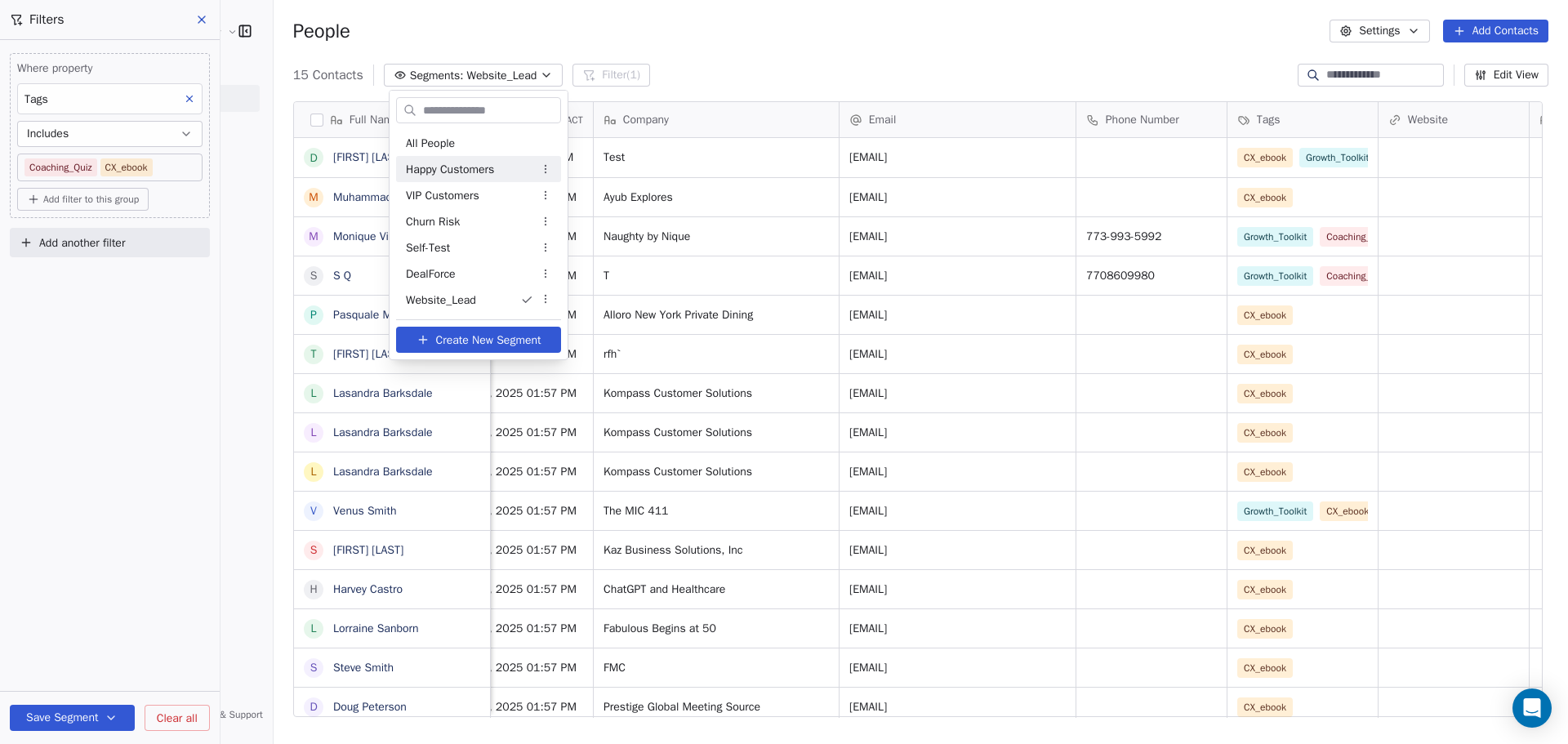 click on "Kompass Customer Solutions LLC Contacts People Marketing Workflows Campaigns Sales Pipelines Sequences Beta Tools Apps AI Agents Help & Support Filters Where property Tags Includes Coaching_Quiz CX_ebook Add filter to this group Add another filter Save Segment Clear all People Settings Add Contacts 15 Contacts Segments: Website_Lead Filter (1) Edit View Tag Add to Sequence Export Full Name D [FIRST] [LAST] M [FIRST] [LAST] M [FIRST] [LAST] S S Q P [FIRST] [LAST] T [FIRST] [LAST] L [FIRST] [LAST] L [FIRST] [LAST] L [FIRST] [LAST] V [FIRST] [LAST] S [FIRST] [LAST] H [FIRST] [LAST] L [FIRST] [LAST] S [FIRST] [LAST] D [FIRST] [LAST] Created Date ACT Company Email Phone Number Tags Website Job Title Status Contact Source Last Activity Date ACT Apr 09, 2025 11:11 AM Test [EMAIL] CX_ebook Growth_Toolkit Apr 18, 2025 03:02 AM Mar 20, 2025 01:57 PM Ayub Explores [EMAIL] CX_ebook Mar 20, 2025 01:57 PM Naughty by Nique [EMAIL] [PHONE] Growth_Toolkit T [PHONE] FMC" at bounding box center (784, 494) 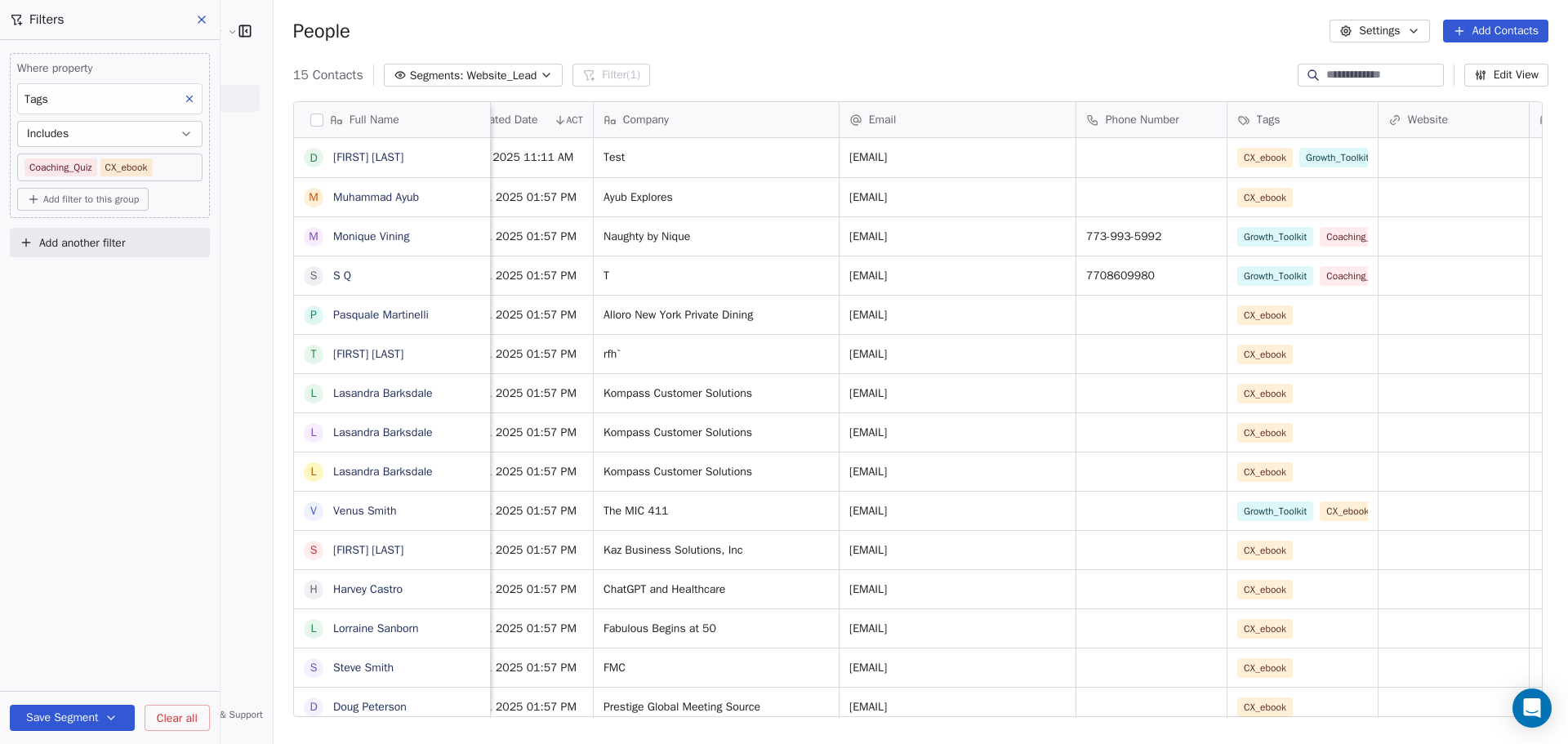 click on "Clear all" at bounding box center (177, 718) 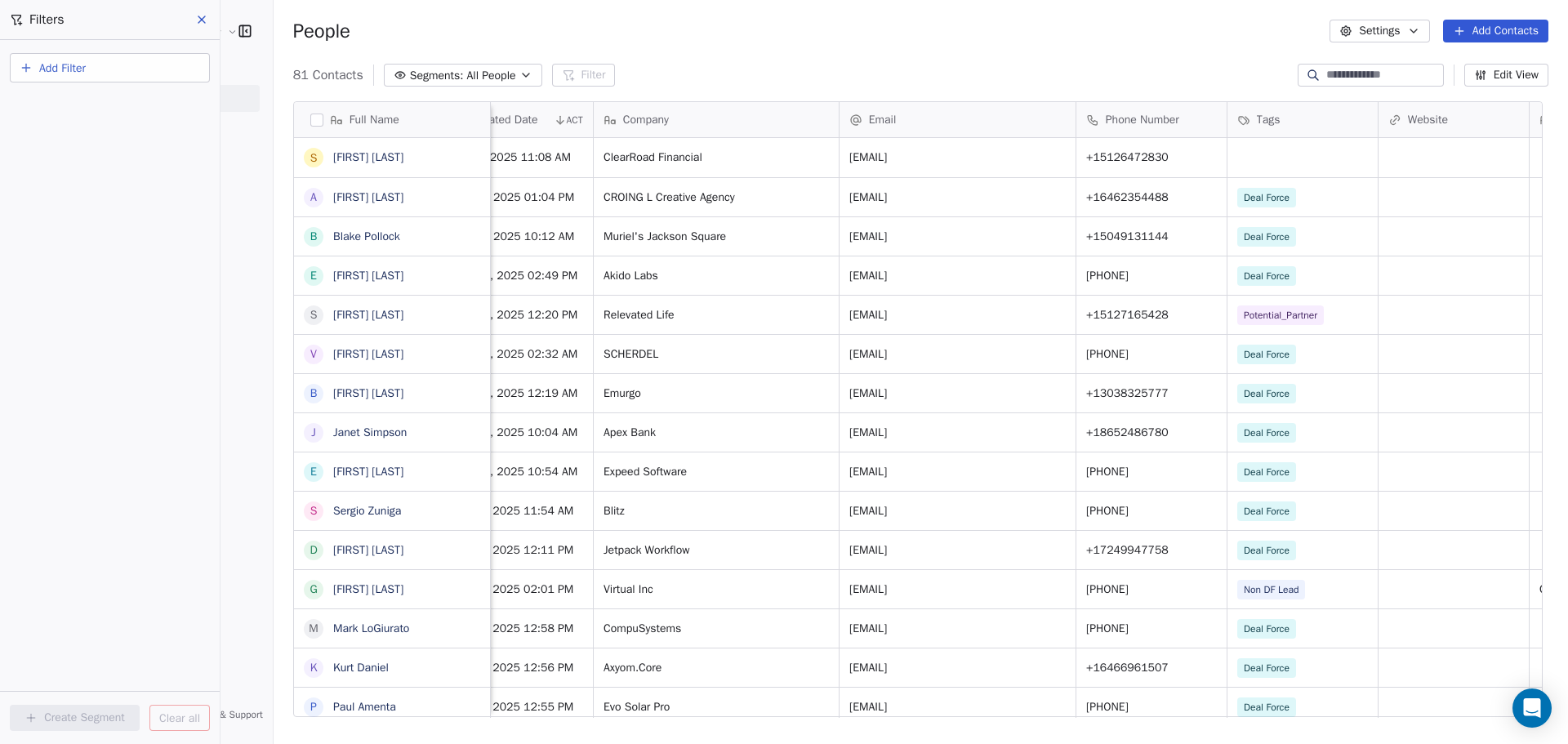 click on "All People" at bounding box center [491, 75] 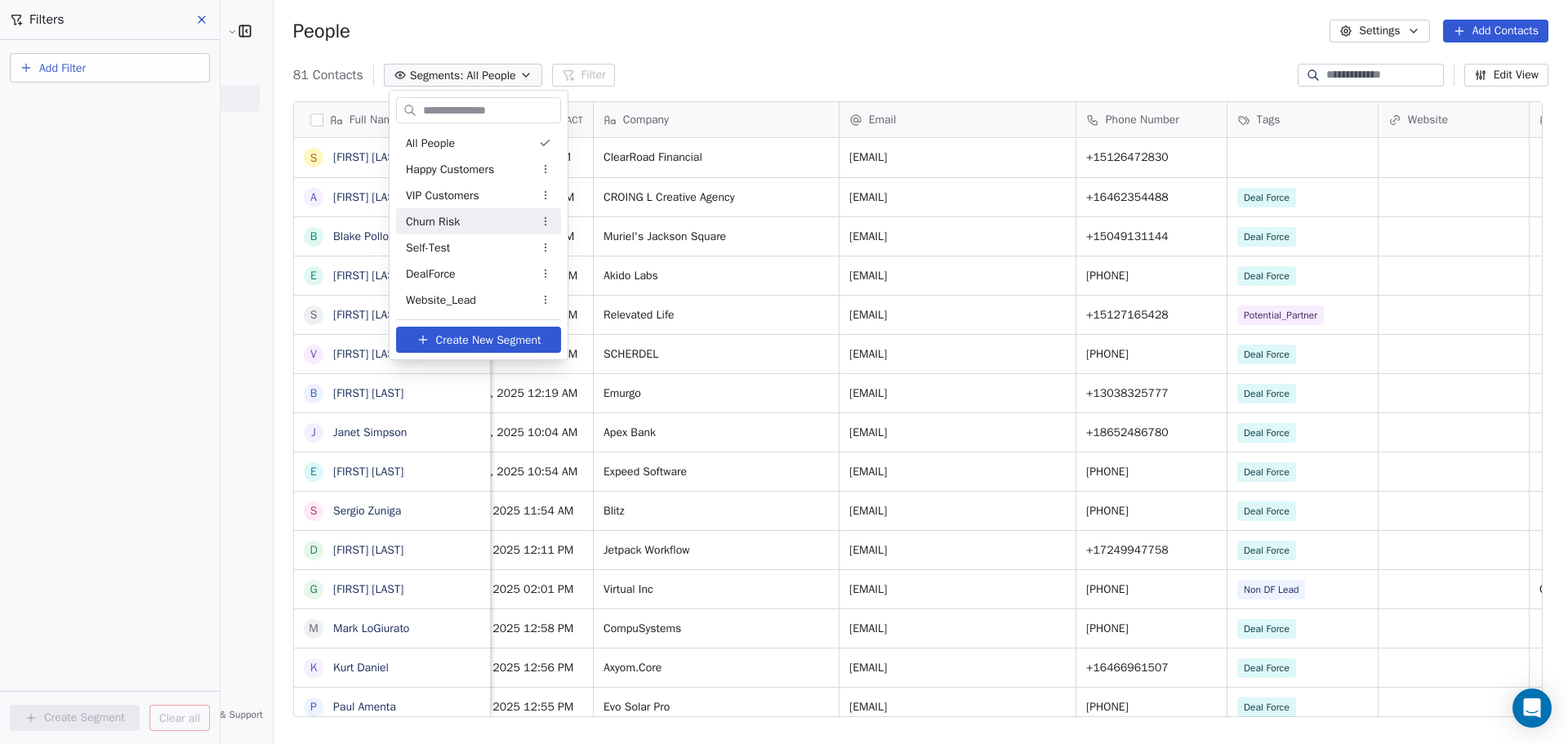 click on "Kompass Customer Solutions LLC Contacts People Marketing Workflows Campaigns Sales Pipelines Sequences Beta Tools Apps AI Agents Help & Support People Settings Add Contacts 81 Contacts Segments: All People Filter Edit View Tag Add to Sequence Export Full Name S [FIRST] [LAST] A [FIRST] [LAST] B [FIRST] [LAST] E [FIRST] [LAST] S [FIRST] [LAST] V [FIRST] [LAST] B [FIRST] [LAST] J [FIRST] [LAST] E [FIRST] [LAST] S [FIRST] [LAST] D [FIRST] [LAST] G [FIRST] [LAST] M [FIRST] [LAST] K [FIRST] [LAST] P [FIRST] [LAST] M [FIRST] [LAST] J [FIRST] [LAST] P [FIRST] [LAST] S [FIRST] [LAST] T [FIRST] [LAST] K [FIRST] [LAST] D [FIRST] [LAST] D [FIRST] [LAST] K [FIRST] [LAST] Unknown D [FIRST] [LAST] B [FIRST] [LAST] M [FIRST] [LAST] A [FIRST] [LAST] V [FIRST] [LAST] M [FIRST] [LAST] W [FIRST] [LAST], [FIRST] B [FIRST] [LAST] k [FIRST] [LAST] P [FIRST] [LAST] T [FIRST] [LAST] M [FIRST] [LAST] S S Q K [FIRST] [LAST] Q [FIRST] [LAST] P [FIRST] [LAST] T [FIRST] [LAST] J [FIRST] [LAST] C [FIRST] [LAST] L [FIRST] [LAST] [LAST] Created Date ACT Company Email Phone Number Tags Website T" at bounding box center [784, 494] 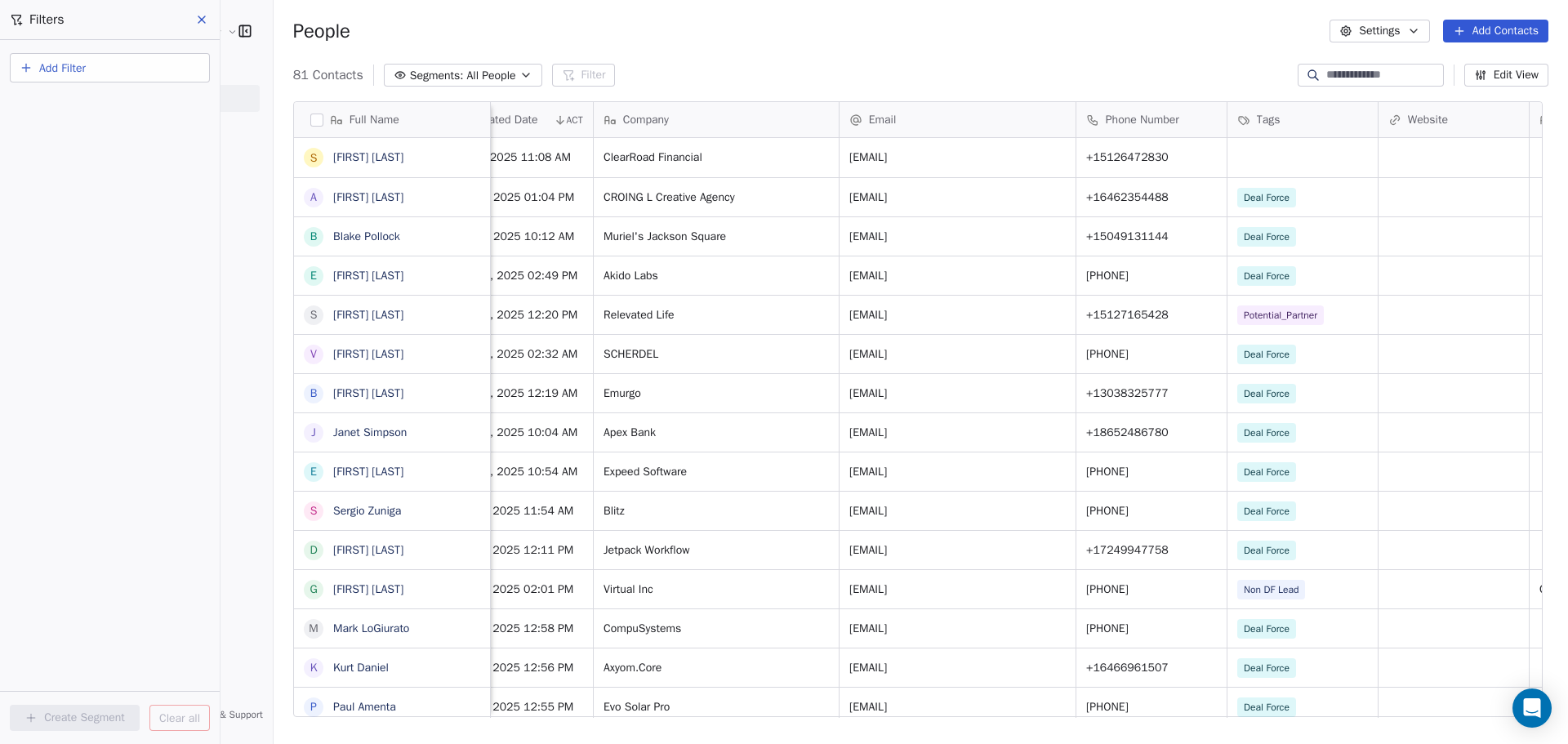 click on "People Settings  Add Contacts" at bounding box center [920, 31] 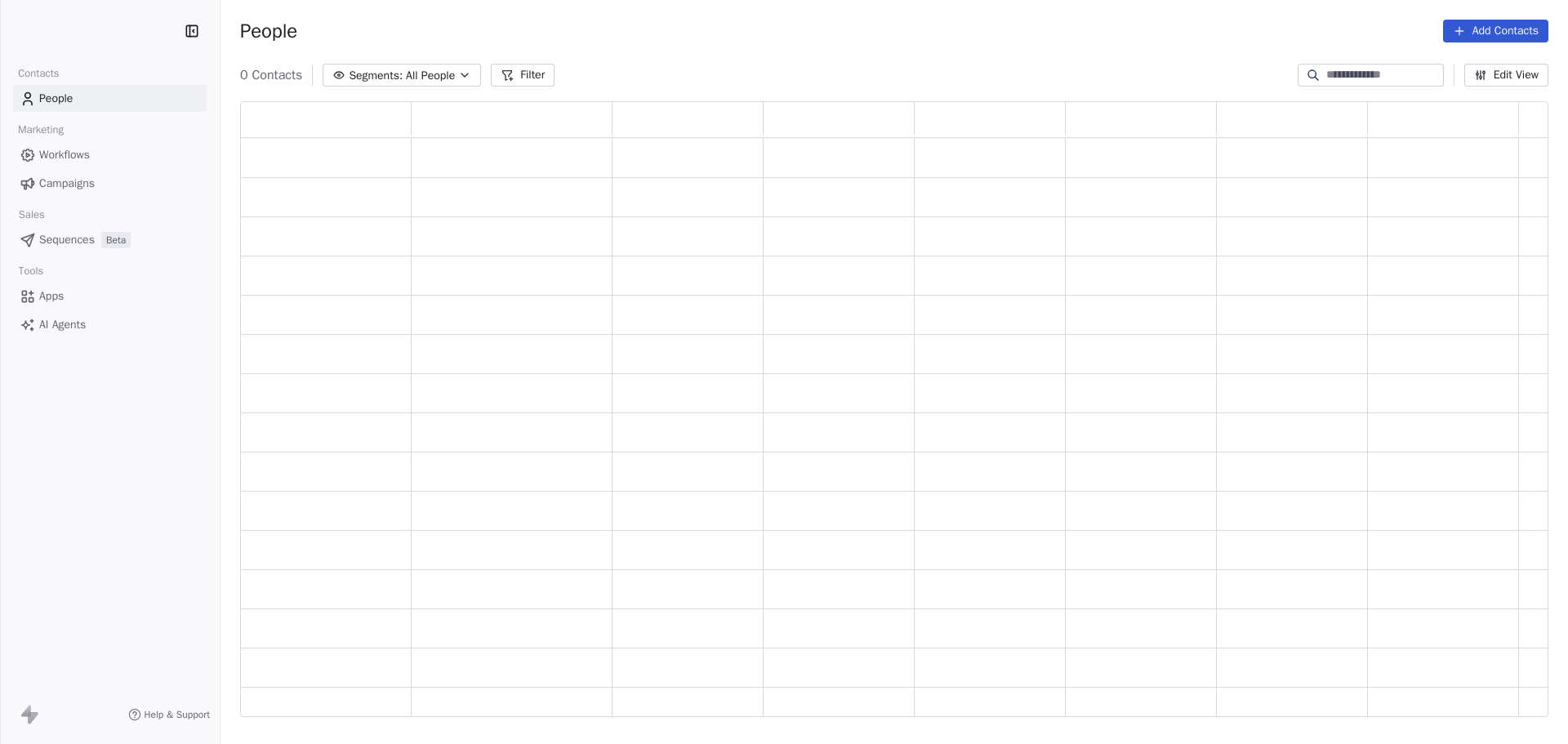 scroll, scrollTop: 0, scrollLeft: 0, axis: both 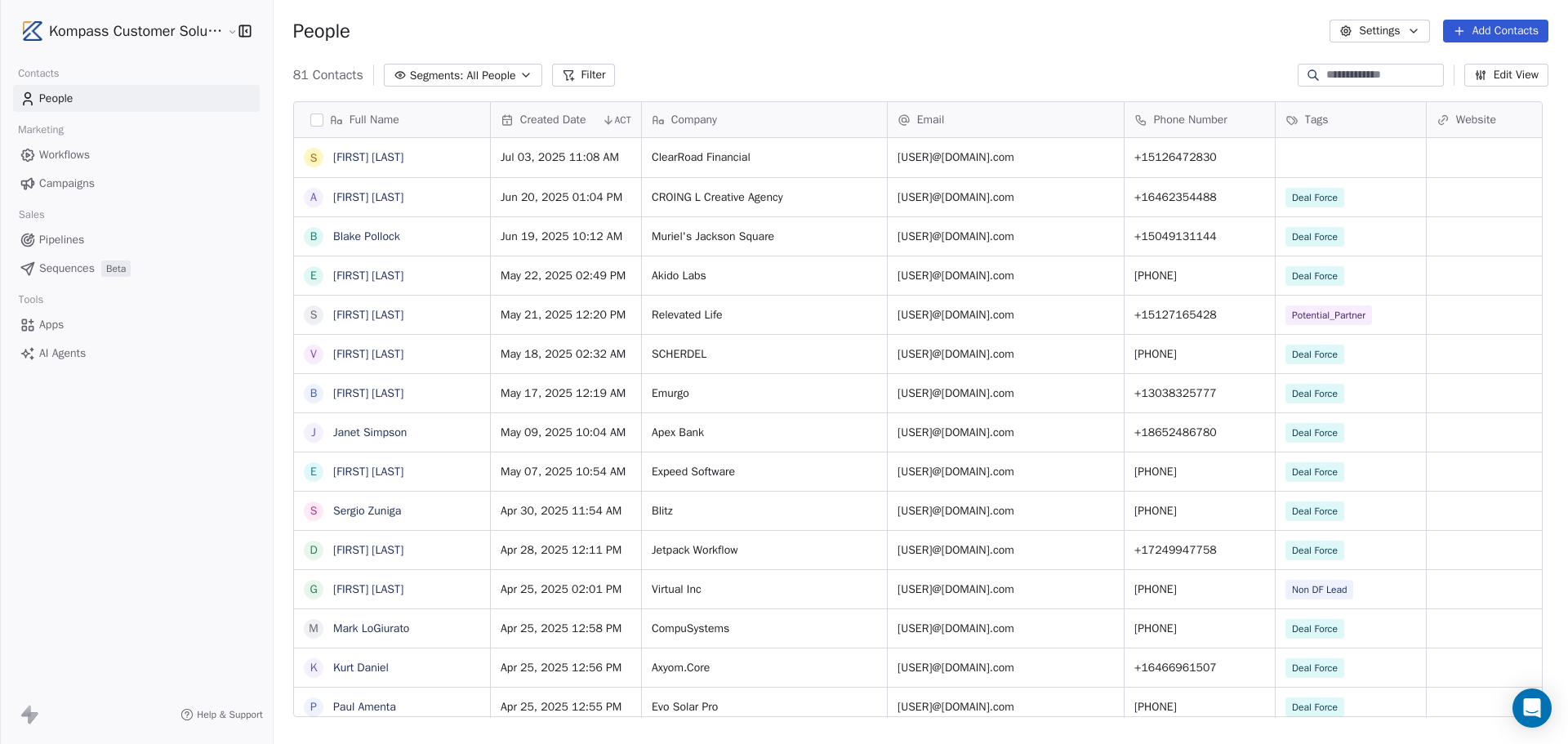 click on "Sequences" at bounding box center (67, 268) 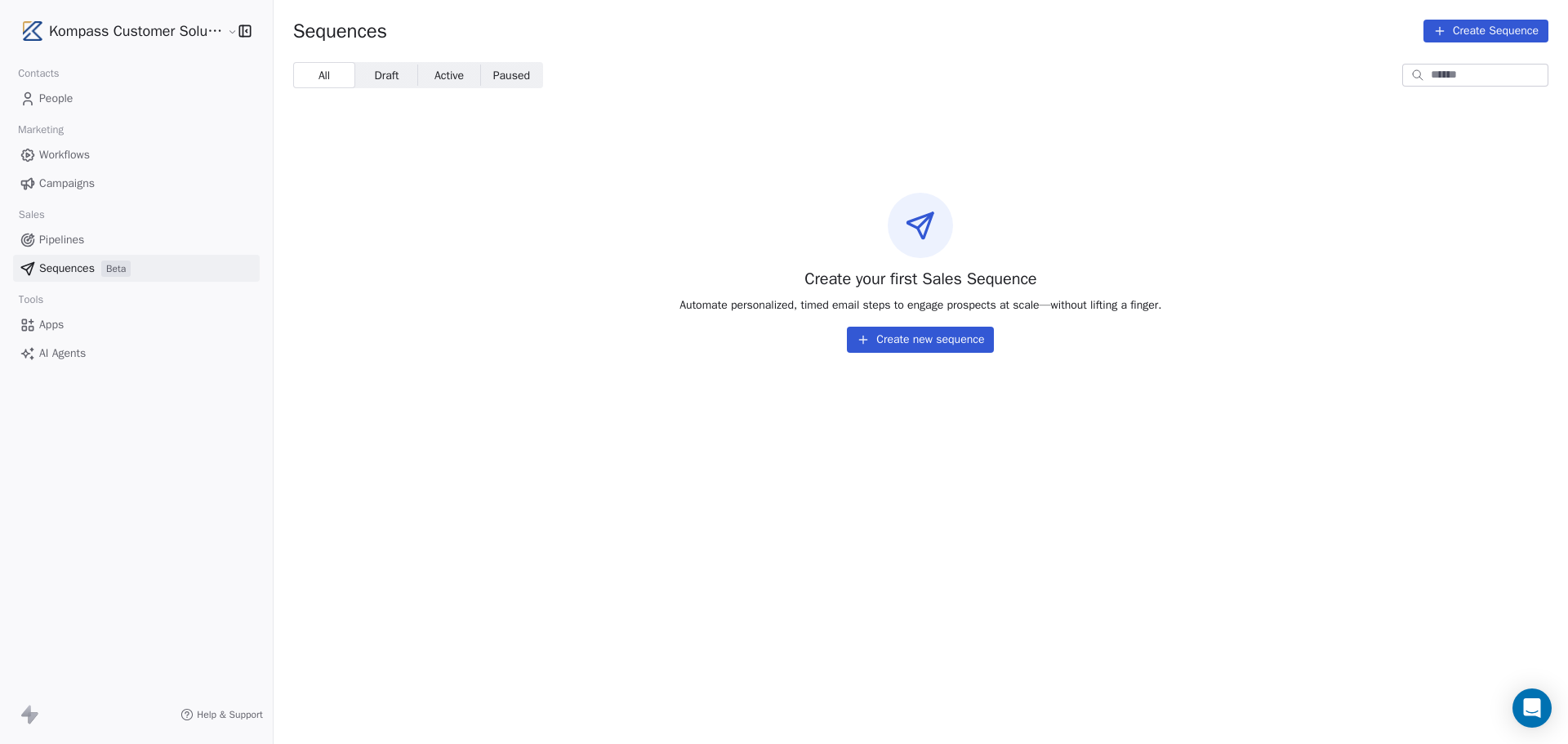 click on "Workflows" at bounding box center (65, 154) 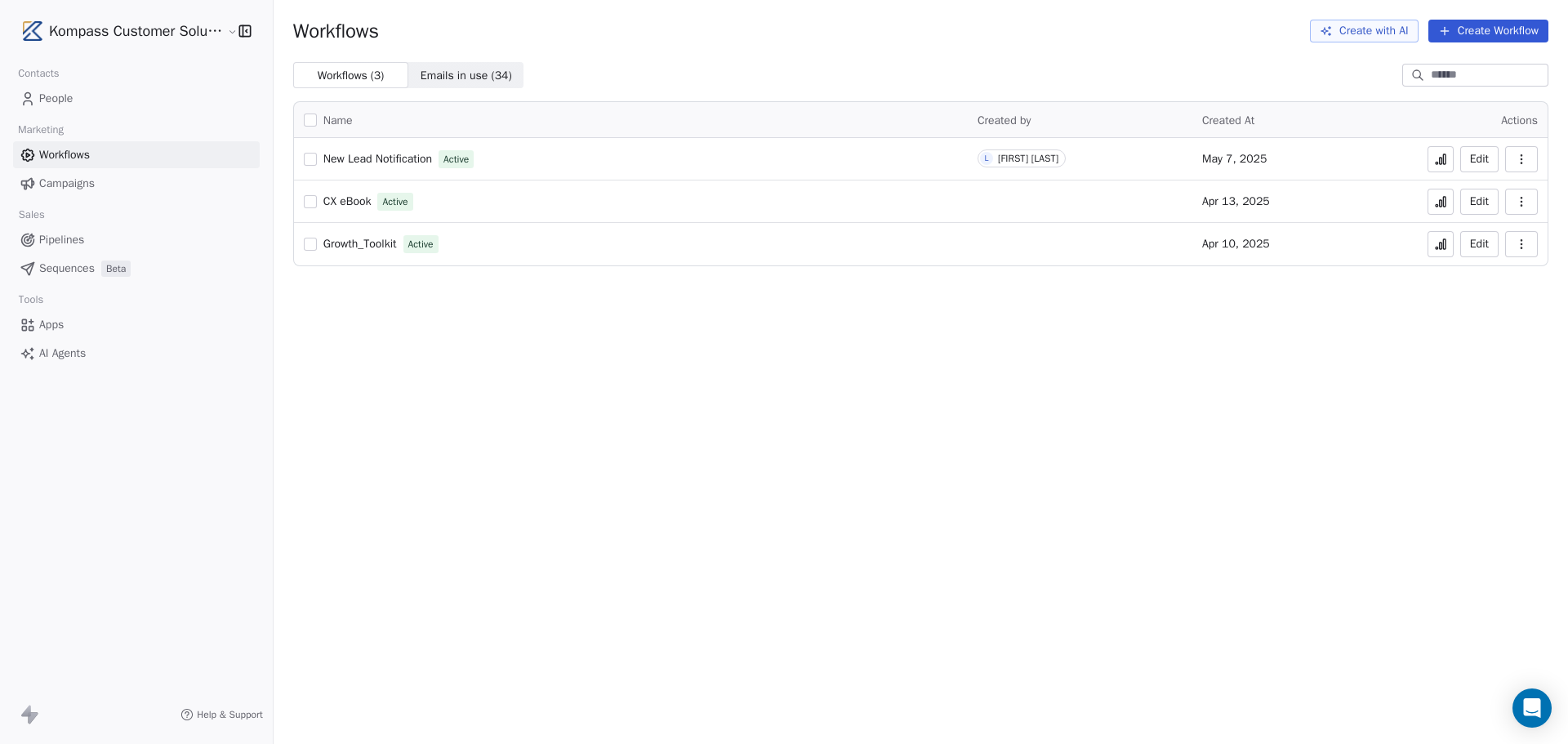click on "Campaigns" at bounding box center [67, 183] 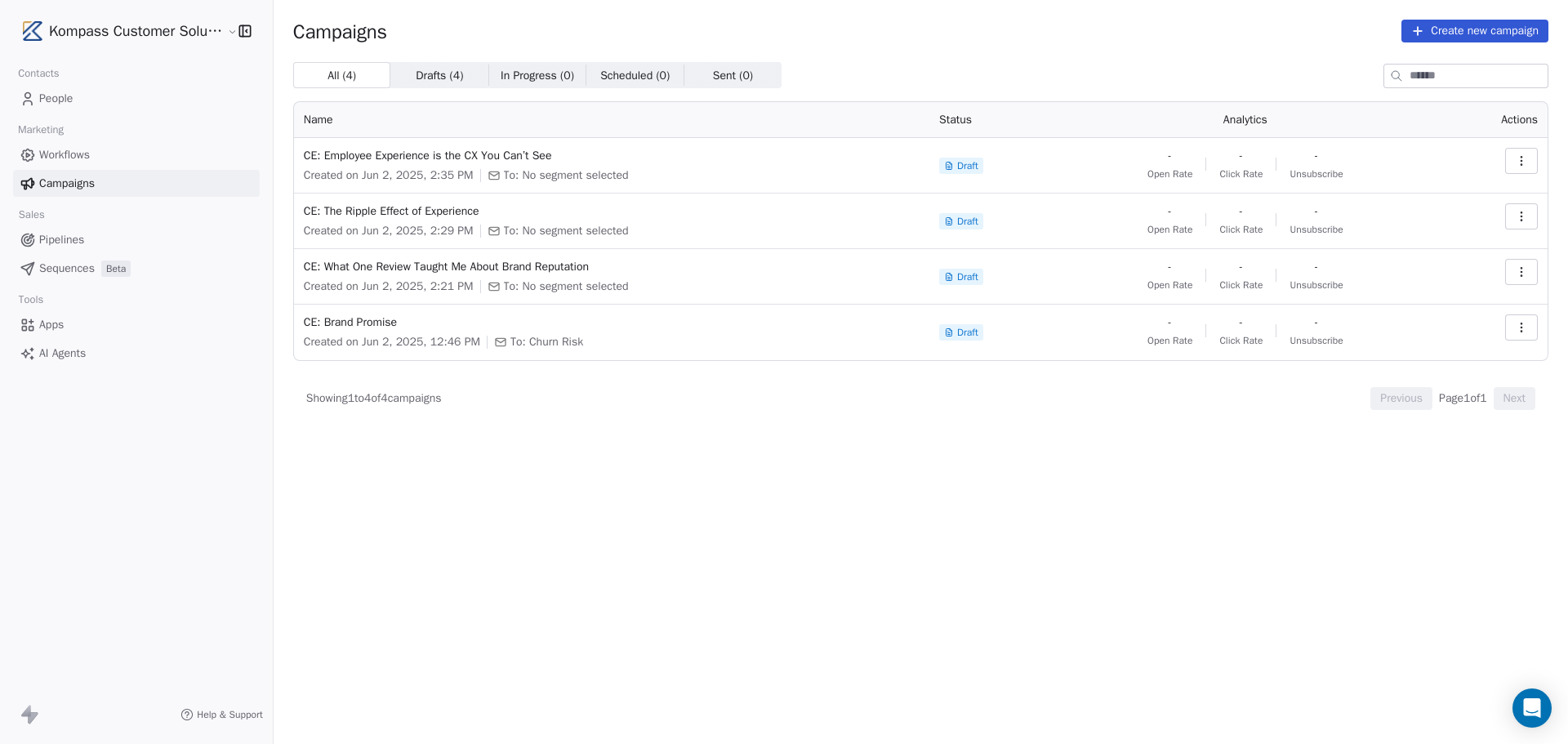 click on "Drafts ( 4 )" at bounding box center (439, 75) 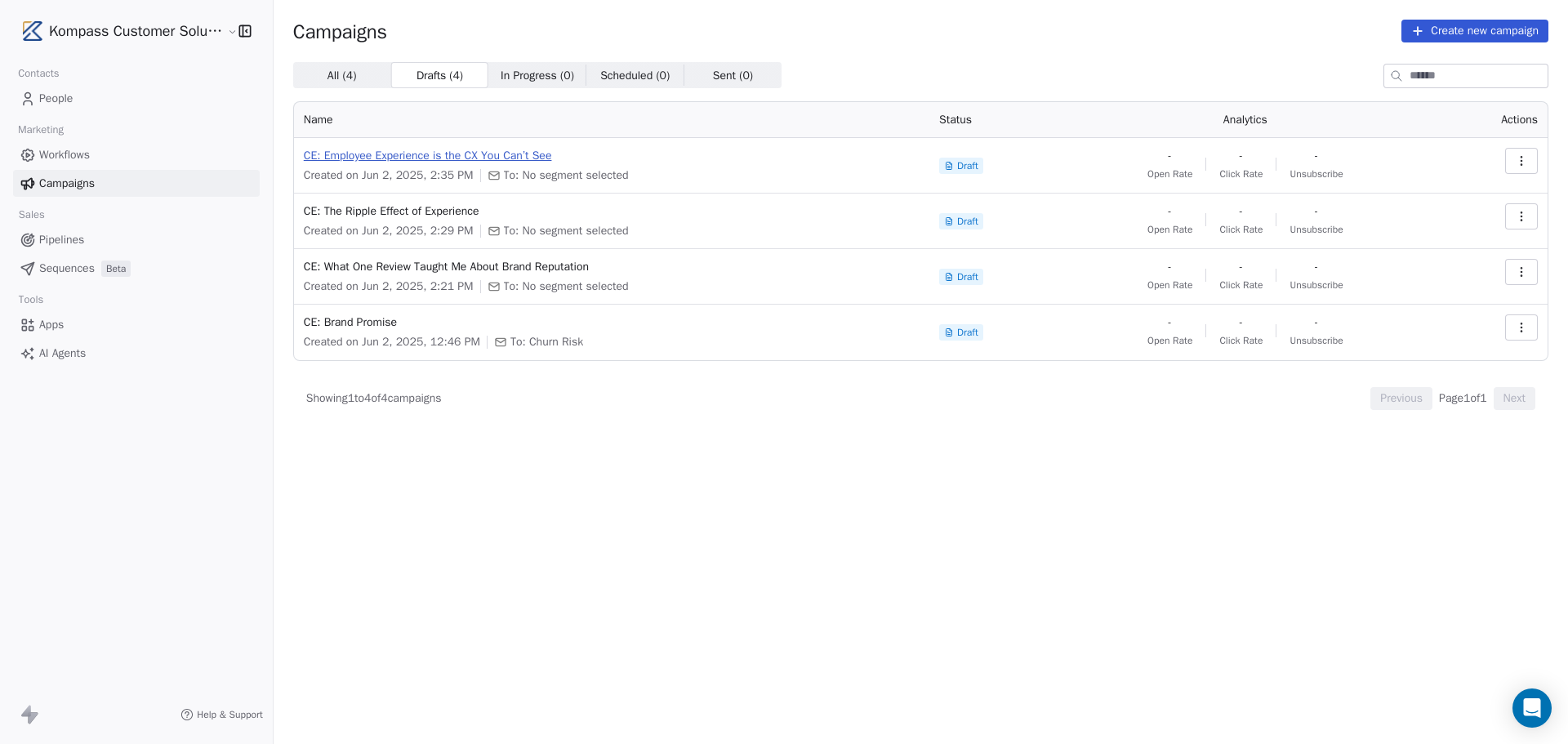 click on "CE: Employee Experience is the CX You Can’t See" at bounding box center [612, 156] 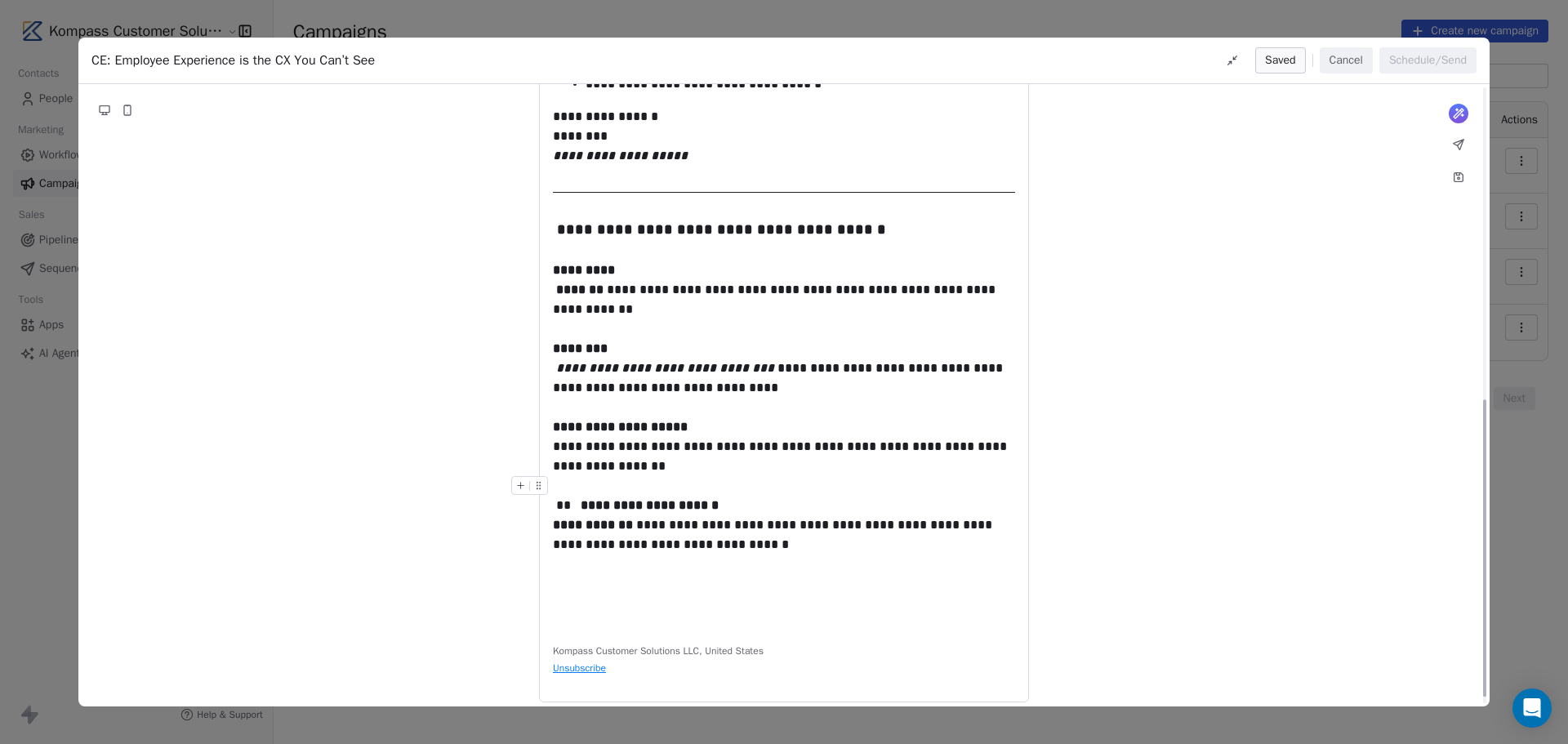 scroll, scrollTop: 669, scrollLeft: 0, axis: vertical 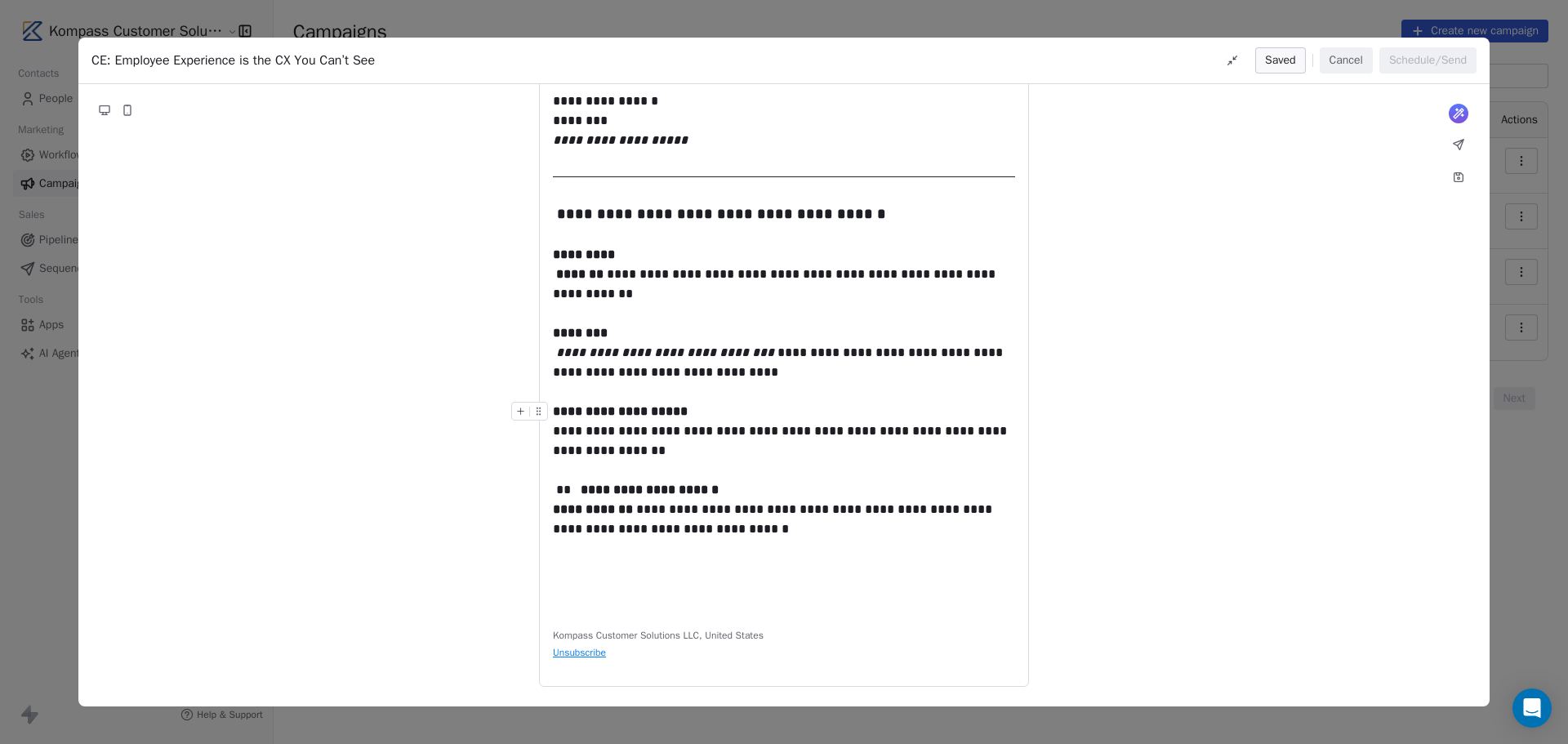 click on "Cancel" at bounding box center (1346, 60) 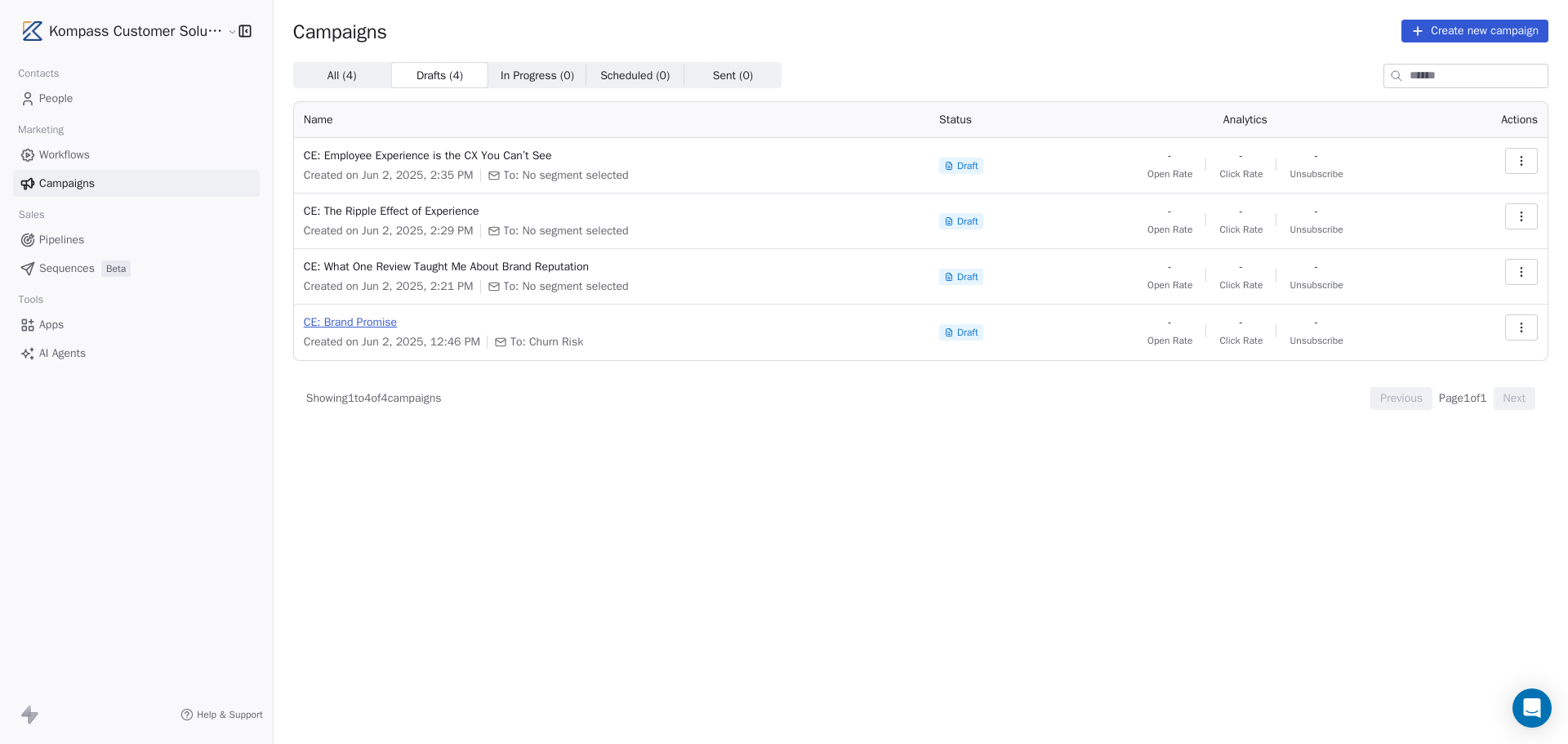click on "CE: Brand Promise" at bounding box center (612, 323) 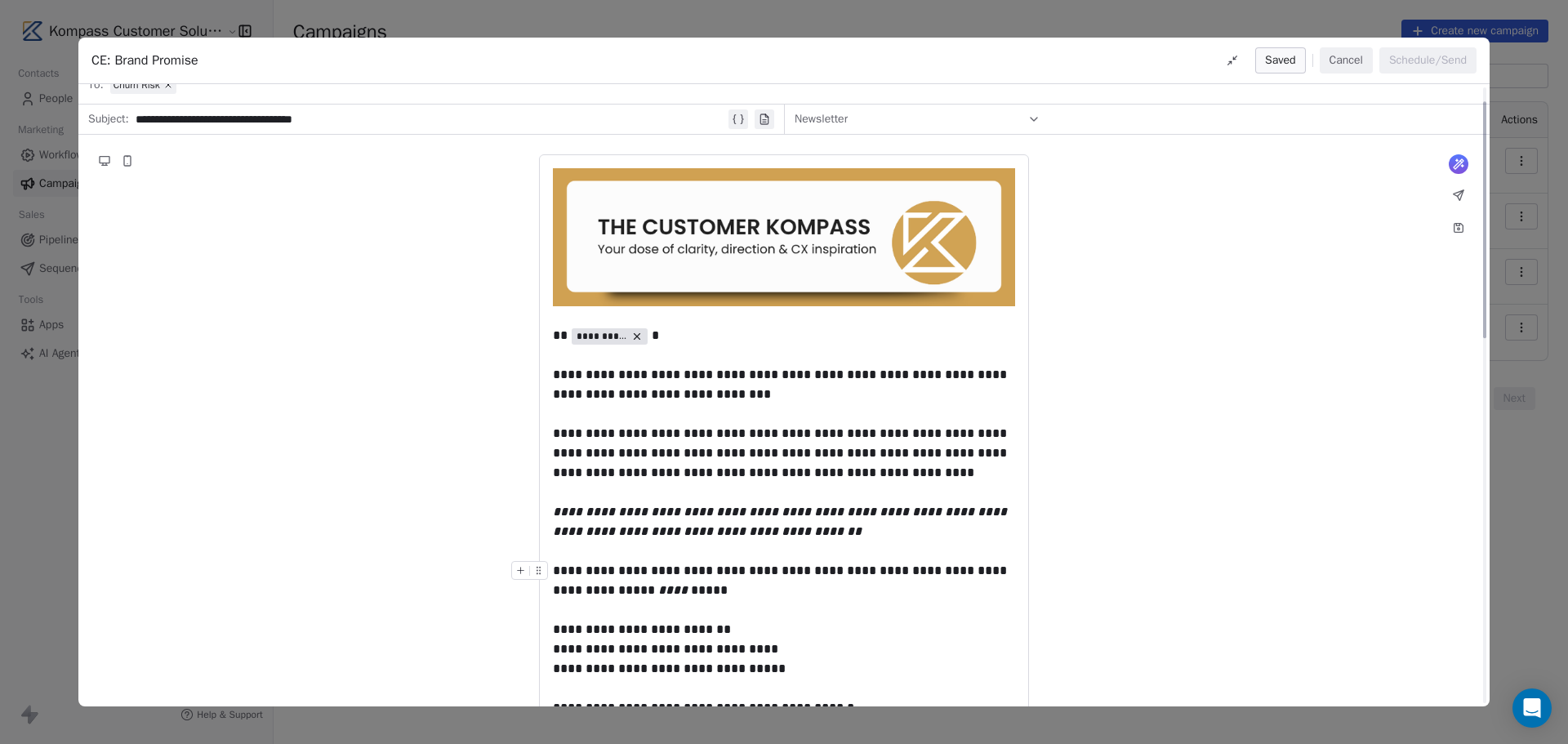 scroll, scrollTop: 0, scrollLeft: 0, axis: both 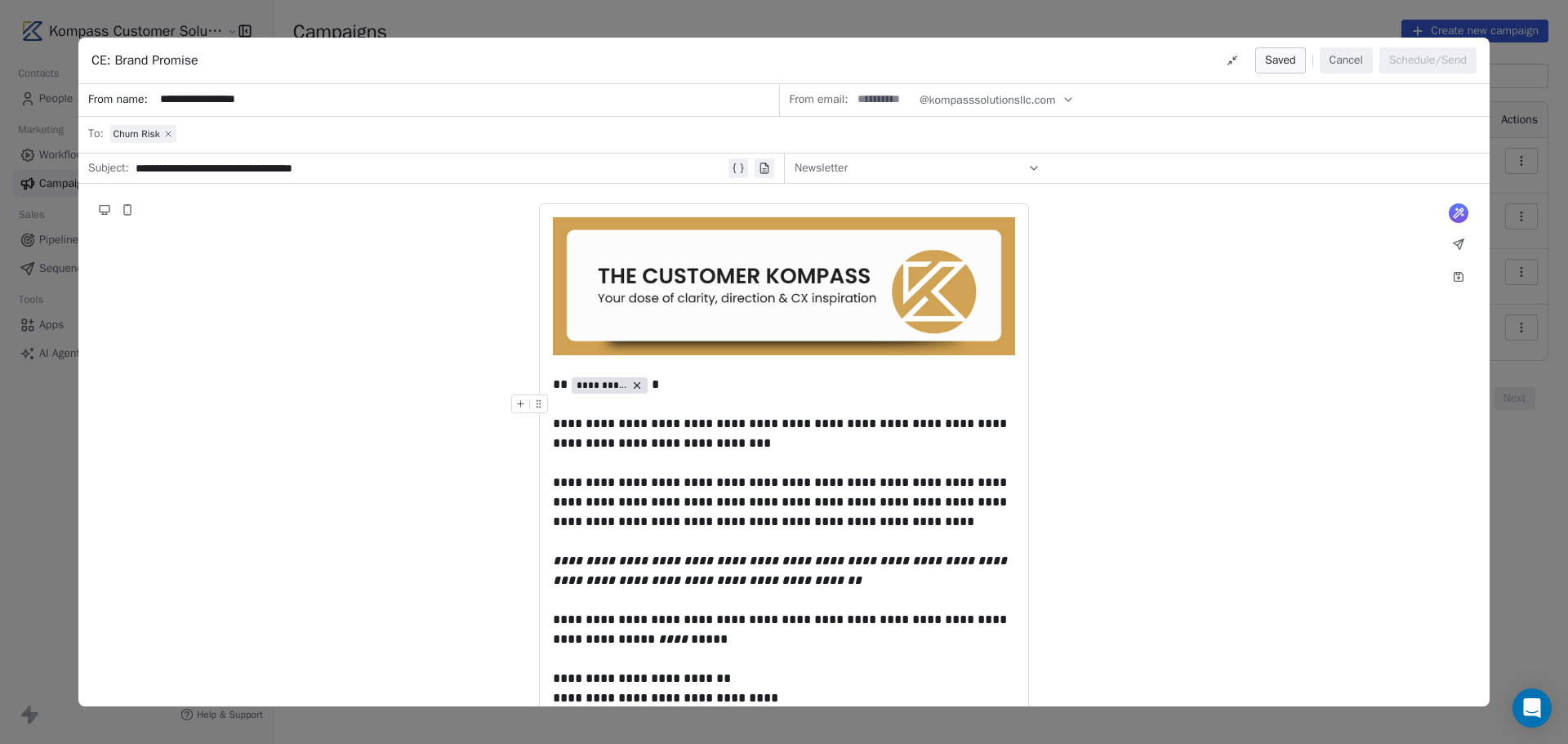 click 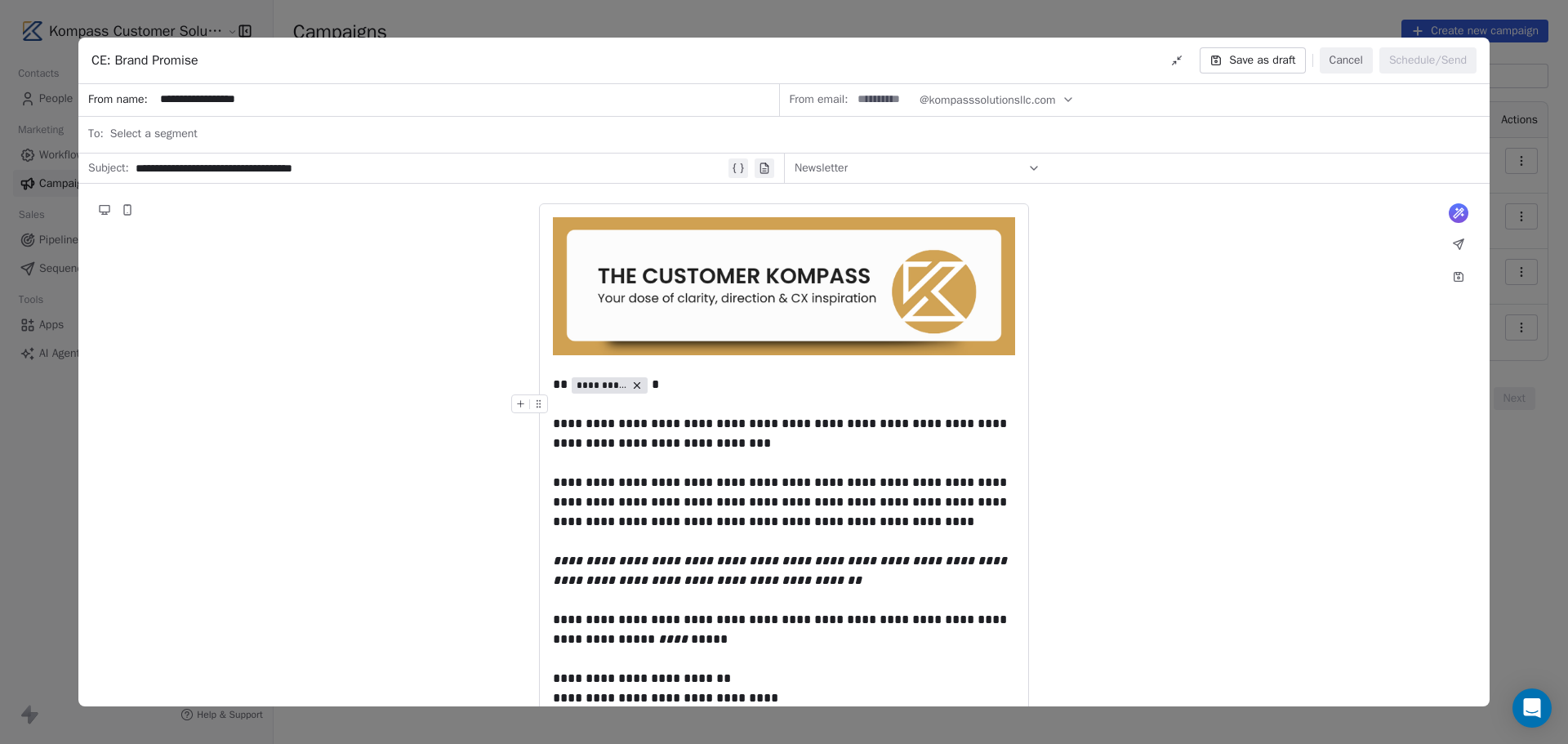 click on "Select a segment" at bounding box center [154, 134] 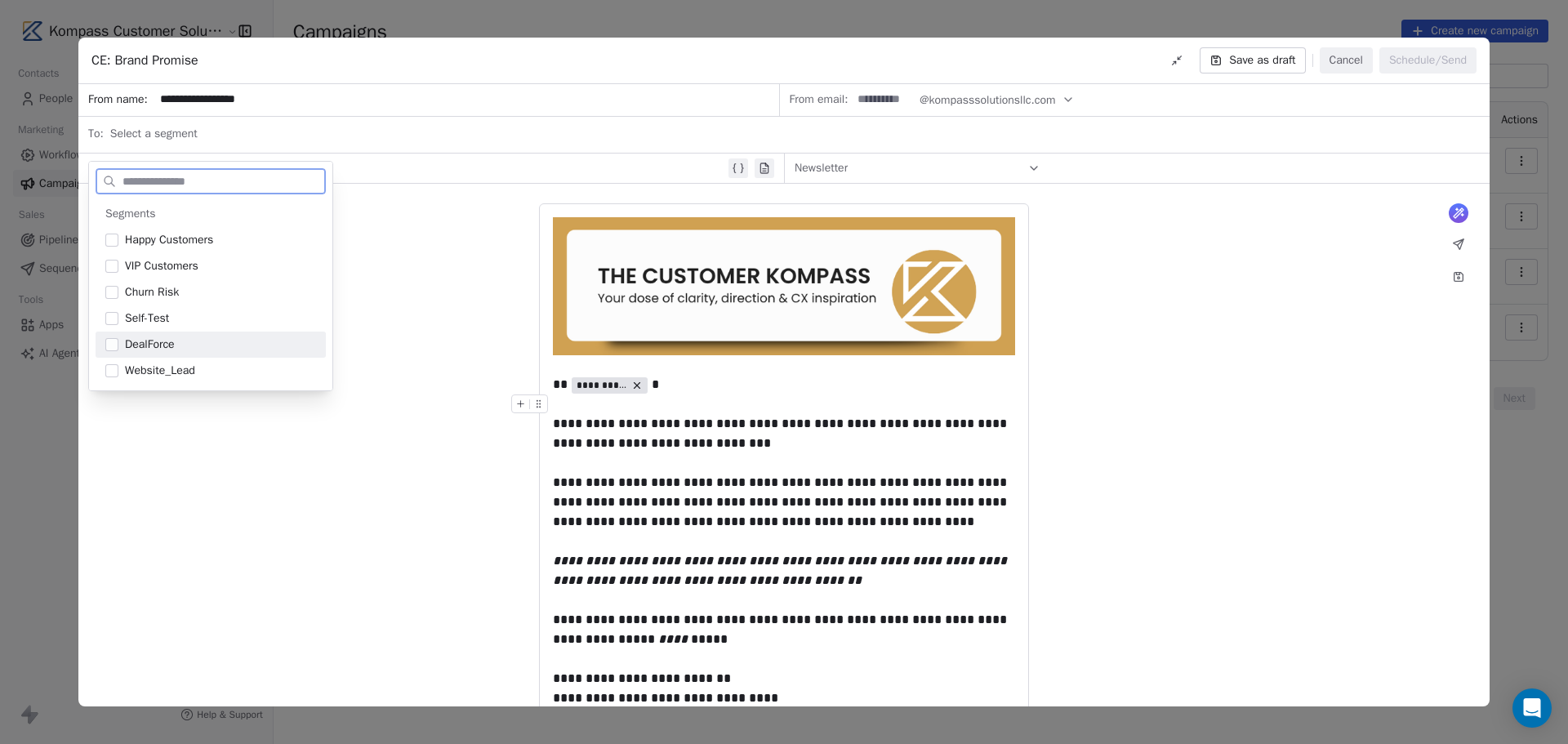 click at bounding box center (112, 345) 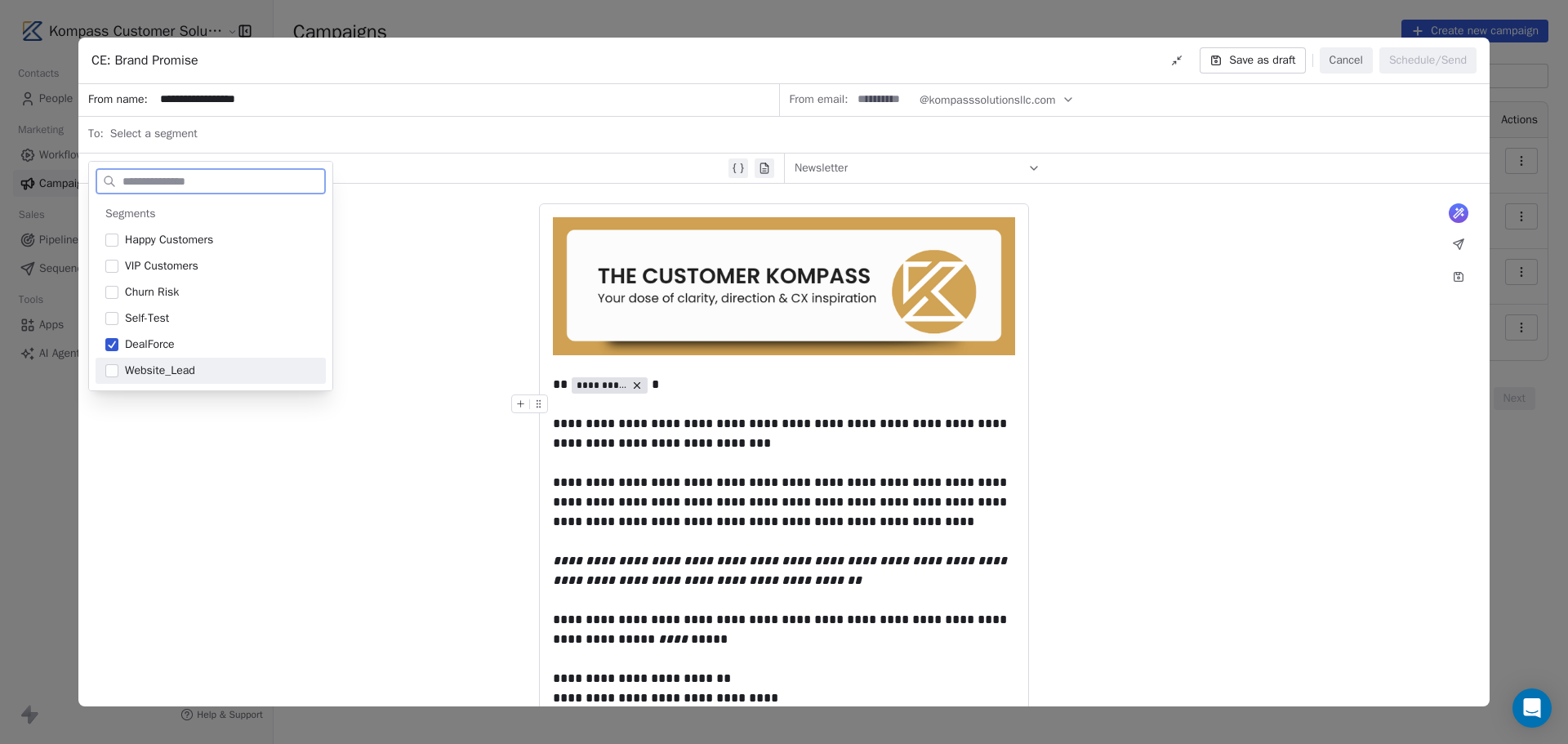 click at bounding box center [112, 371] 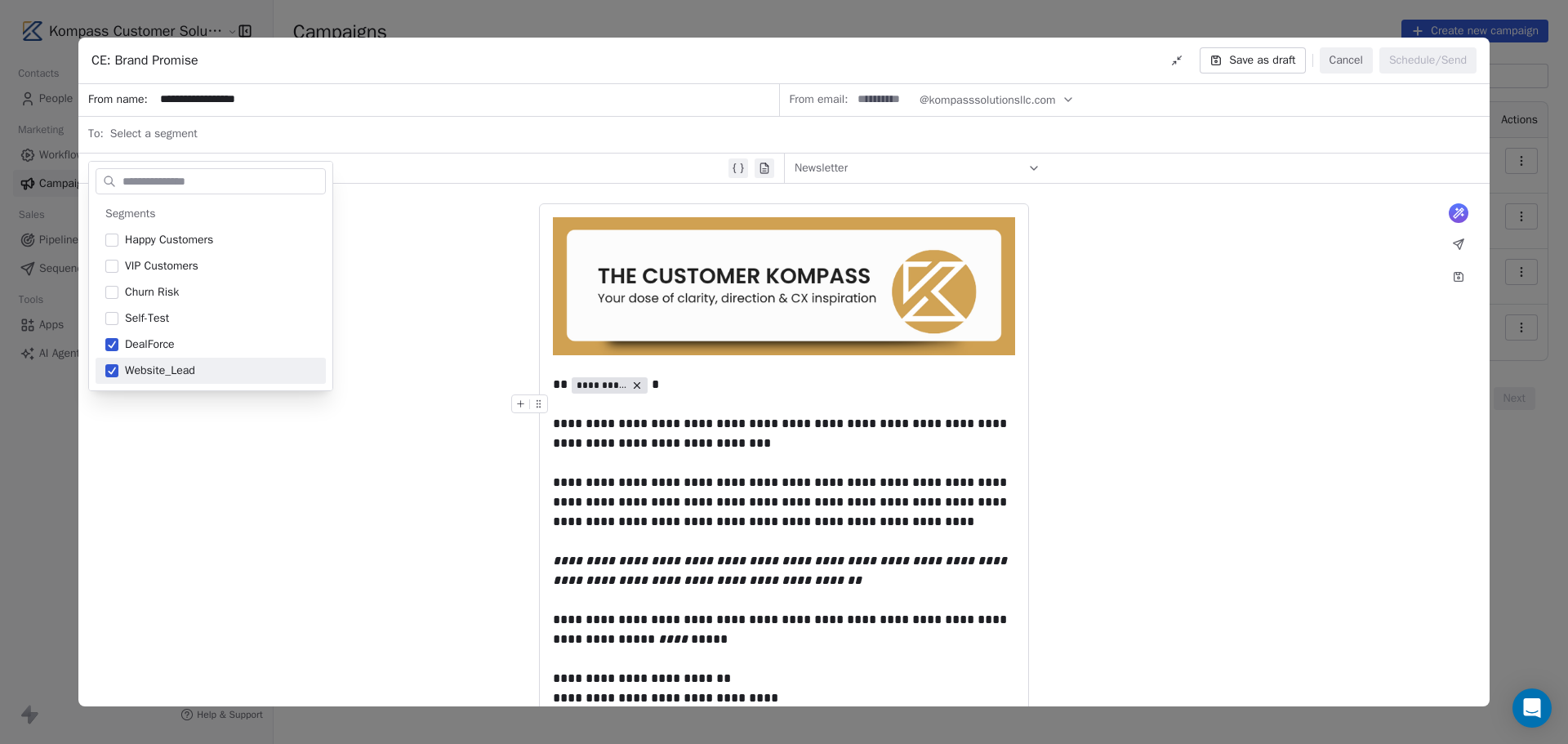 click on "**********" at bounding box center (784, 943) 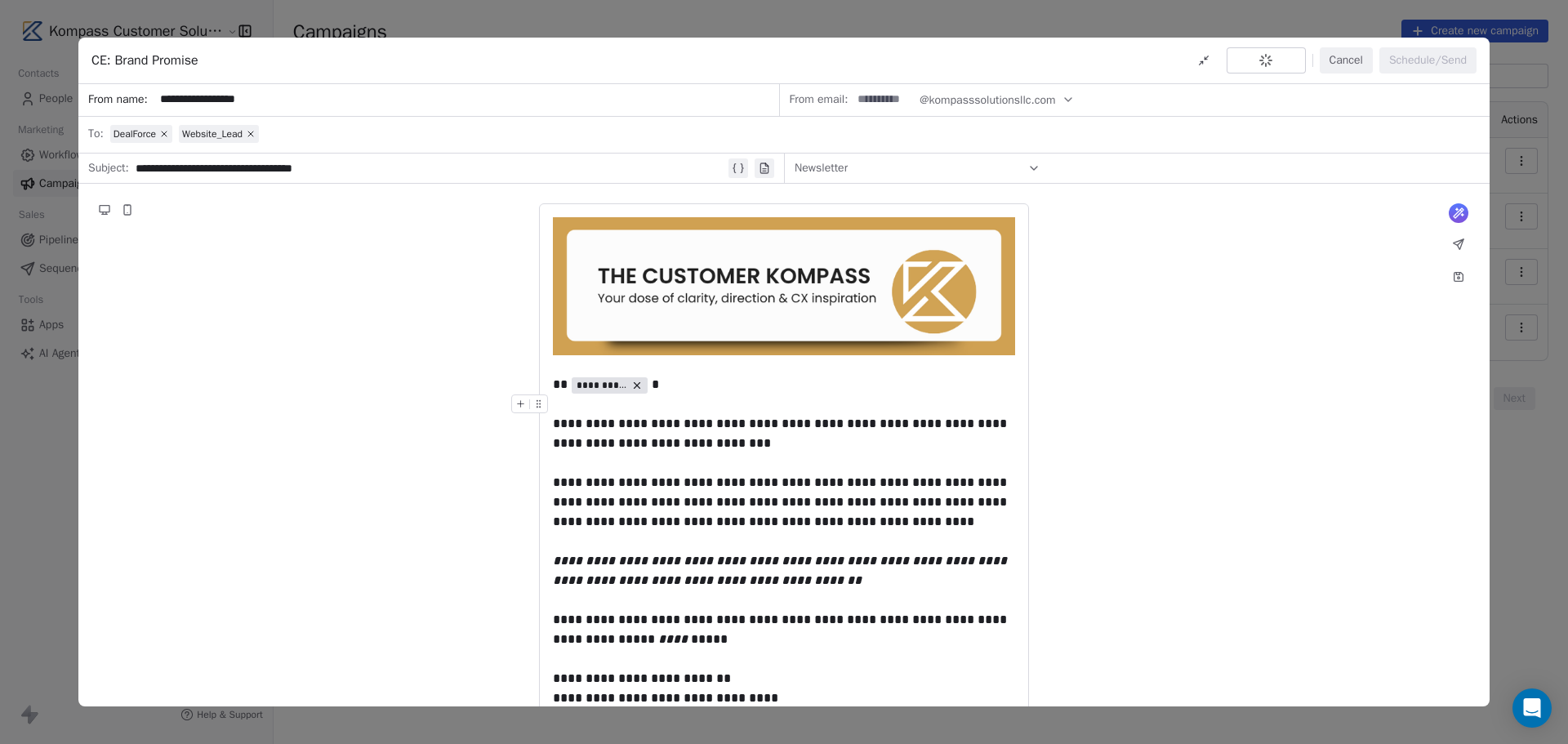 click at bounding box center [884, 100] 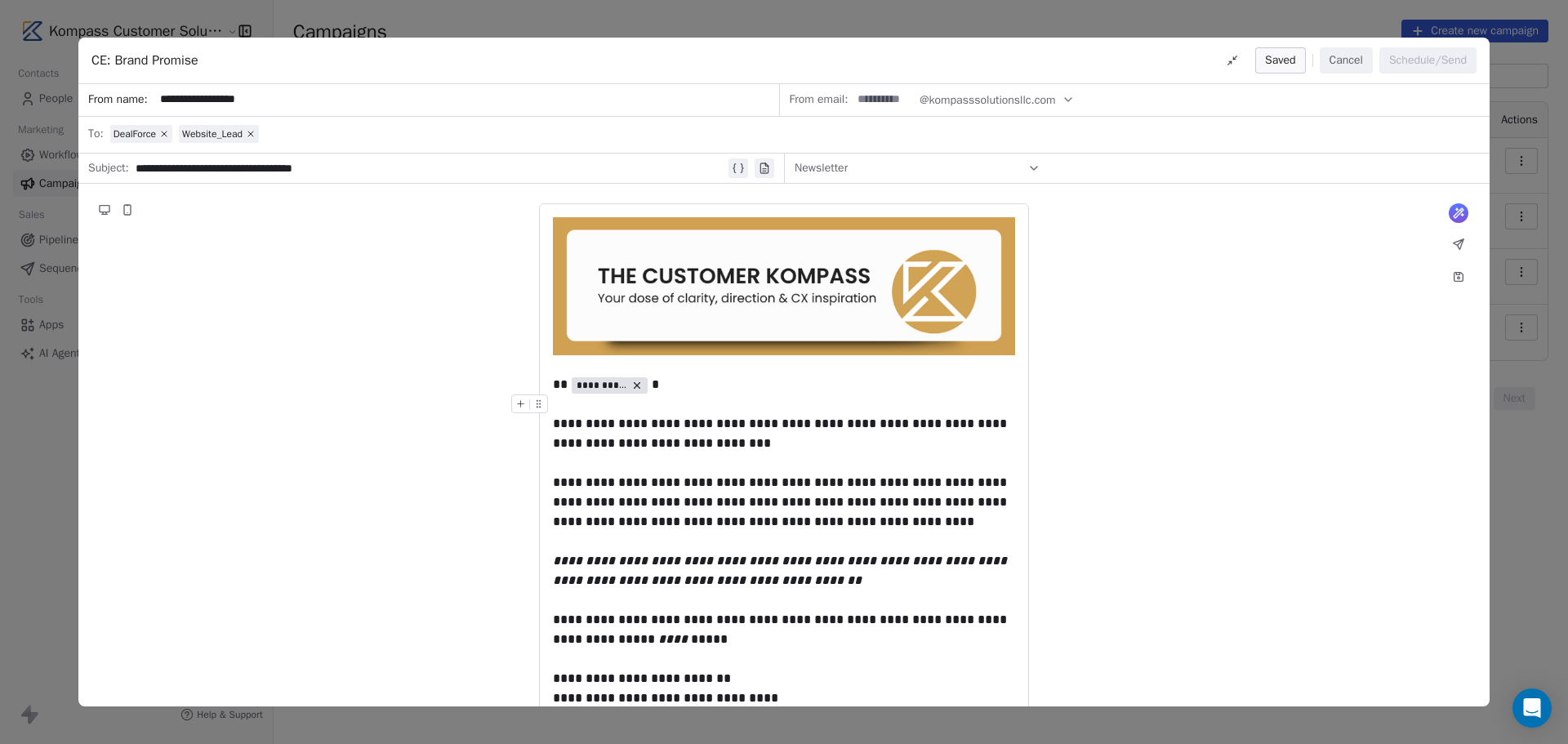 click on "DealForce Website_Lead" at bounding box center (795, 134) 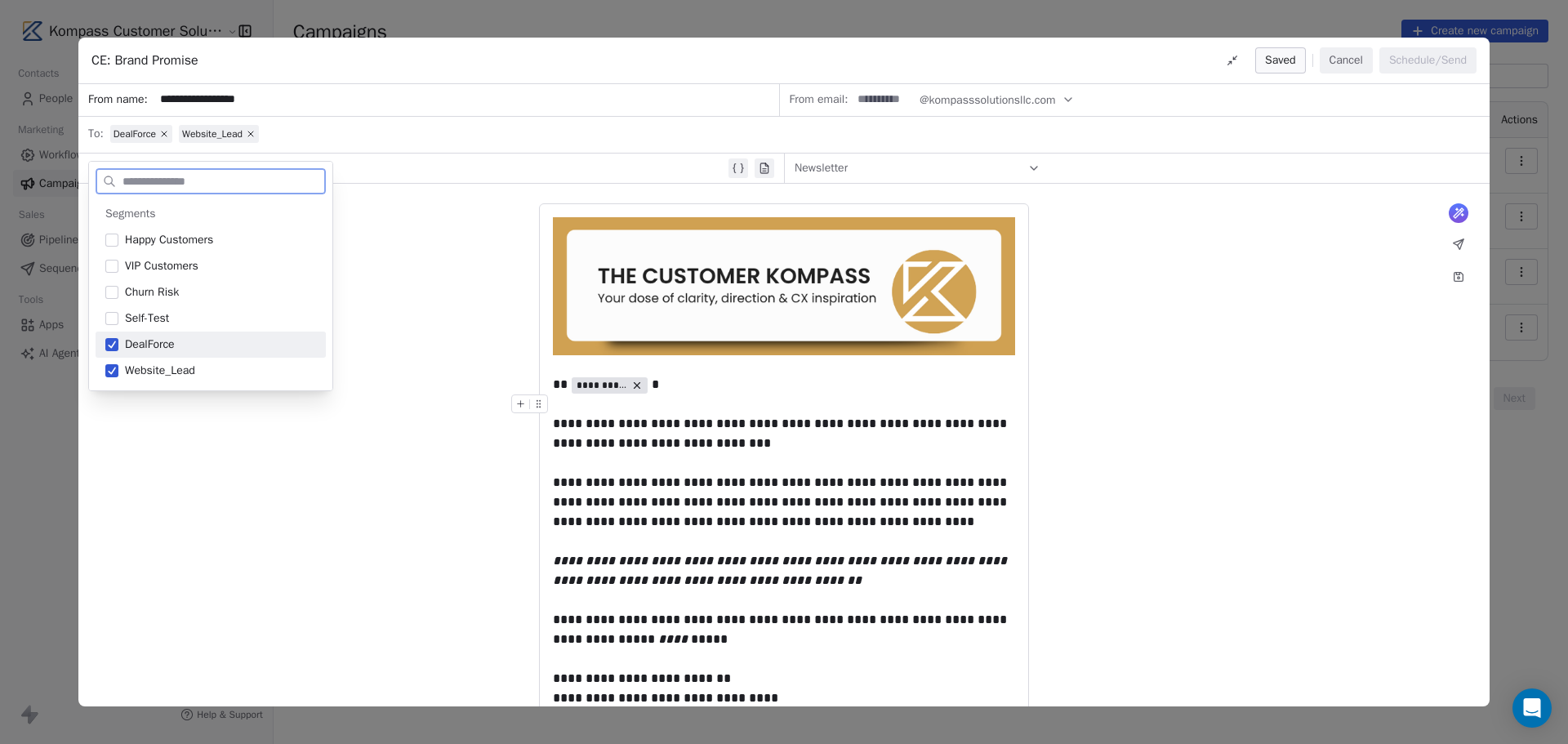 click 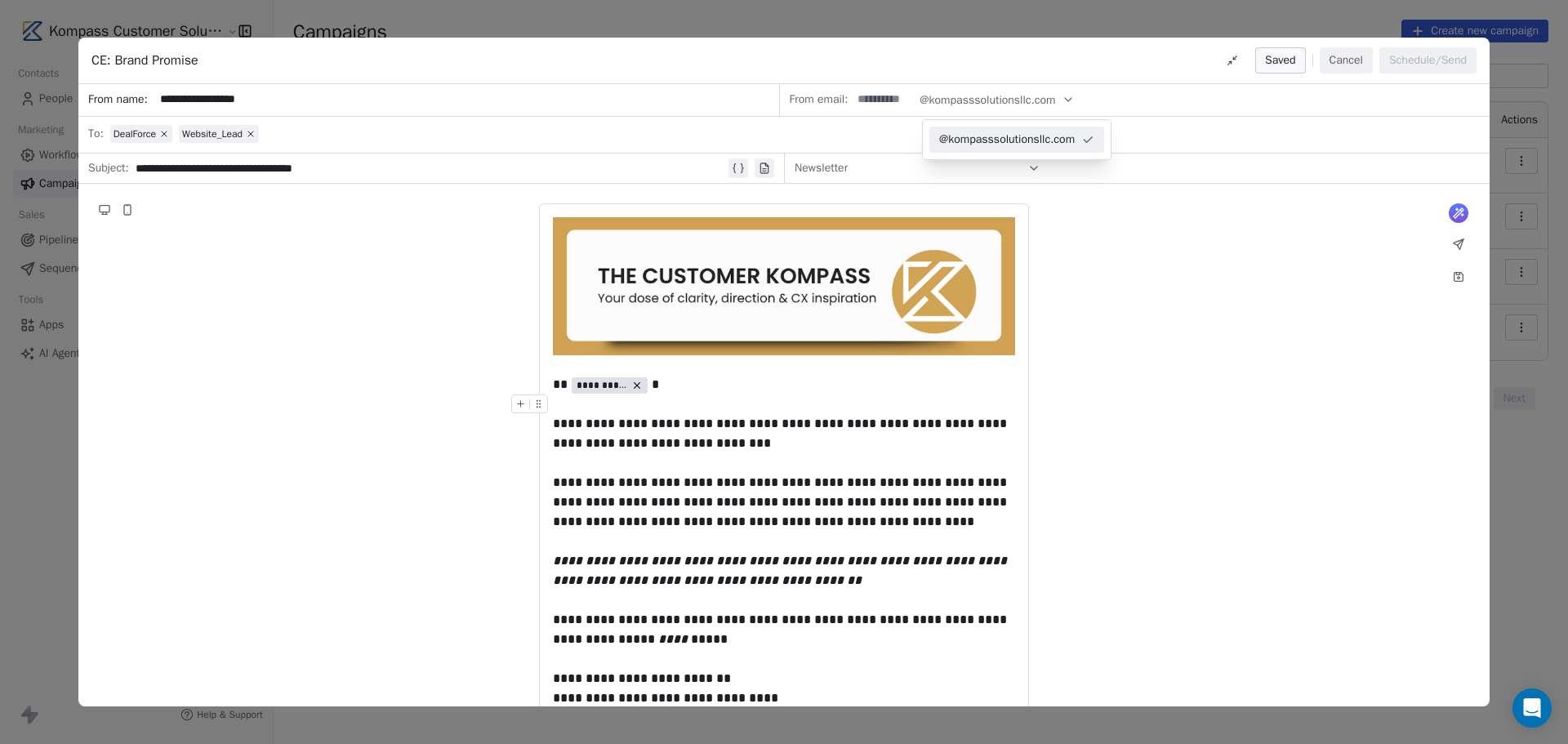 click on "@kompasssolutionsllc.com" at bounding box center (1007, 140) 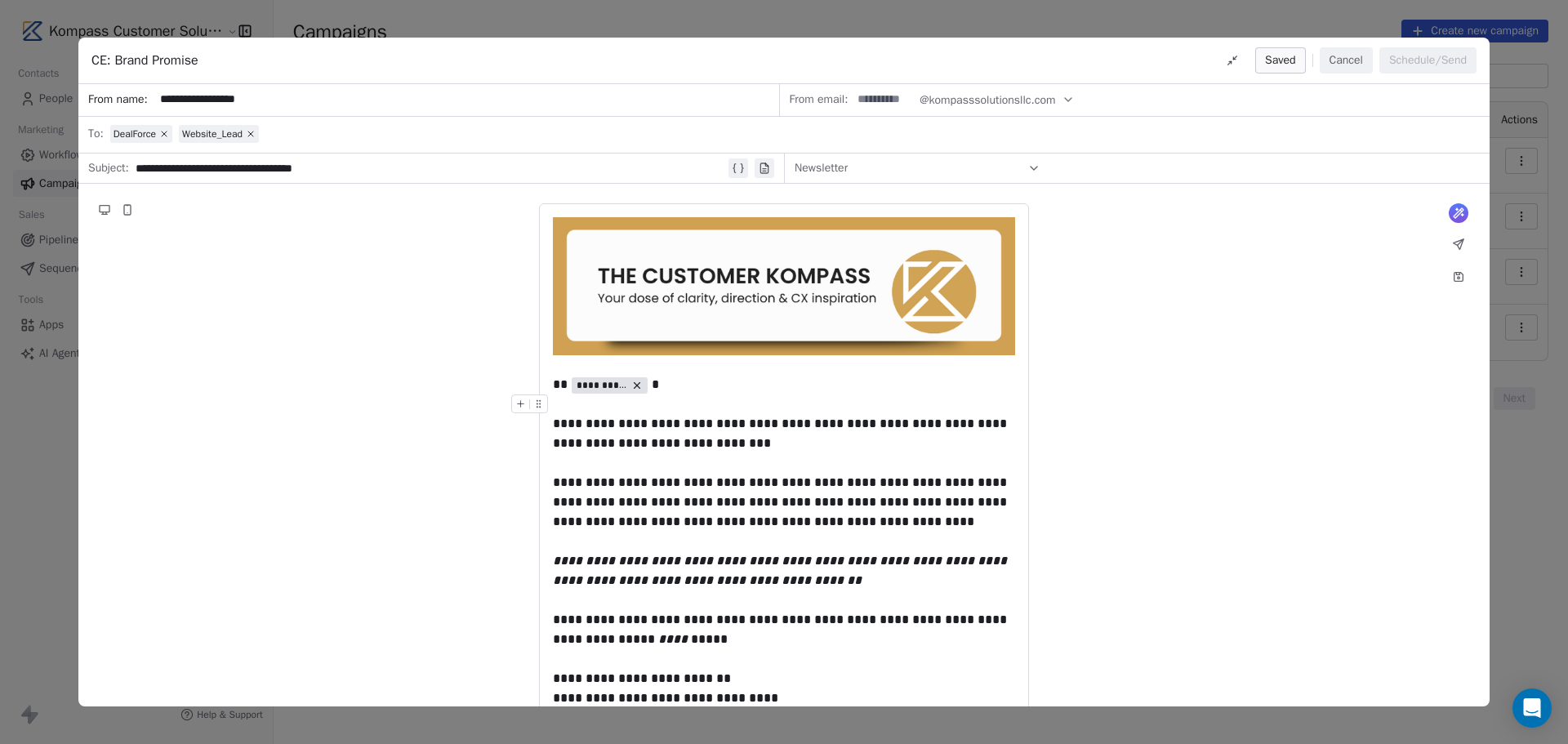 click on "From email:" at bounding box center [819, 100] 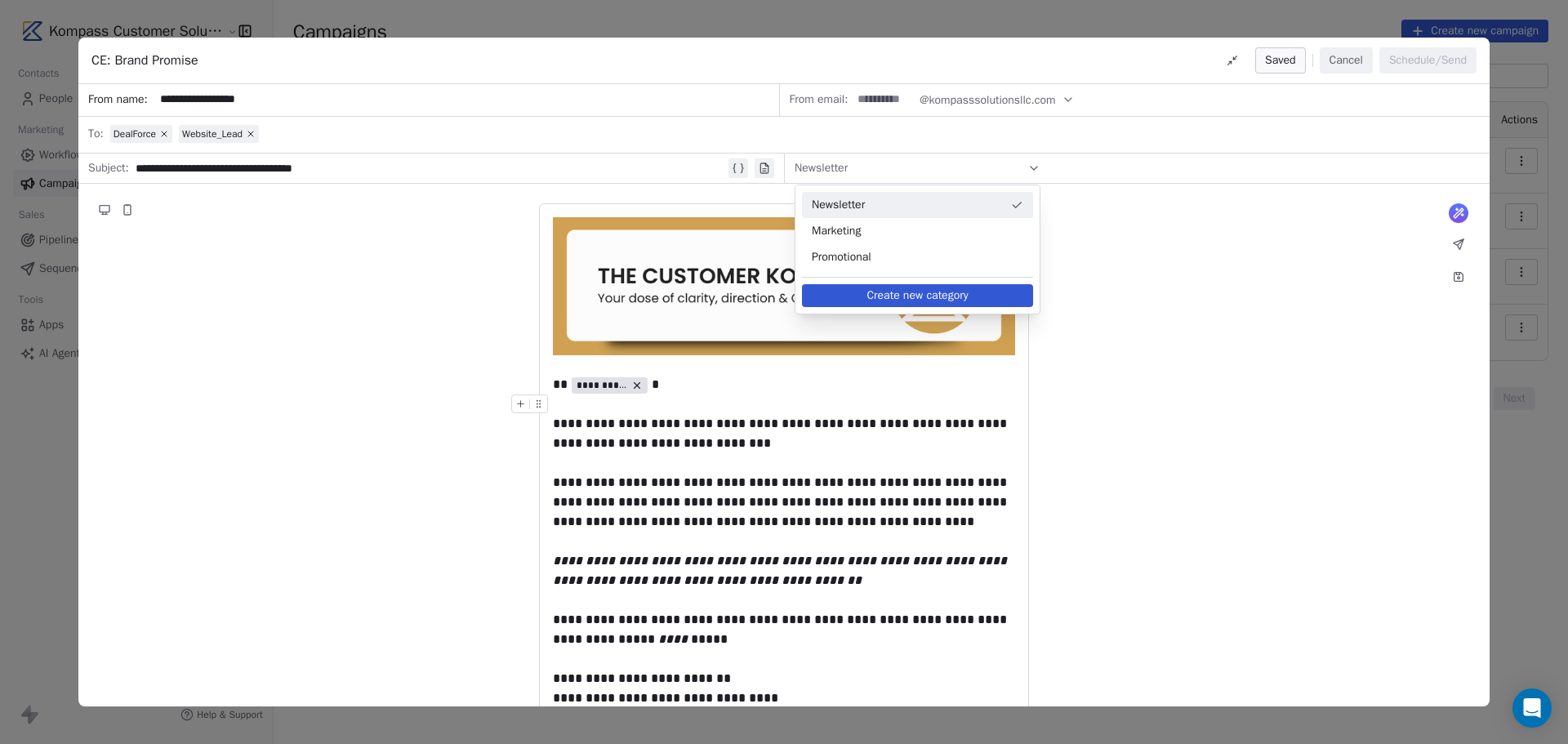 click on "Newsletter" at bounding box center (907, 205) 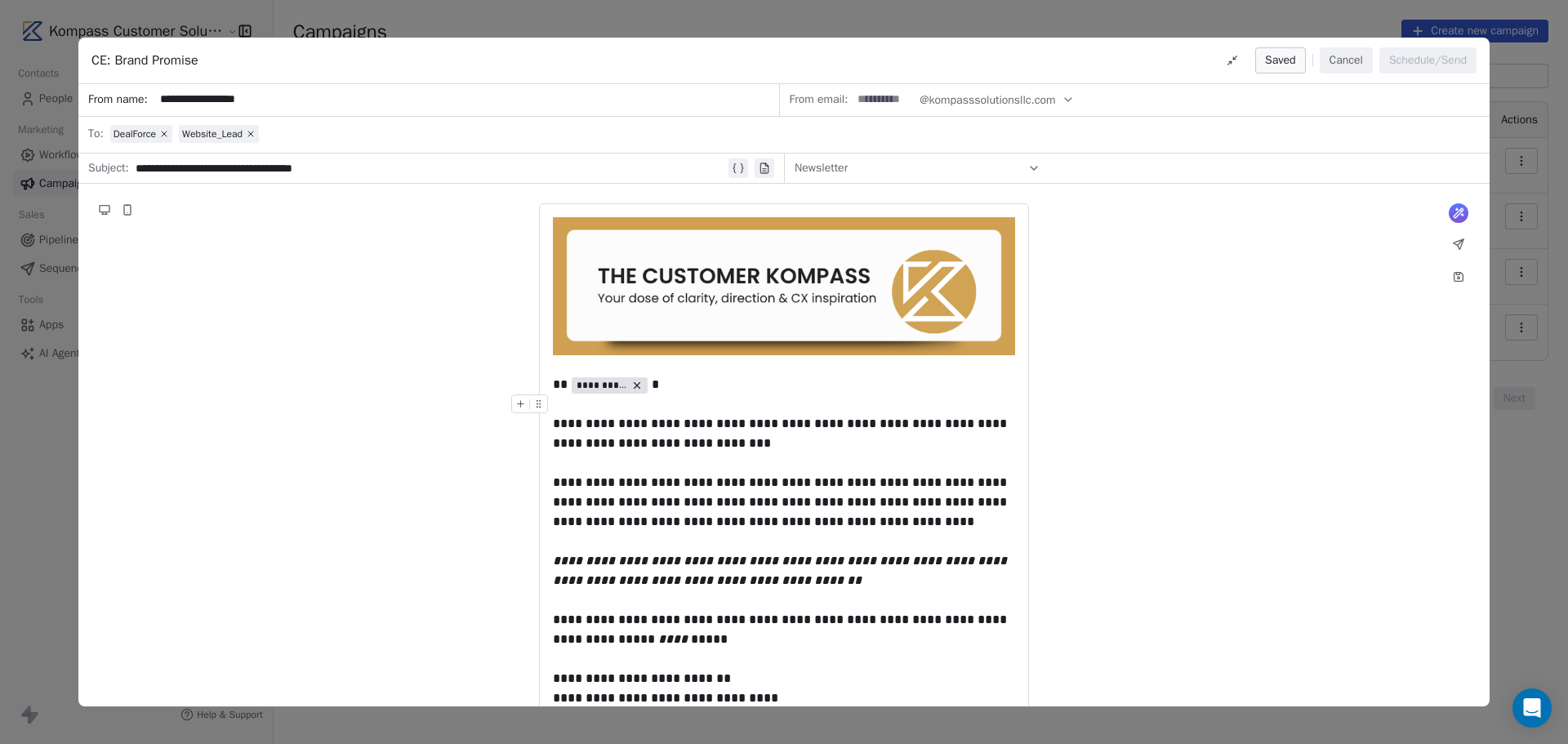 click on "**********" at bounding box center (430, 168) 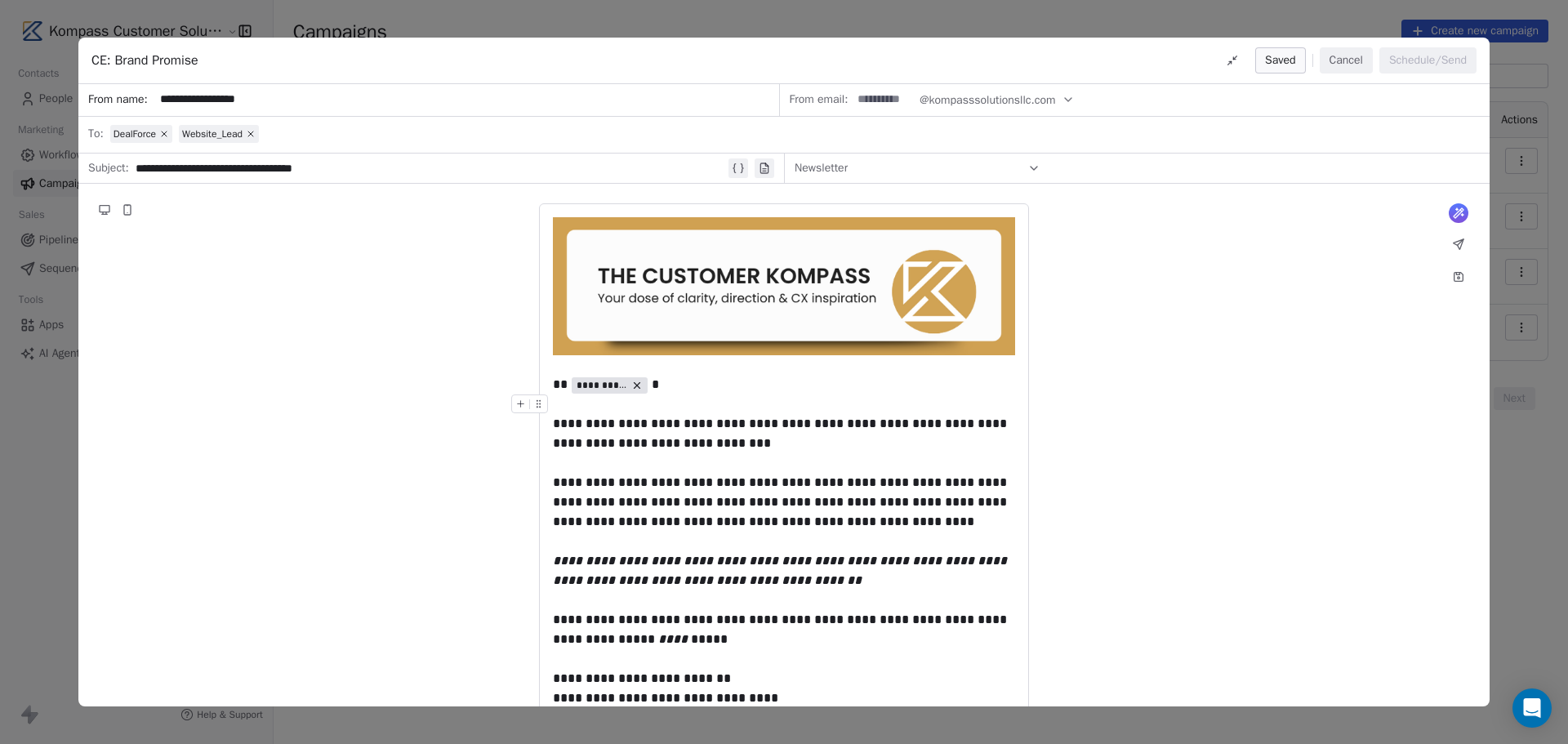 click on "**********" at bounding box center [784, 943] 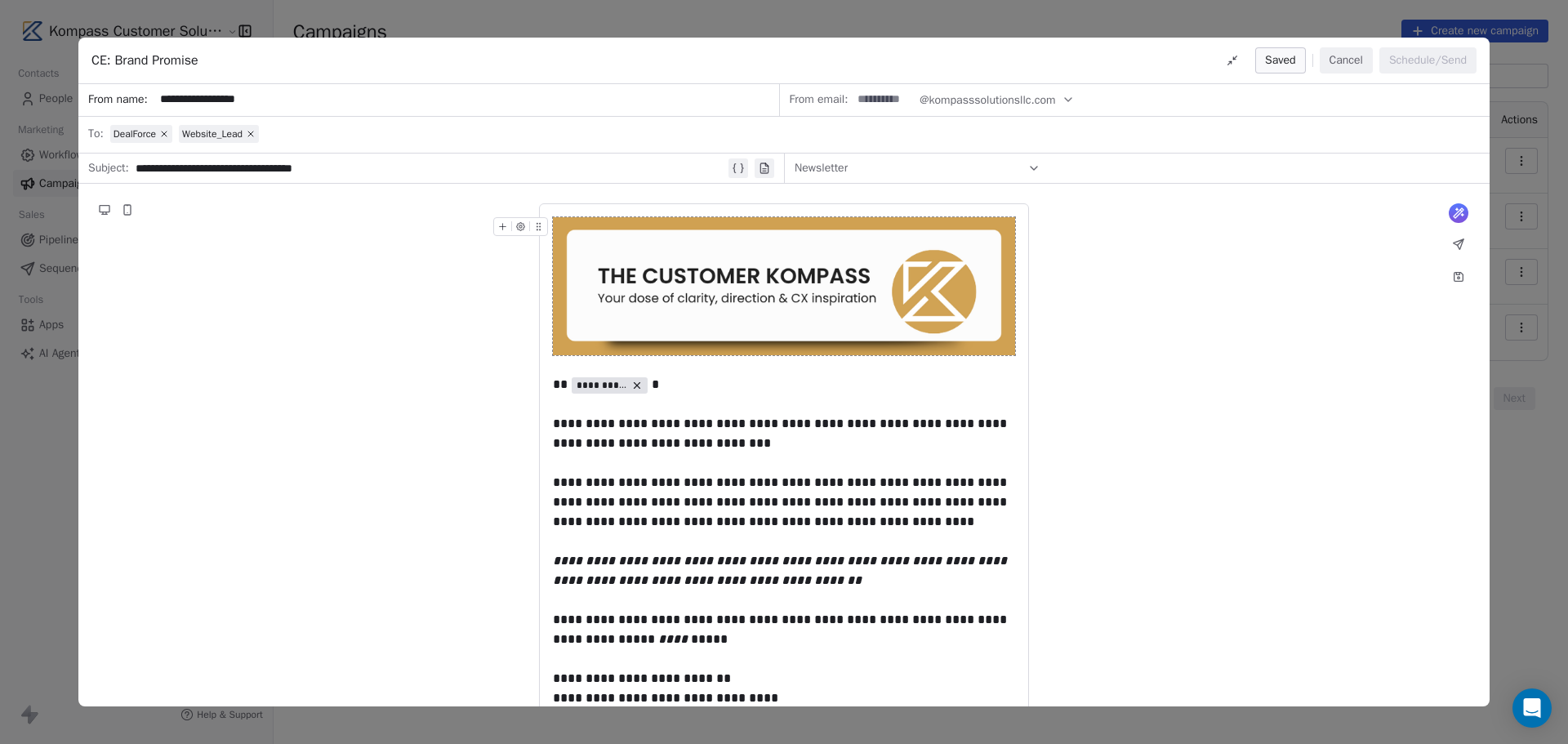 click 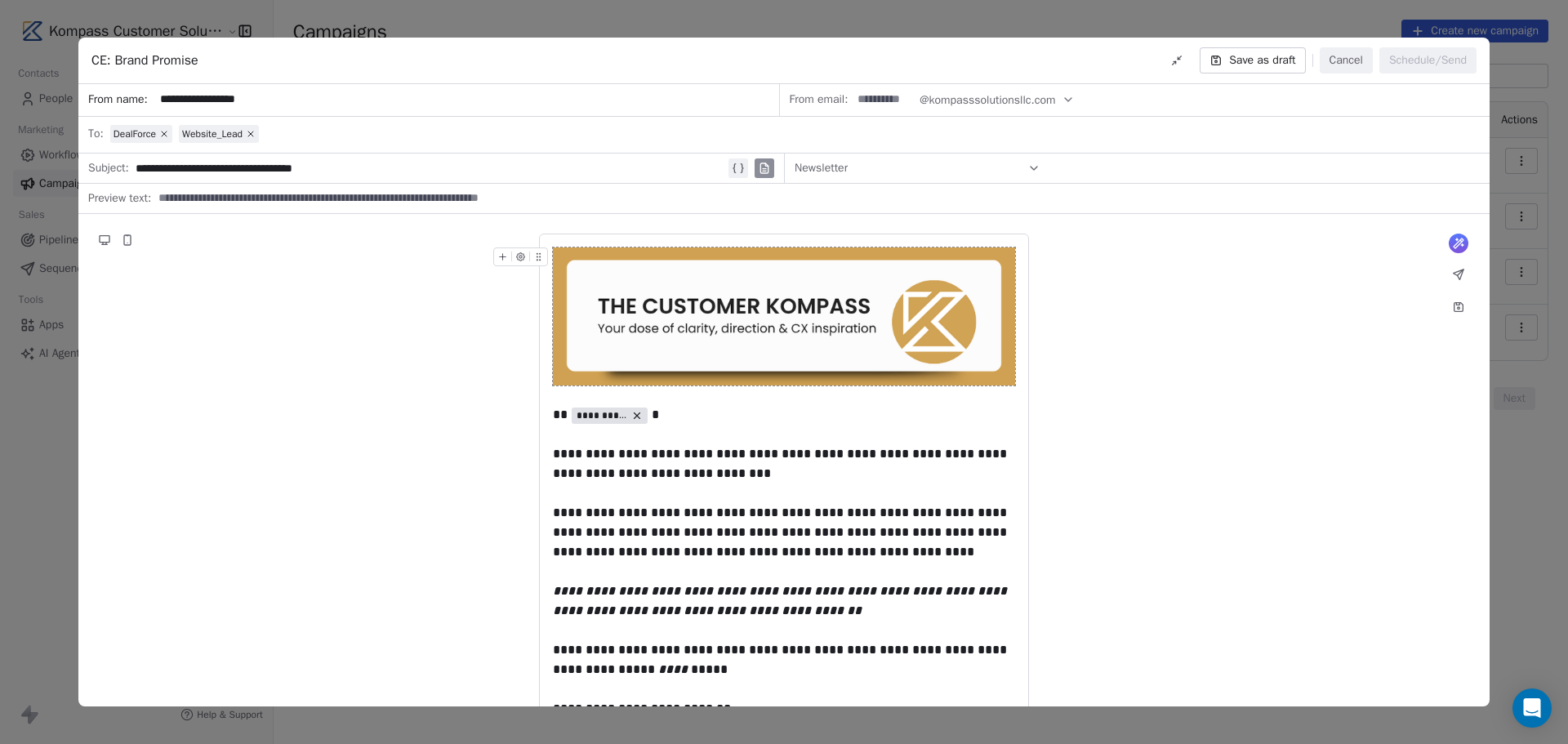 click at bounding box center [814, 198] 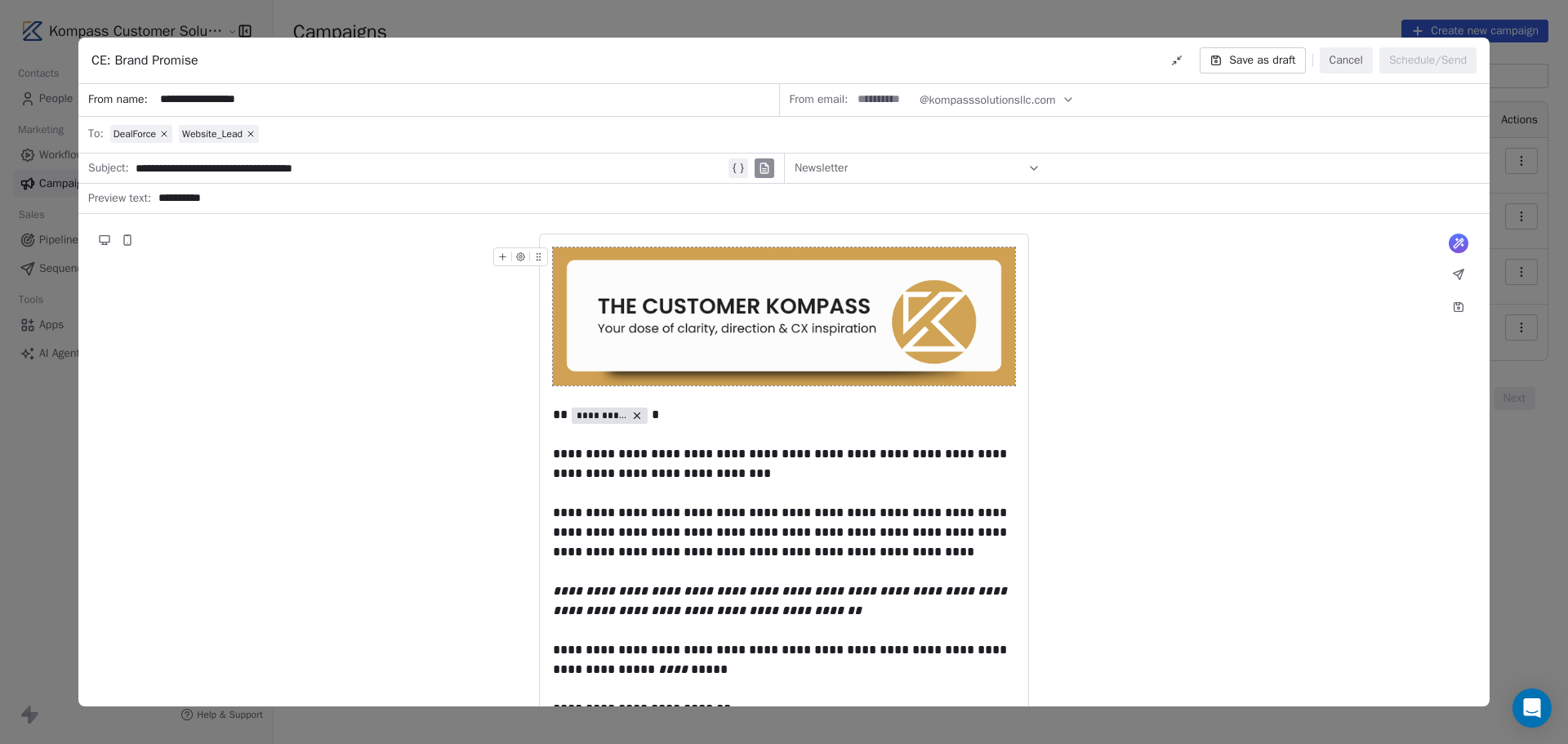 click on "**********" at bounding box center (784, 988) 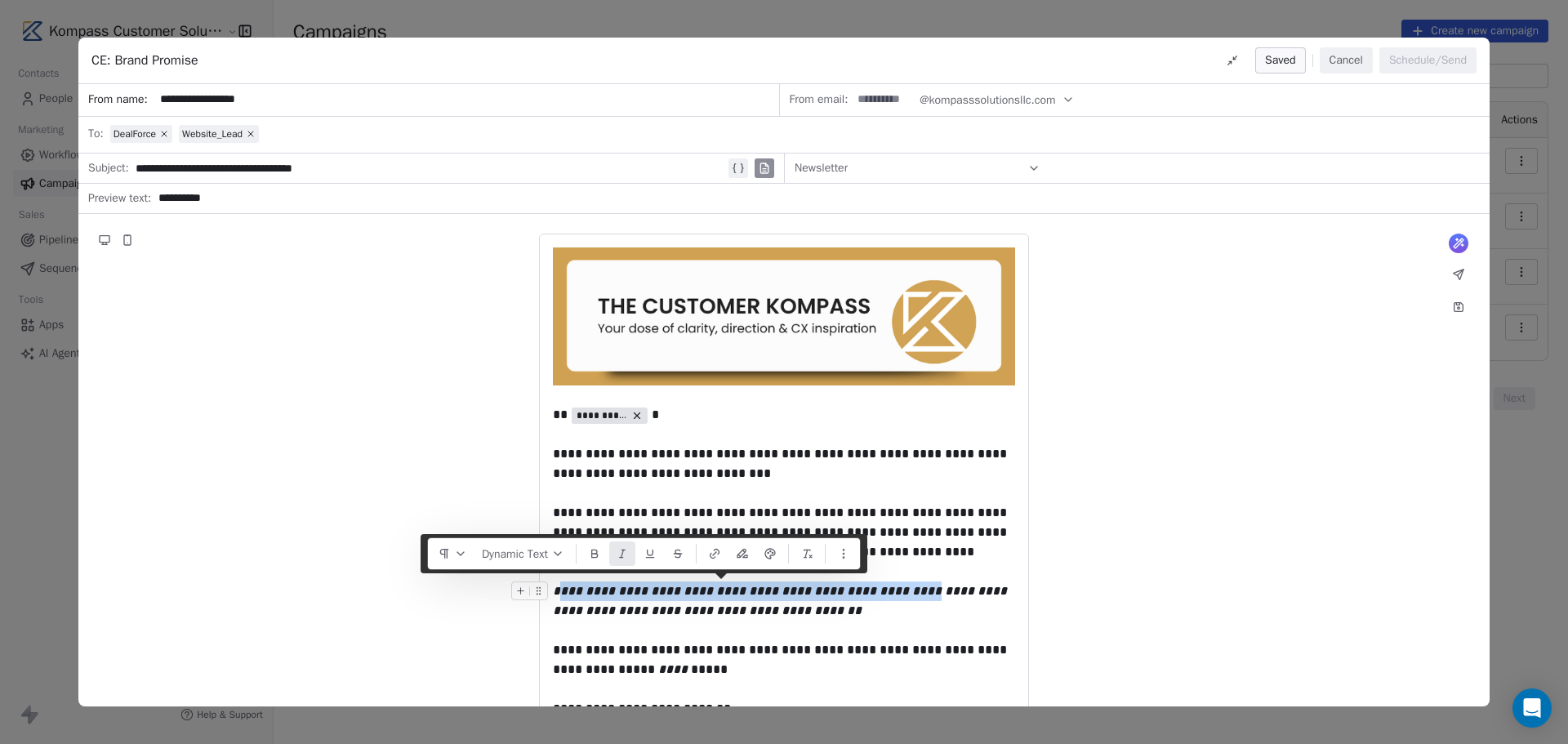 drag, startPoint x: 559, startPoint y: 594, endPoint x: 866, endPoint y: 595, distance: 307.0016 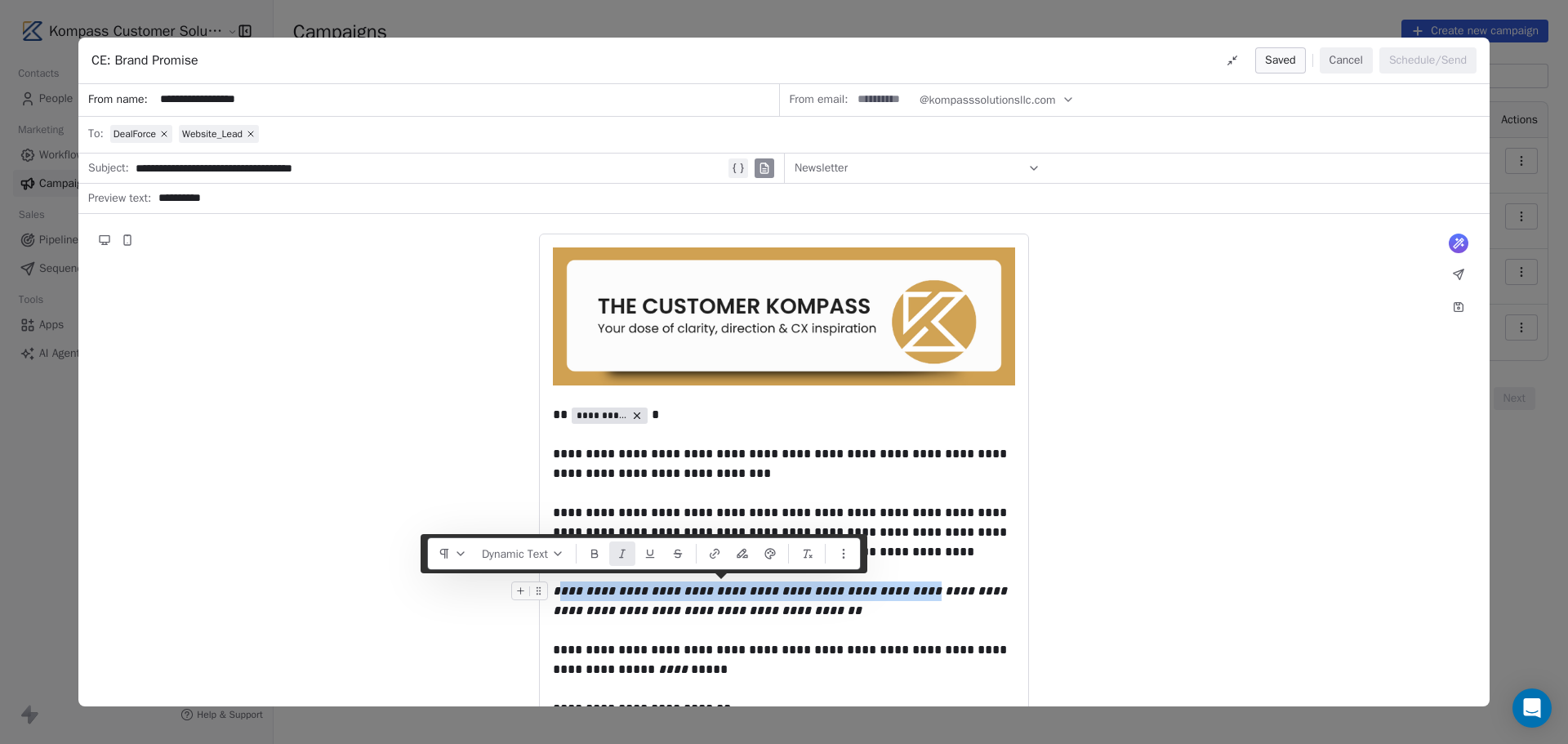 click on "**********" at bounding box center (782, 600) 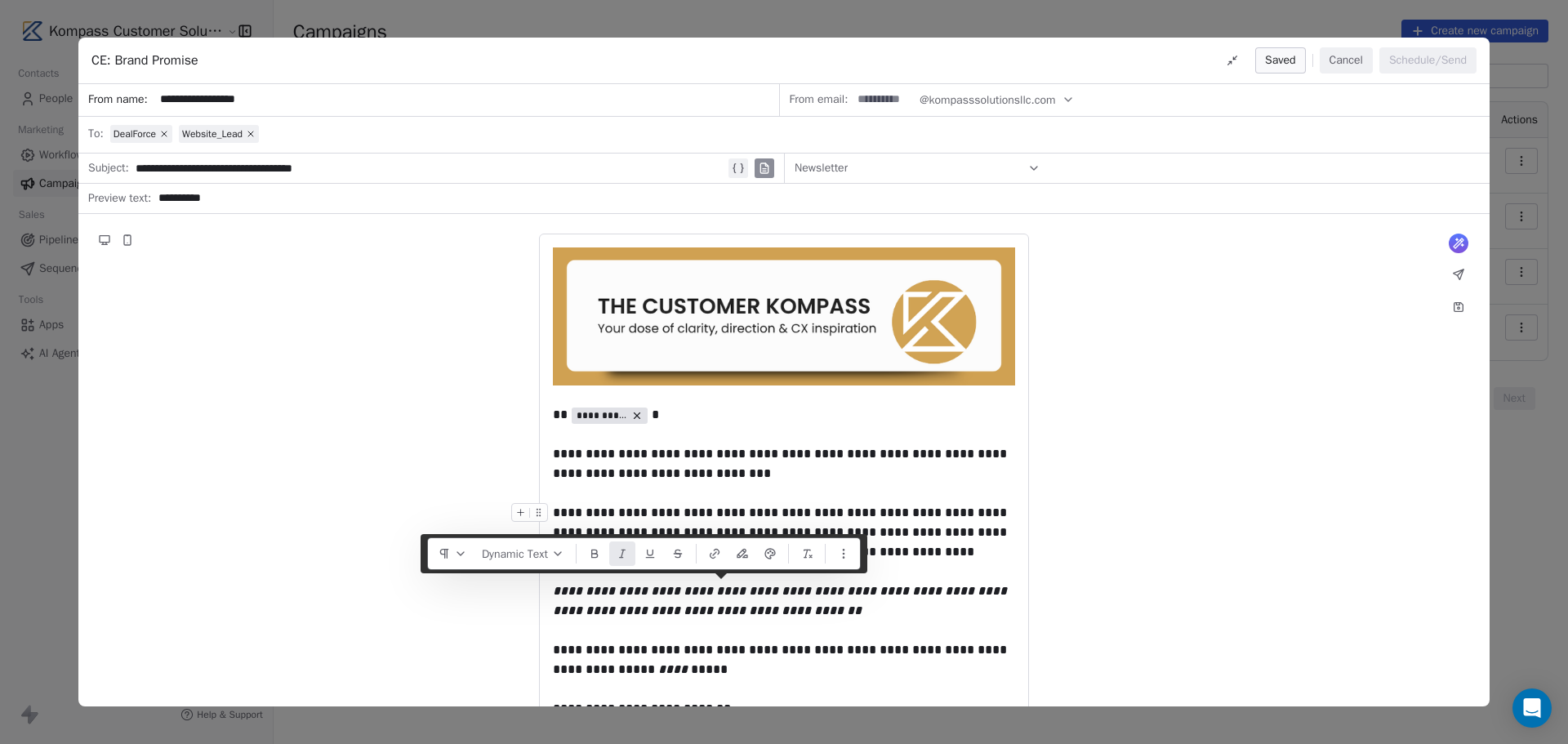 click on "**********" at bounding box center (814, 198) 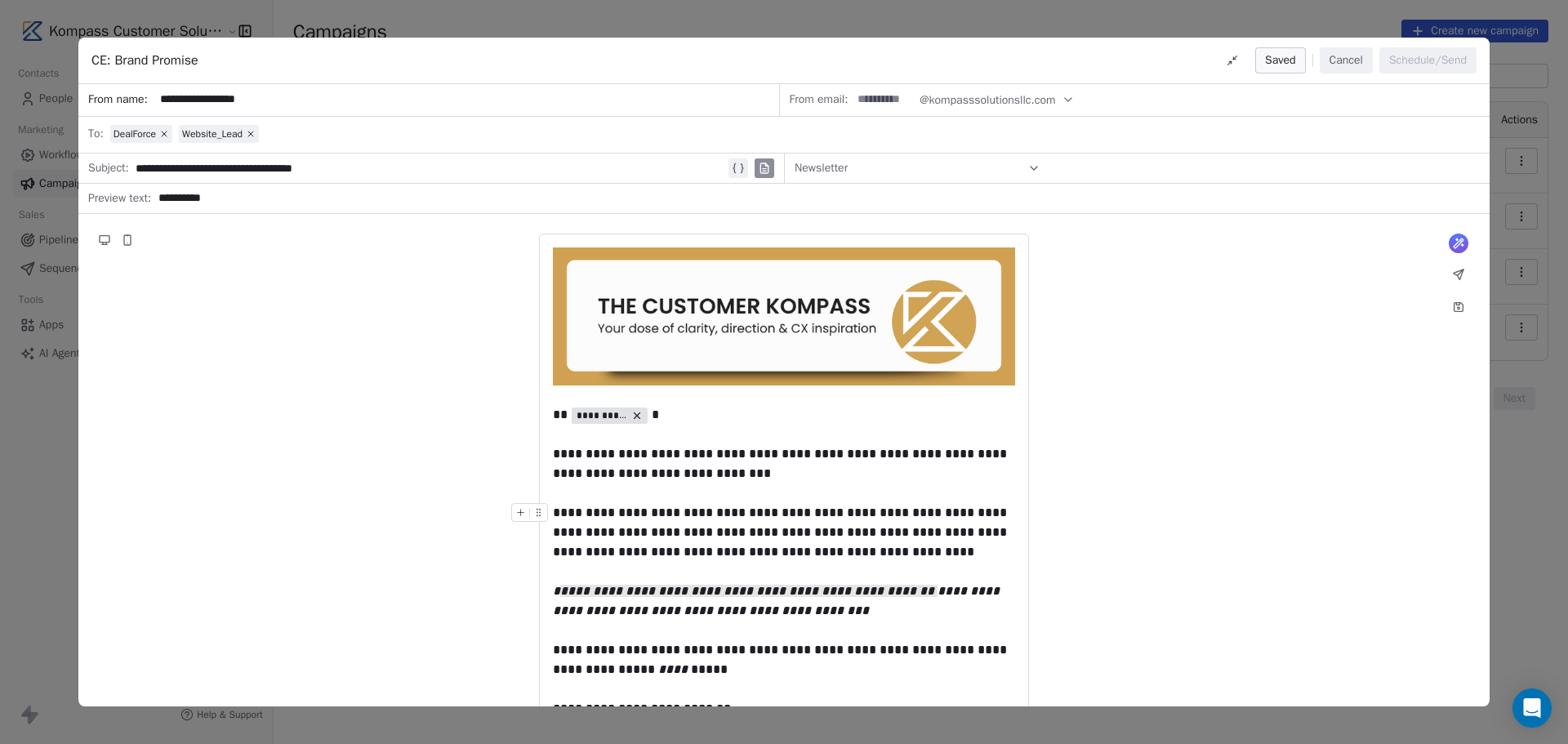 click on "**********" at bounding box center [814, 198] 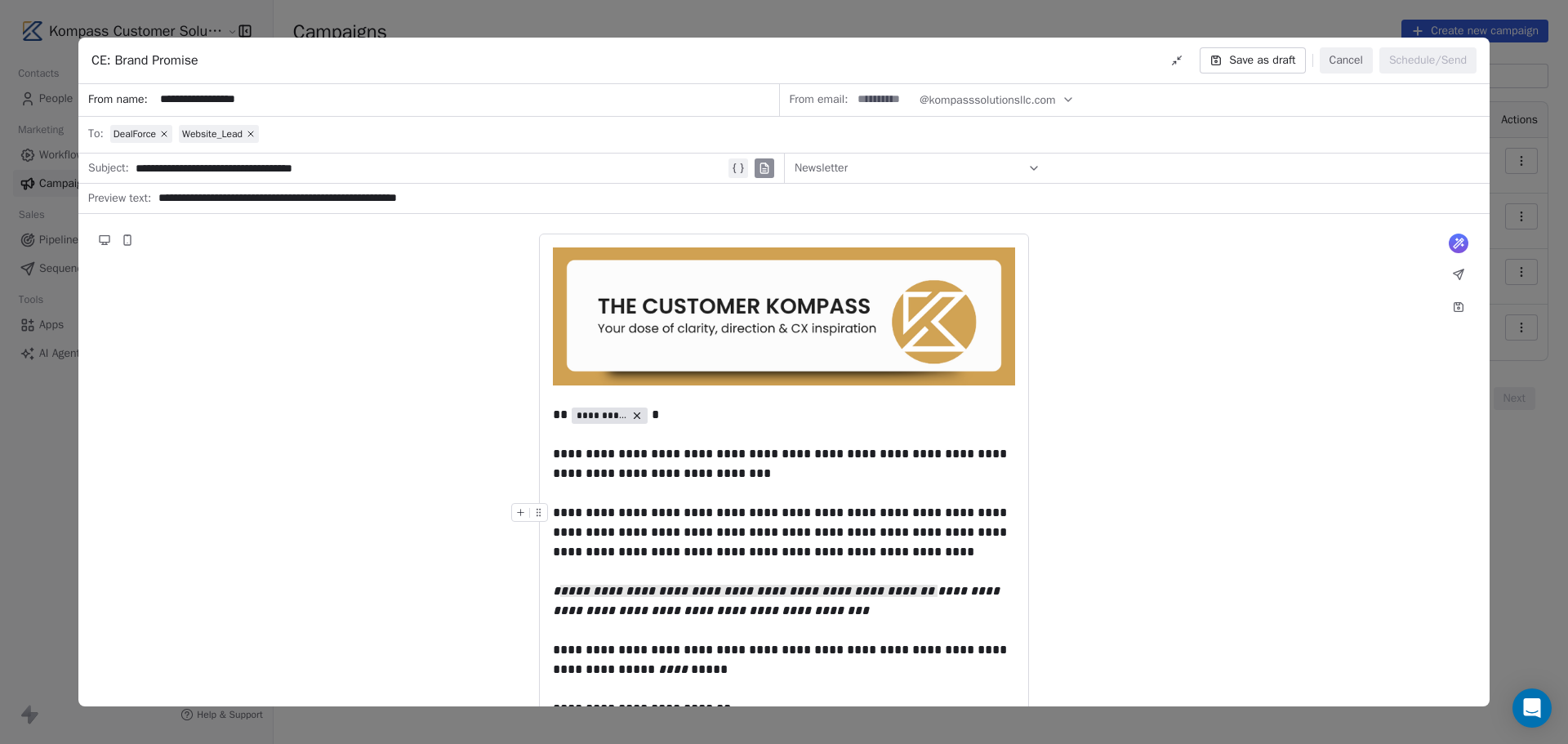 type on "**********" 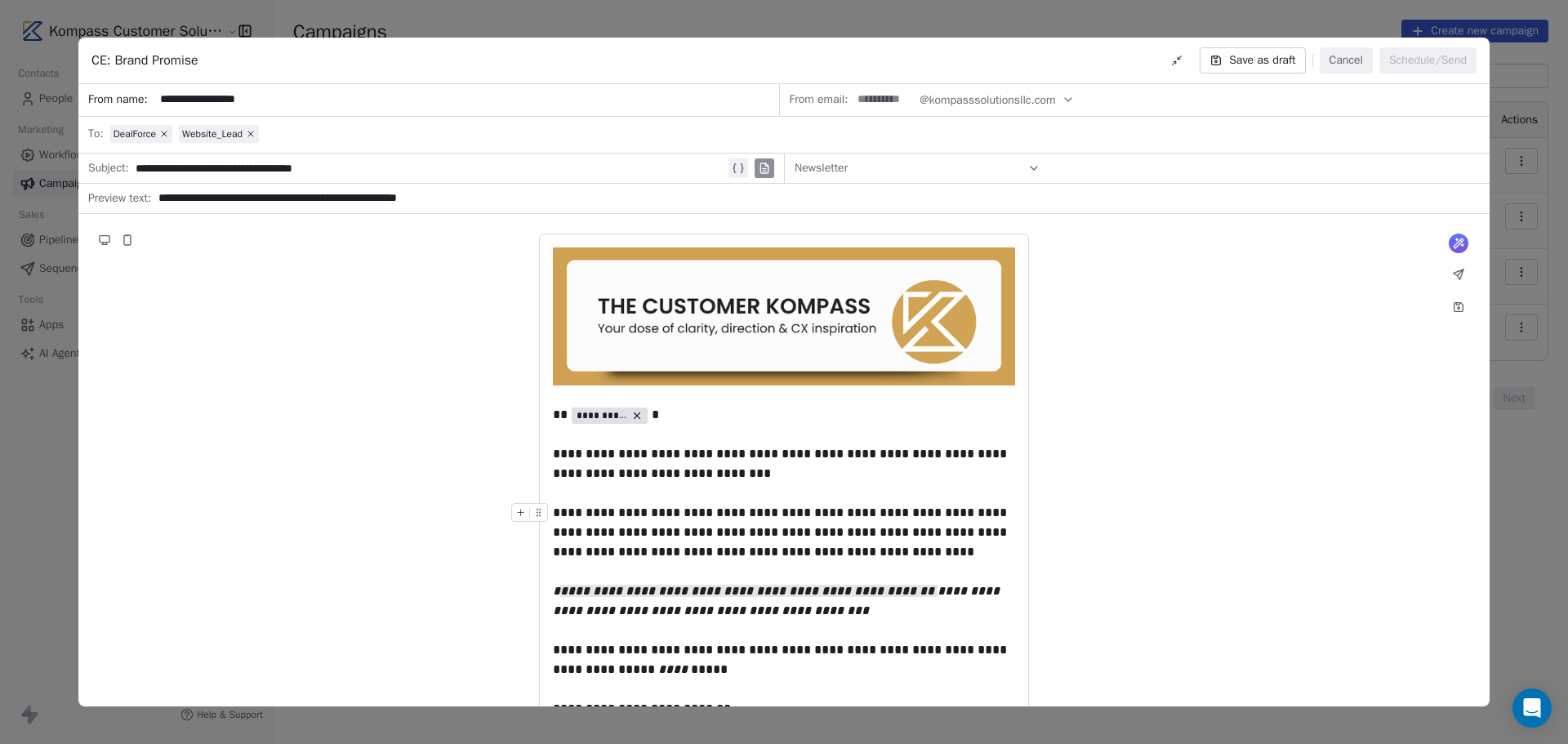 click on "**********" at bounding box center (466, 100) 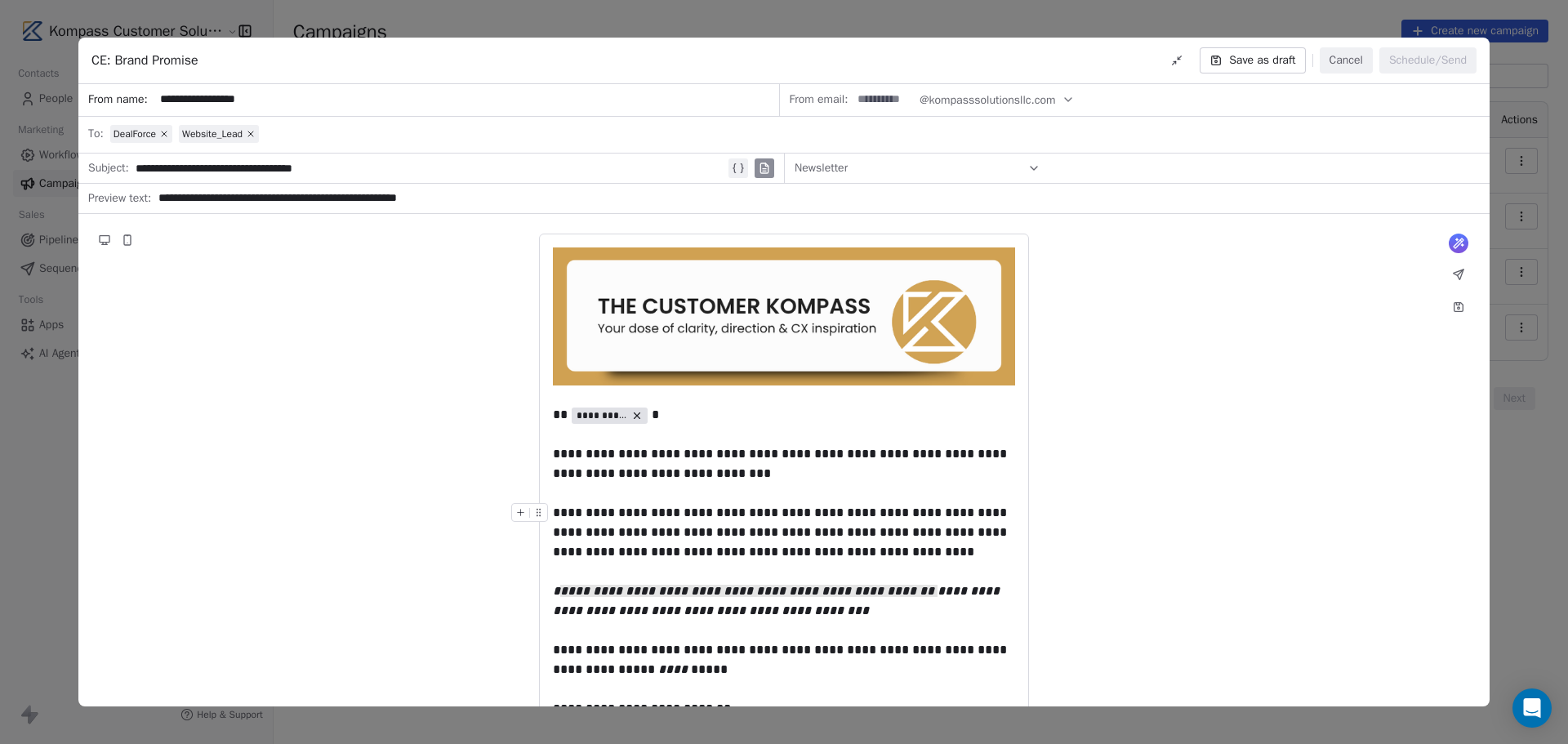 drag, startPoint x: 806, startPoint y: 101, endPoint x: 796, endPoint y: 109, distance: 13 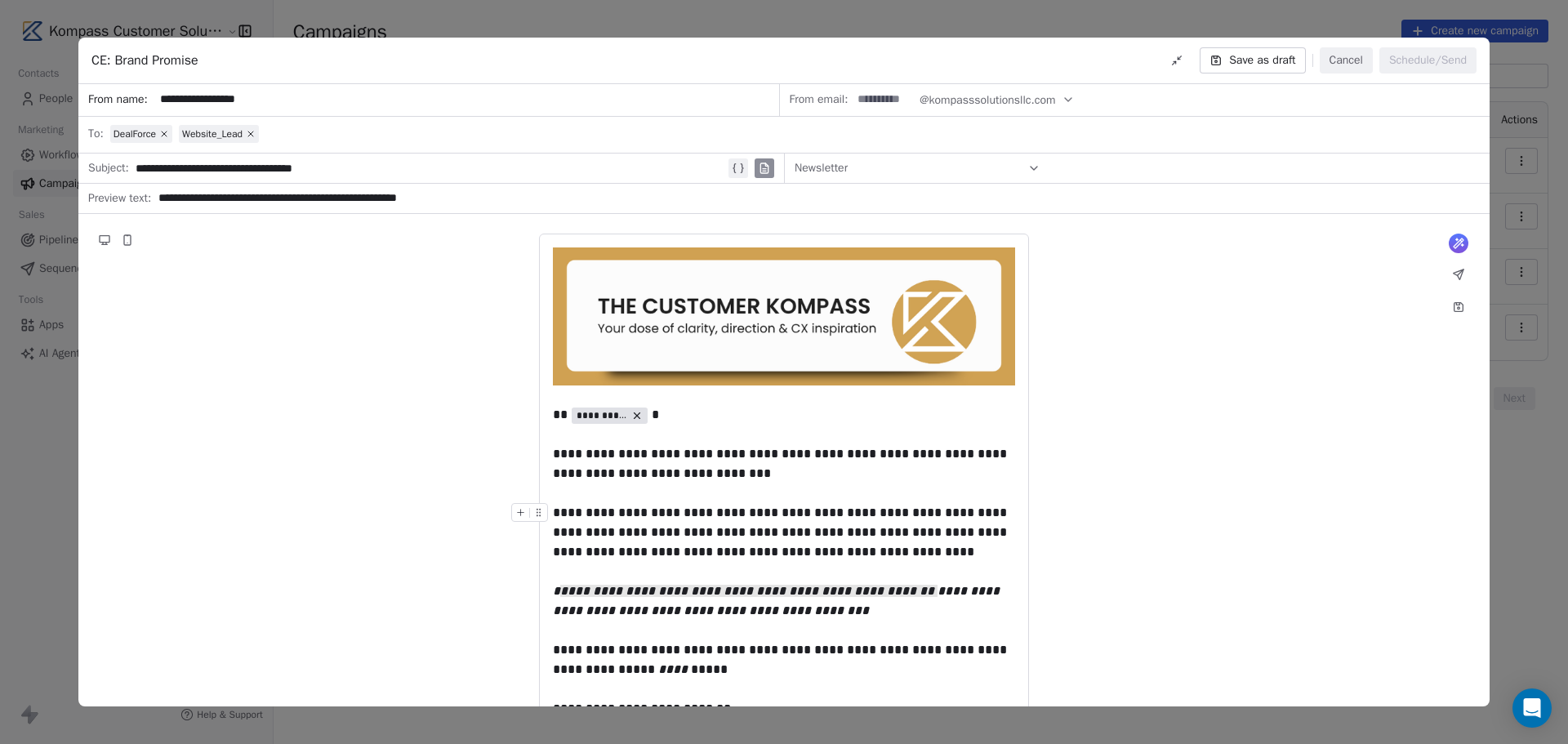 click on "From email:" at bounding box center [819, 100] 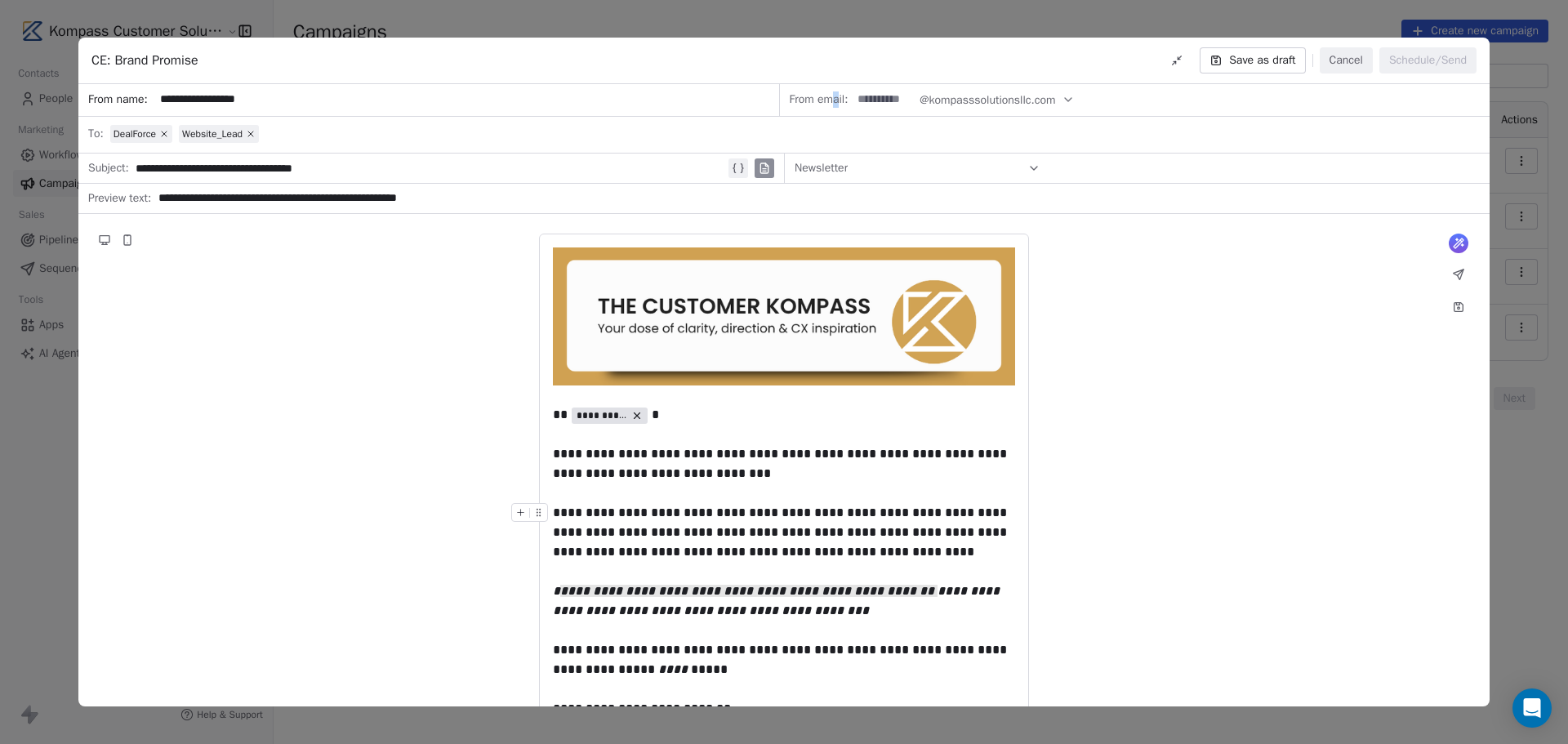 click on "From email:" at bounding box center [819, 100] 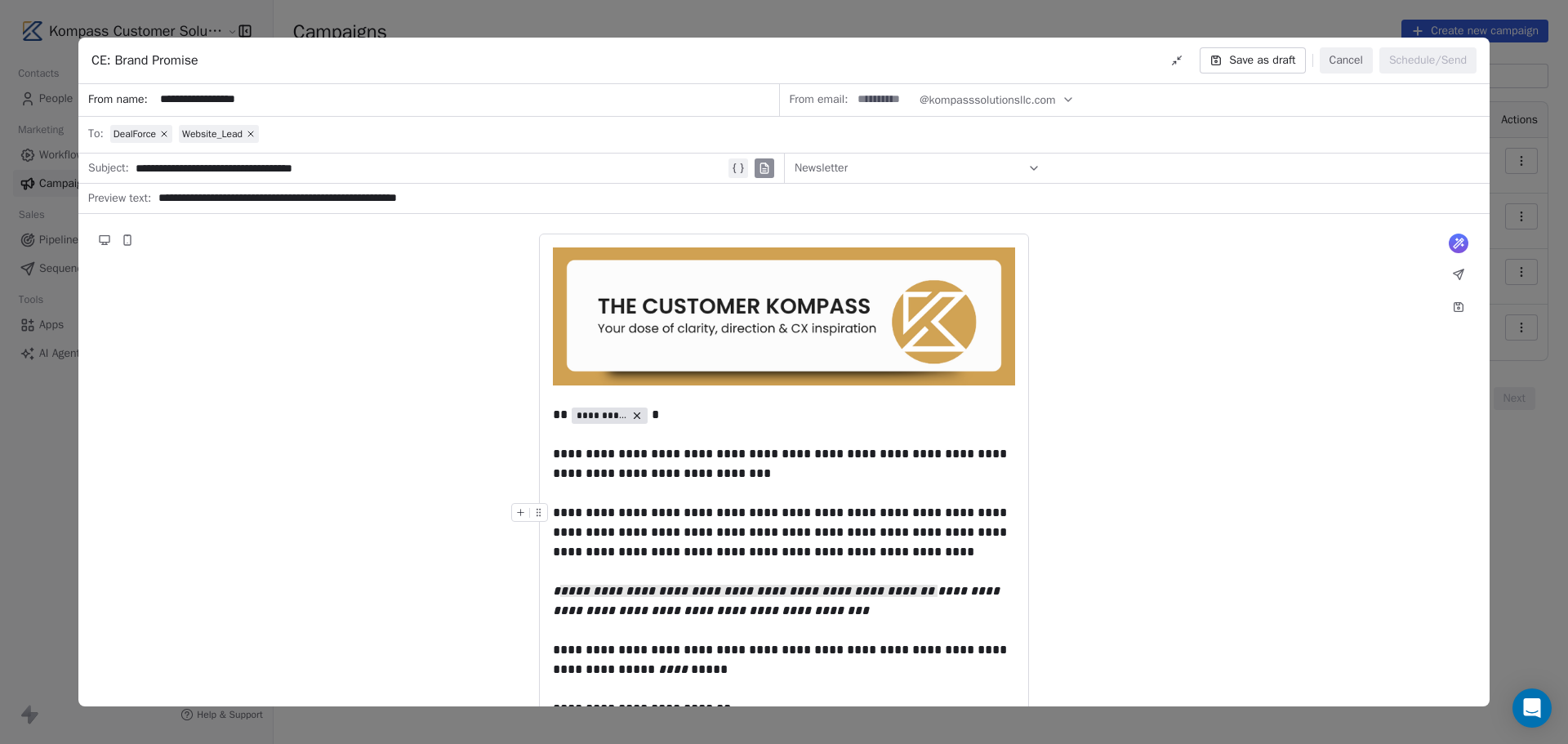 drag, startPoint x: 854, startPoint y: 98, endPoint x: 862, endPoint y: 99, distance: 8.062258 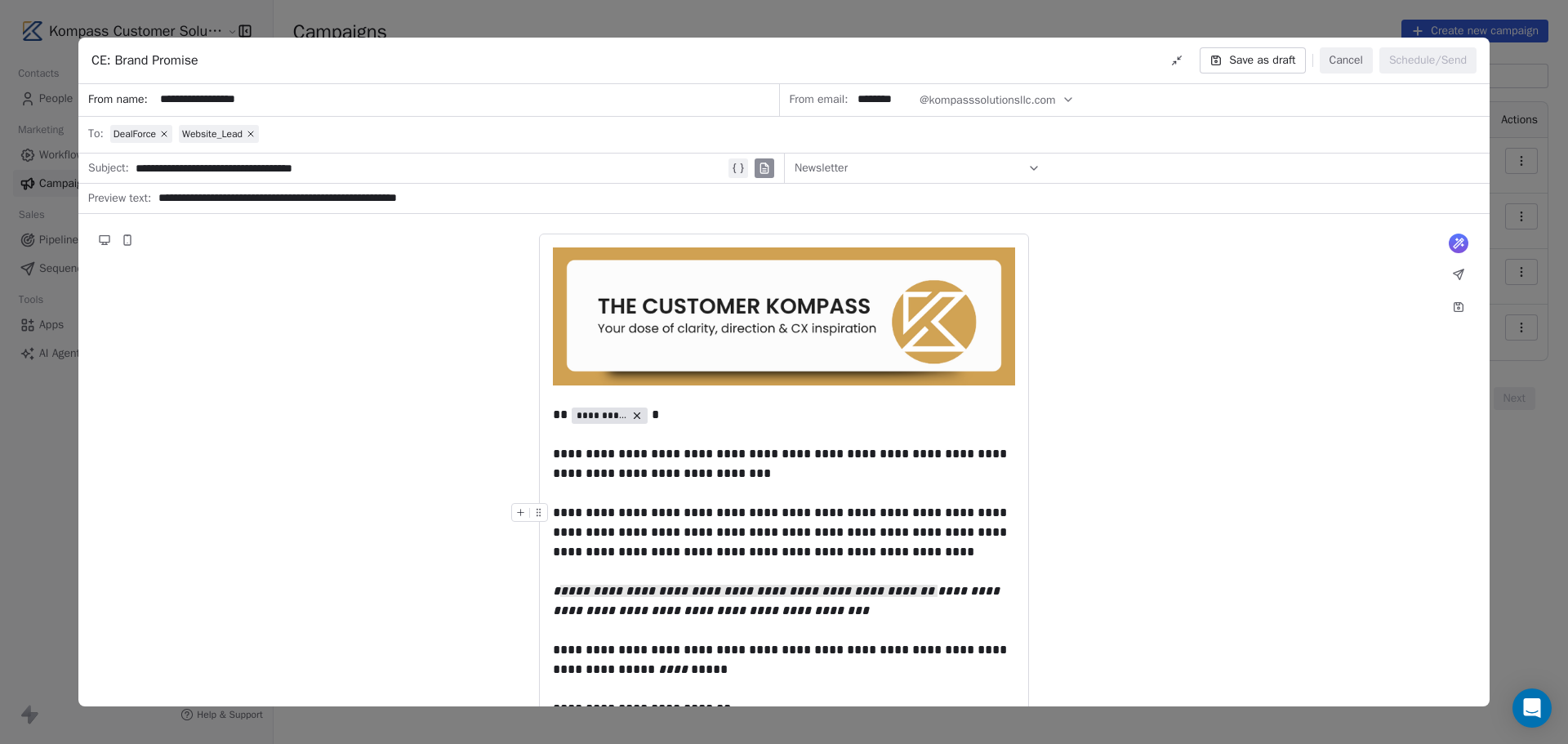 type on "********" 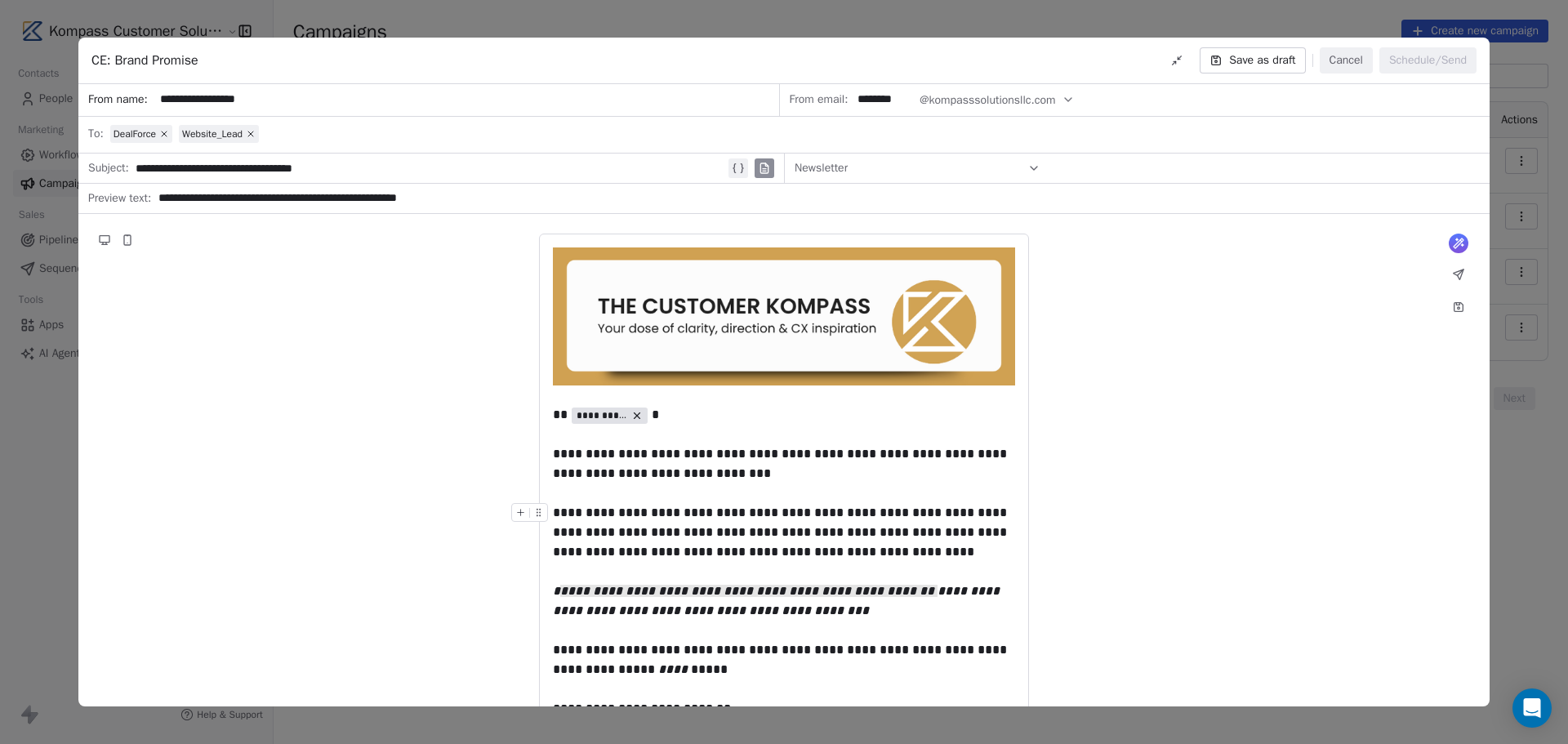 click on "**********" at bounding box center (784, 988) 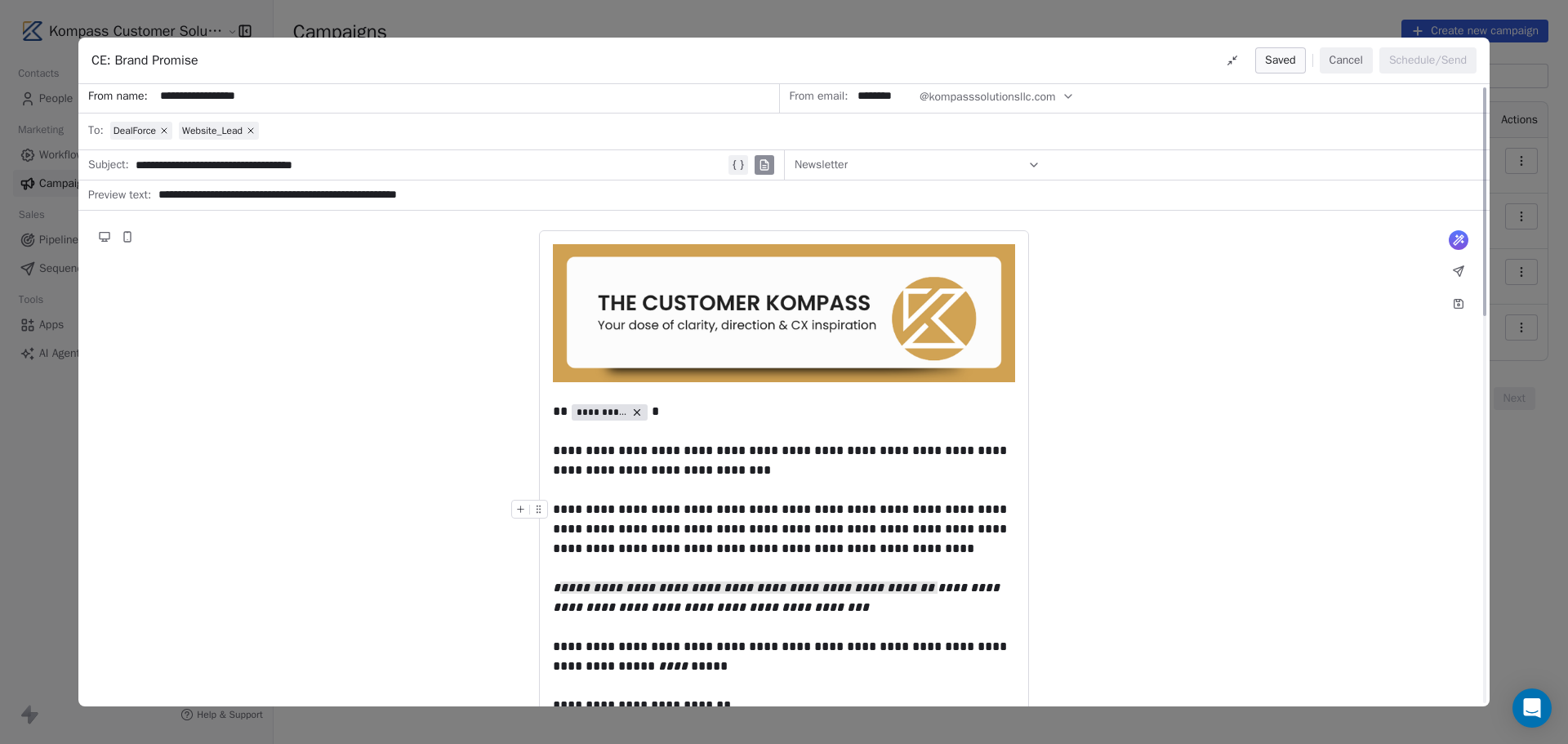 scroll, scrollTop: 0, scrollLeft: 0, axis: both 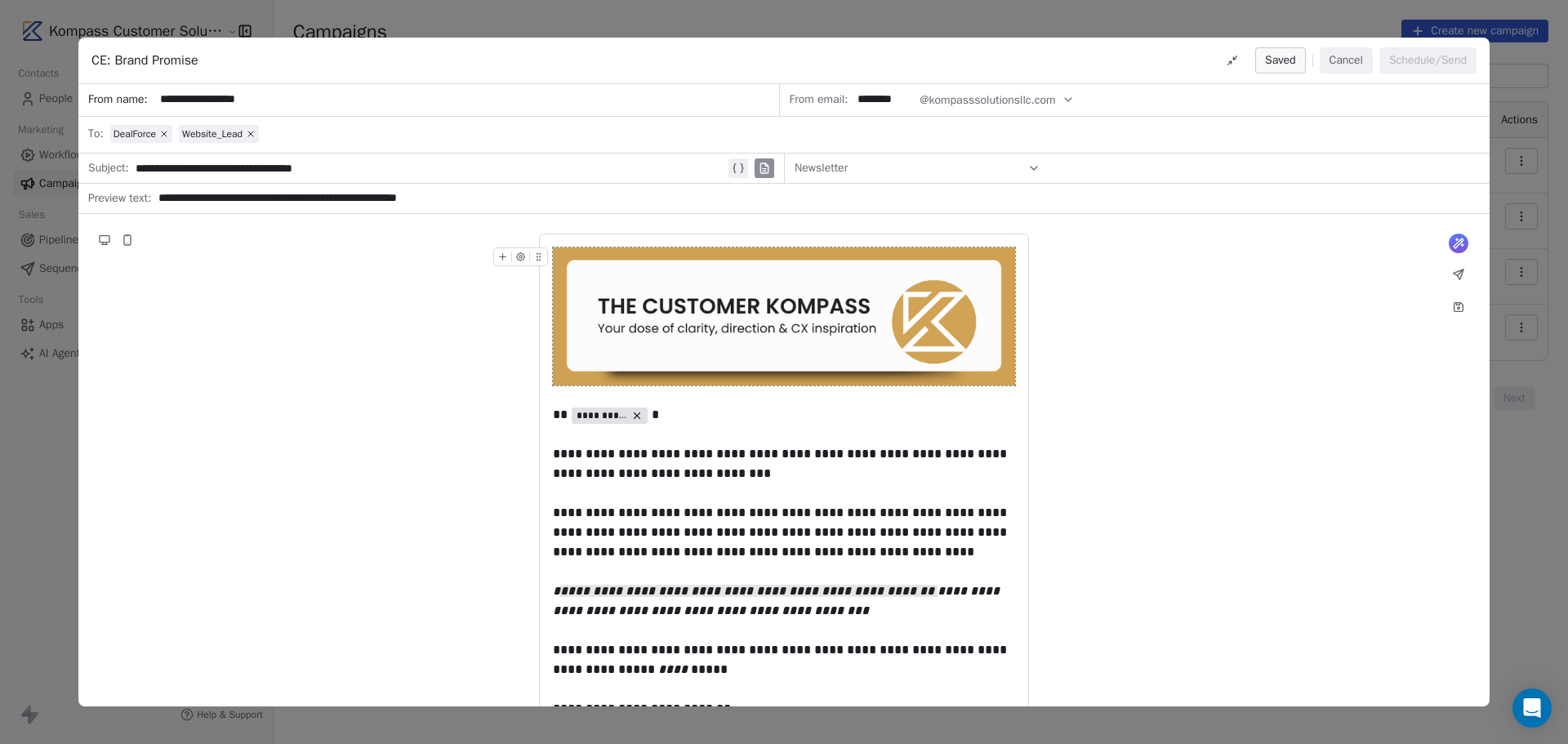 click on "**********" at bounding box center (814, 198) 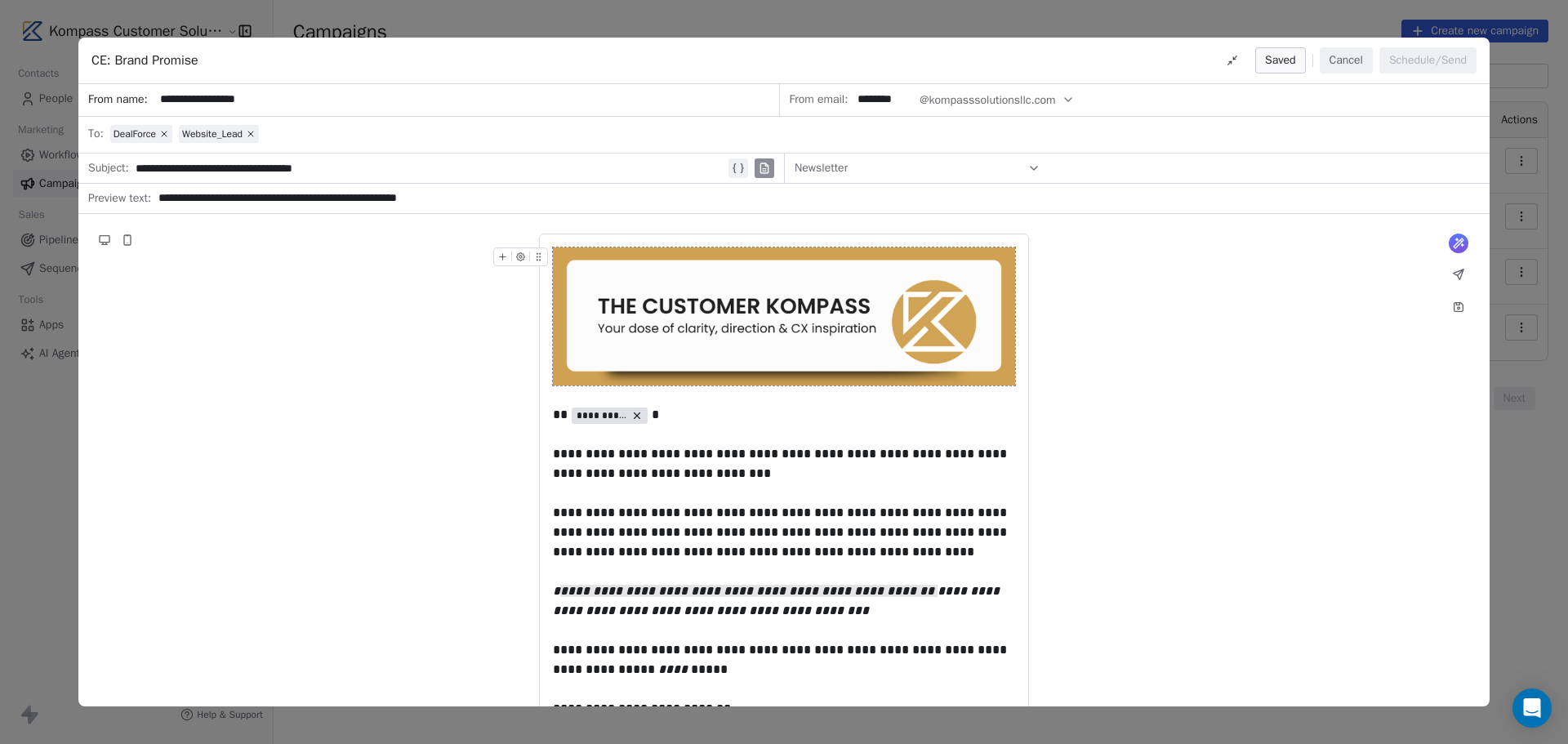 click on "**********" at bounding box center (784, 372) 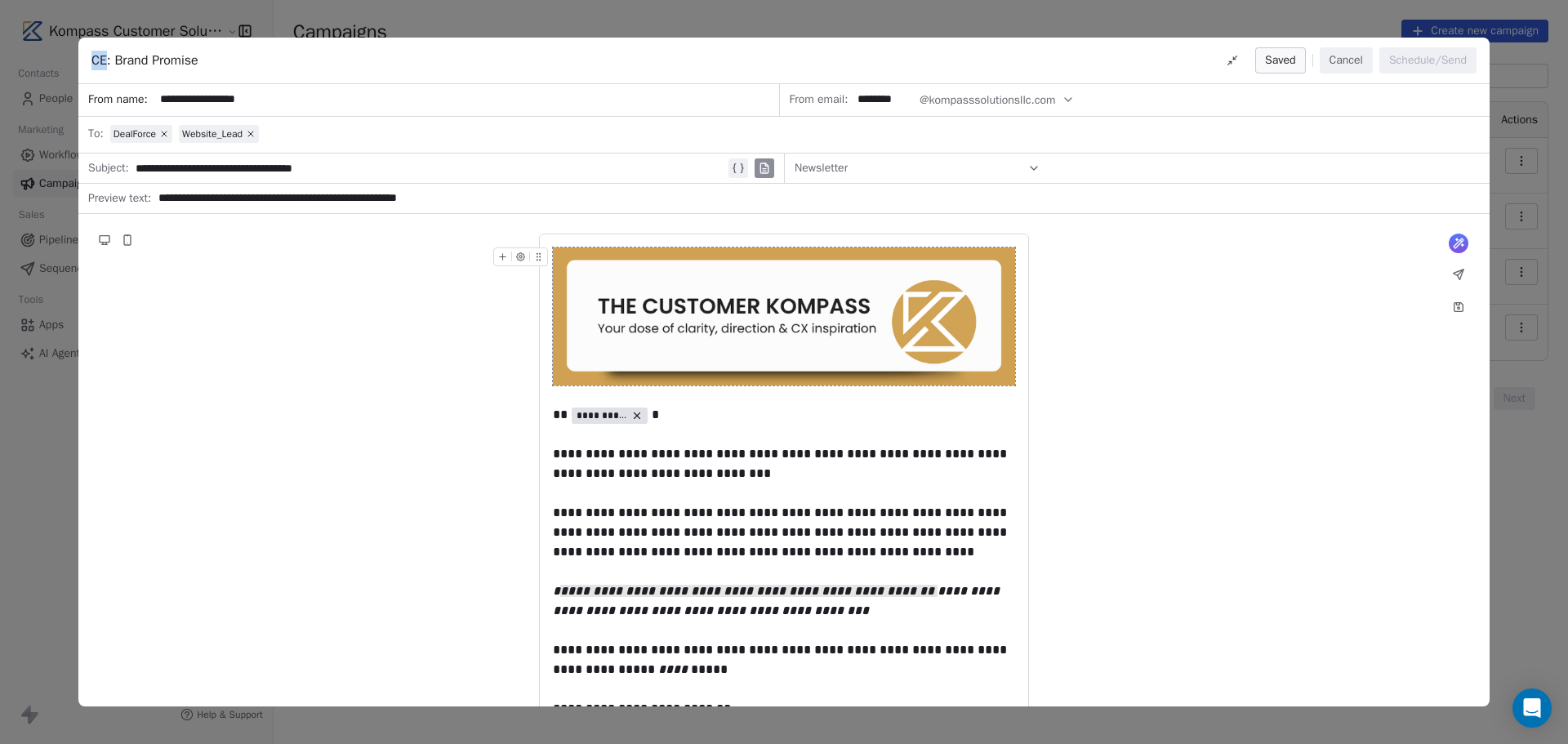 click on "**********" at bounding box center (784, 372) 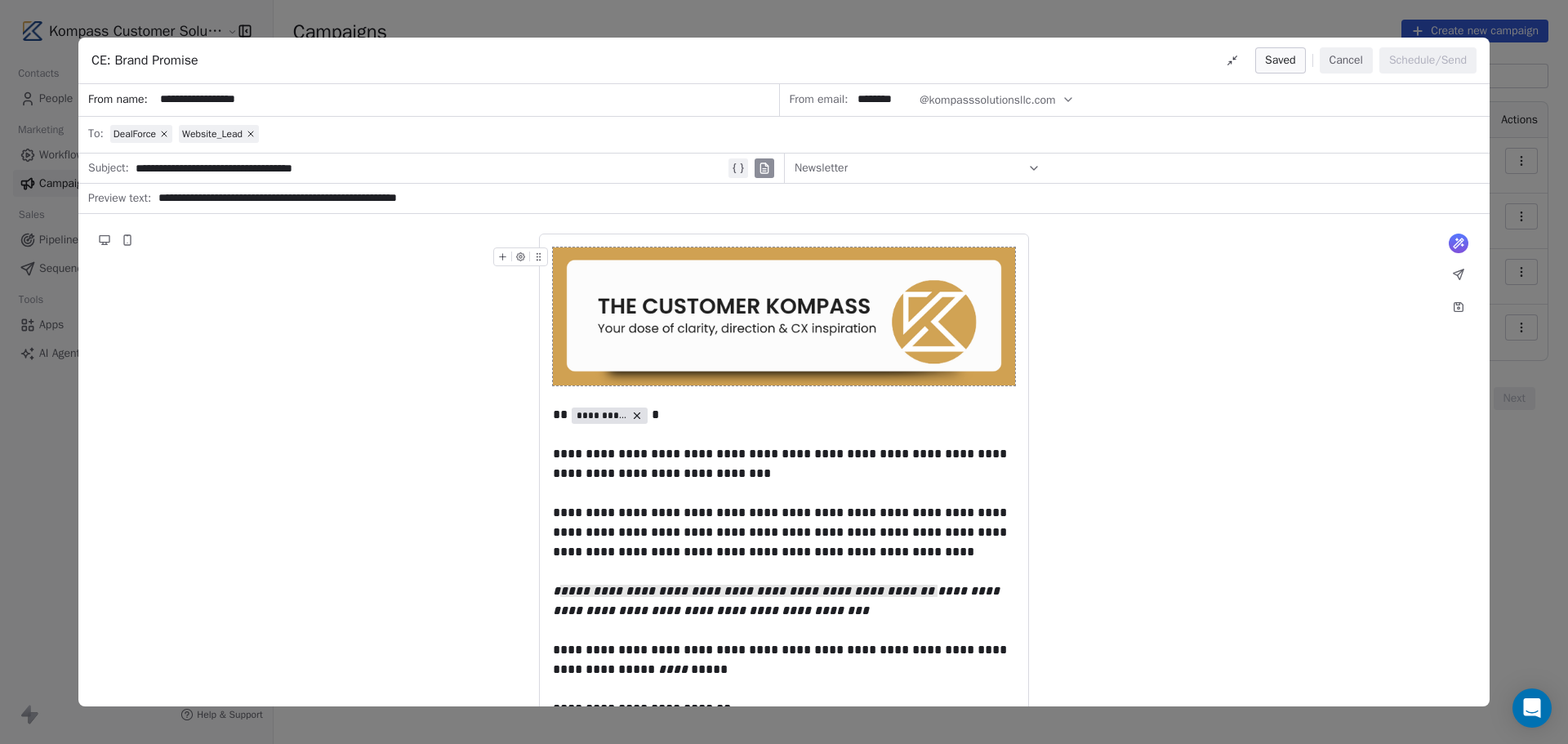 click on "**********" at bounding box center (784, 372) 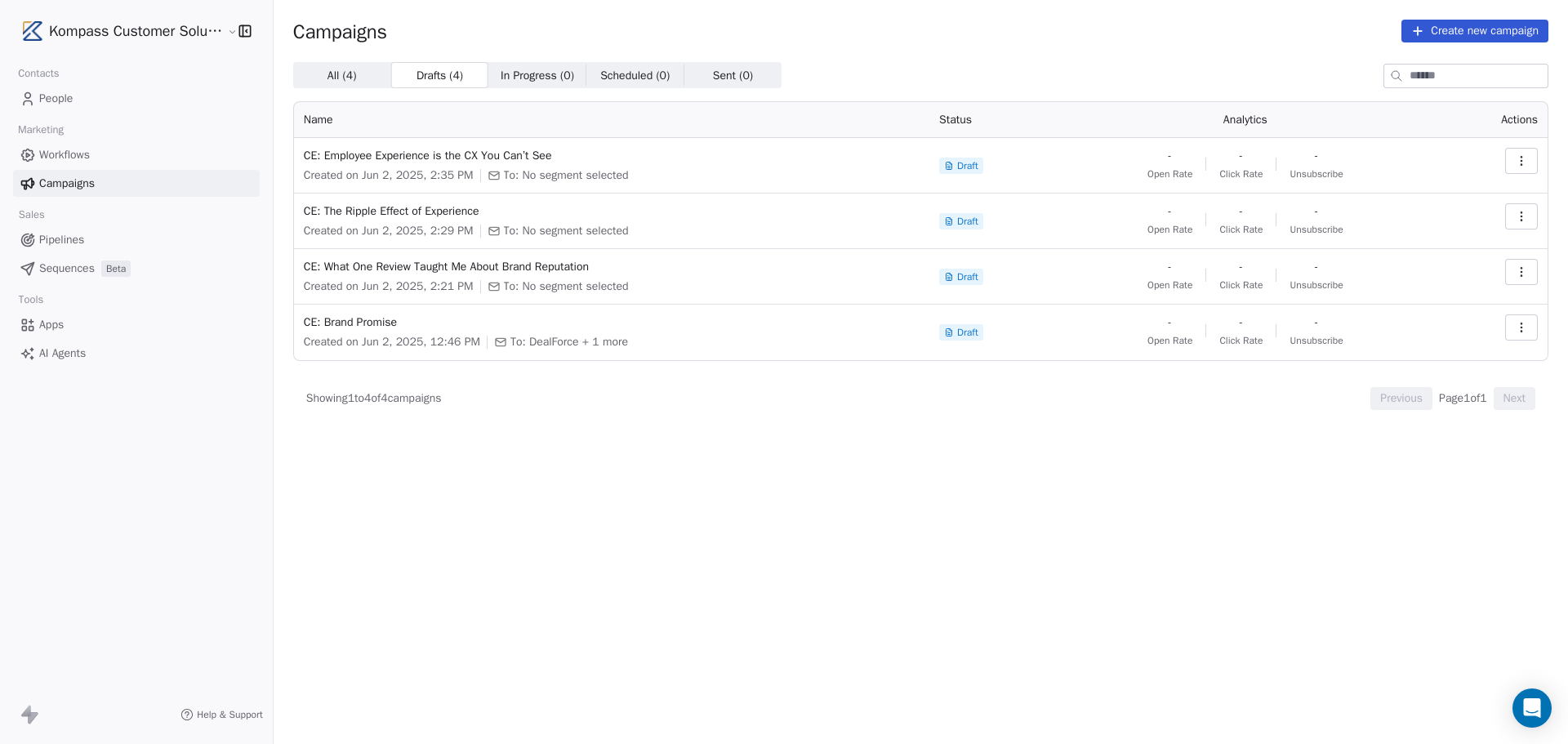 click on "People" at bounding box center (56, 98) 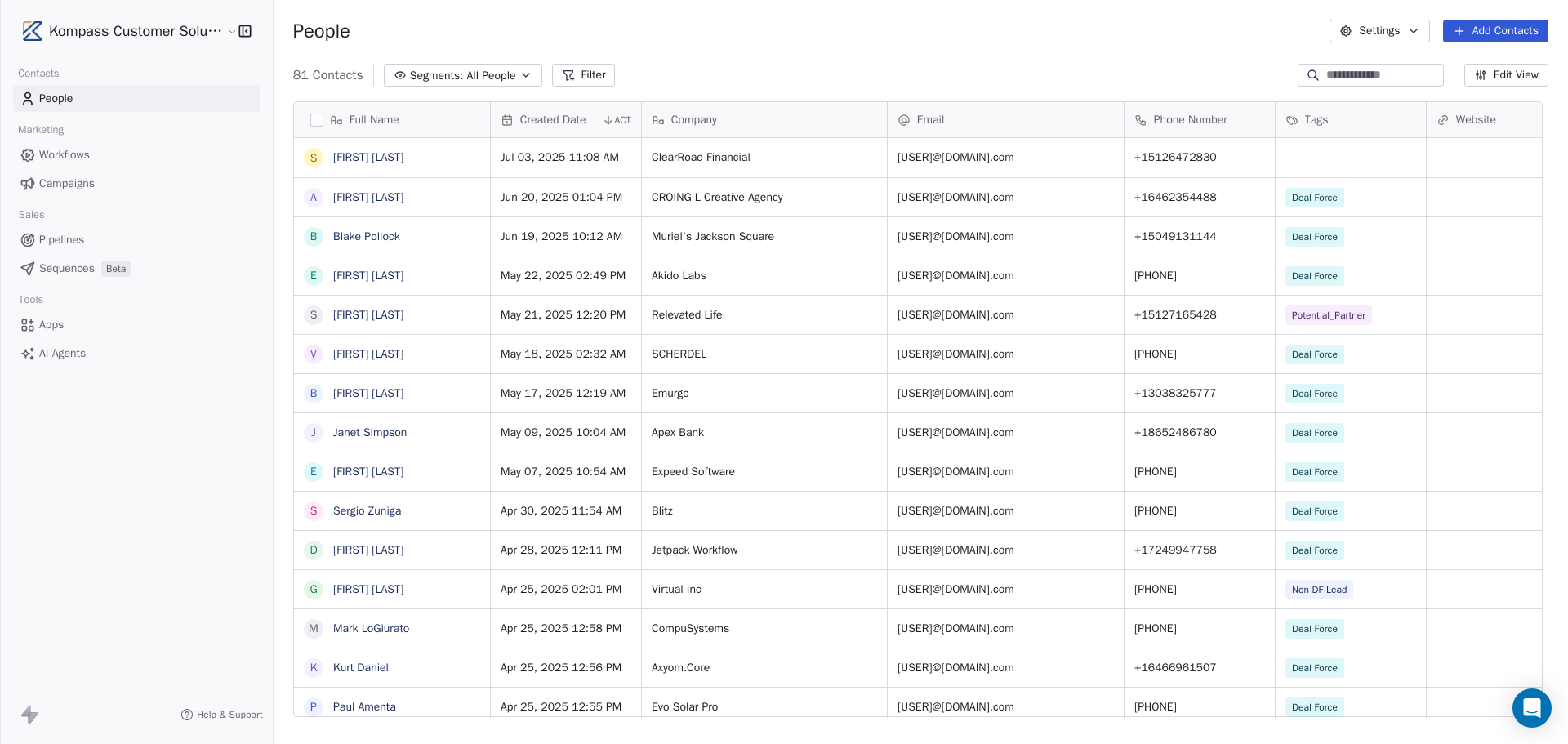 scroll, scrollTop: 13, scrollLeft: 13, axis: both 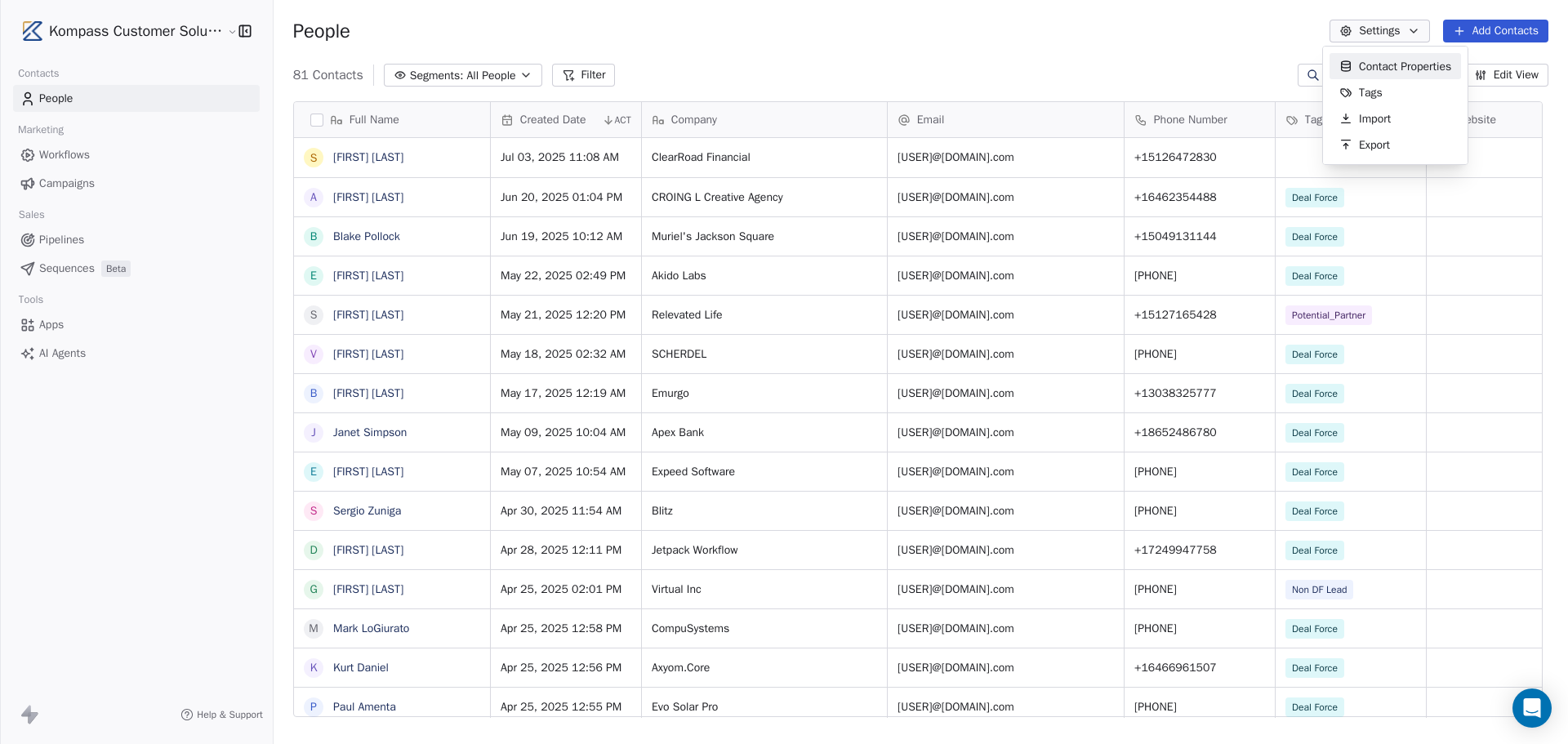 drag, startPoint x: 1129, startPoint y: 45, endPoint x: 974, endPoint y: 57, distance: 155.46382 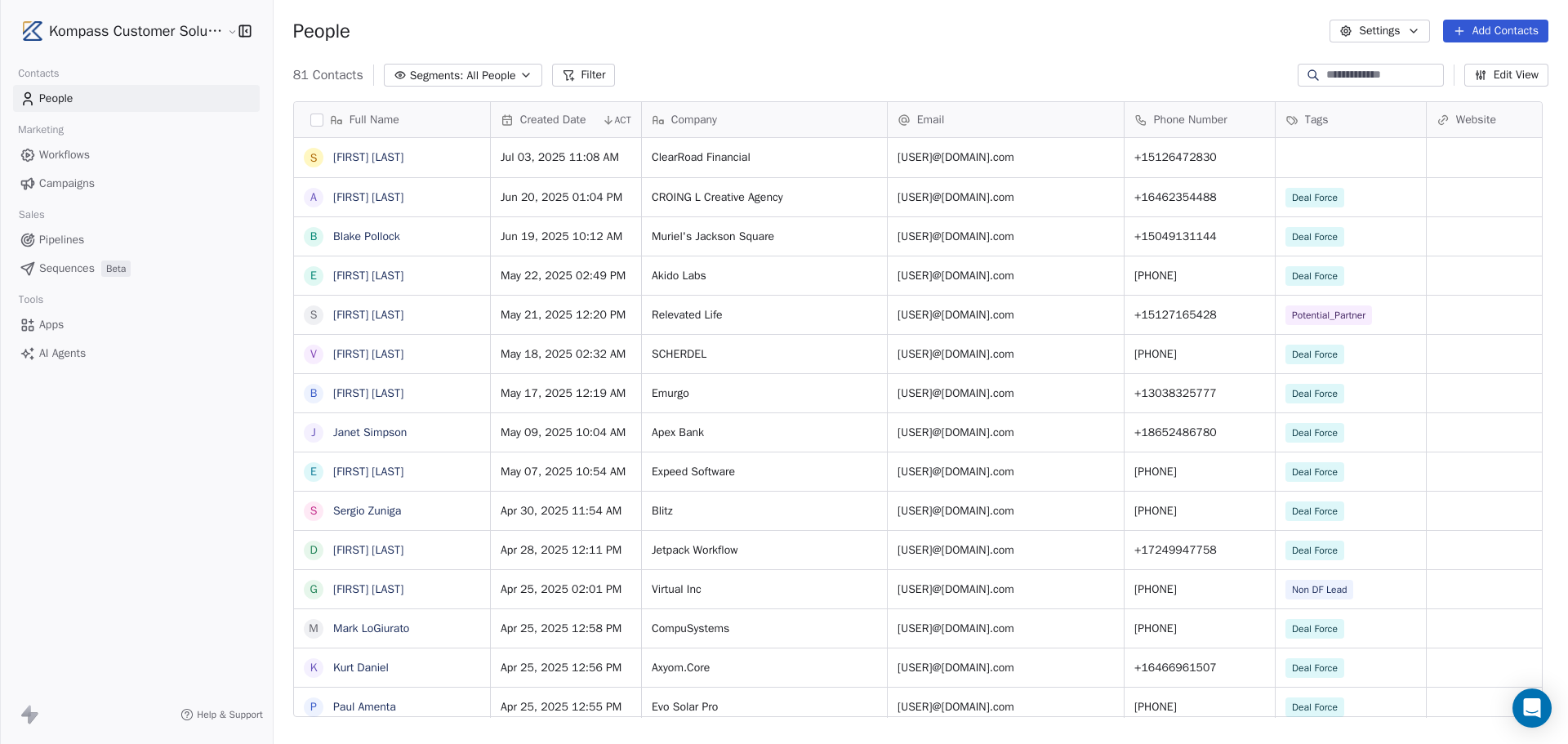 click on "Kompass Customer Solutions LLC Contacts People Marketing Workflows Campaigns Sales Pipelines Sequences Beta Tools Apps AI Agents Help & Support People Settings  Add Contacts 81 Contacts Segments: All People Filter  Edit View Tag Add to Sequence Export Full Name S Stephanie Trusler A Anggie Salazar B Blake Pollock E Eric Chin S Shannon Alvis V Vendy Petersen B Bill Decker J Janet Simpson E Eitan Rosenfeld S Sergio Zuniga D David Cristello G Greg Kohn M Mark LoGiurato K Kurt Daniel P Paul Amenta M Mike Larkin J Jeremy Conescu P Paul Murray S Sara Whedon T Todd Birzer K Krisztina Veres D Dennis Kiplimo D Darlene Richardson K Knoxy Knox Unknown D Dan Dowdy B Bruce Bessner M Megan Mills A Andy Toh V Varsay Sirleaf M Muhammad Ayub W Williams, Taunya B Branddy Spence k kate bates P Paul Weybrew T Teekay Kennedy Created Date ACT Company Email Phone Number Tags Website Job Title Status Contact Source Jul 03, 2025 11:08 AM ClearRoad Financial stephanie@clearroadfinancial.com +15126472830 Jun 20, 2025 01:04 PM Emurgo" at bounding box center (784, 494) 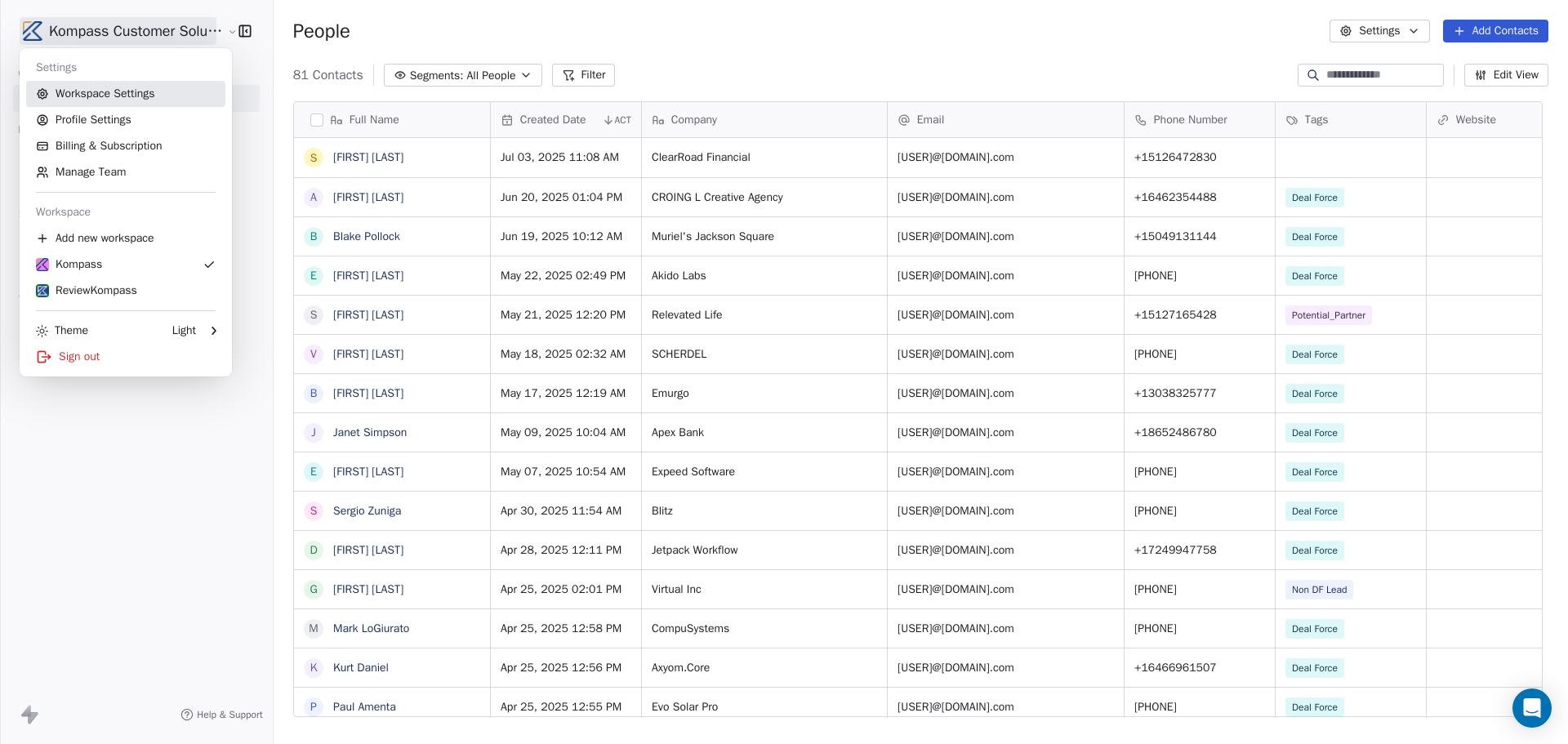 drag, startPoint x: 91, startPoint y: 91, endPoint x: 87, endPoint y: 100, distance: 9.84886 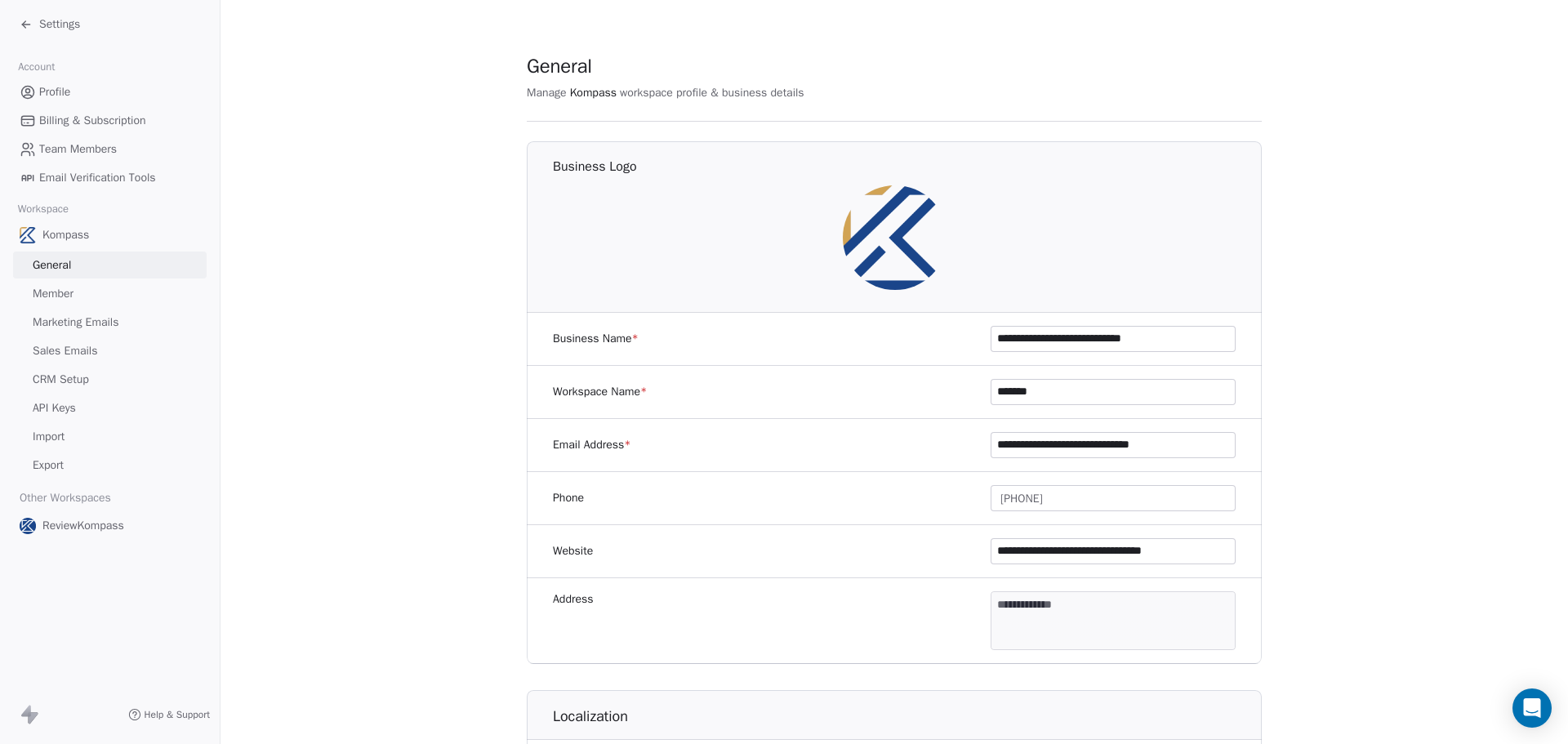 click on "CRM Setup" at bounding box center [60, 379] 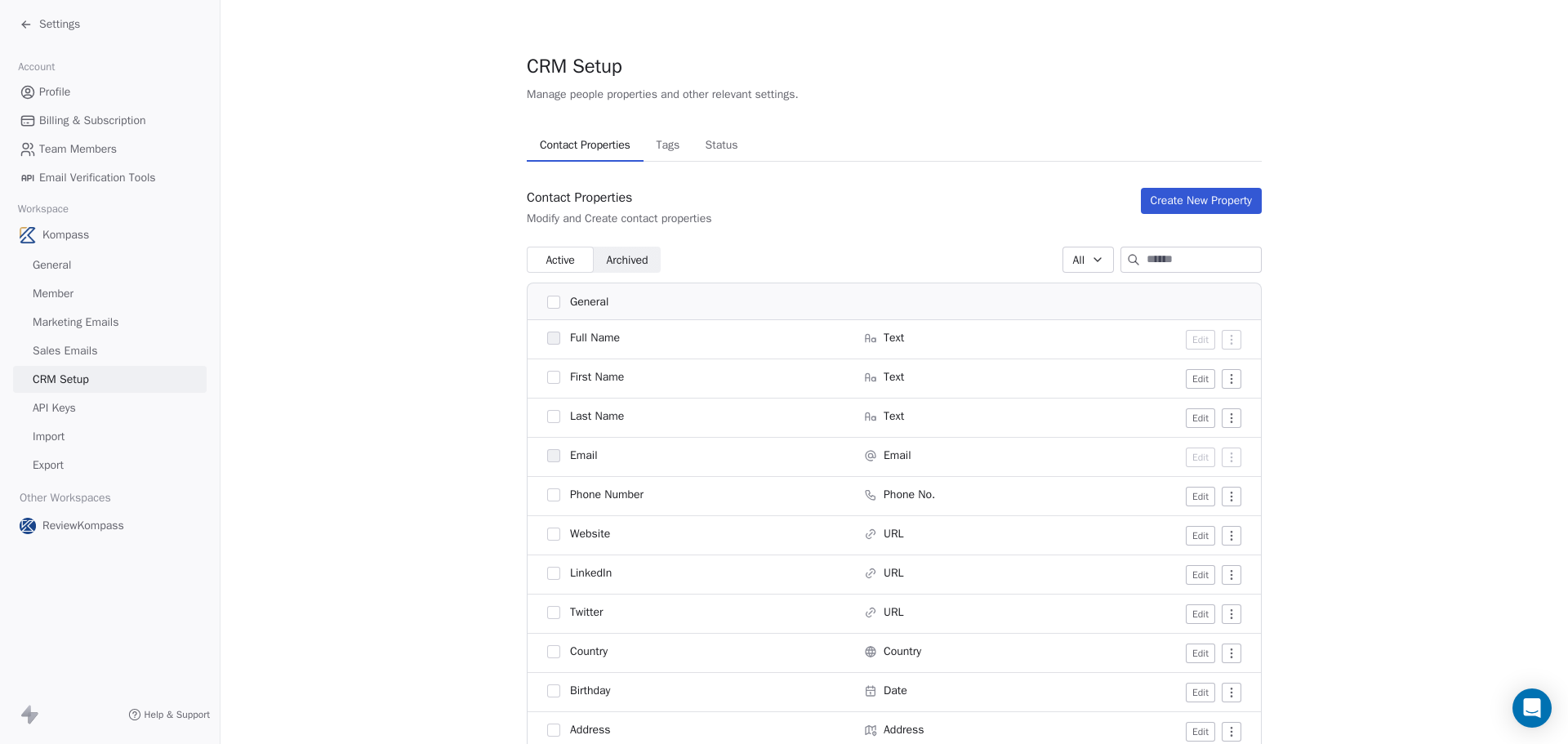 click on "Profile" at bounding box center [55, 91] 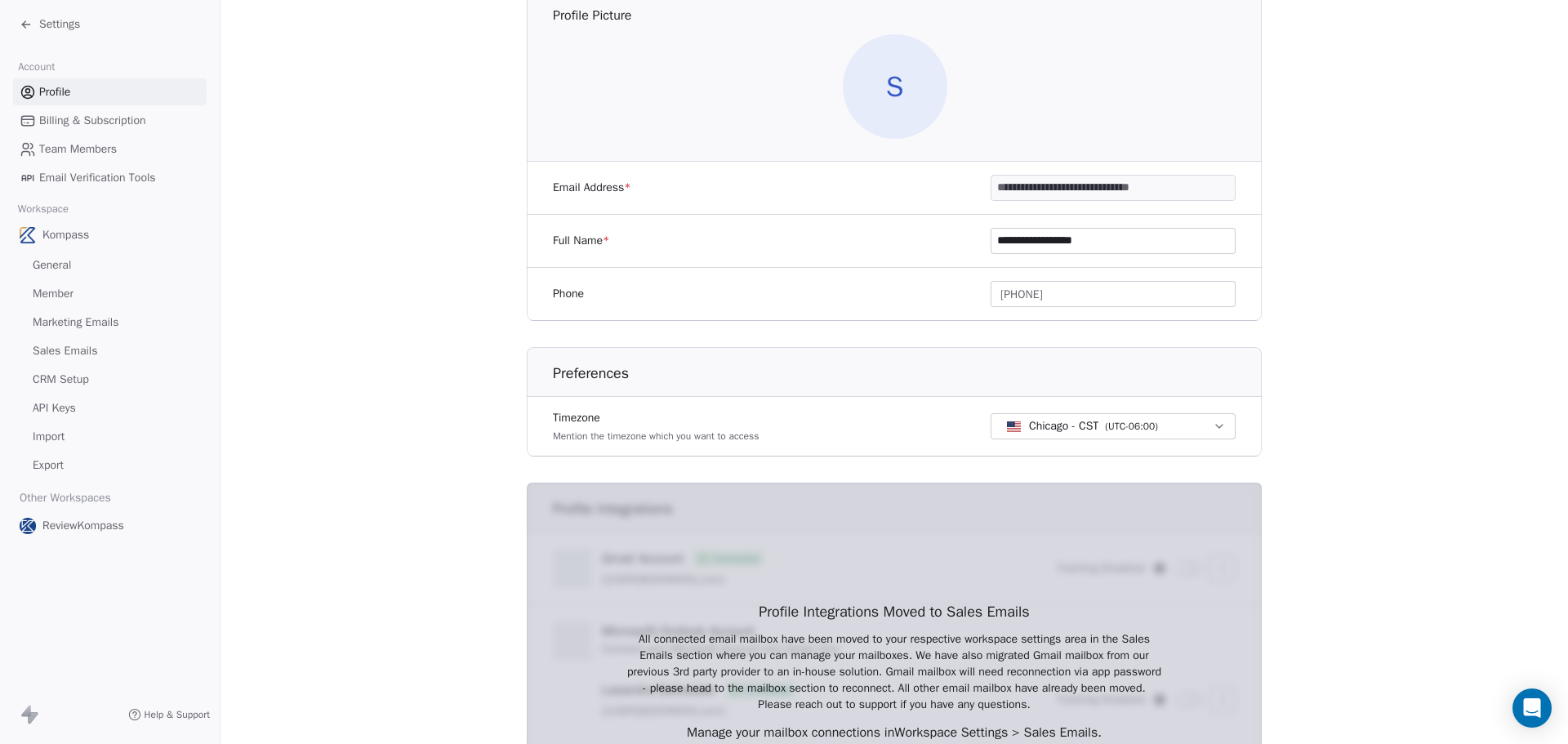 scroll, scrollTop: 365, scrollLeft: 0, axis: vertical 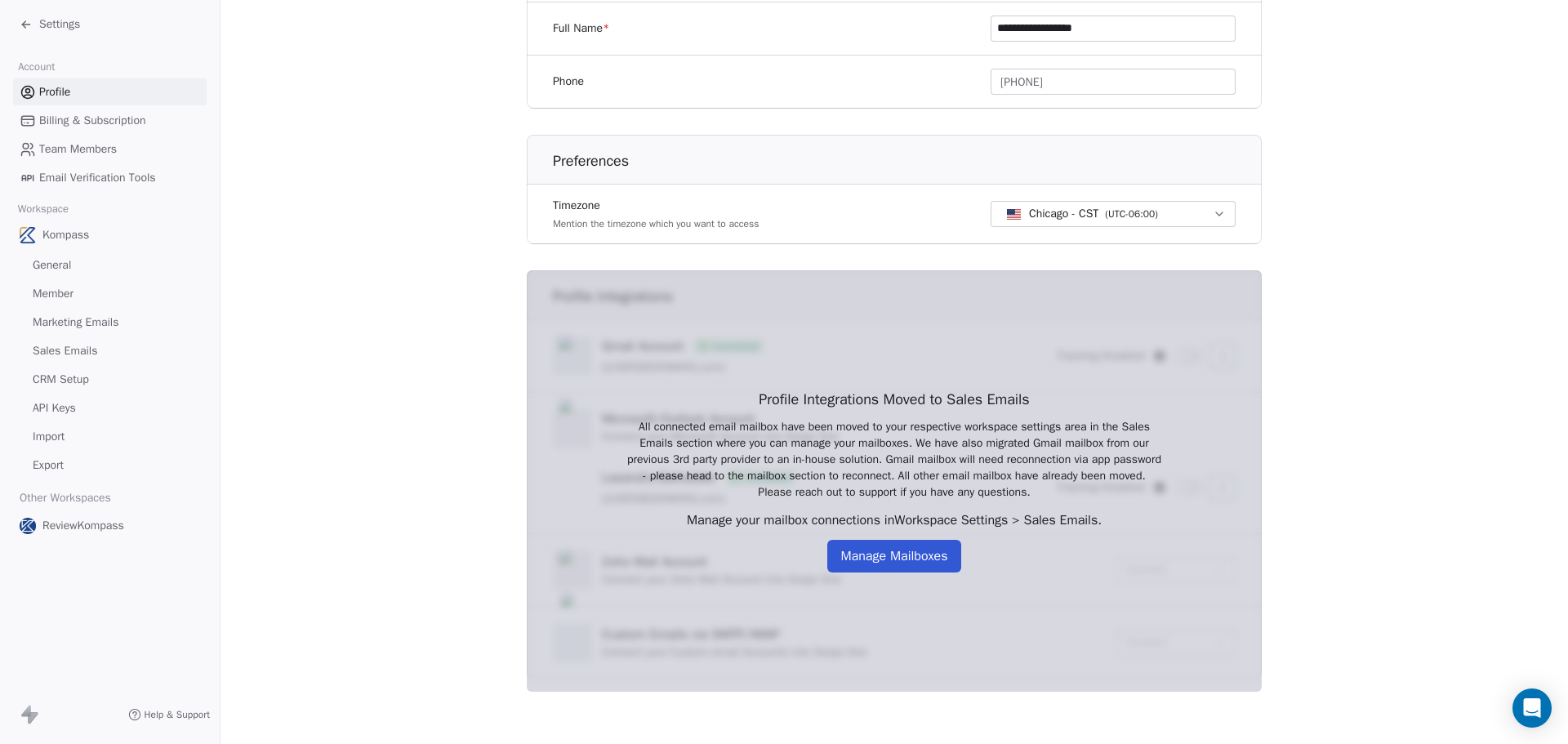 click on "Billing & Subscription" at bounding box center [92, 120] 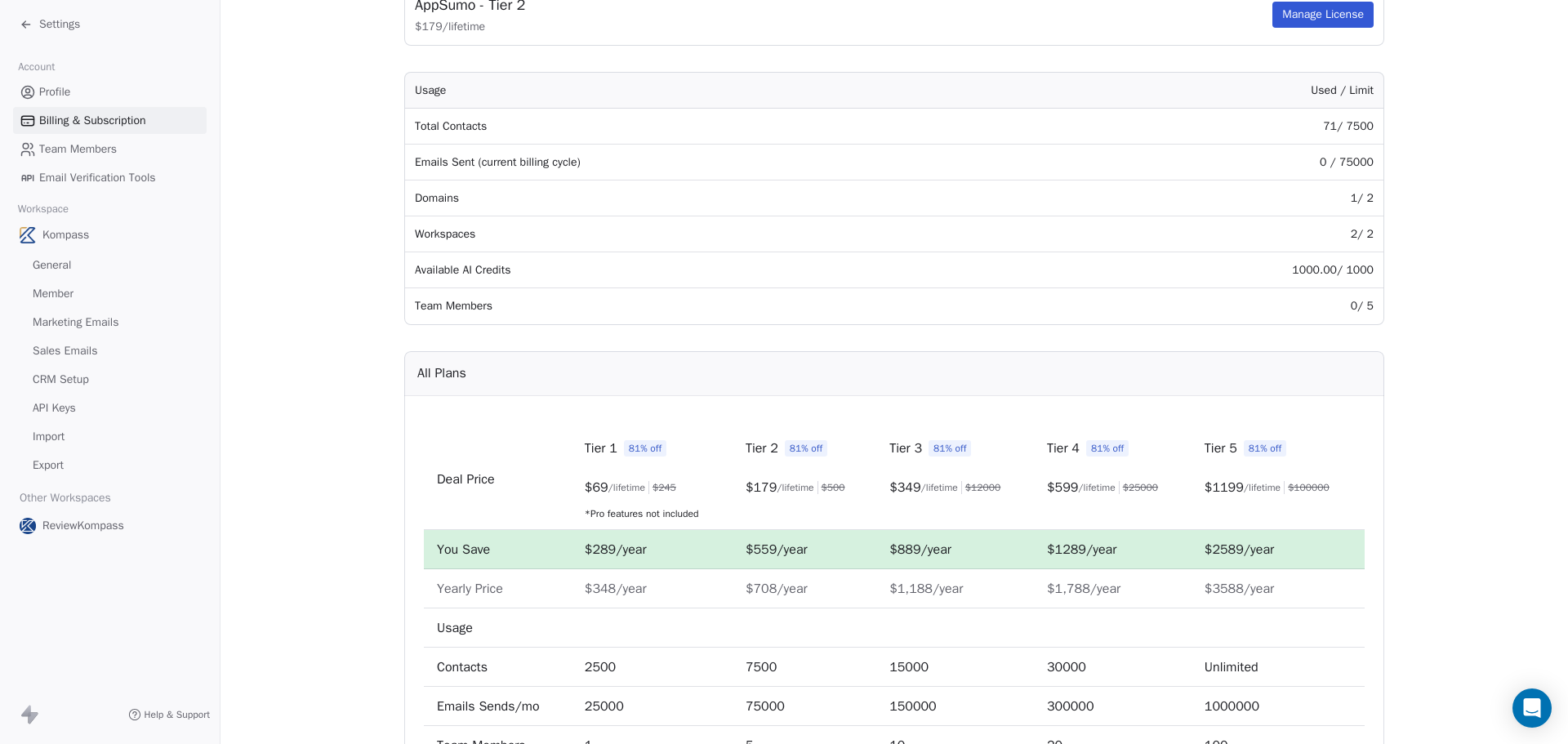 scroll, scrollTop: 0, scrollLeft: 0, axis: both 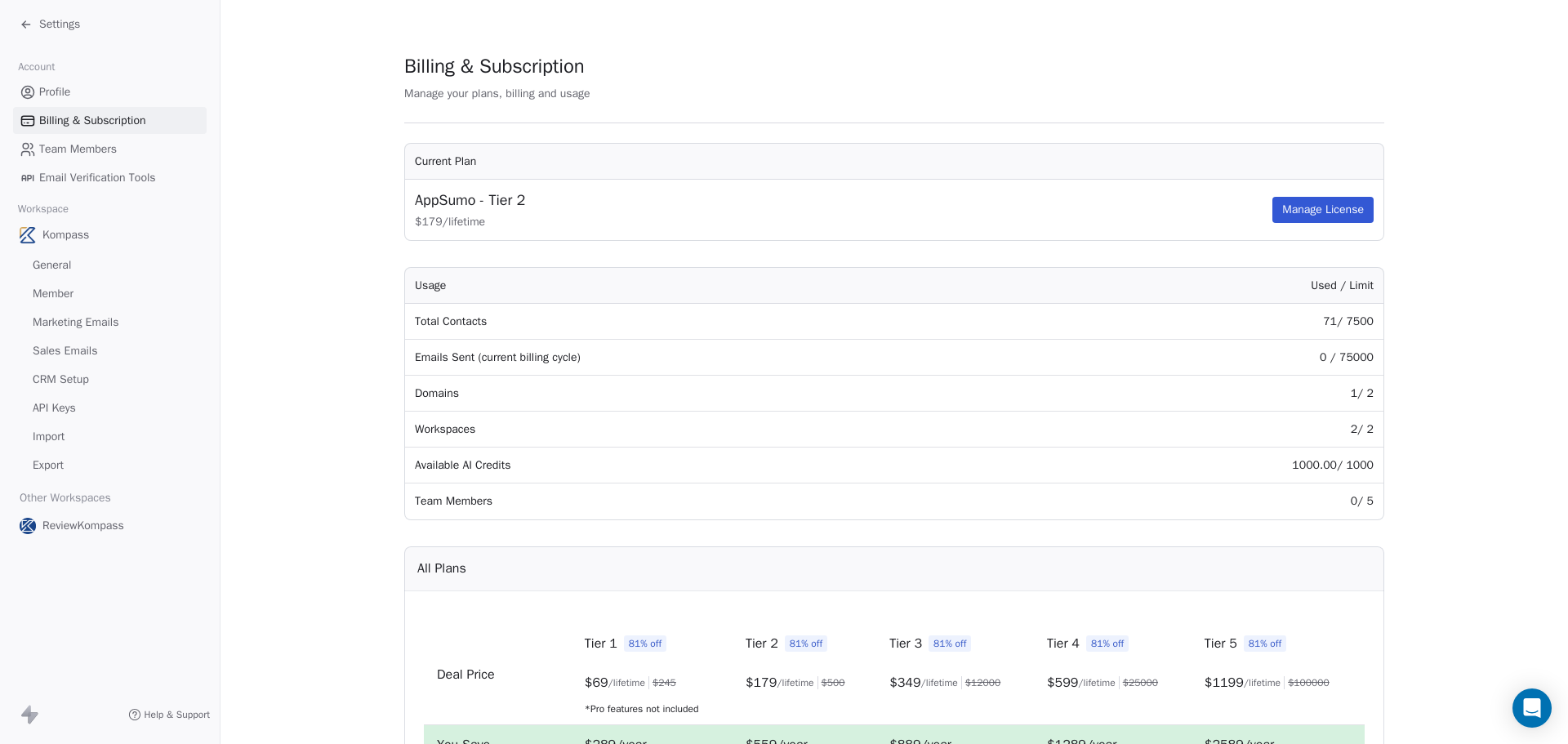 click on "Team Members" at bounding box center [78, 149] 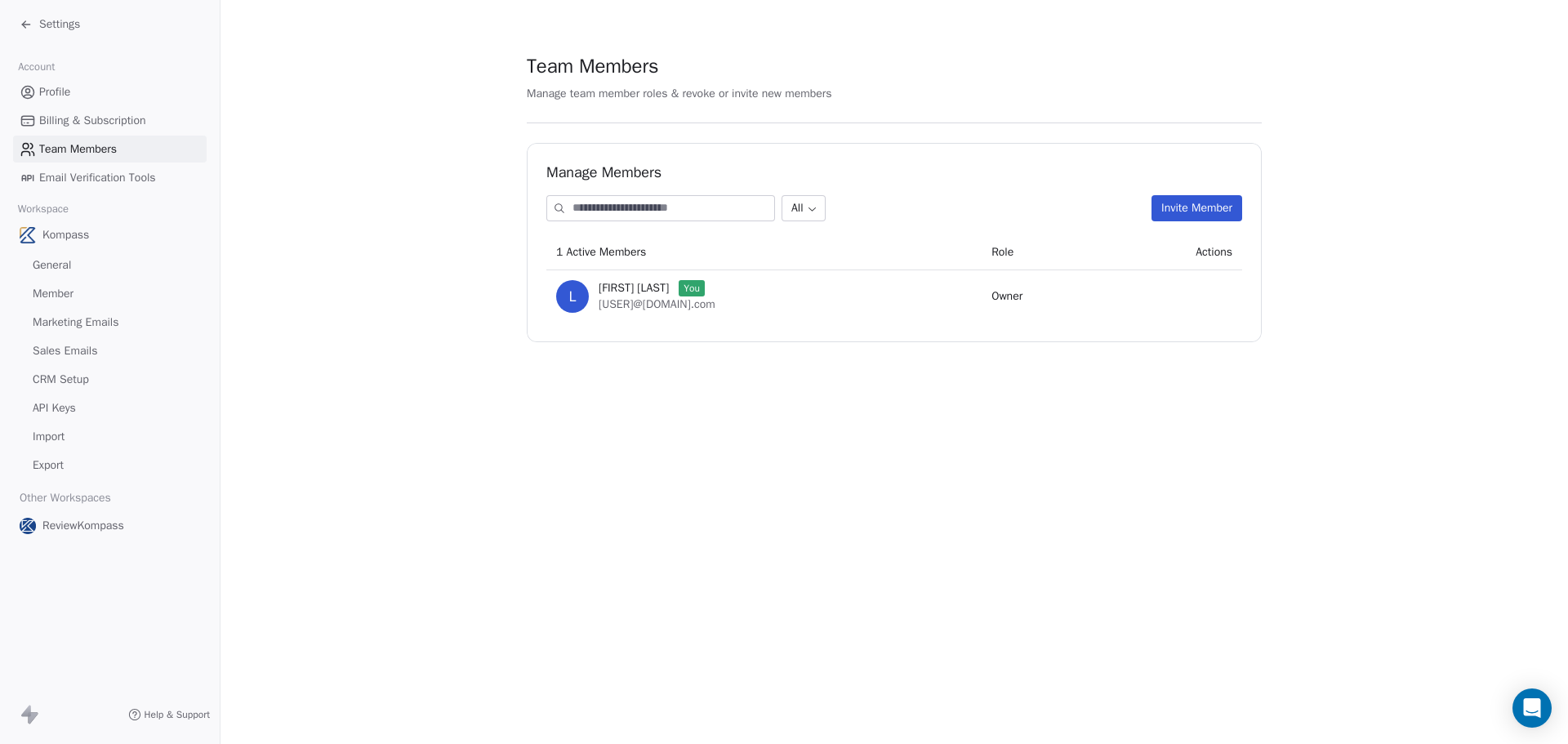 click on "Email Verification Tools" at bounding box center (97, 177) 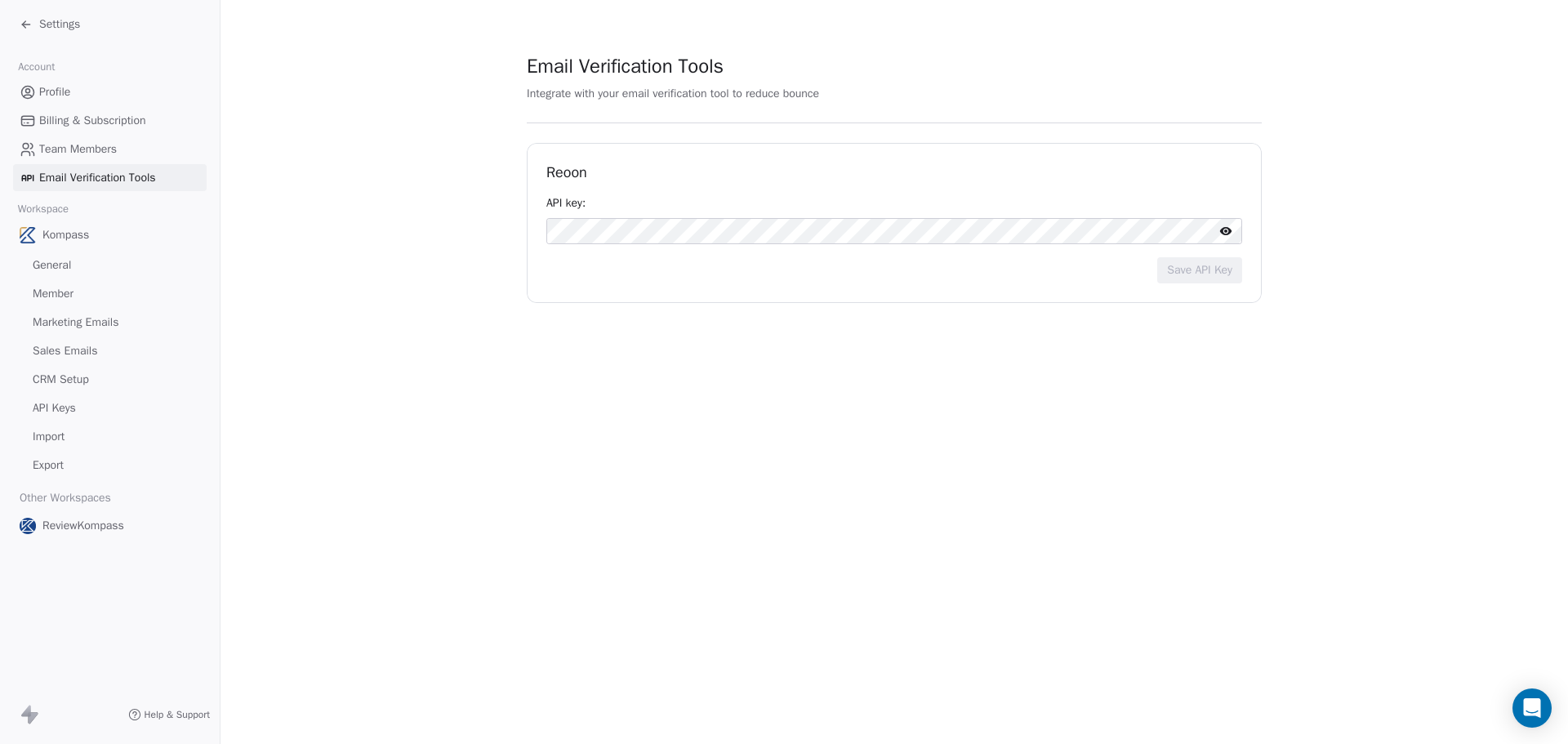 click on "General" at bounding box center (51, 265) 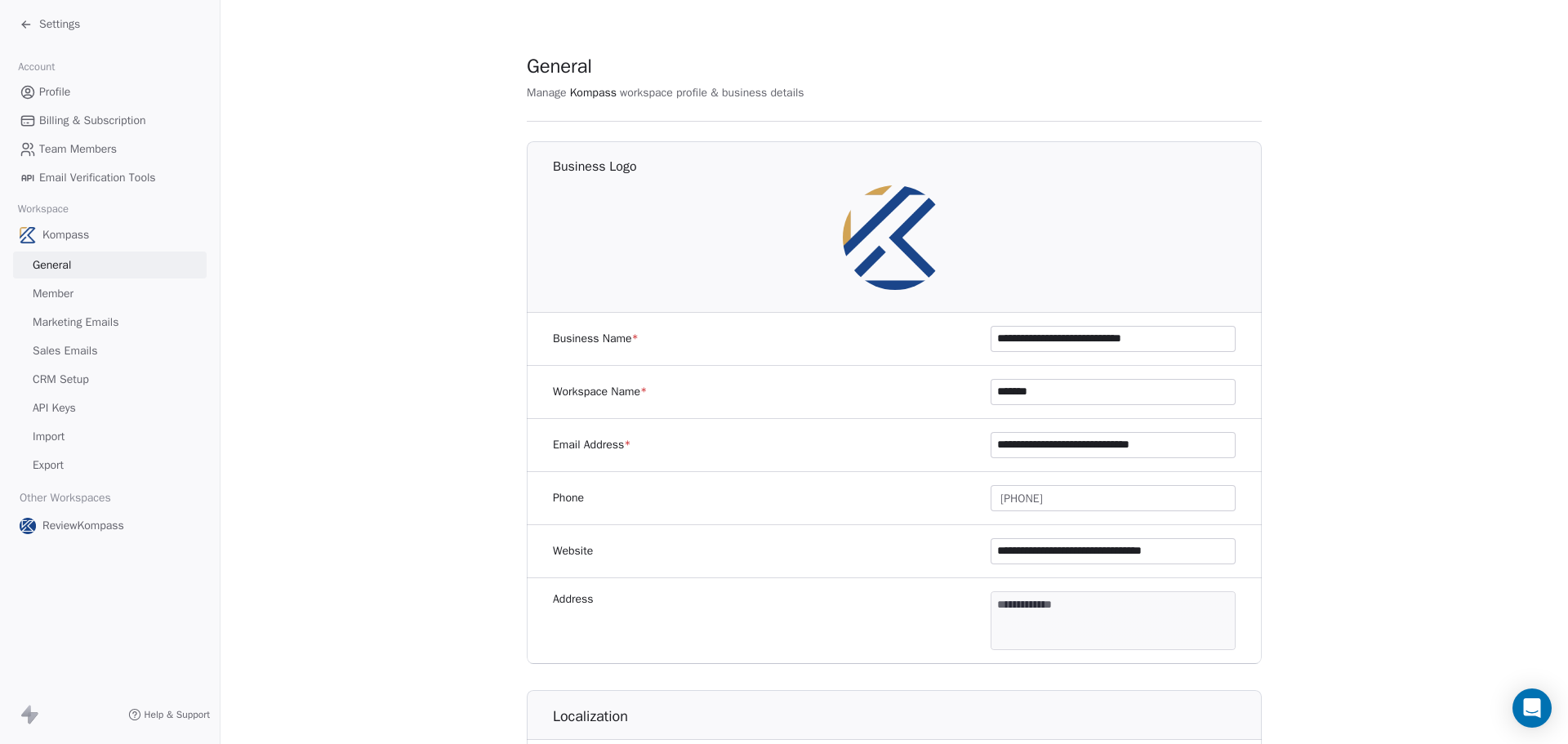 click on "Kompass" at bounding box center (65, 235) 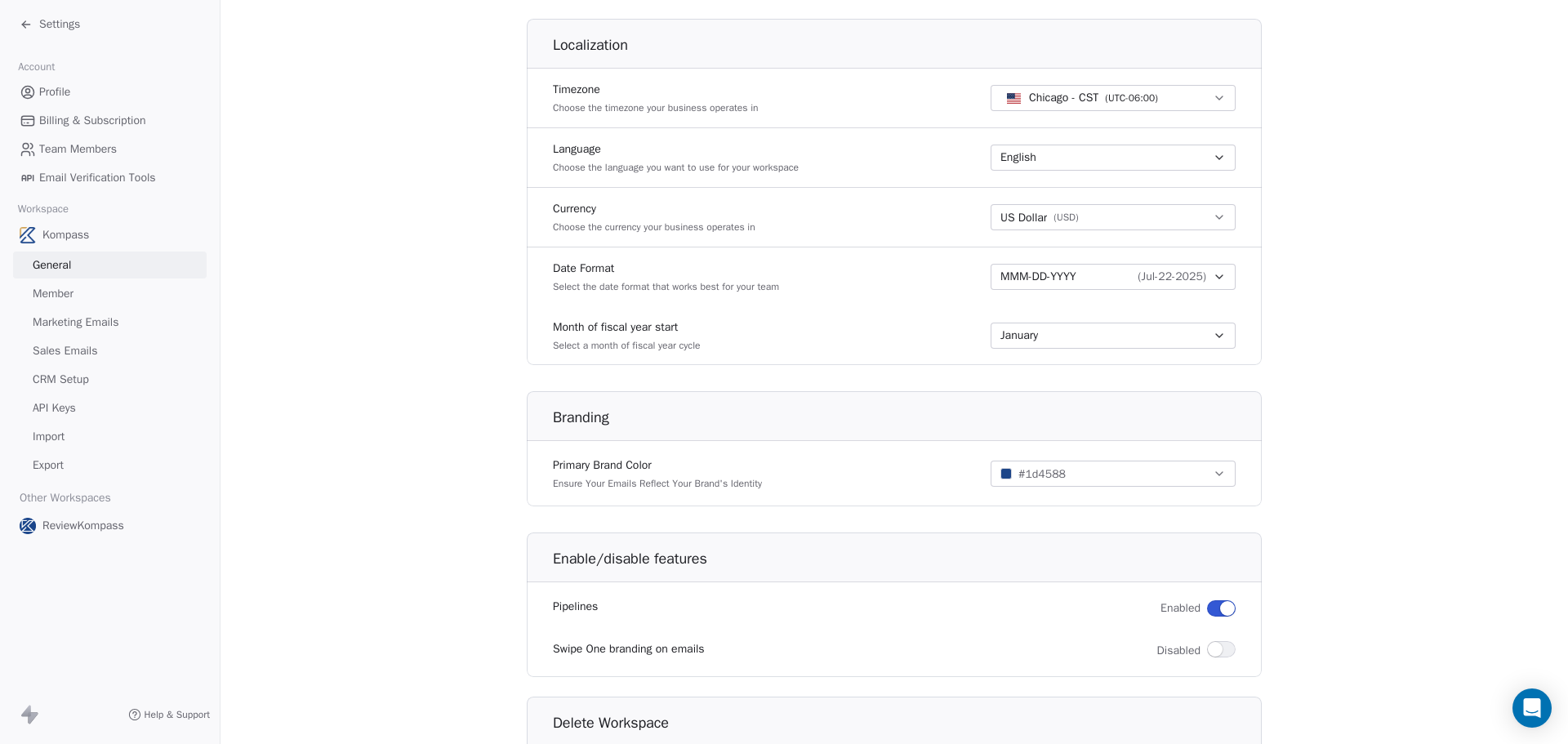 scroll, scrollTop: 785, scrollLeft: 0, axis: vertical 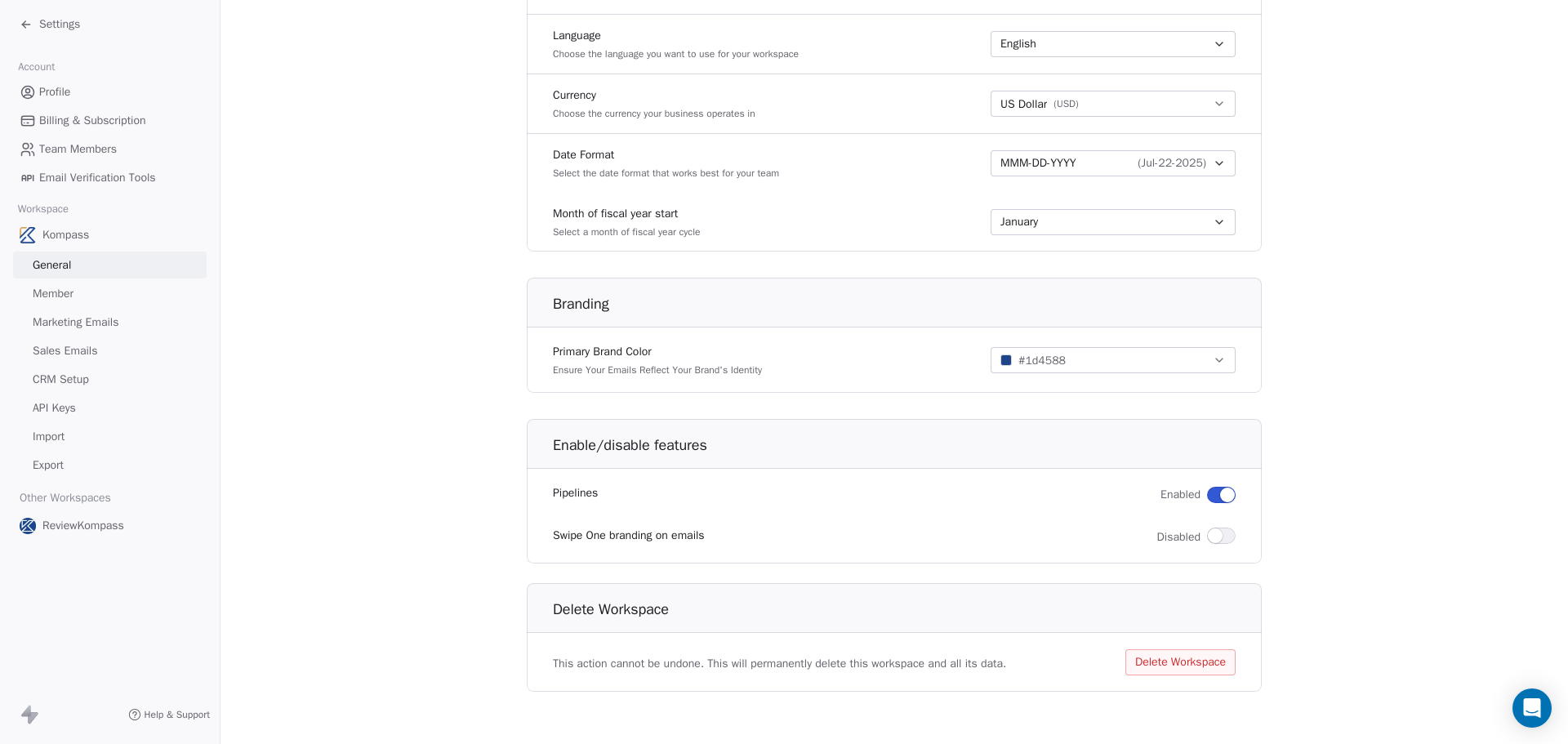 click on "Member" at bounding box center (53, 293) 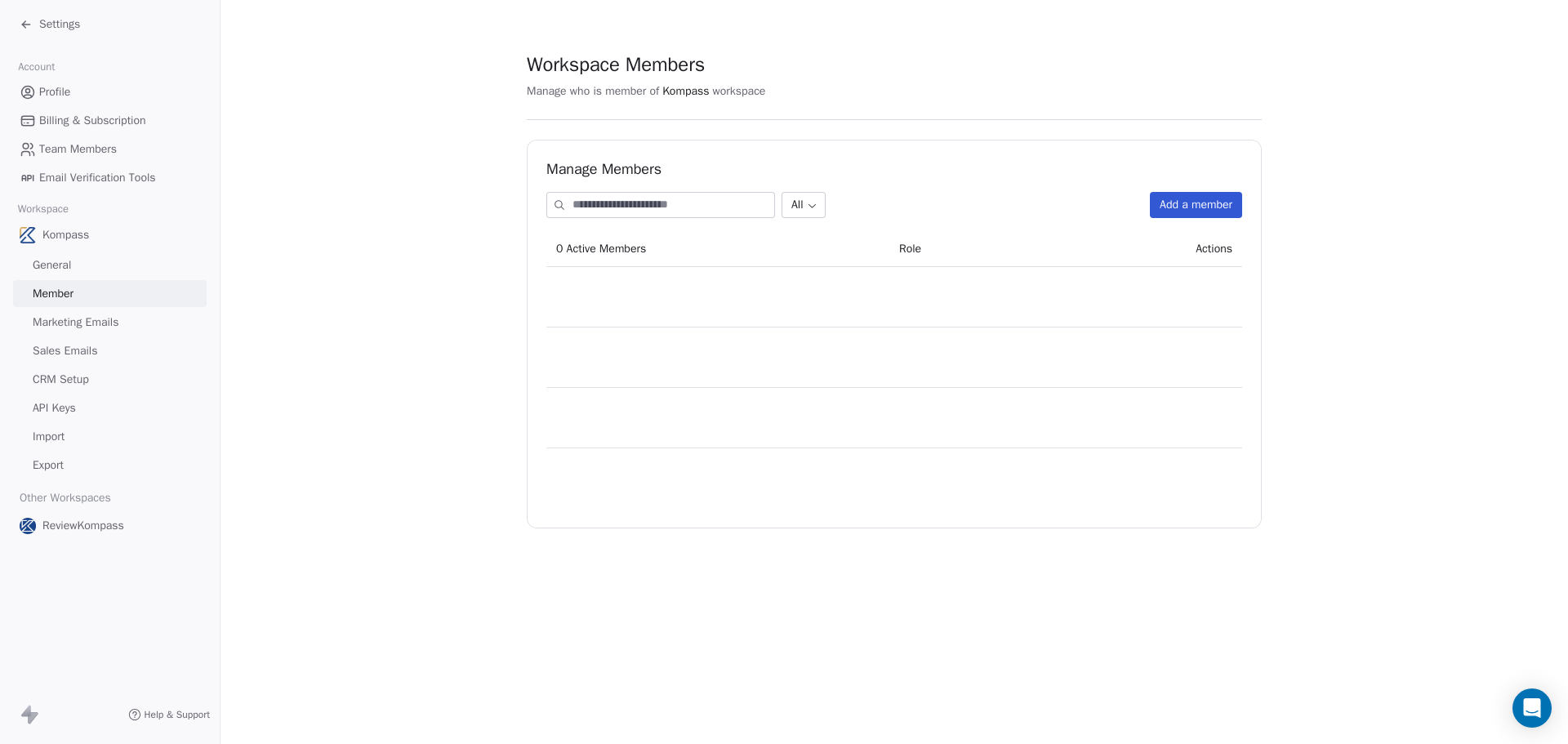 scroll, scrollTop: 0, scrollLeft: 0, axis: both 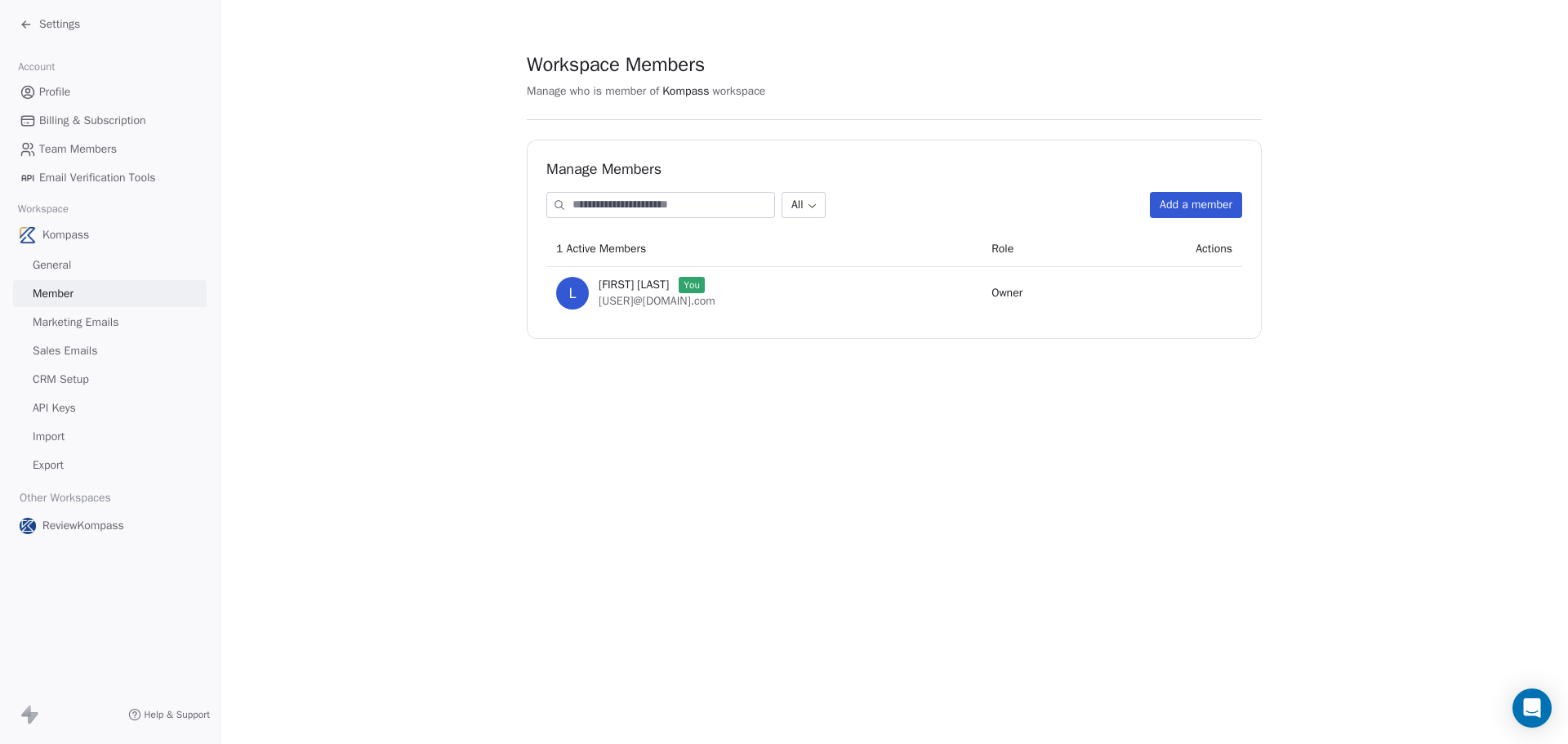 click on "Marketing Emails" at bounding box center (75, 322) 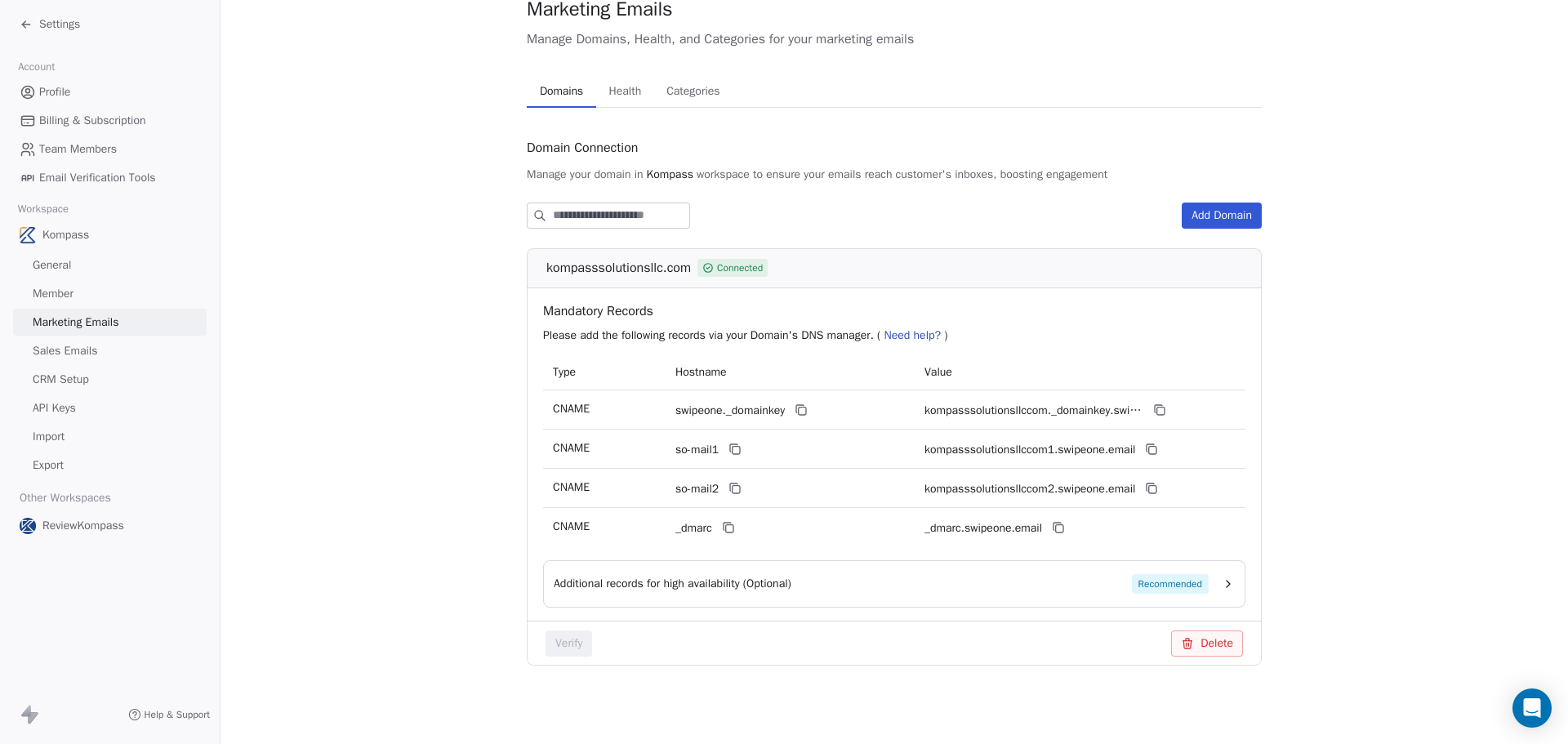 scroll, scrollTop: 0, scrollLeft: 0, axis: both 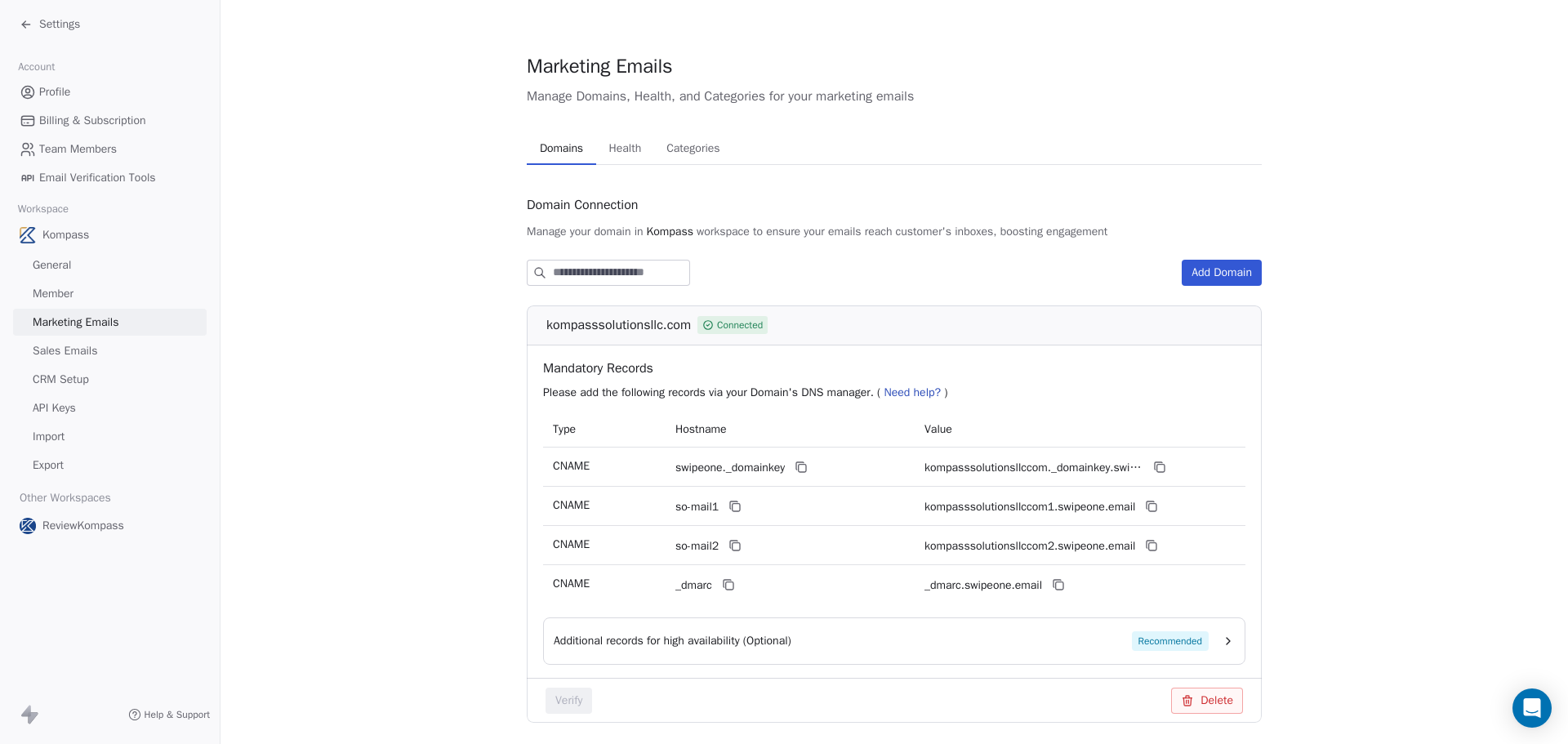 click on "Marketing Emails" at bounding box center (75, 322) 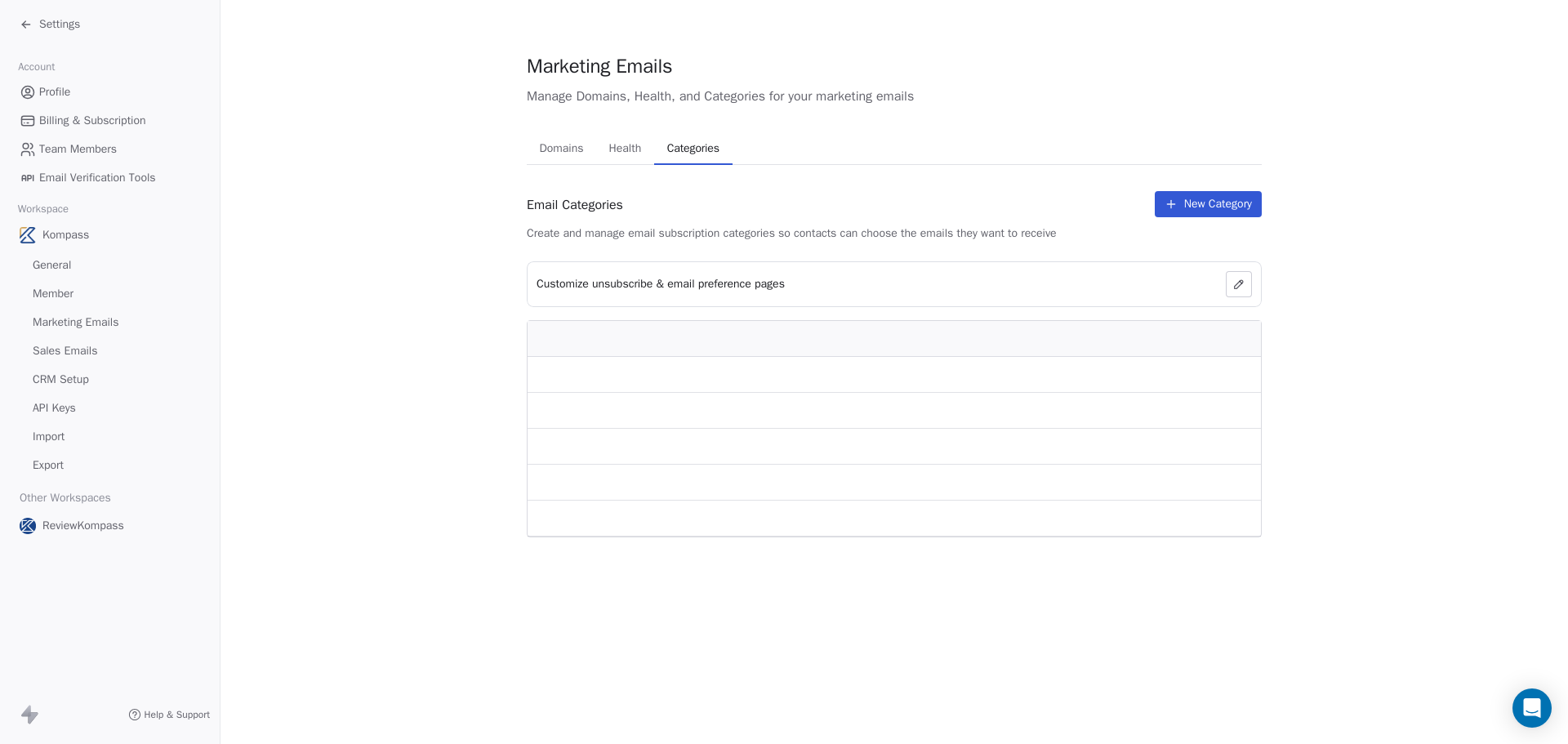 click on "Categories" at bounding box center (693, 149) 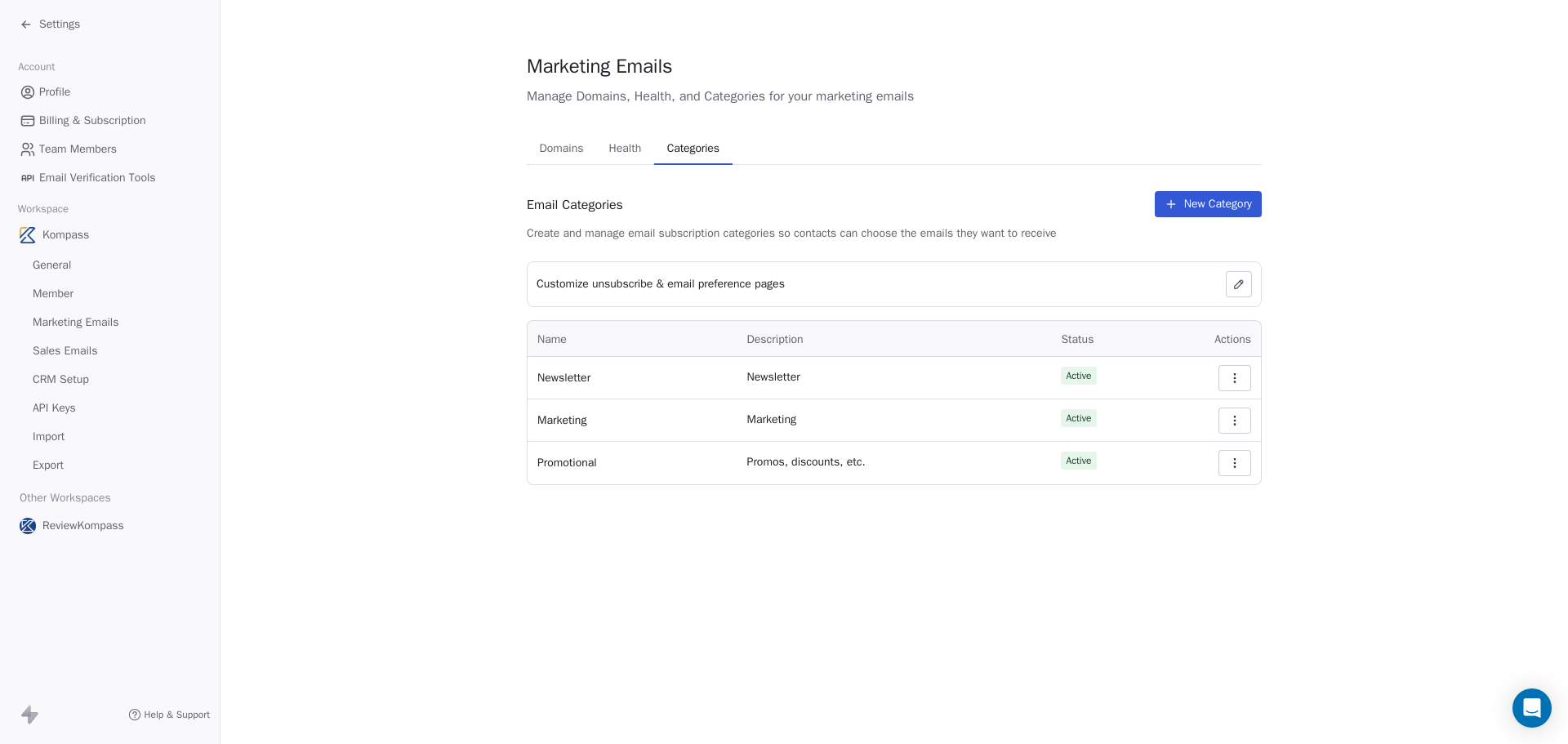 click at bounding box center (1235, 378) 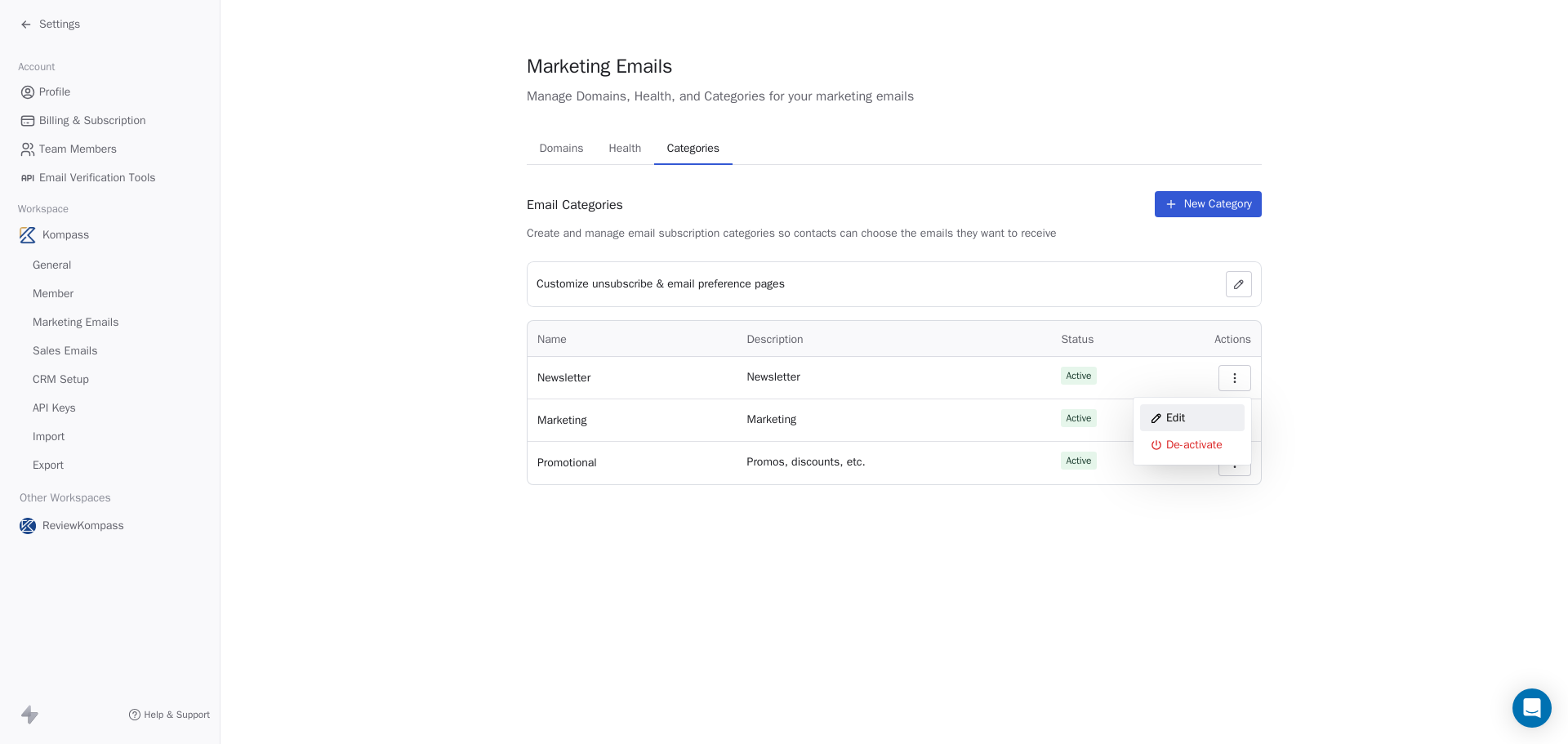 click on "Edit" at bounding box center (1192, 417) 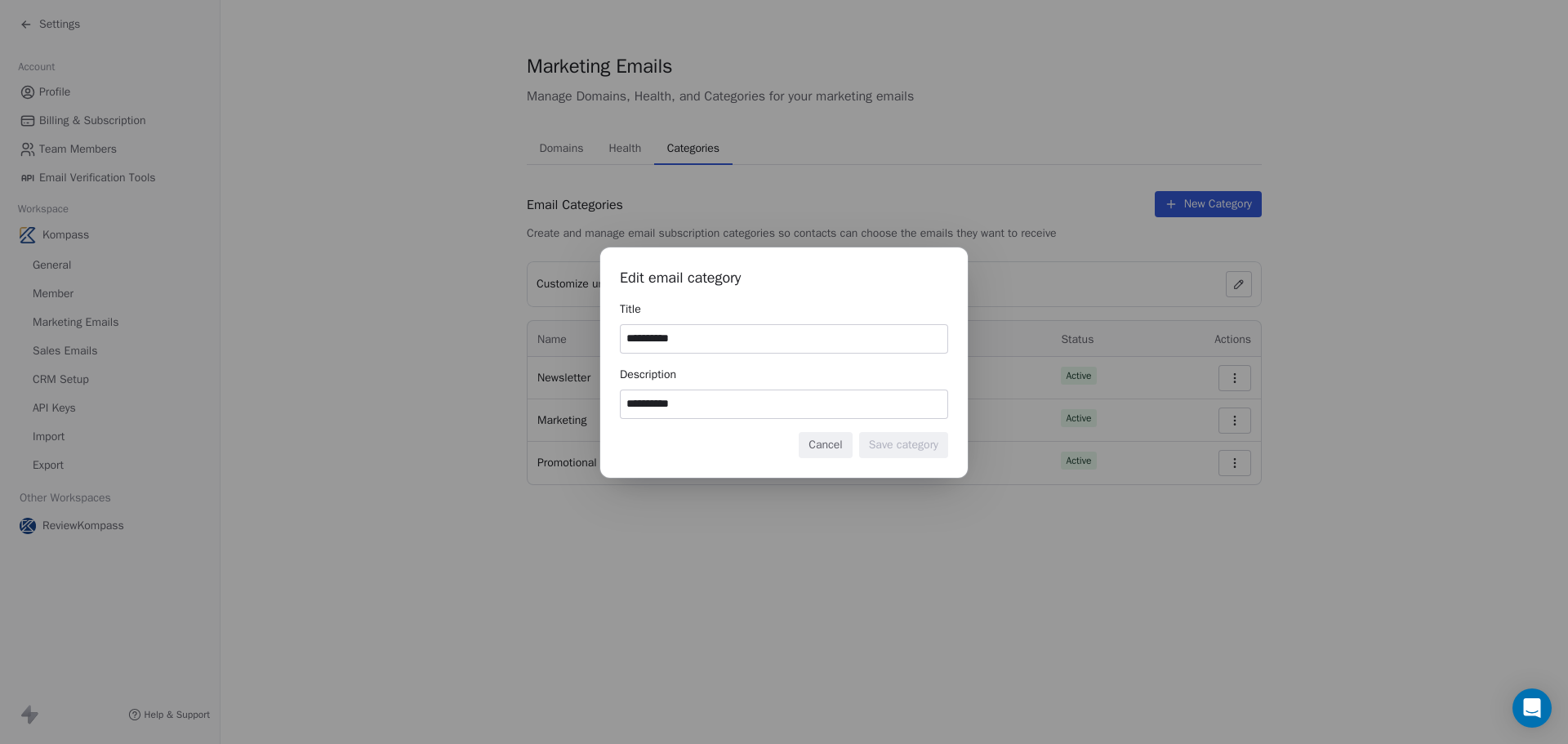 click on "Cancel" at bounding box center [825, 445] 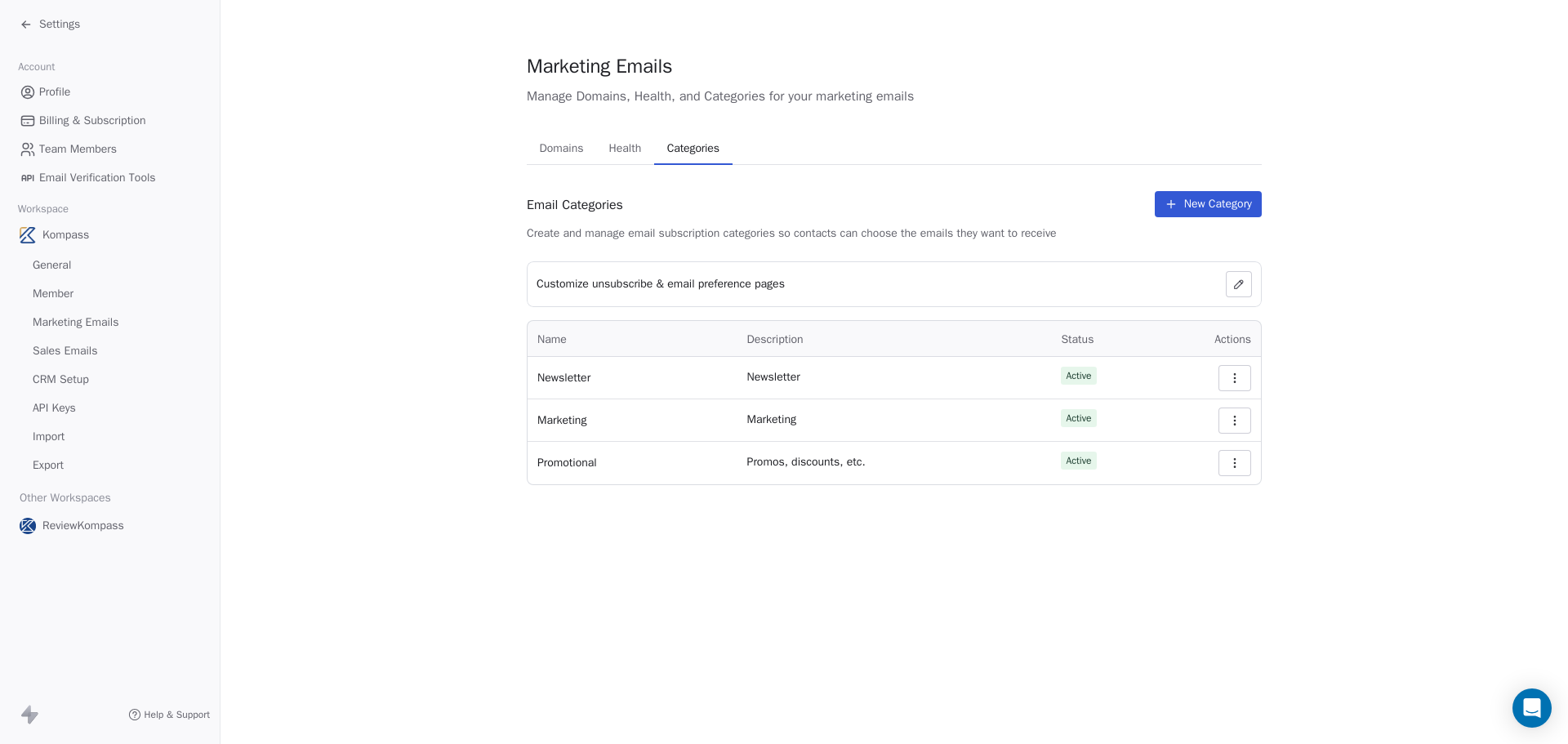 click on "Marketing Emails" at bounding box center (75, 322) 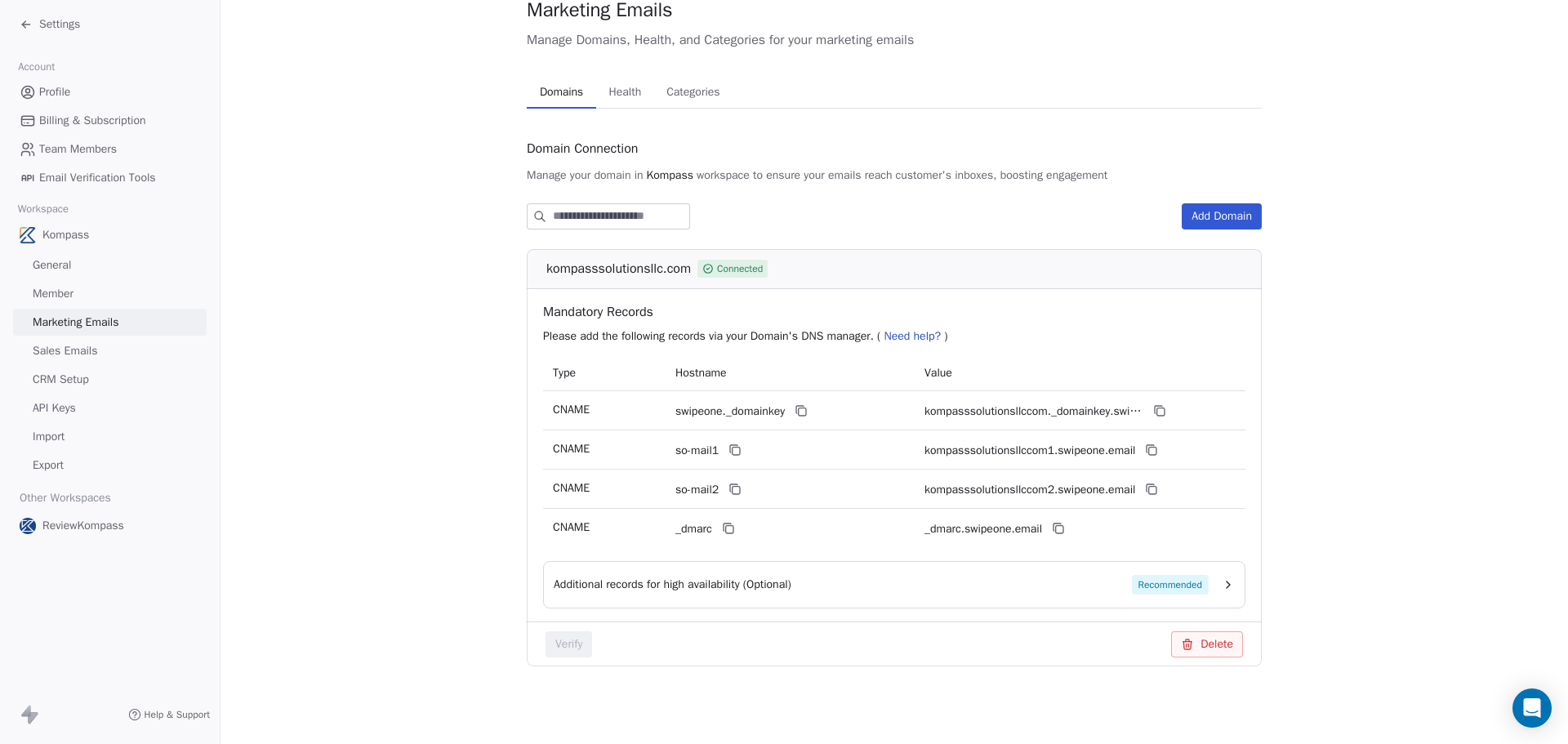 scroll, scrollTop: 57, scrollLeft: 0, axis: vertical 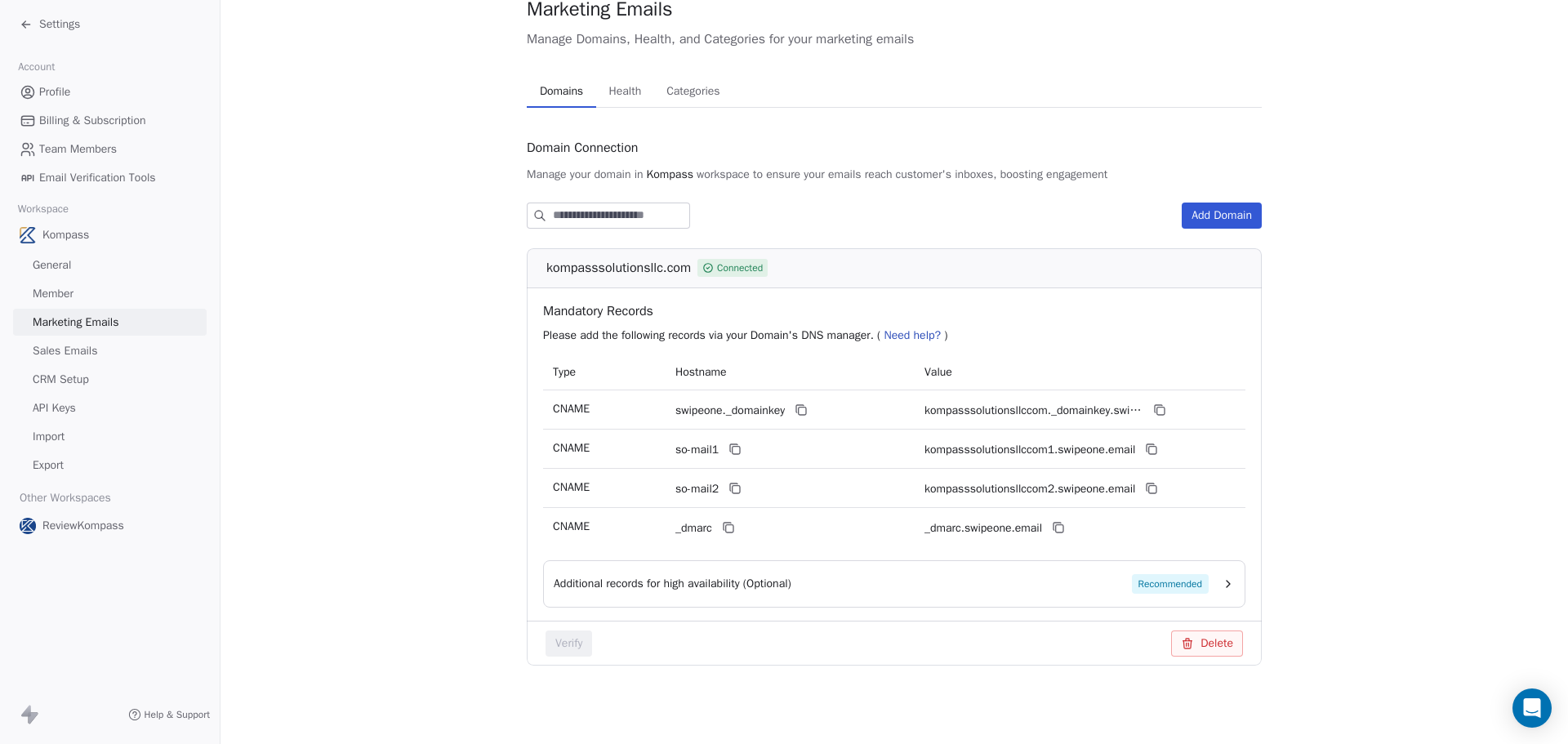 click on "Sales Emails" at bounding box center [65, 350] 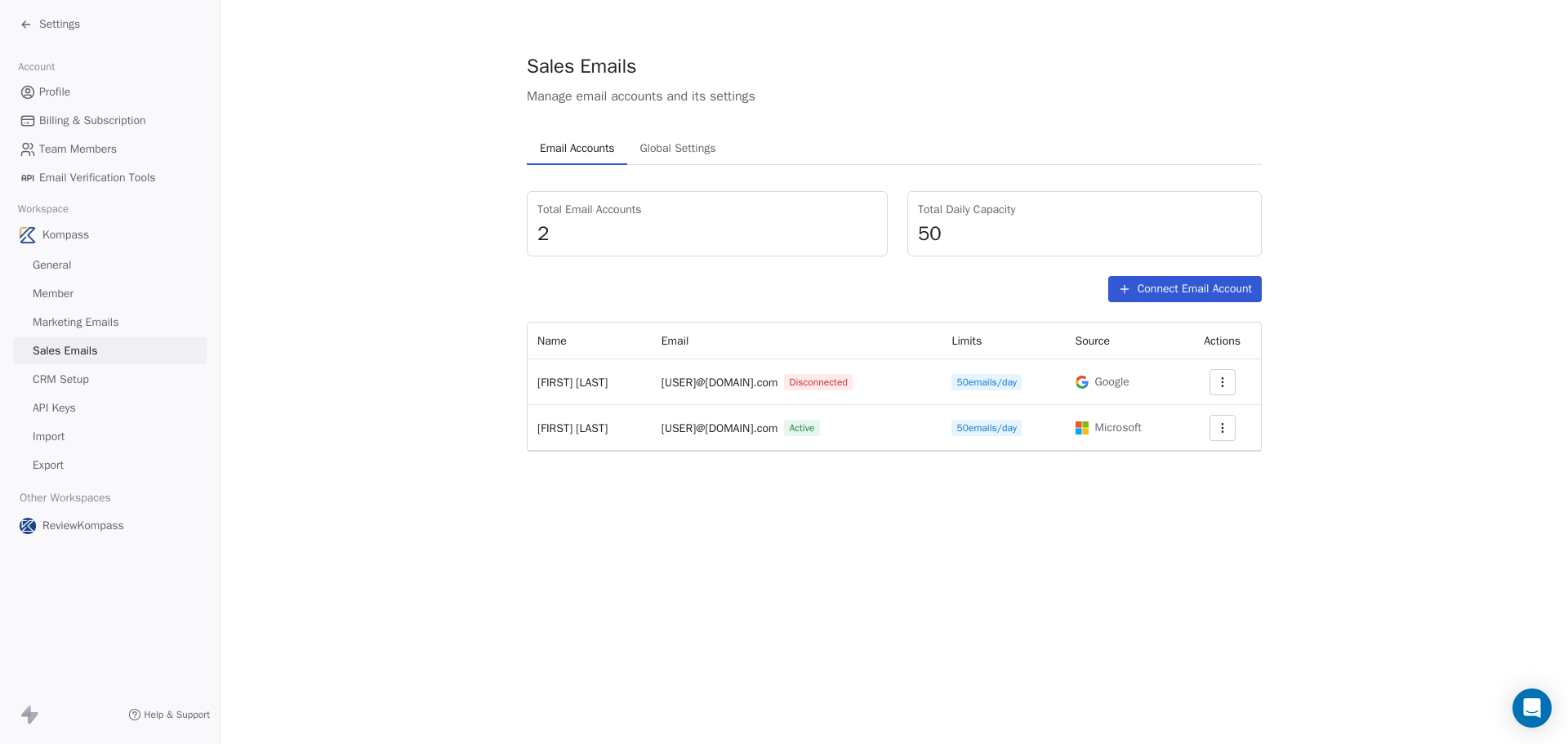 click on "Global Settings" at bounding box center [677, 149] 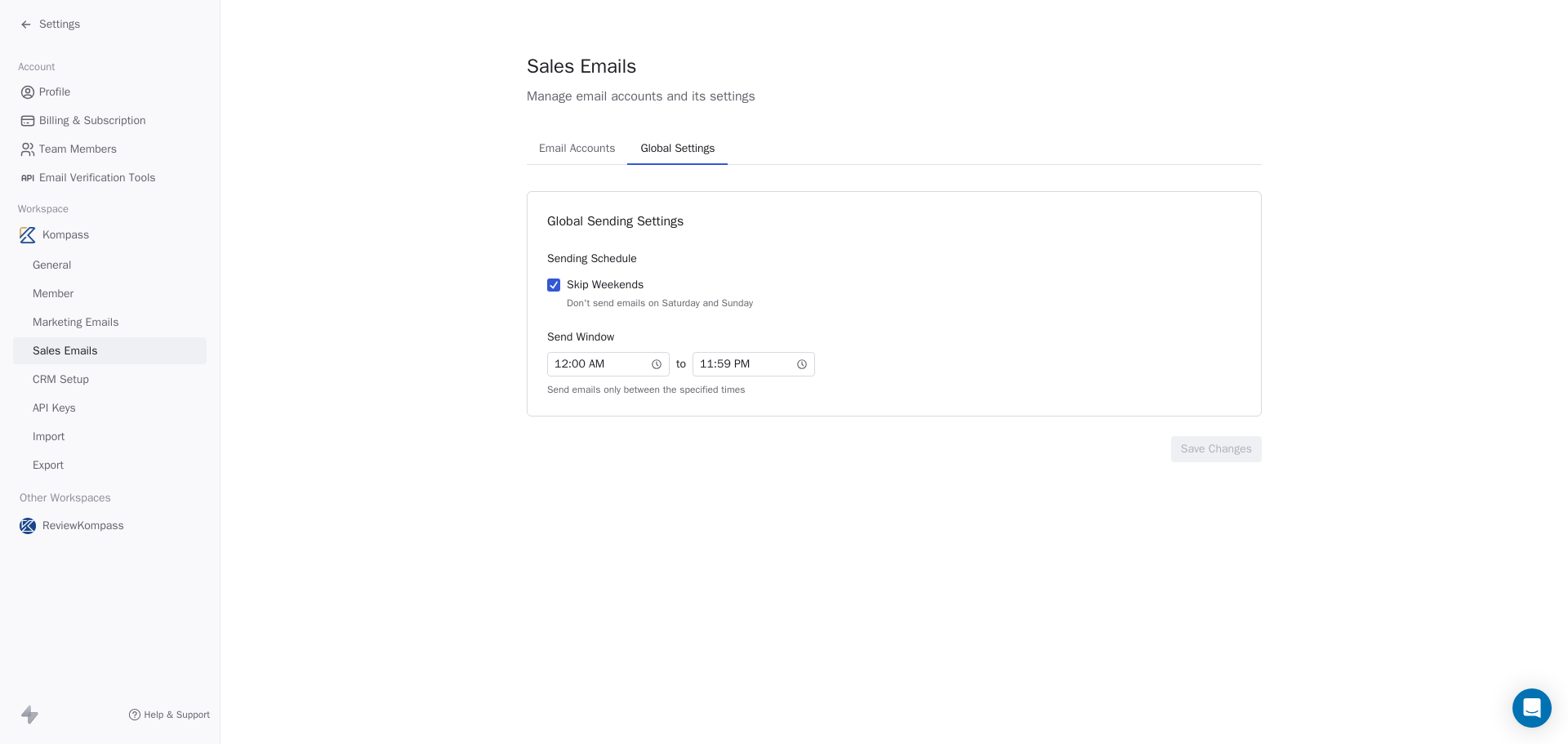 click on "12 : 00   AM" at bounding box center [608, 364] 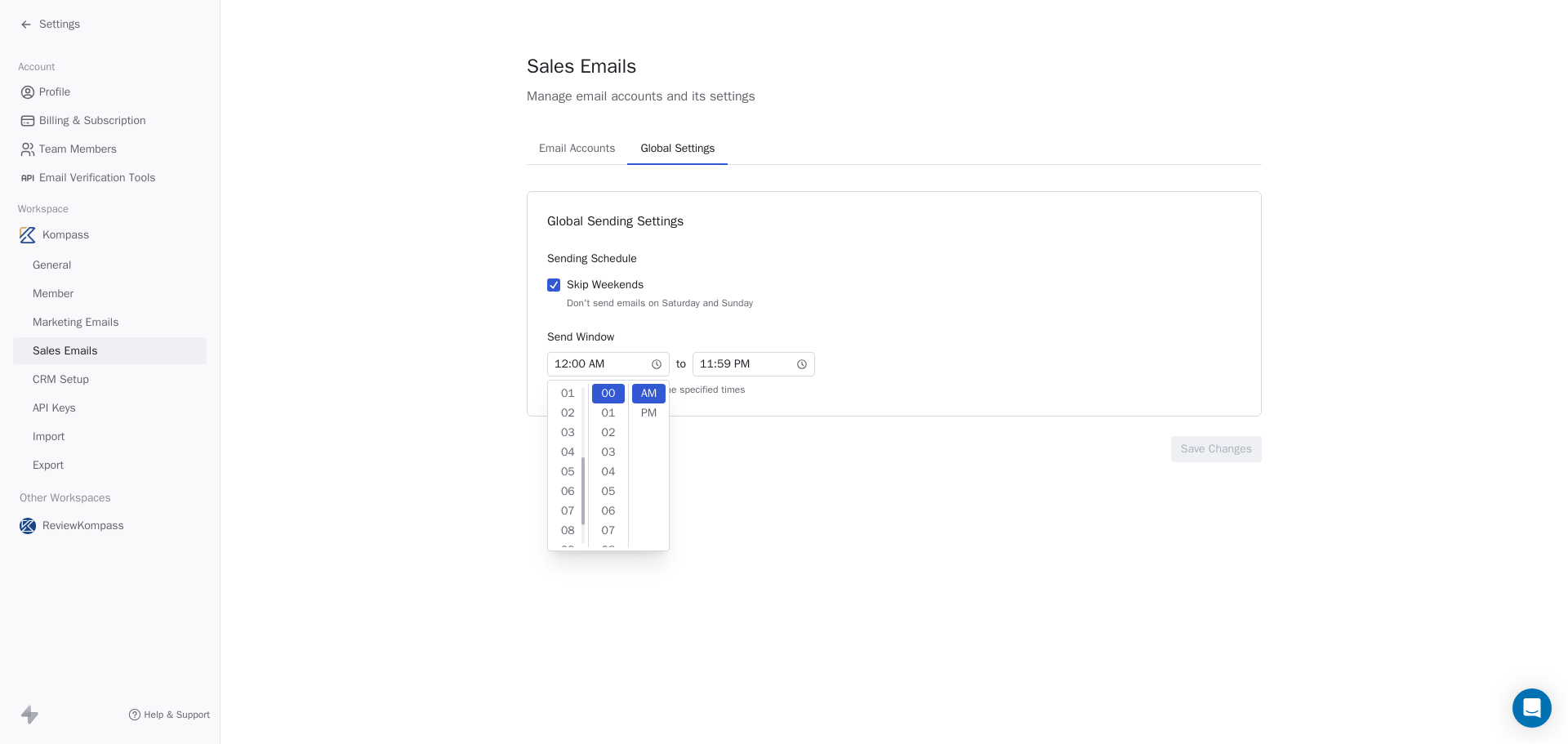 scroll, scrollTop: 216, scrollLeft: 0, axis: vertical 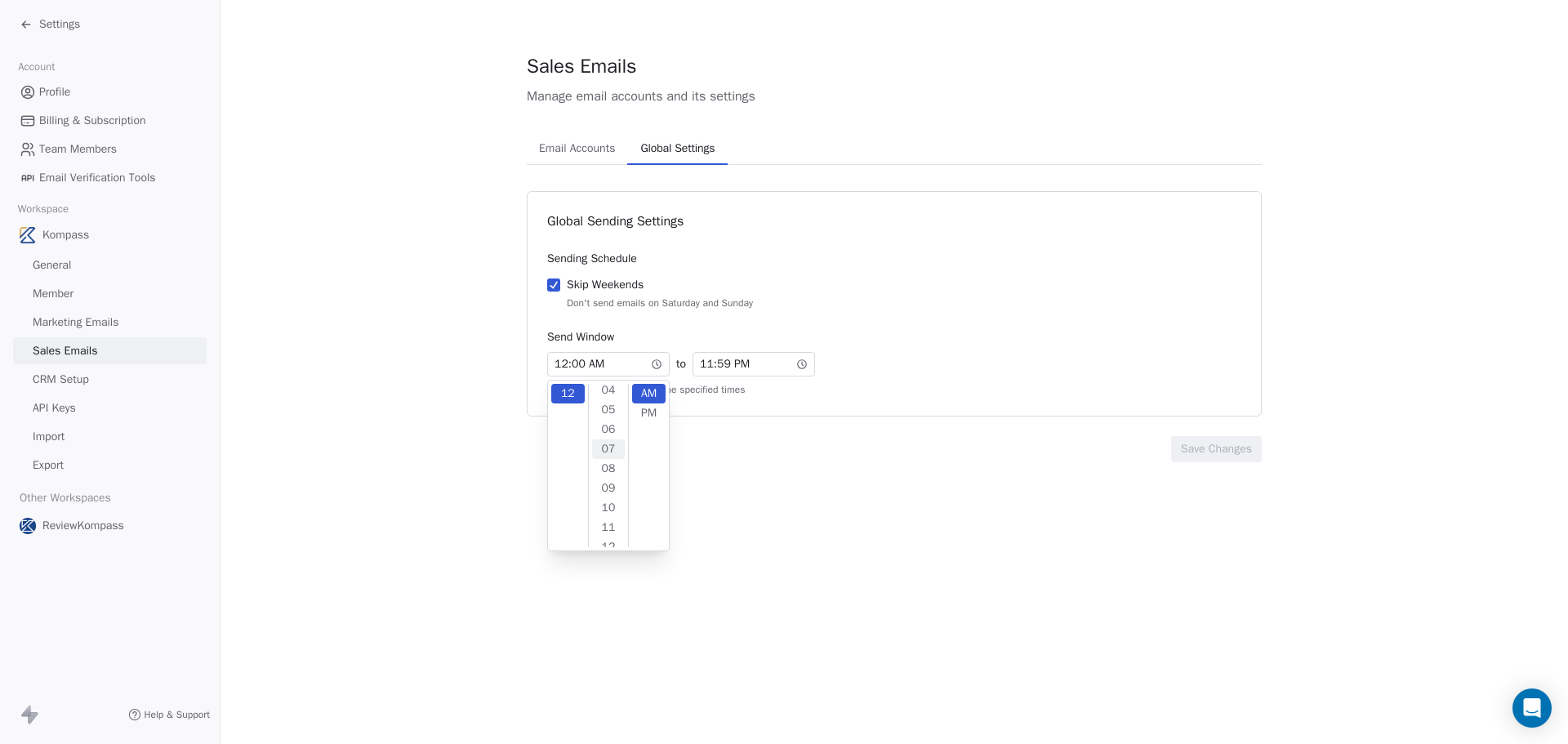 click on "07" at bounding box center (608, 449) 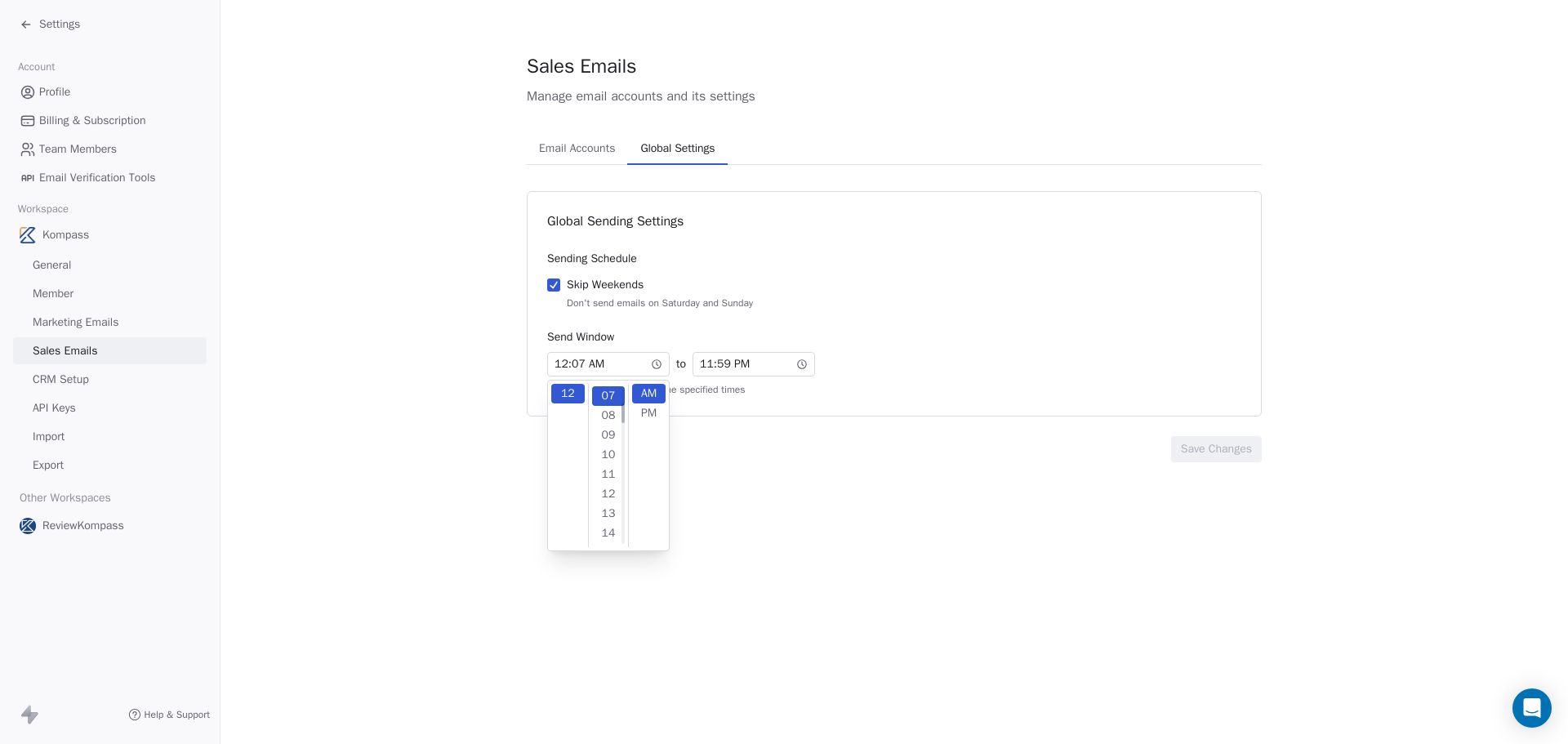 scroll, scrollTop: 137, scrollLeft: 0, axis: vertical 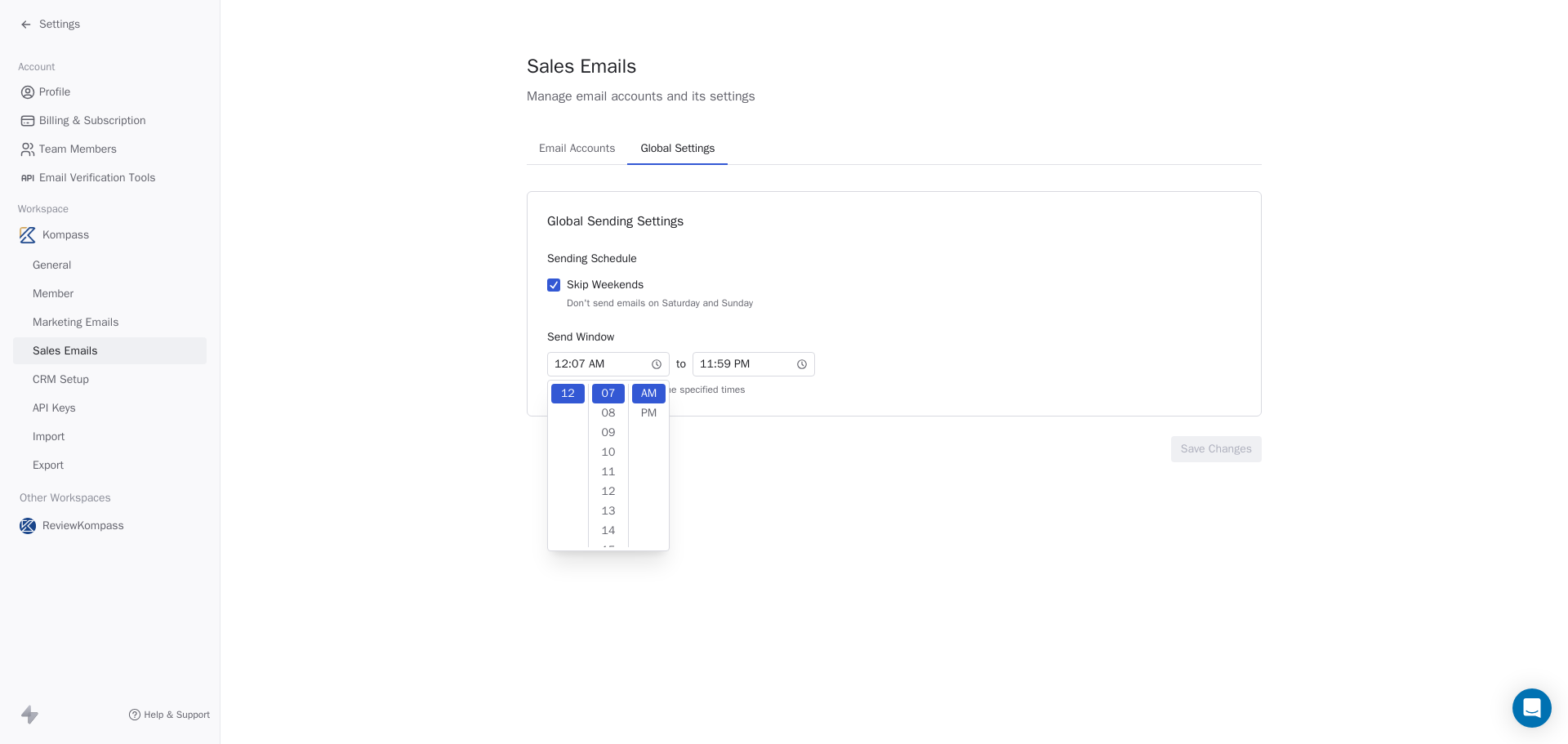click on "12" at bounding box center (568, 394) 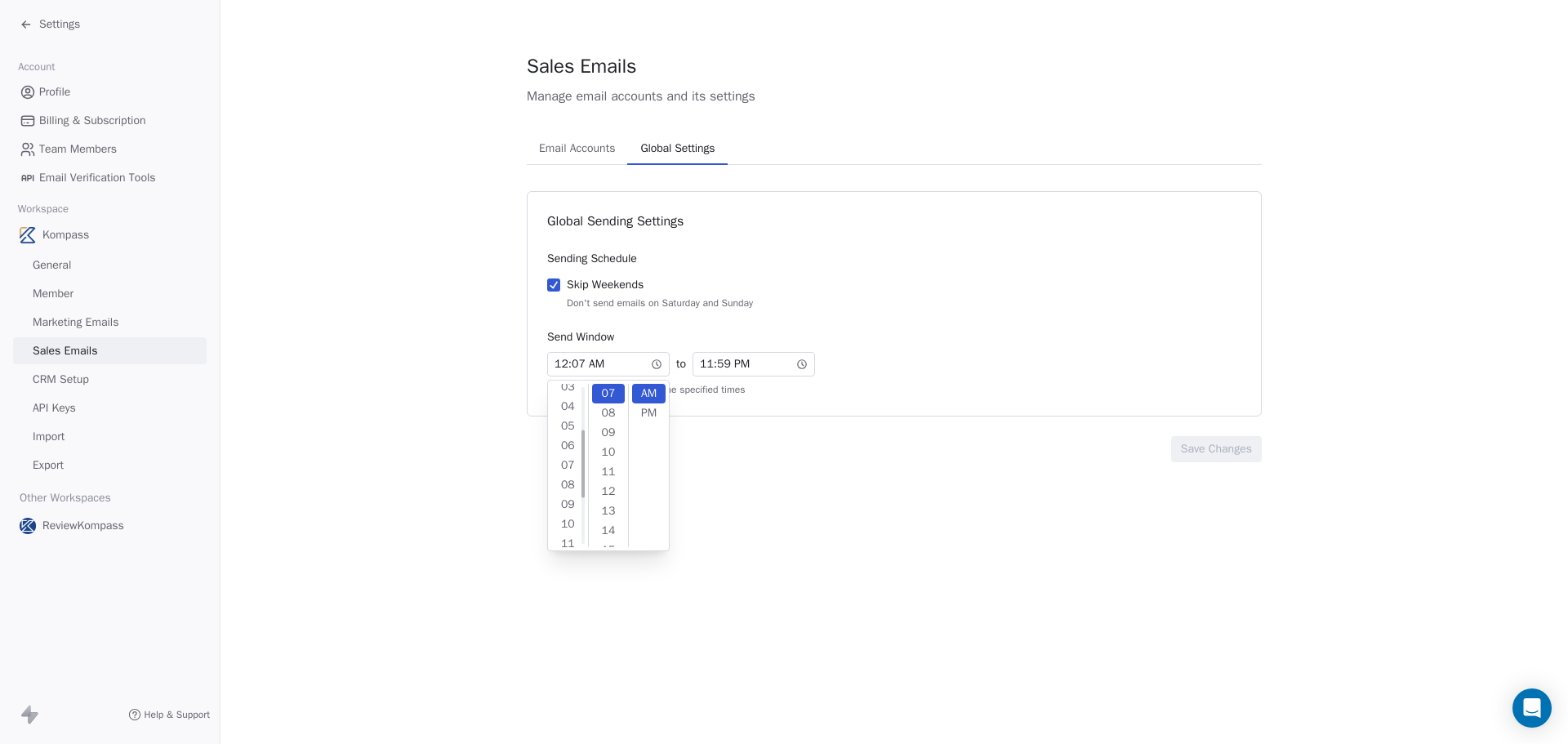 scroll, scrollTop: 0, scrollLeft: 0, axis: both 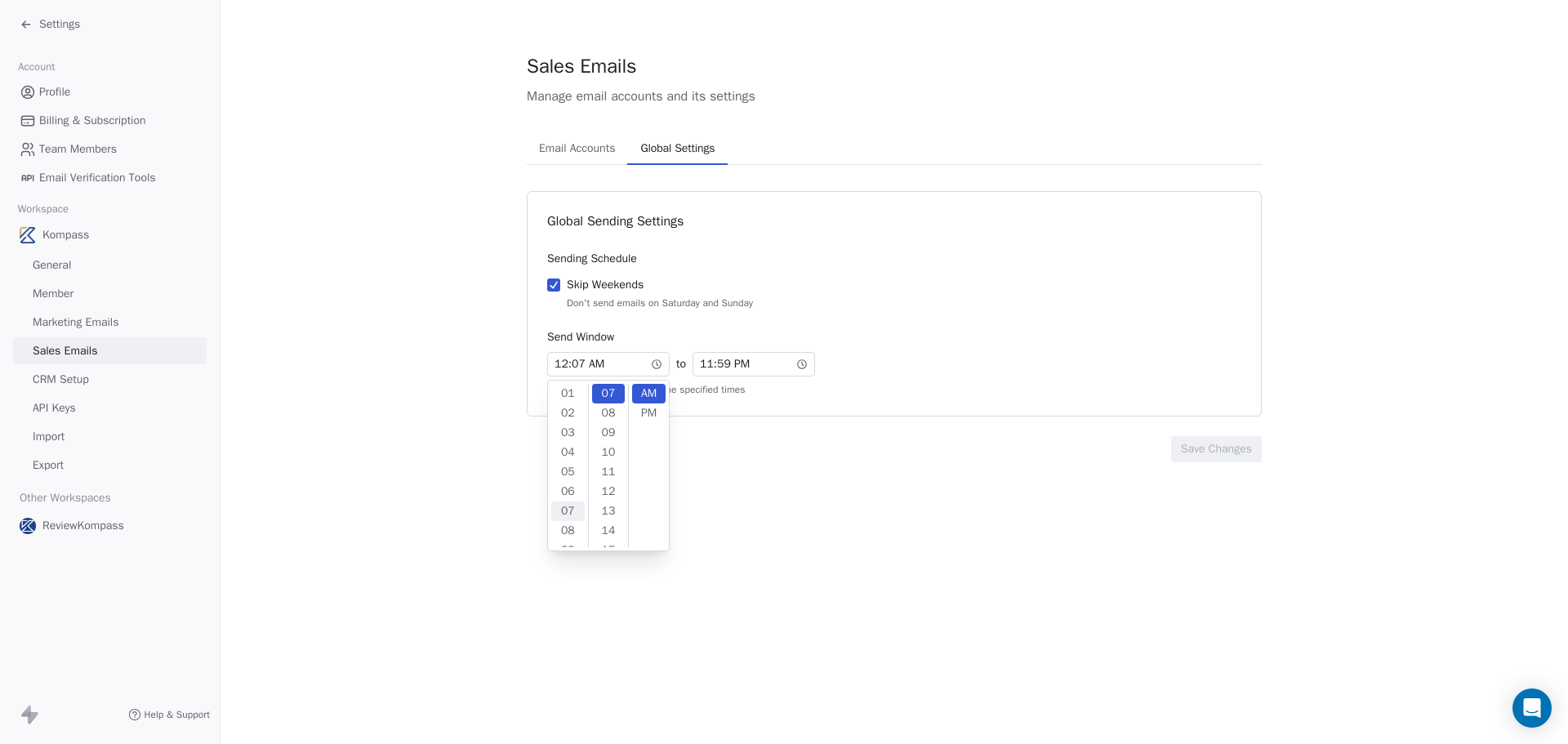 click on "07" at bounding box center (568, 511) 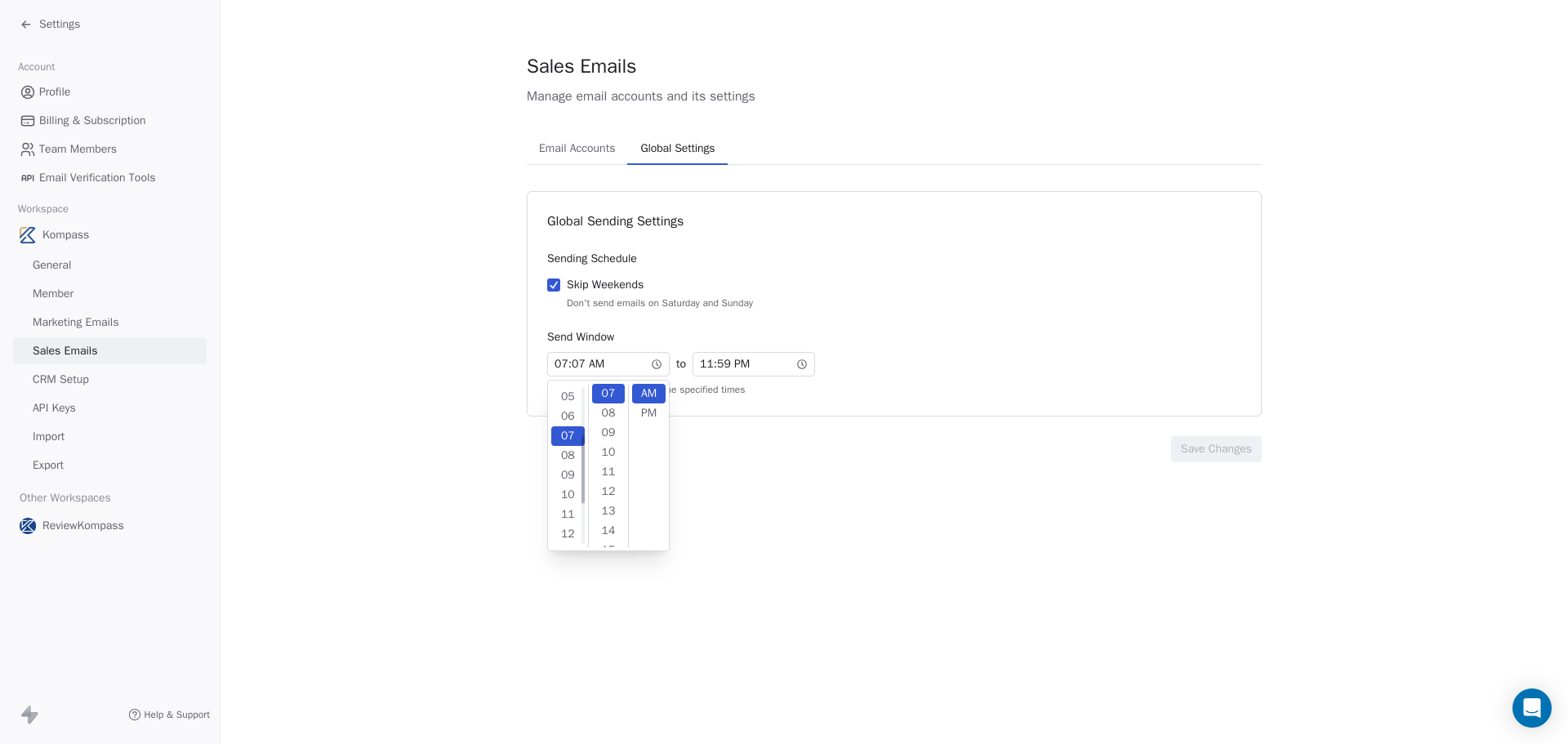 scroll, scrollTop: 118, scrollLeft: 0, axis: vertical 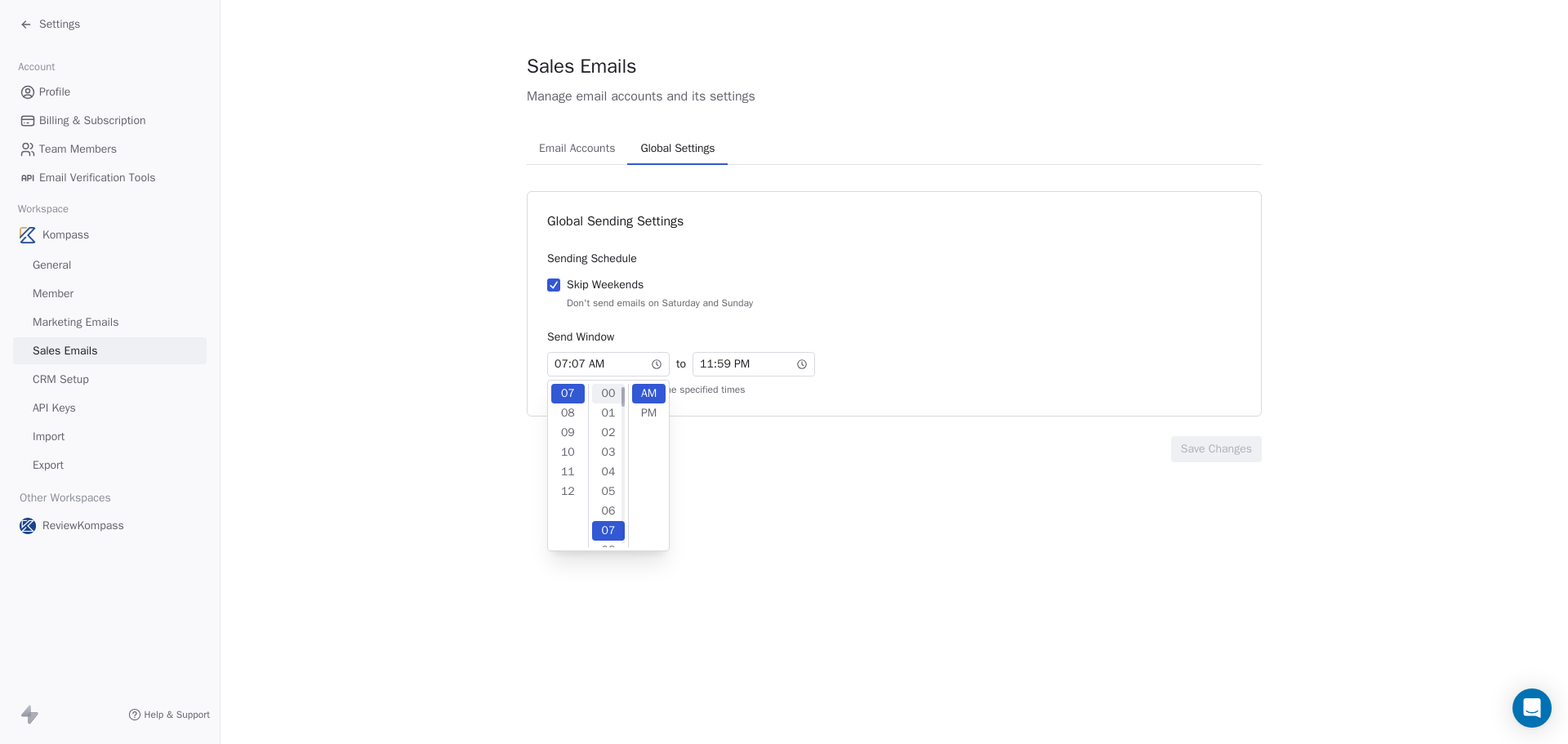 click on "00" at bounding box center [608, 394] 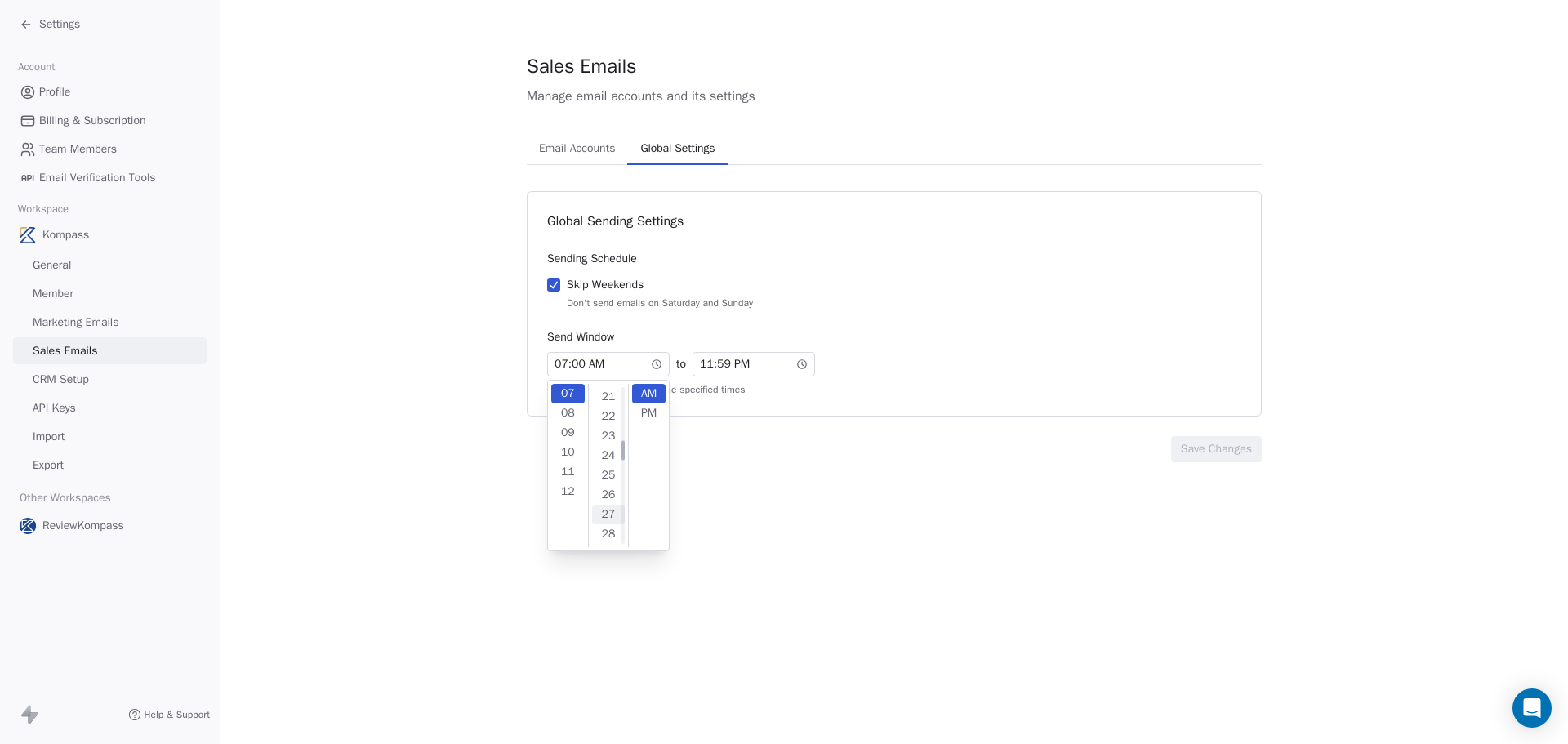 scroll, scrollTop: 490, scrollLeft: 0, axis: vertical 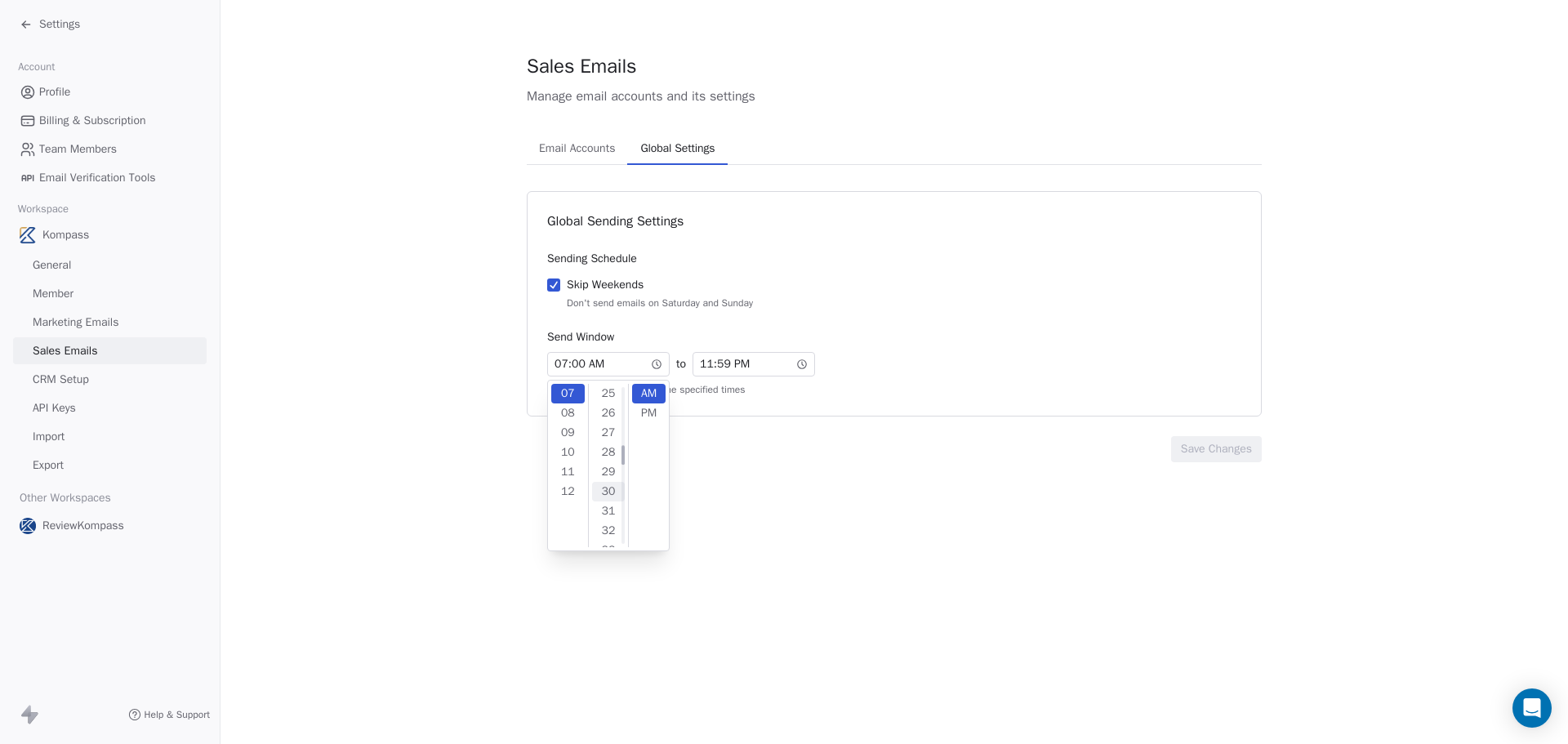click on "30" at bounding box center [608, 492] 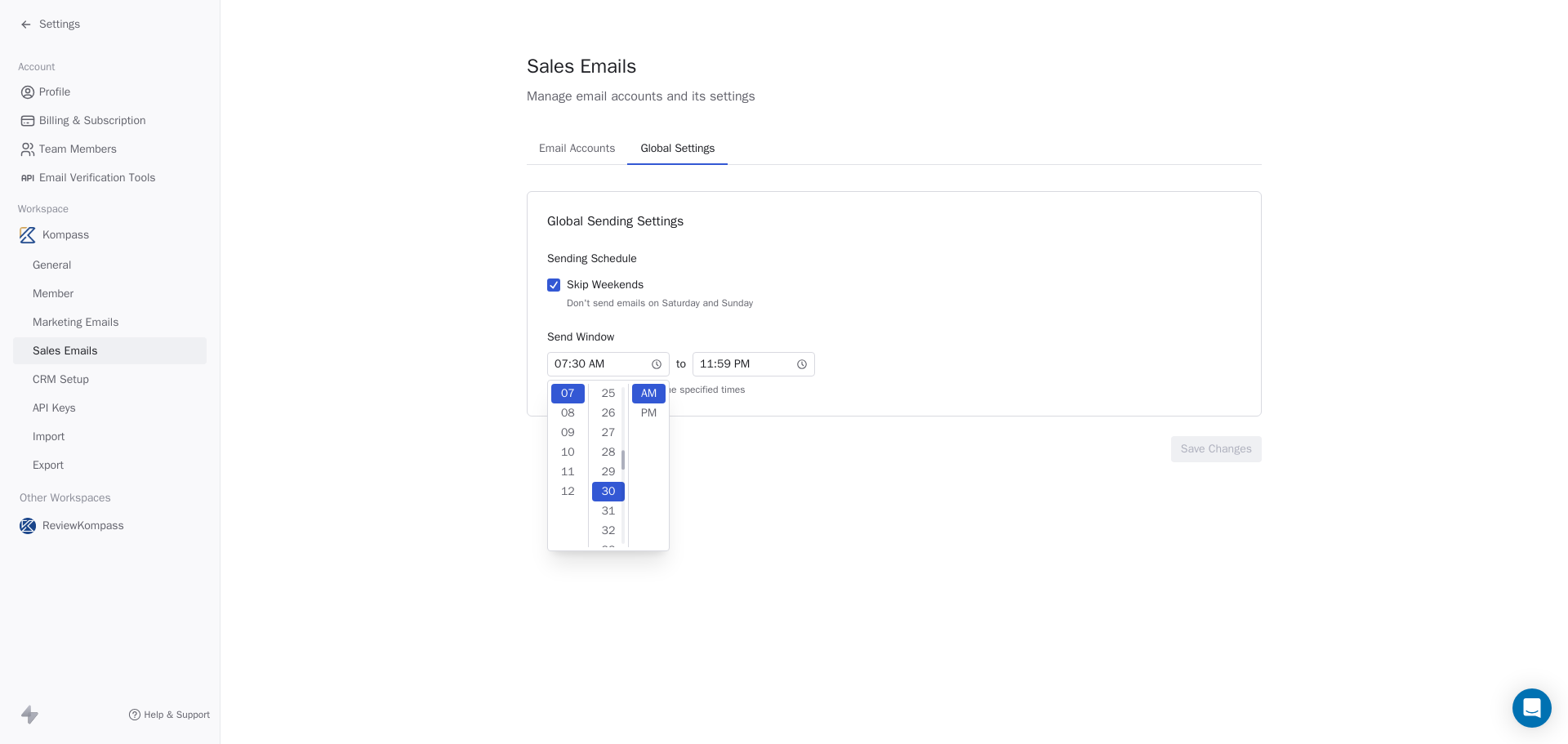 scroll, scrollTop: 588, scrollLeft: 0, axis: vertical 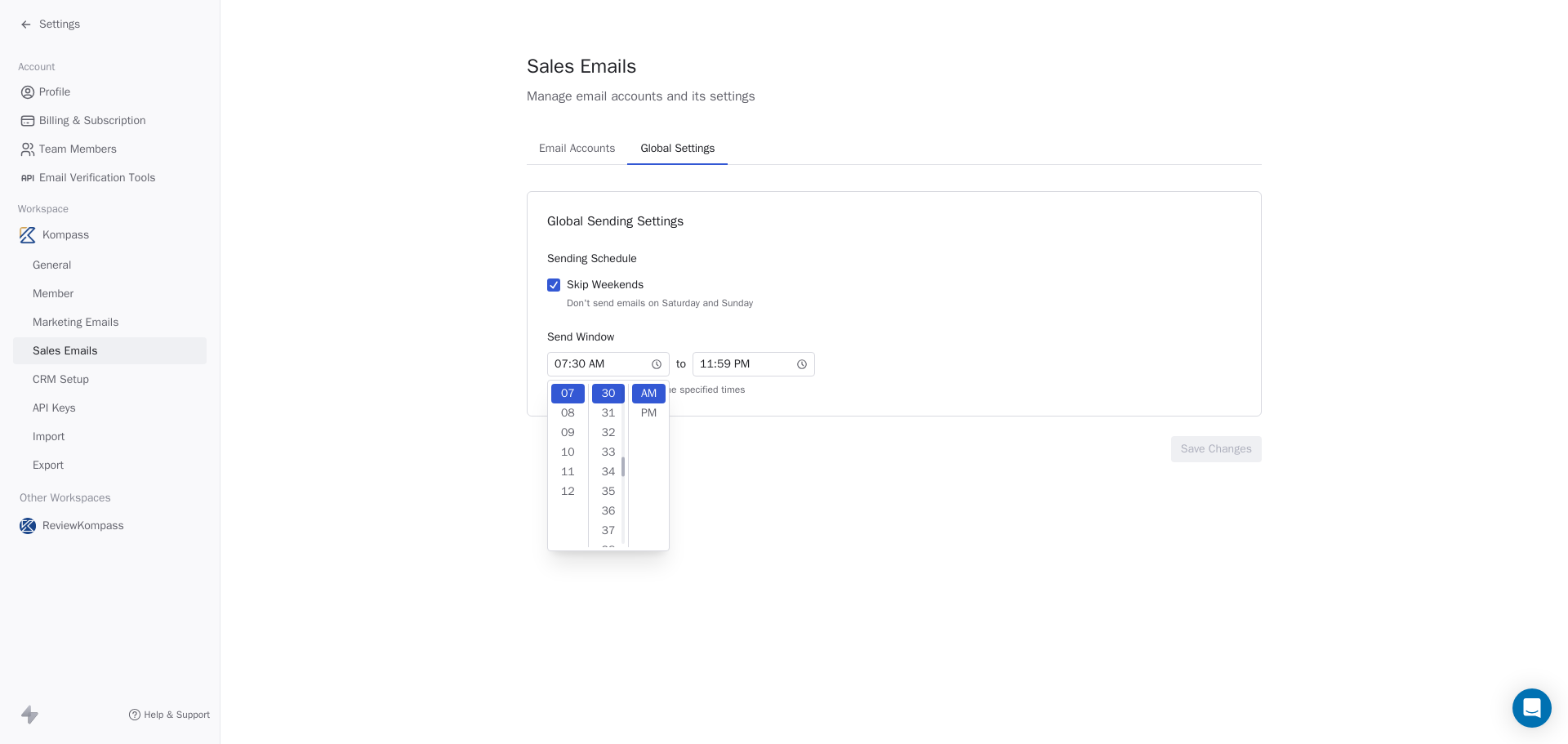 click on "Sales Emails Manage email accounts and its settings Email Accounts Email Accounts Global Settings Global Settings Global Sending Settings Sending Schedule Skip Weekends Don't send emails on Saturday and Sunday Send Window 07 : 30   AM to 11 : 59   PM Send emails only between the specified times Save Changes" at bounding box center [894, 257] 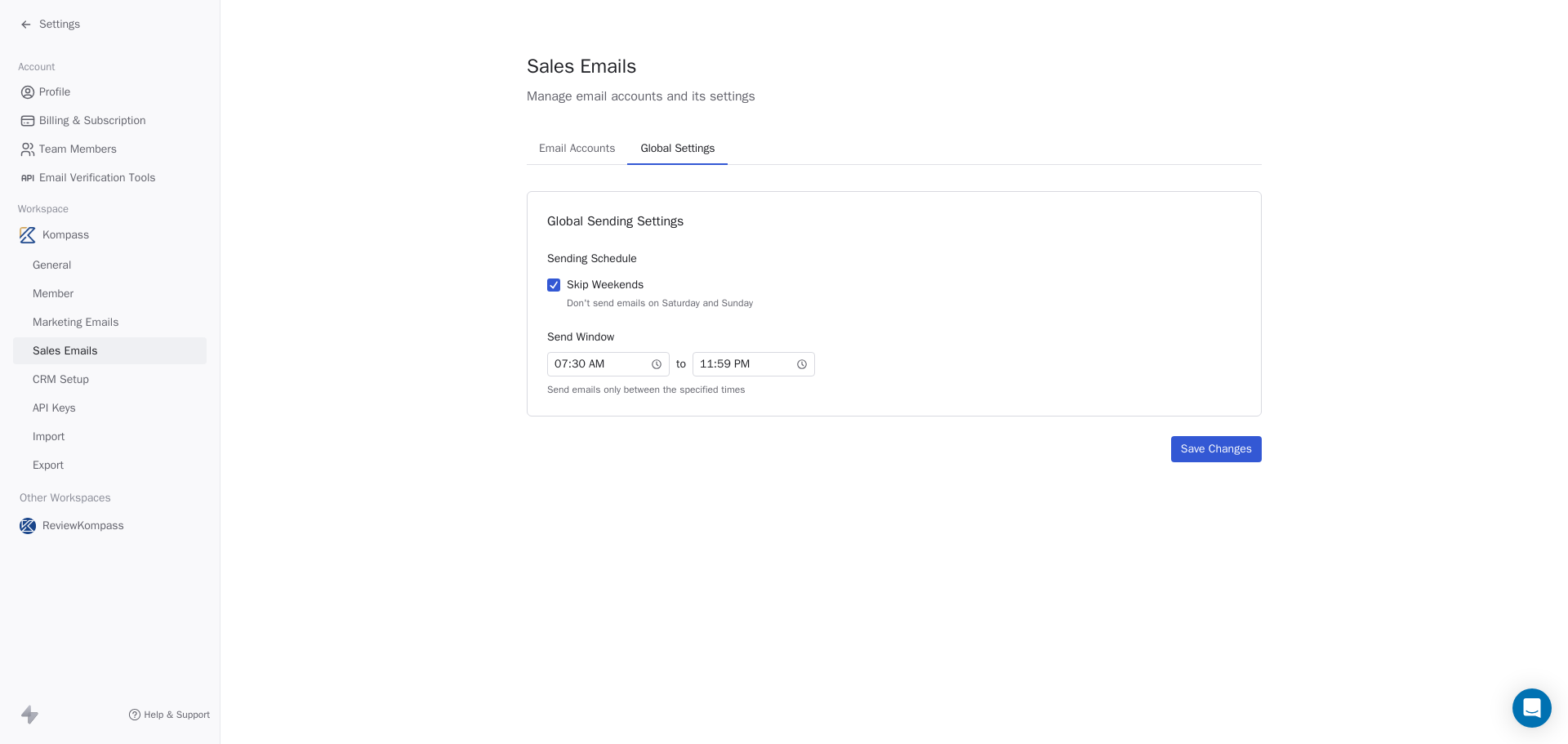 click on "11 : 59   PM" at bounding box center [754, 364] 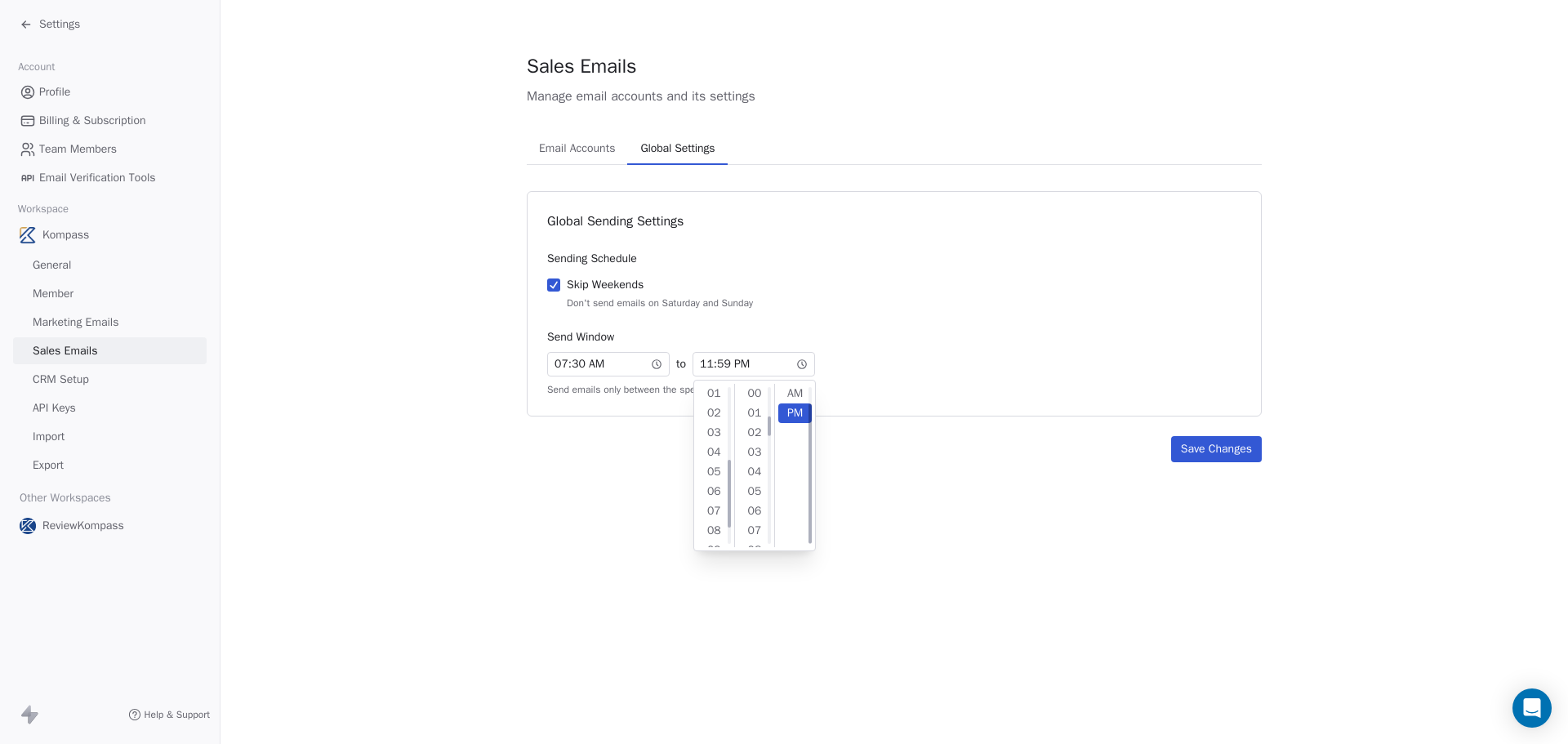 scroll, scrollTop: 196, scrollLeft: 0, axis: vertical 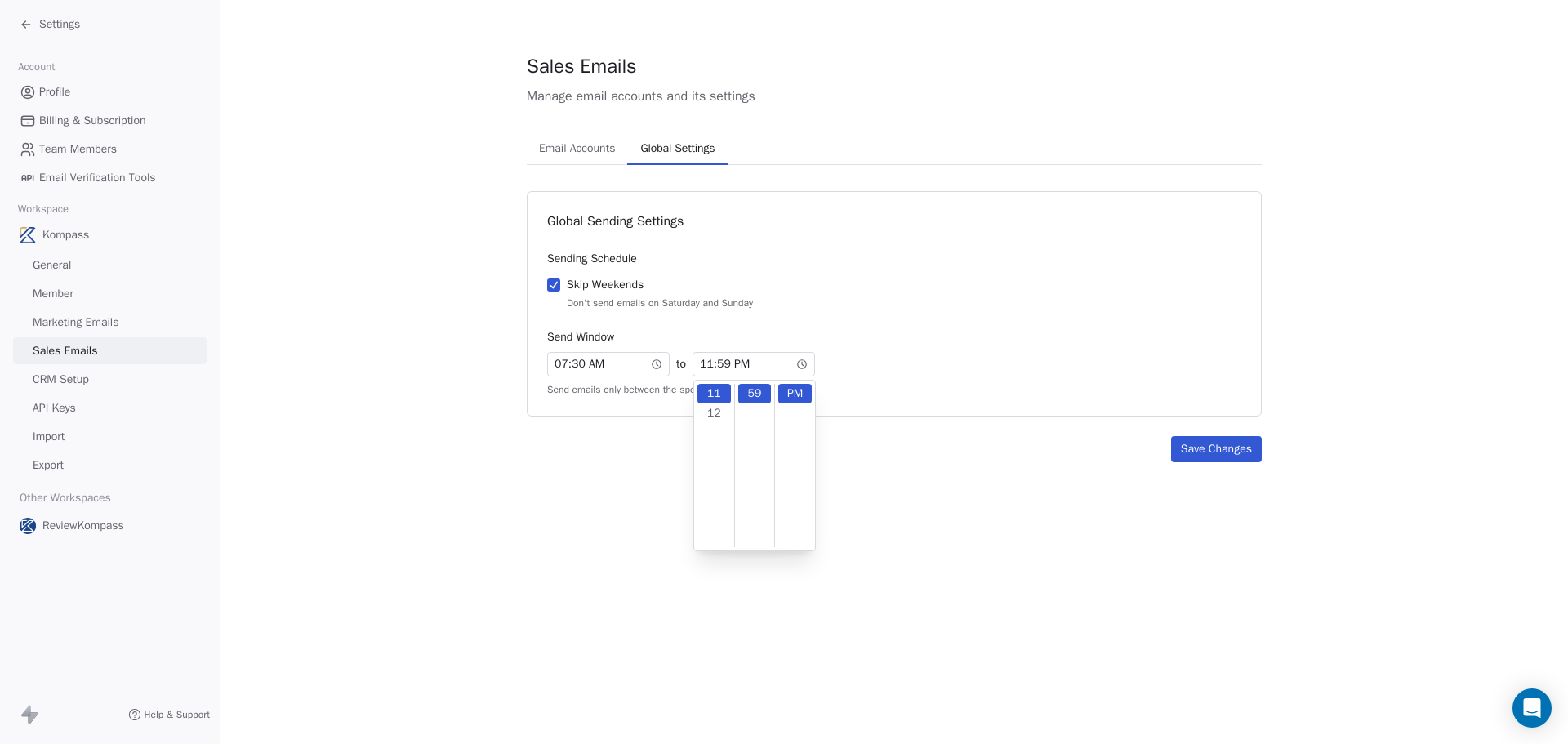 click on "11" at bounding box center [714, 394] 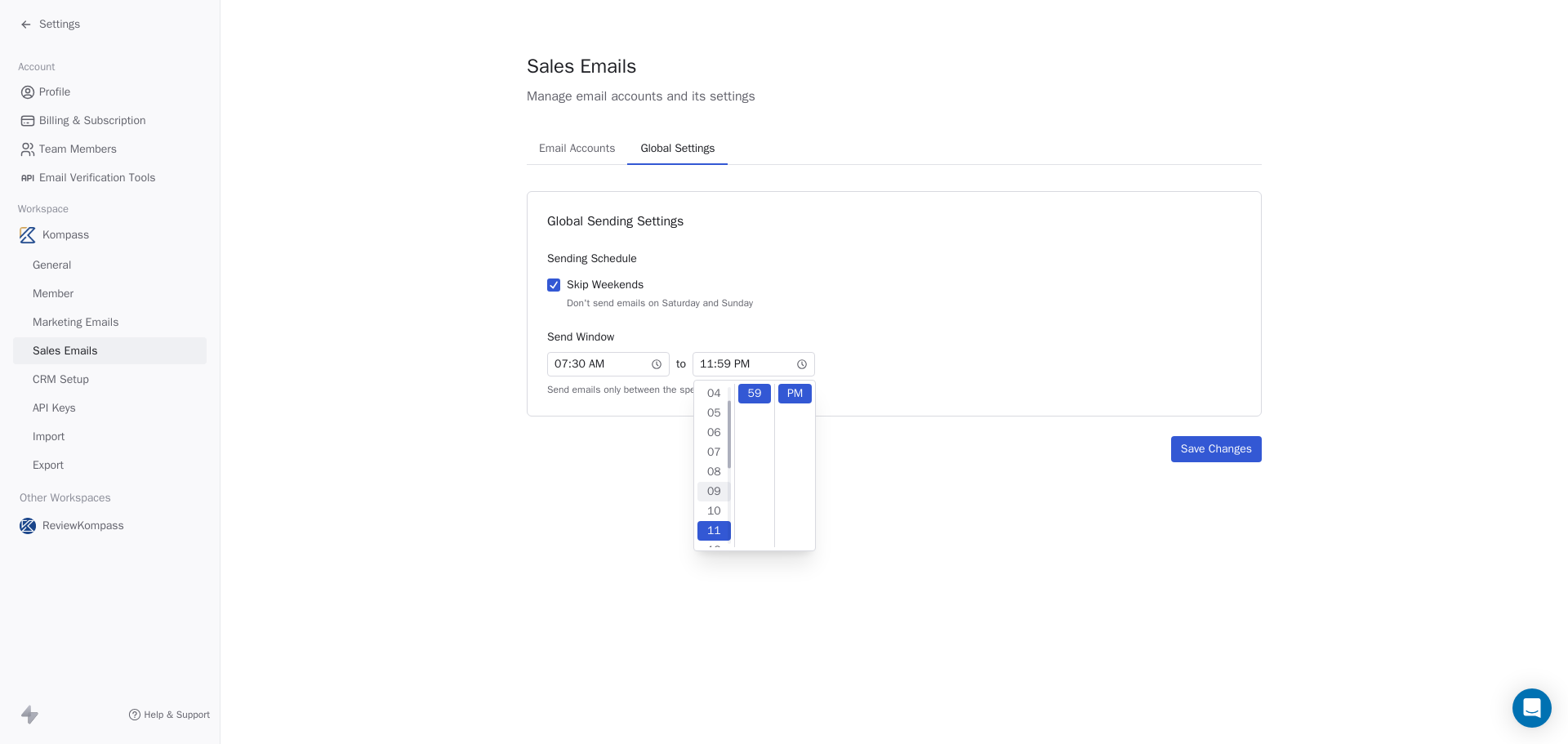 scroll, scrollTop: 33, scrollLeft: 0, axis: vertical 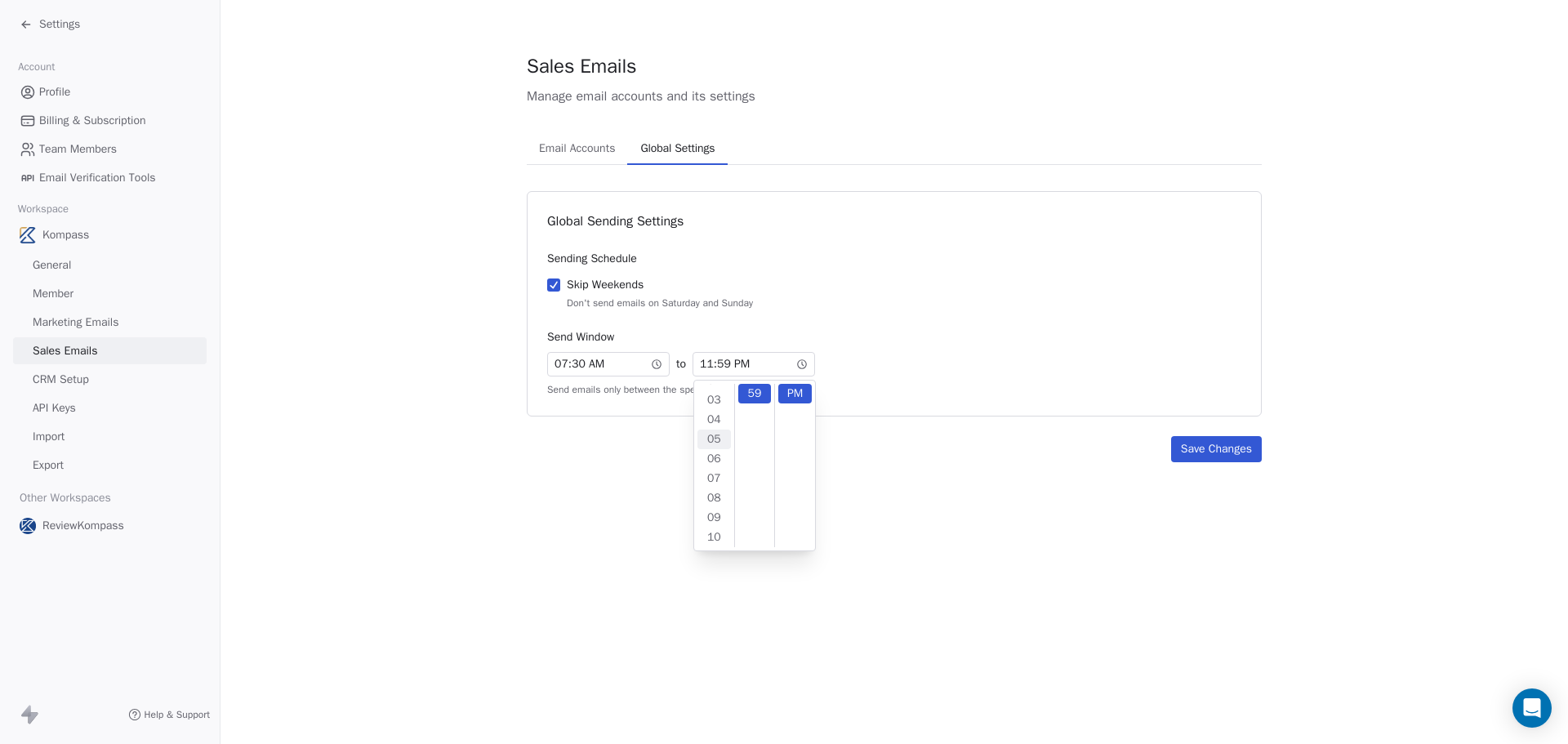 click on "05" at bounding box center (714, 439) 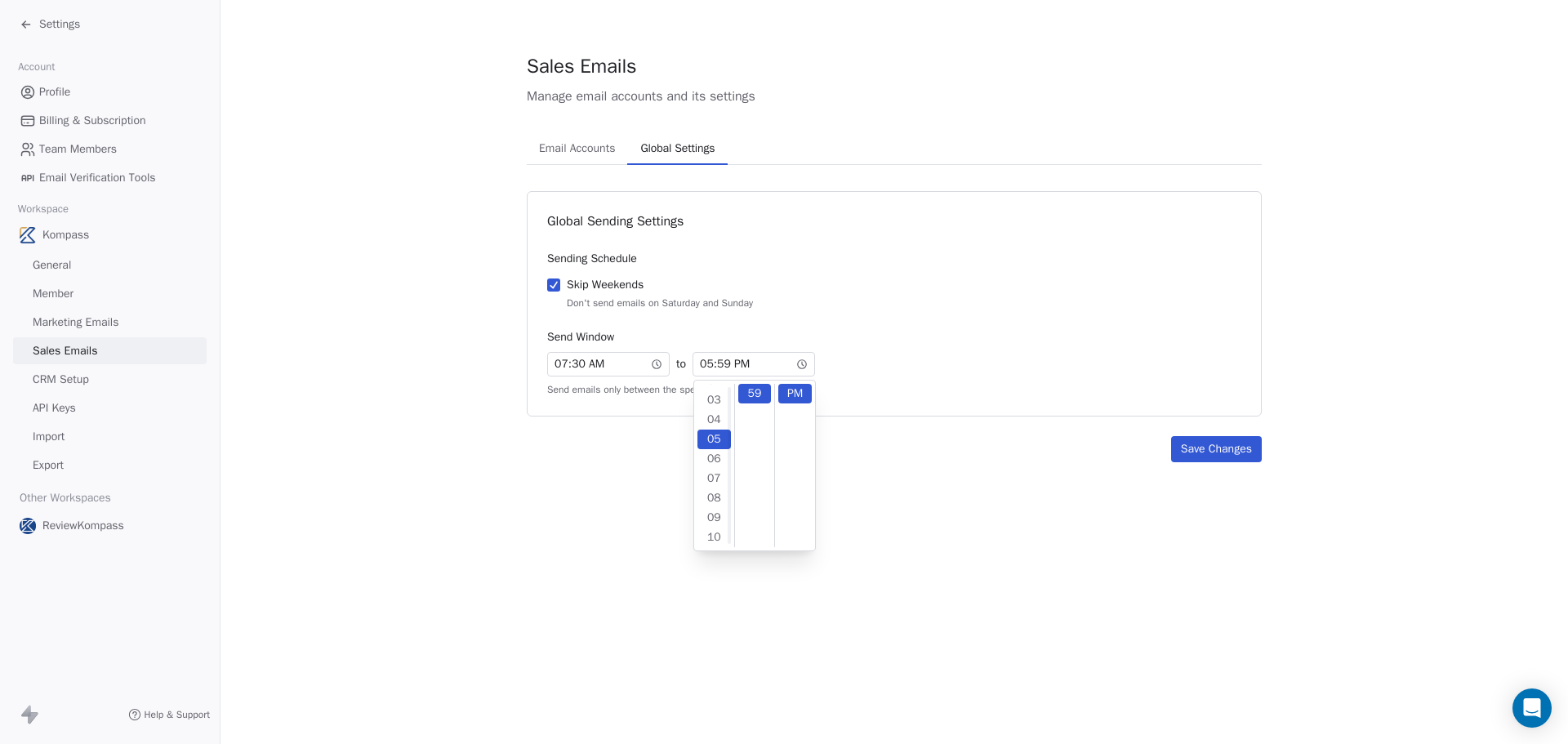 scroll, scrollTop: 78, scrollLeft: 0, axis: vertical 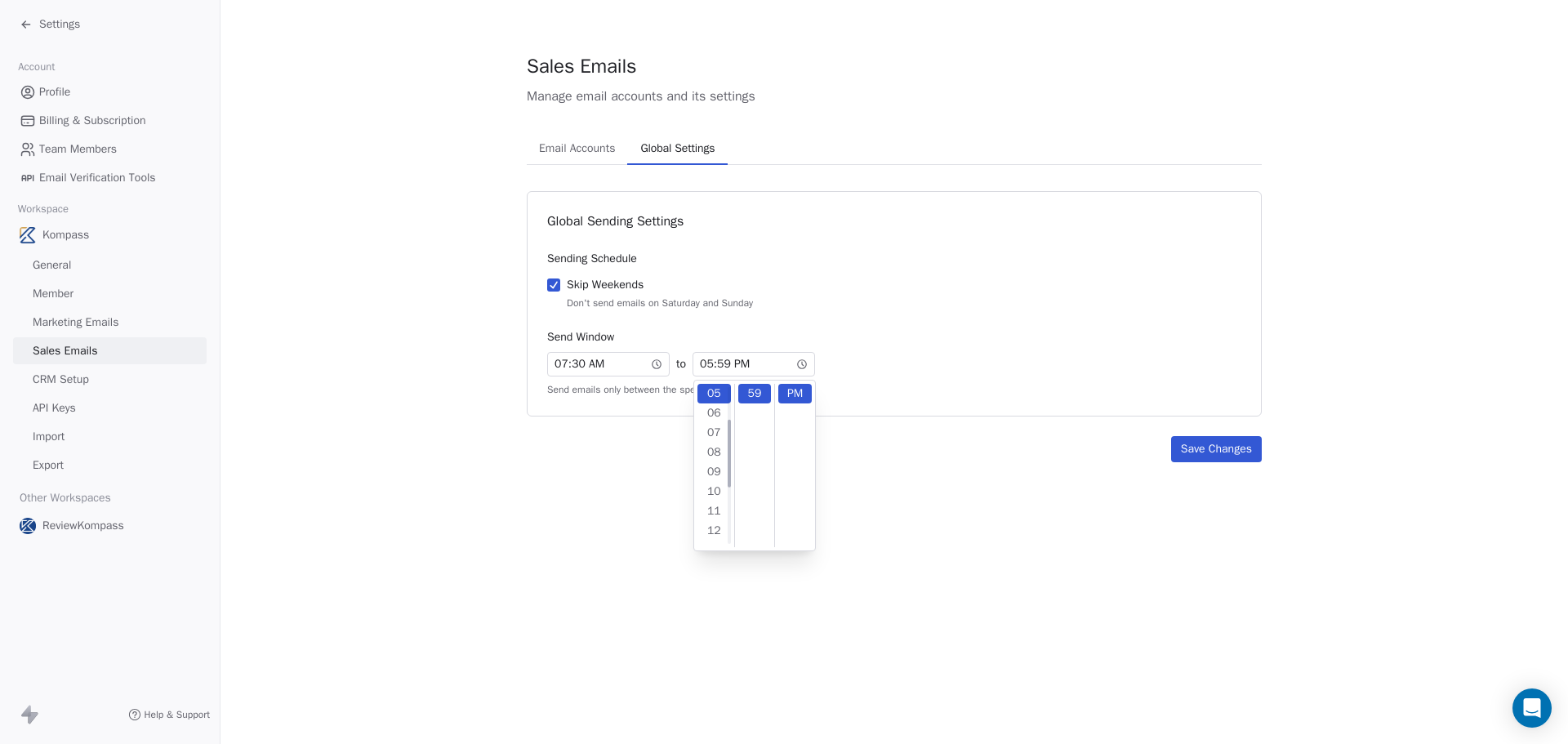 click on "59" at bounding box center (755, 394) 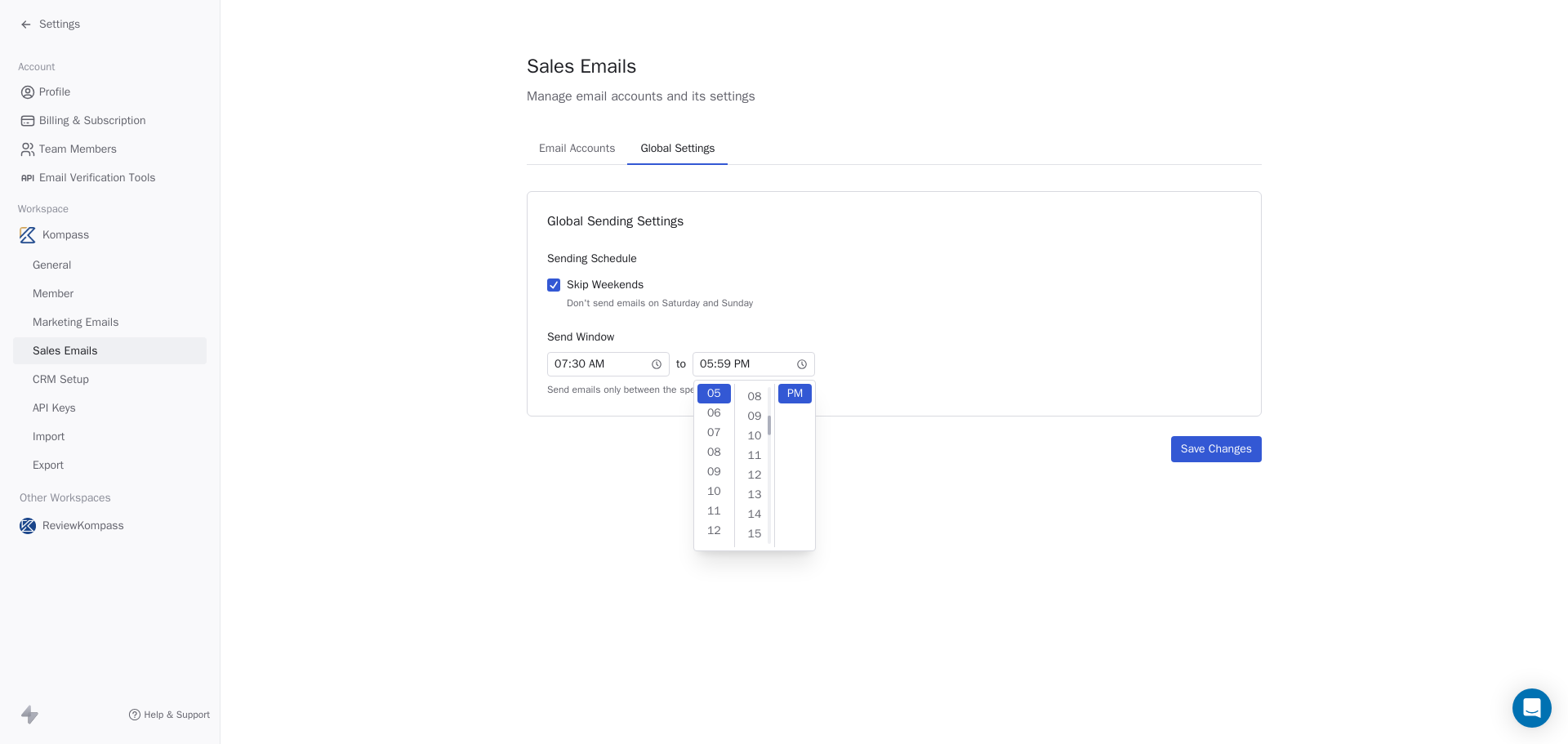 scroll, scrollTop: 0, scrollLeft: 0, axis: both 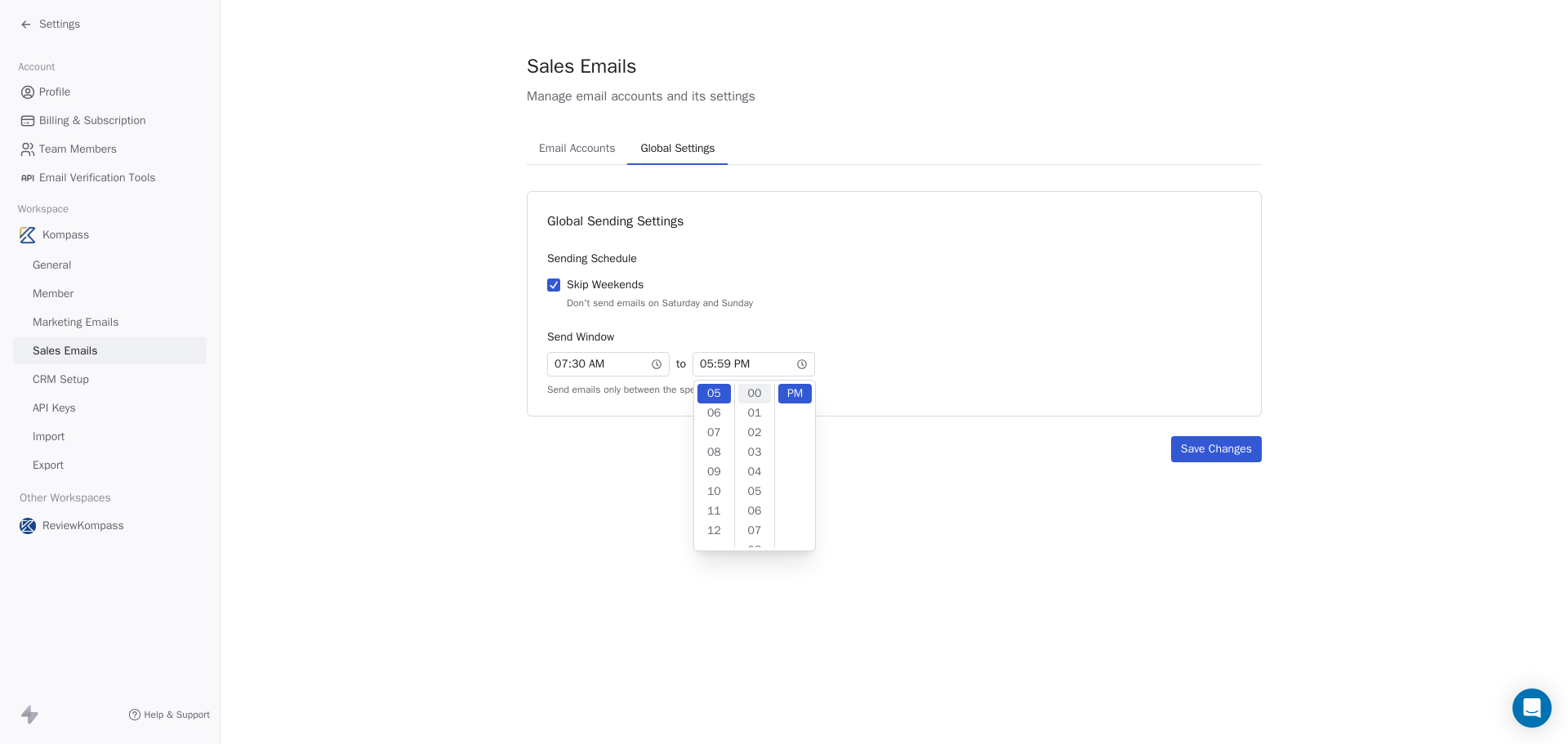 click on "00" at bounding box center (755, 394) 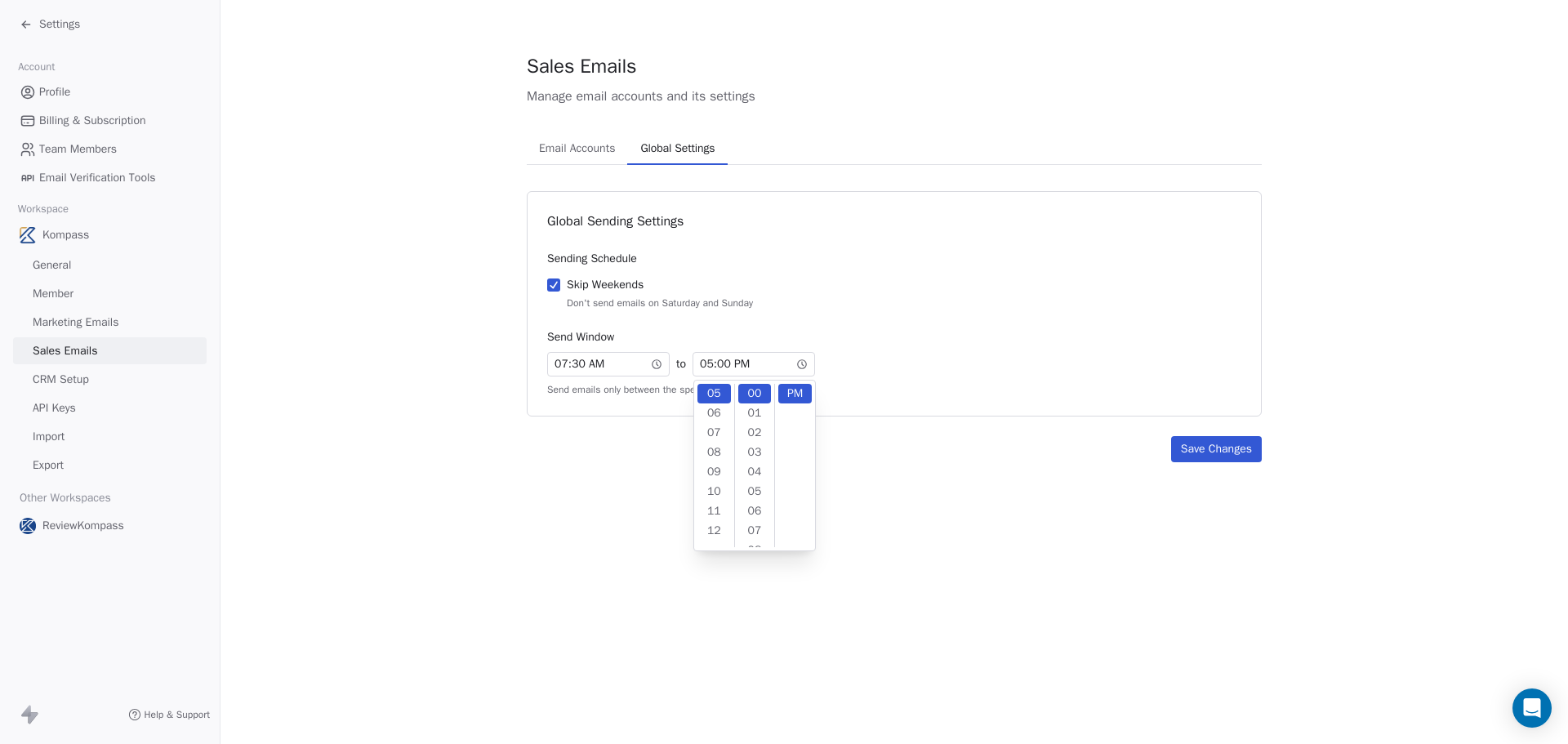 click on "Sales Emails Manage email accounts and its settings Email Accounts Email Accounts Global Settings Global Settings Global Sending Settings Sending Schedule Skip Weekends Don't send emails on Saturday and Sunday Send Window 07 : 30   AM to 05 : 00   PM Send emails only between the specified times Save Changes" at bounding box center (894, 372) 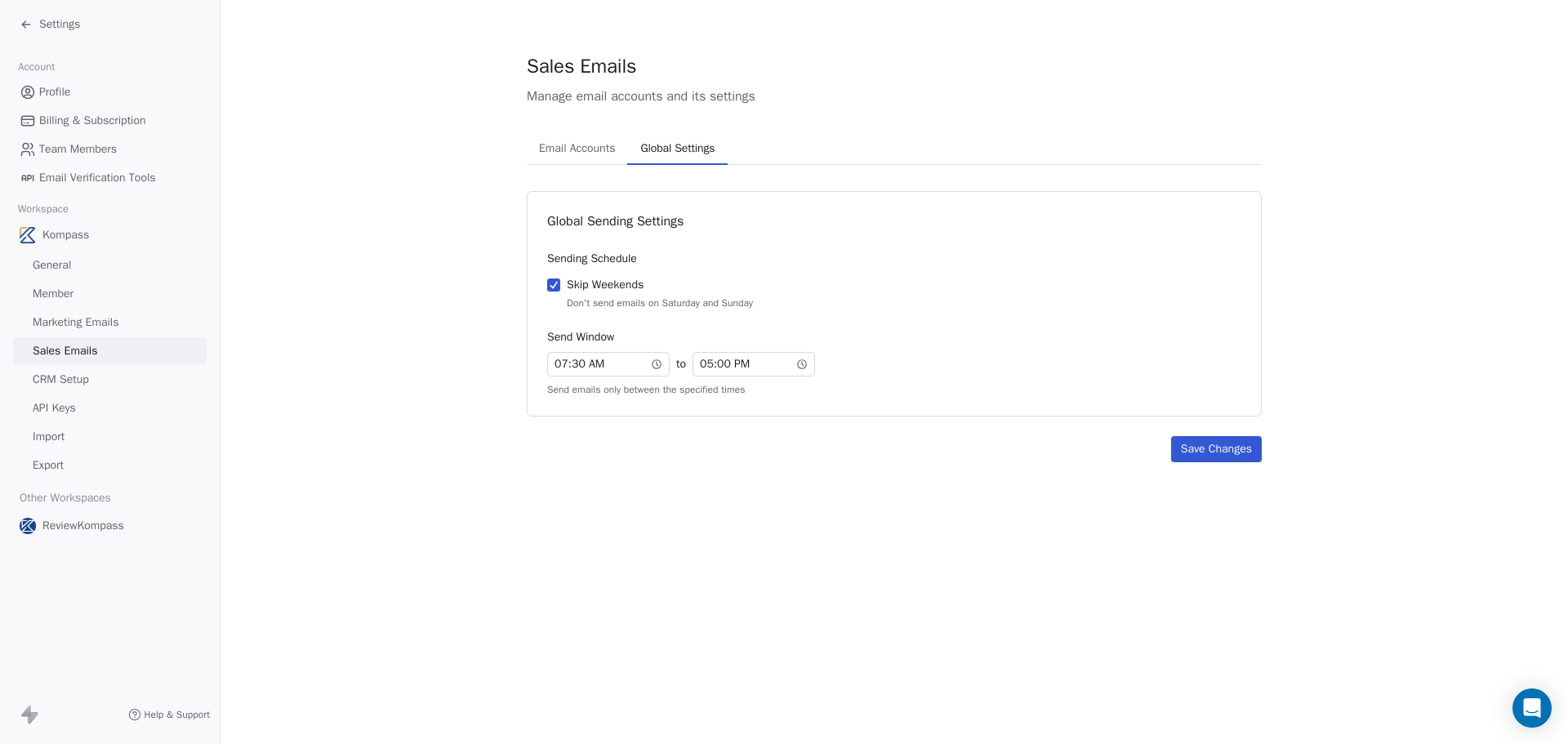 click on "Save Changes" at bounding box center (1216, 449) 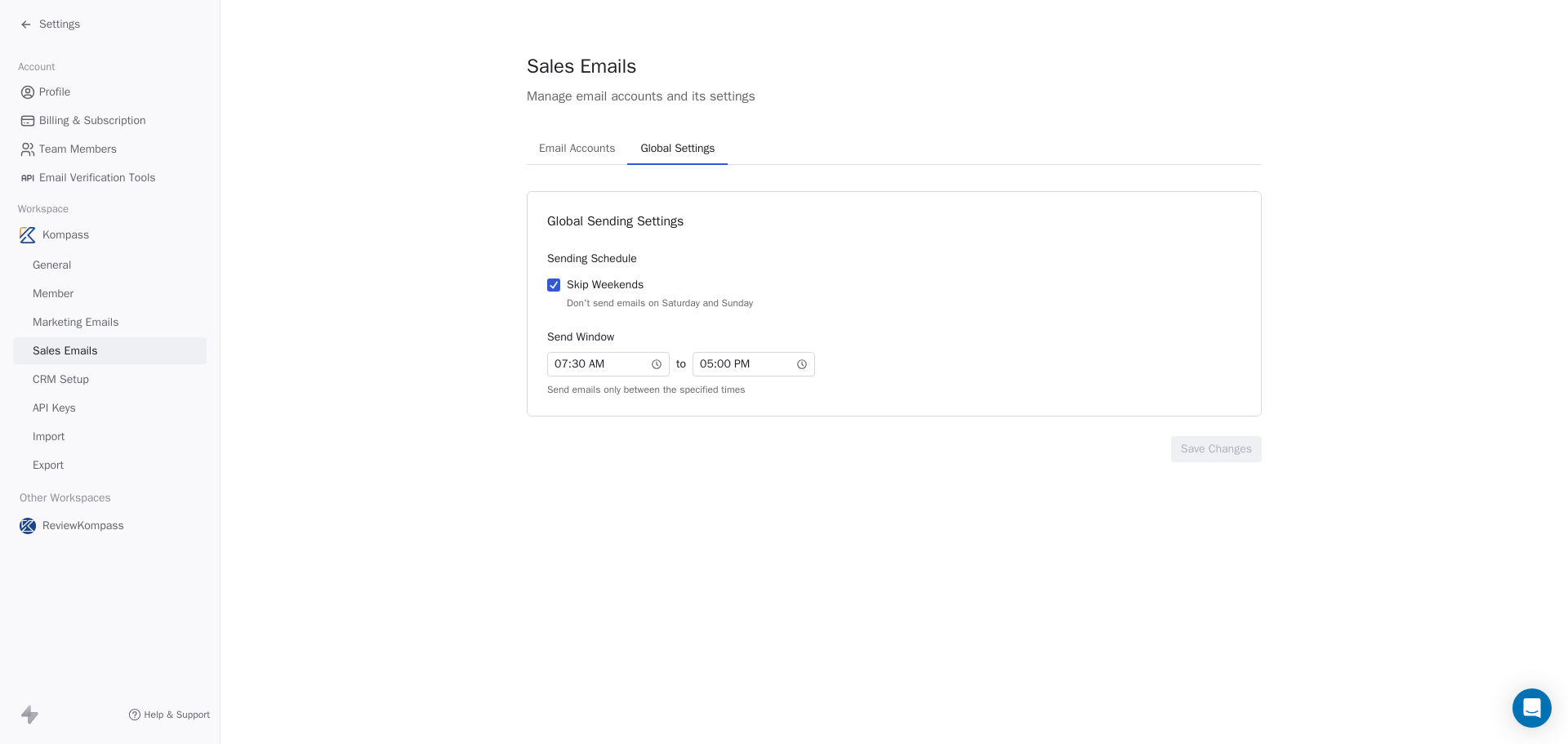 click on "CRM Setup" at bounding box center [60, 379] 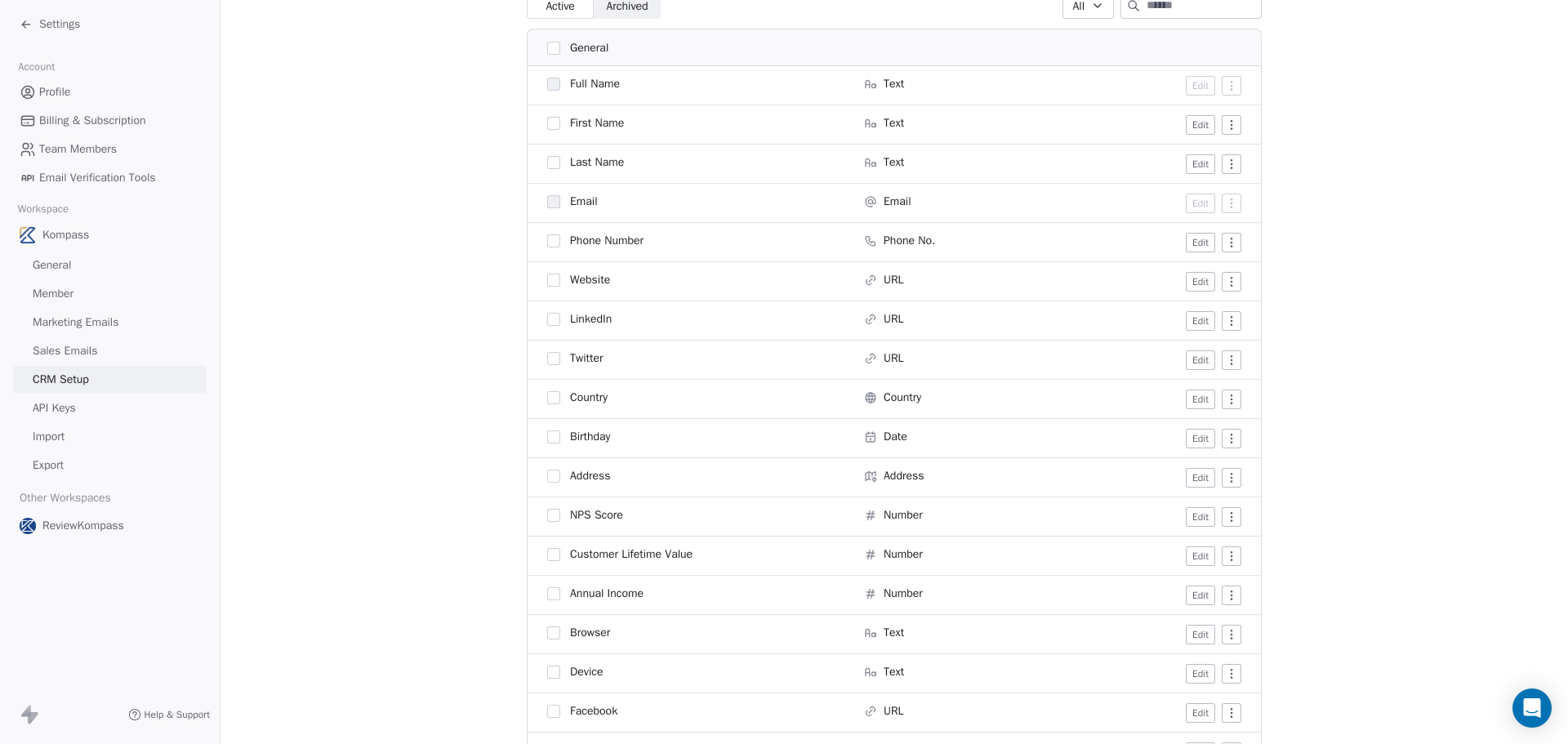 scroll, scrollTop: 0, scrollLeft: 0, axis: both 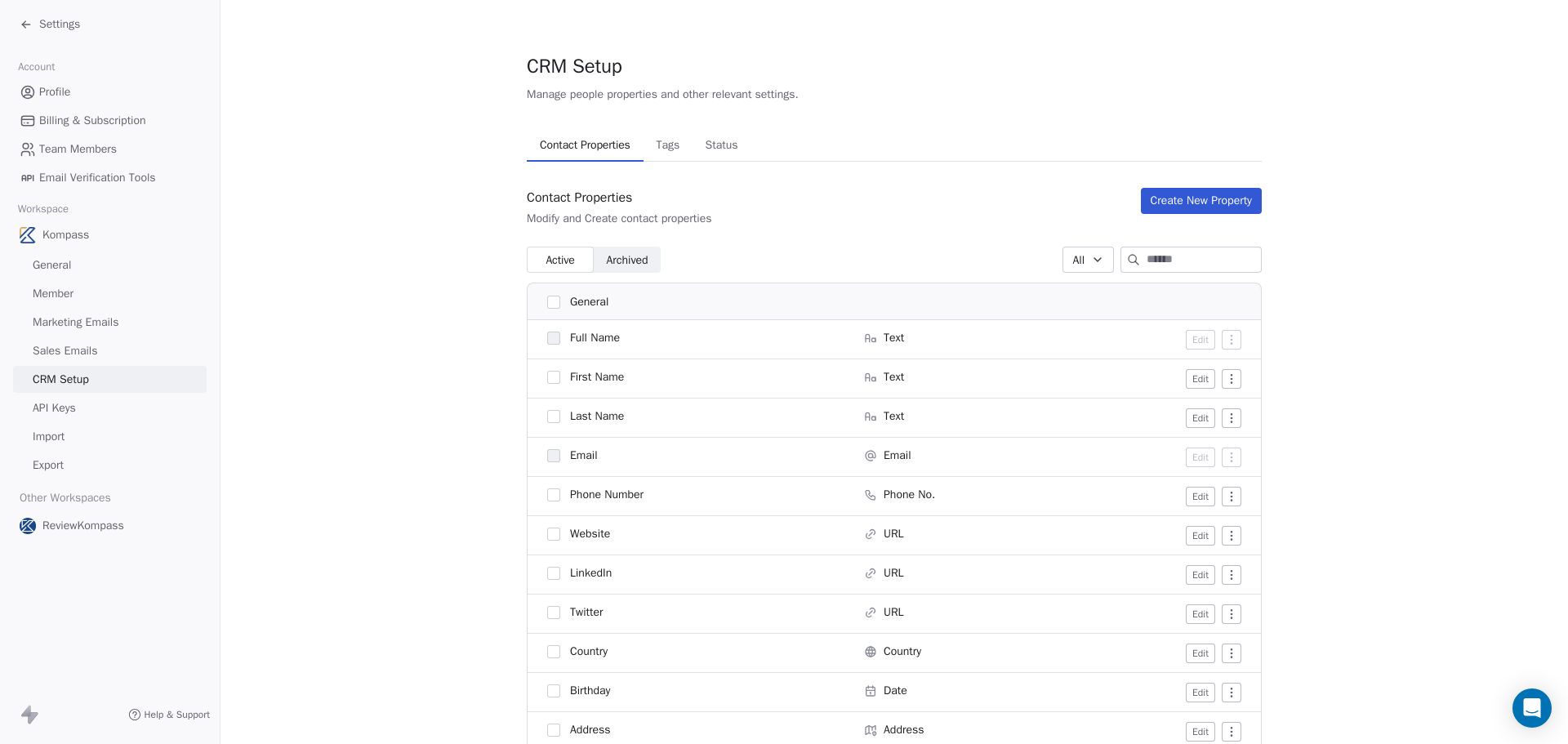 click on "API Keys" at bounding box center (54, 408) 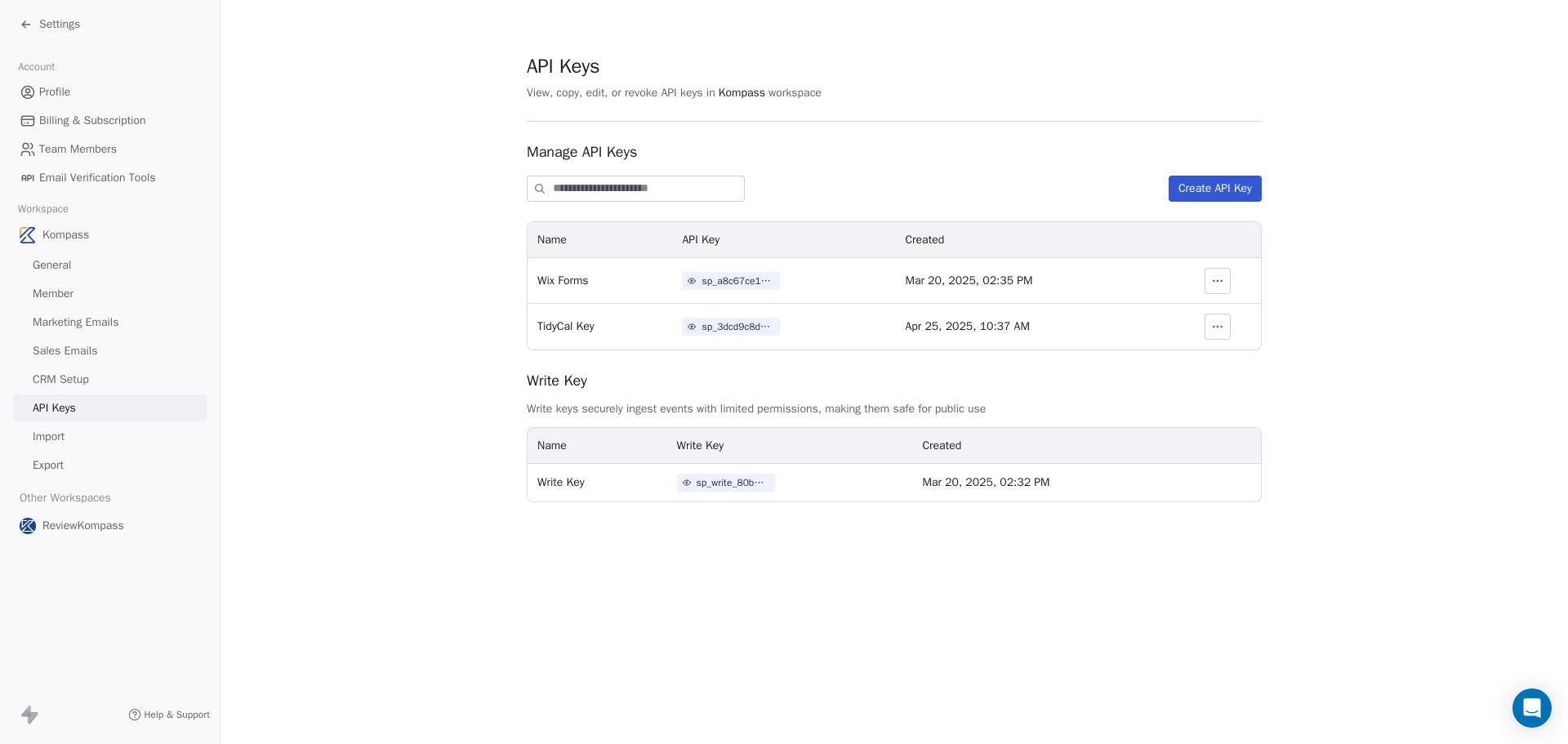 click on "Import" at bounding box center (109, 436) 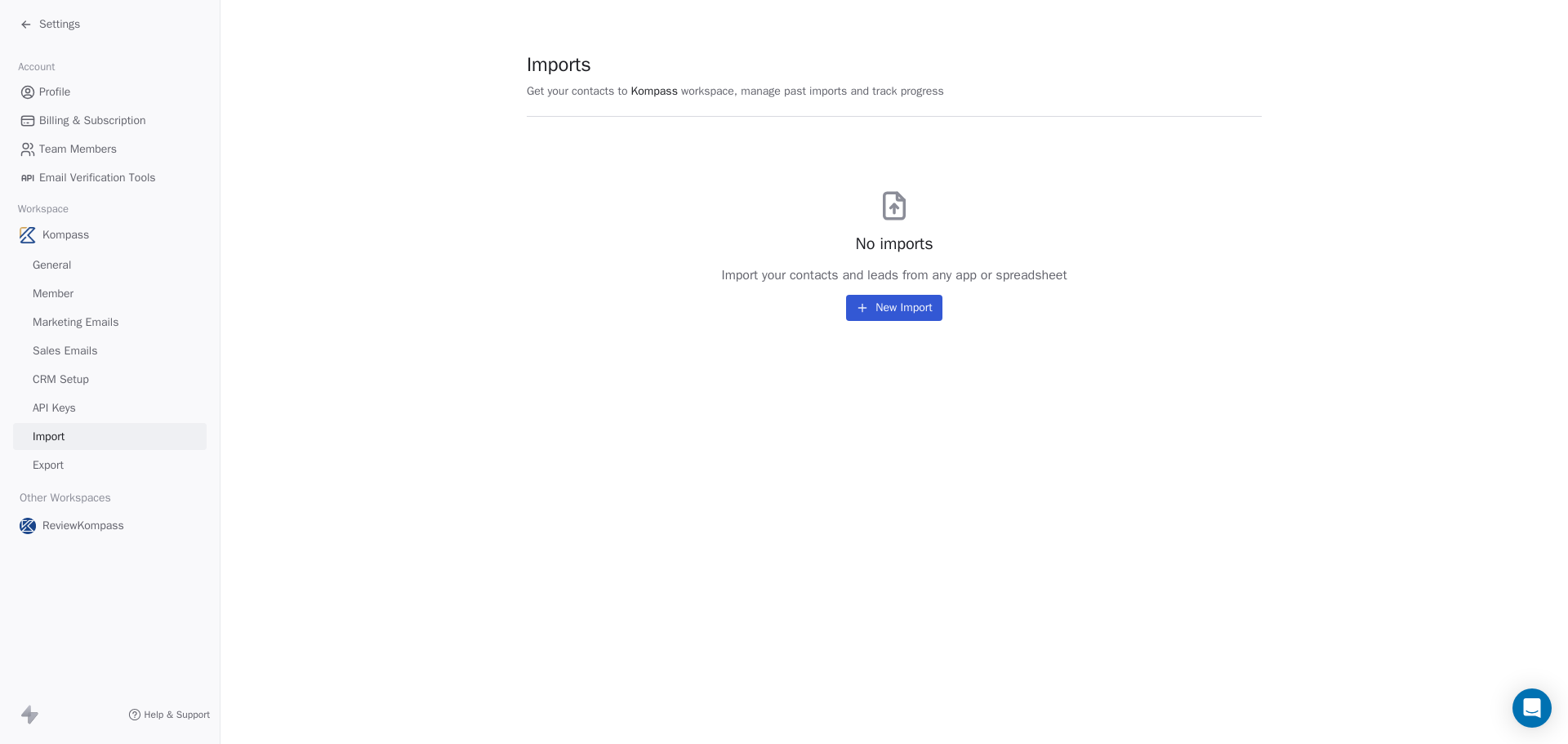 click on "Export" at bounding box center [48, 465] 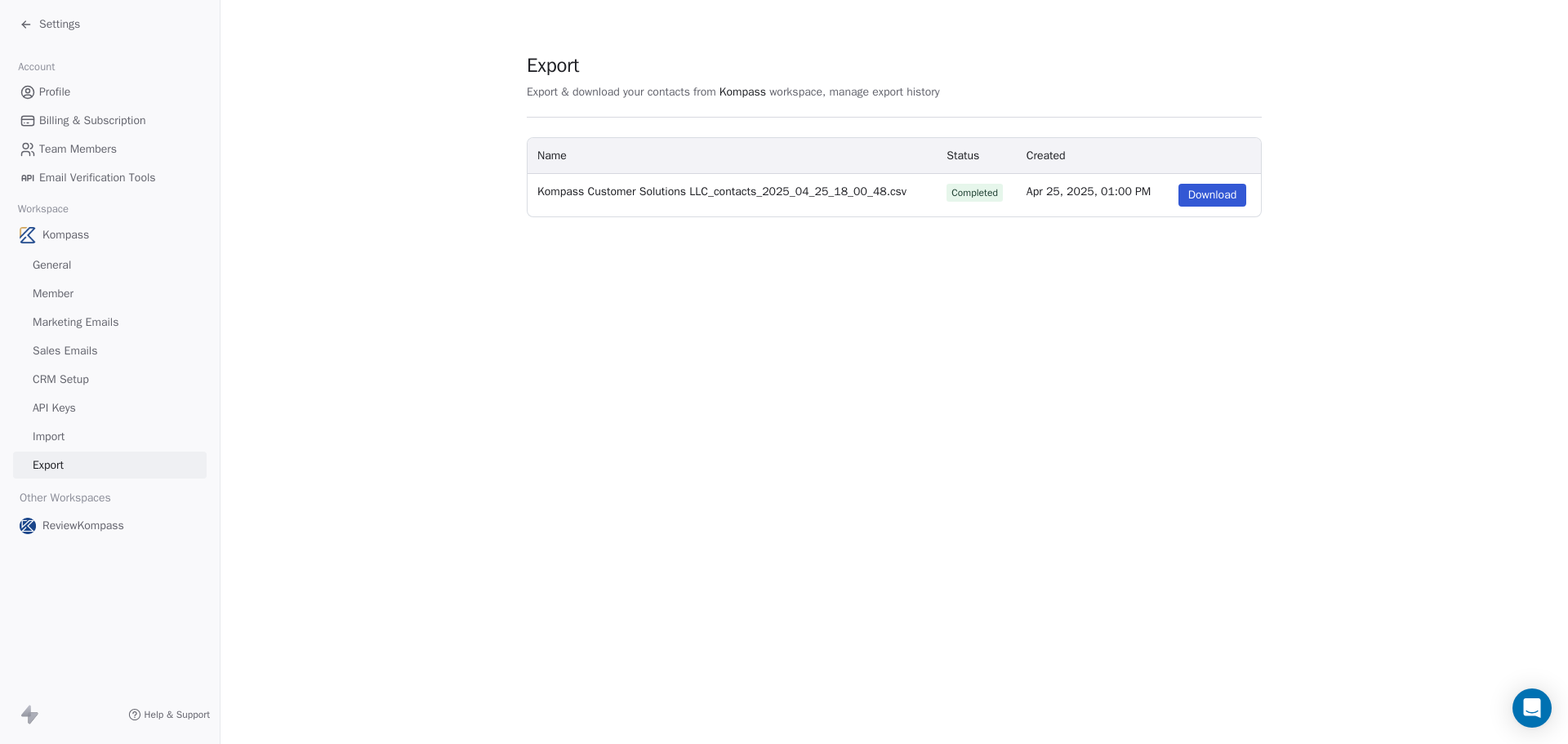 click on "Marketing Emails" at bounding box center [75, 322] 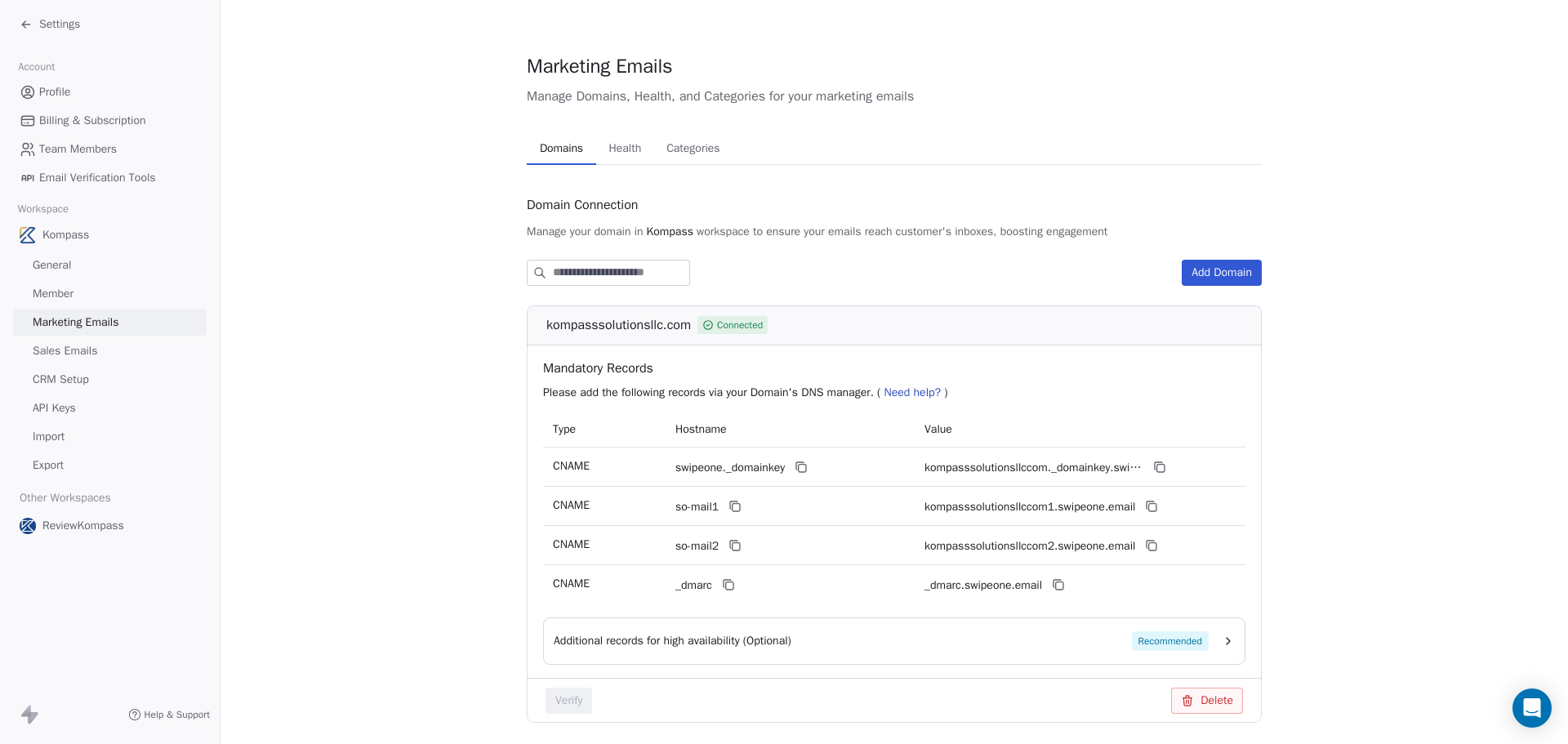 click on "Sales Emails" at bounding box center [109, 350] 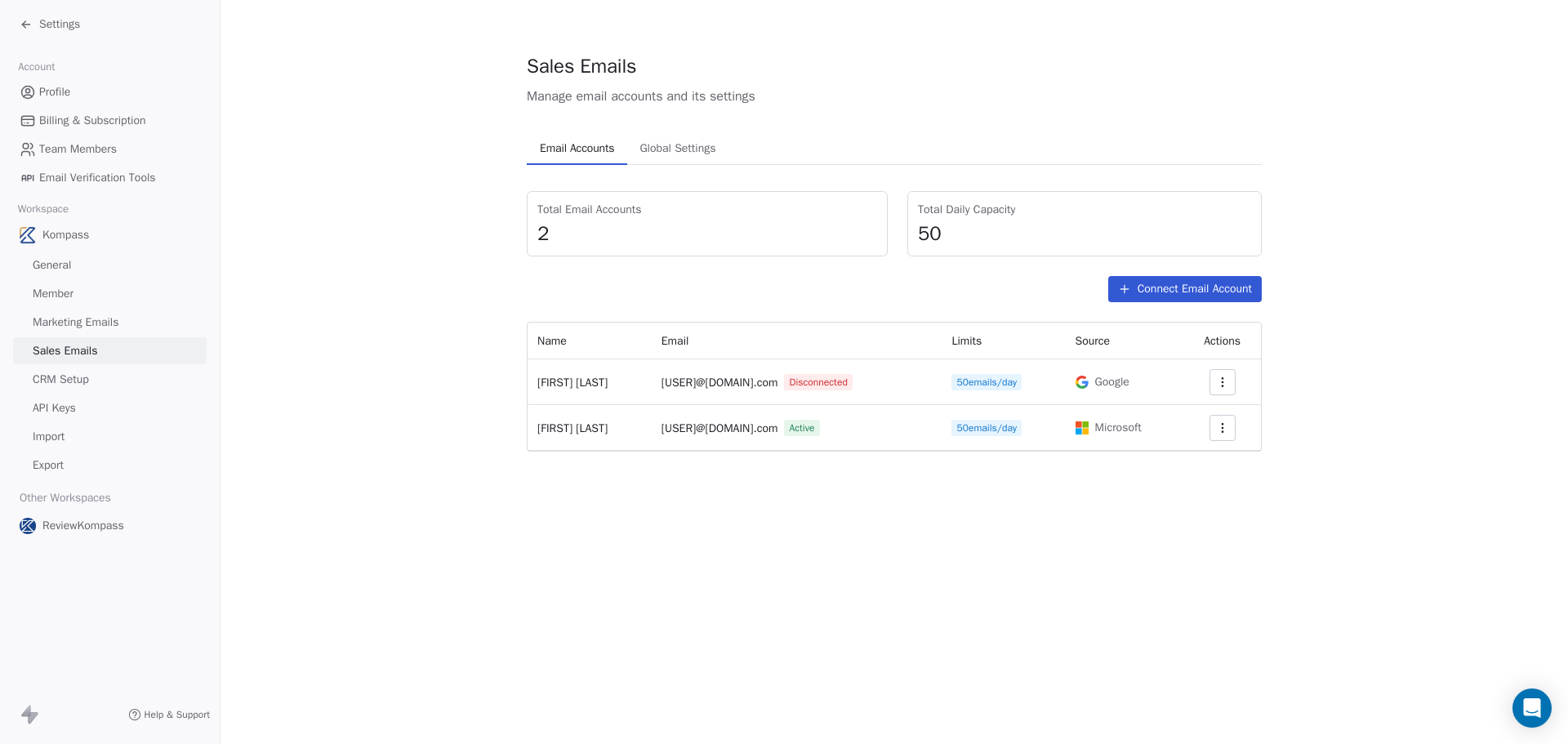 click 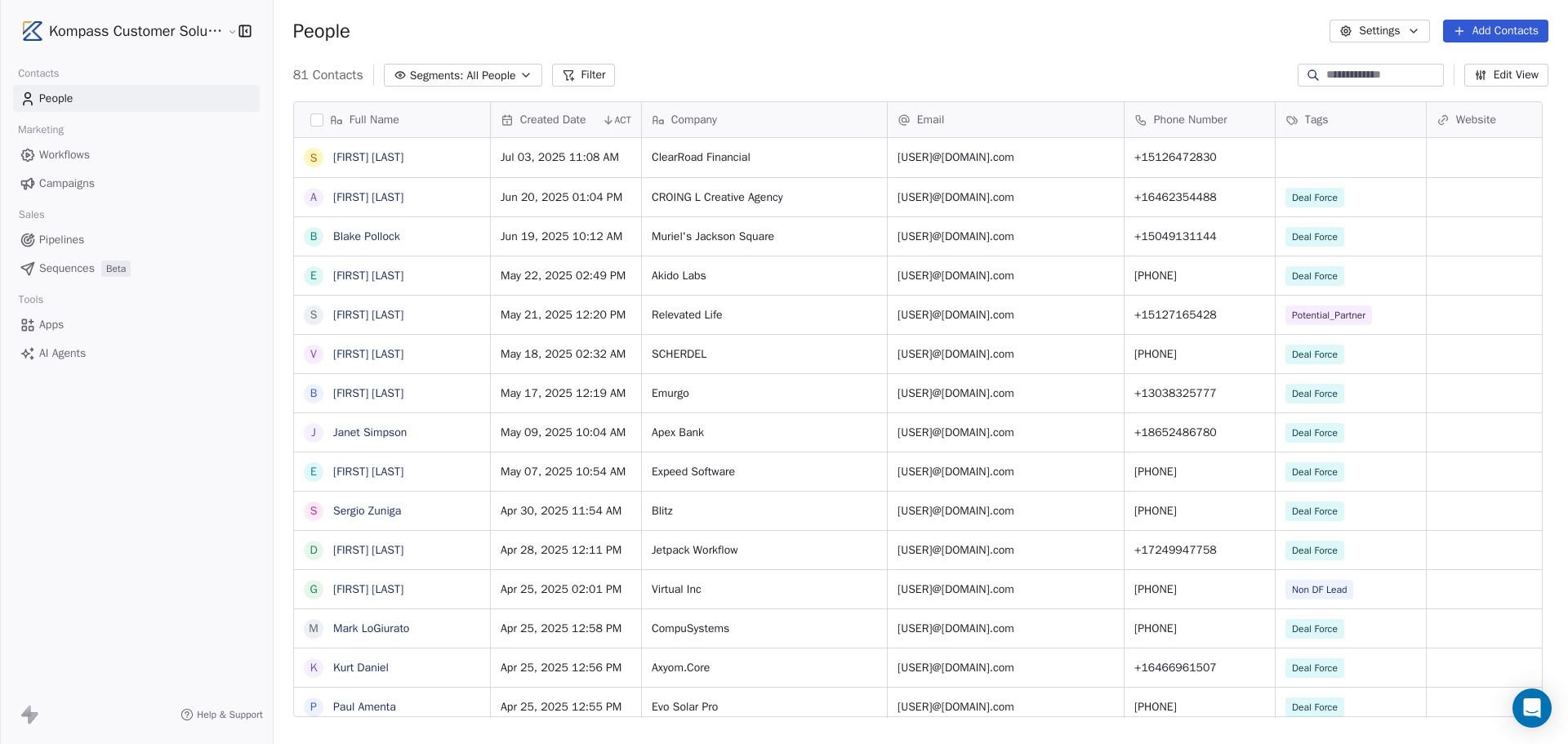 scroll, scrollTop: 13, scrollLeft: 13, axis: both 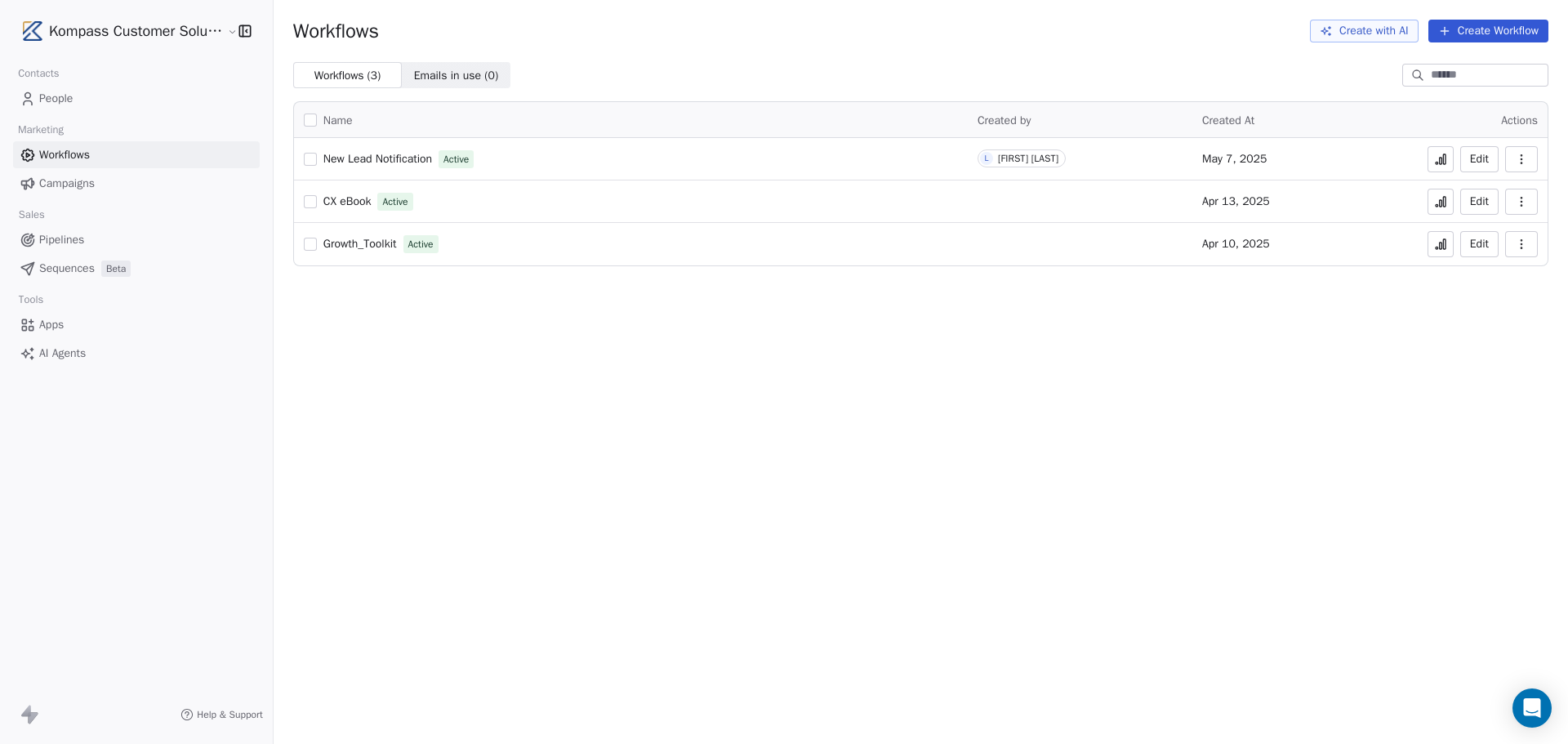 click on "Campaigns" at bounding box center [67, 183] 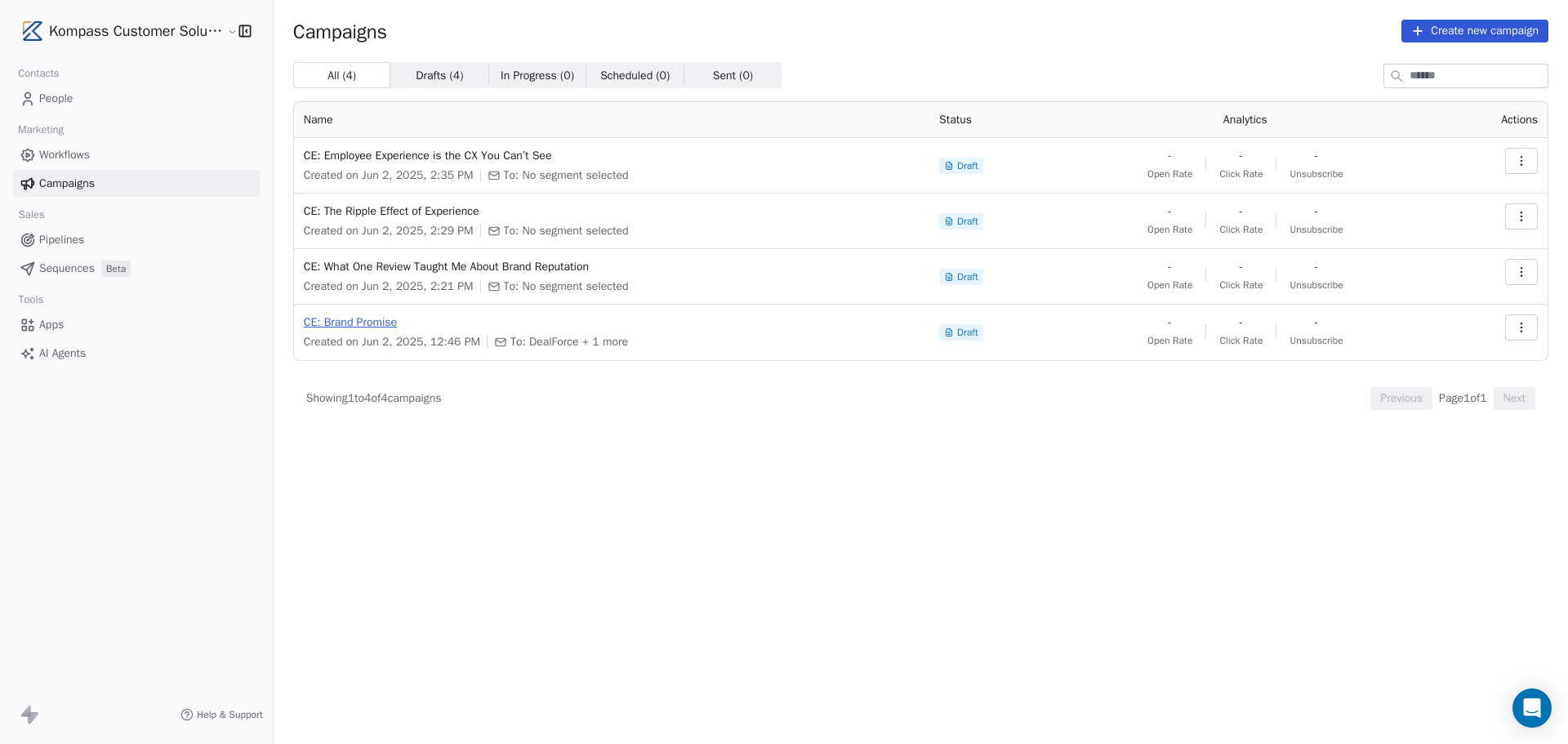 click on "CE: Brand Promise" at bounding box center [612, 323] 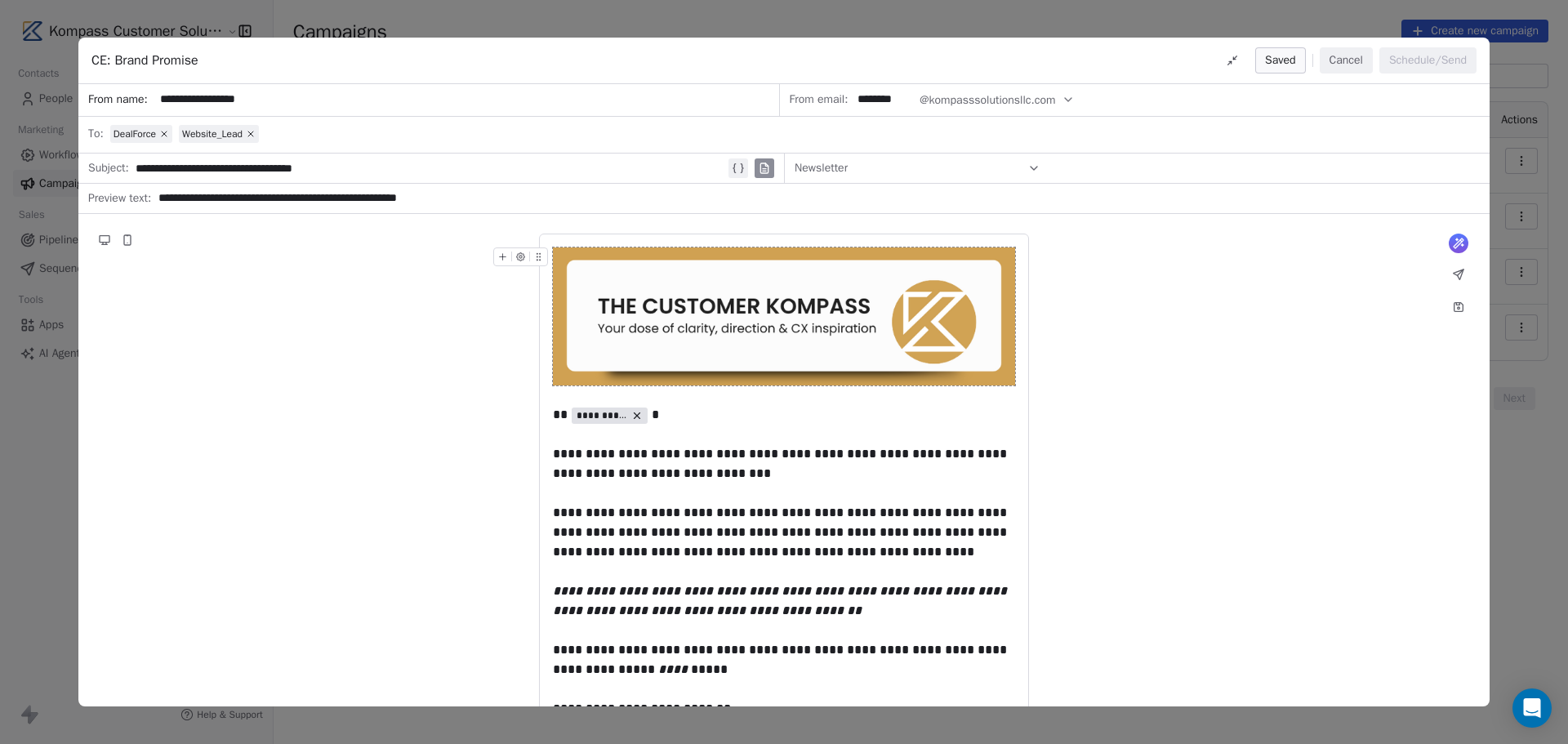 click on "**********" at bounding box center (814, 198) 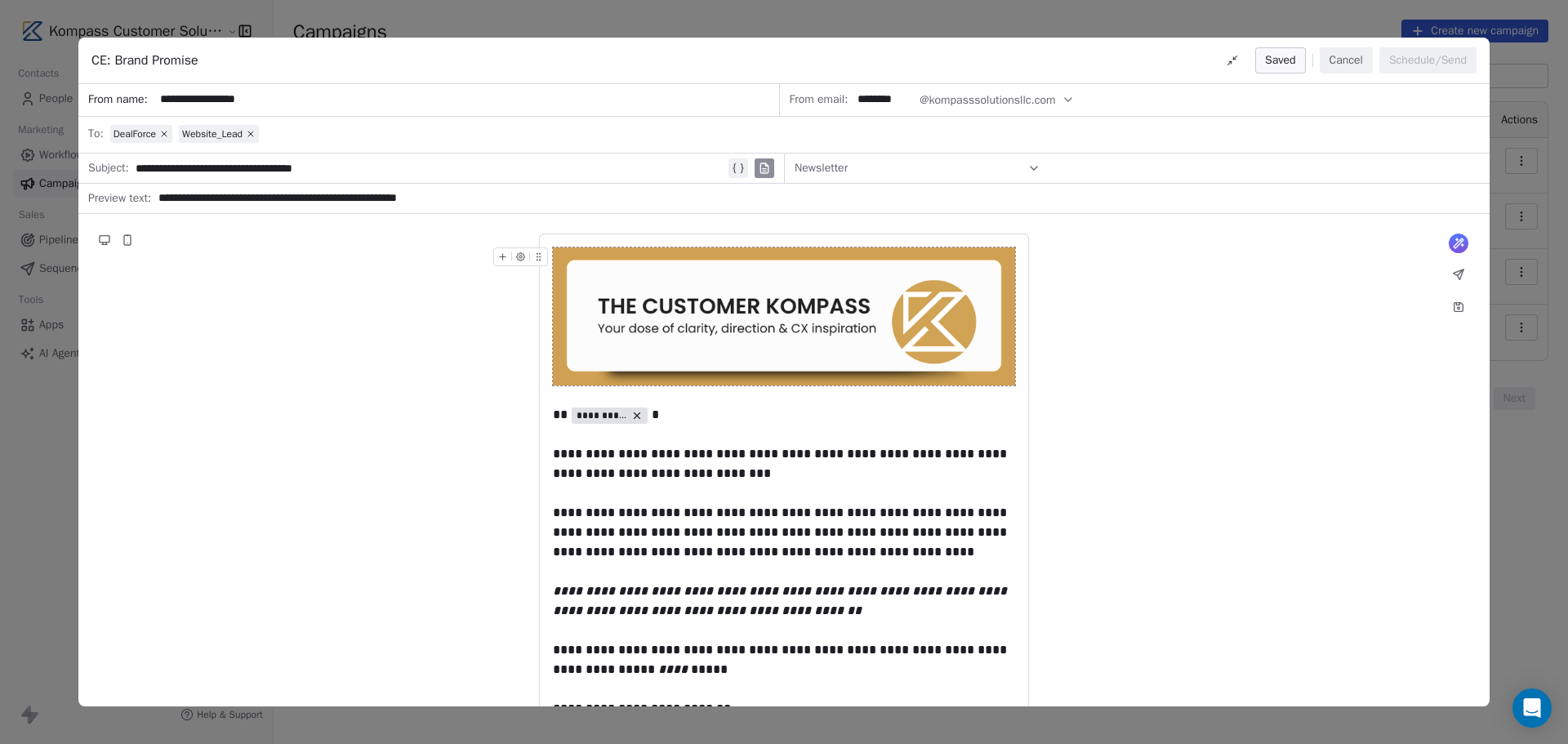 click on "Cancel" at bounding box center (1346, 60) 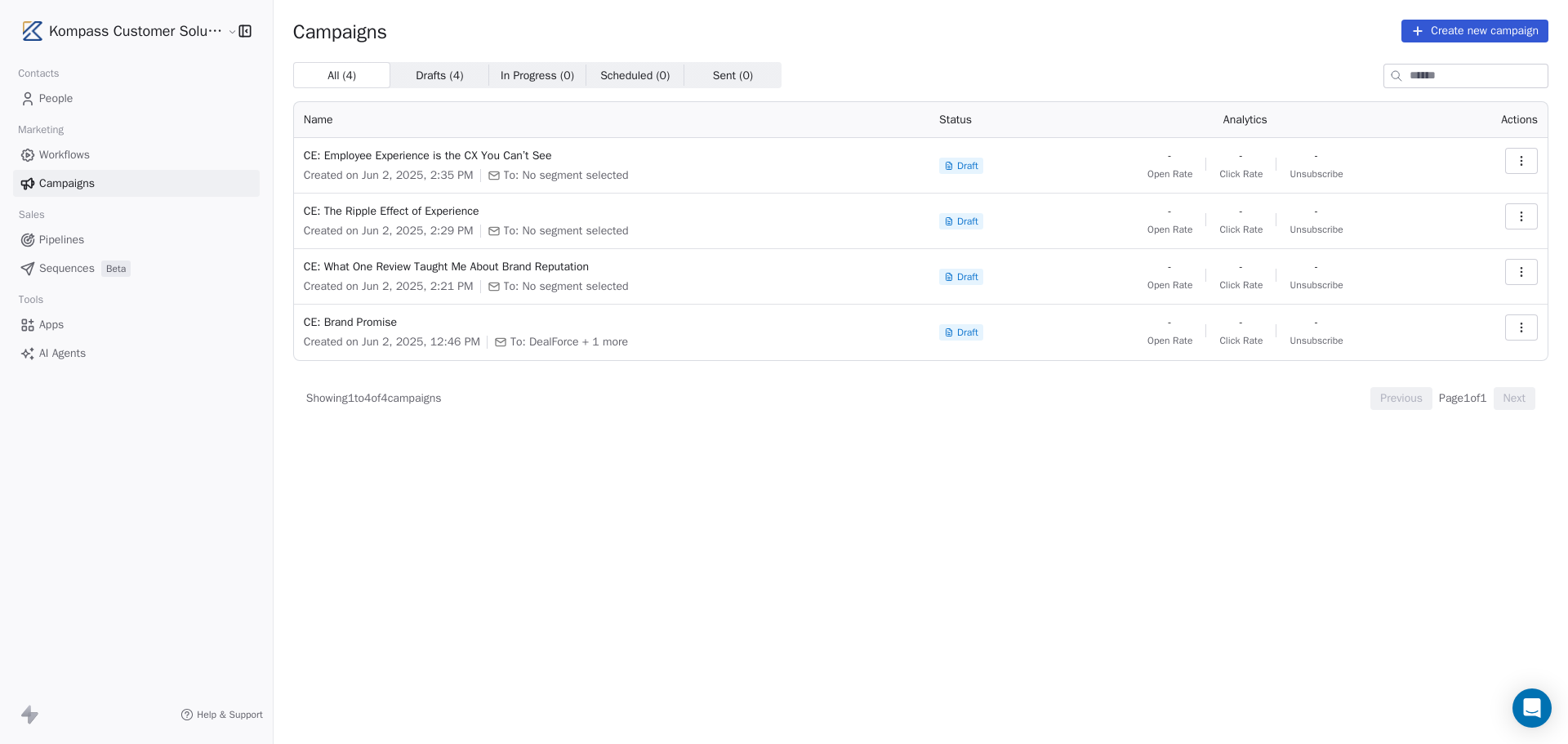 click on "Kompass Customer Solutions LLC Contacts People Marketing Workflows Campaigns Sales Pipelines Sequences Beta Tools Apps AI Agents Help & Support Campaigns  Create new campaign All ( 4 ) All ( 4 ) Drafts ( 4 ) Drafts ( 4 ) In Progress ( 0 ) In Progress ( 0 ) Scheduled ( 0 ) Scheduled ( 0 ) Sent ( 0 ) Sent ( 0 ) Name Status Analytics Actions CE: Employee Experience is the CX You Can’t See Created on Jun 2, 2025, 2:35 PM To: No segment selected Draft - Open Rate - Click Rate - Unsubscribe CE: The Ripple Effect of Experience Created on Jun 2, 2025, 2:29 PM To: No segment selected Draft - Open Rate - Click Rate - Unsubscribe CE: What One Review Taught Me About Brand Reputation Created on Jun 2, 2025, 2:21 PM To: No segment selected Draft - Open Rate - Click Rate - Unsubscribe CE: Brand Promise Created on Jun 2, 2025, 12:46 PM To: DealForce + 1 more Draft - Open Rate - Click Rate - Unsubscribe Showing  1  to  4  of  4  campaigns Previous Page  1  of  1 Next" at bounding box center (784, 494) 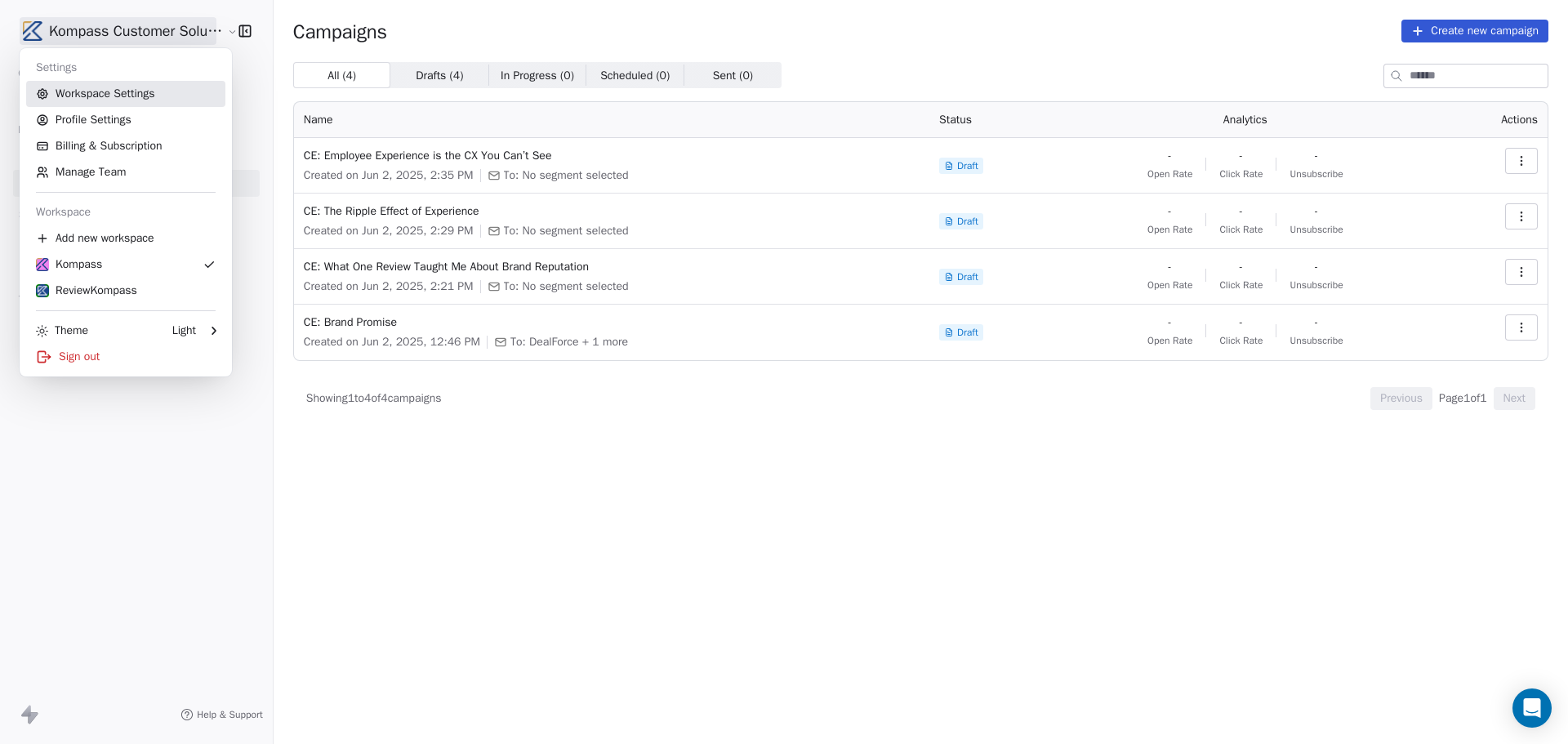 click on "Workspace Settings" at bounding box center [126, 94] 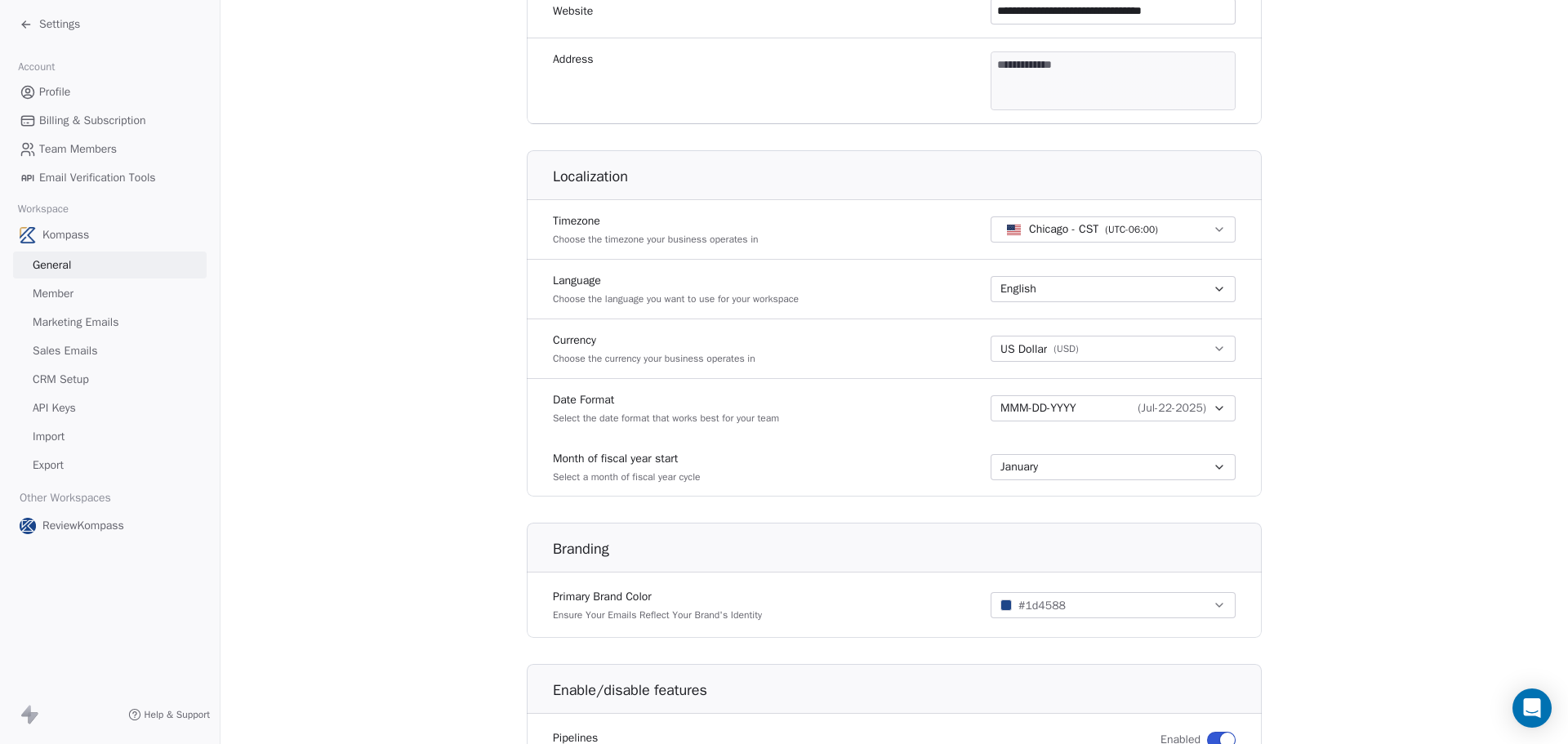 scroll, scrollTop: 785, scrollLeft: 0, axis: vertical 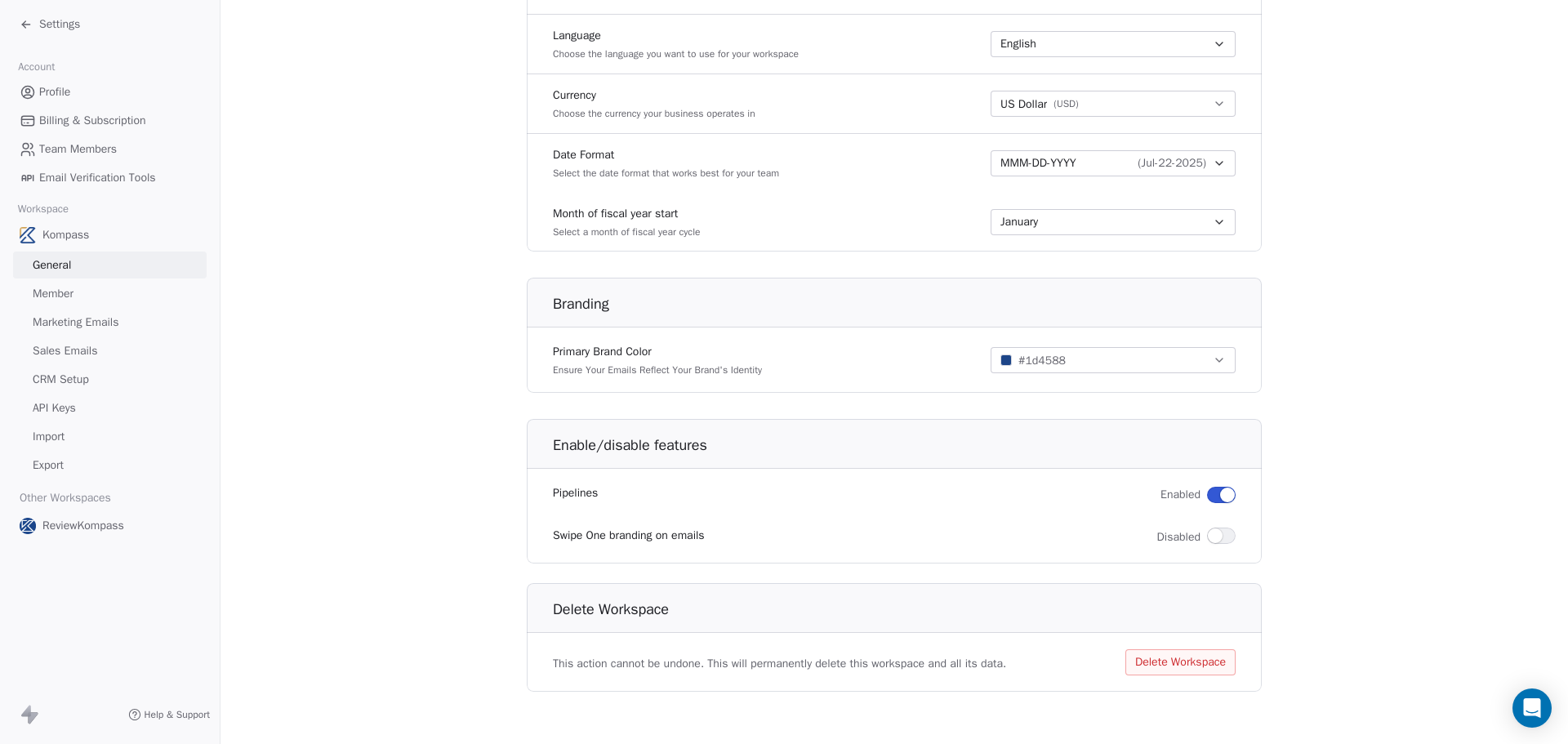 click on "Member" at bounding box center [53, 293] 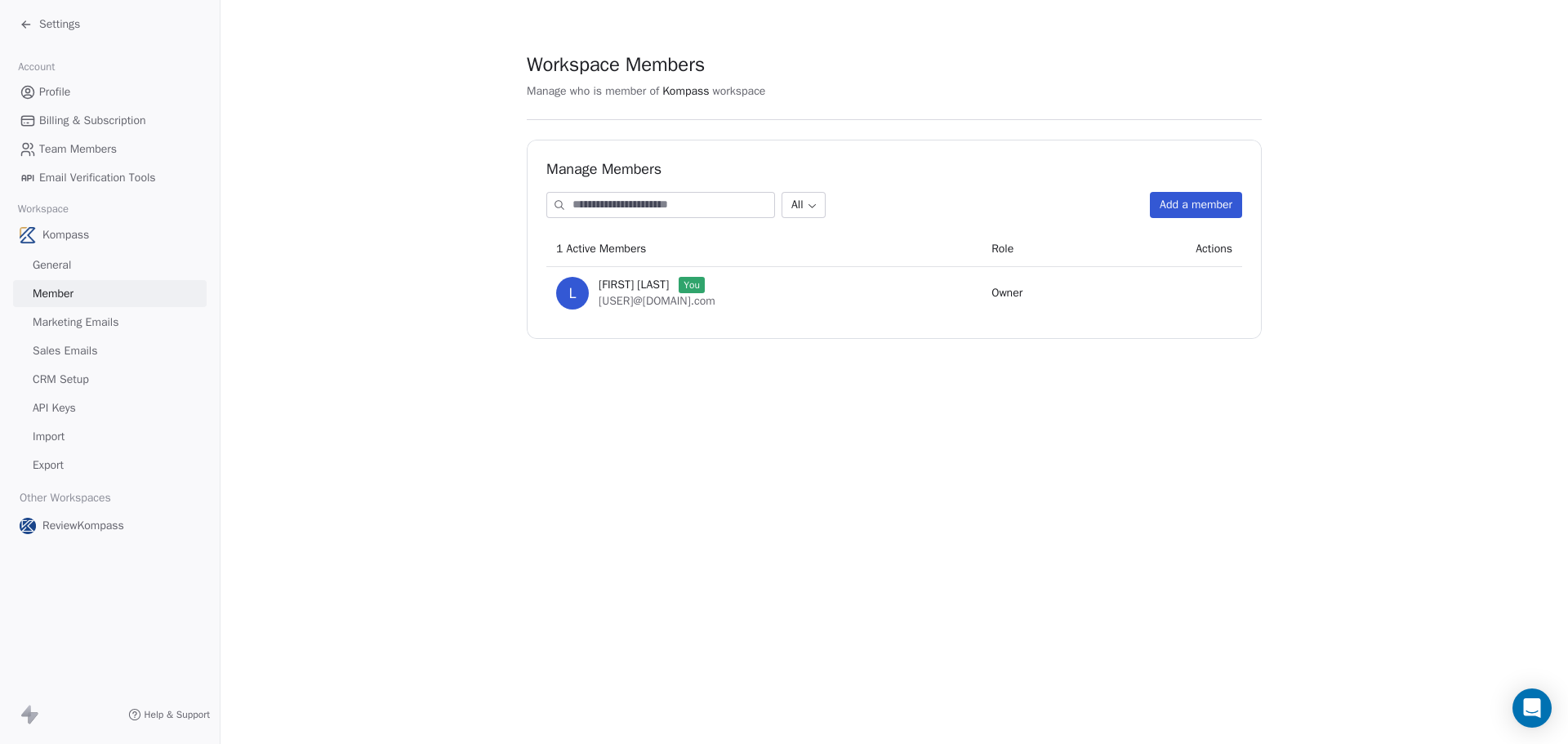 click on "Marketing Emails" at bounding box center (75, 322) 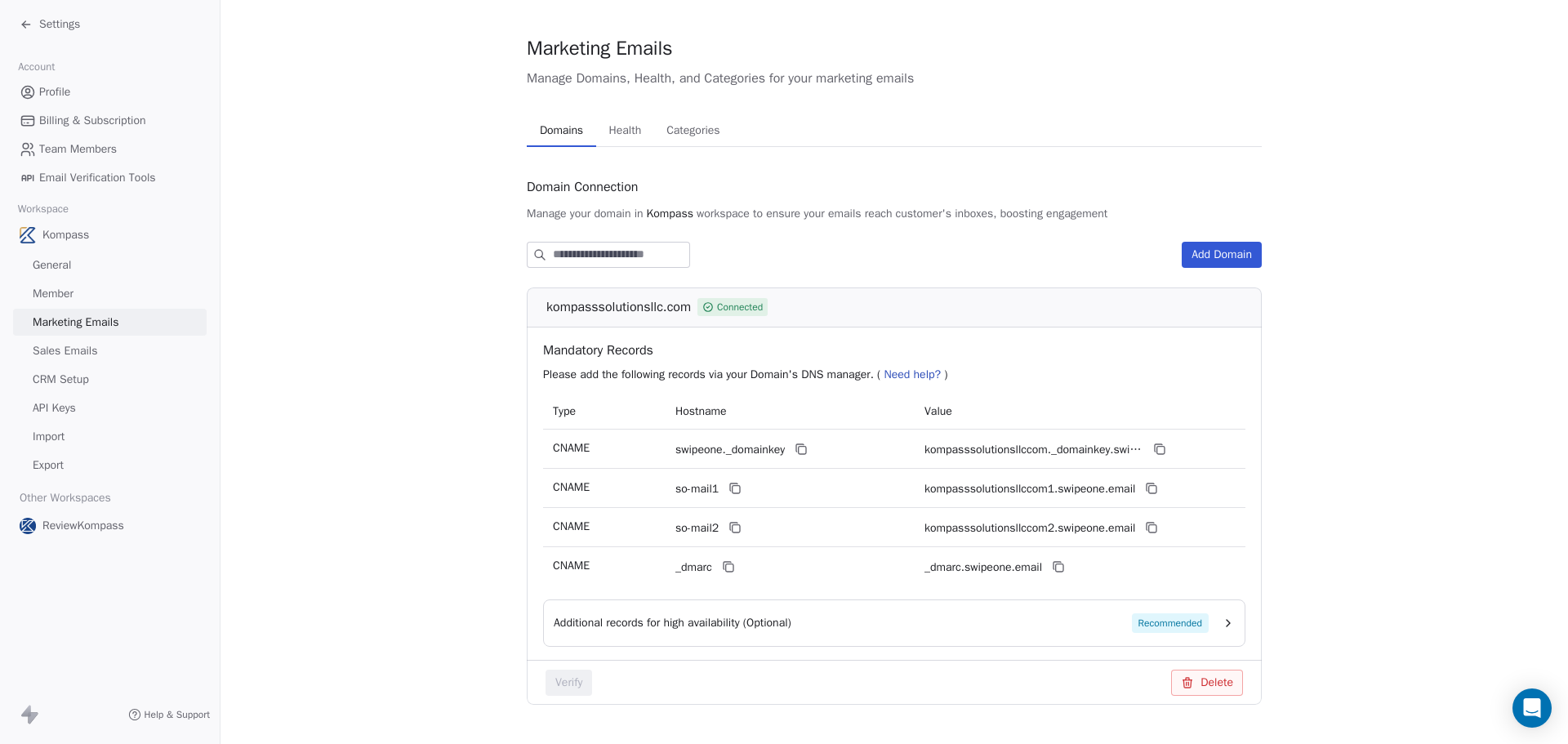 scroll, scrollTop: 0, scrollLeft: 0, axis: both 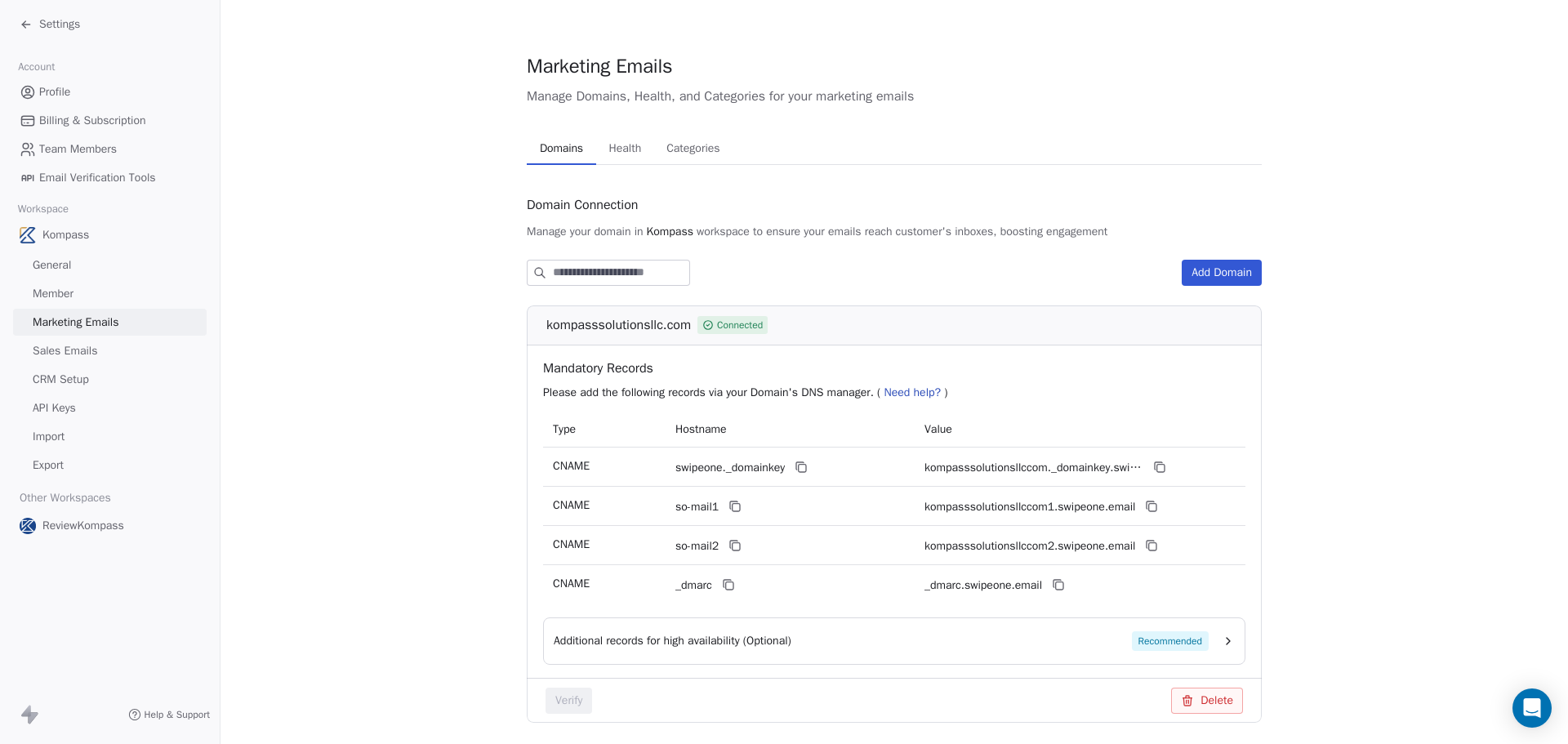 click on "Sales Emails" at bounding box center (65, 350) 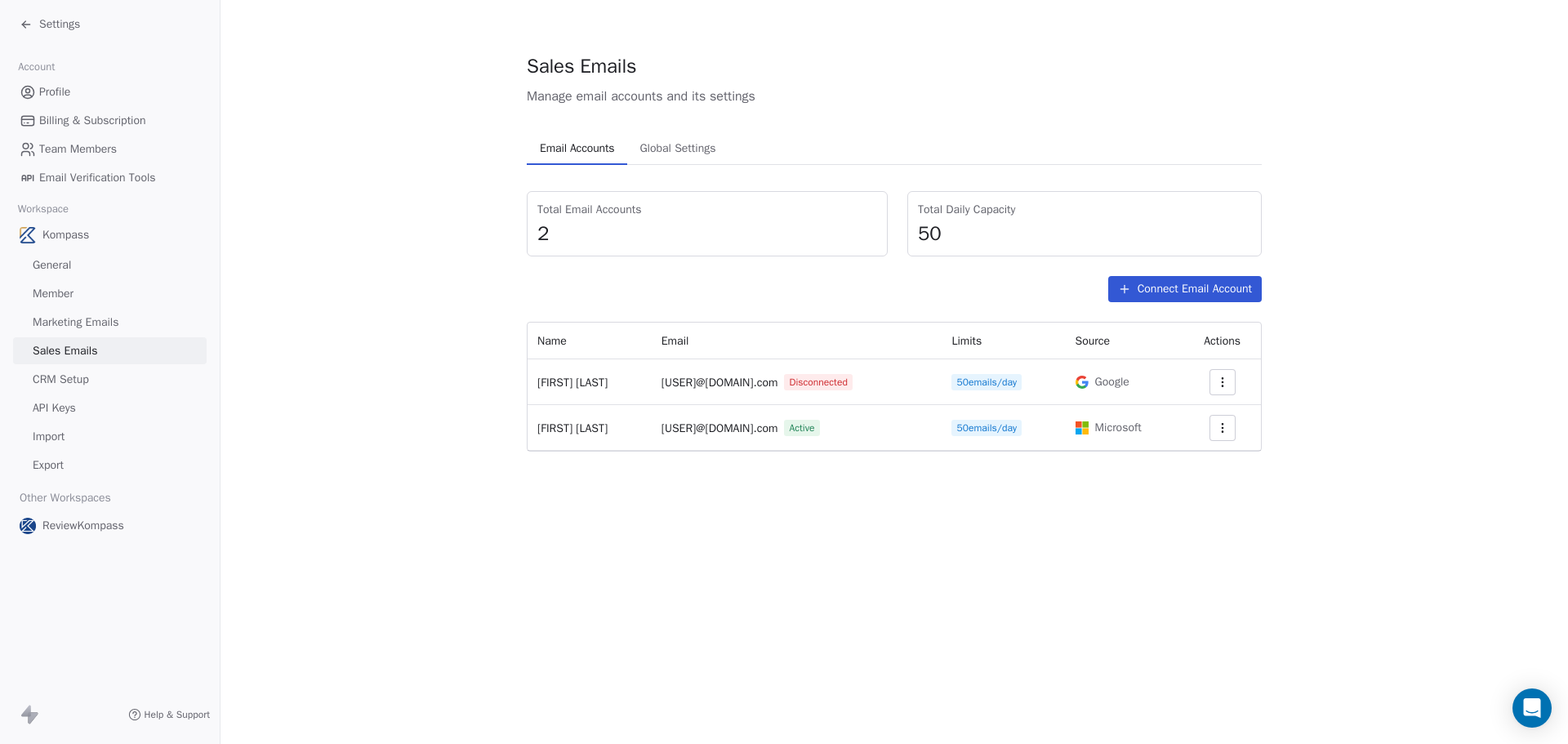click 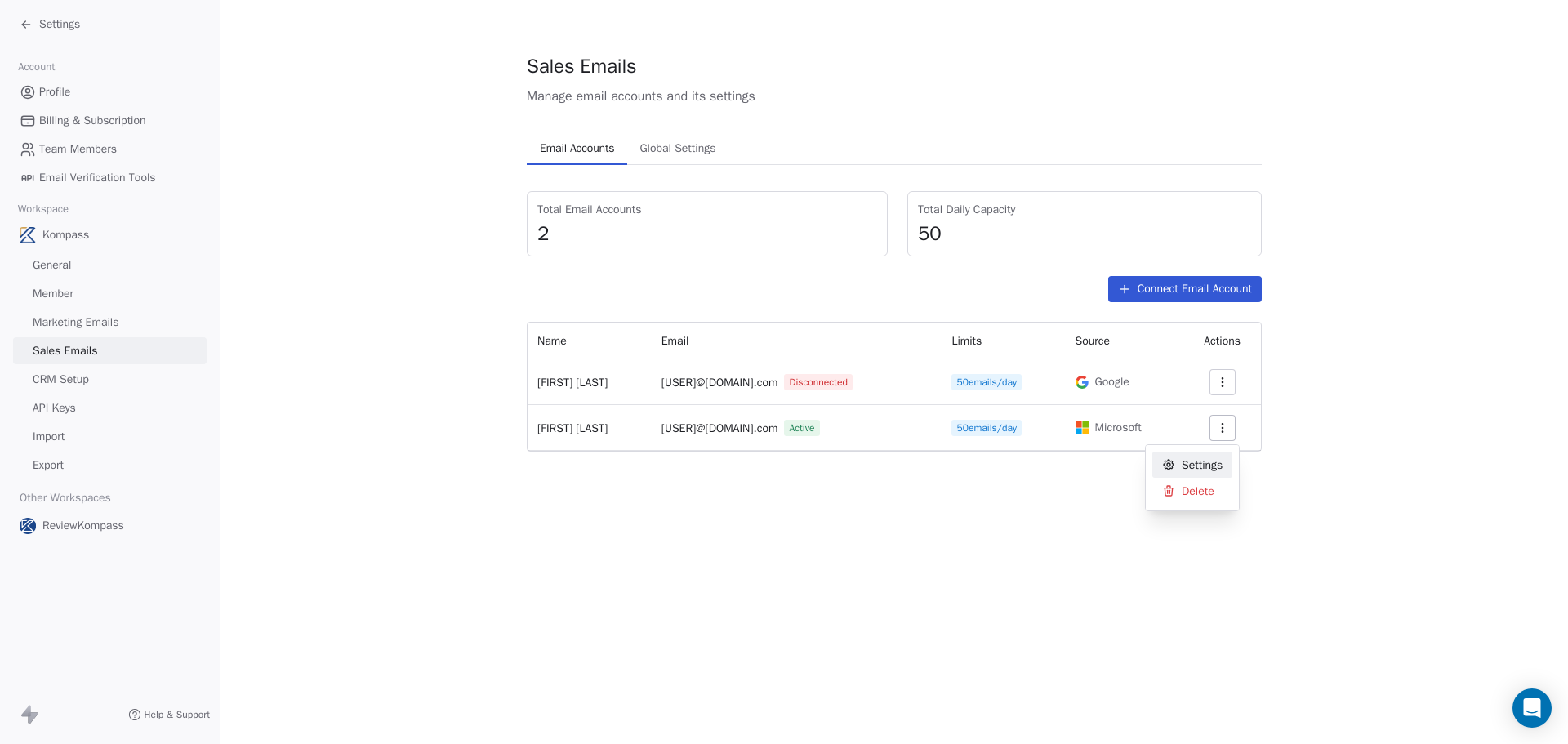 click on "Settings" at bounding box center (1202, 465) 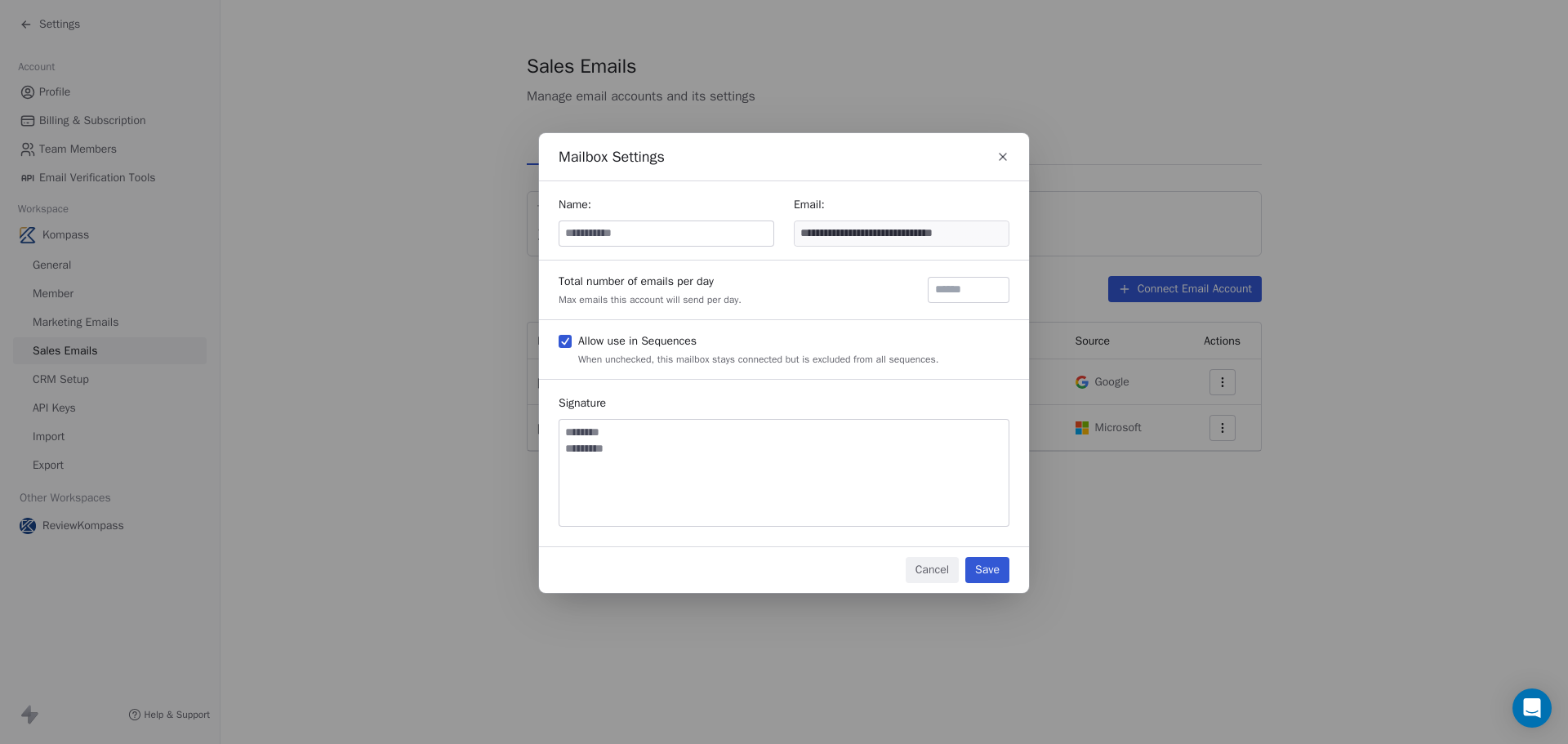 click at bounding box center [666, 234] 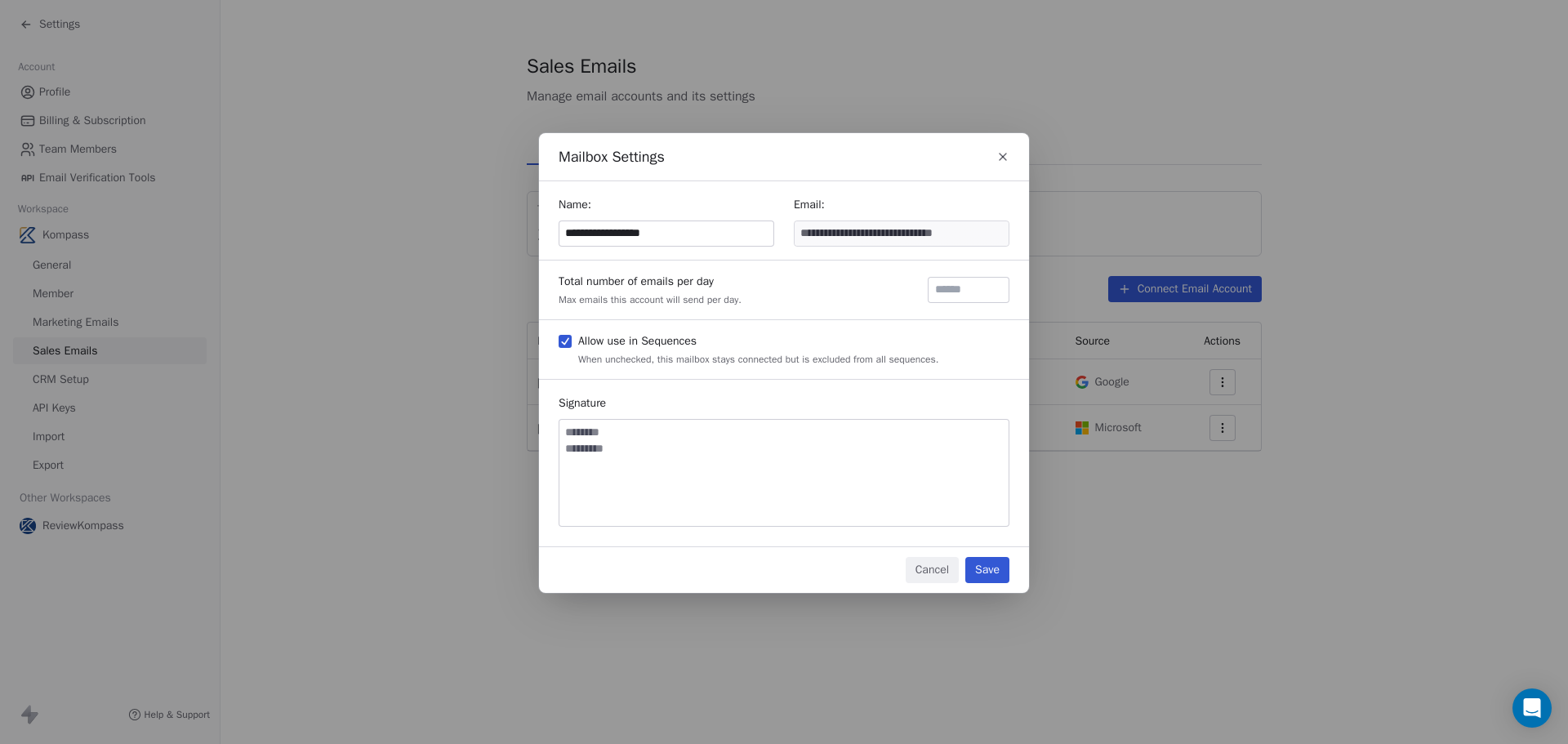 type on "**********" 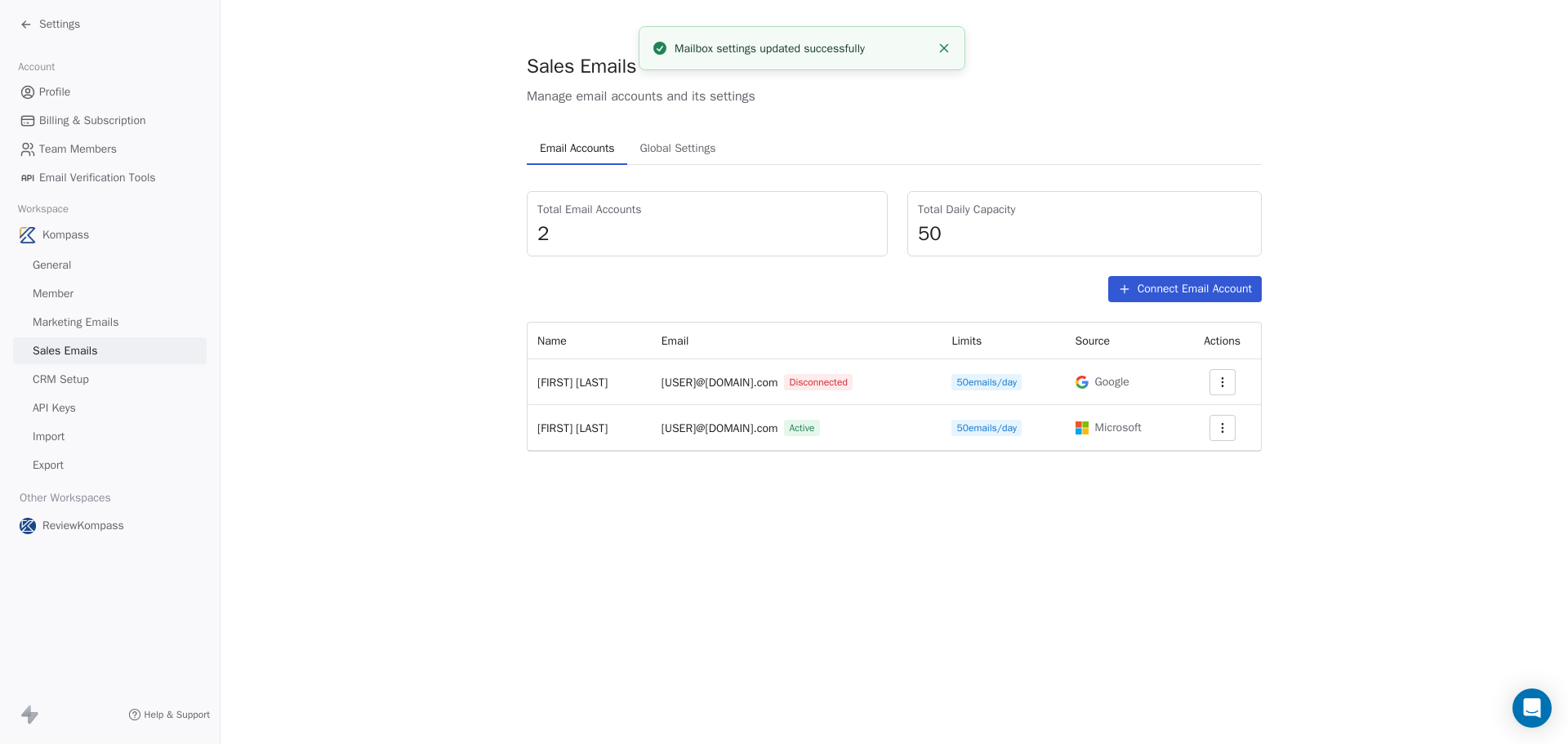 click on "CRM Setup" at bounding box center (60, 379) 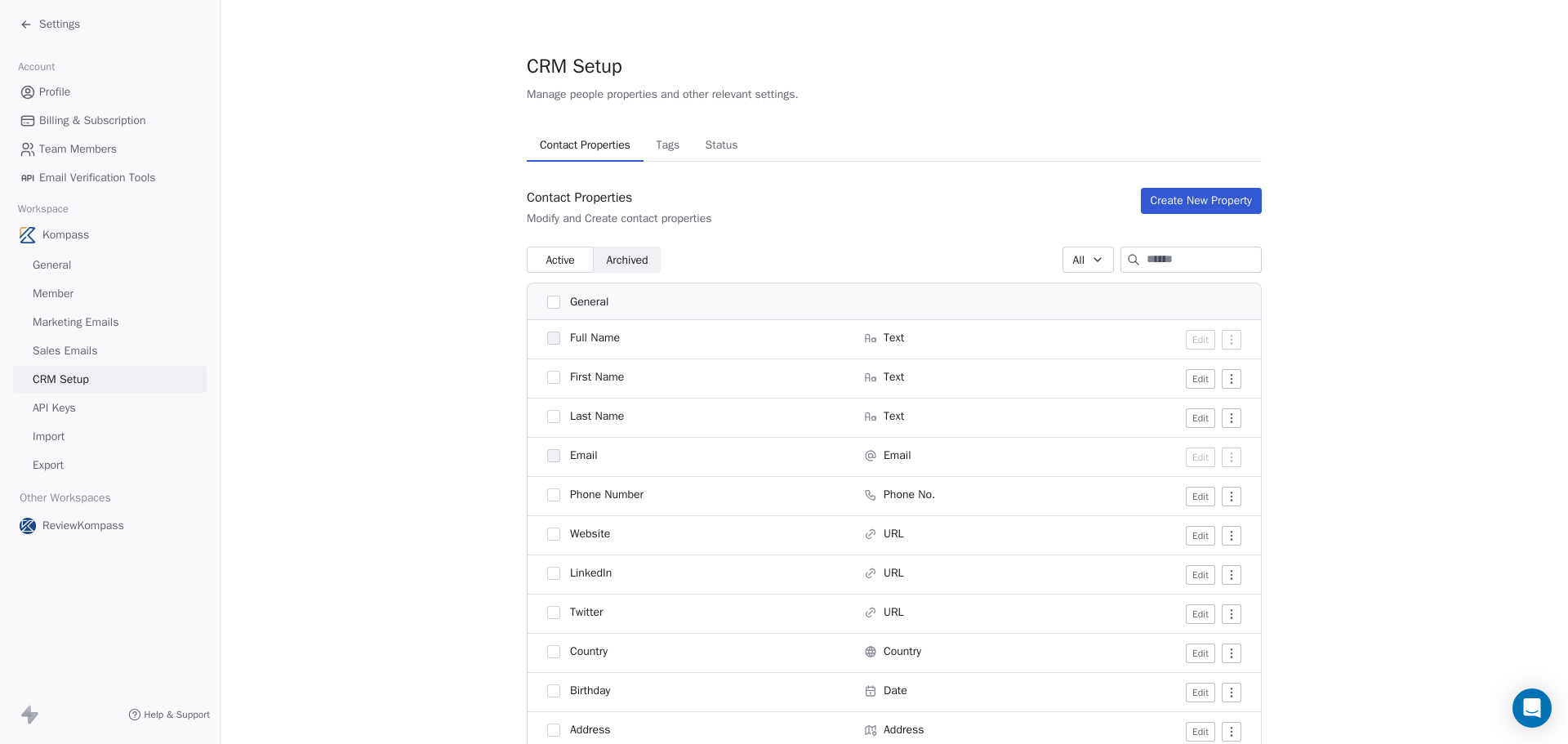 click on "API Keys" at bounding box center (54, 408) 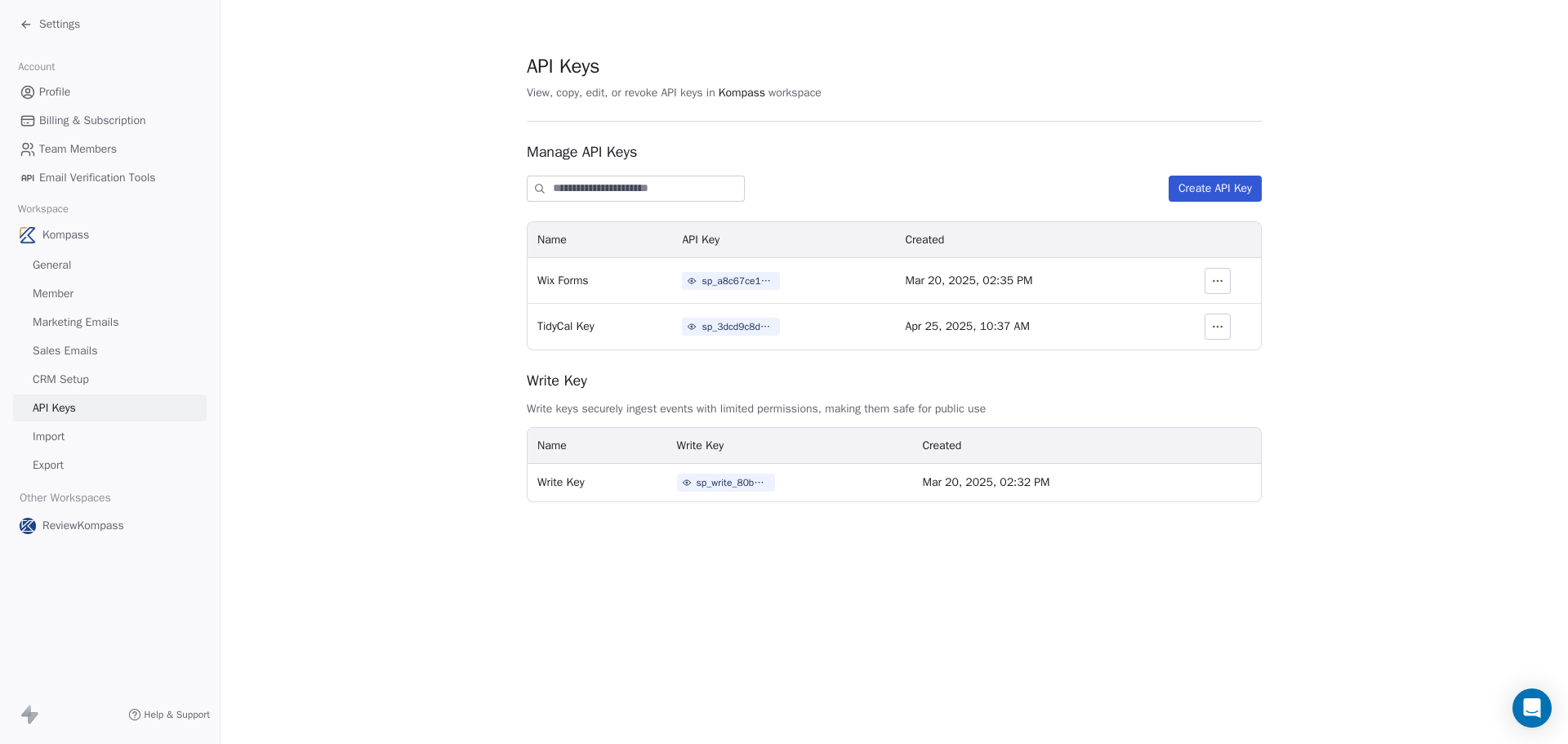 click 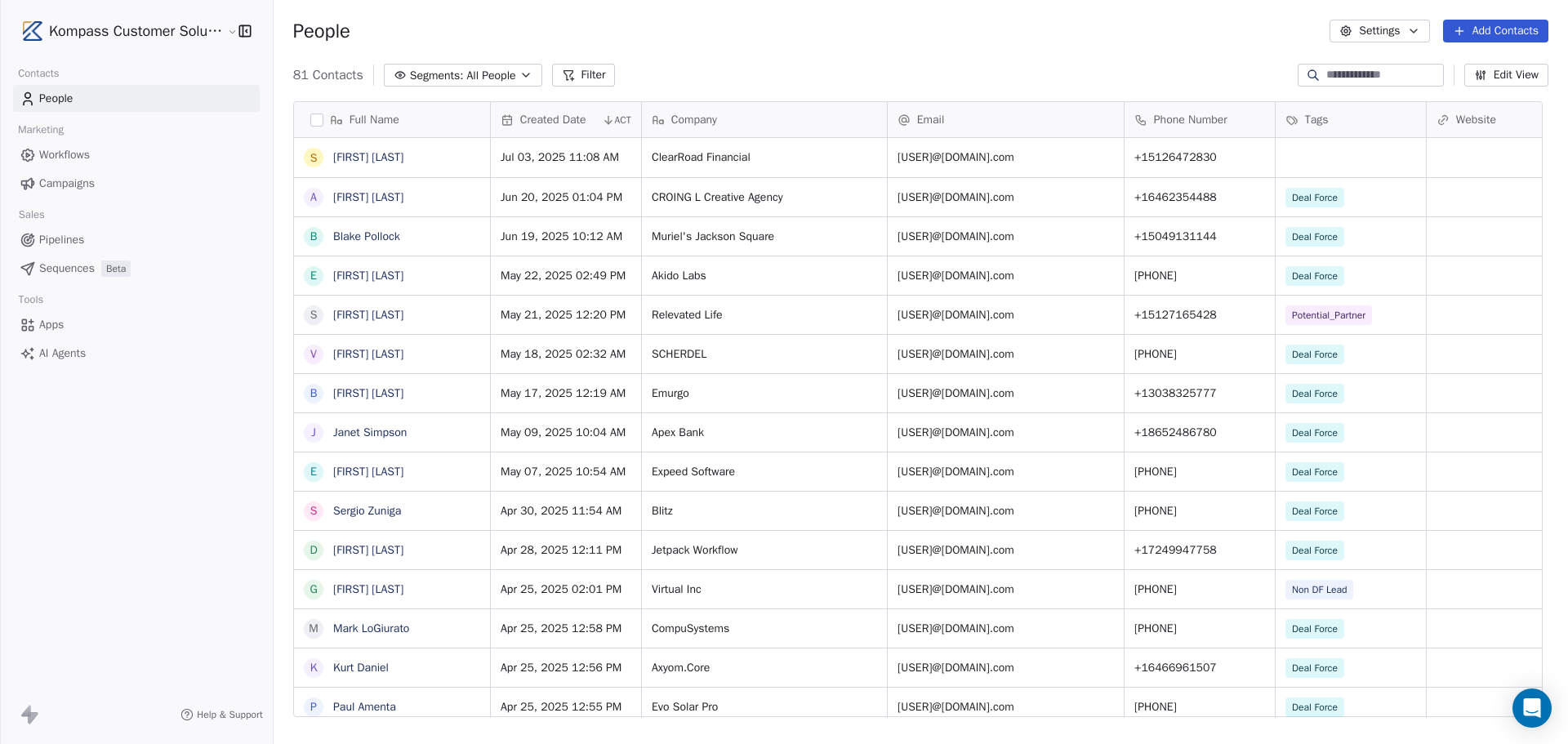 scroll, scrollTop: 13, scrollLeft: 13, axis: both 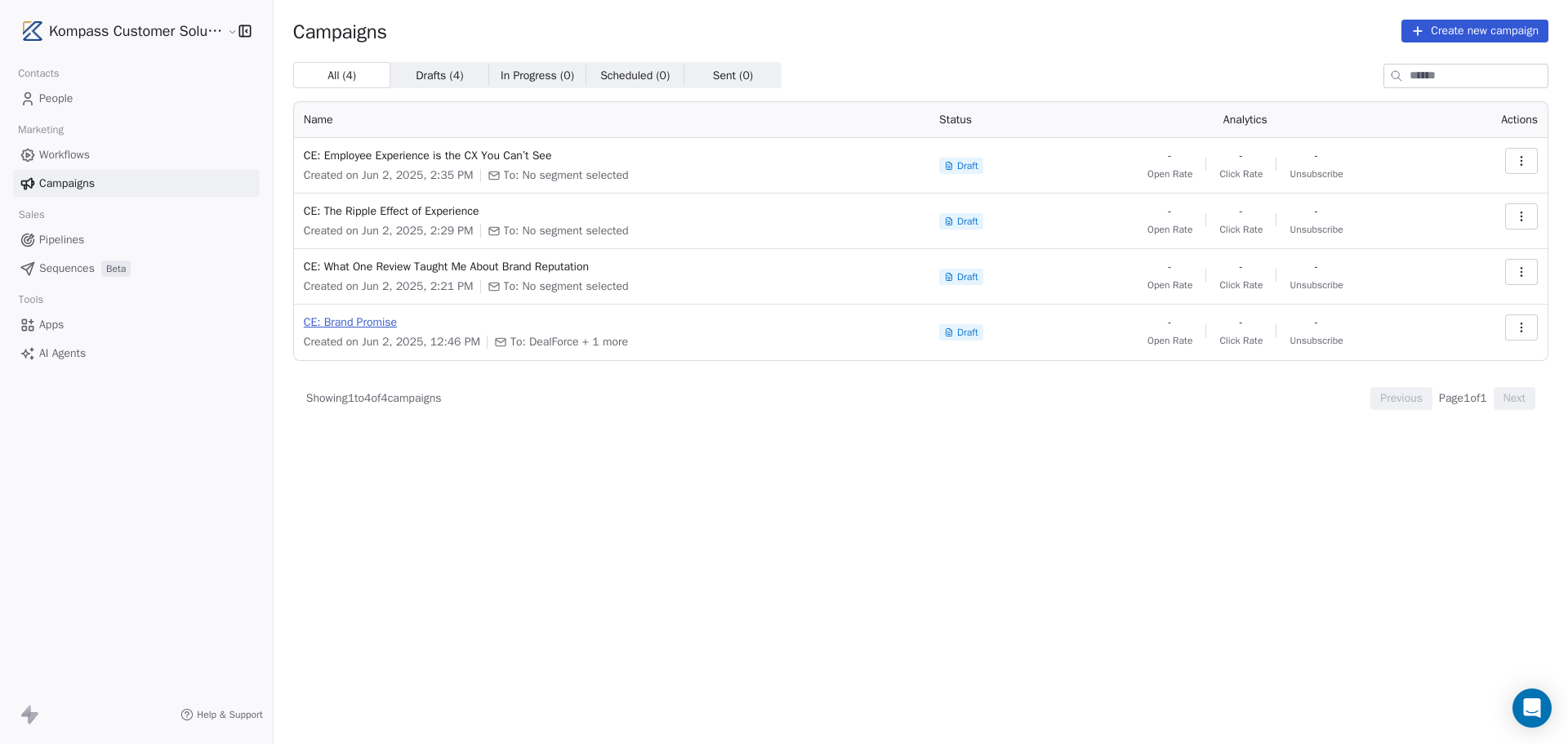 click on "CE: Brand Promise" at bounding box center (612, 323) 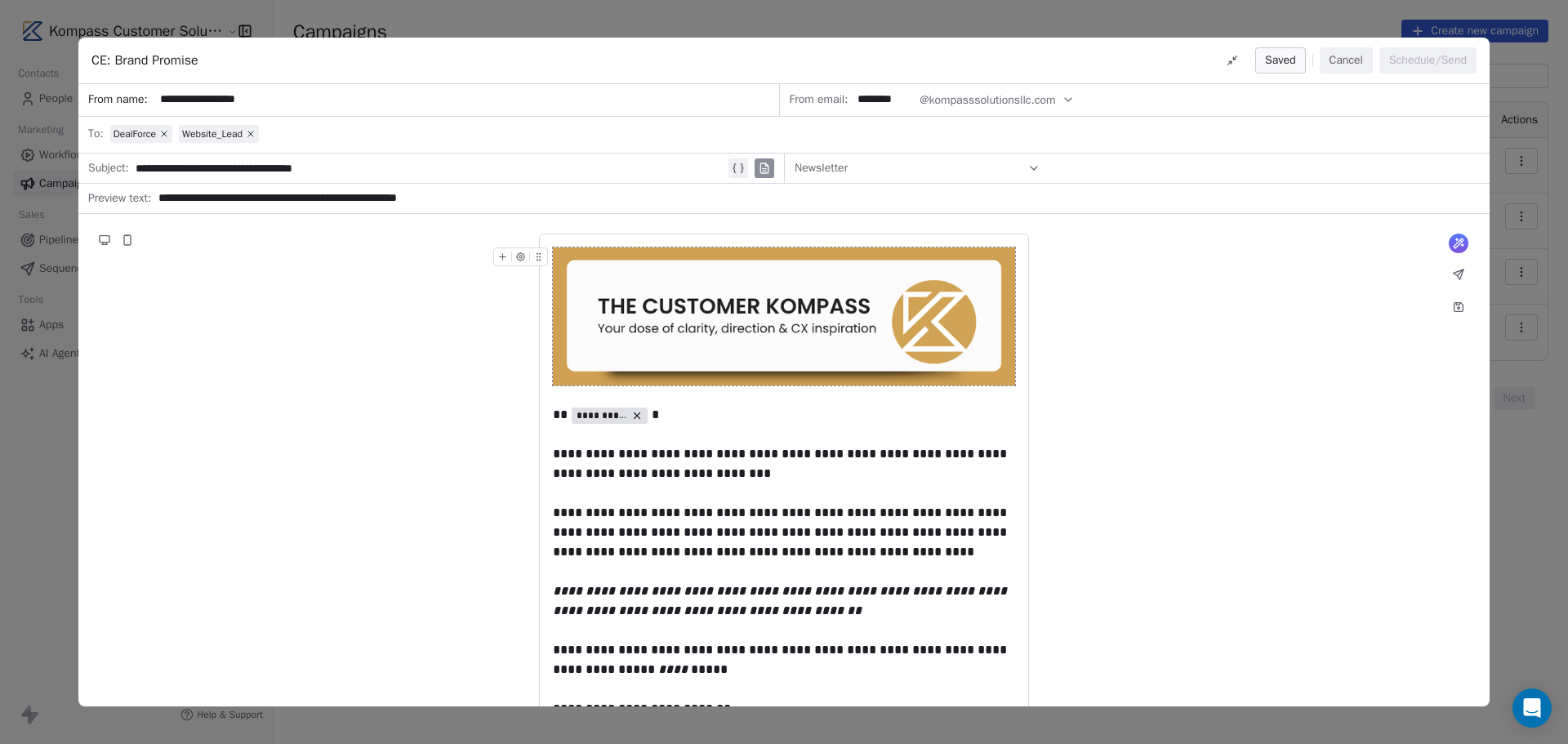 click on "**********" at bounding box center (814, 198) 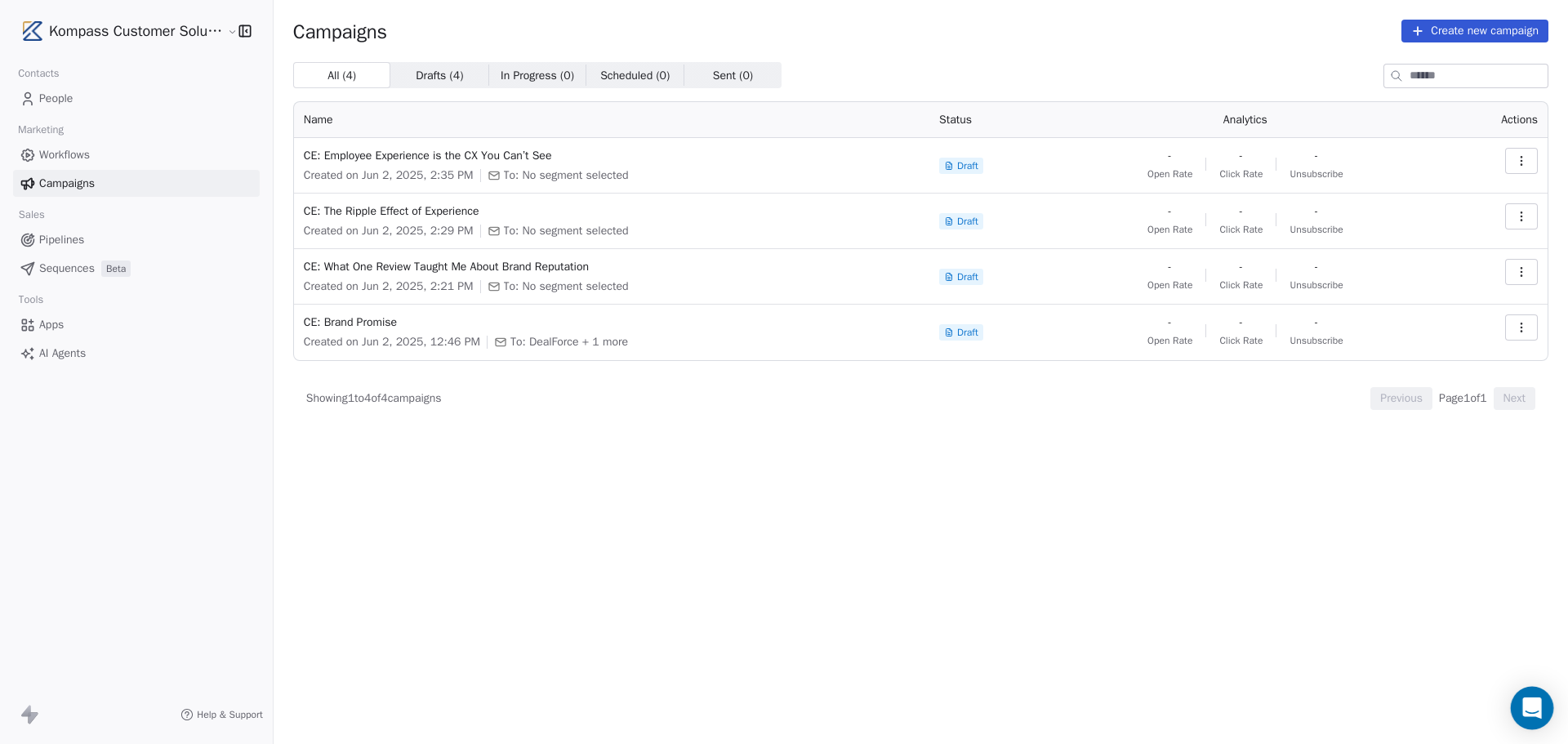 click 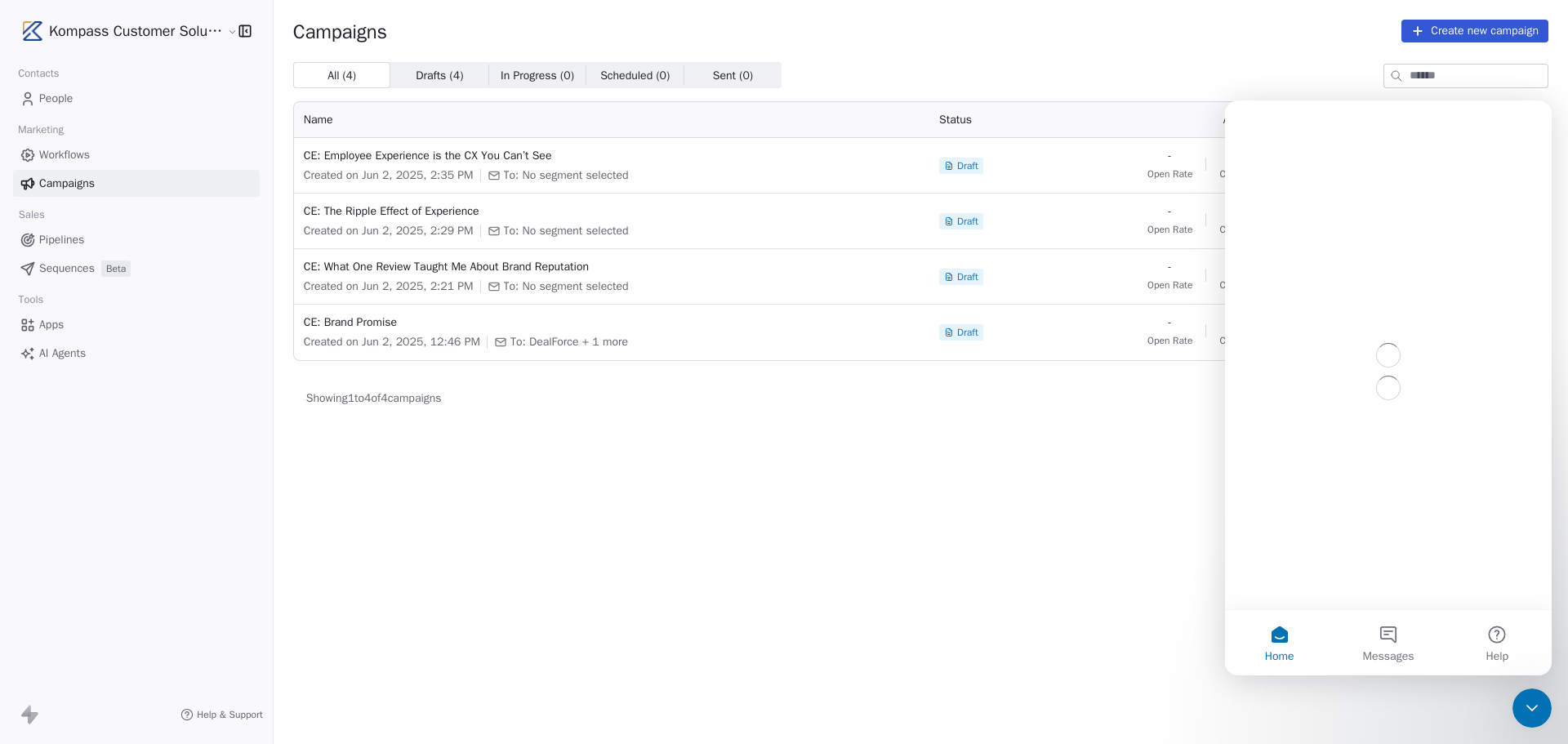 scroll, scrollTop: 0, scrollLeft: 0, axis: both 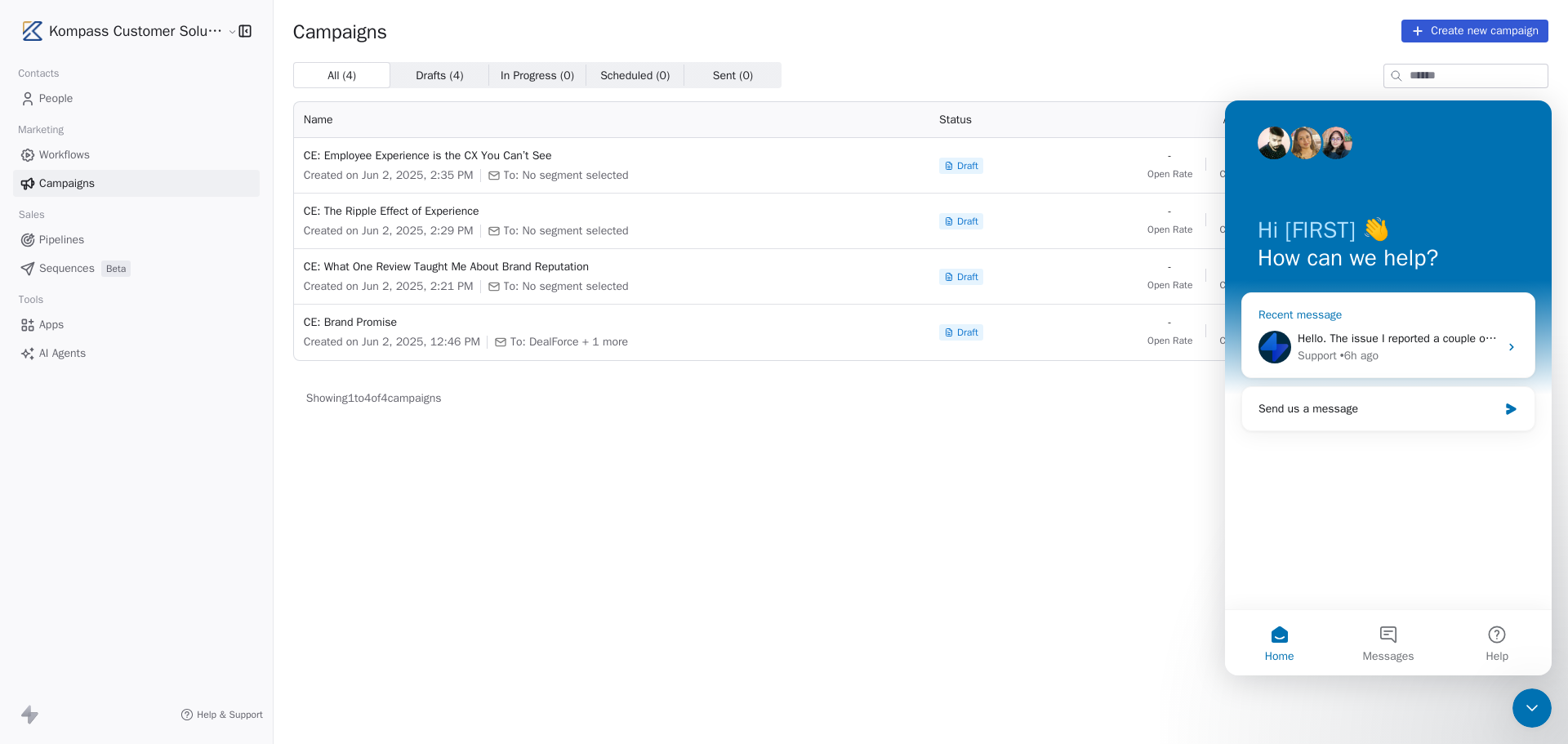 click on "Hello. The issue I reported a couple of weeks ago that I have been unable to export a list of contacts is still not resolved. As requested, I ensured that 'Full Name' is the first property in the view, however, when I click 'Export' I can only view an export from April 2025, but can't create a new. Please advise. Support •  6h ago" at bounding box center (1388, 347) 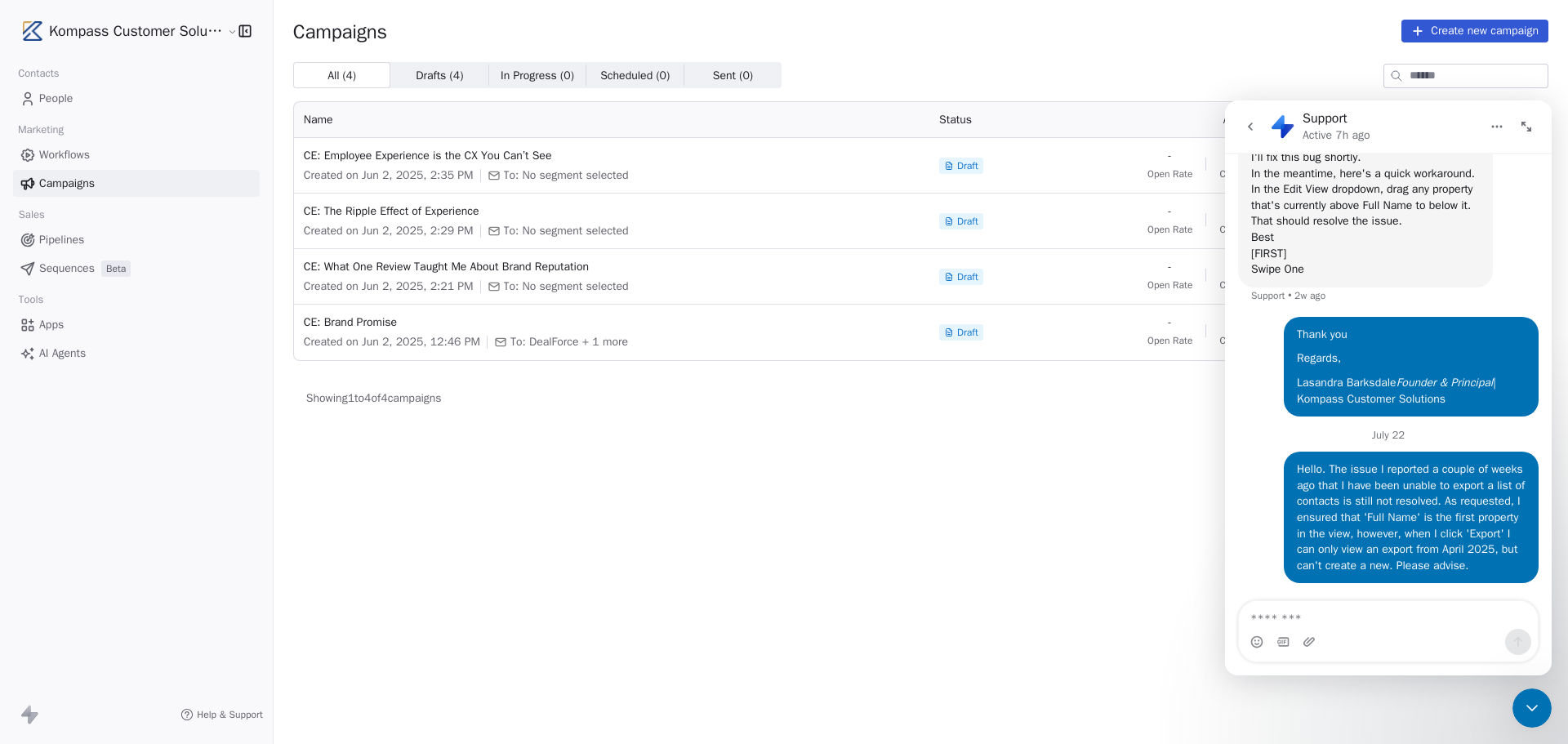 scroll, scrollTop: 744, scrollLeft: 0, axis: vertical 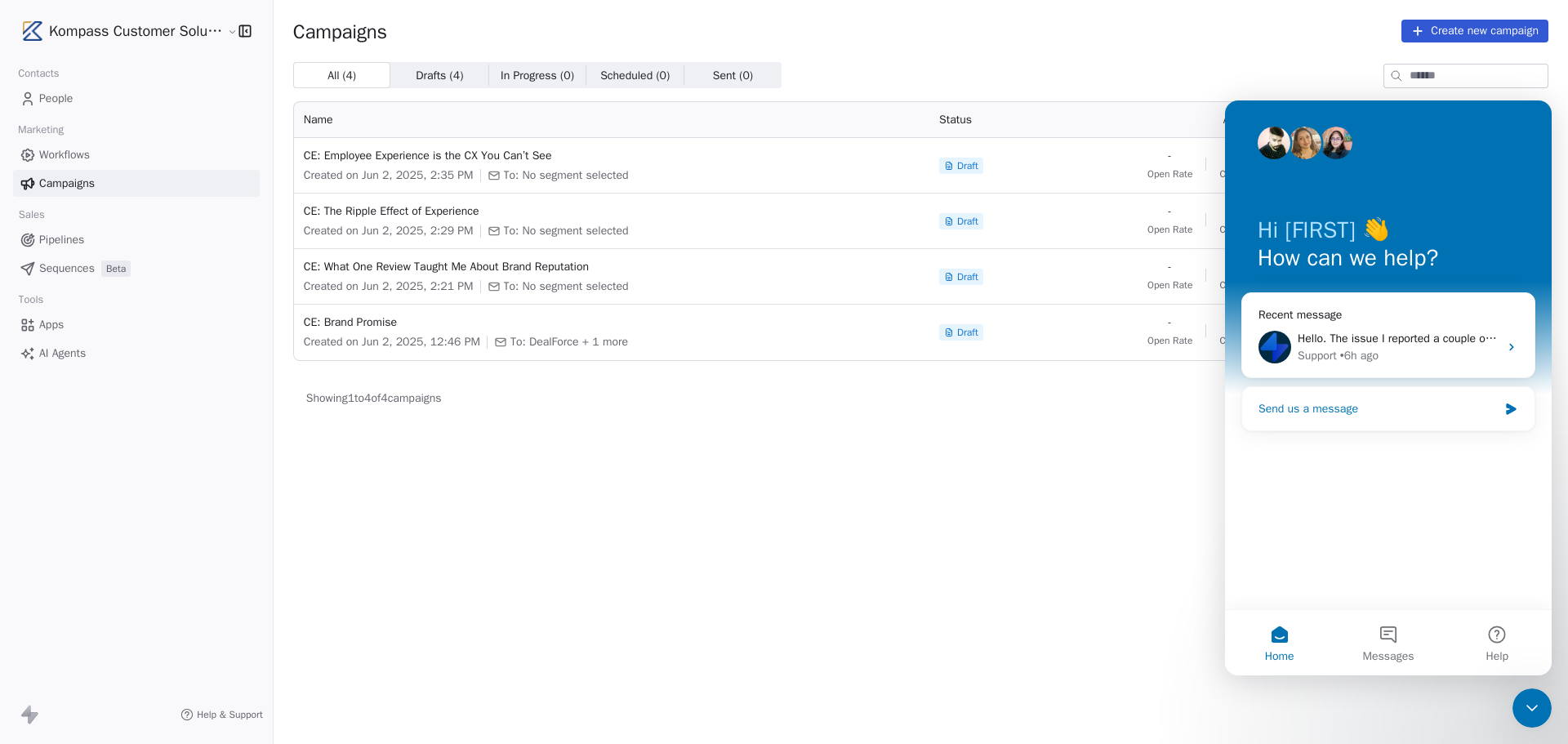 click on "Send us a message" at bounding box center [1378, 408] 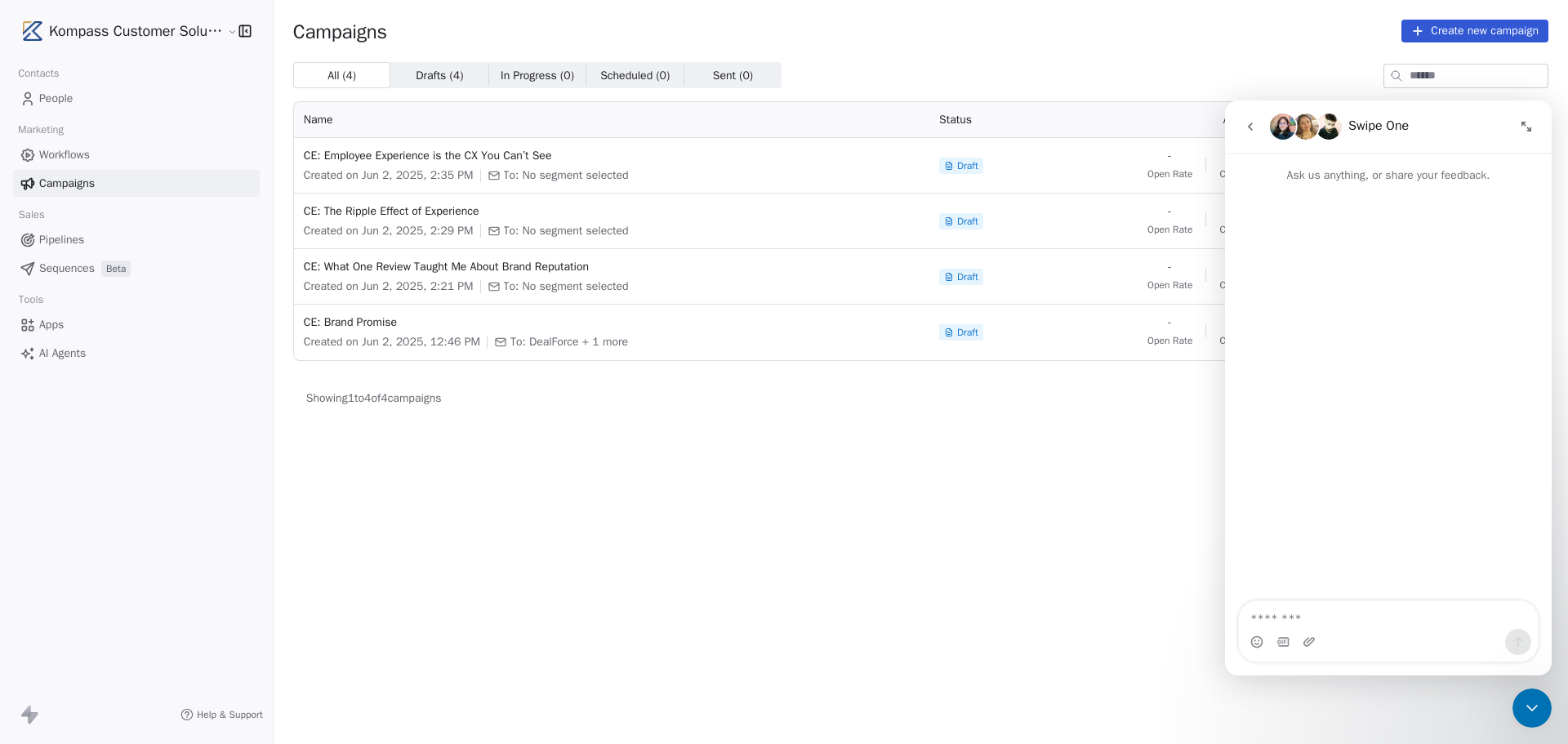click at bounding box center (1388, 615) 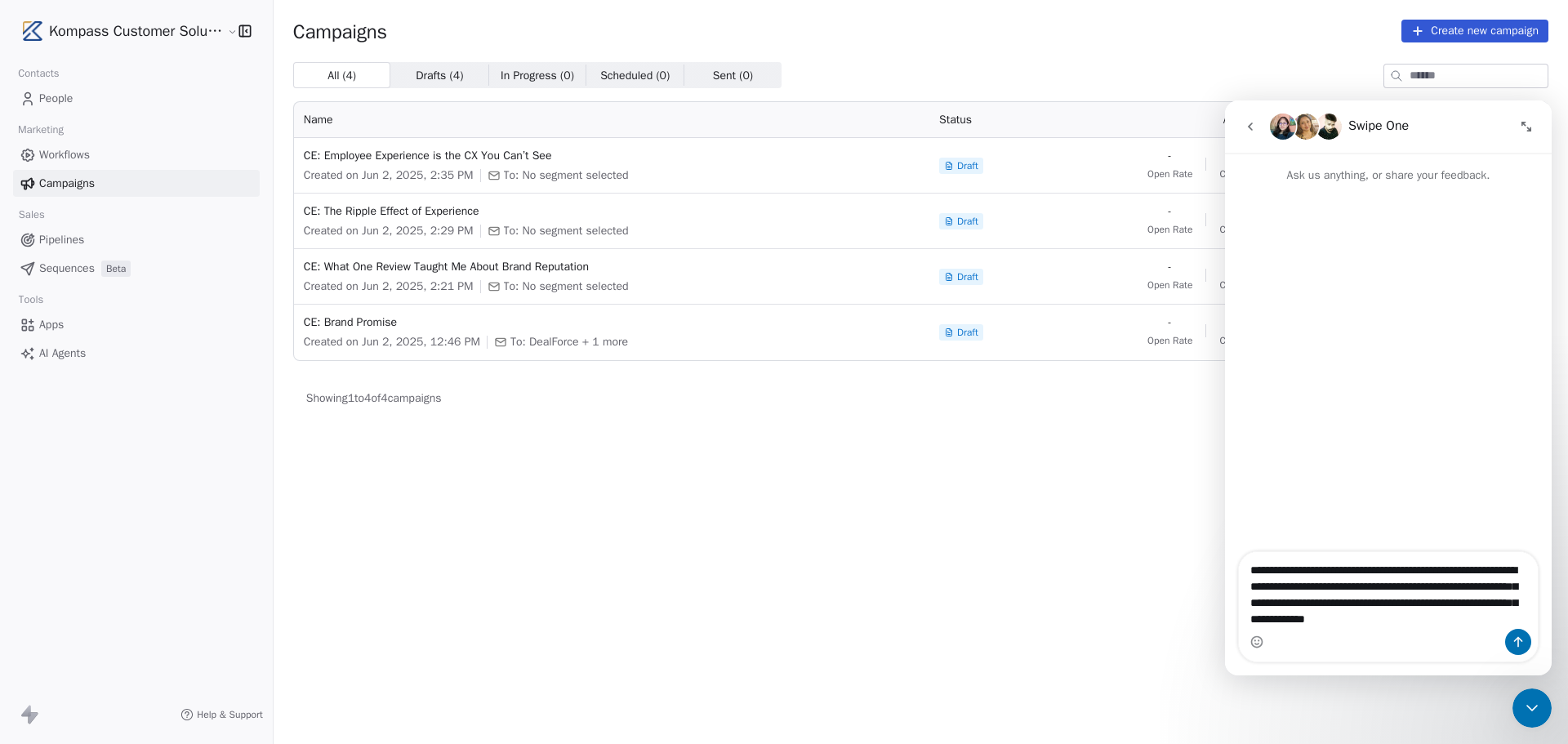 type on "**********" 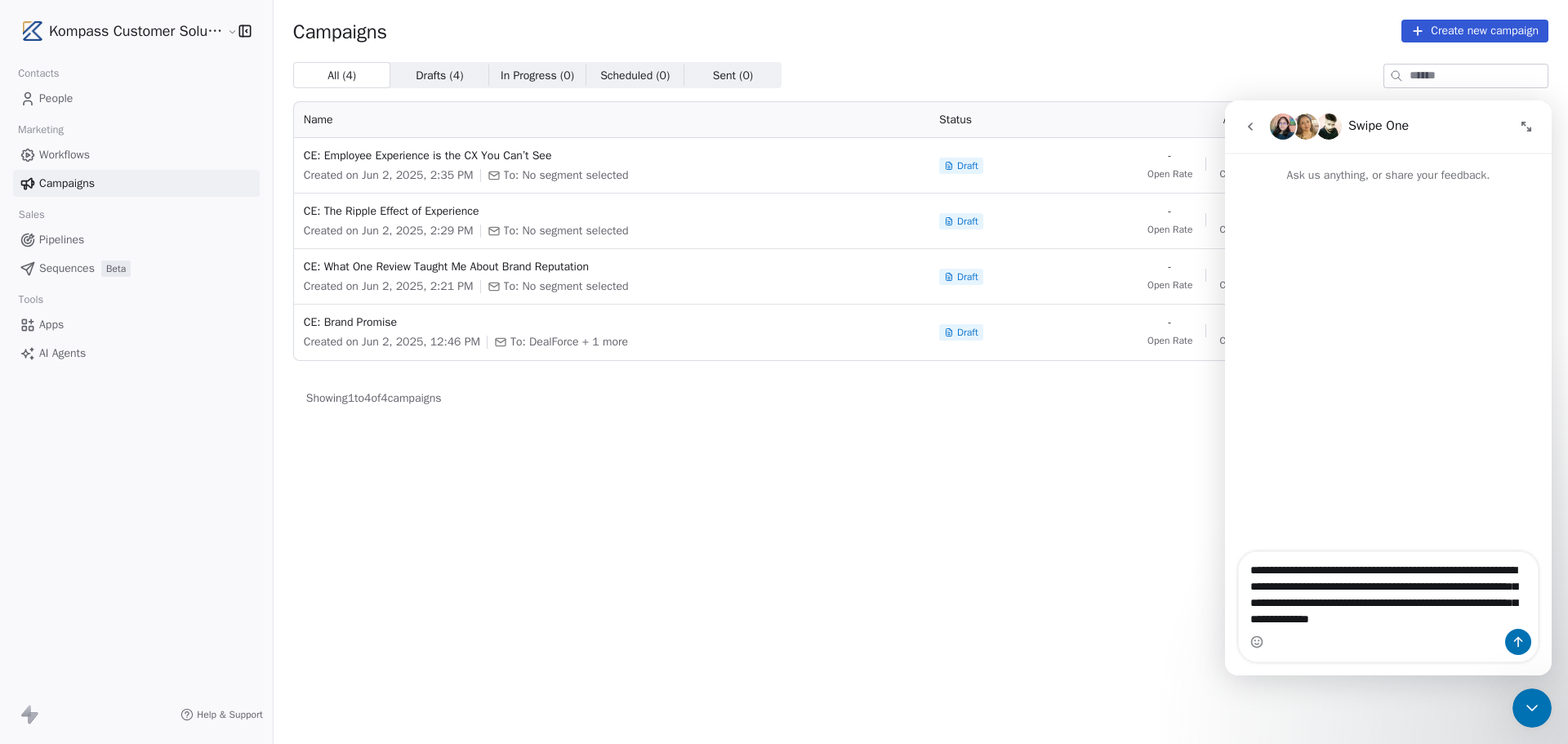 type 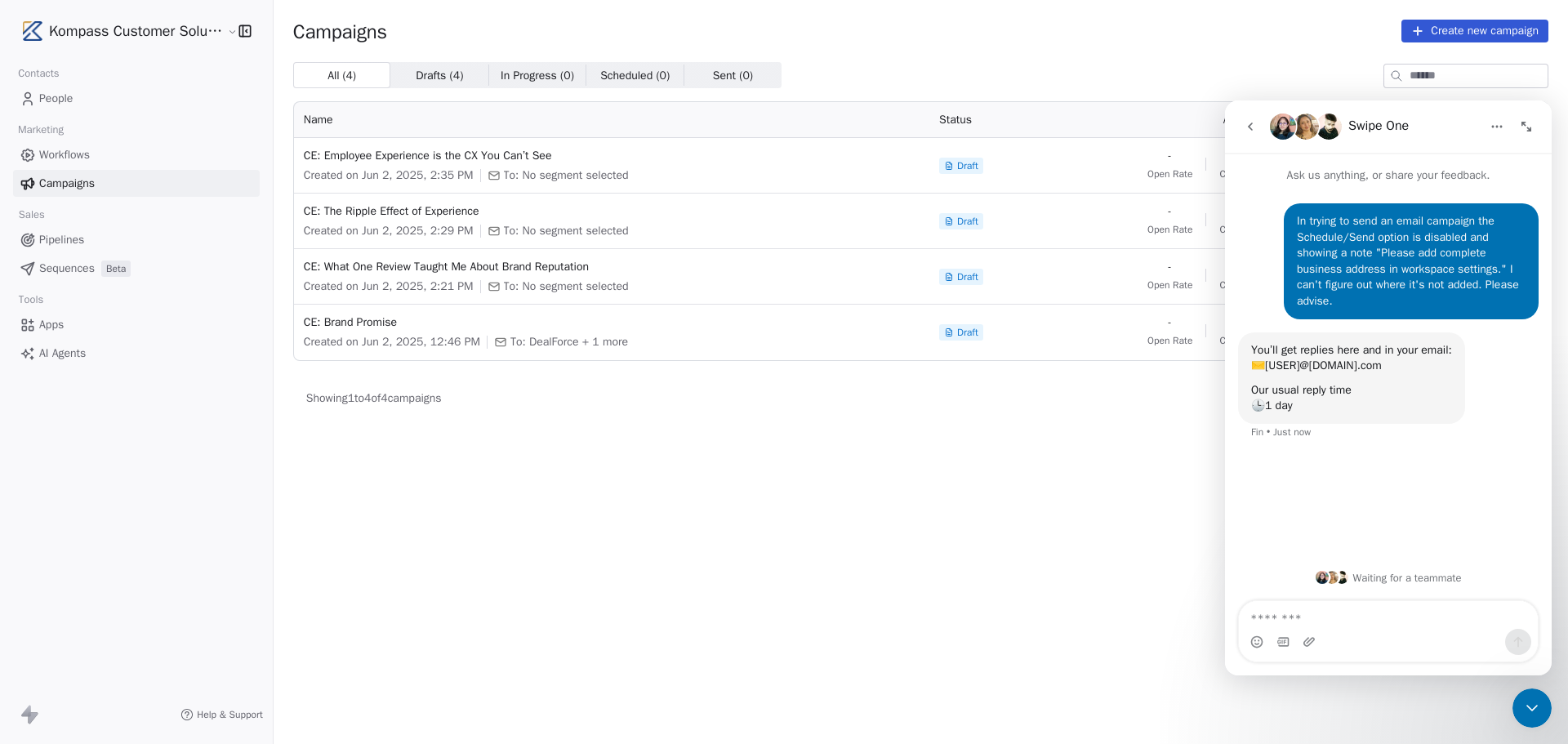 click 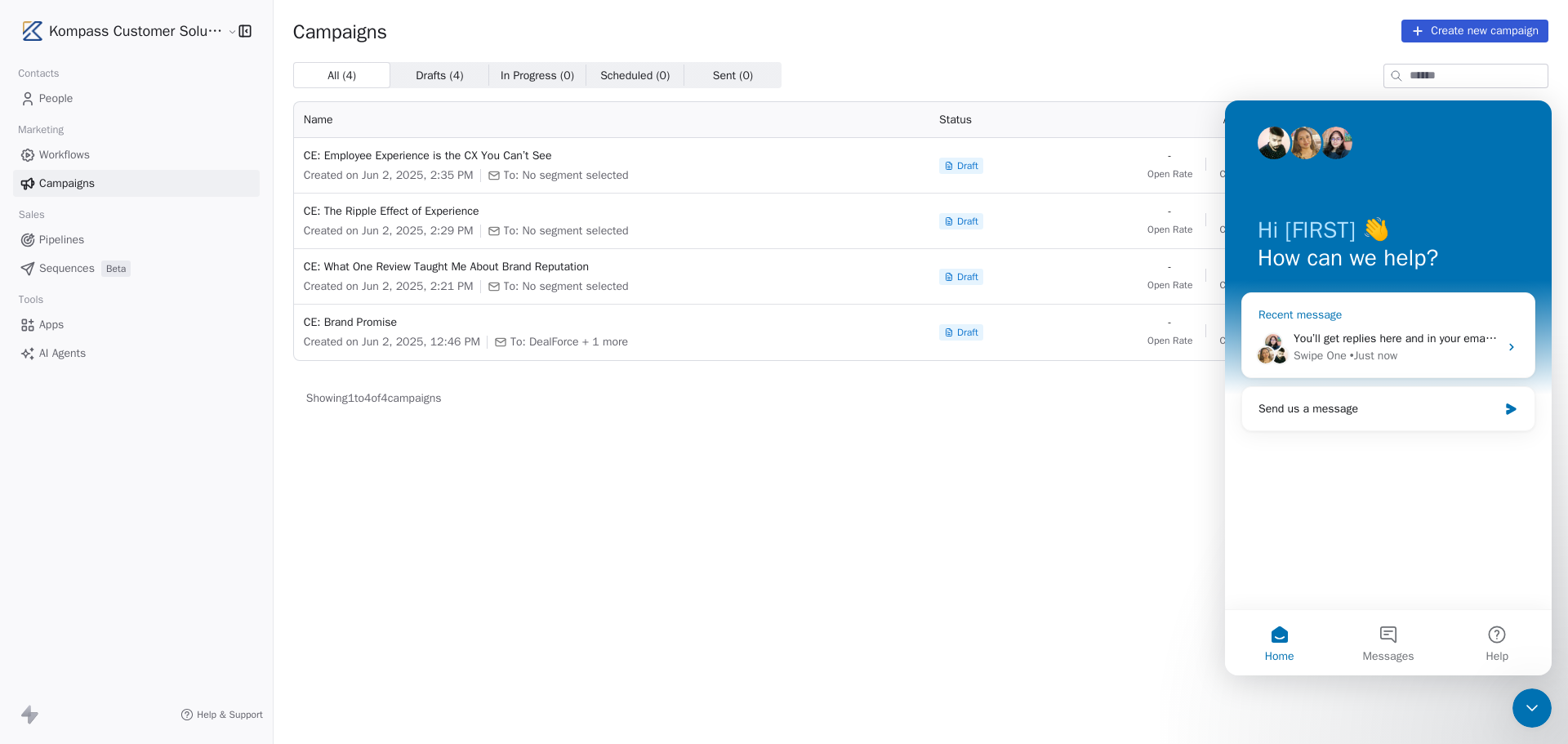 click on "Swipe One" at bounding box center [1320, 355] 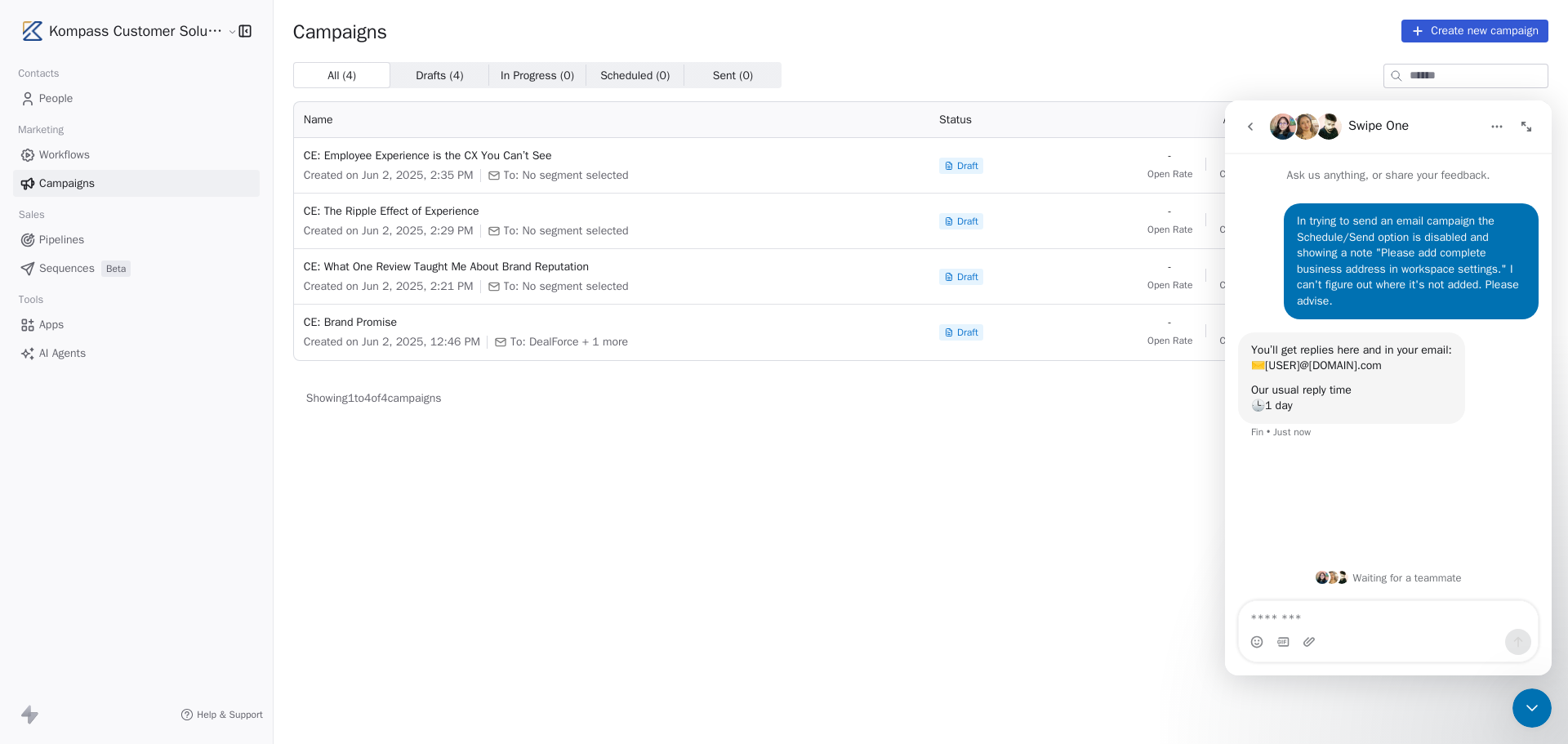 click 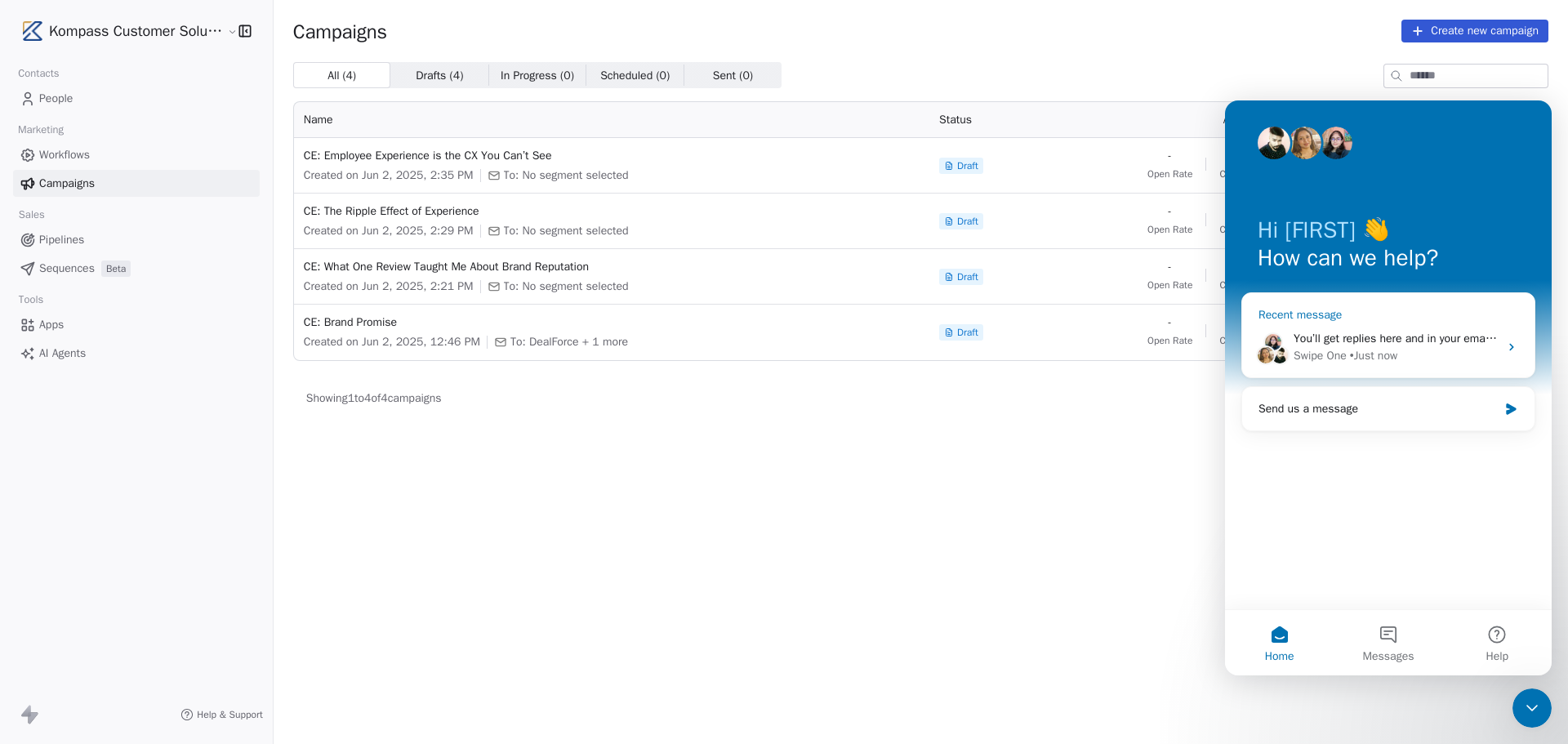 click on "You’ll get replies here and in your email: ✉️ lasandra@kompasssolutionsllc.com Our usual reply time 🕒 1 day" at bounding box center (1539, 338) 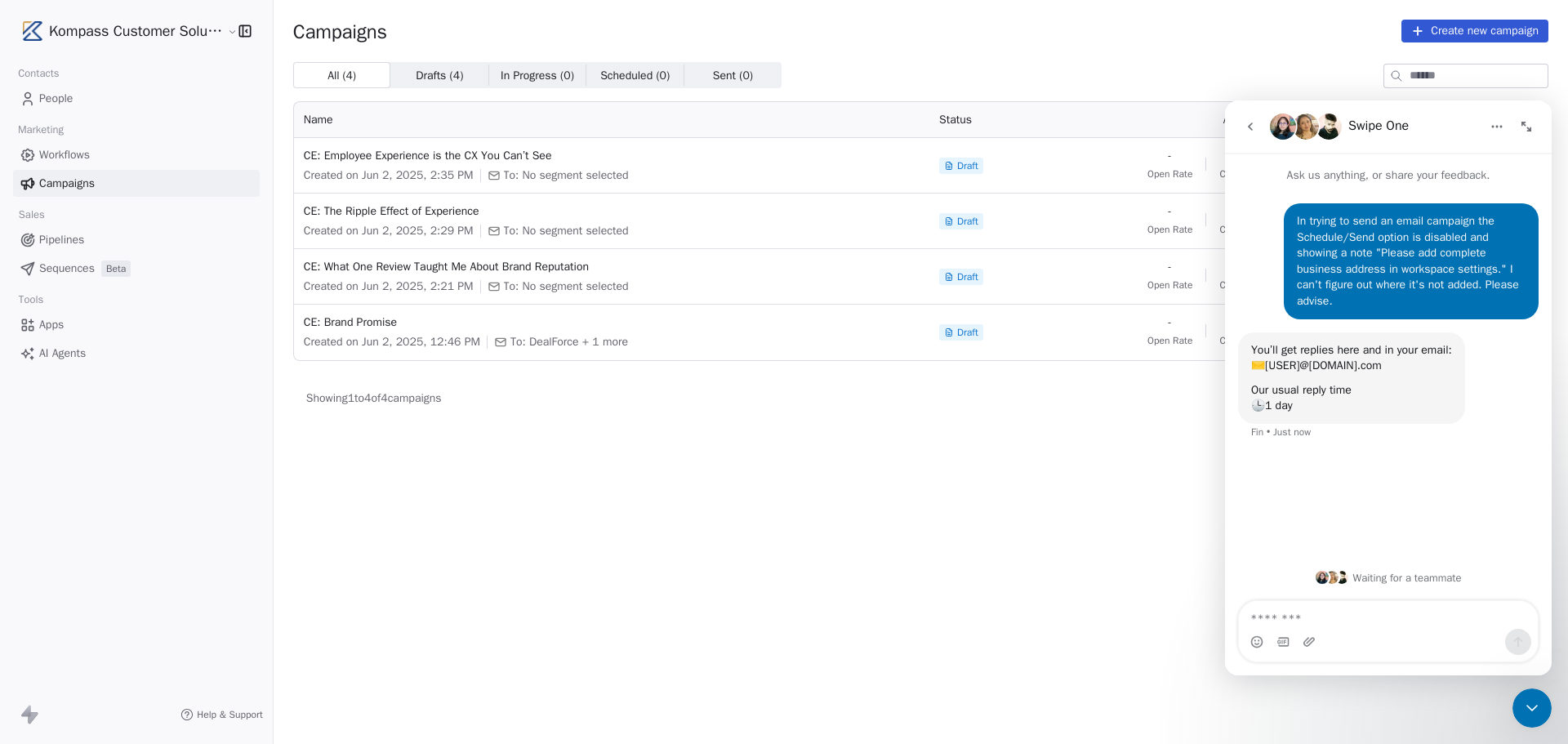 click 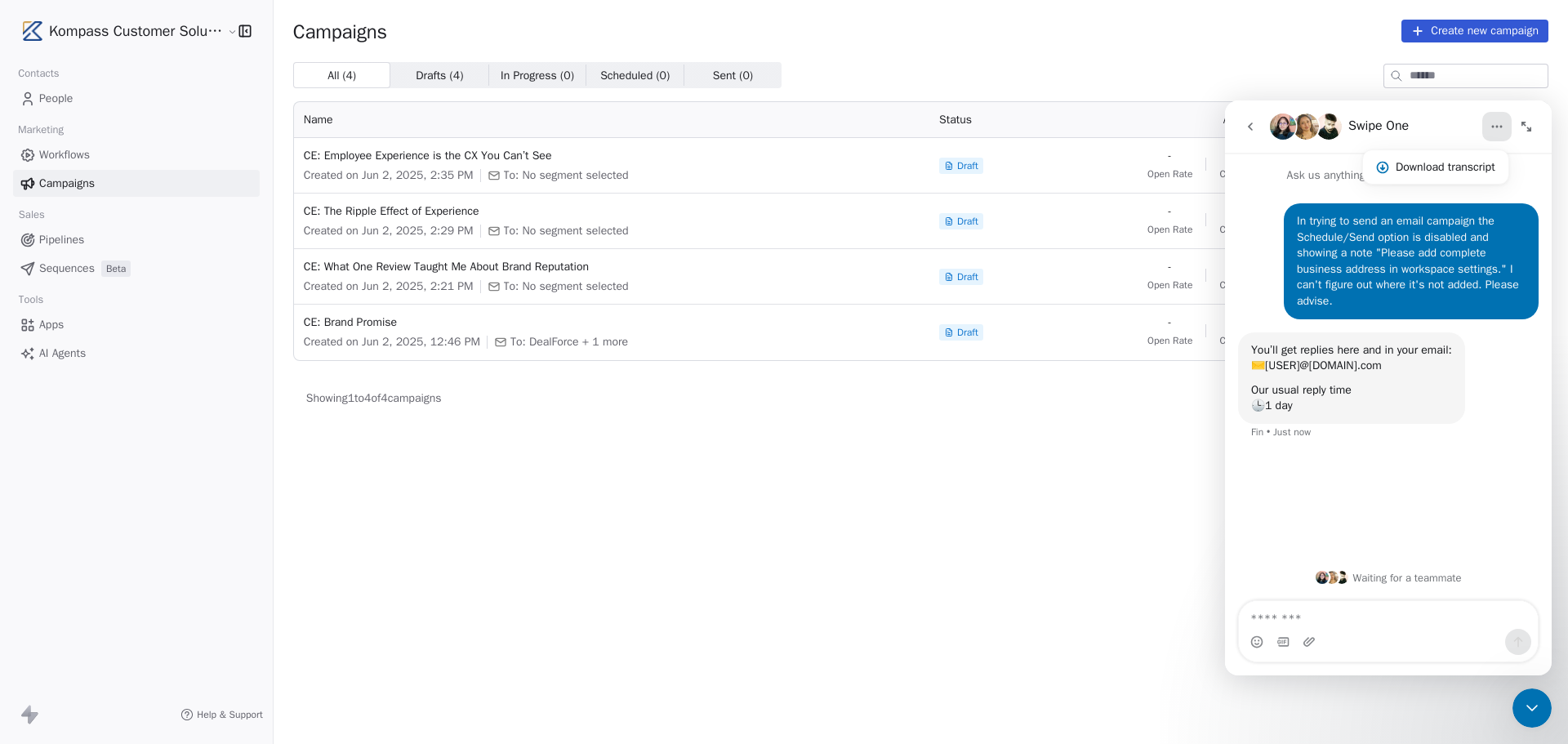 click 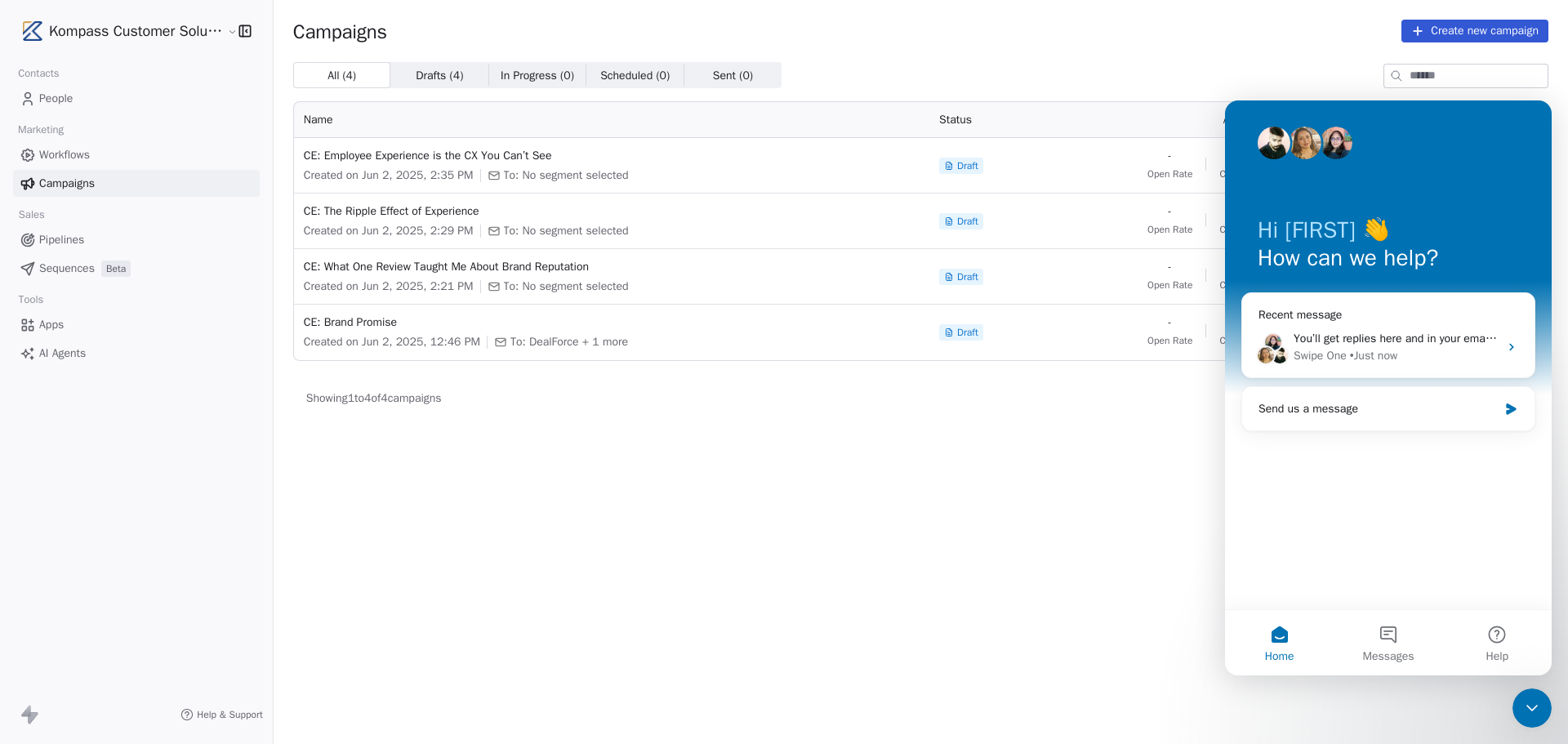 click on "All ( 4 ) All ( 4 ) Drafts ( 4 ) Drafts ( 4 ) In Progress ( 0 ) In Progress ( 0 ) Scheduled ( 0 ) Scheduled ( 0 ) Sent ( 0 ) Sent ( 0 ) Name Status Analytics Actions CE: Employee Experience is the CX You Can’t See Created on Jun 2, 2025, 2:35 PM To: No segment selected Draft - Open Rate - Click Rate - Unsubscribe CE: The Ripple Effect of Experience Created on Jun 2, 2025, 2:29 PM To: No segment selected Draft - Open Rate - Click Rate - Unsubscribe CE: What One Review Taught Me About Brand Reputation Created on Jun 2, 2025, 2:21 PM To: No segment selected Draft - Open Rate - Click Rate - Unsubscribe CE: Brand Promise Created on Jun 2, 2025, 12:46 PM To: DealForce + 1 more Draft - Open Rate - Click Rate - Unsubscribe Showing  1  to  4  of  4  campaigns Previous Page  1  of  1 Next" at bounding box center (920, 331) 